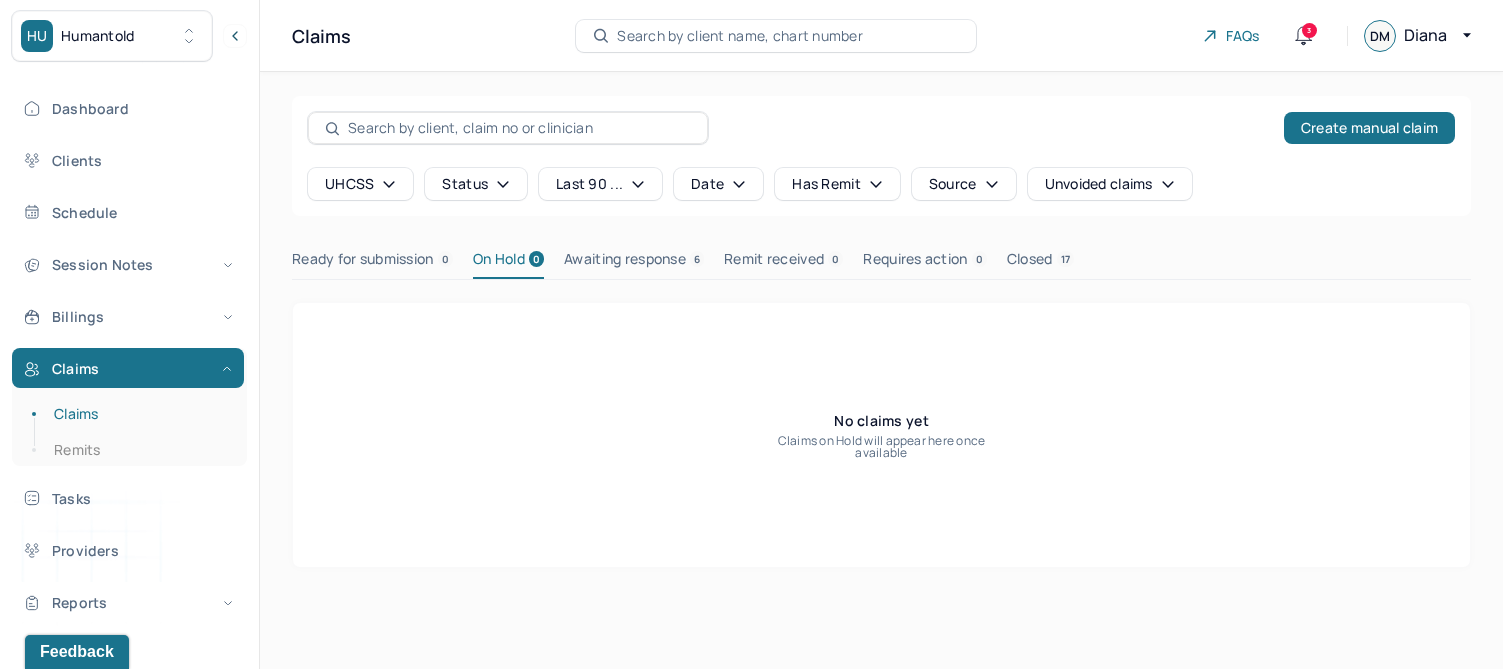 scroll, scrollTop: 0, scrollLeft: 0, axis: both 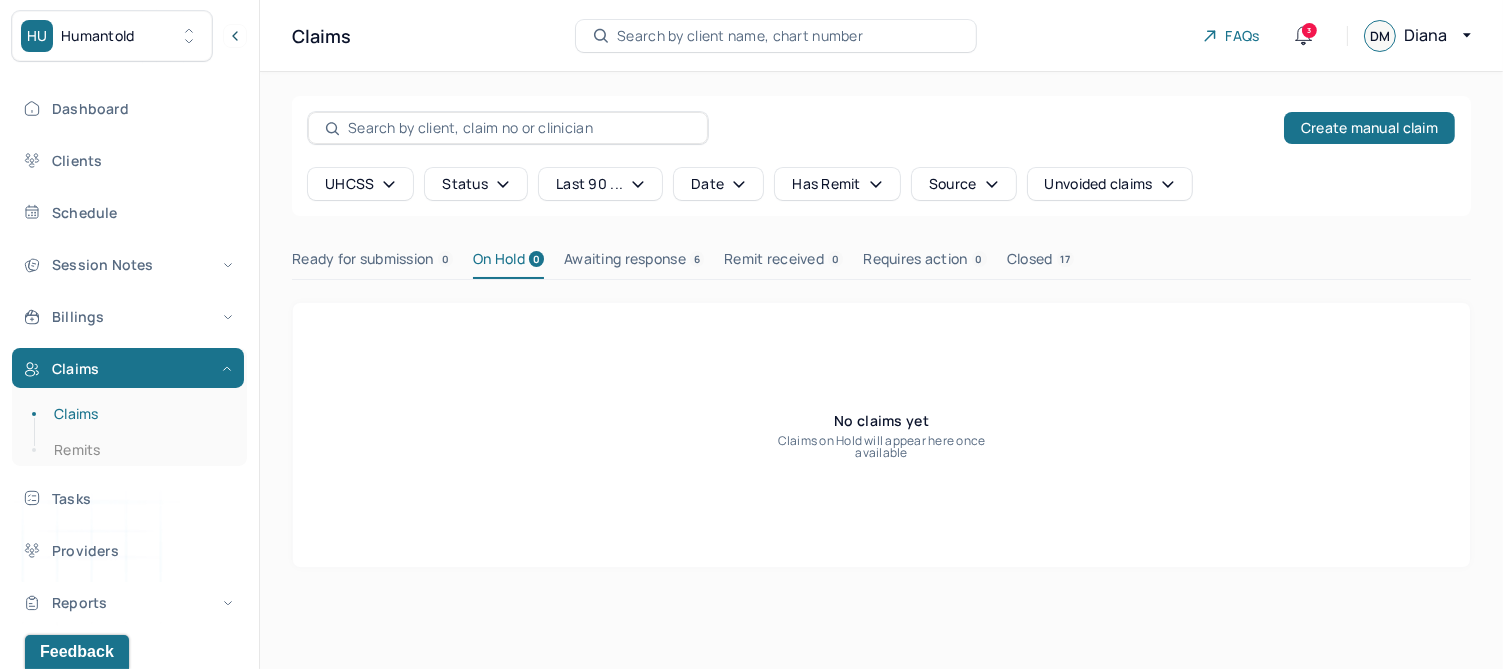 click at bounding box center [519, 128] 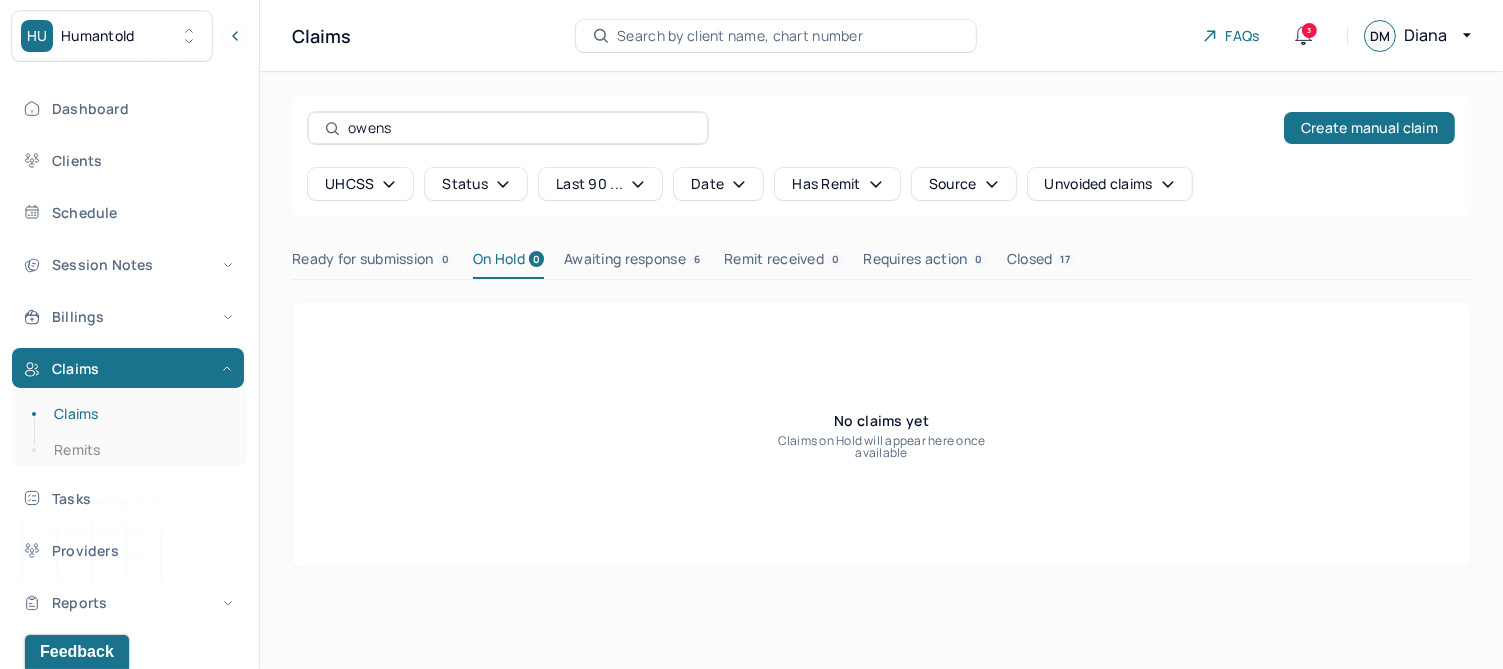 type on "owens" 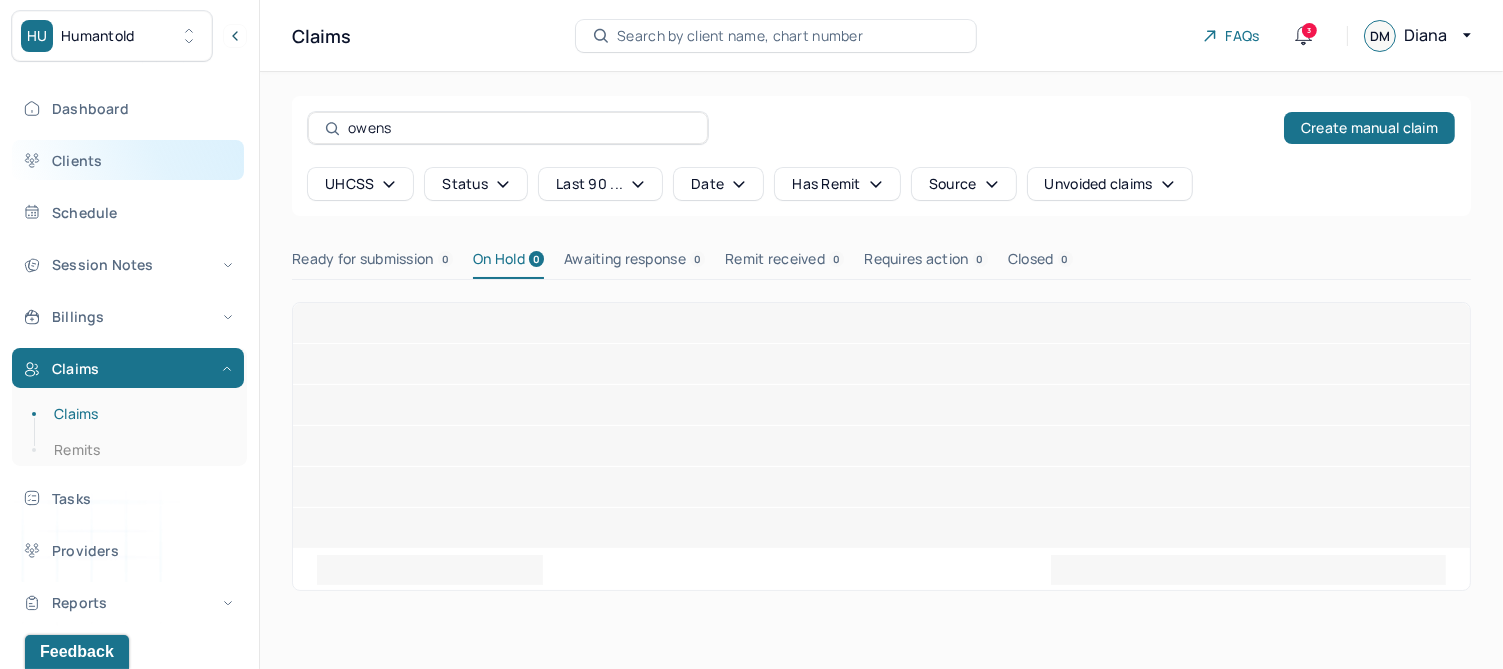 click on "Clients" at bounding box center (128, 160) 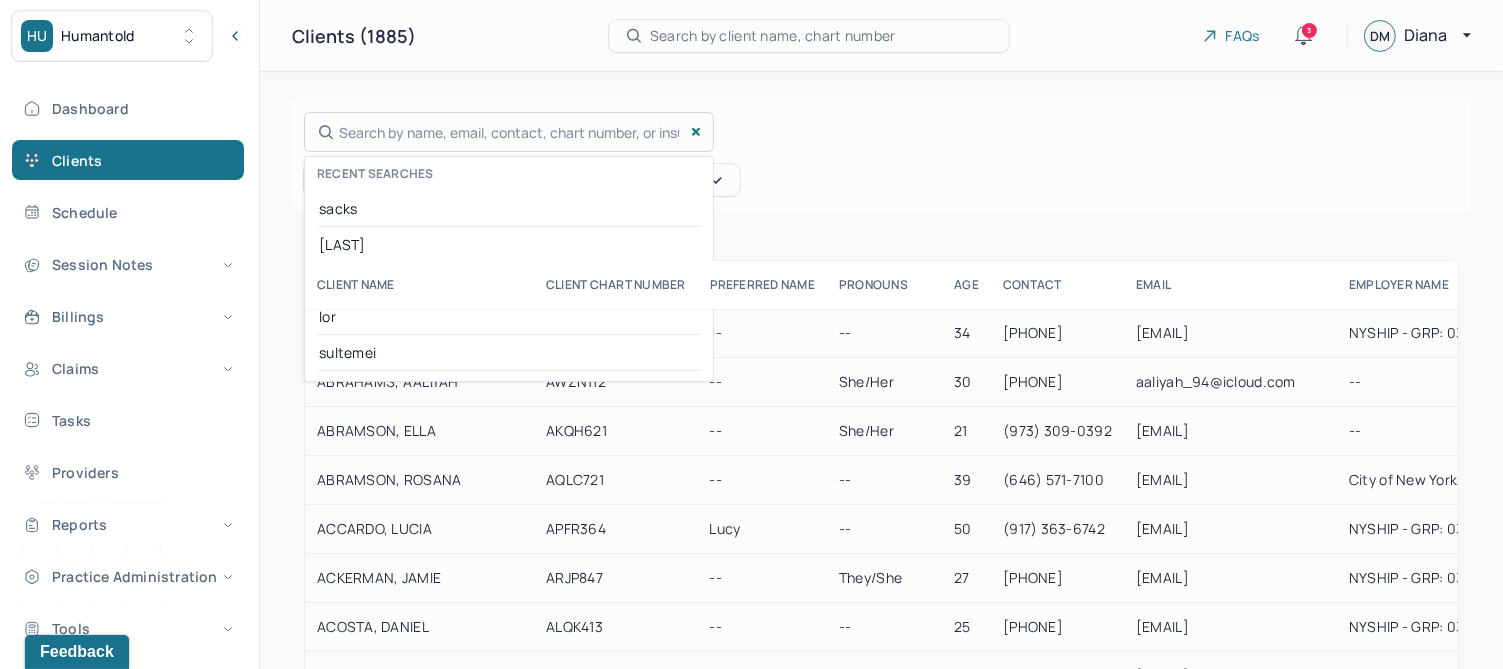 click on "Search by name, email, contact, chart number, or insurance id... Recent searches sacks sultemeier lorelei lor sultemei" at bounding box center [509, 132] 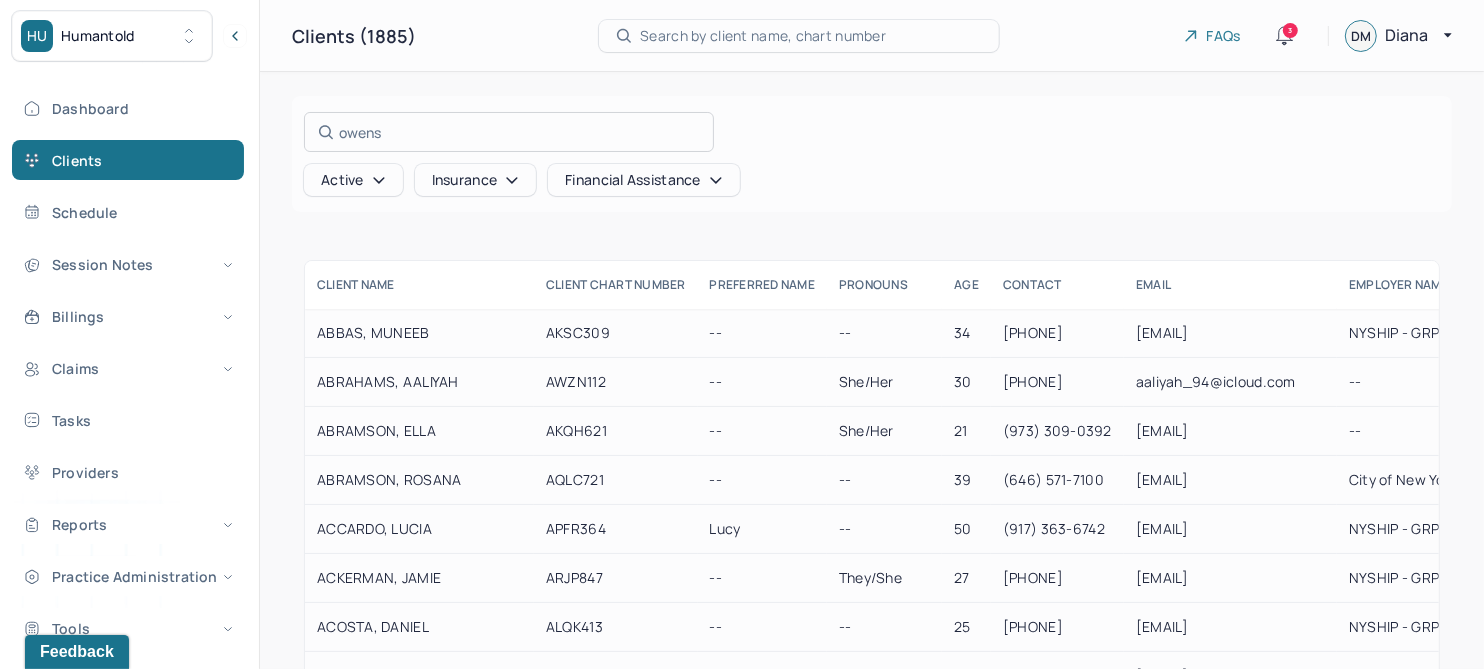 type on "owens" 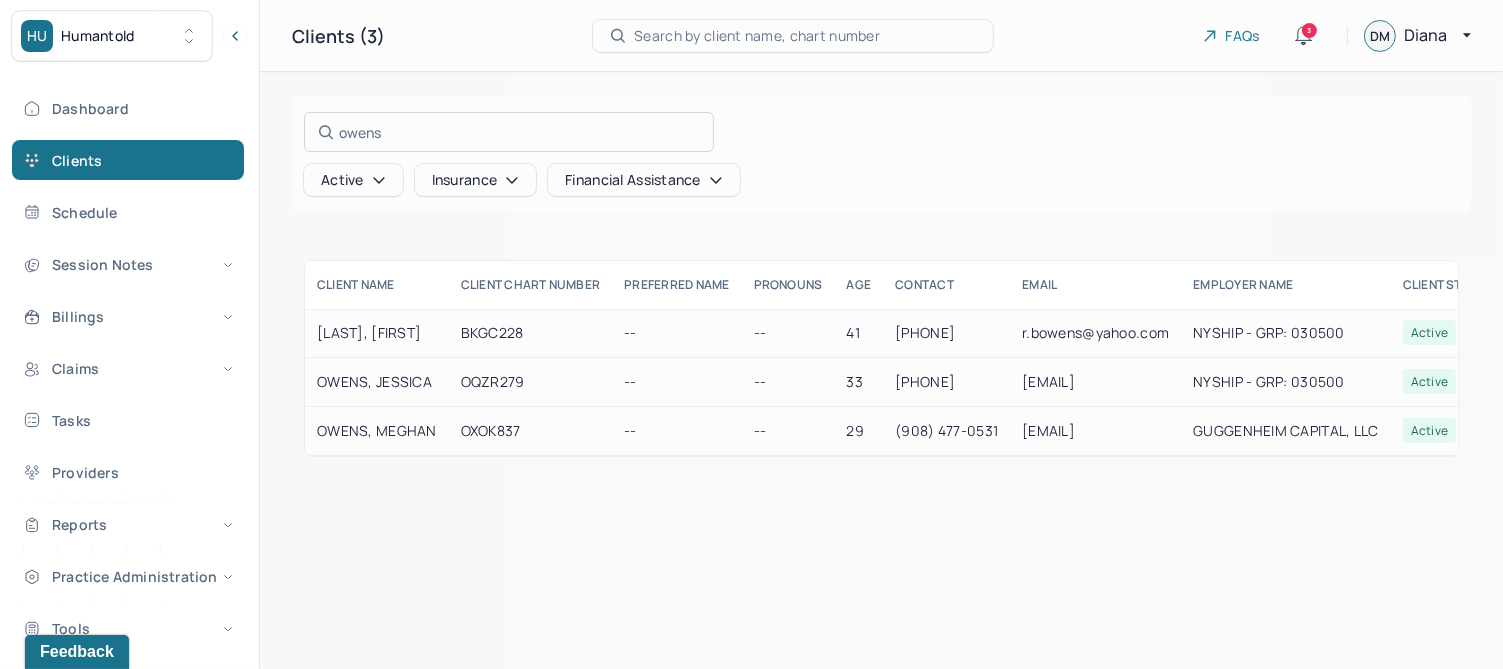click at bounding box center [751, 334] 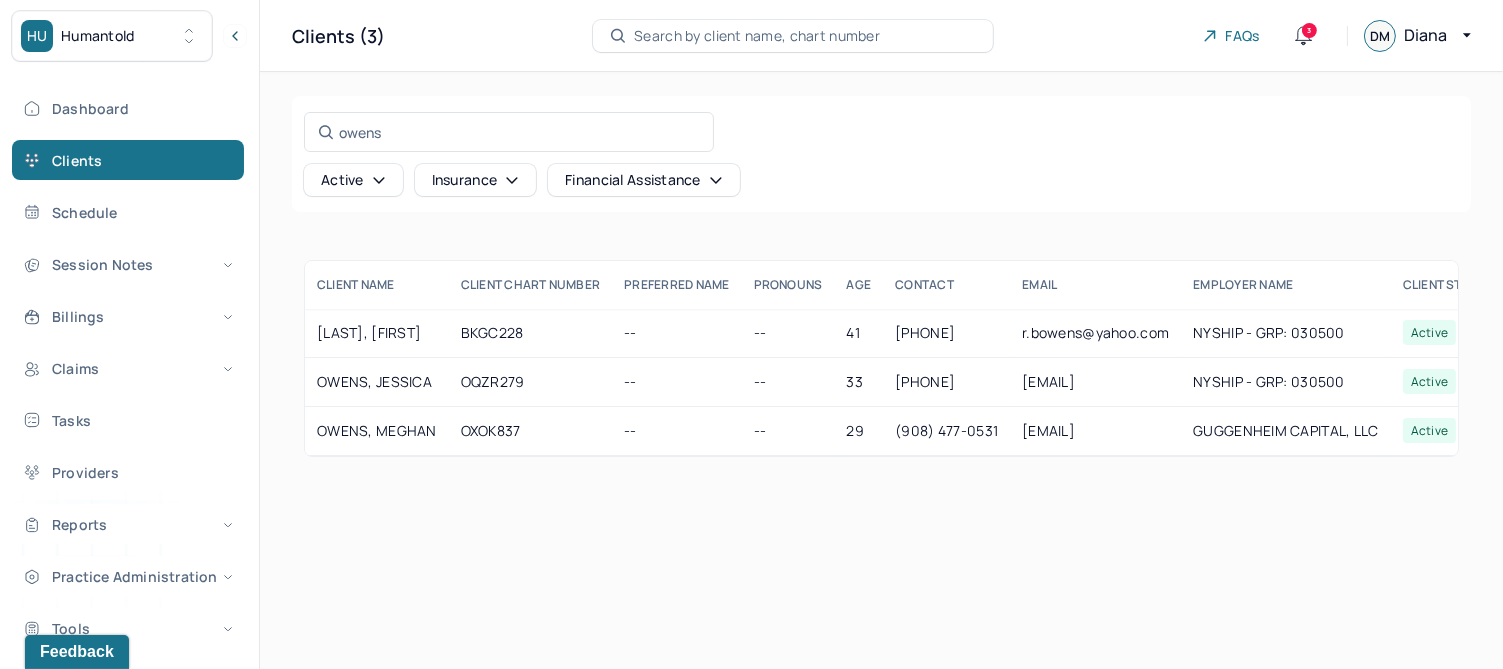 click on "OWENS, MEGHAN" at bounding box center (377, 431) 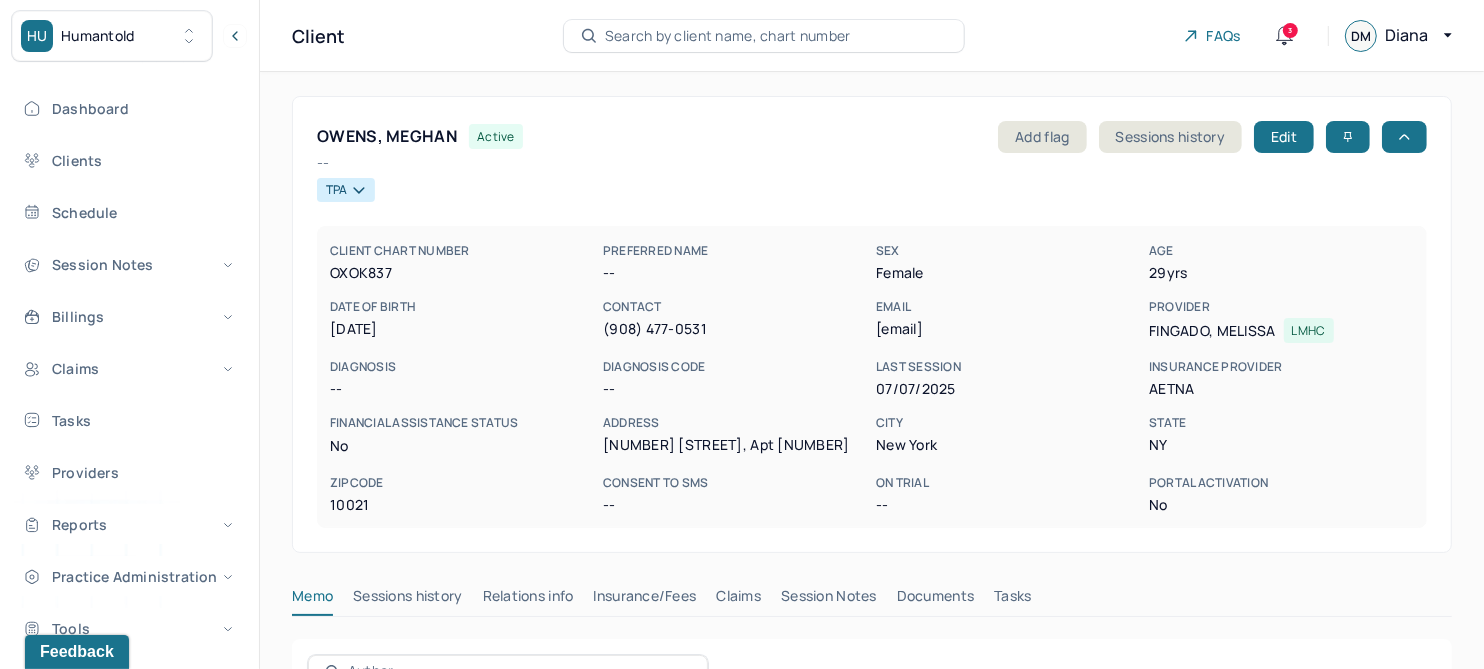 click on "Insurance/Fees" at bounding box center [645, 600] 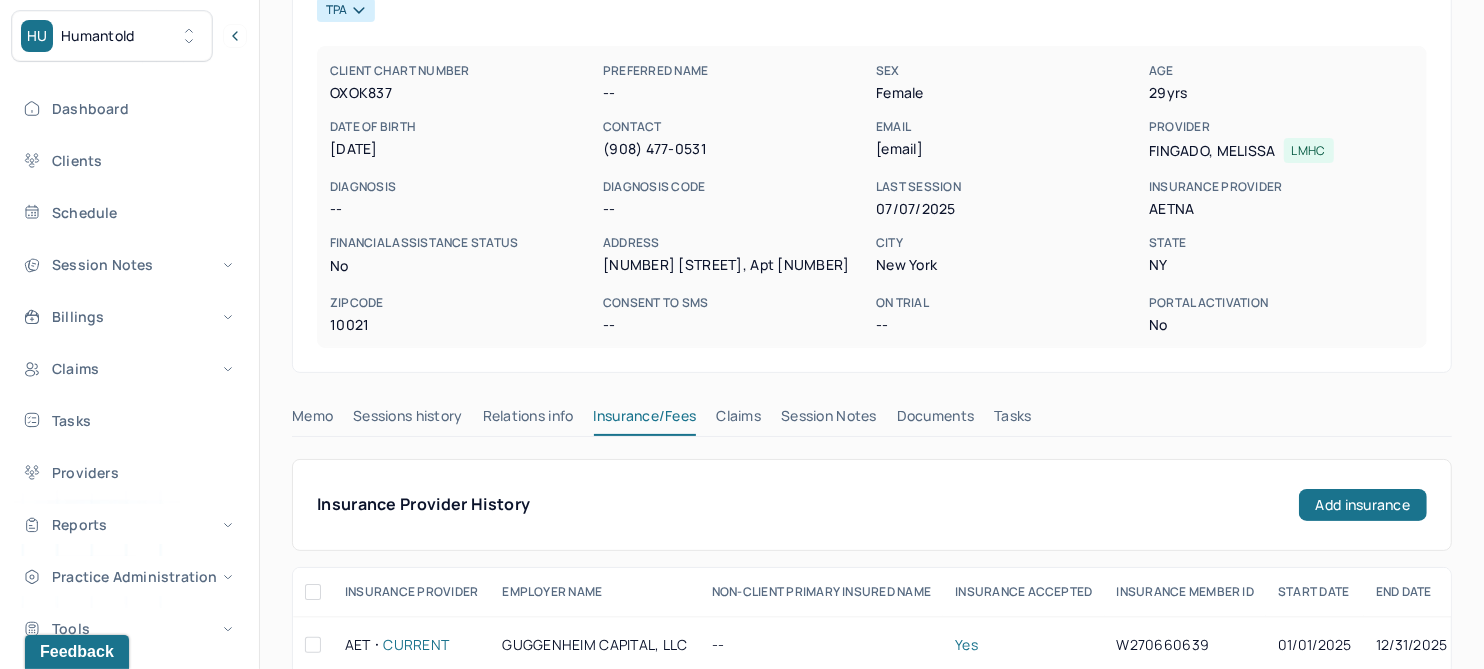 scroll, scrollTop: 374, scrollLeft: 0, axis: vertical 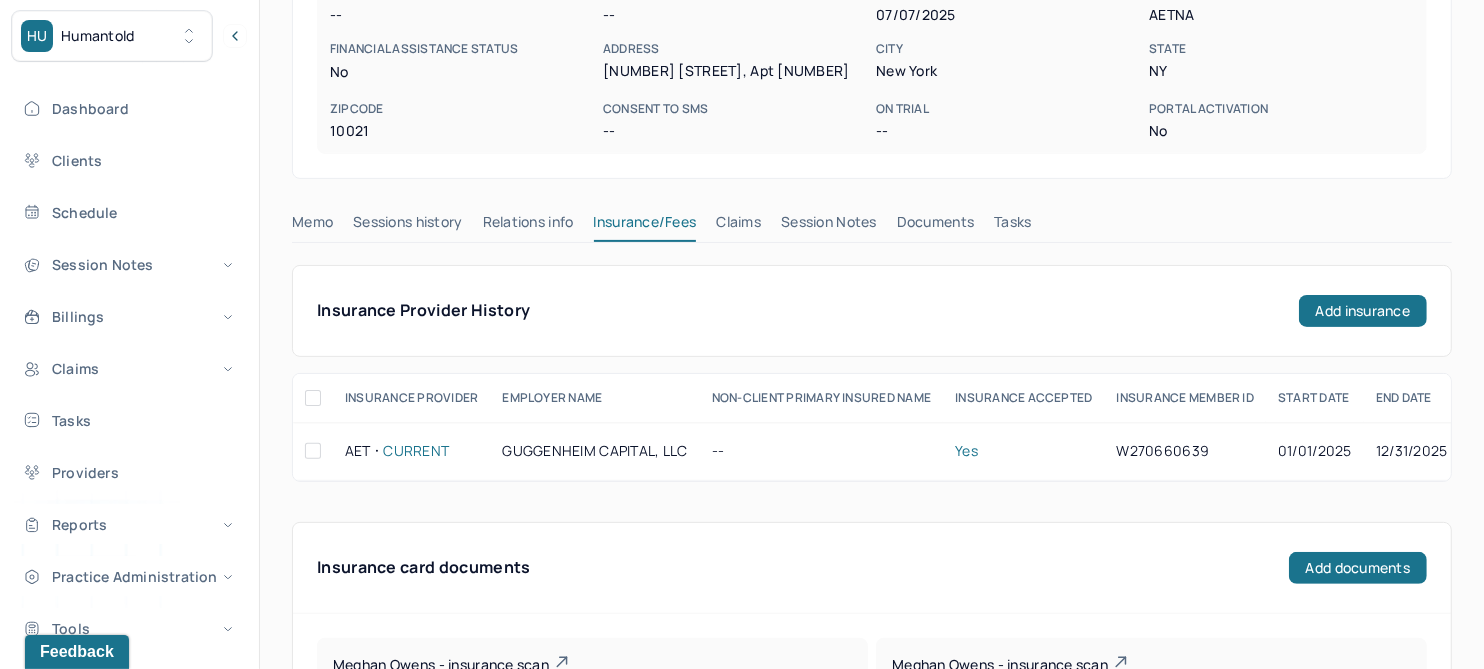 click on "Claims" at bounding box center [738, 226] 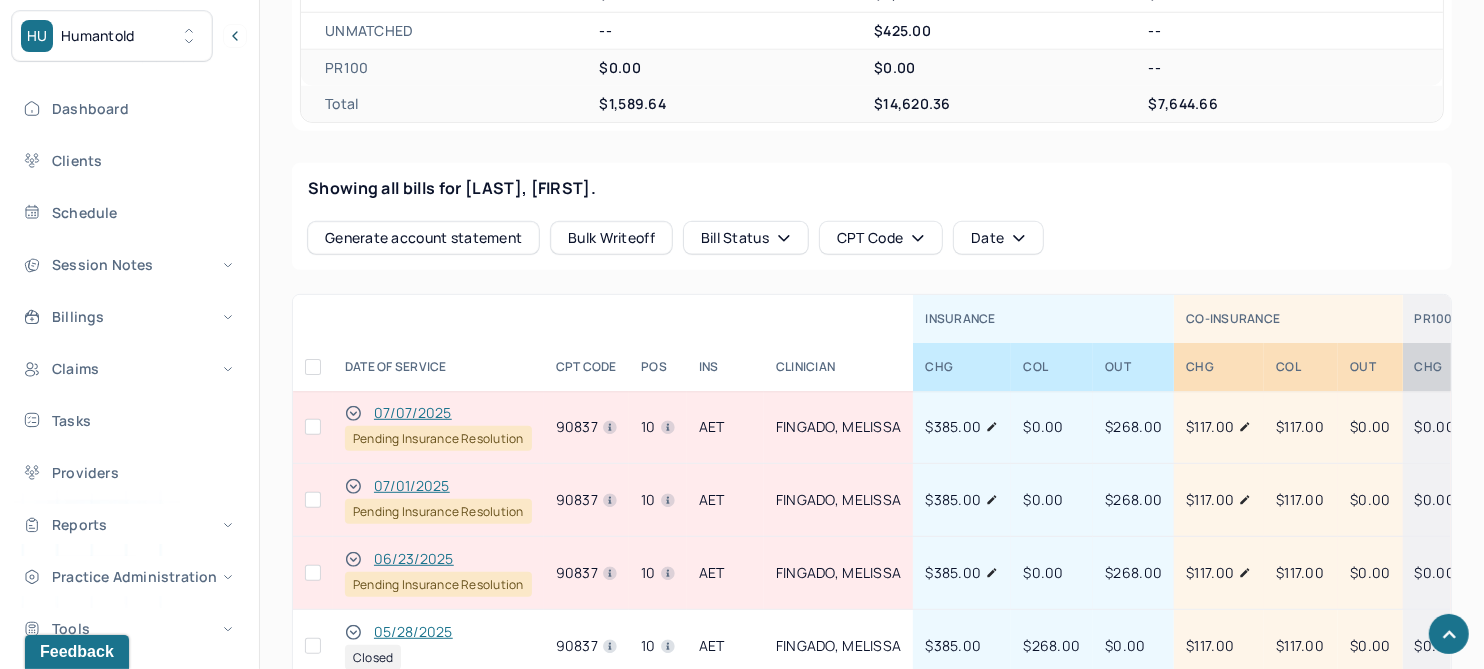 scroll, scrollTop: 792, scrollLeft: 0, axis: vertical 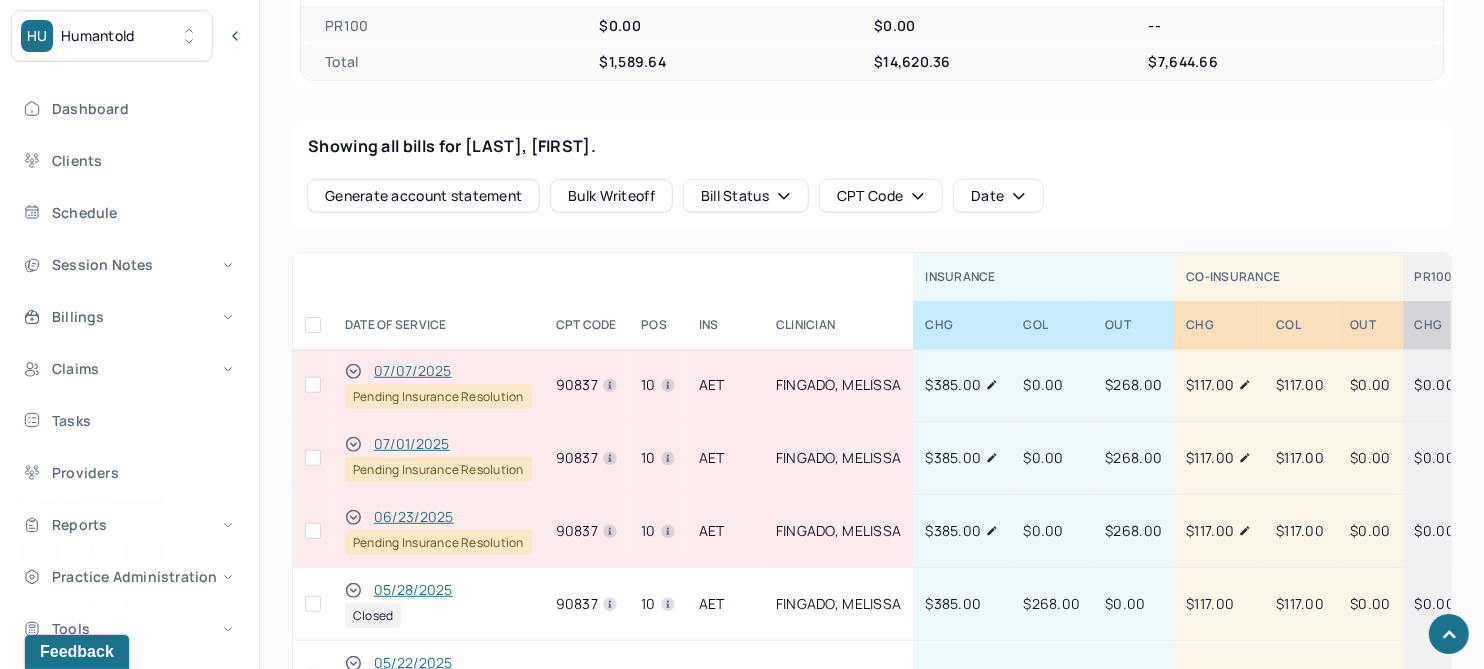 click on "06/23/2025" at bounding box center (414, 517) 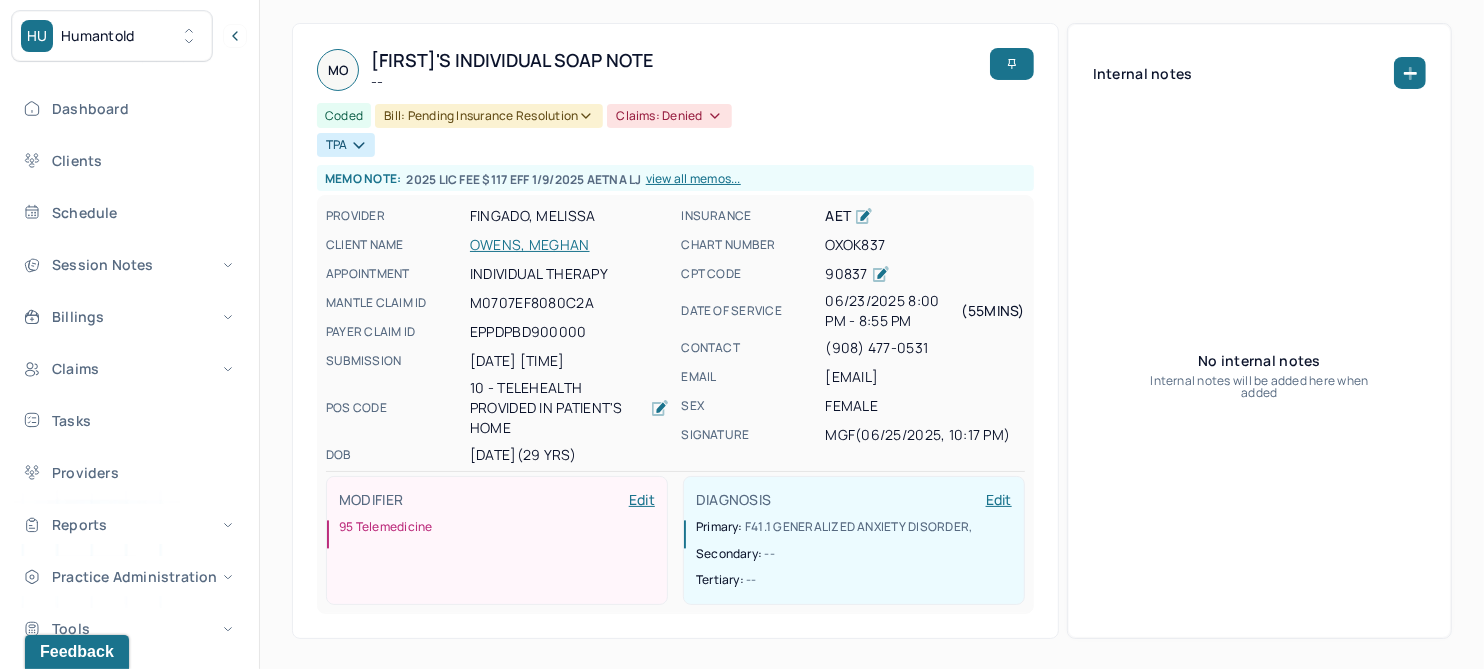 scroll, scrollTop: 374, scrollLeft: 0, axis: vertical 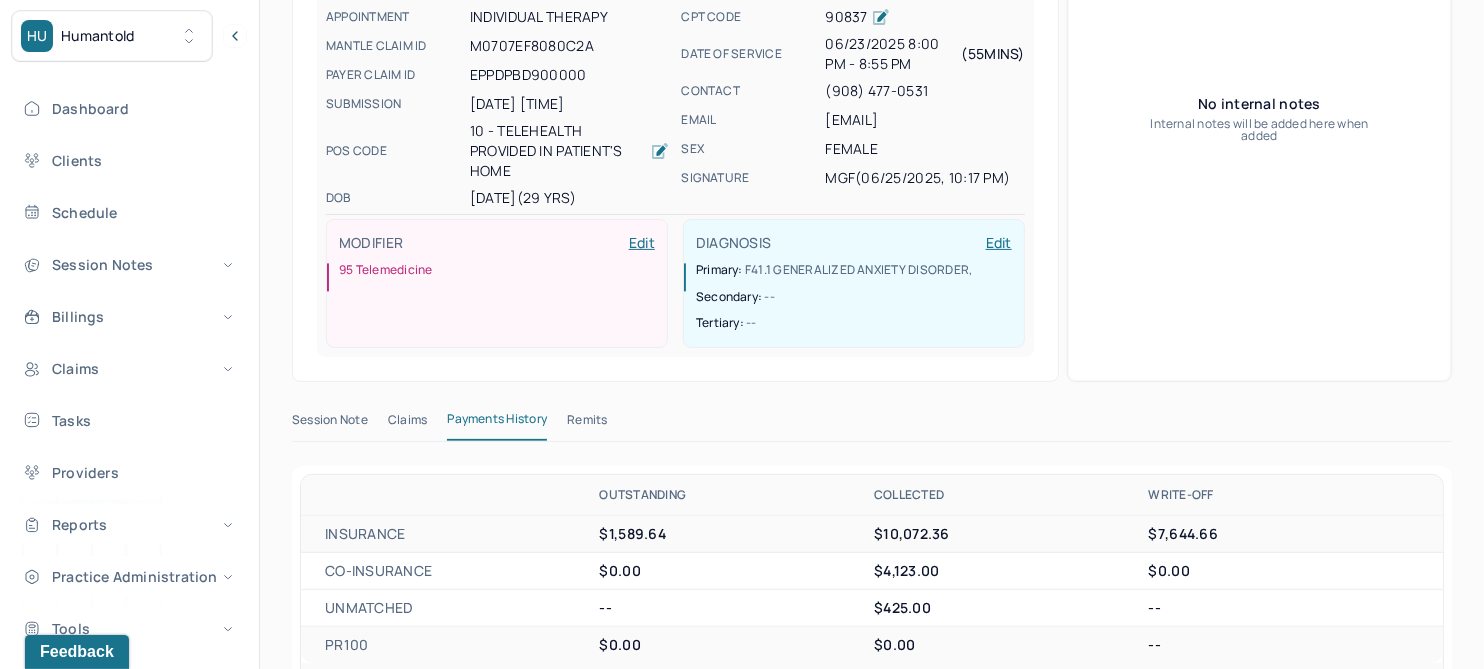 click on "Remits" at bounding box center [587, 424] 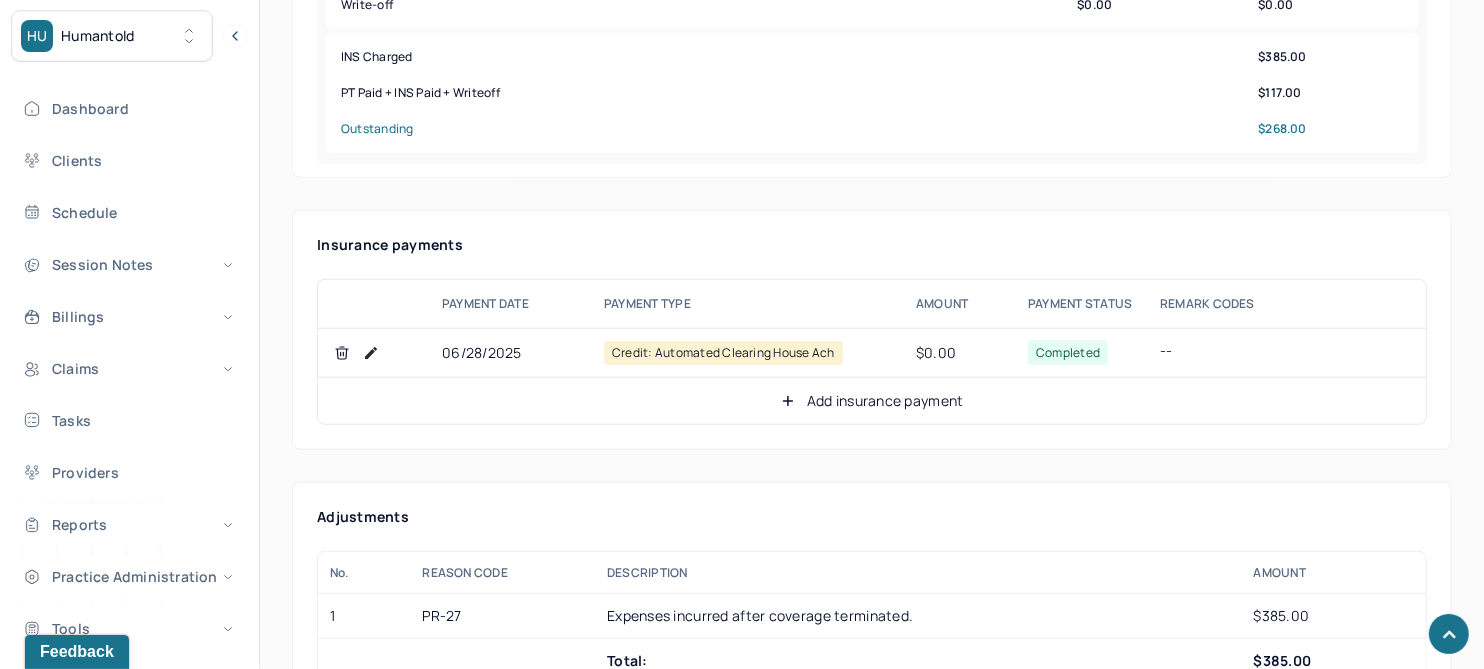 scroll, scrollTop: 1251, scrollLeft: 0, axis: vertical 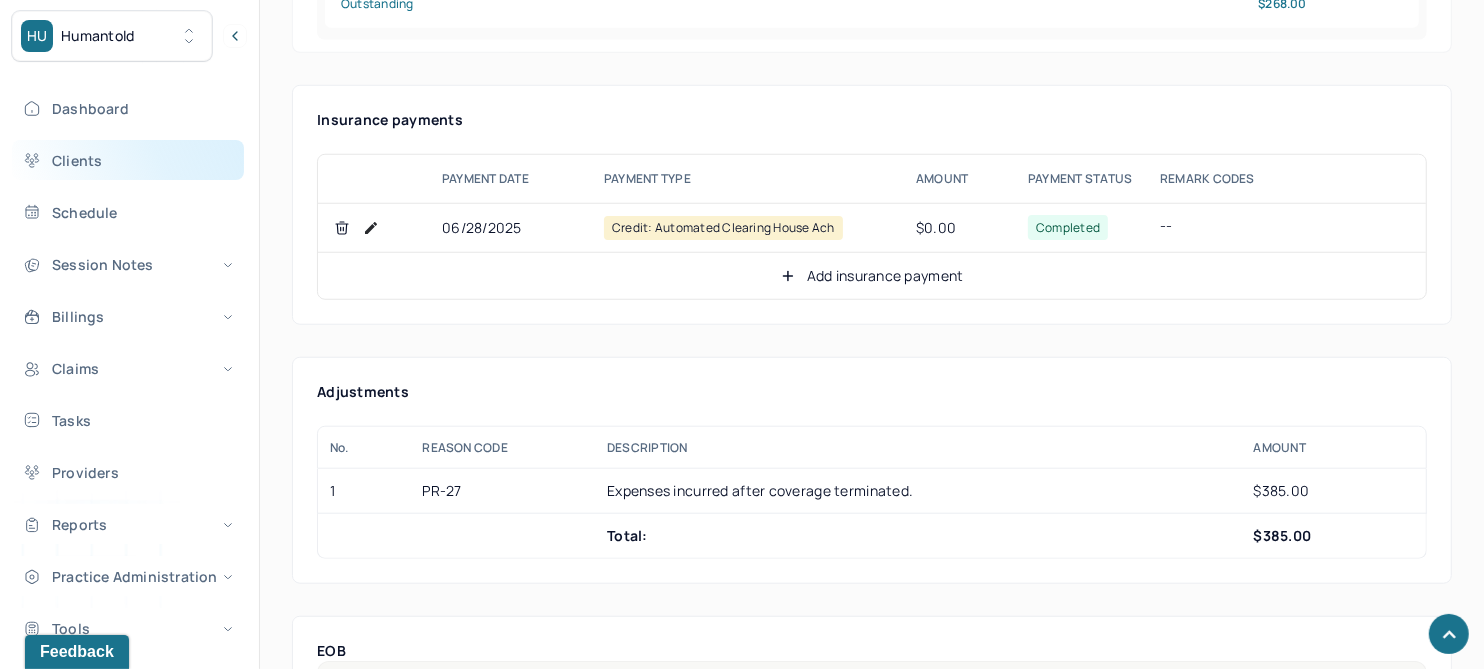 click on "Clients" at bounding box center [128, 160] 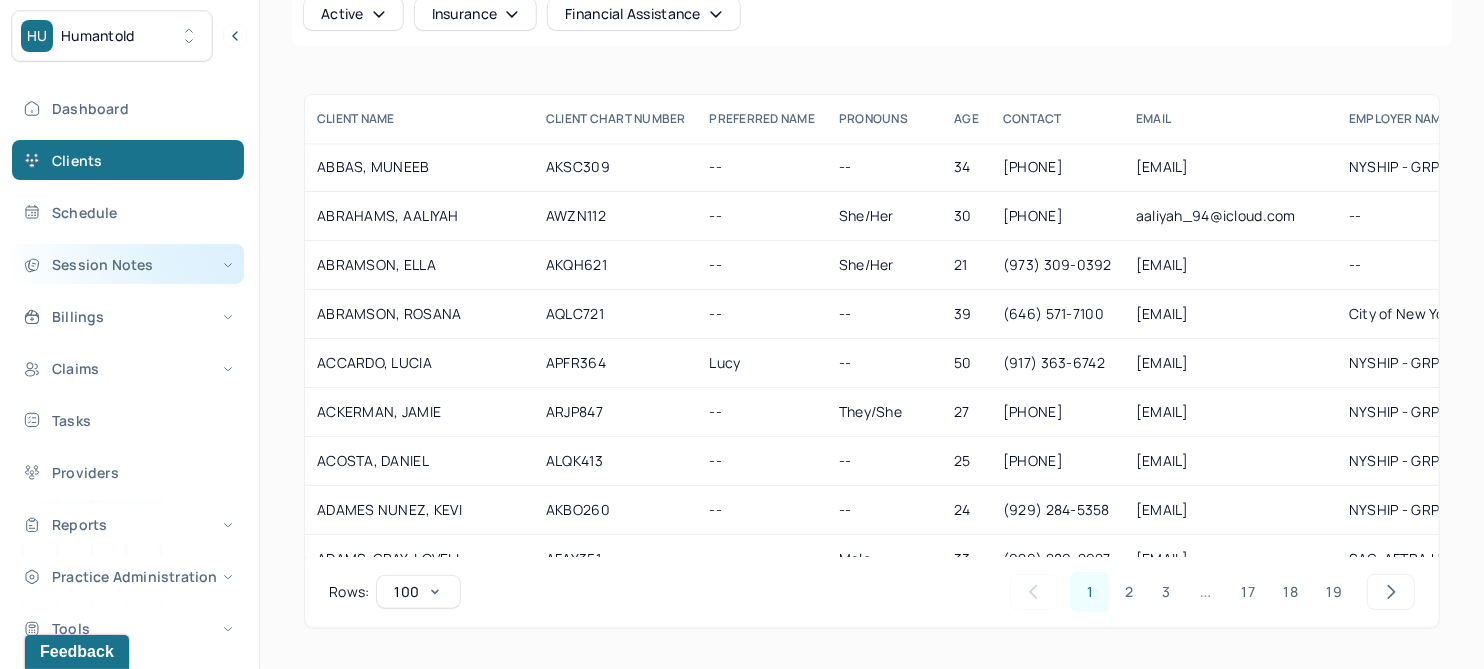 scroll, scrollTop: 166, scrollLeft: 0, axis: vertical 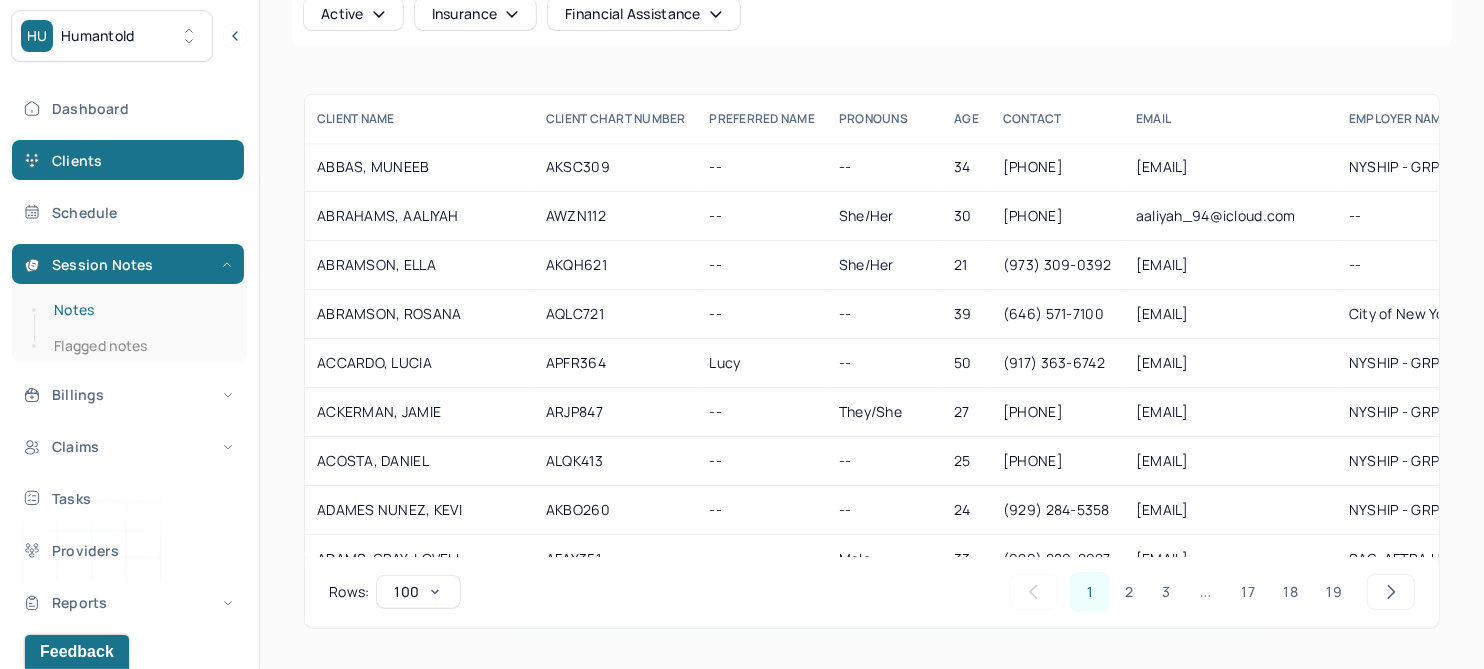 click on "Notes" at bounding box center (139, 310) 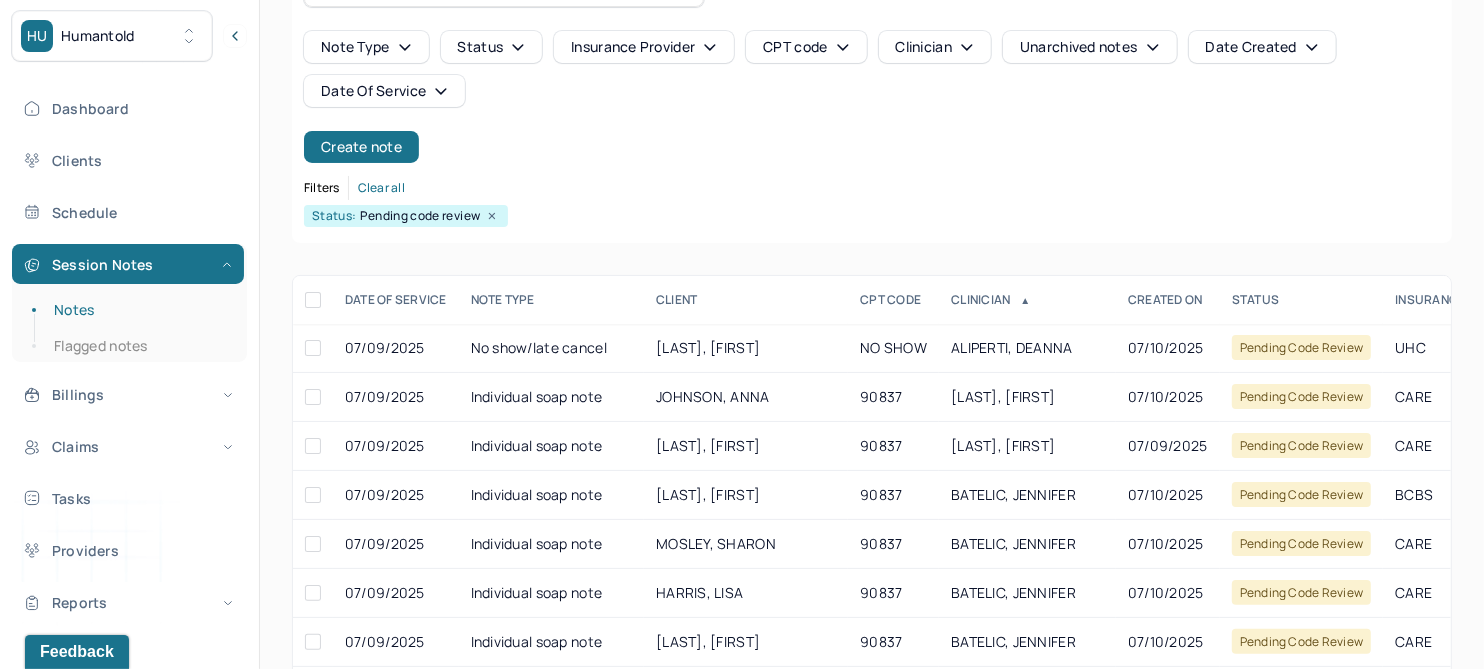scroll, scrollTop: 166, scrollLeft: 0, axis: vertical 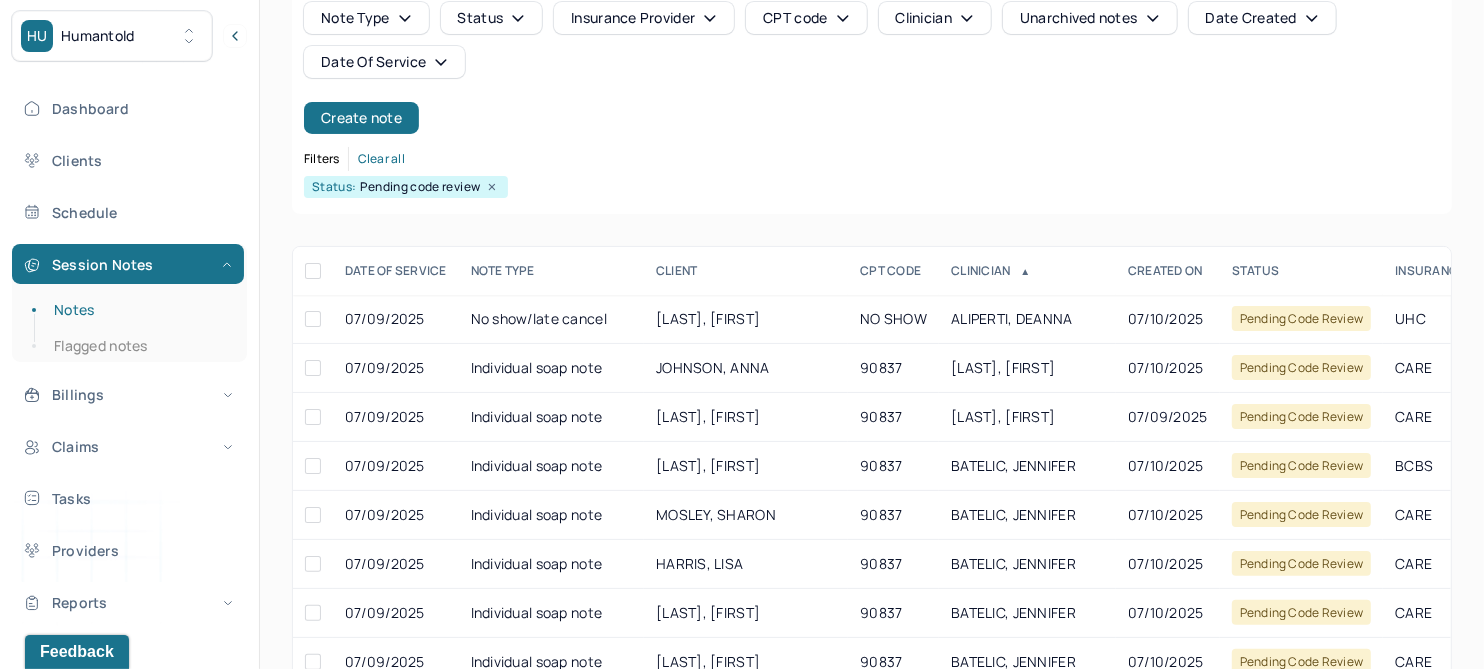 click 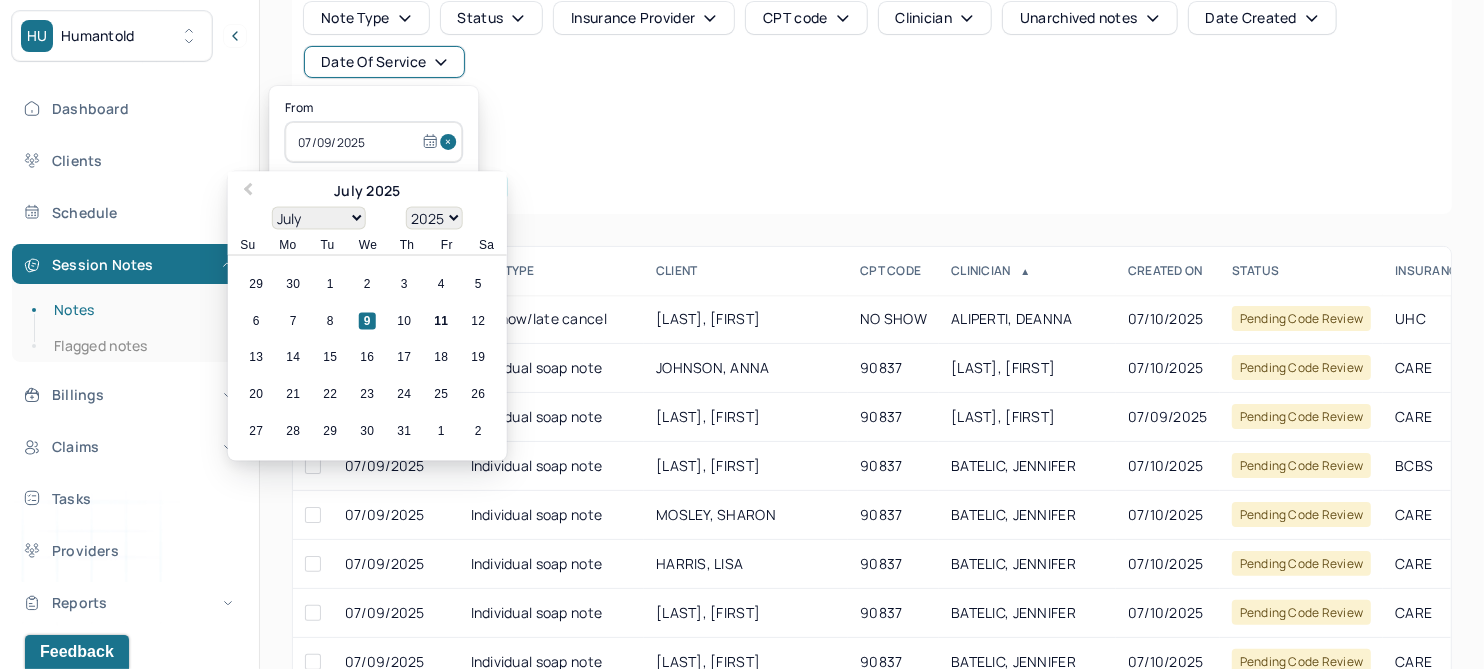 click at bounding box center [451, 142] 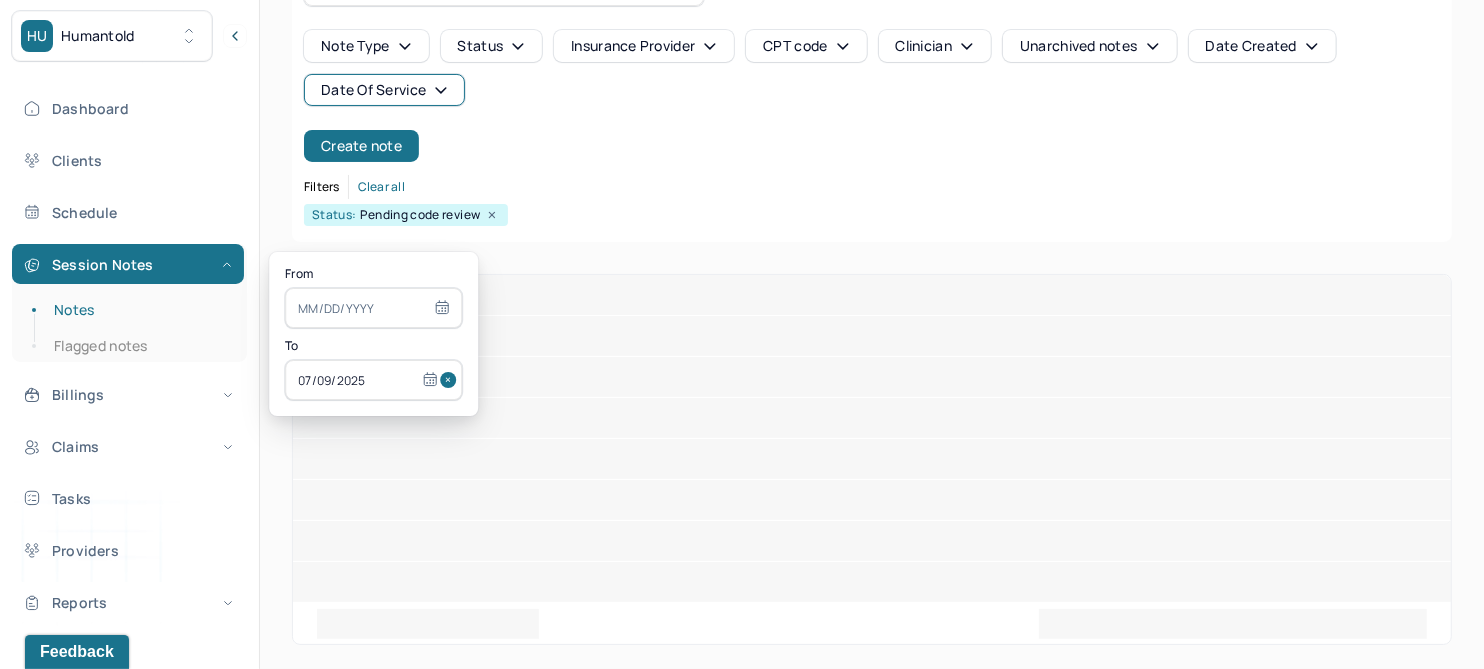 scroll, scrollTop: 0, scrollLeft: 0, axis: both 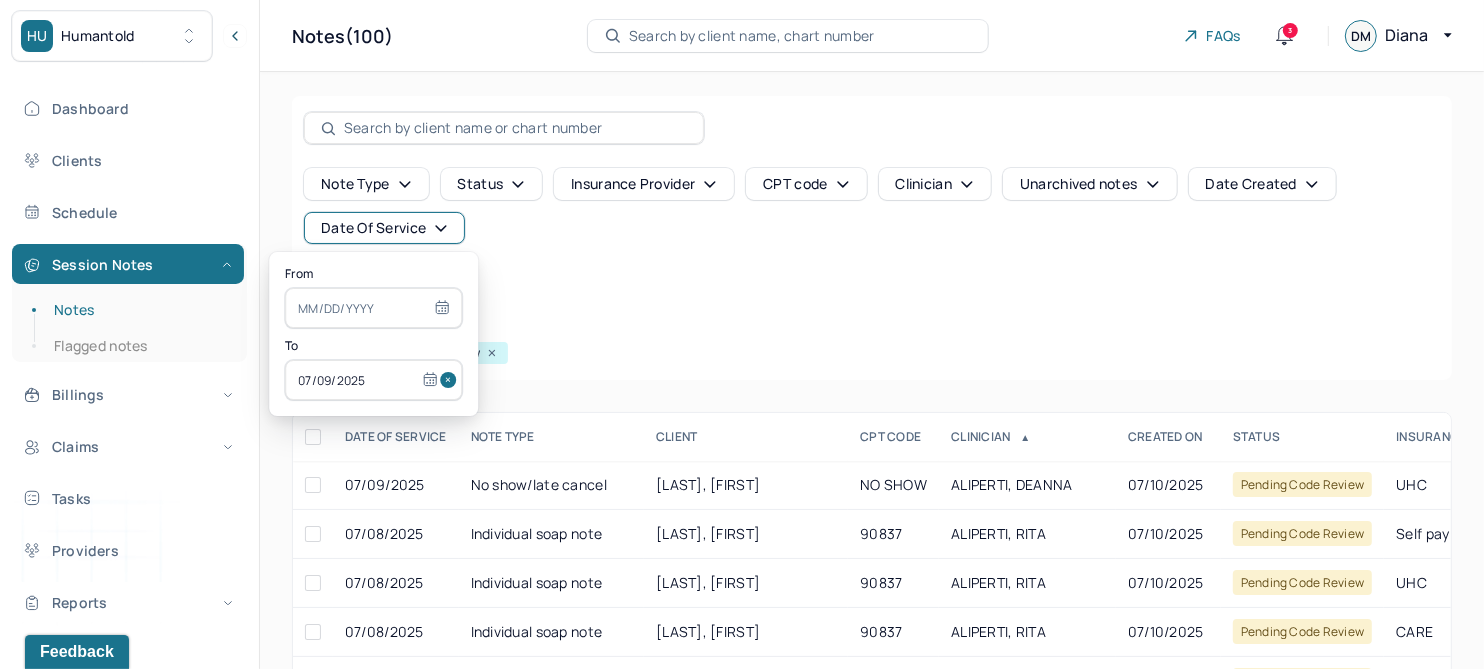 click at bounding box center (451, 380) 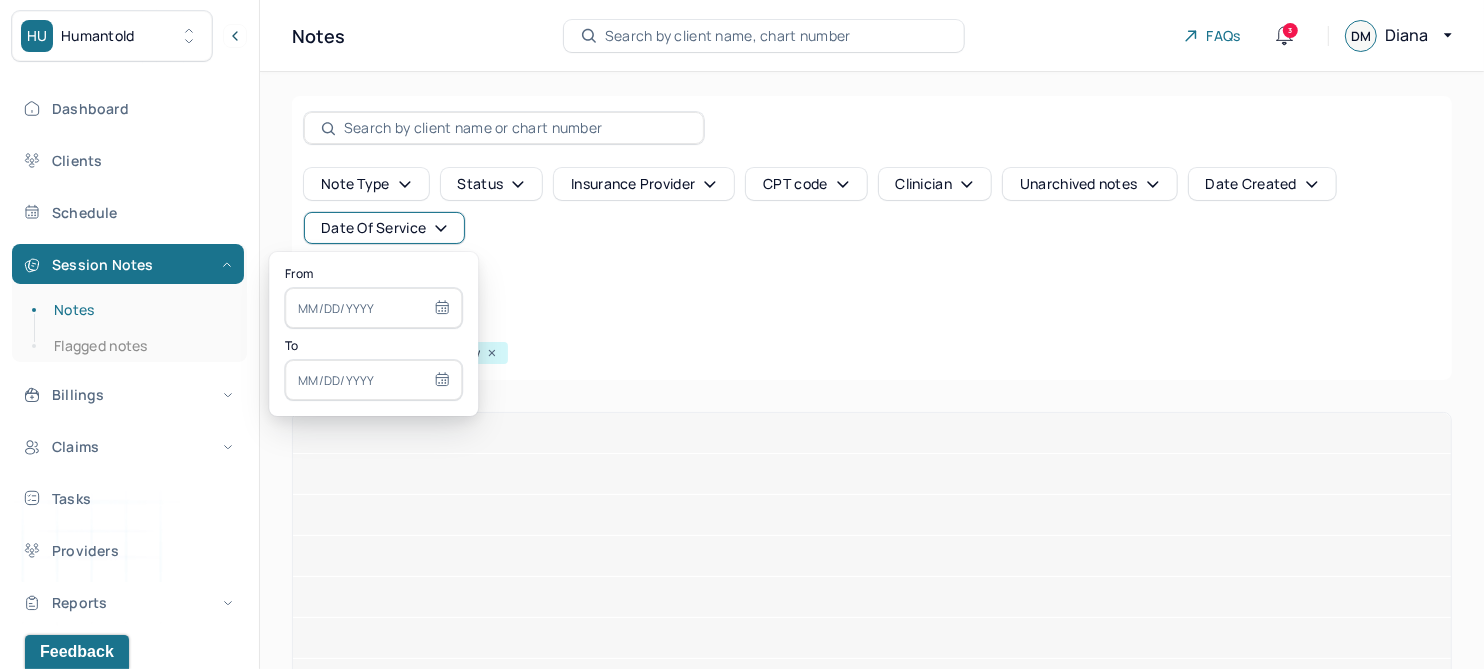 click at bounding box center (373, 308) 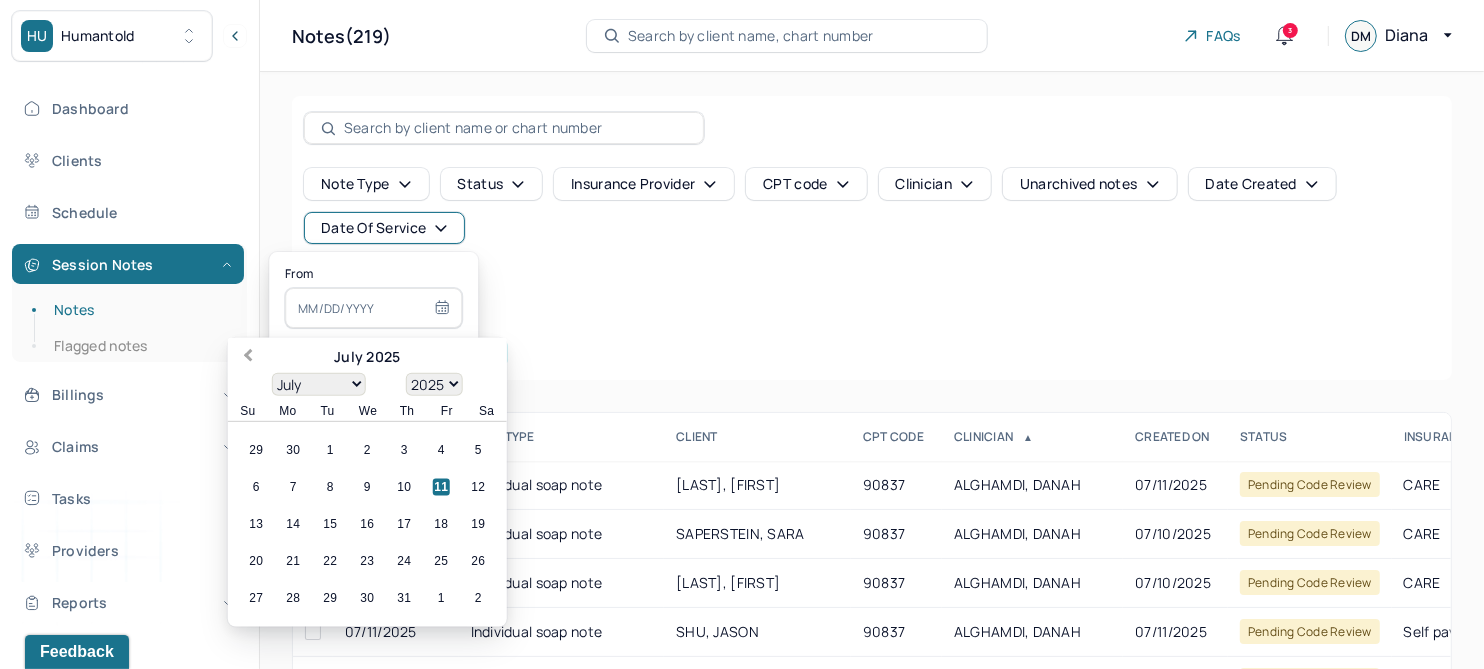 click on "Previous Month" at bounding box center [248, 357] 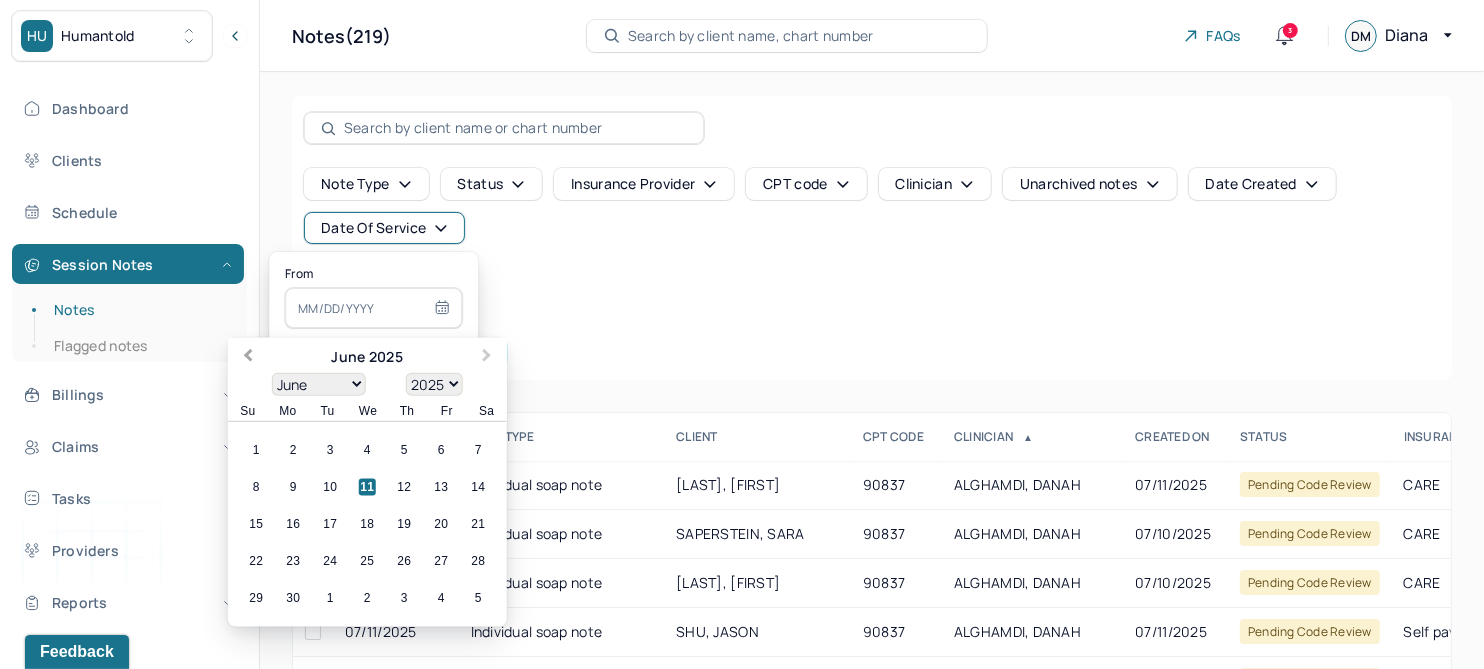 click on "Previous Month" at bounding box center (248, 357) 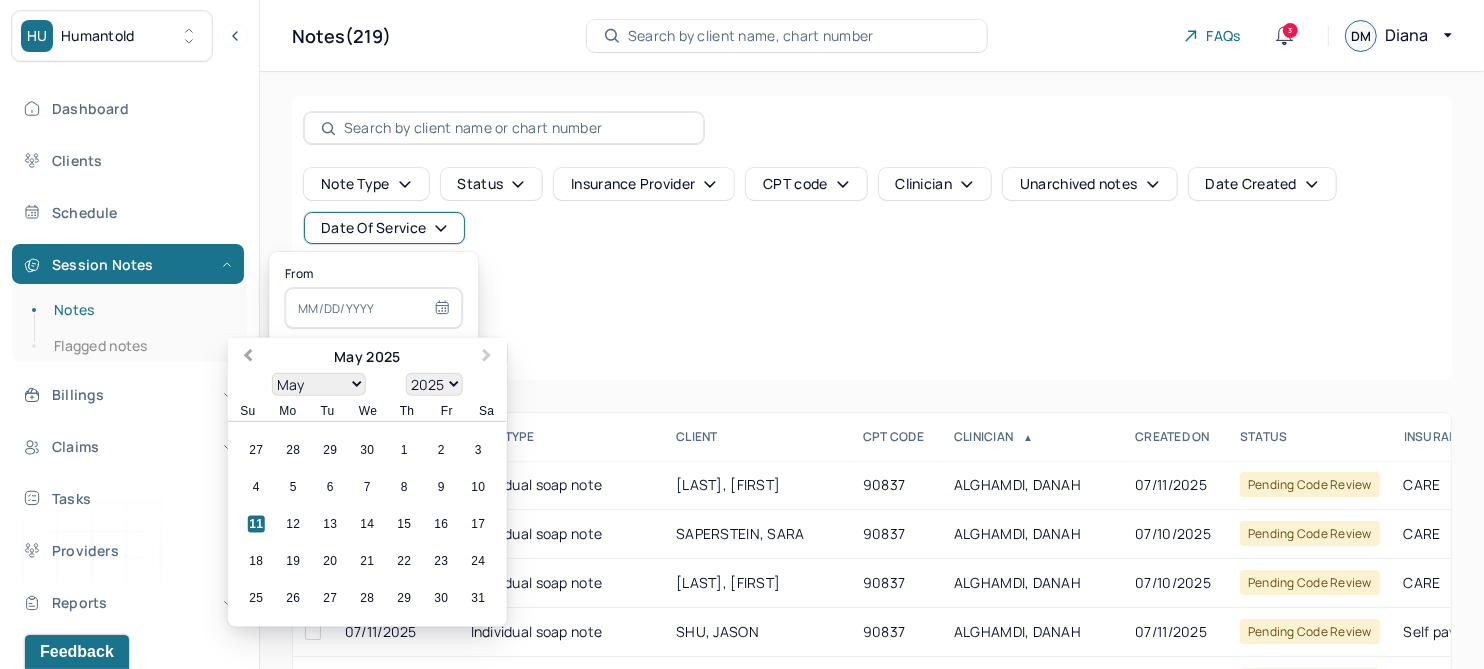 click on "Previous Month" at bounding box center (248, 357) 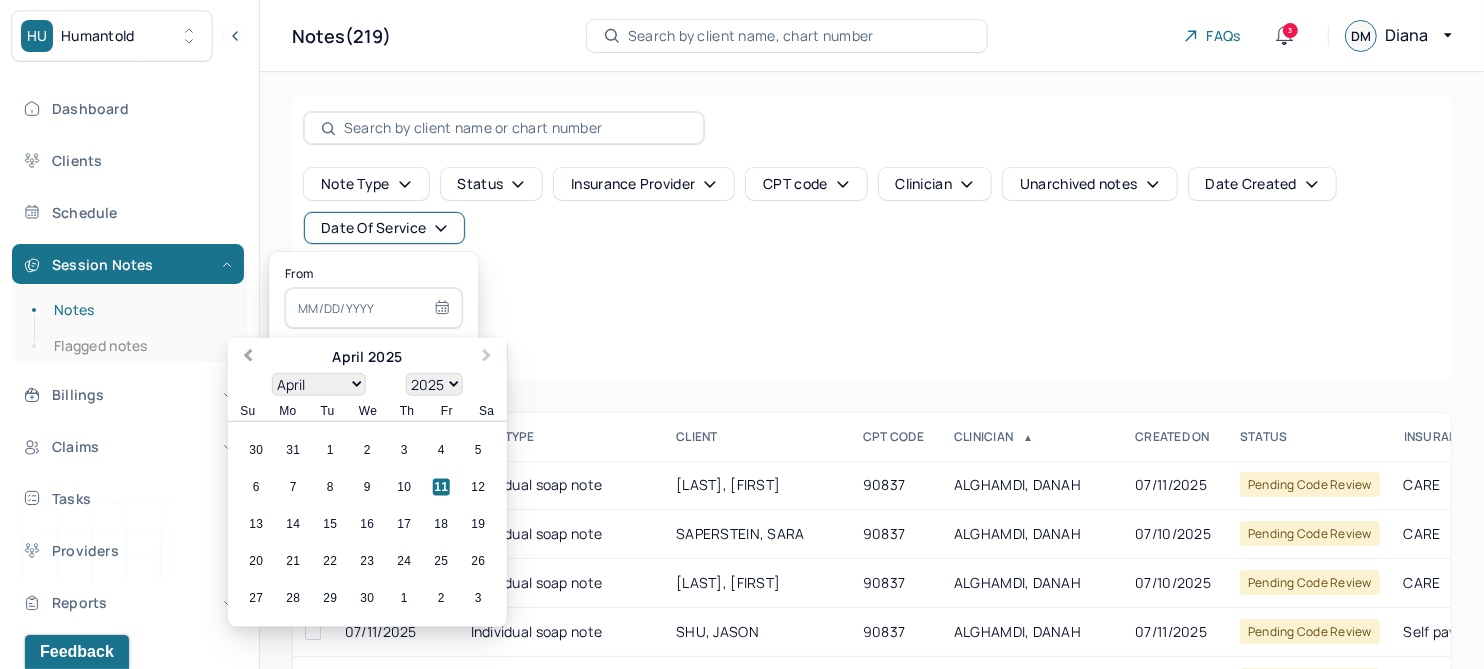 click on "Previous Month" at bounding box center (248, 357) 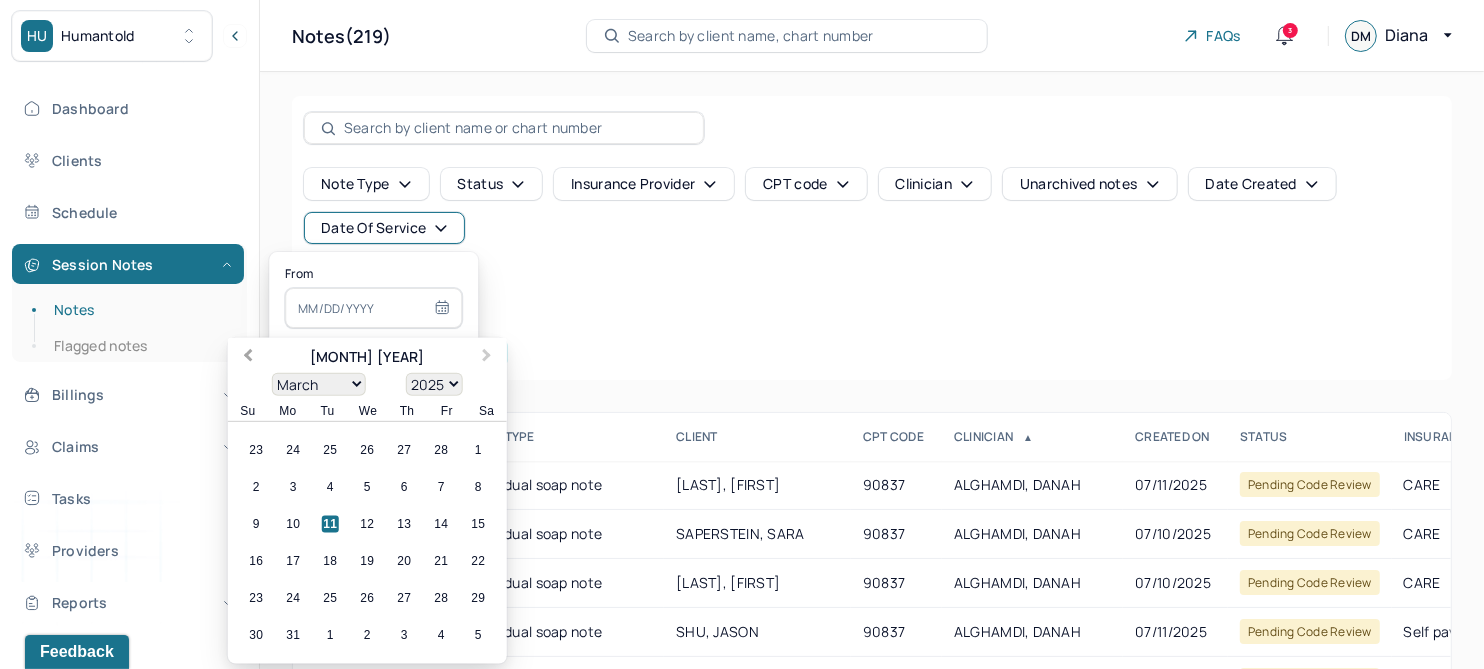 click on "Previous Month" at bounding box center [248, 357] 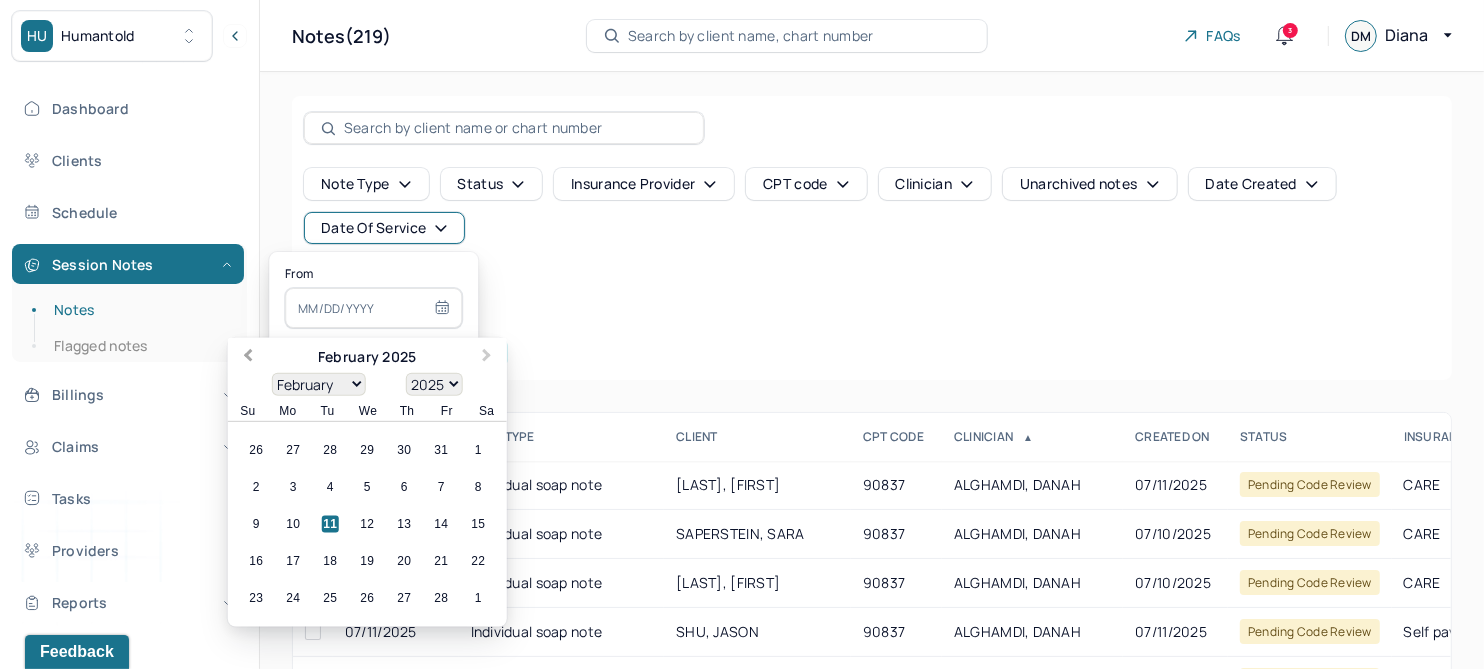 click on "Previous Month" at bounding box center (248, 357) 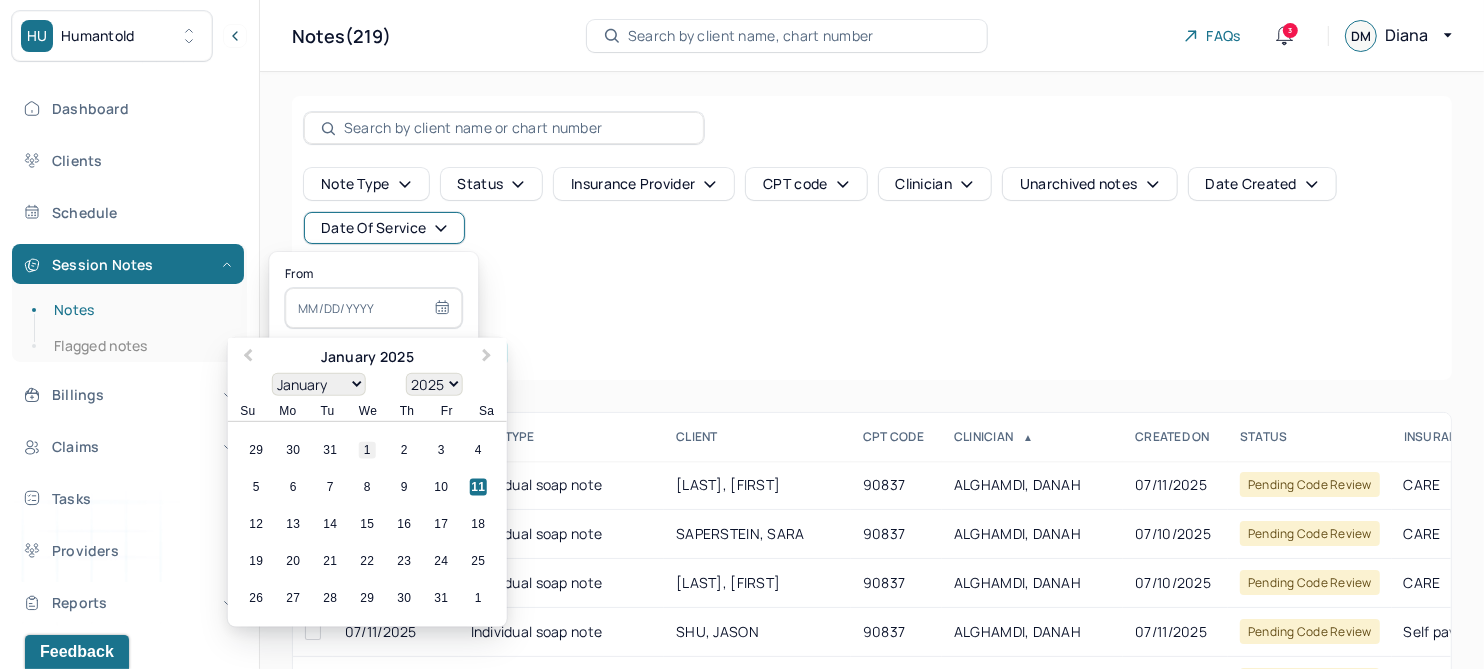 click on "1" at bounding box center [367, 450] 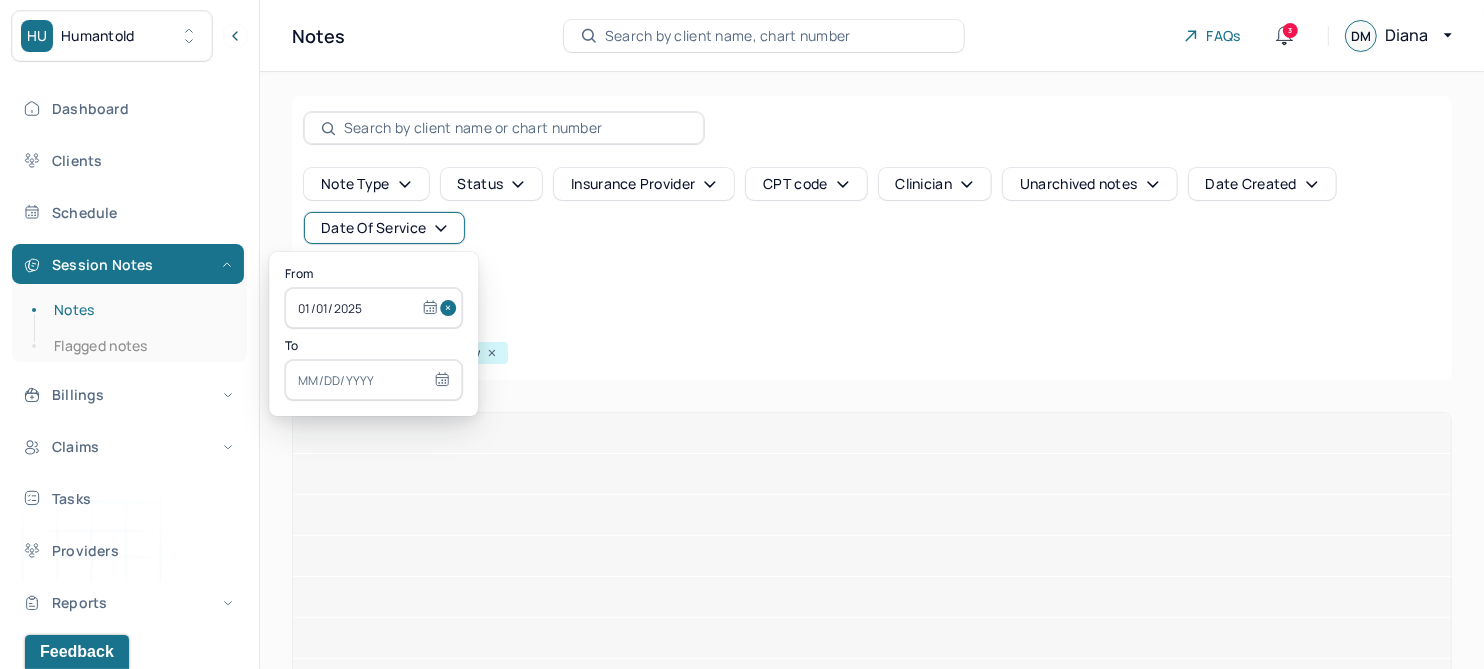 click at bounding box center [373, 380] 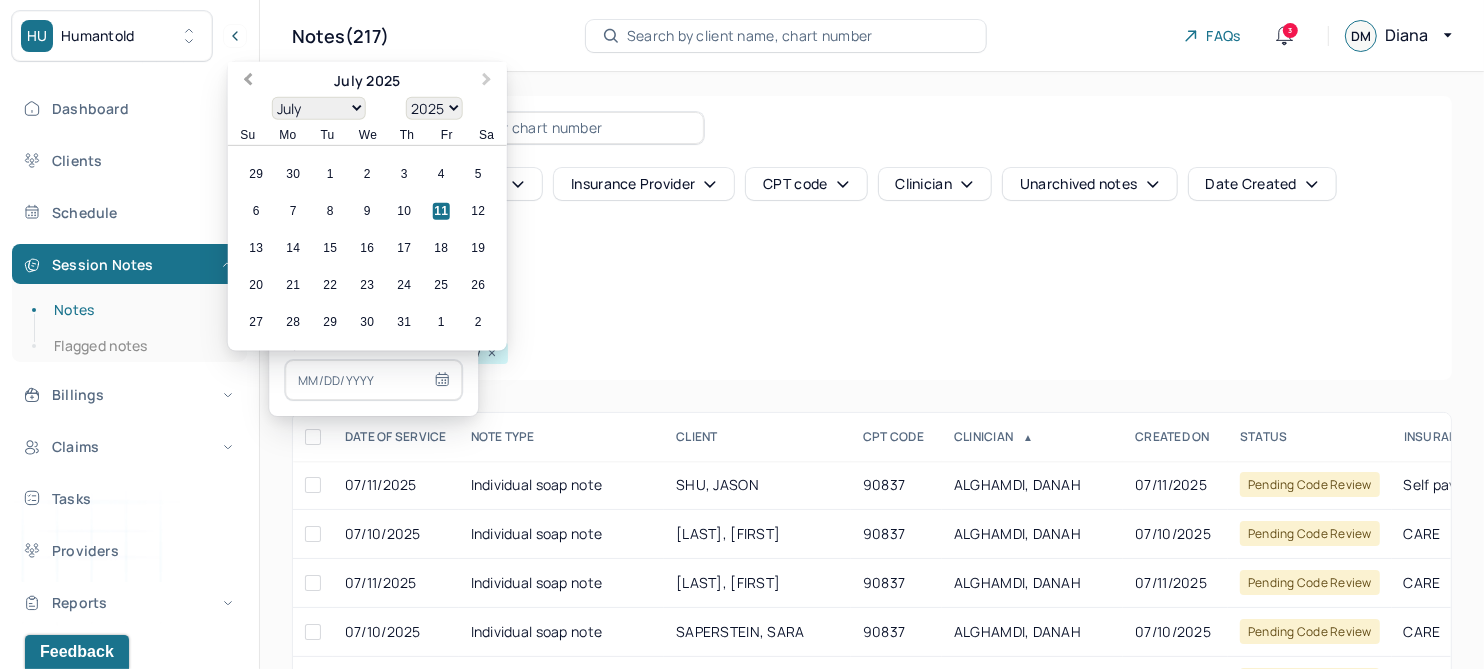 click on "Previous Month" at bounding box center (248, 81) 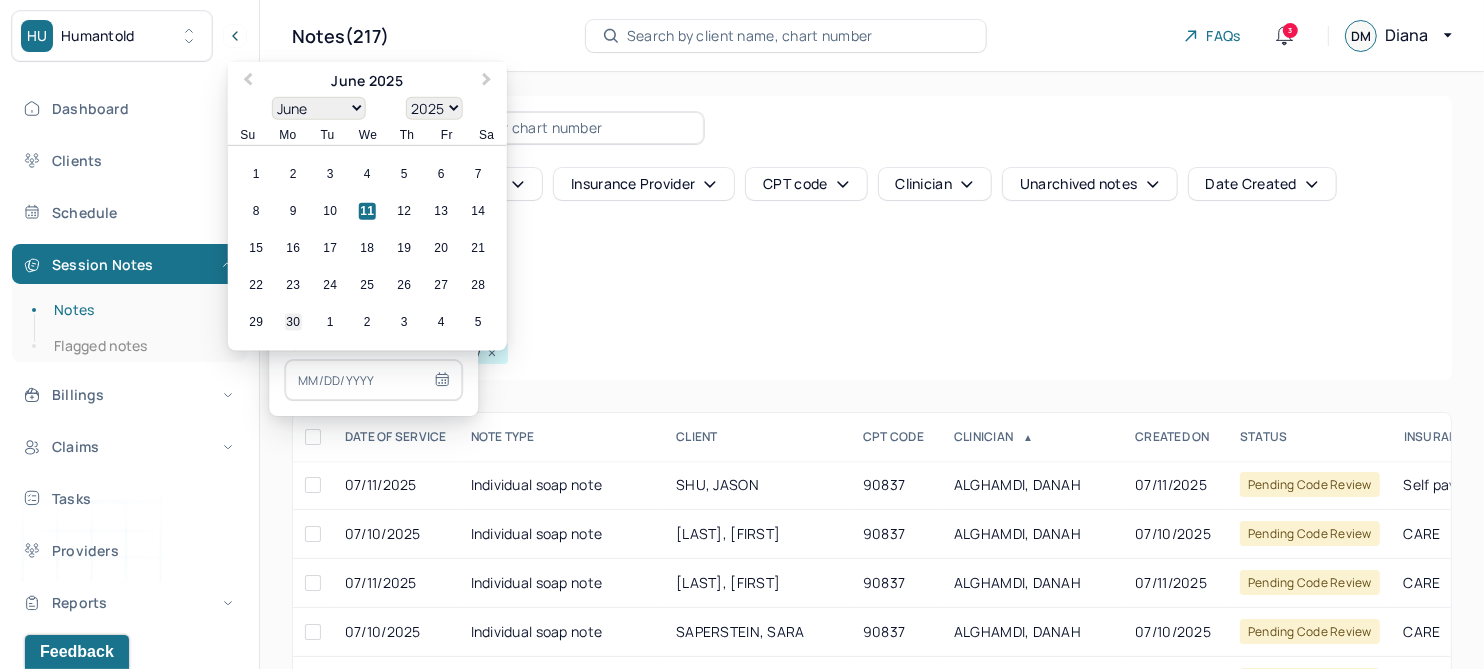click on "30" at bounding box center (293, 322) 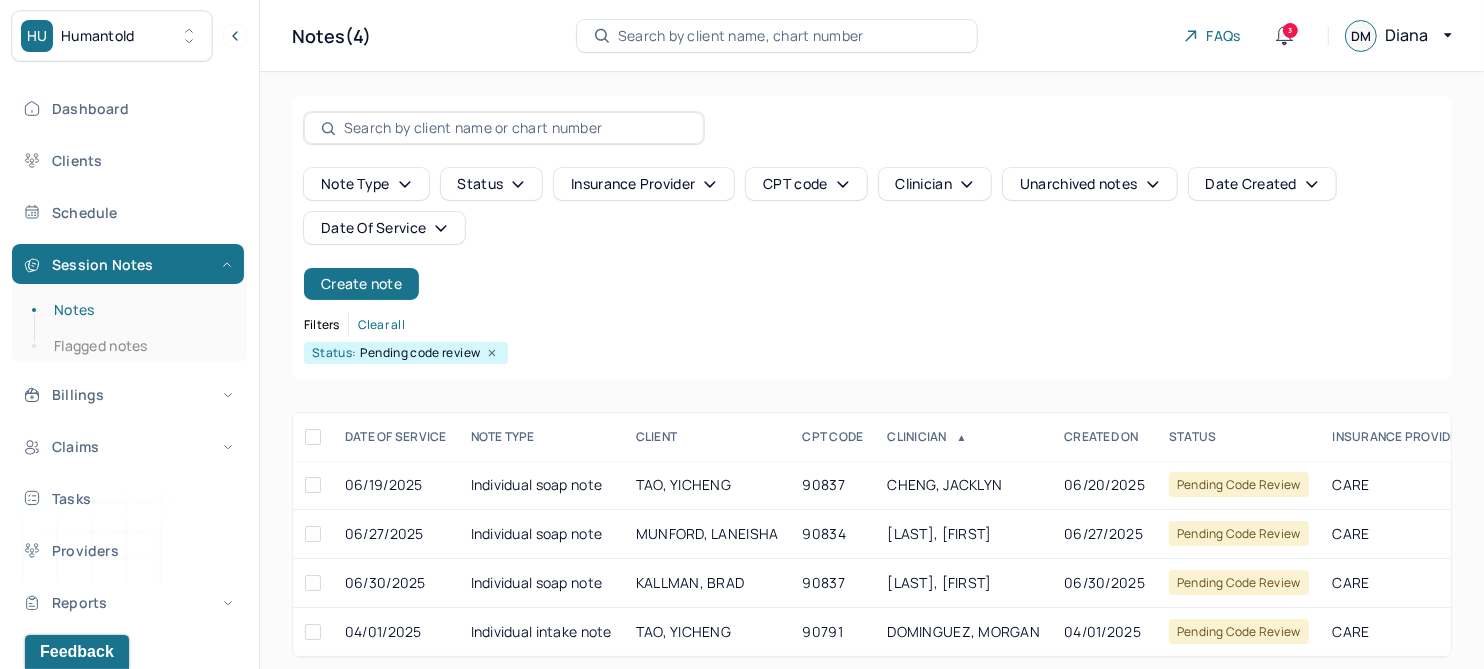 click on "Note type     Status     Insurance provider     CPT code     Clinician     Unarchived notes     Date Created     Date Of Service     Create note" at bounding box center [872, 234] 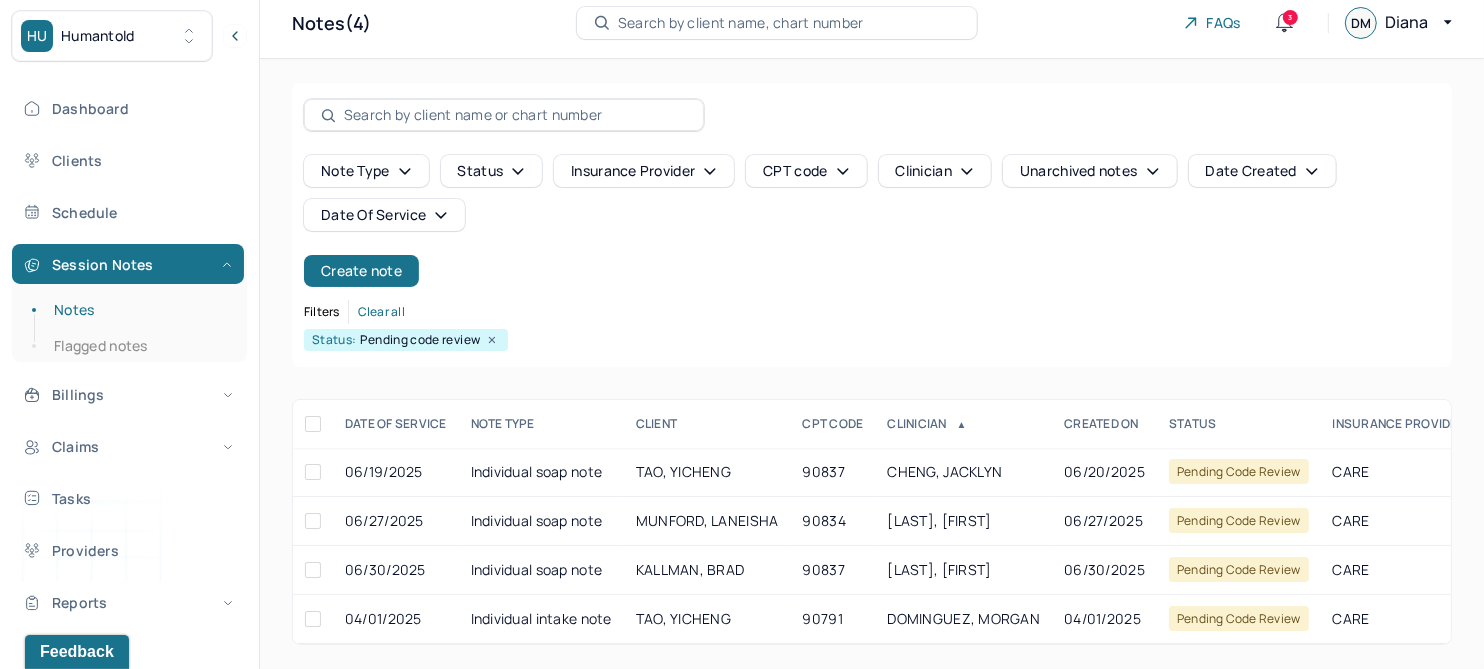 scroll, scrollTop: 29, scrollLeft: 0, axis: vertical 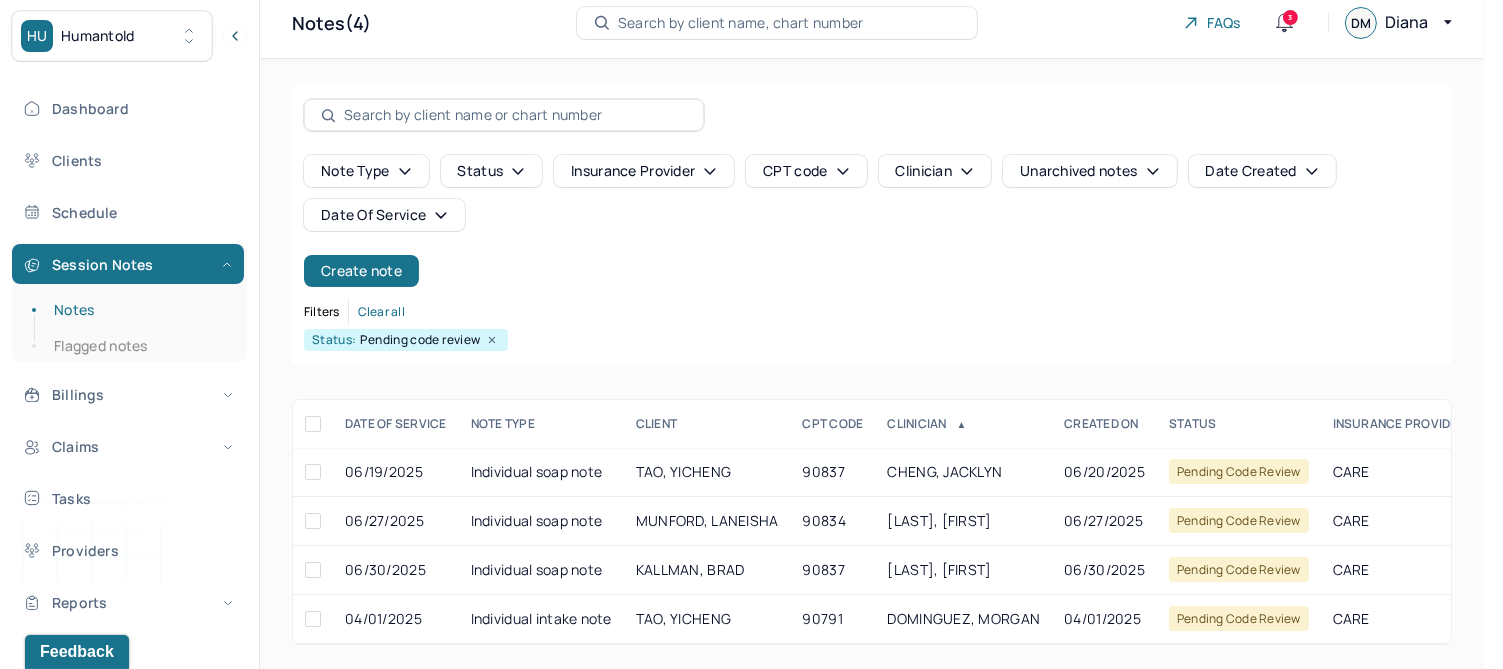 click 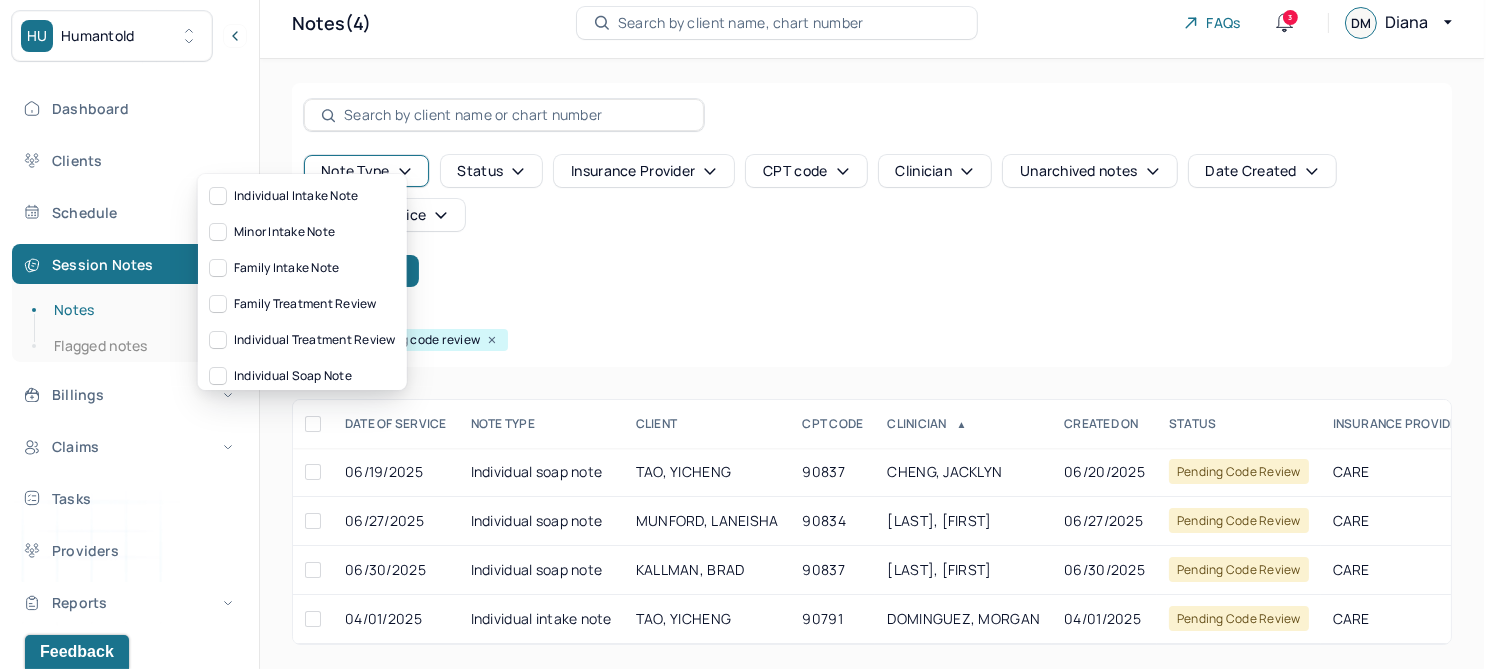click 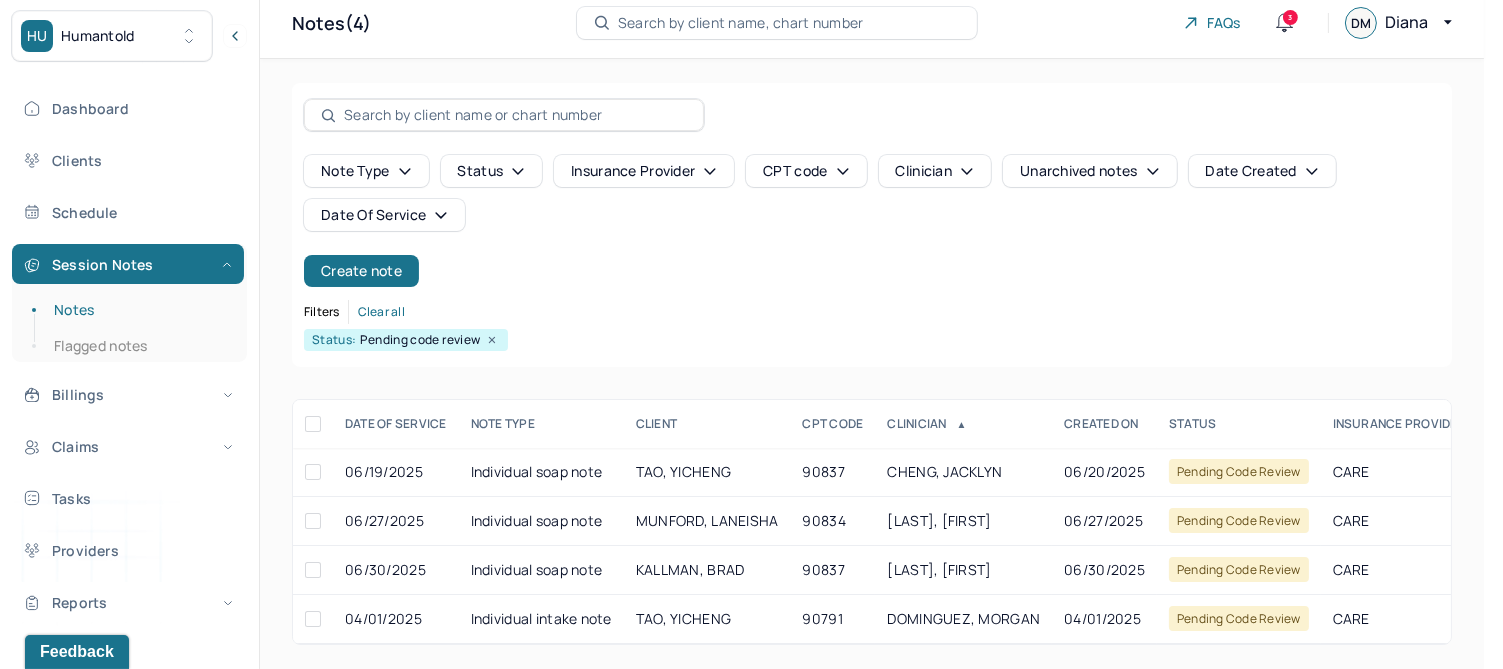 click on "Note type     Status     Insurance provider     CPT code     Clinician     Unarchived notes     Date Created     Date Of Service     Create note" at bounding box center (872, 221) 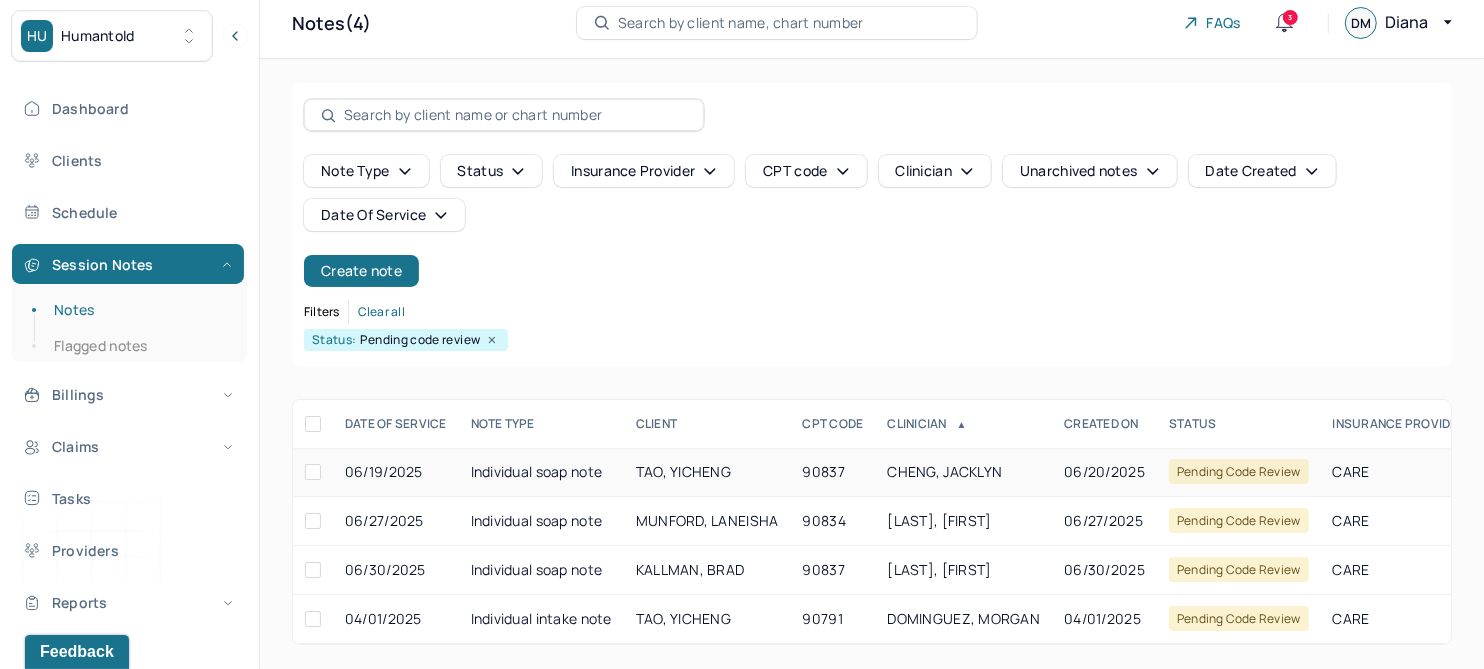 click on "TAO, YICHENG" at bounding box center (683, 471) 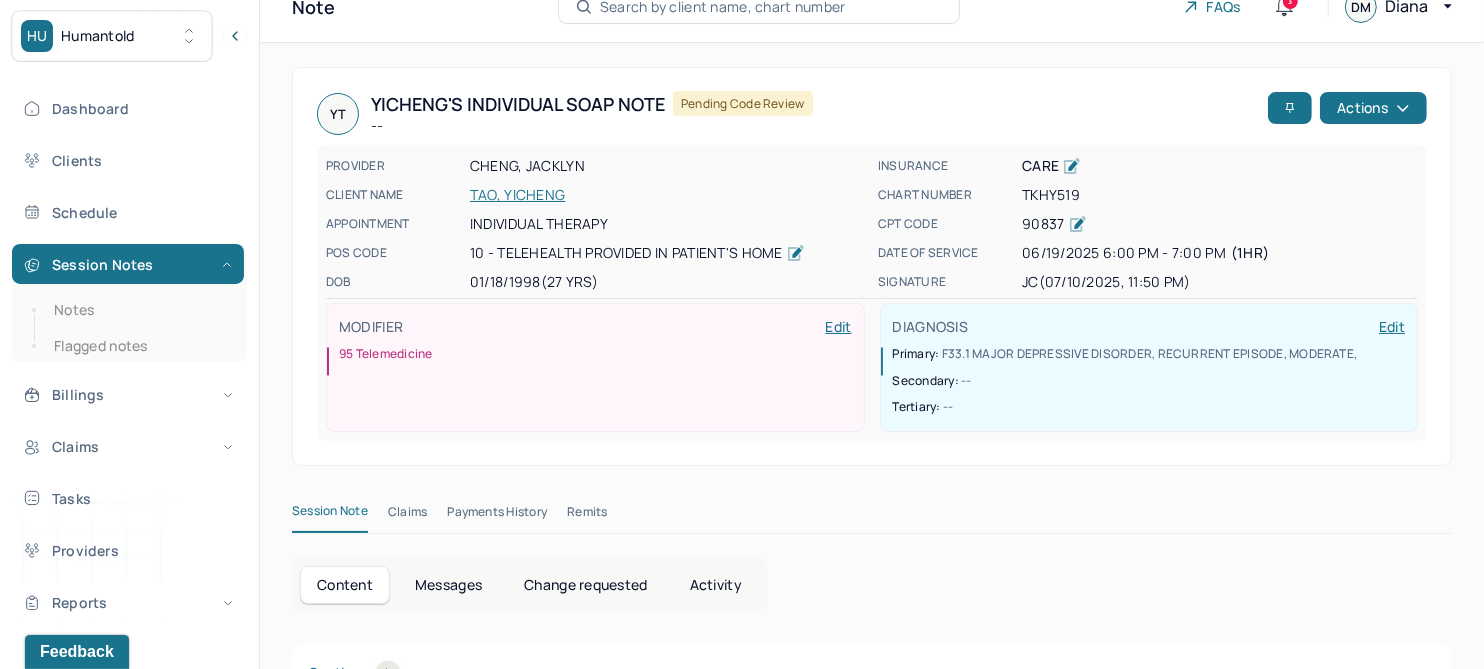 click on "Change requested" at bounding box center [585, 585] 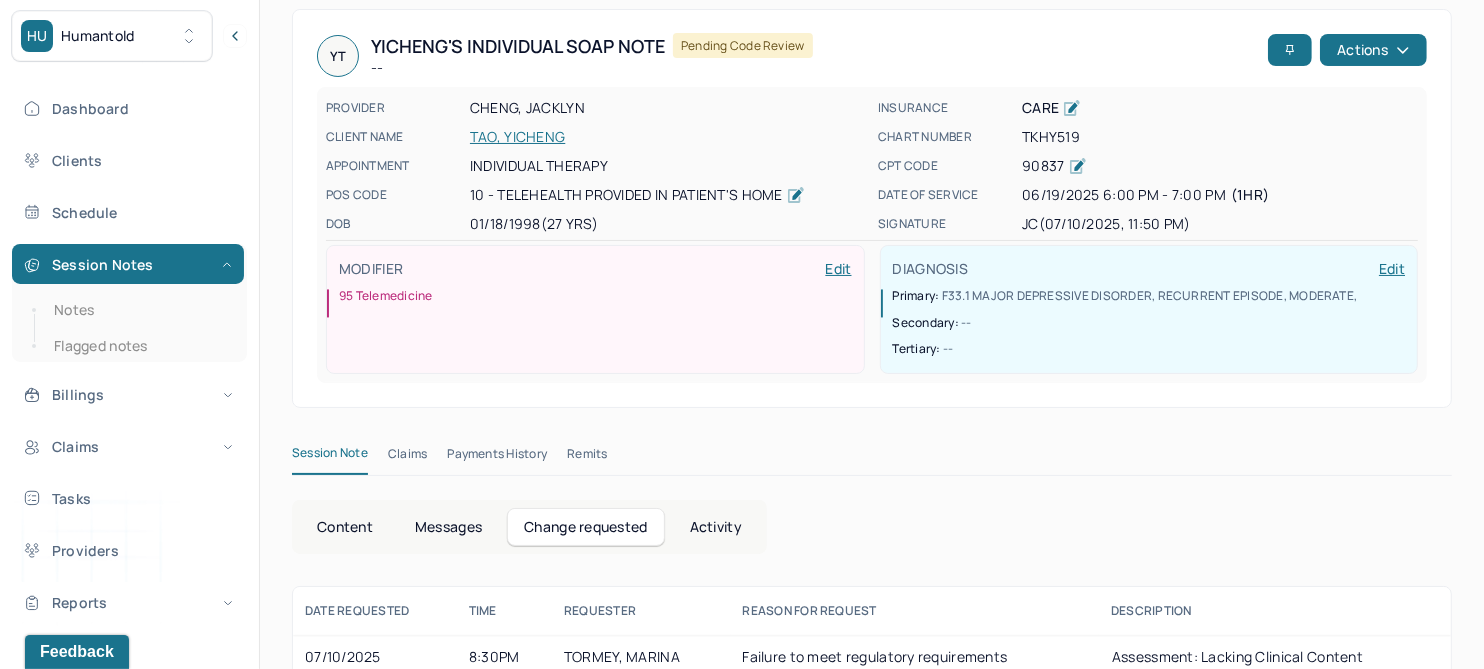 scroll, scrollTop: 118, scrollLeft: 0, axis: vertical 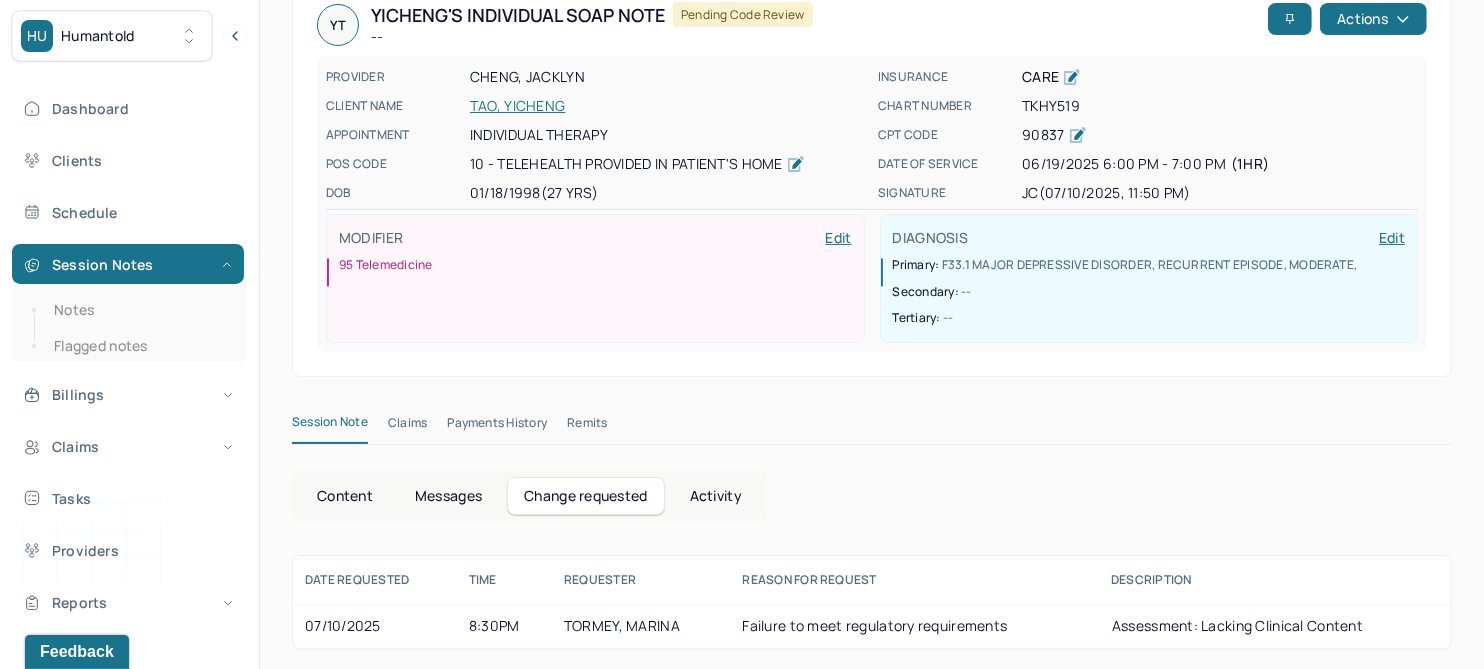 click on "Content" at bounding box center [345, 496] 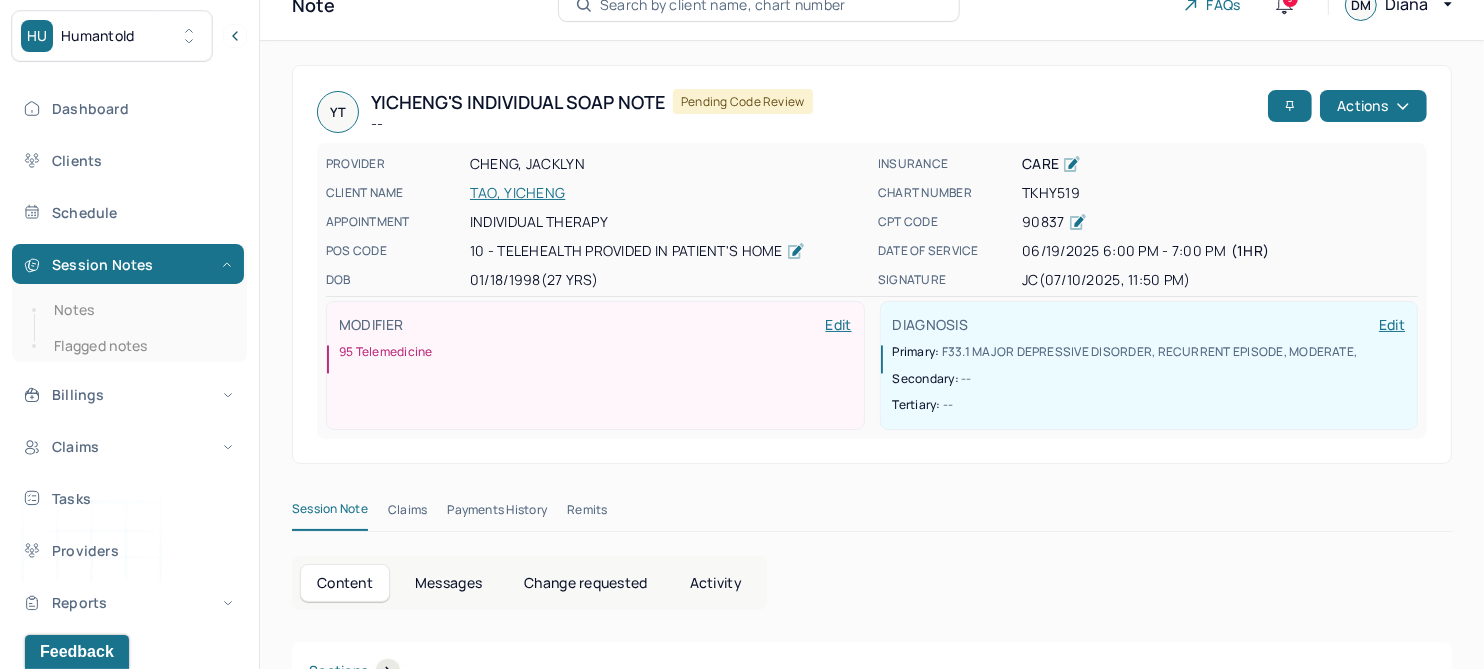 scroll, scrollTop: 0, scrollLeft: 0, axis: both 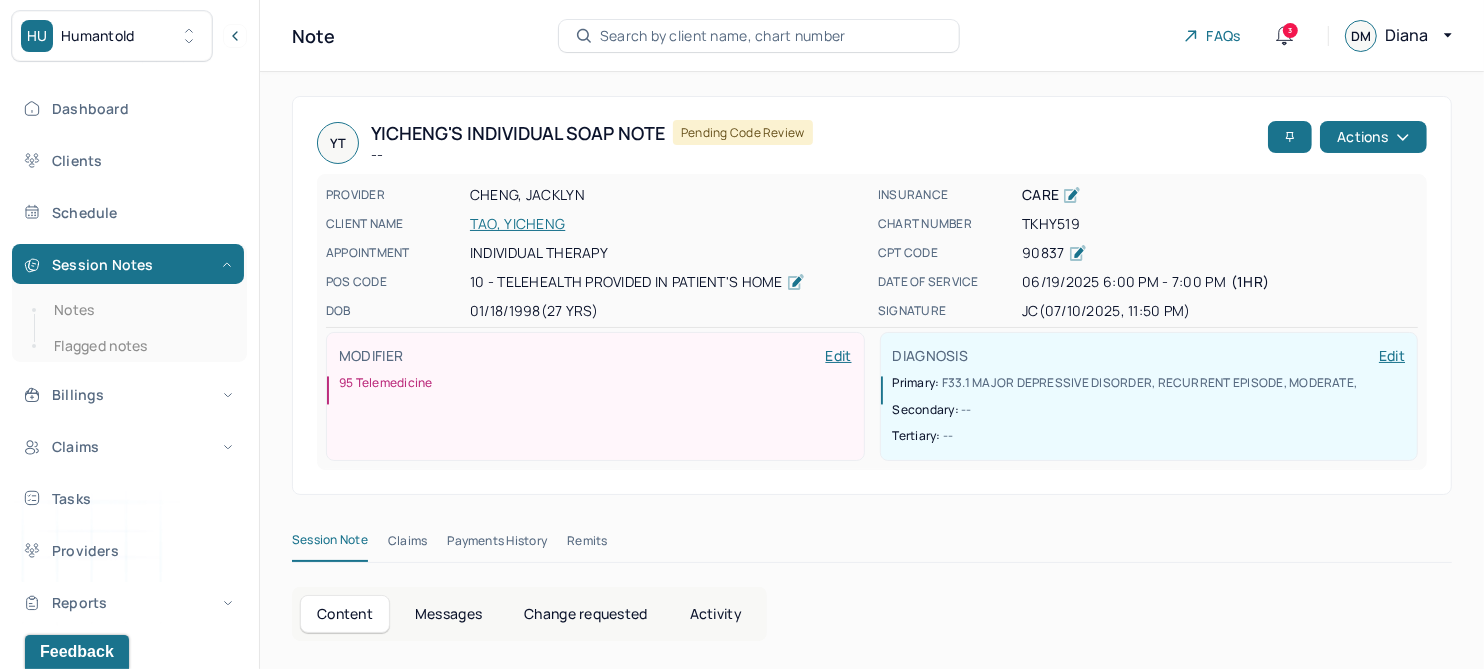 click on "TAO, YICHENG" at bounding box center [668, 224] 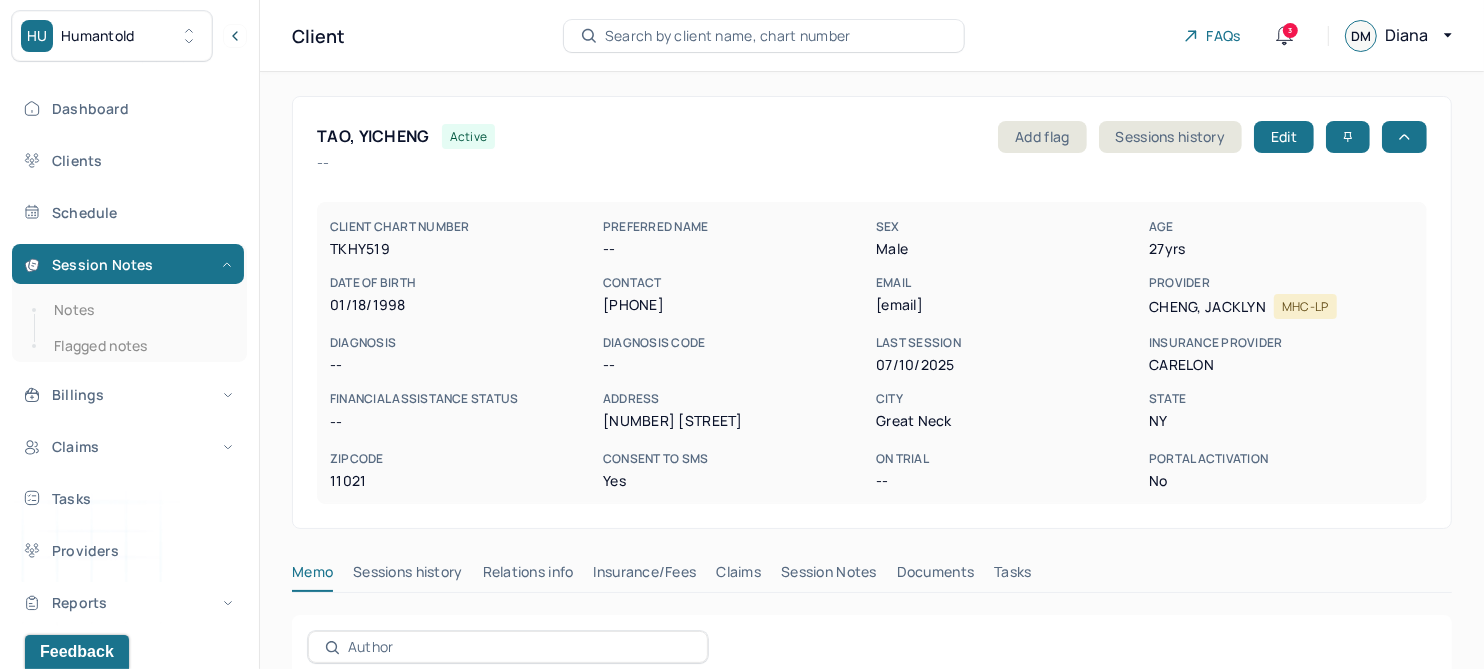 click on "Session Notes" at bounding box center [829, 576] 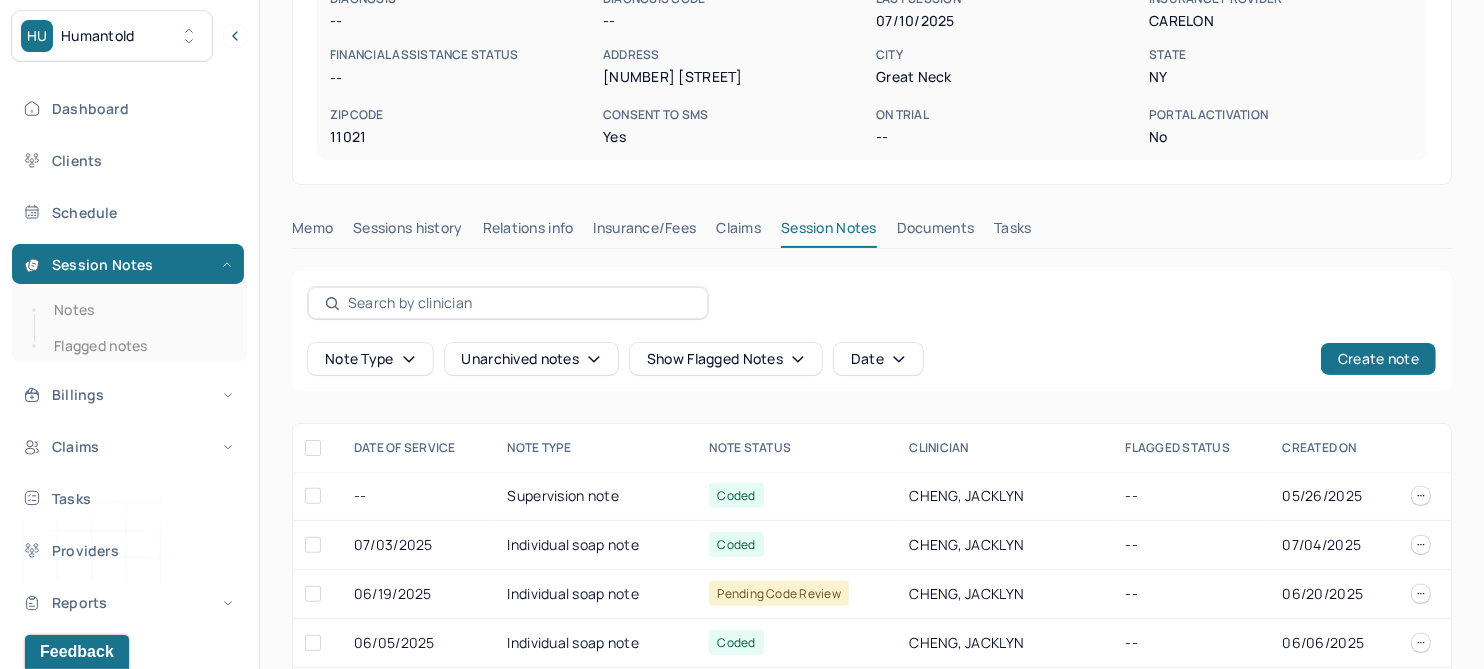 scroll, scrollTop: 374, scrollLeft: 0, axis: vertical 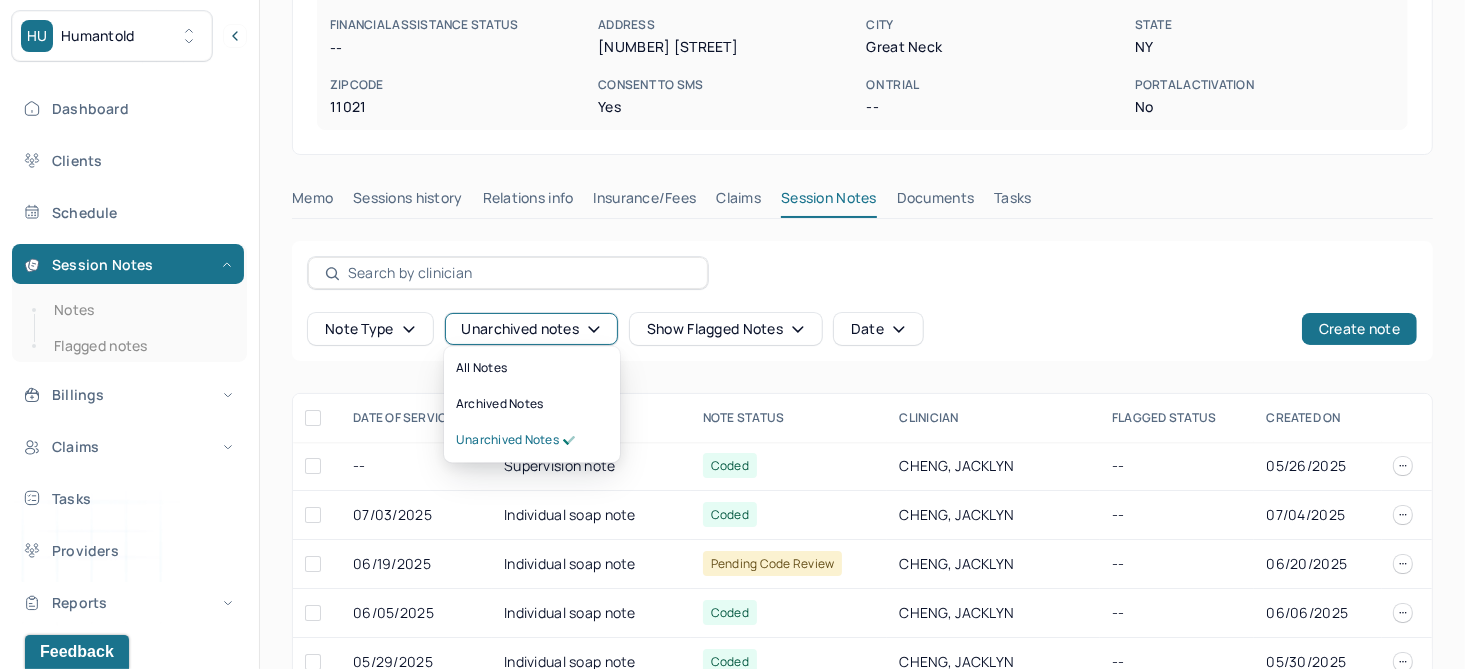 click on "Unarchived notes" at bounding box center [531, 329] 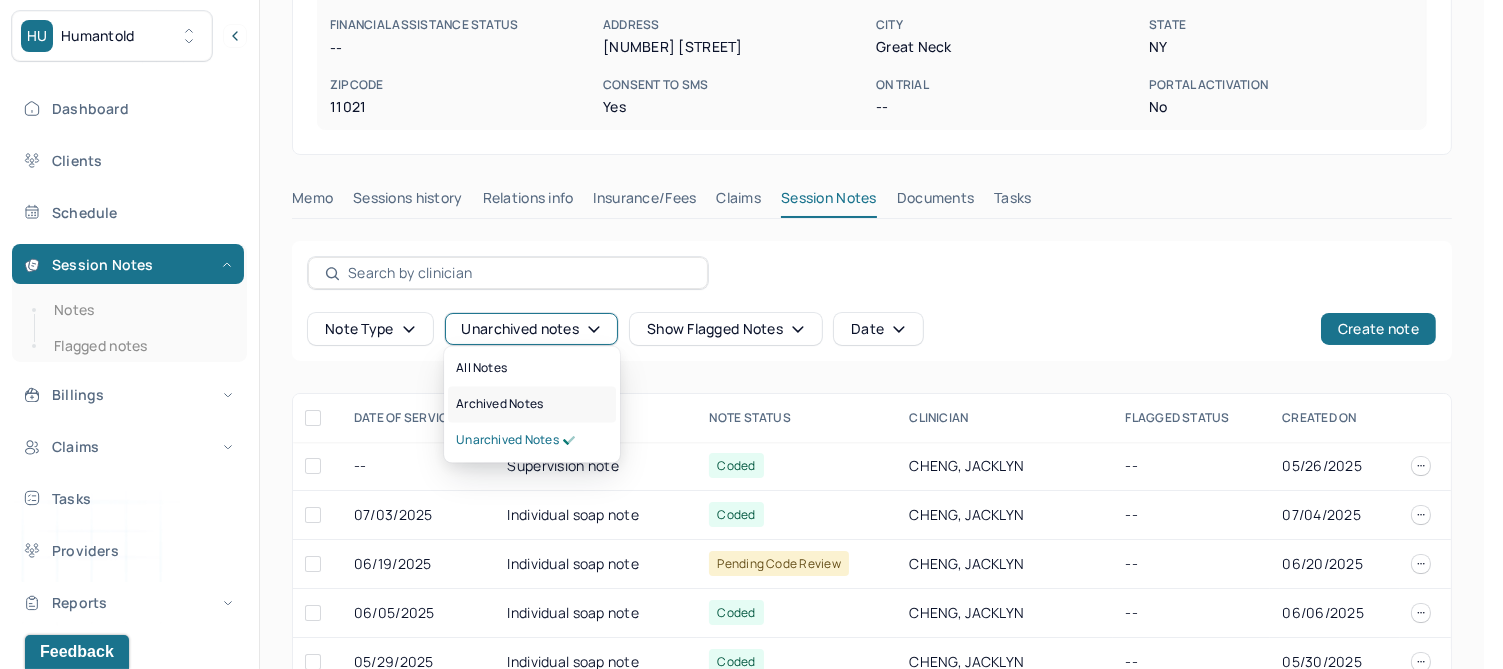 click on "Archived notes" at bounding box center [499, 405] 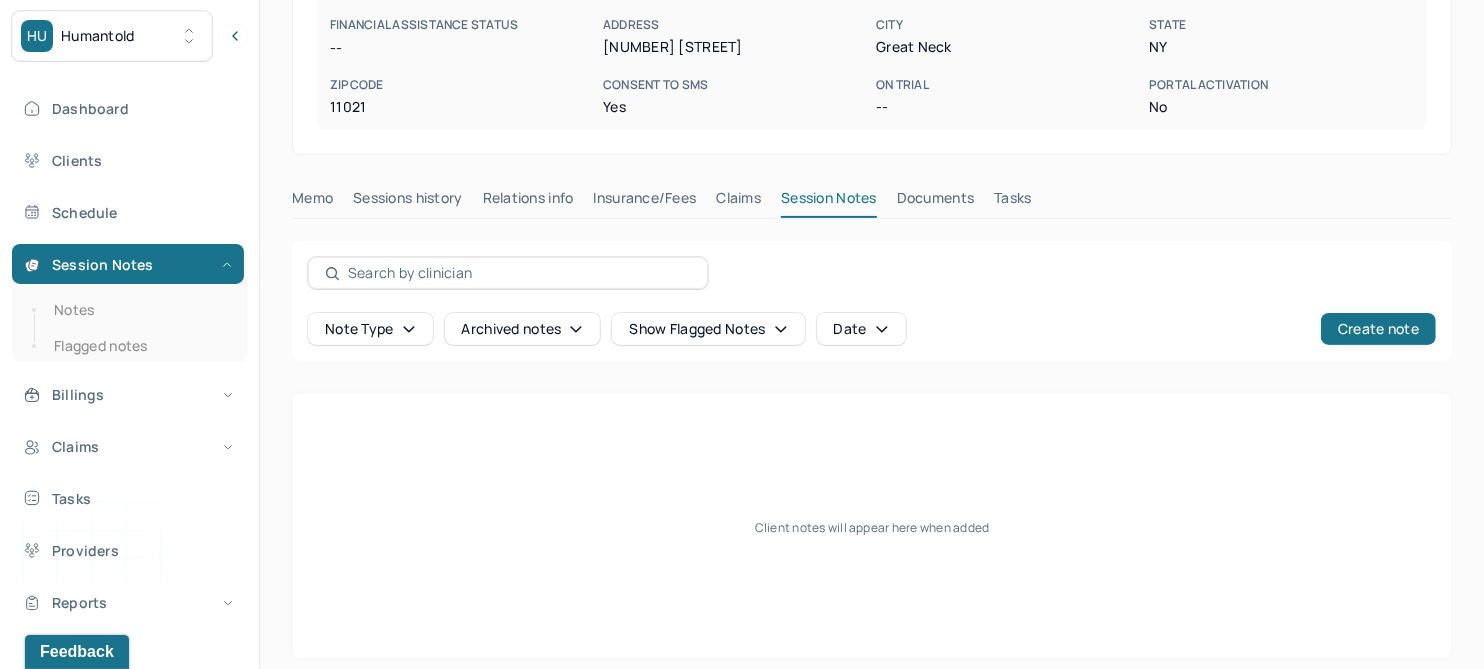 click on "Claims" at bounding box center (738, 202) 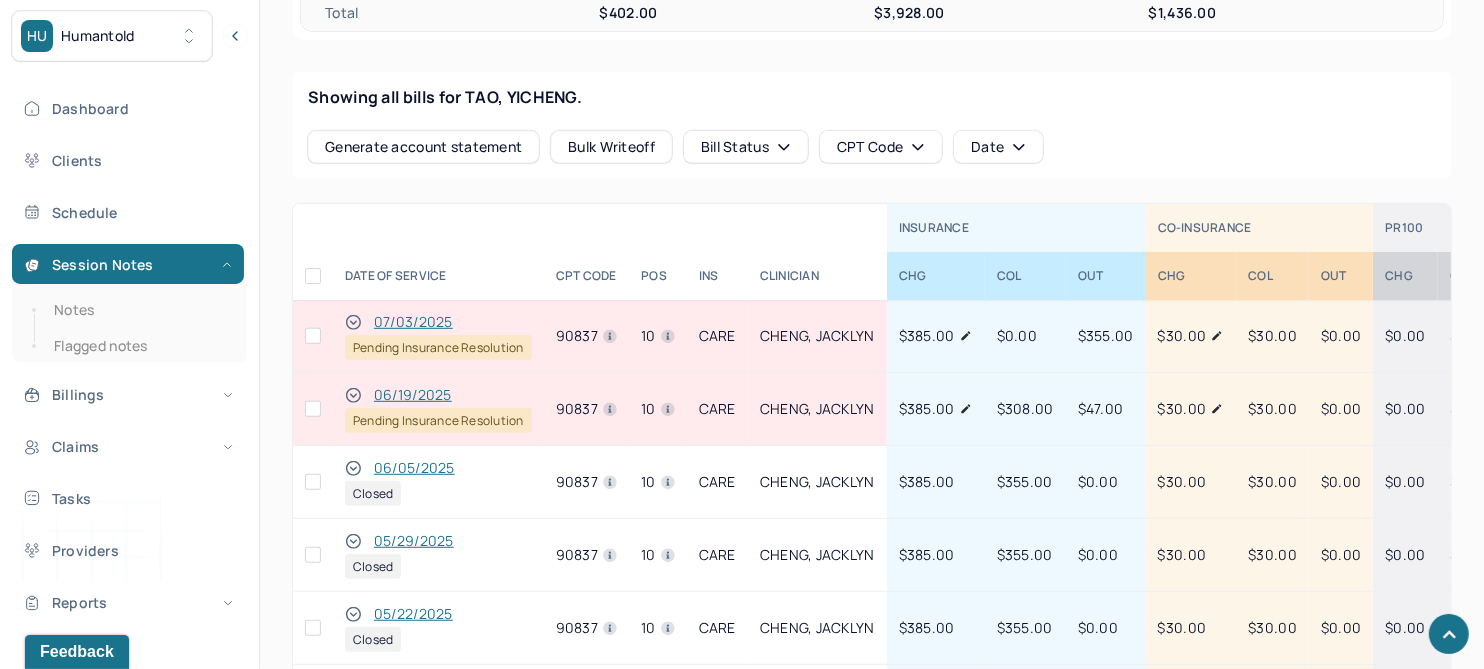 scroll, scrollTop: 874, scrollLeft: 0, axis: vertical 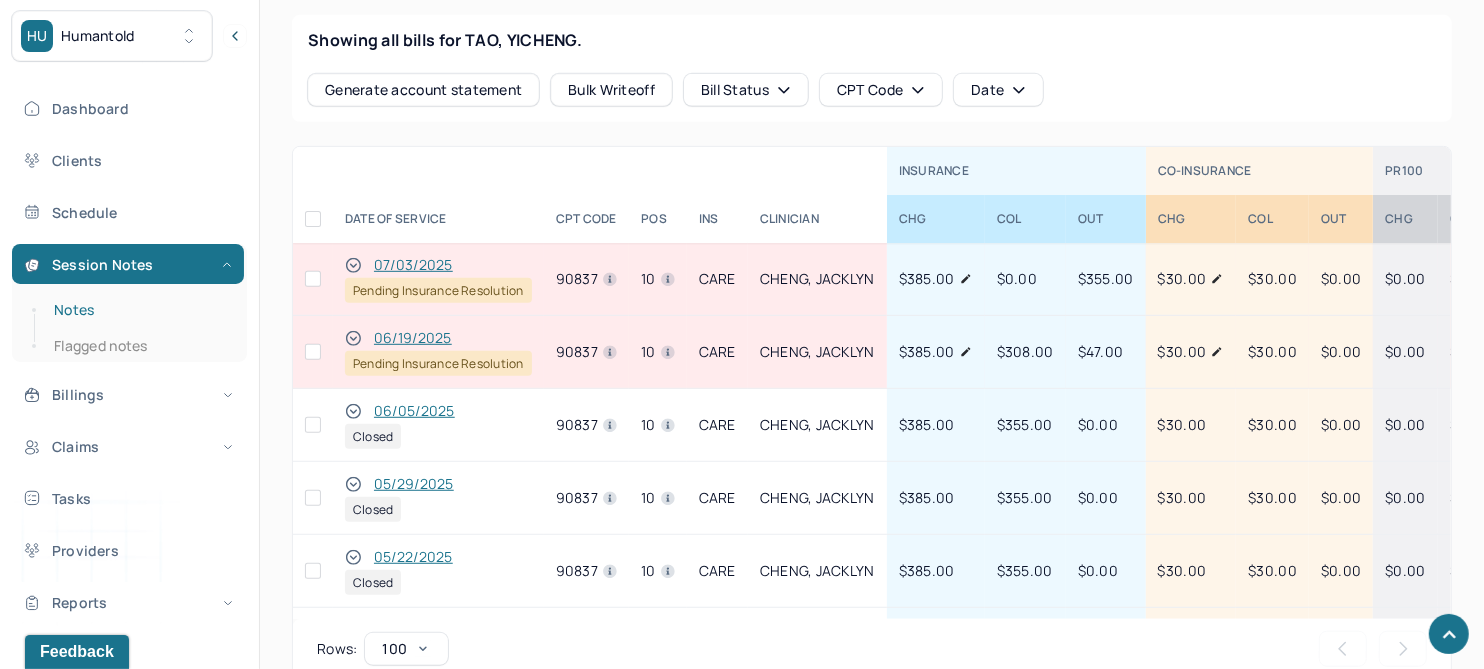 click on "Notes" at bounding box center [139, 310] 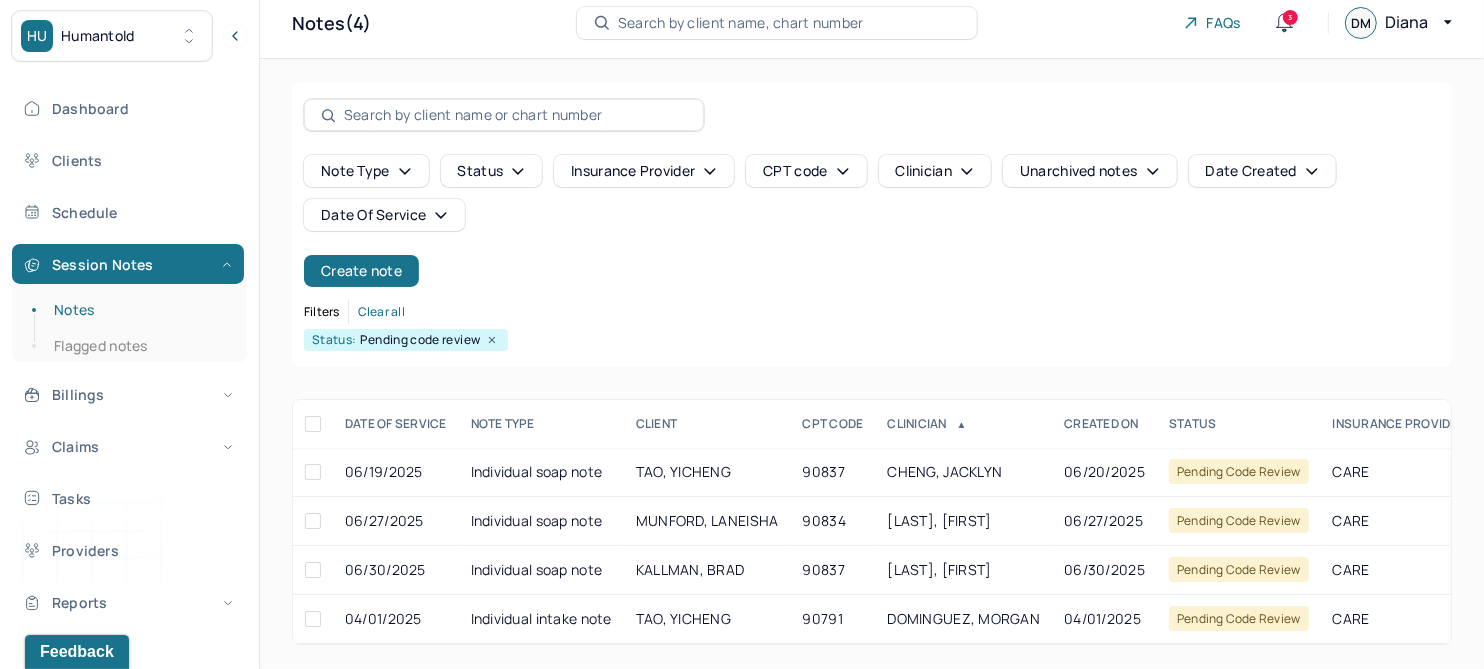 scroll, scrollTop: 29, scrollLeft: 0, axis: vertical 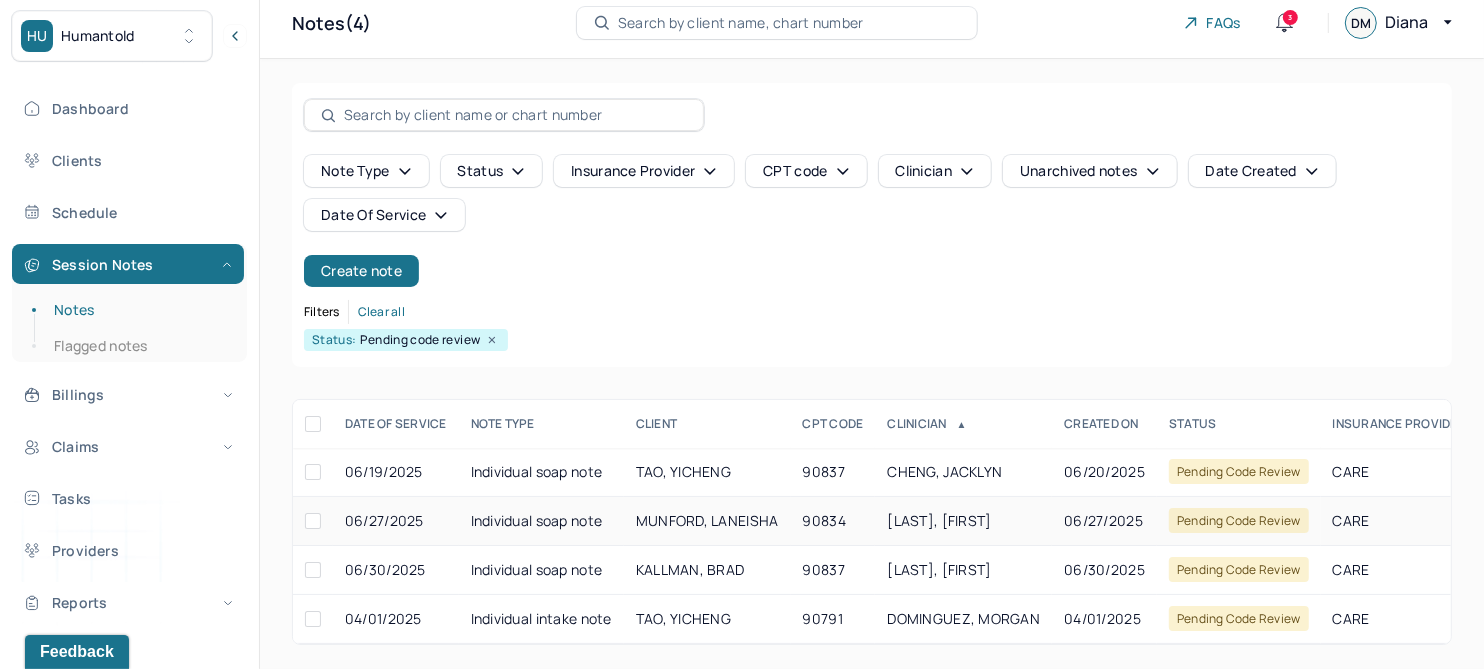 click on "MUNFORD, LANEISHA" at bounding box center (707, 520) 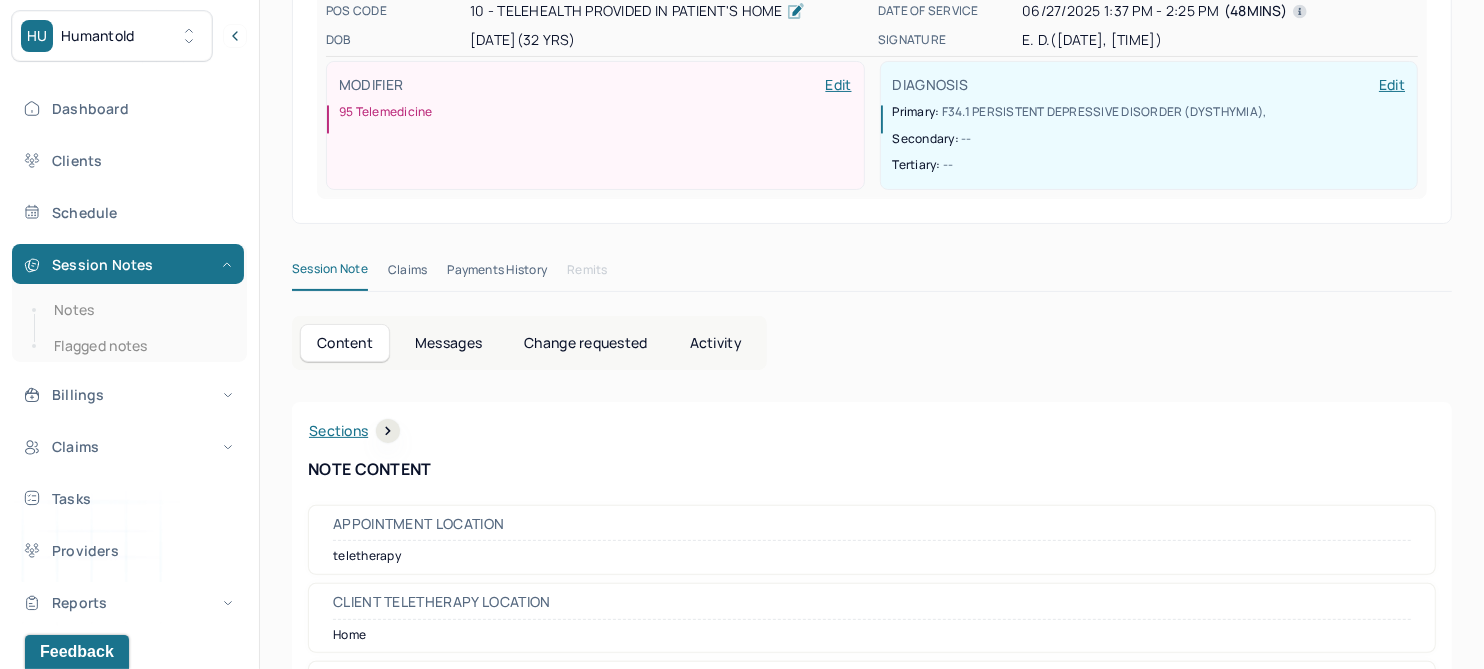 scroll, scrollTop: 280, scrollLeft: 0, axis: vertical 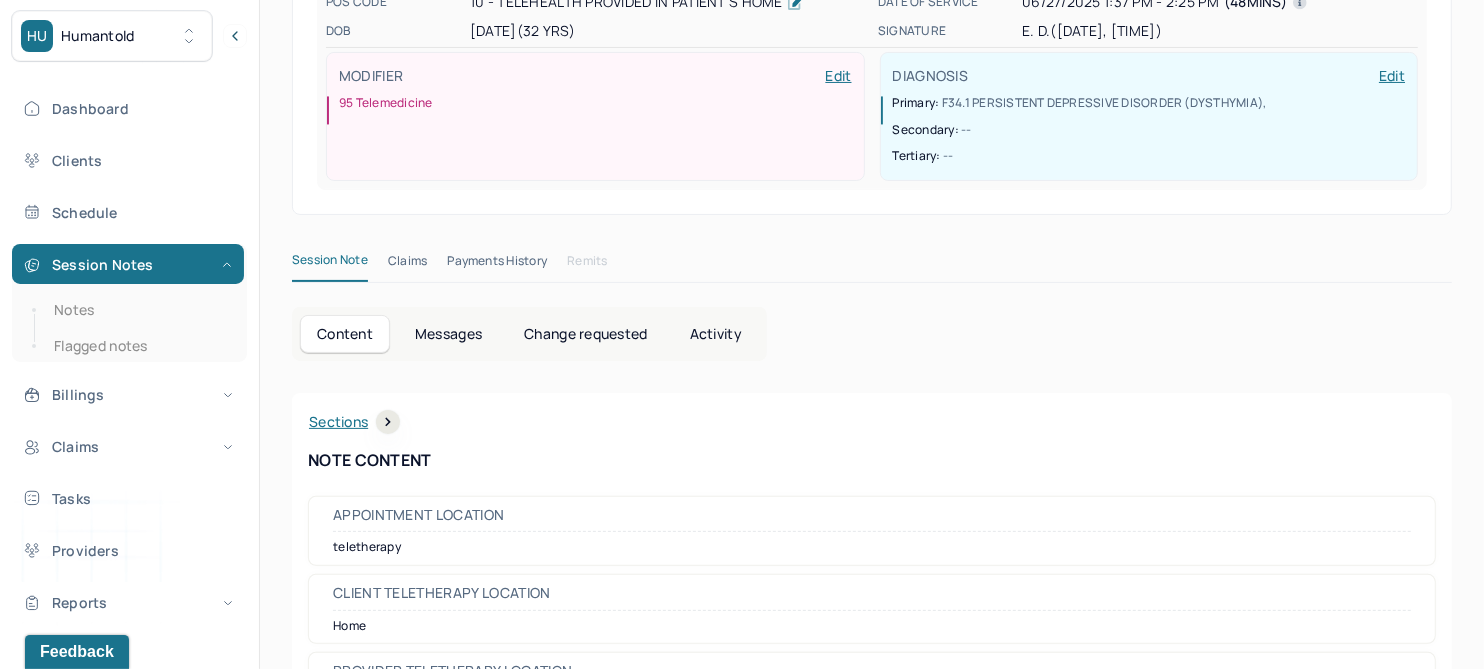 click on "Change requested" at bounding box center (585, 334) 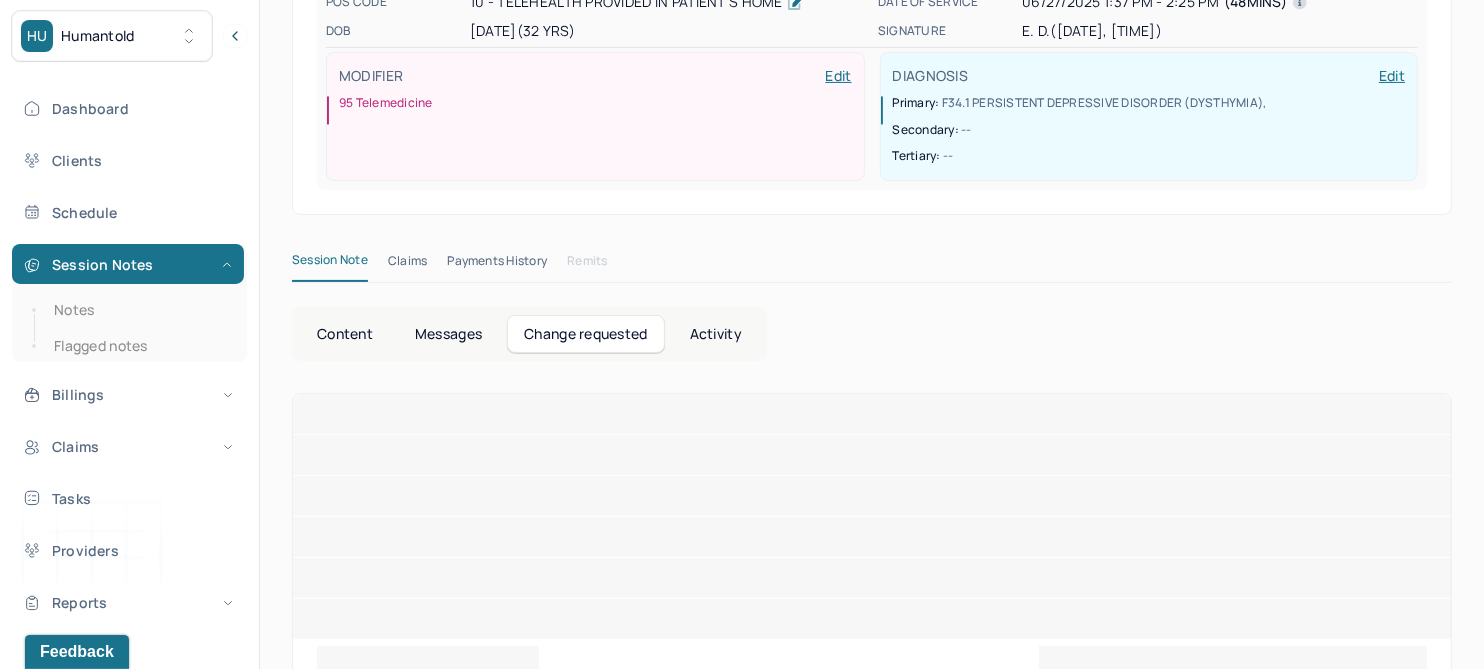 scroll, scrollTop: 162, scrollLeft: 0, axis: vertical 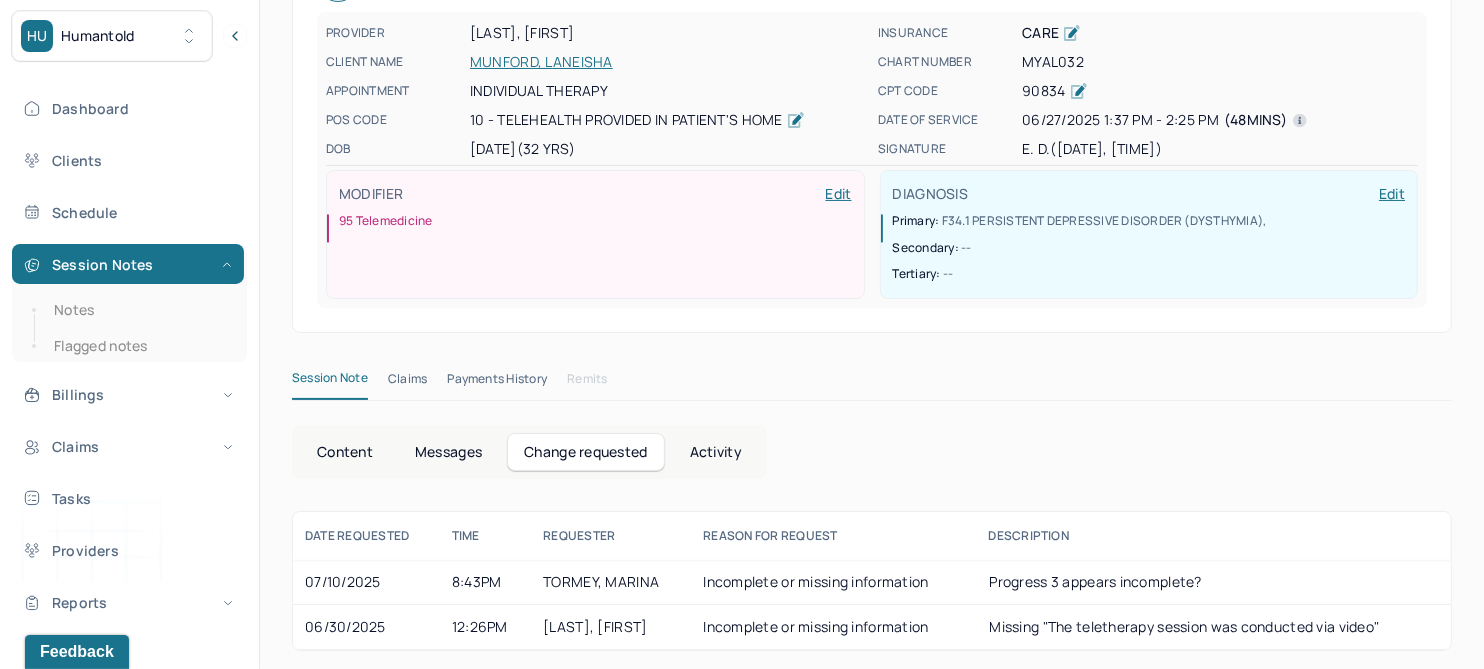 click on "Messages" at bounding box center (448, 452) 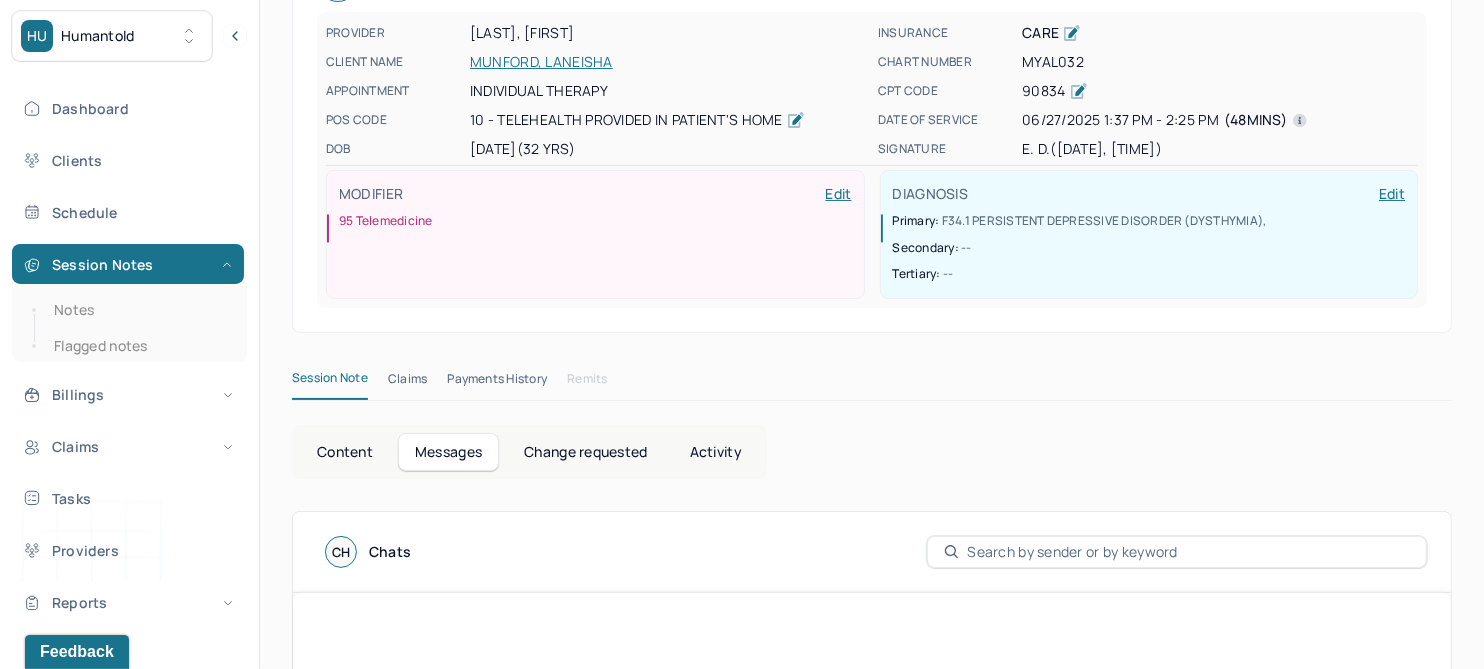 click on "Content" at bounding box center [345, 452] 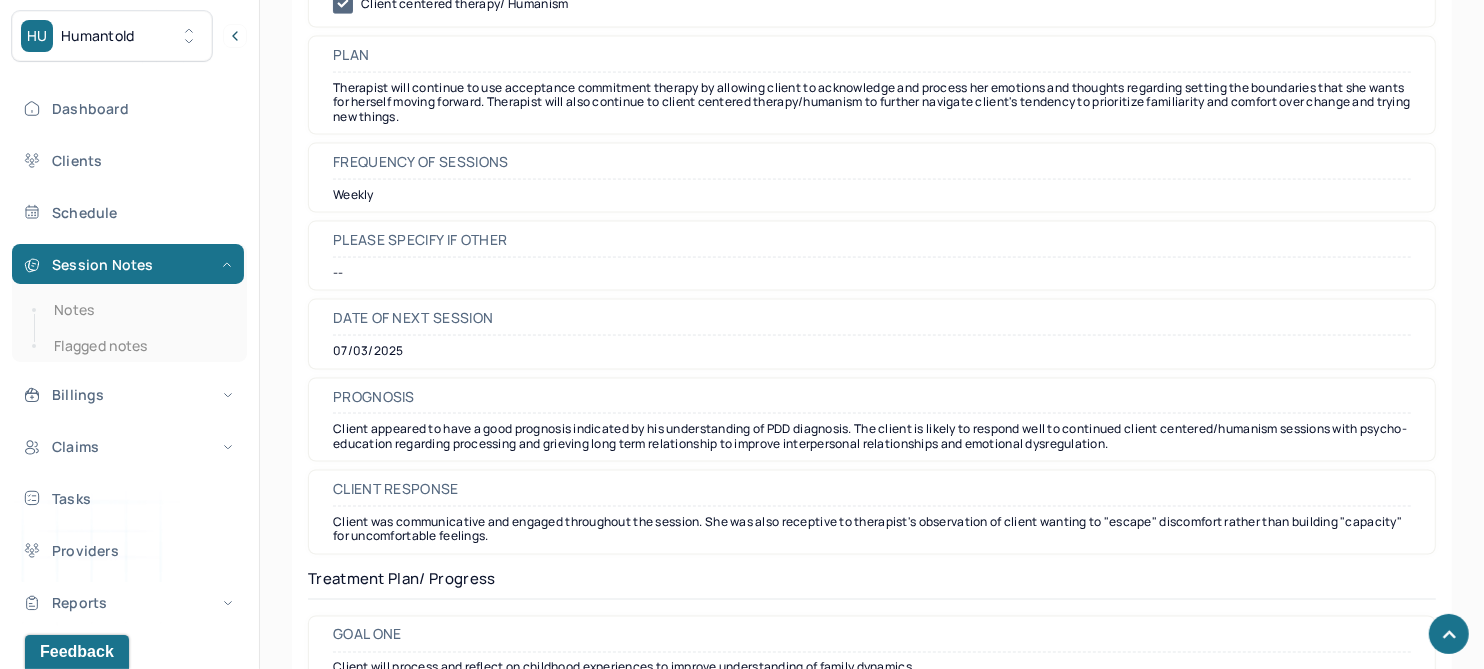 scroll, scrollTop: 1879, scrollLeft: 0, axis: vertical 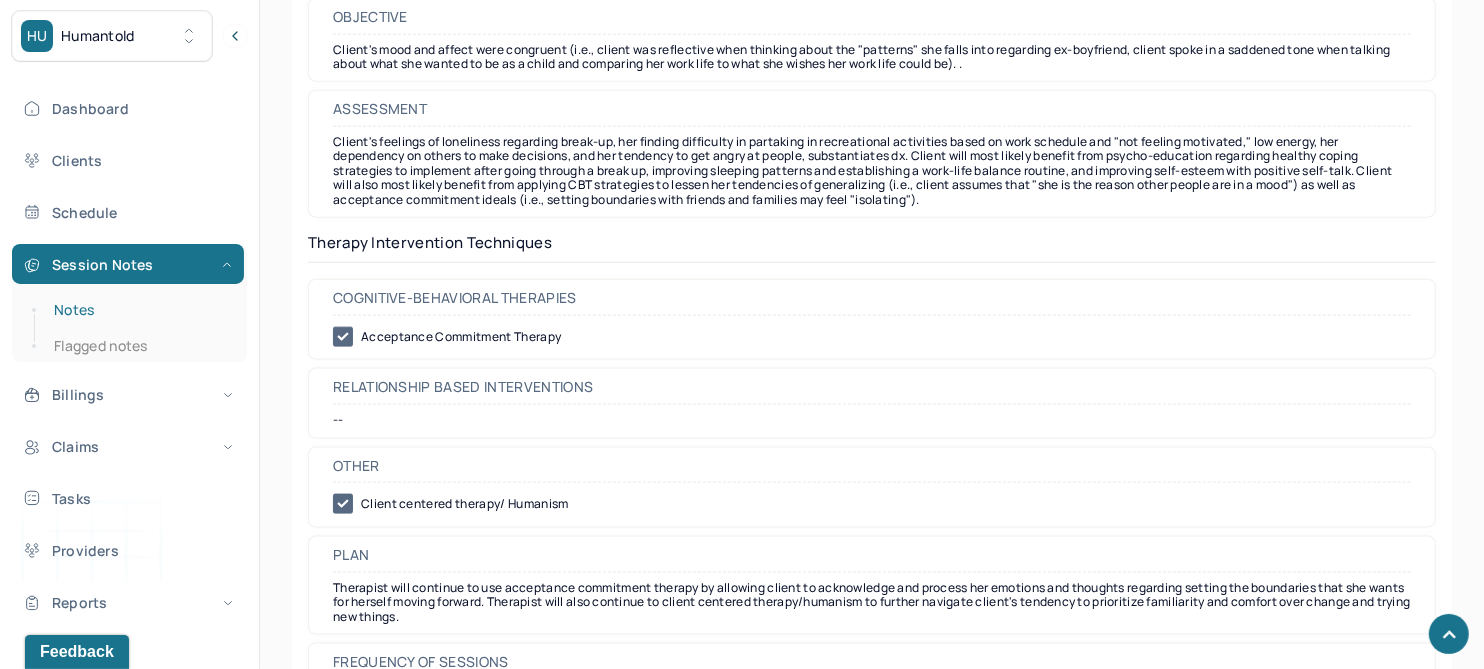 click on "Notes" at bounding box center [139, 310] 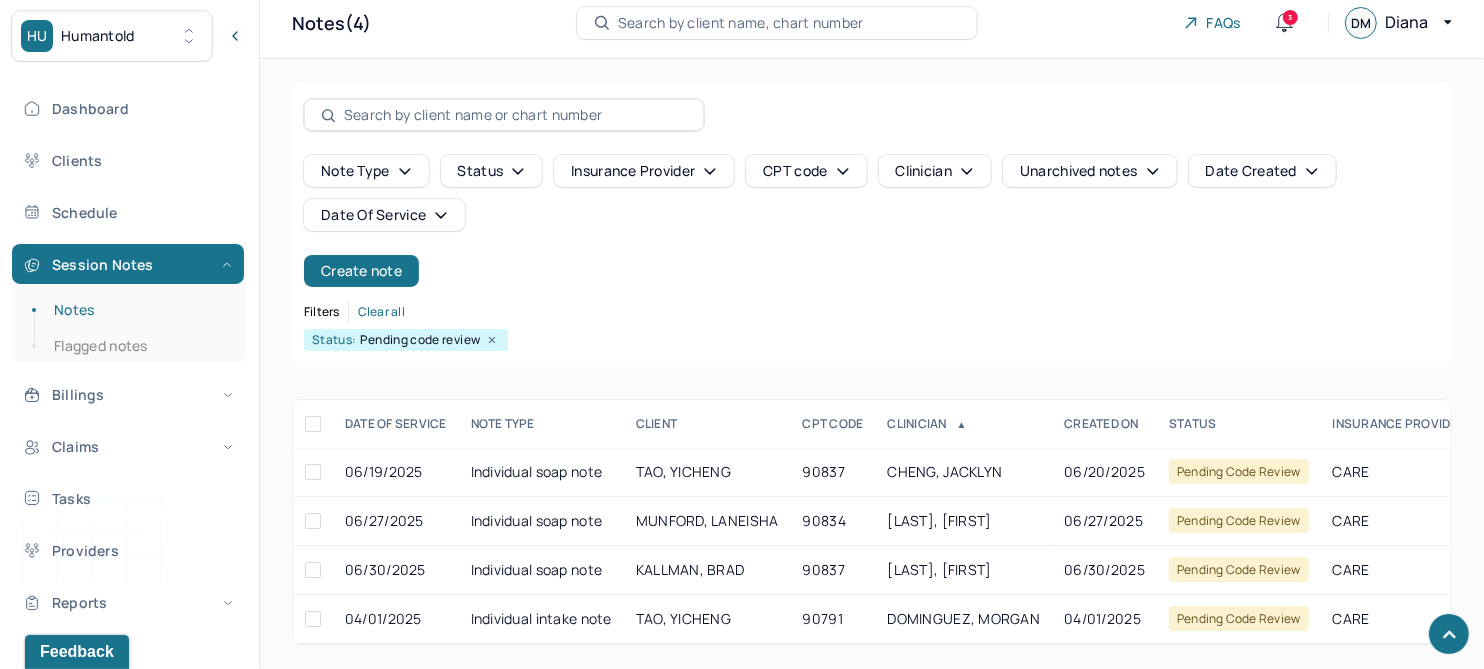 scroll, scrollTop: 29, scrollLeft: 0, axis: vertical 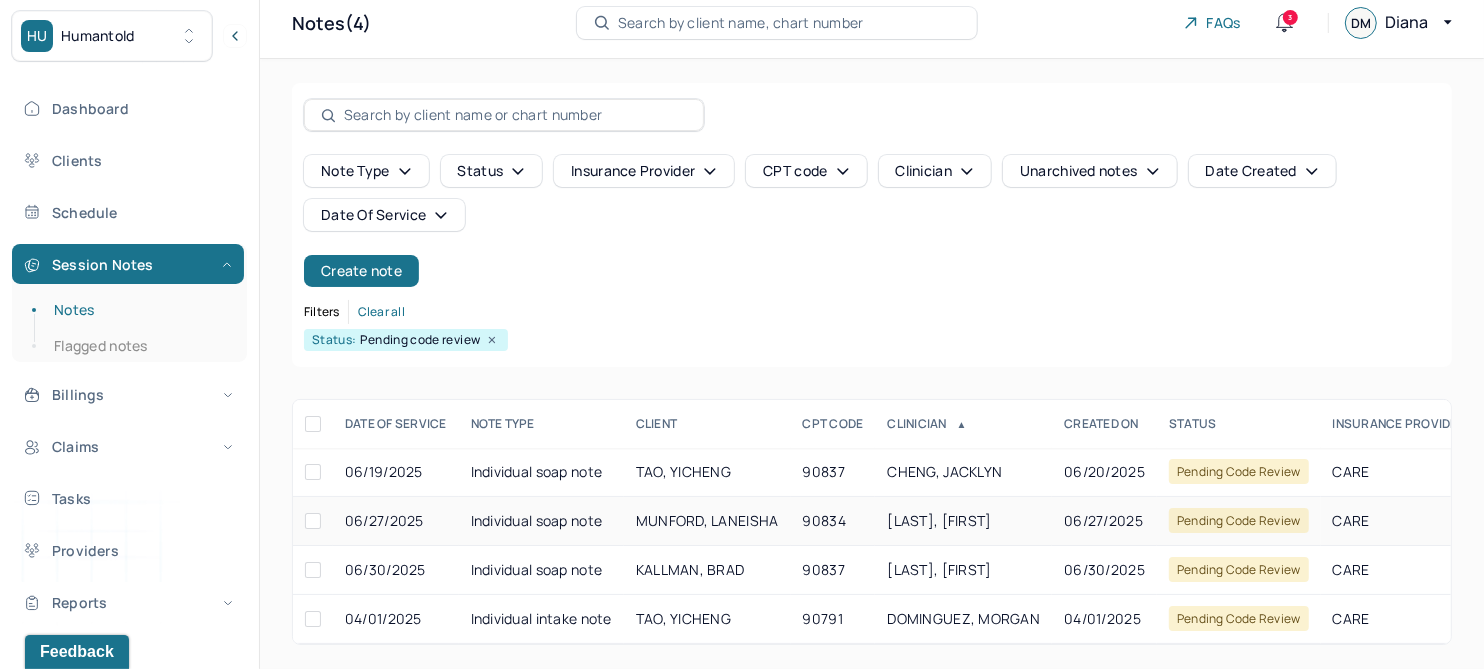 click on "MUNFORD, LANEISHA" at bounding box center [707, 520] 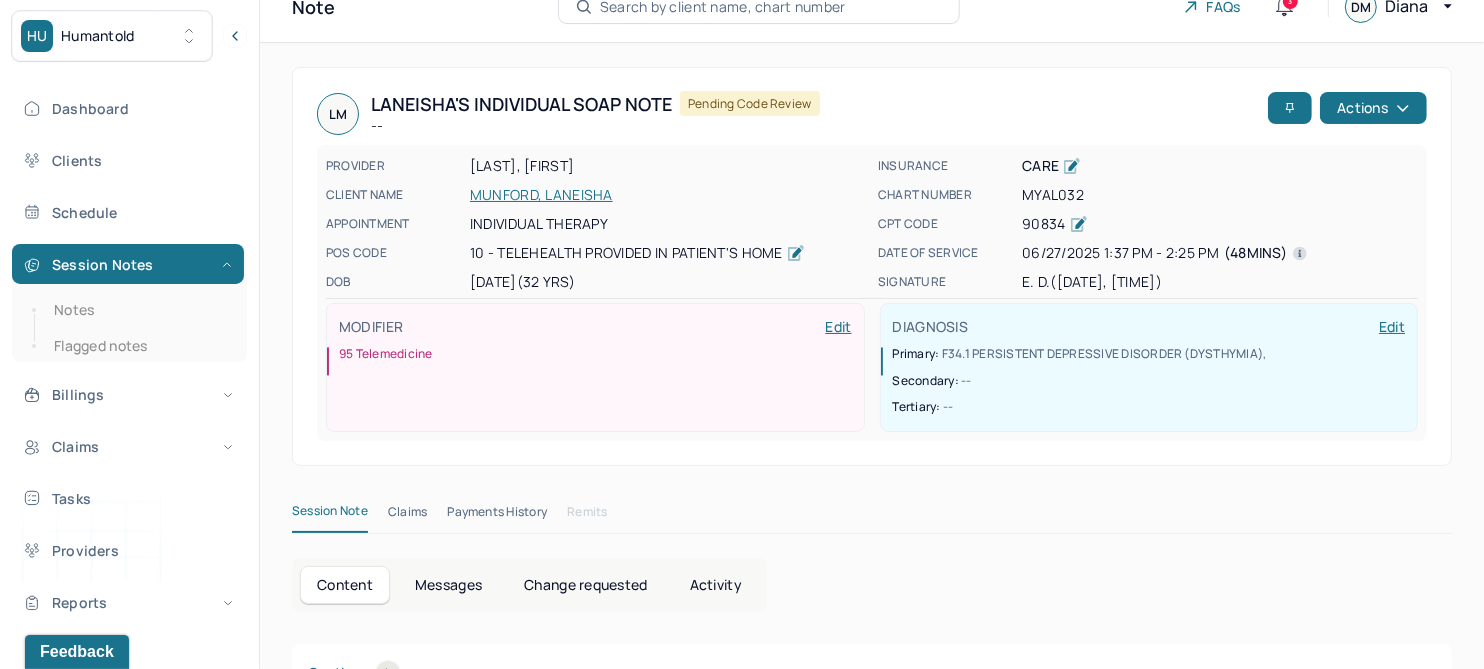 click on "MUNFORD, LANEISHA" at bounding box center [668, 195] 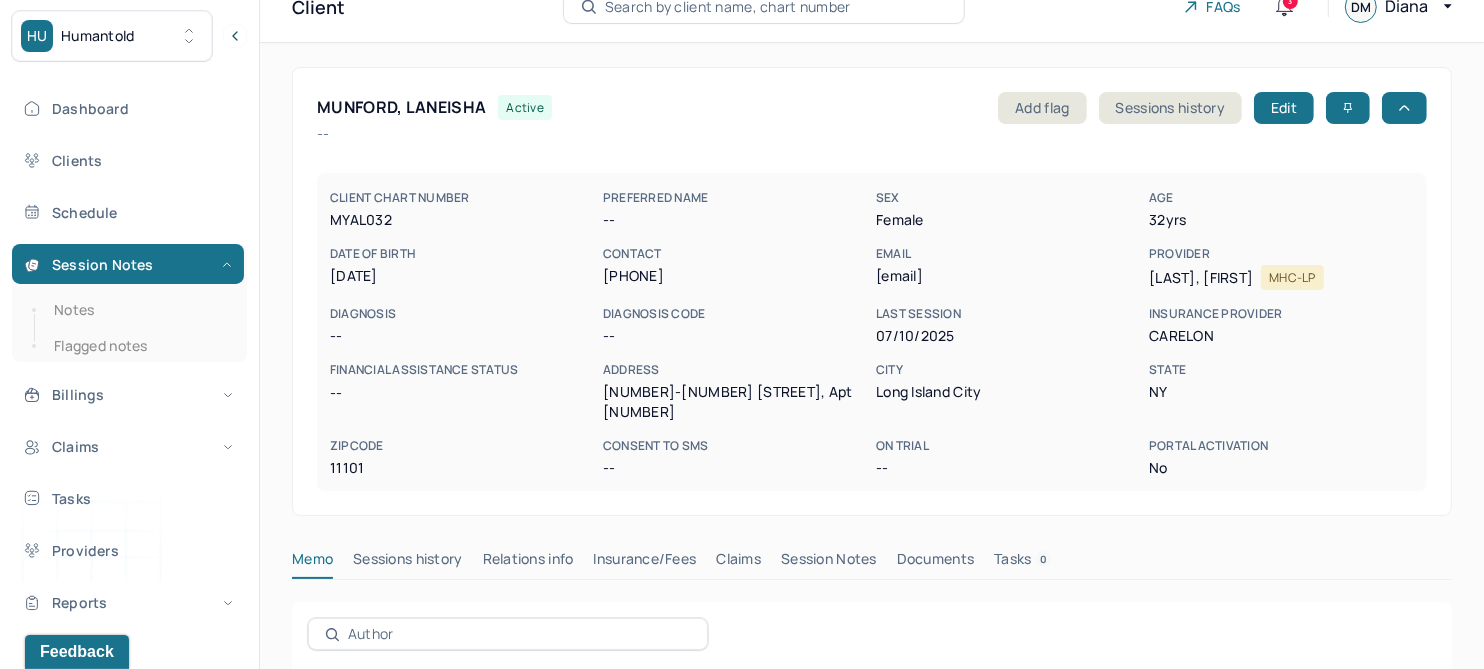 scroll, scrollTop: 0, scrollLeft: 0, axis: both 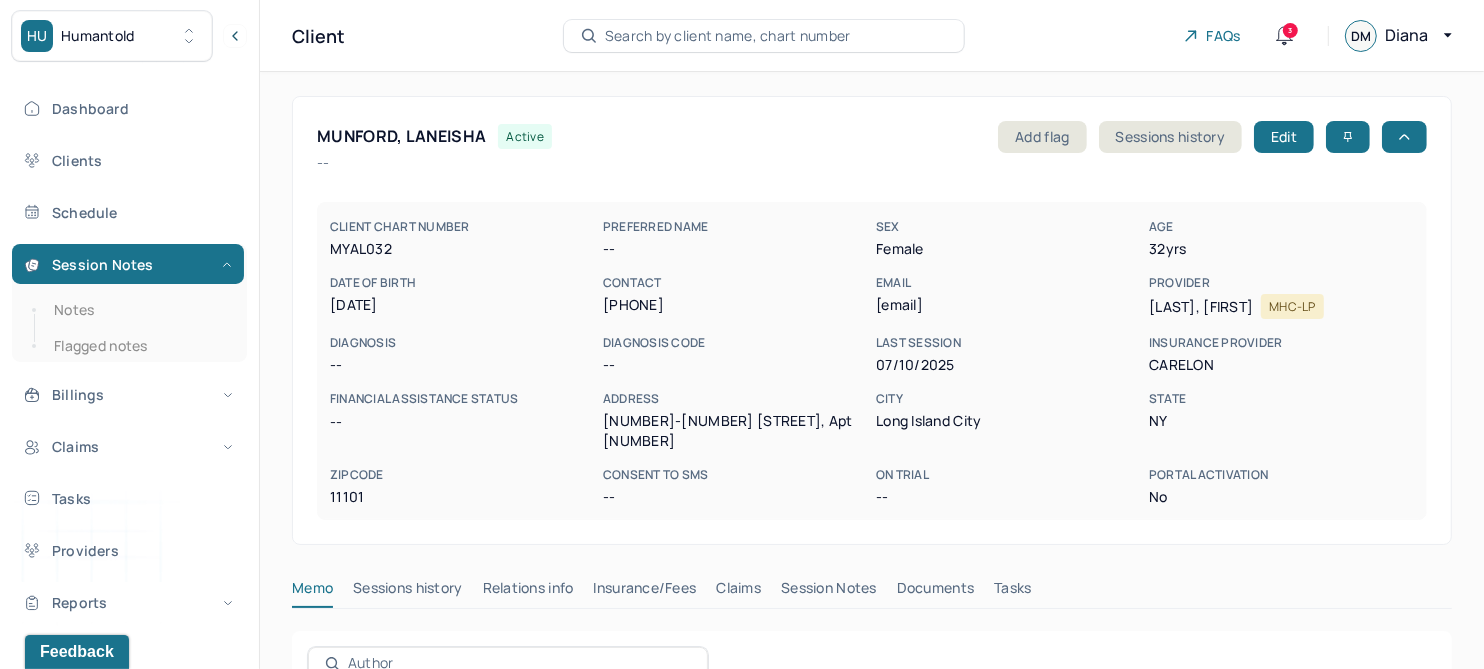 click on "Session Notes" at bounding box center (829, 592) 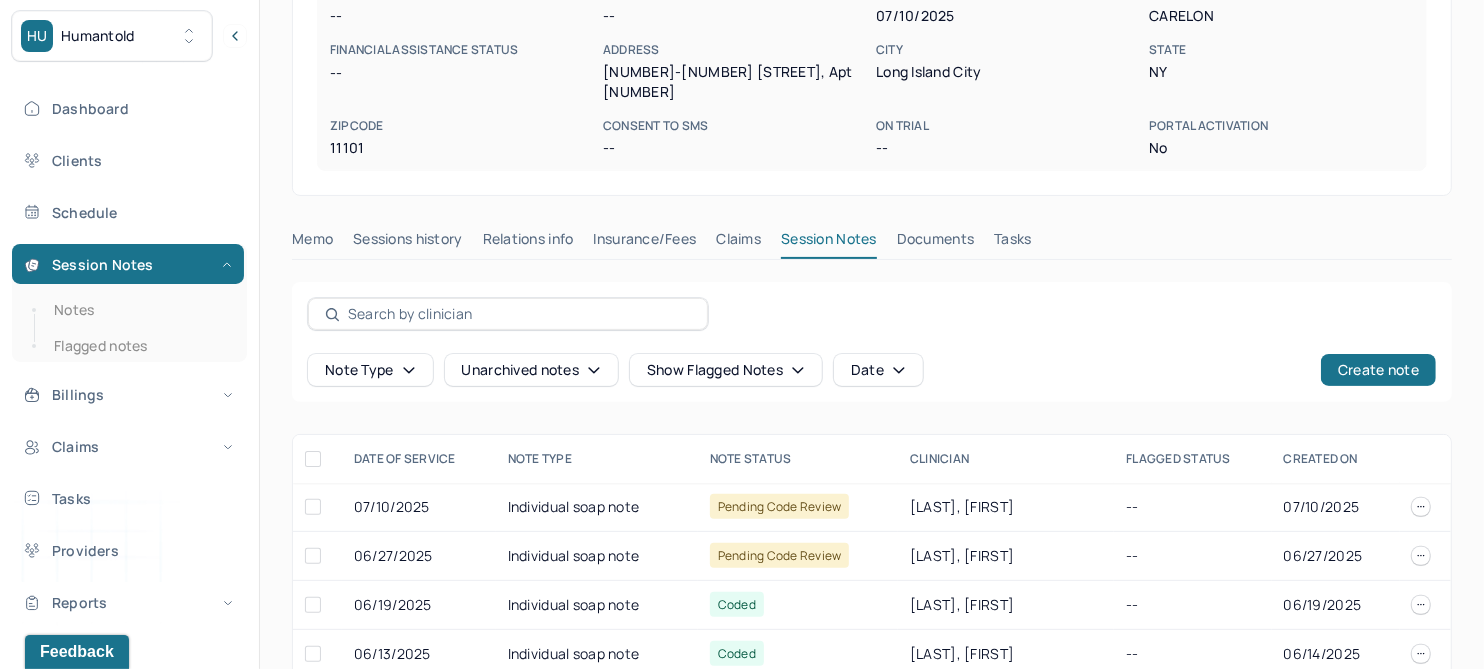 scroll, scrollTop: 374, scrollLeft: 0, axis: vertical 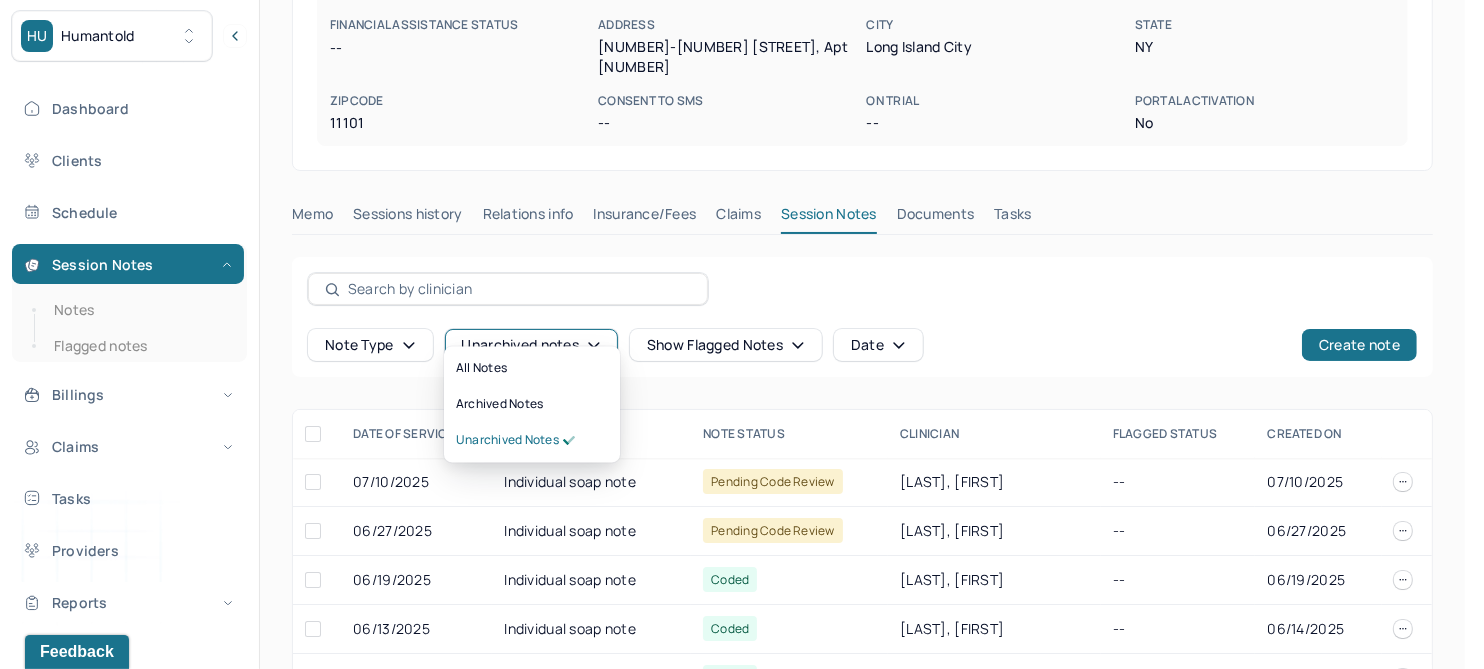 click on "Unarchived notes" at bounding box center [531, 345] 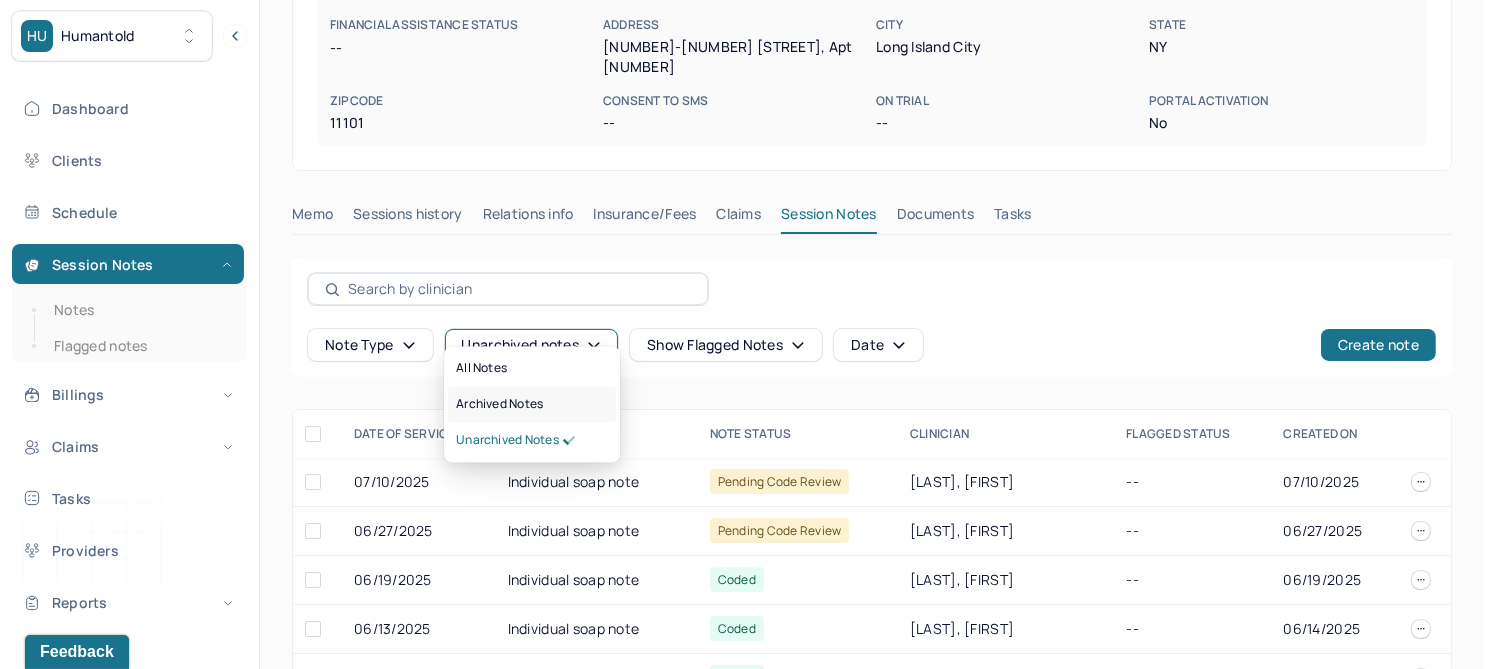 click on "Archived notes" at bounding box center [499, 405] 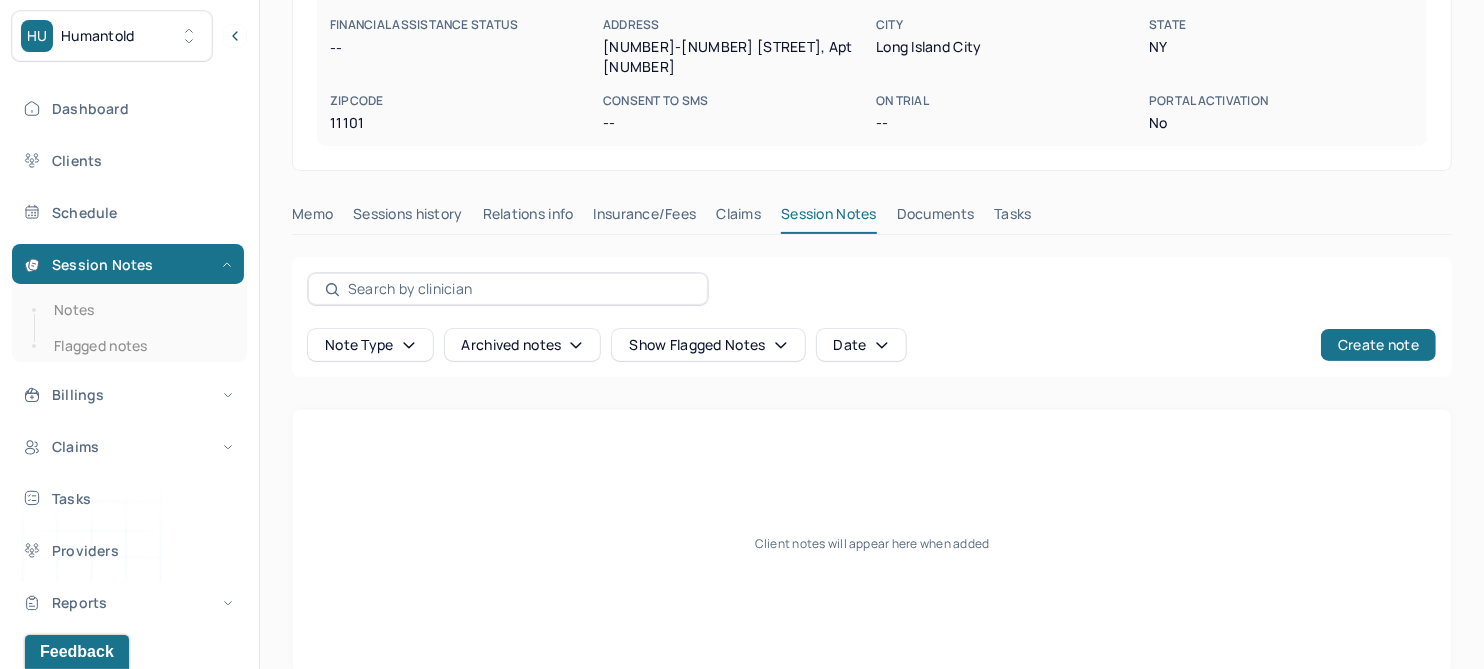click on "Claims" at bounding box center (738, 218) 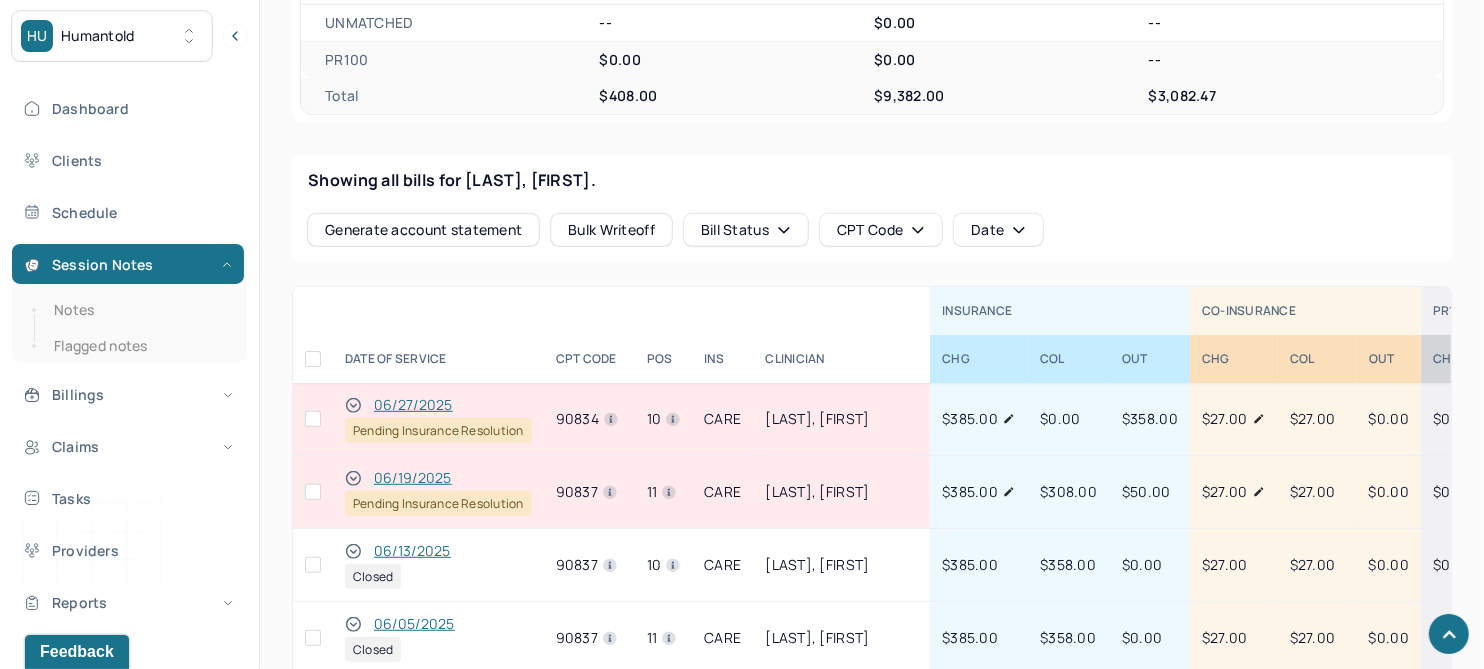 scroll, scrollTop: 791, scrollLeft: 0, axis: vertical 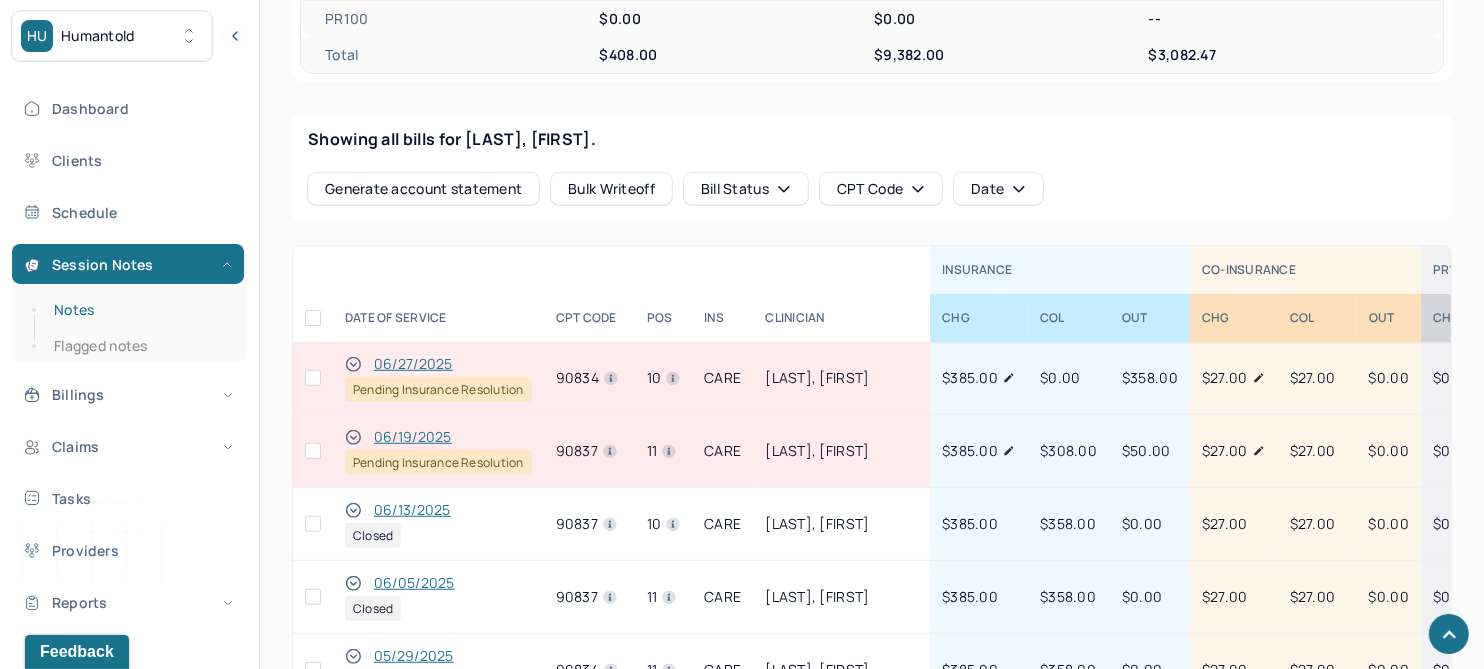 click on "Notes" at bounding box center [139, 310] 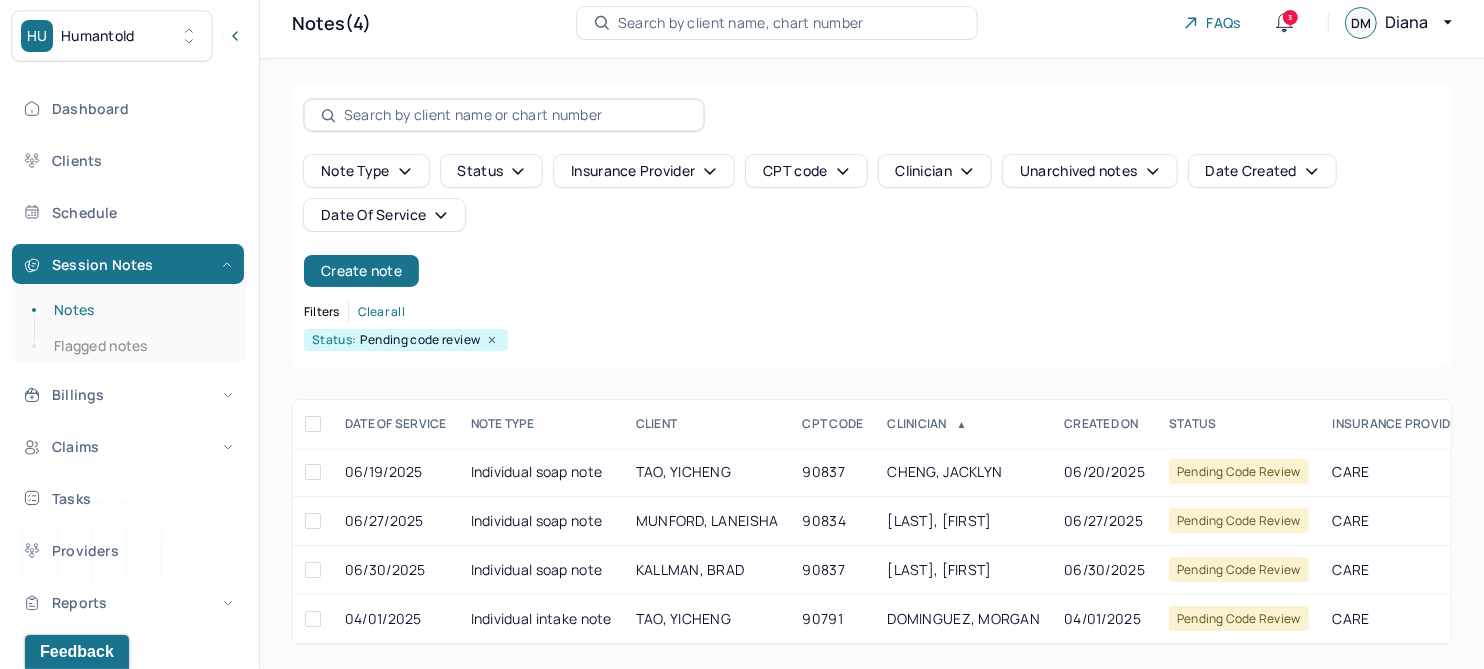 scroll, scrollTop: 29, scrollLeft: 0, axis: vertical 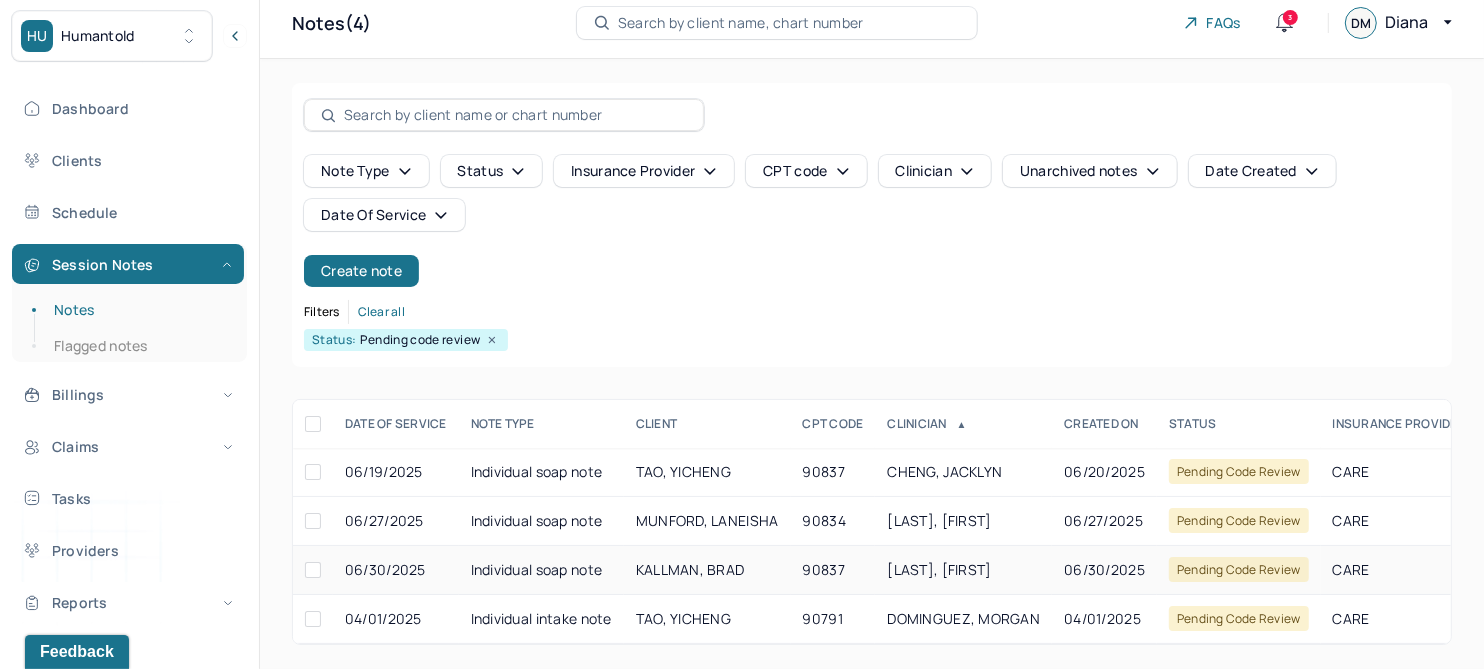 click on "KALLMAN, BRAD" at bounding box center [690, 569] 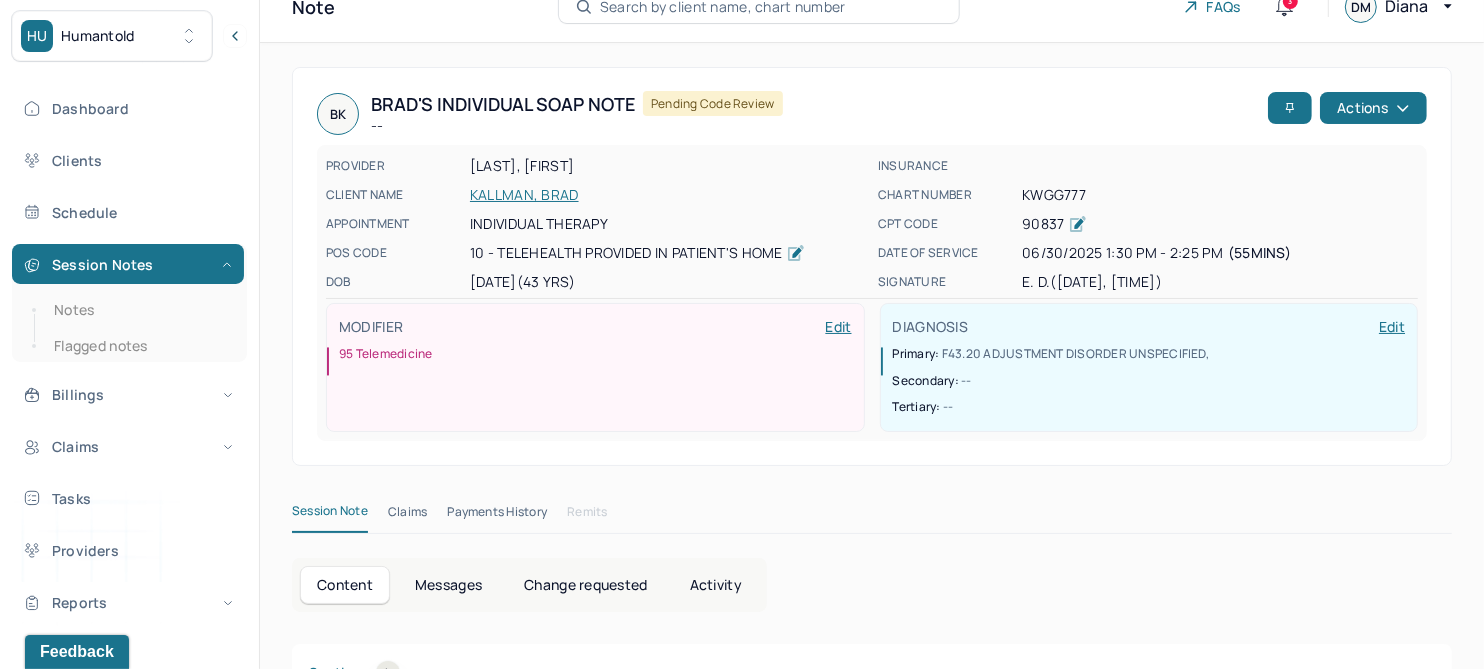 click on "Change requested" at bounding box center (585, 585) 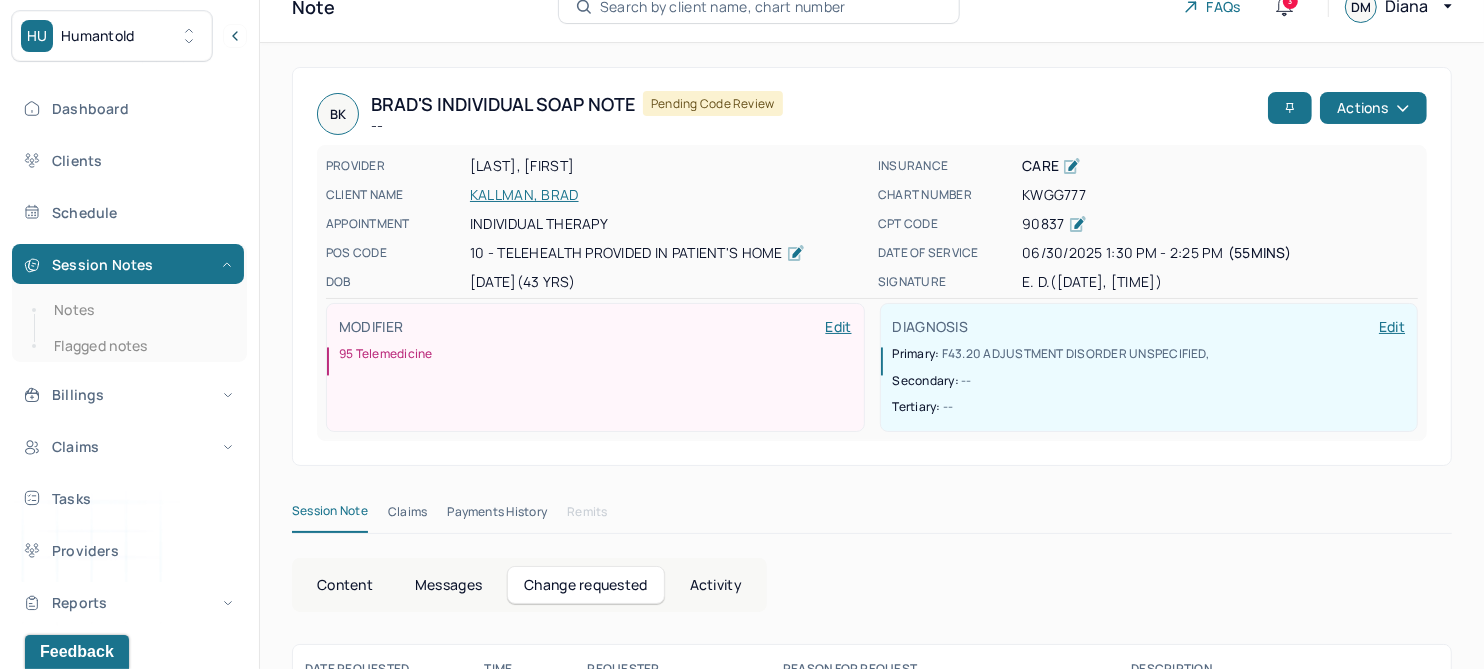 scroll, scrollTop: 118, scrollLeft: 0, axis: vertical 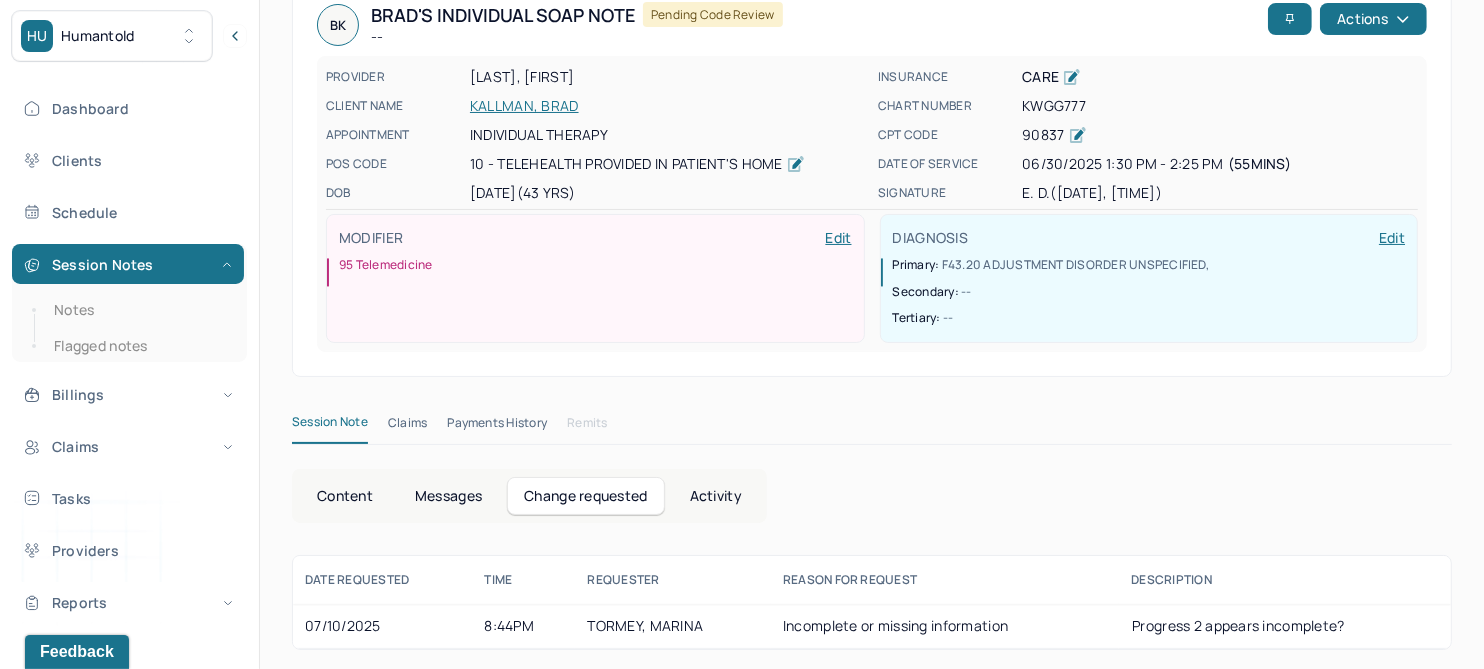 click on "Content" at bounding box center (345, 496) 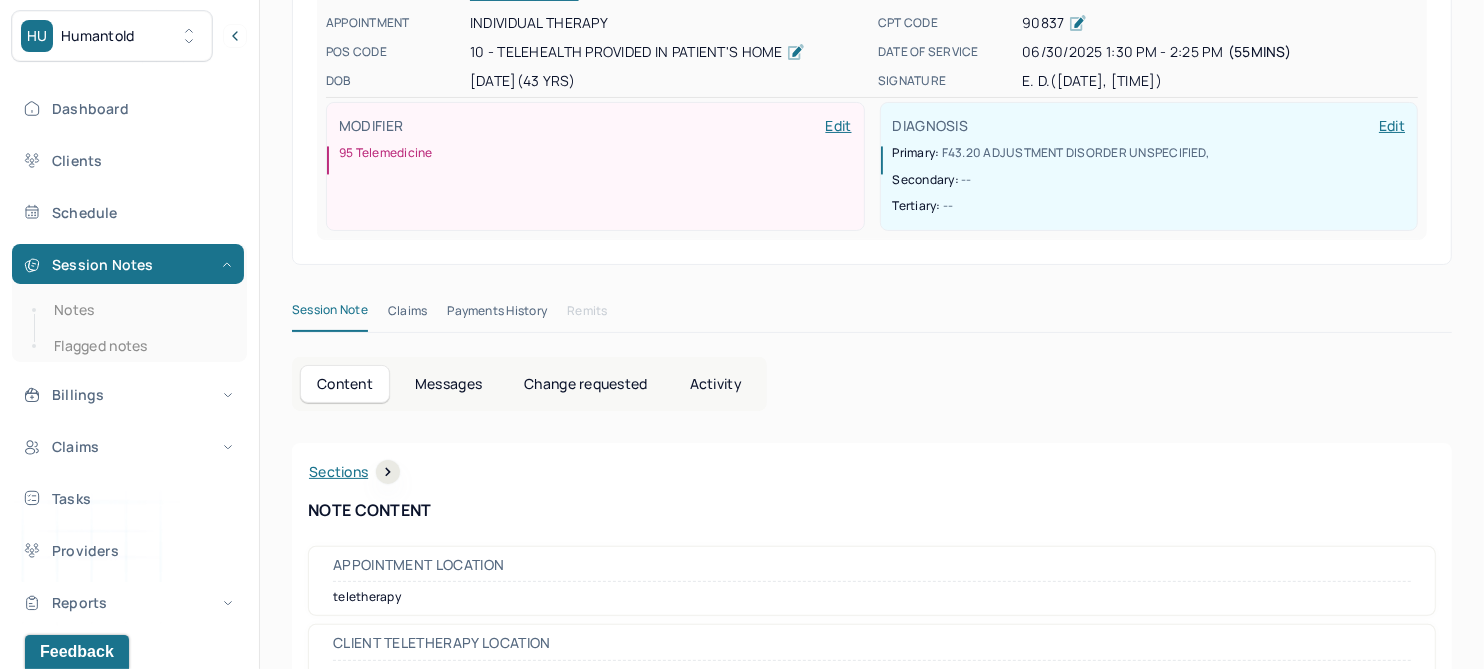 scroll, scrollTop: 374, scrollLeft: 0, axis: vertical 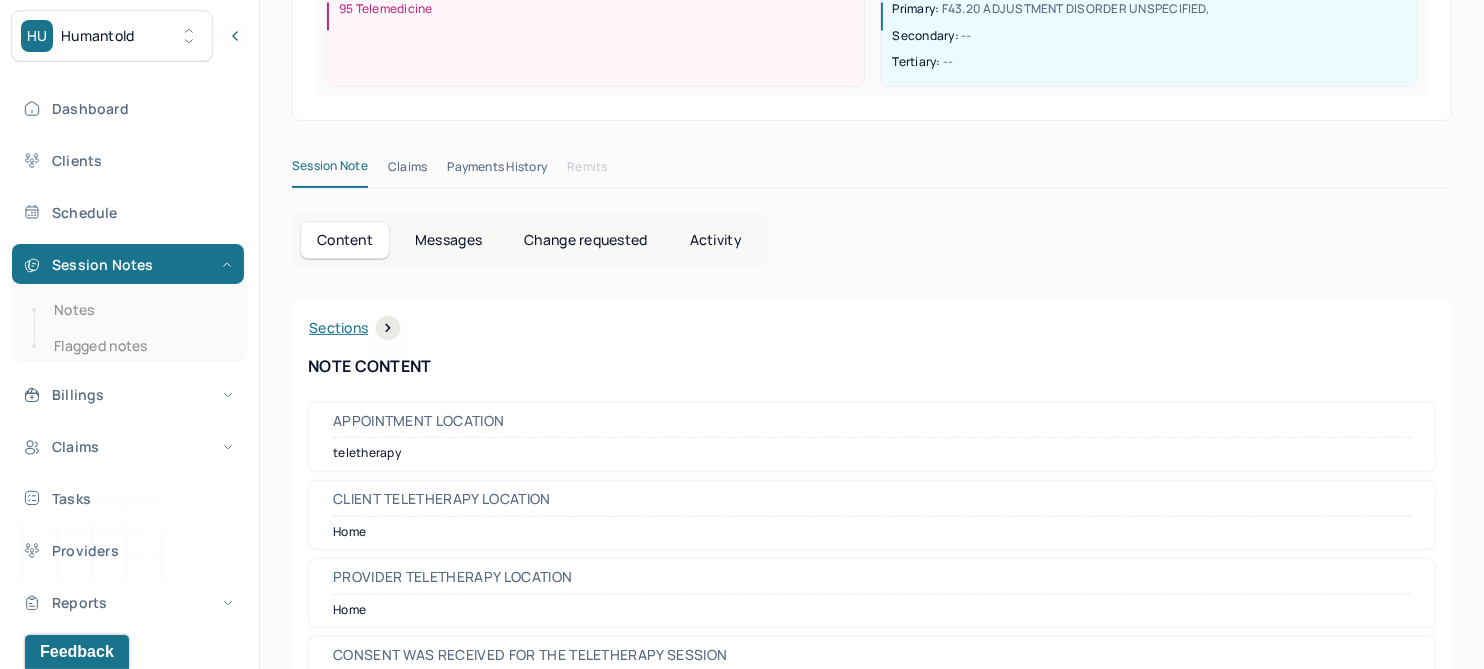 click on "Change requested" at bounding box center (585, 240) 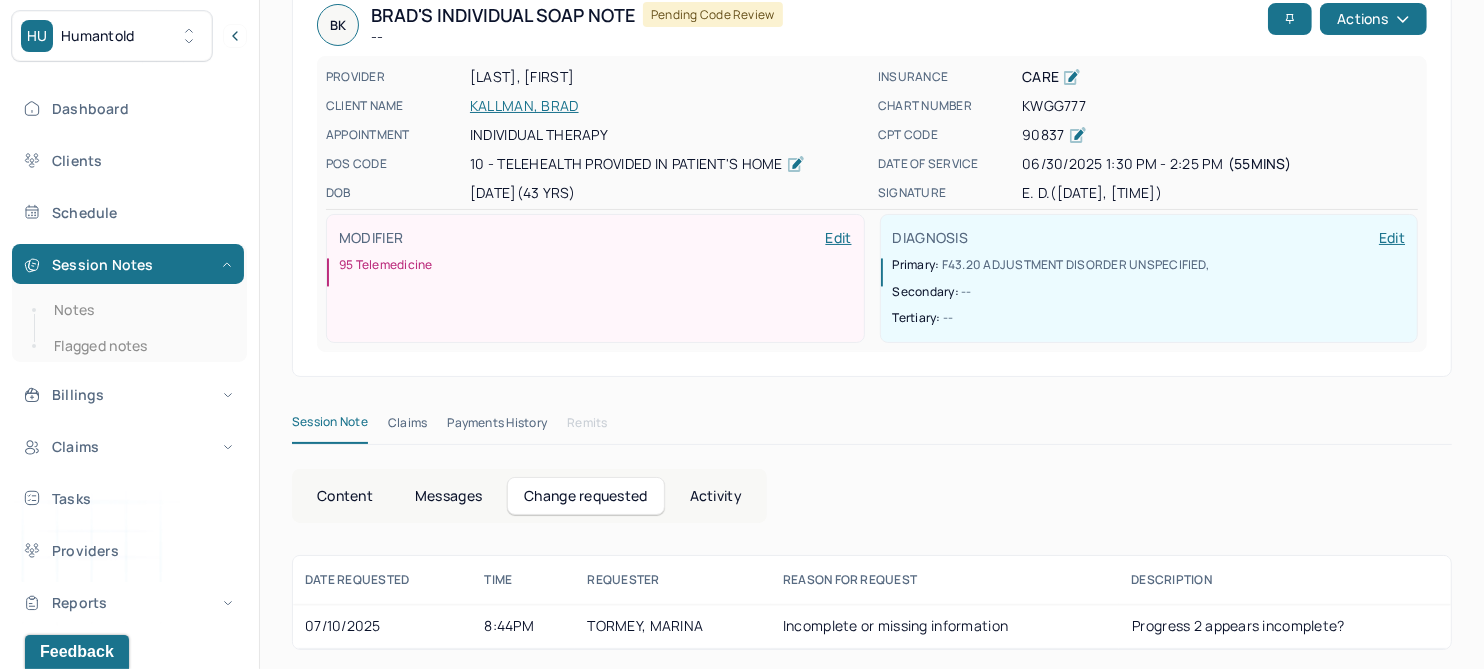 click on "KALLMAN, BRAD" at bounding box center (668, 106) 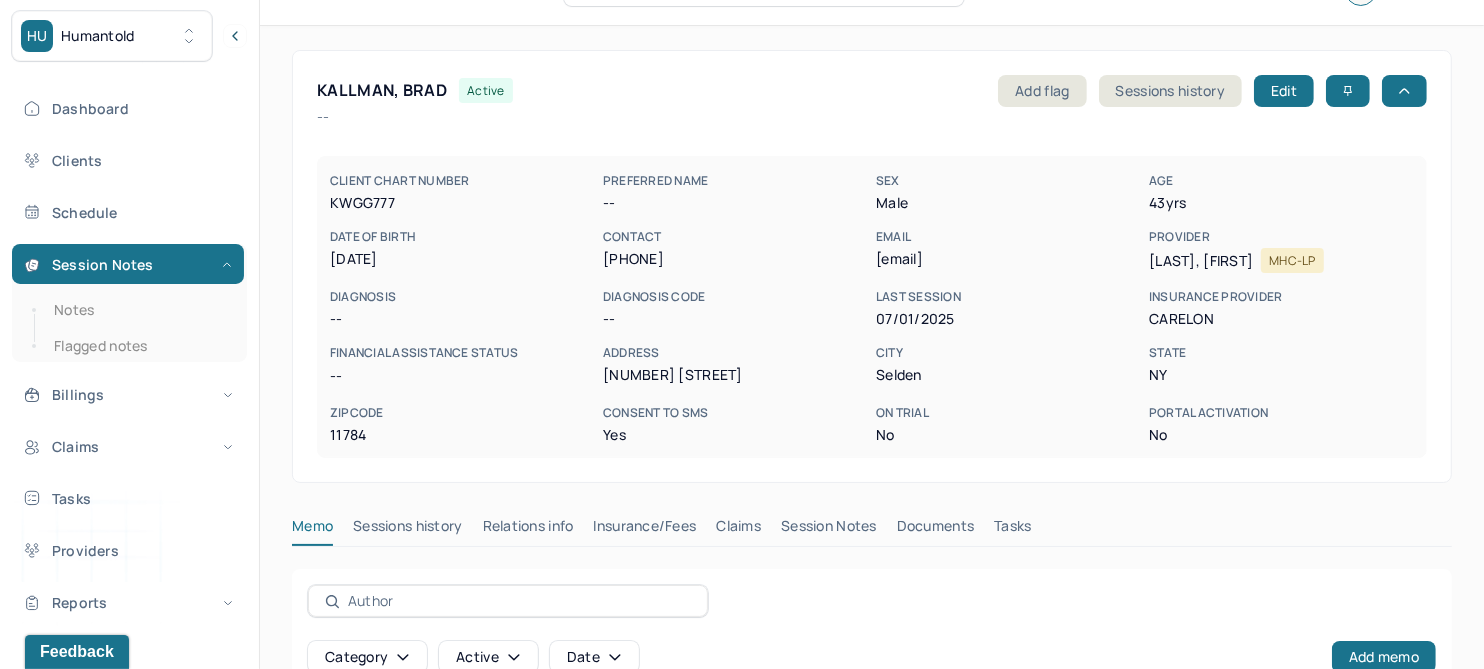 click on "Session Notes" at bounding box center [829, 530] 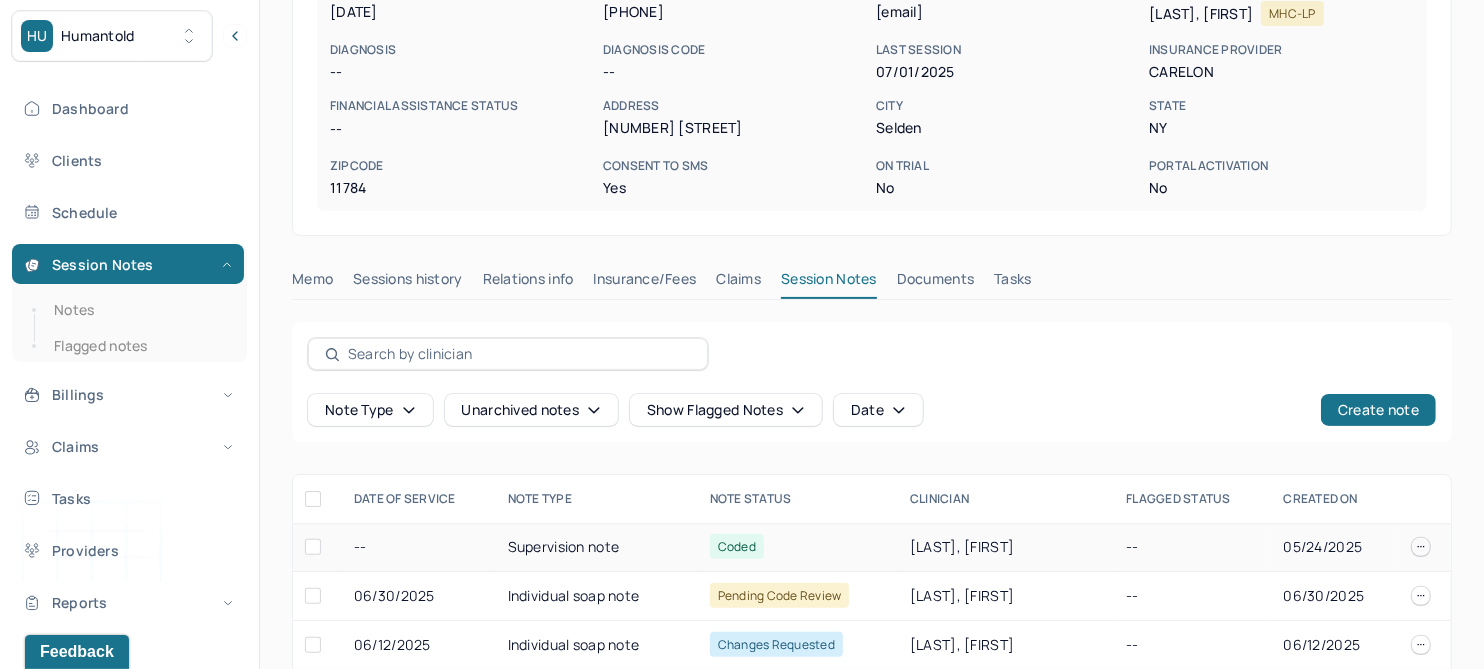 scroll, scrollTop: 296, scrollLeft: 0, axis: vertical 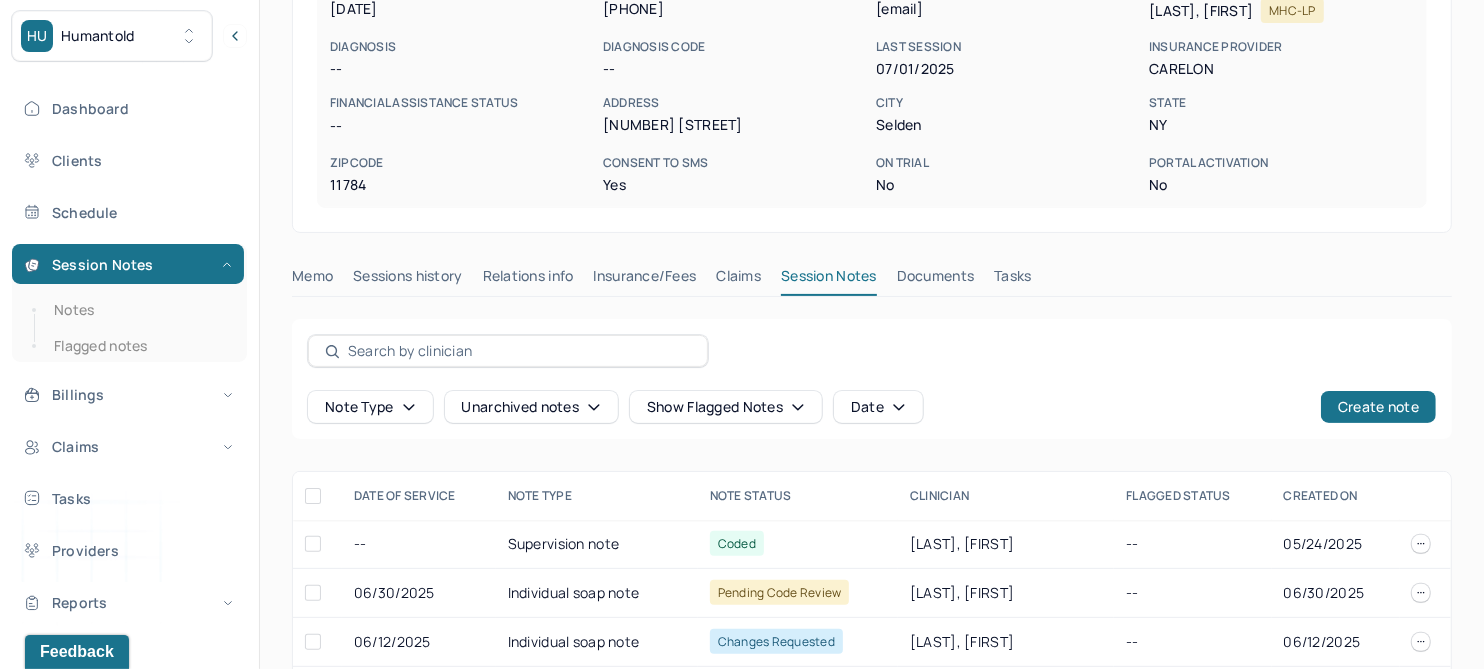 click on "Unarchived notes" at bounding box center [531, 407] 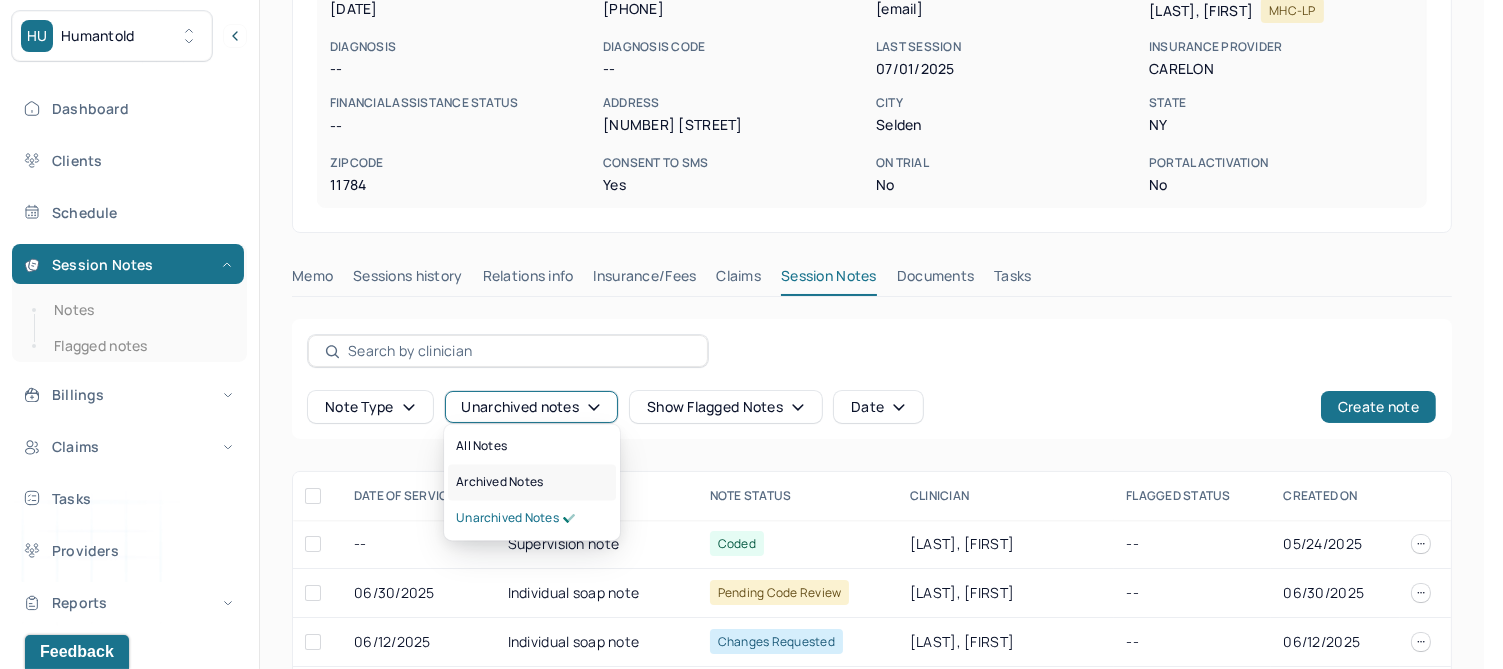 click on "Archived notes" at bounding box center [499, 482] 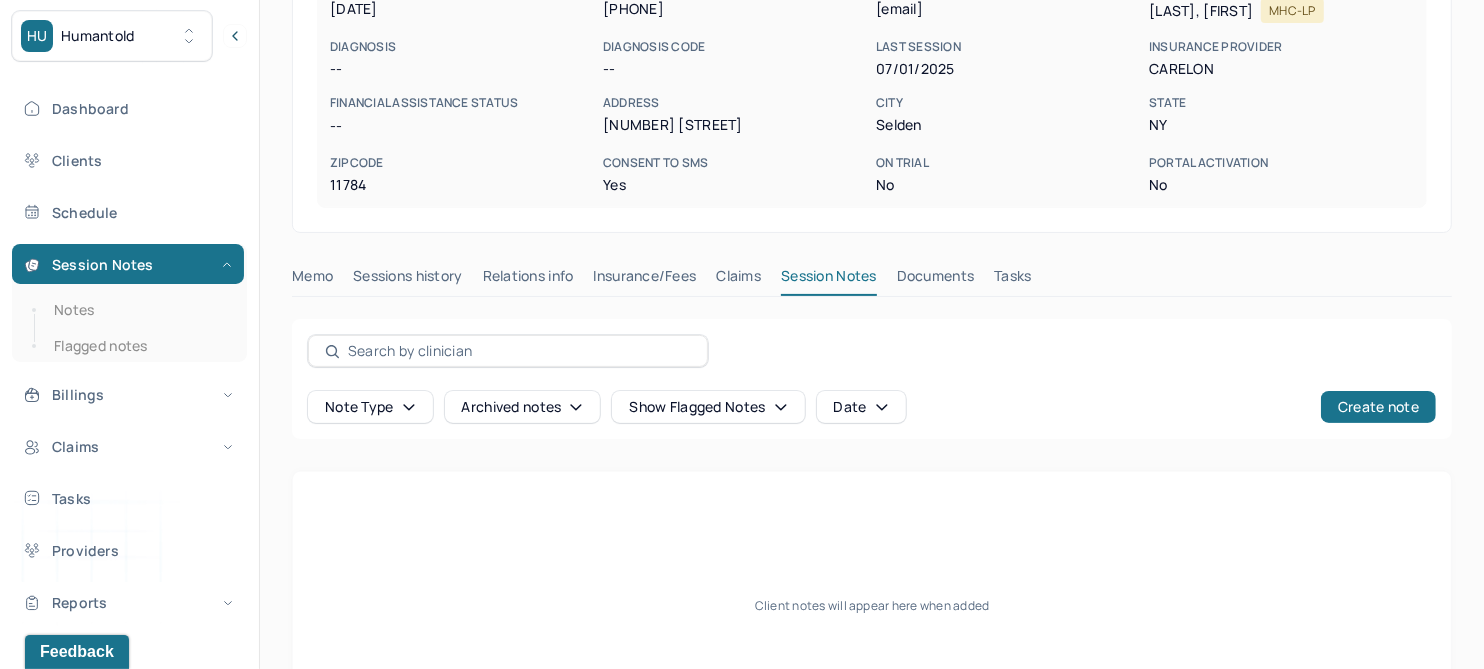 click on "Claims" at bounding box center [738, 280] 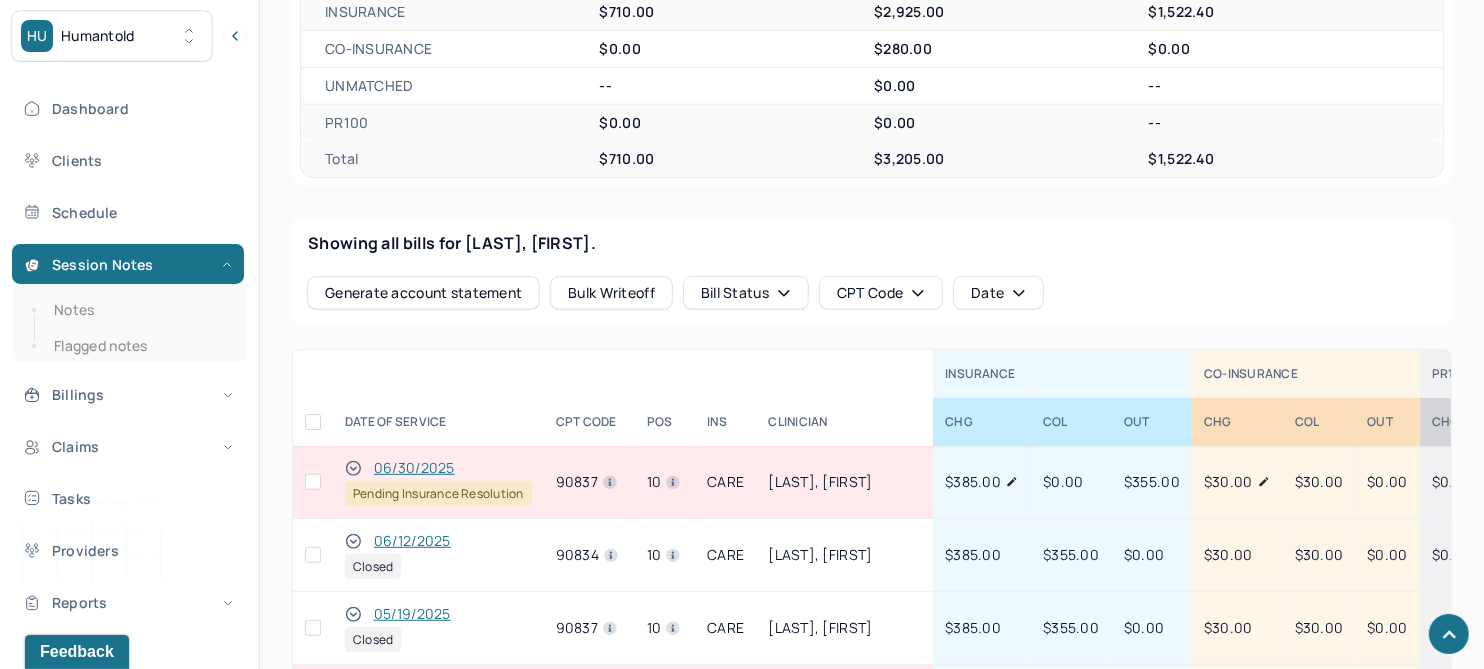 scroll, scrollTop: 712, scrollLeft: 0, axis: vertical 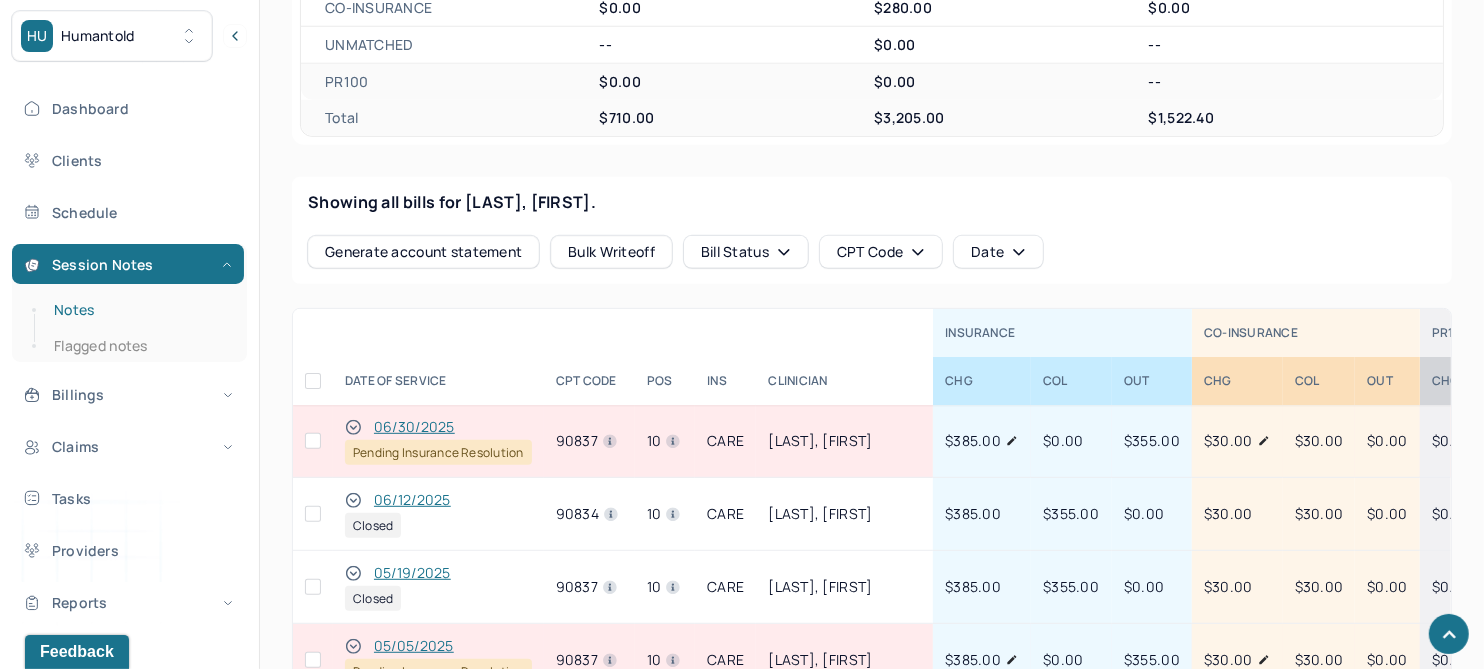 click on "Notes" at bounding box center (139, 310) 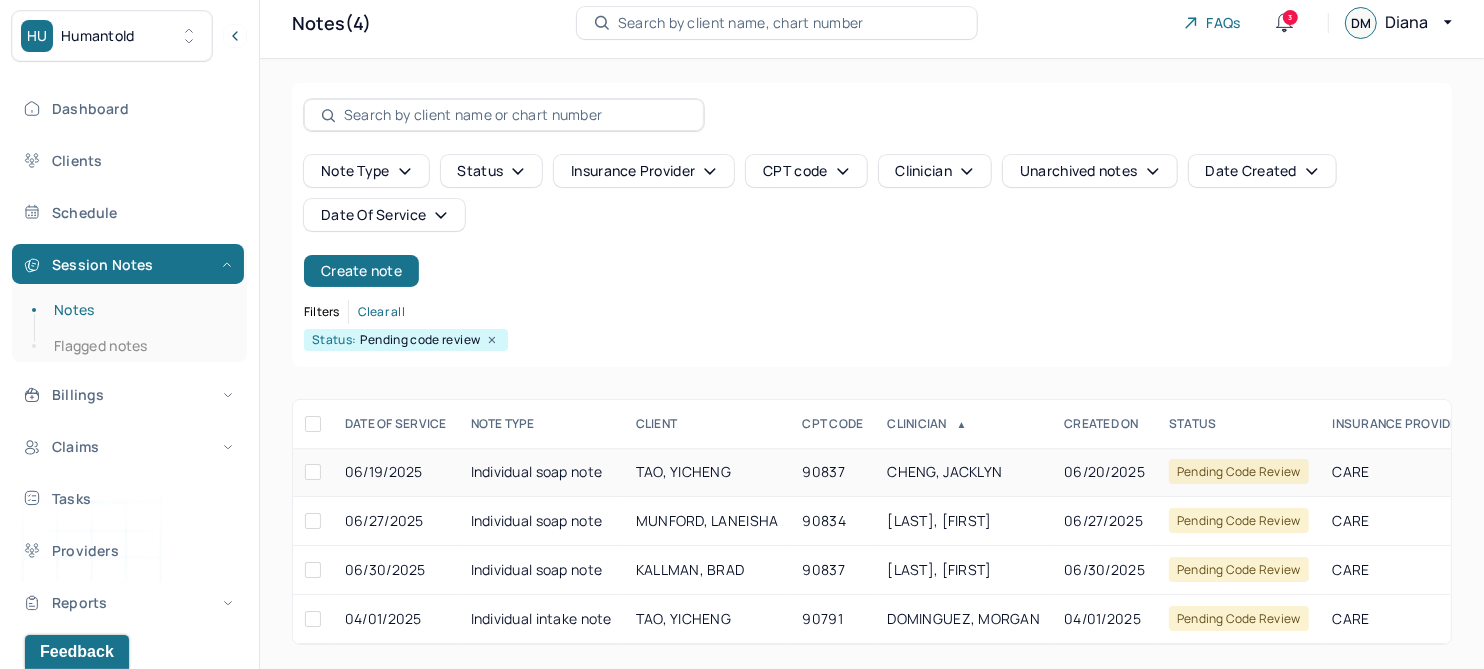 click on "TAO, YICHENG" at bounding box center [683, 471] 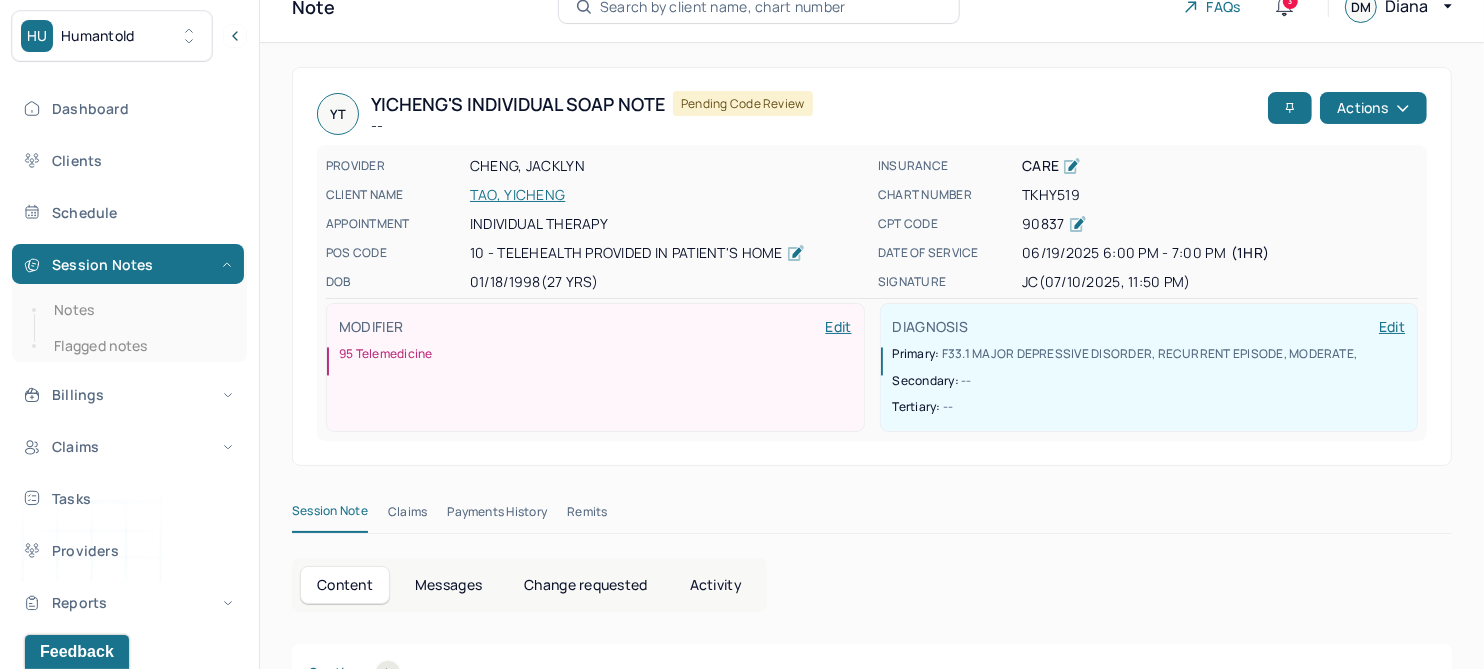 click on "Change requested" at bounding box center (585, 585) 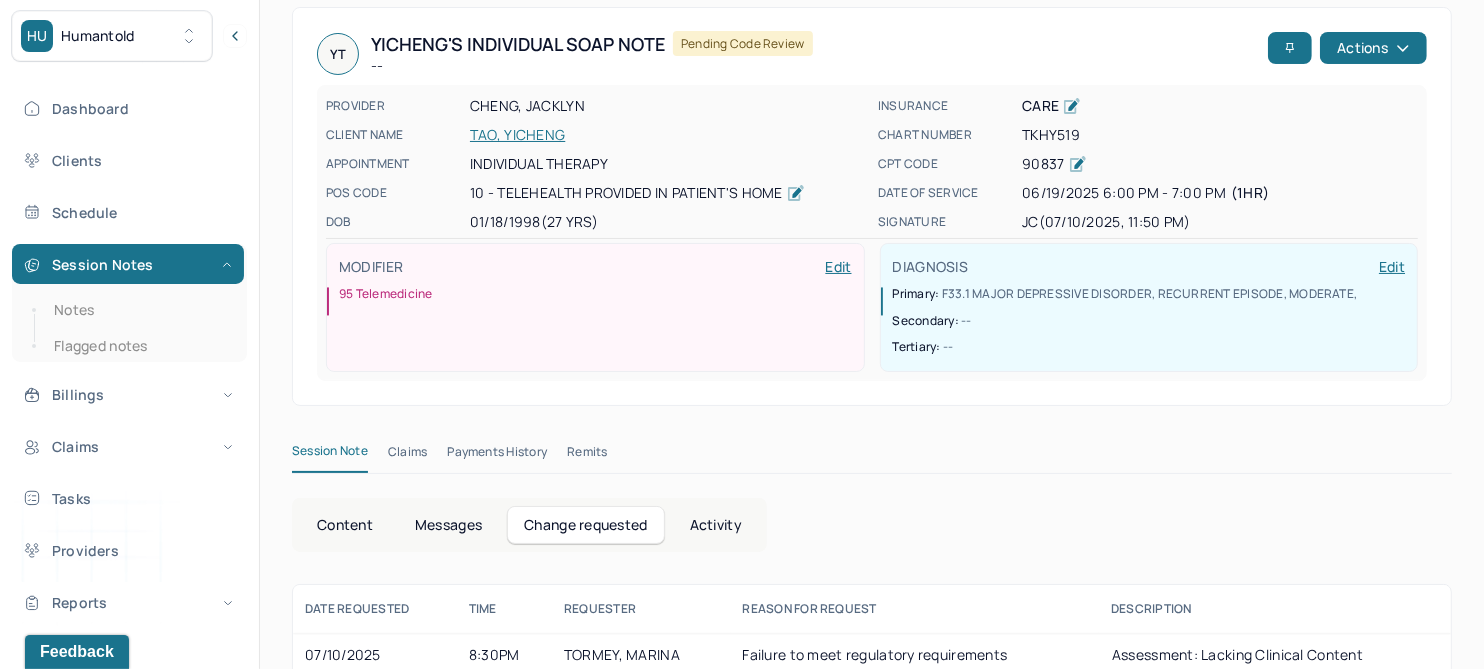 scroll, scrollTop: 118, scrollLeft: 0, axis: vertical 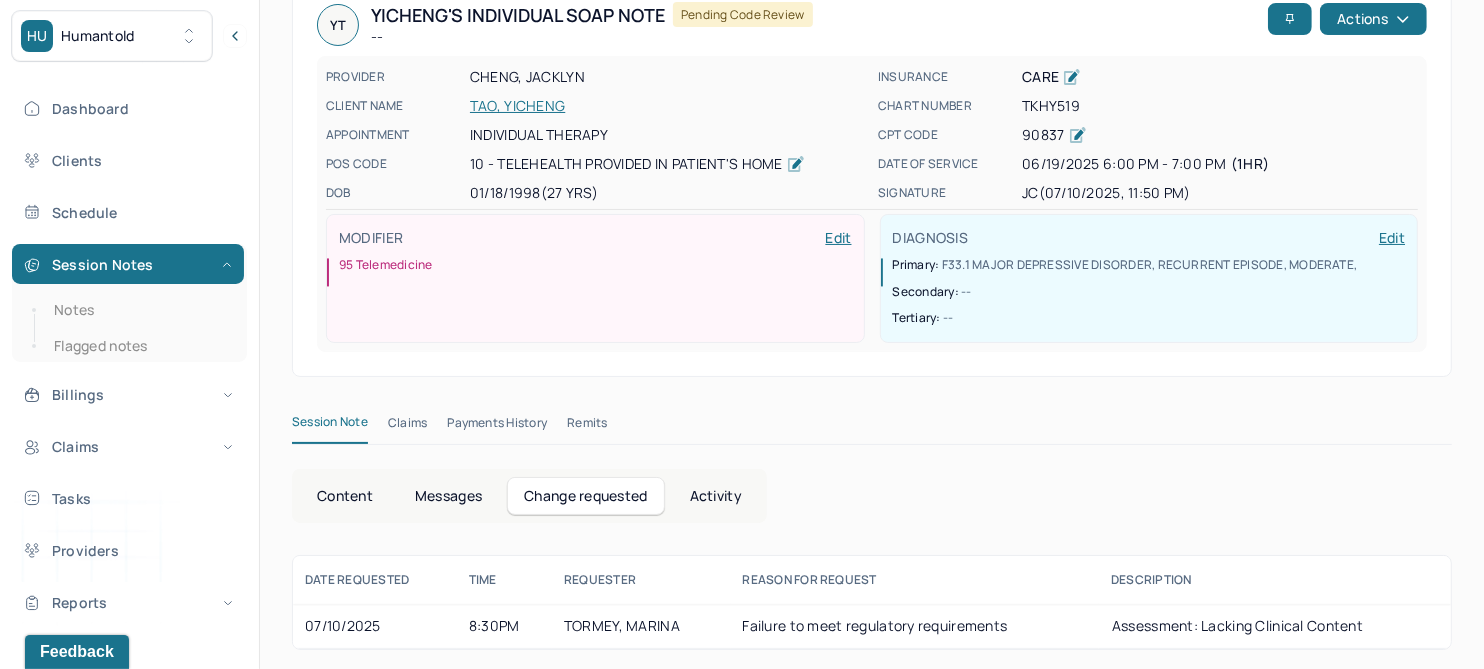 click on "TAO, YICHENG" at bounding box center (668, 106) 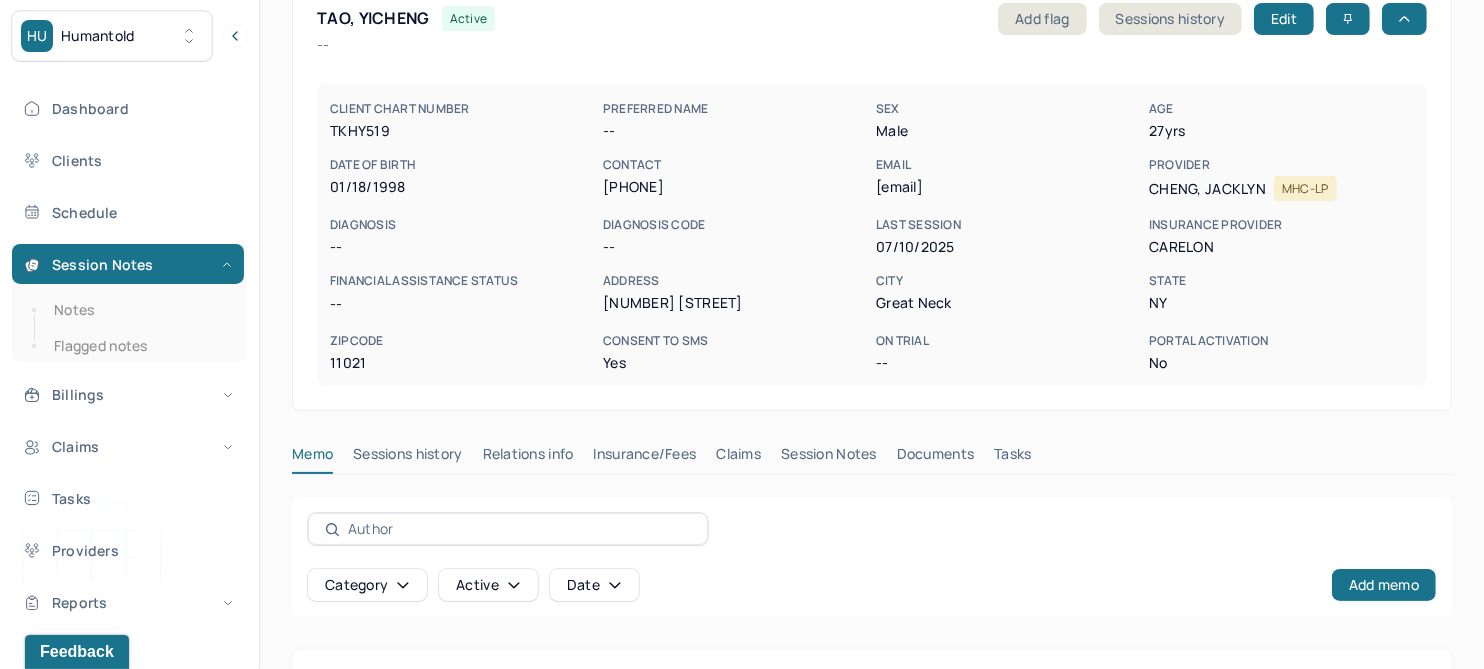 scroll, scrollTop: 46, scrollLeft: 0, axis: vertical 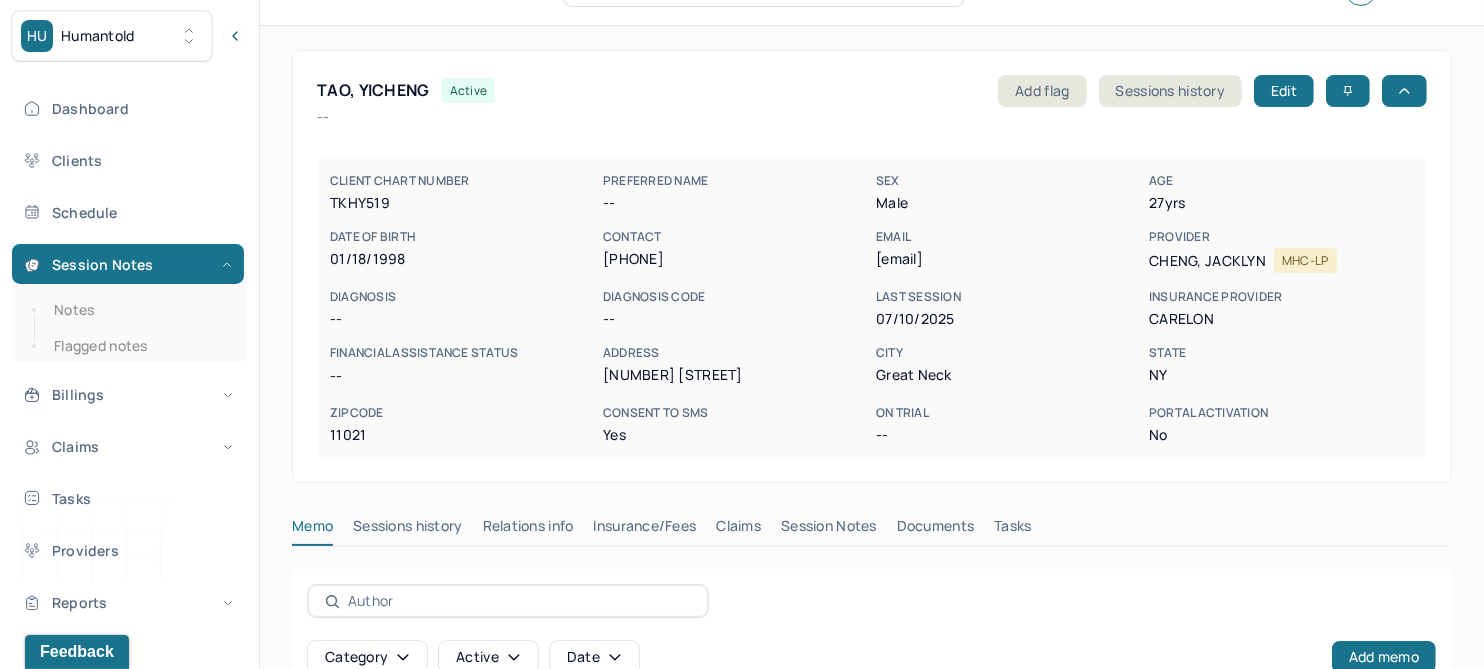 click on "Session Notes" at bounding box center (829, 530) 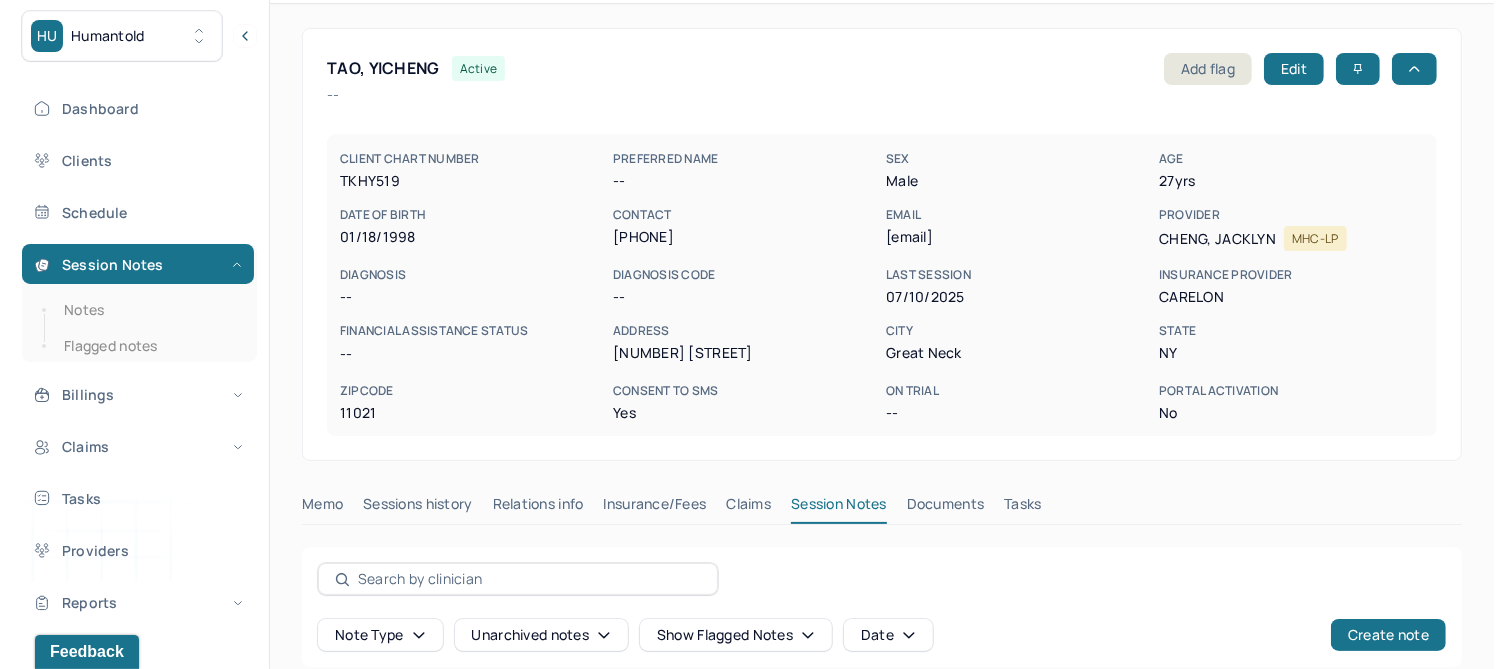 scroll, scrollTop: 655, scrollLeft: 0, axis: vertical 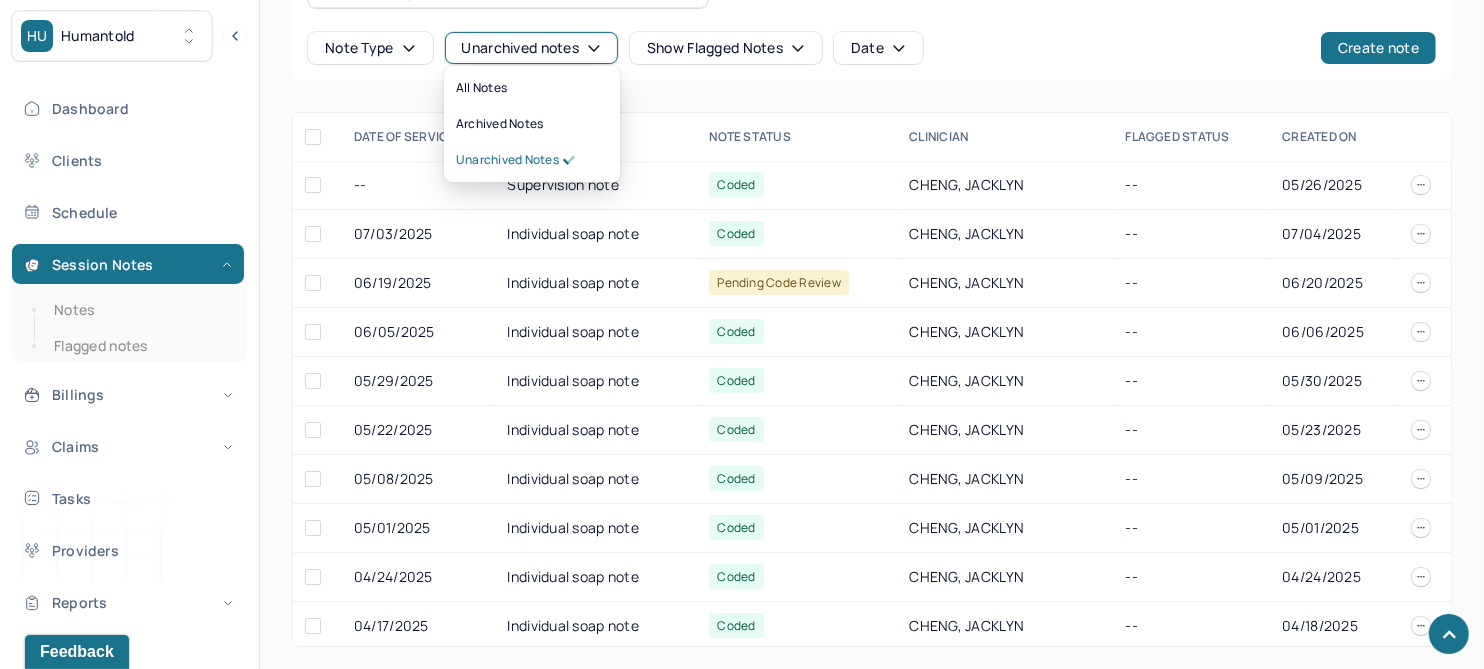 click 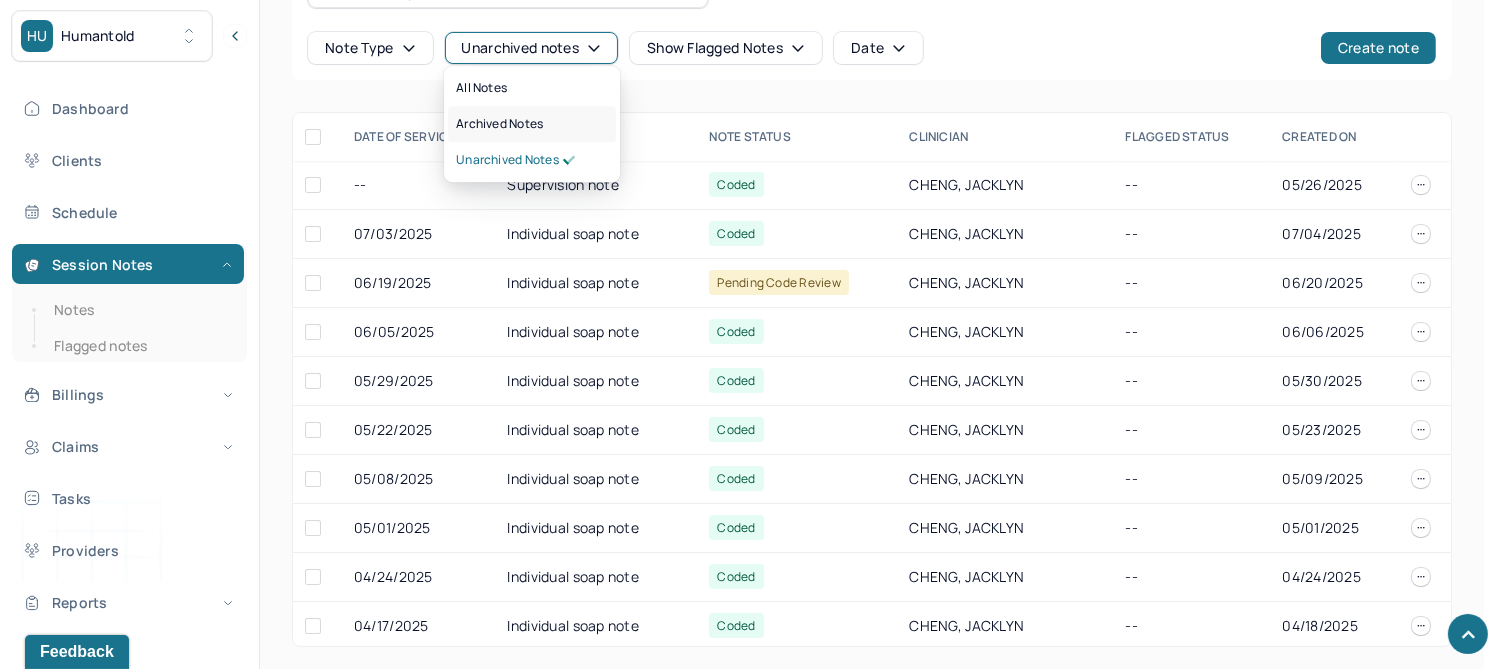 click on "Archived notes" at bounding box center (499, 124) 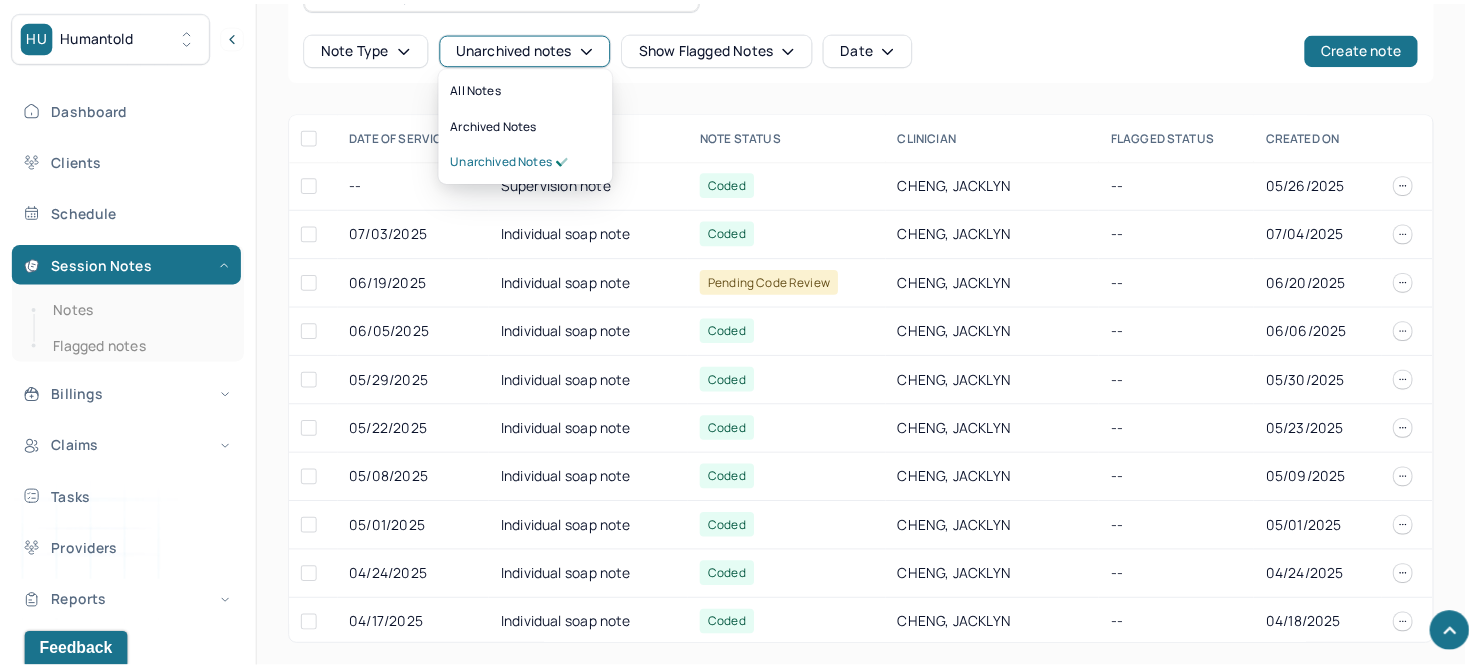 scroll, scrollTop: 385, scrollLeft: 0, axis: vertical 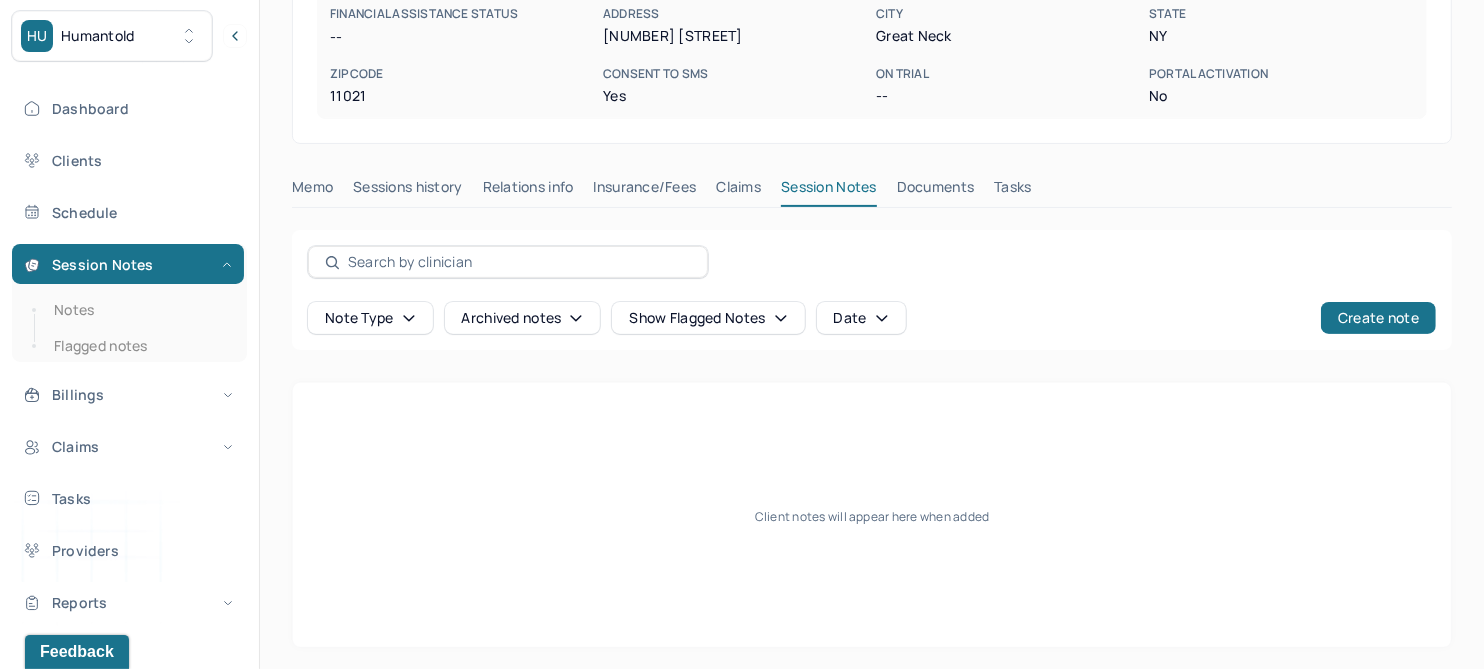 click on "Claims" at bounding box center (738, 191) 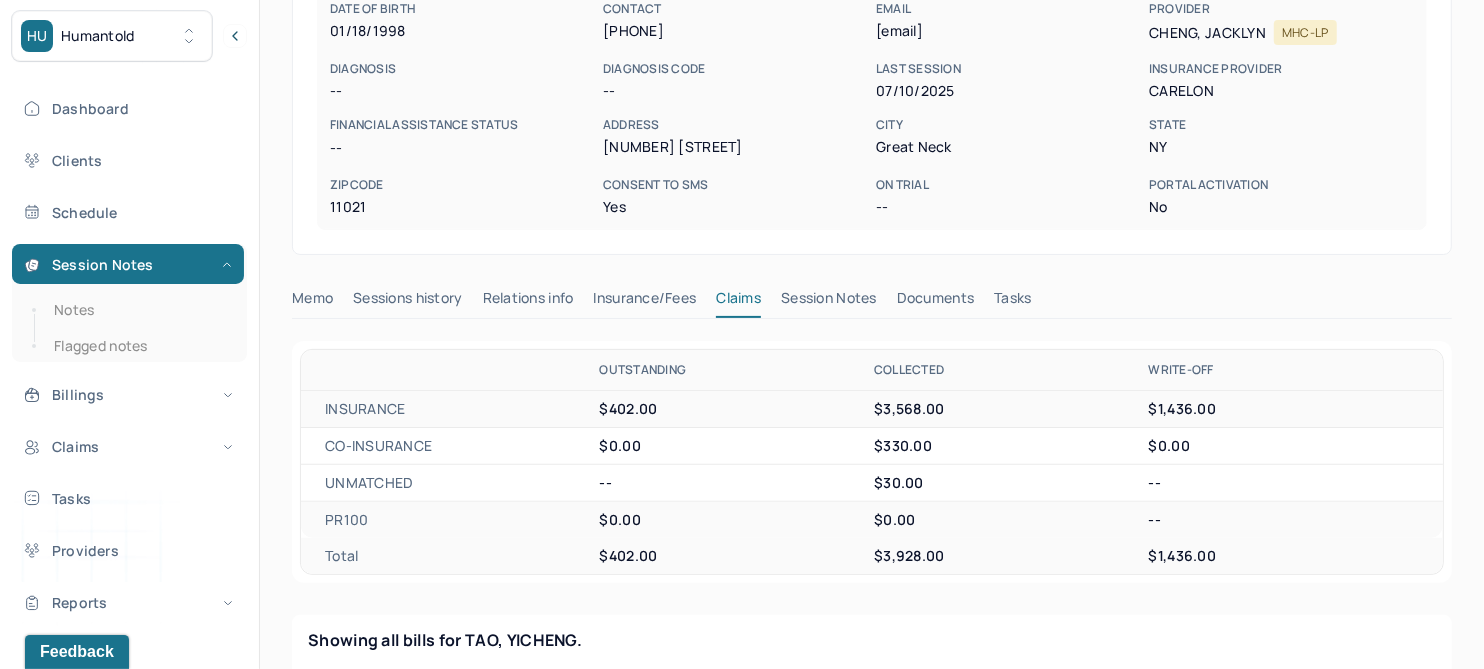 scroll, scrollTop: 11, scrollLeft: 0, axis: vertical 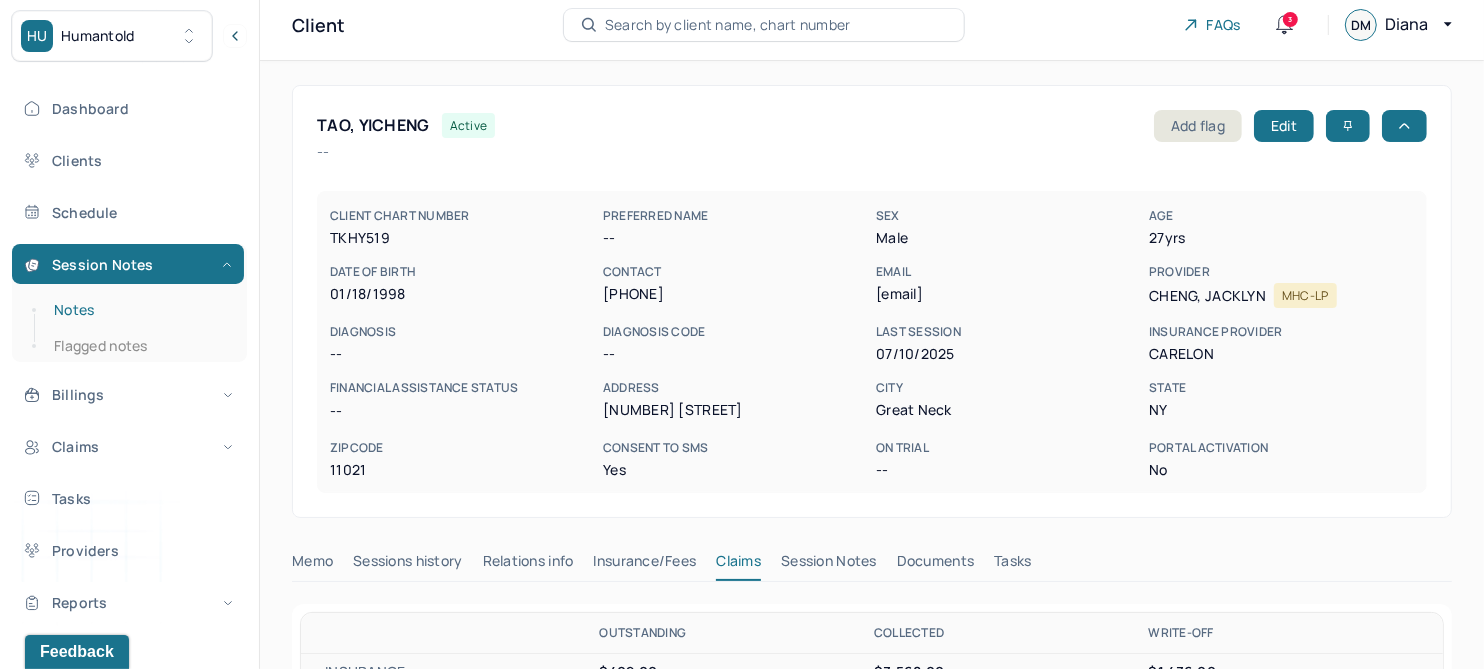 click on "Notes" at bounding box center (139, 310) 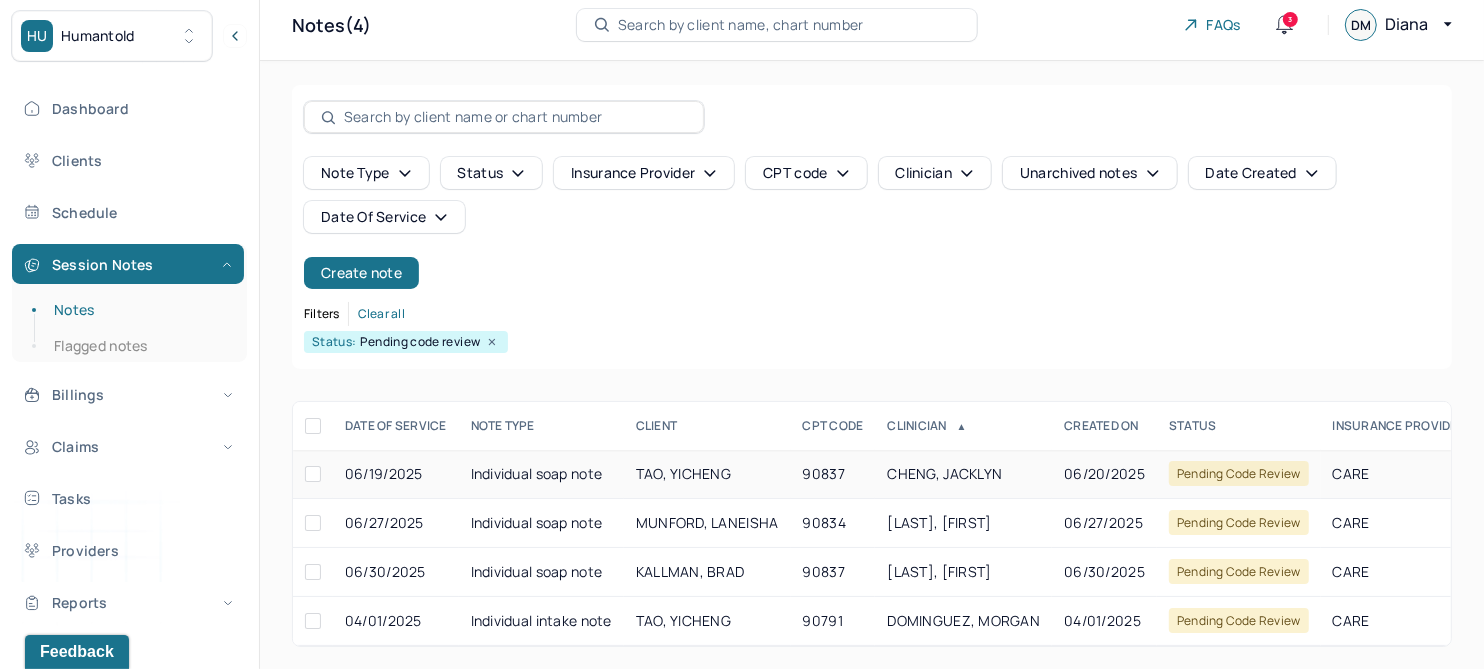 click on "Individual soap note" at bounding box center (541, 474) 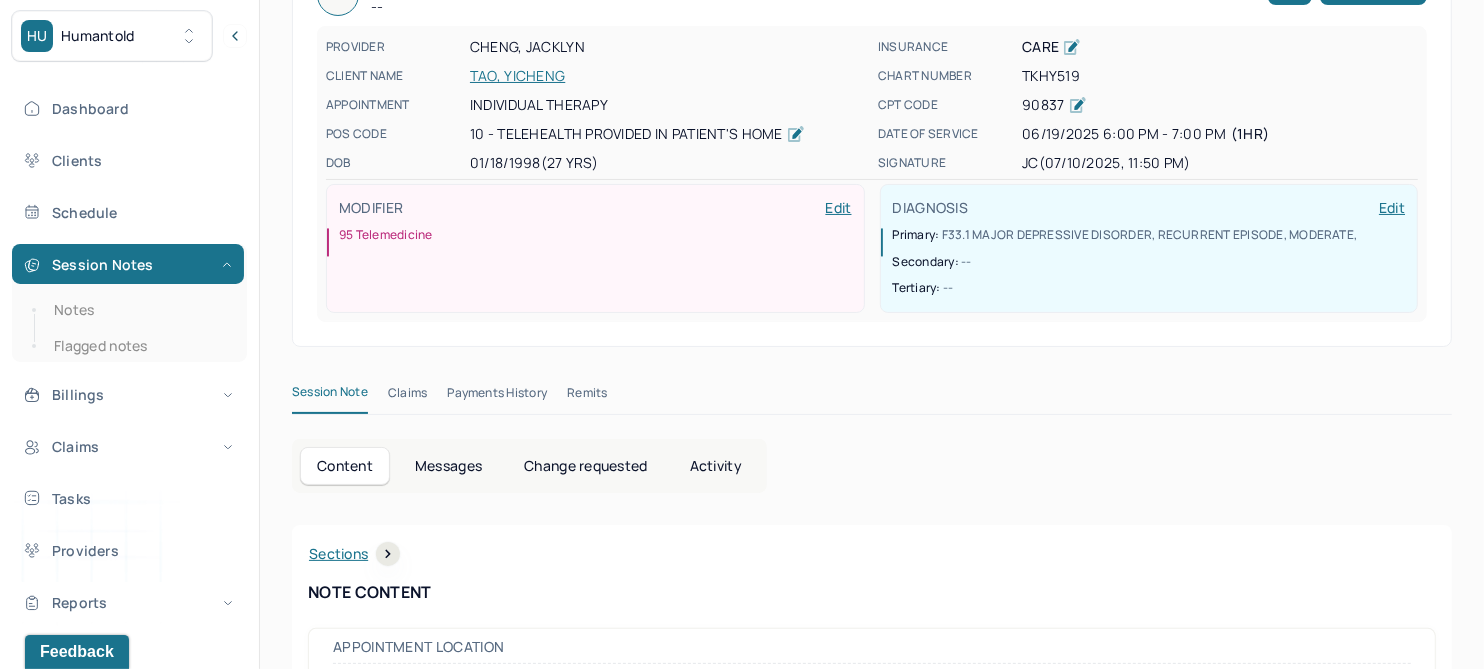scroll, scrollTop: 11, scrollLeft: 0, axis: vertical 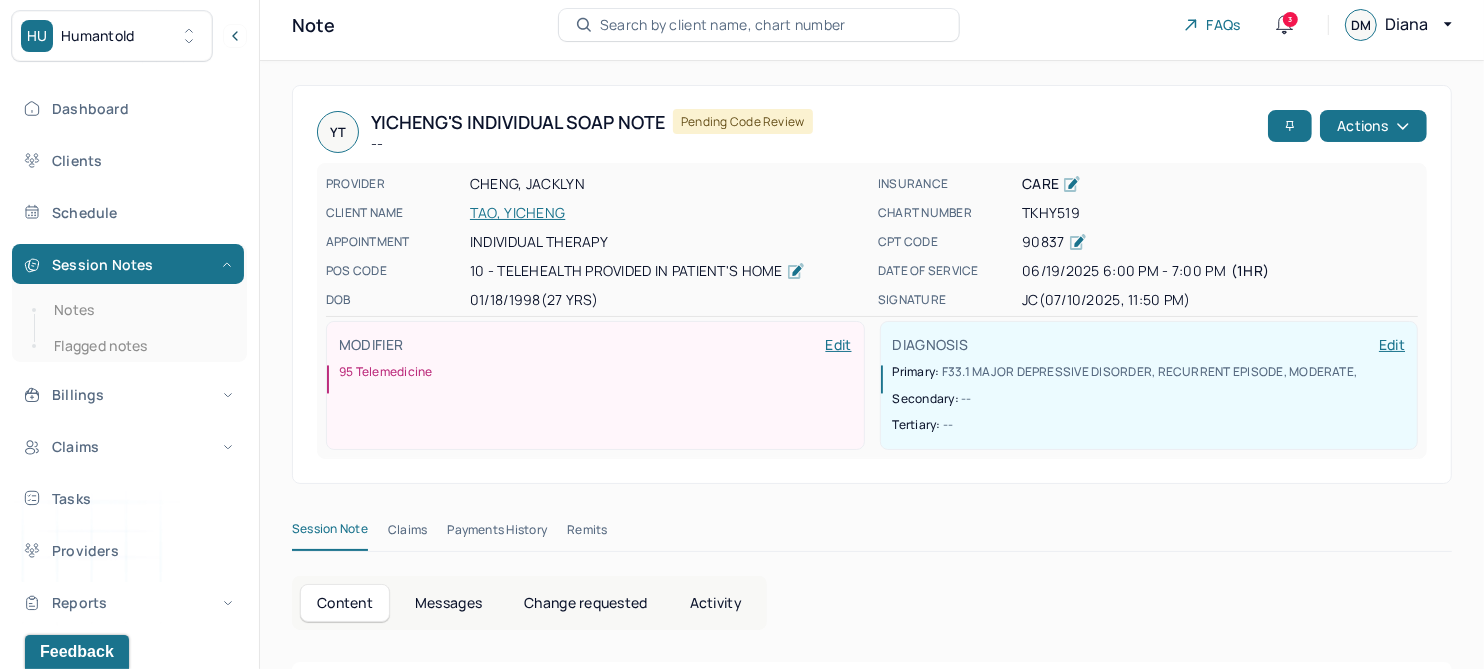 click on "TAO, YICHENG" at bounding box center (668, 213) 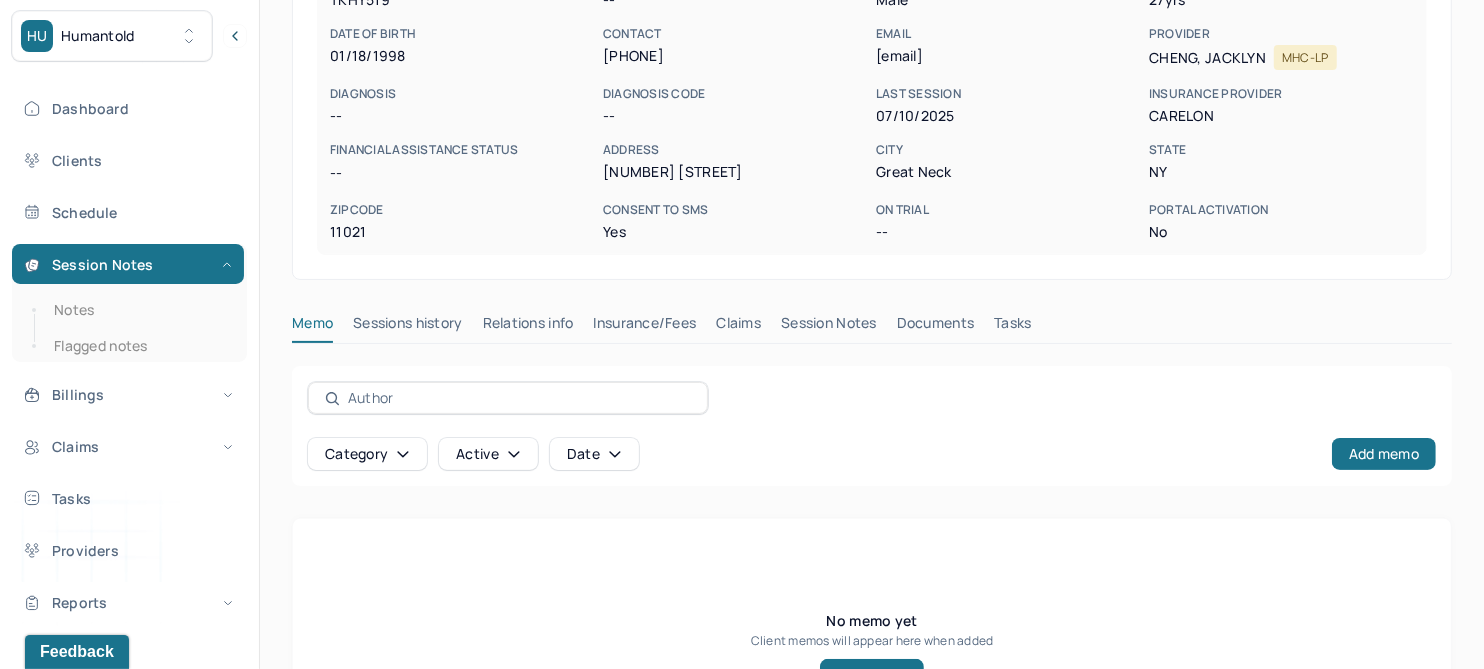 scroll, scrollTop: 250, scrollLeft: 0, axis: vertical 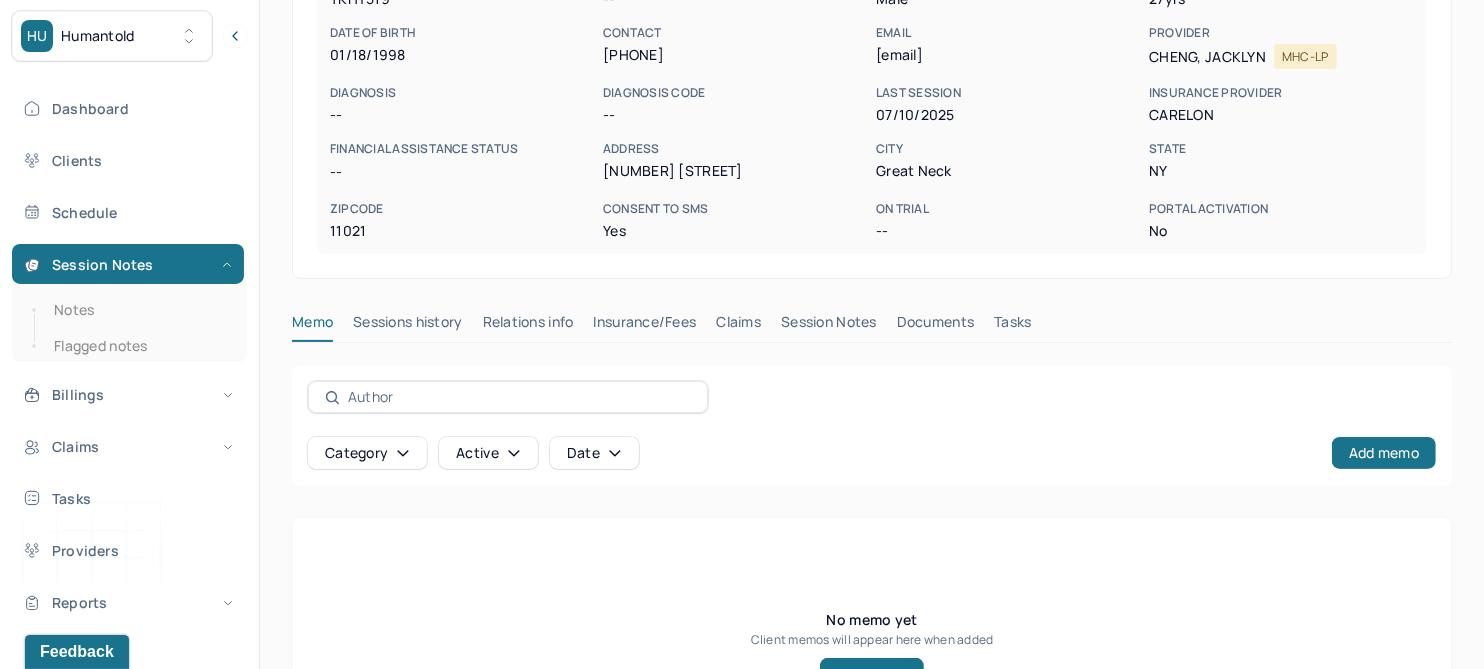 click on "Claims" at bounding box center [738, 326] 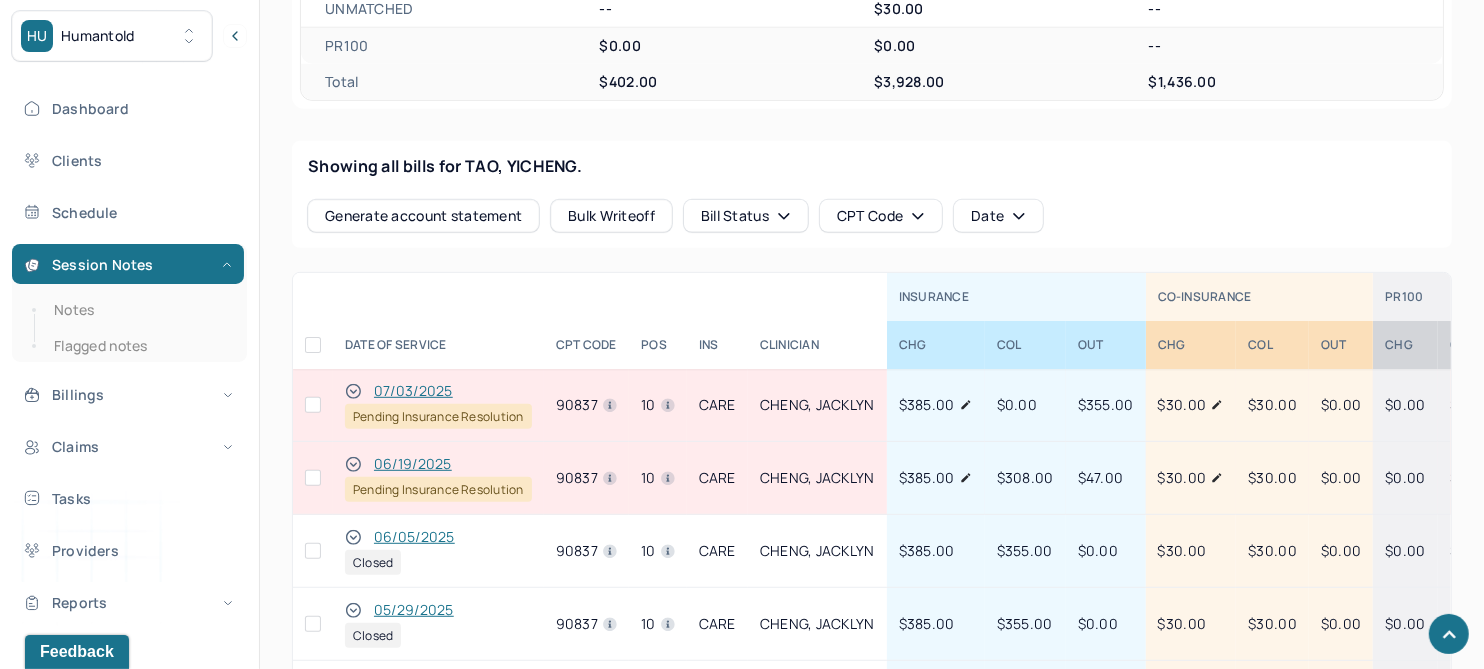 scroll, scrollTop: 750, scrollLeft: 0, axis: vertical 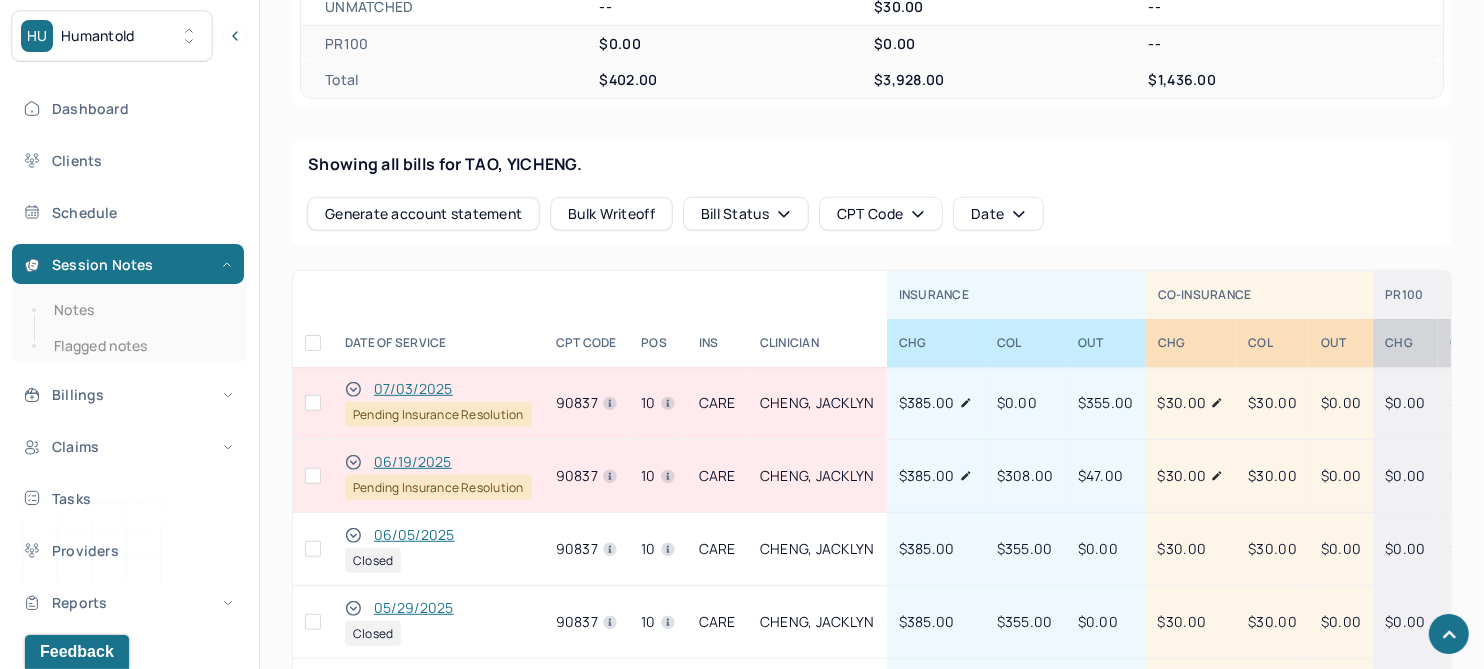 click 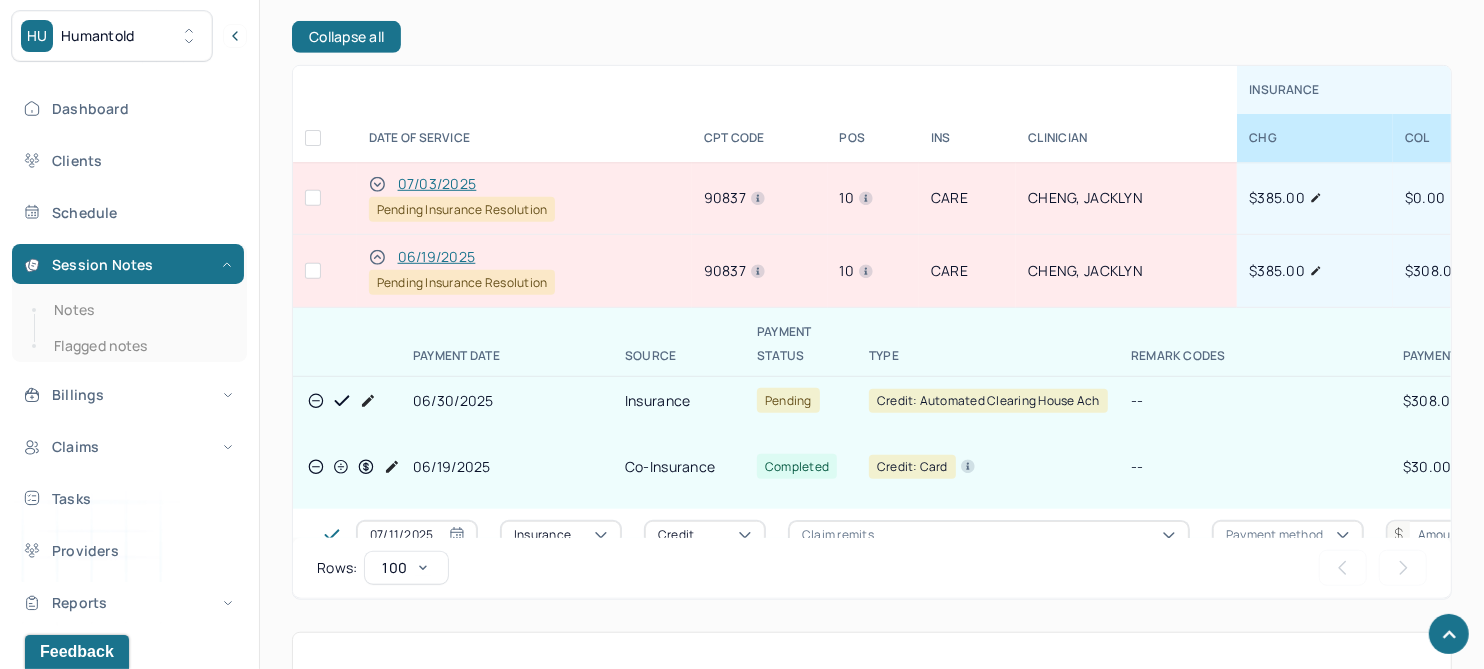 scroll, scrollTop: 1000, scrollLeft: 0, axis: vertical 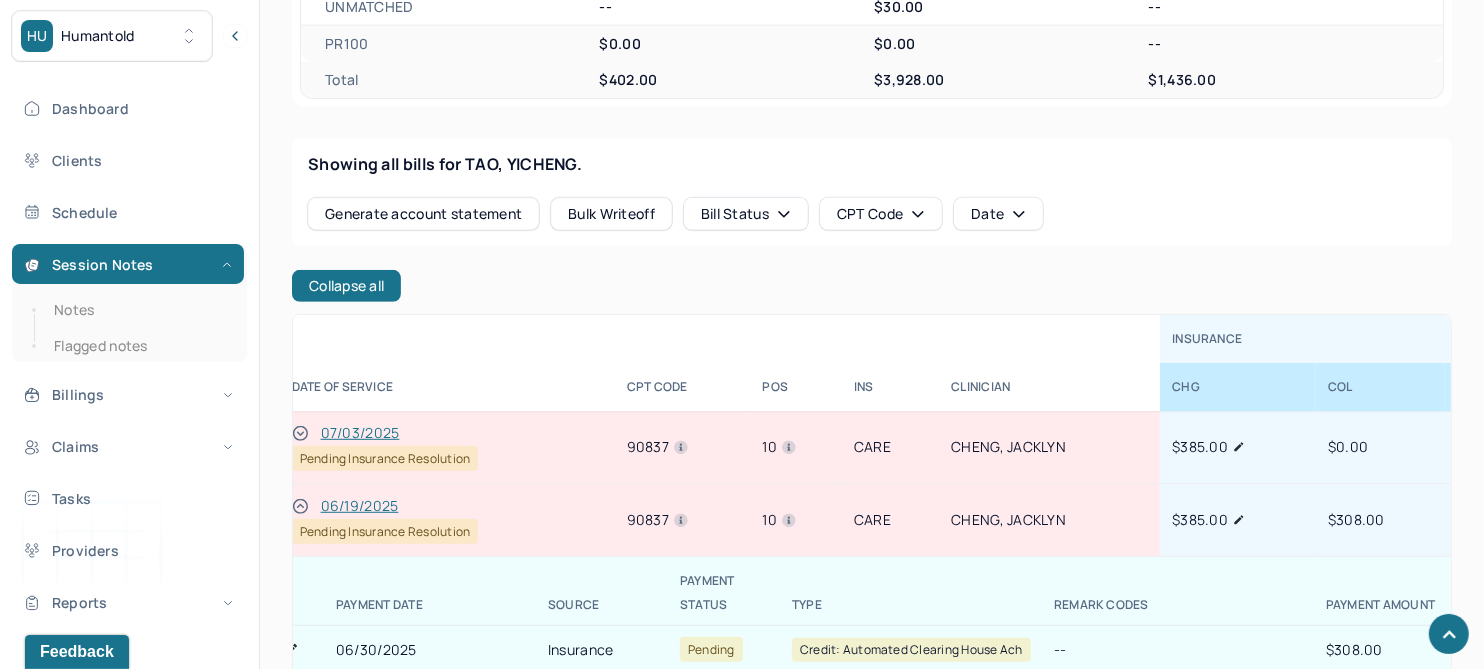 click on "06/19/2025" at bounding box center [360, 506] 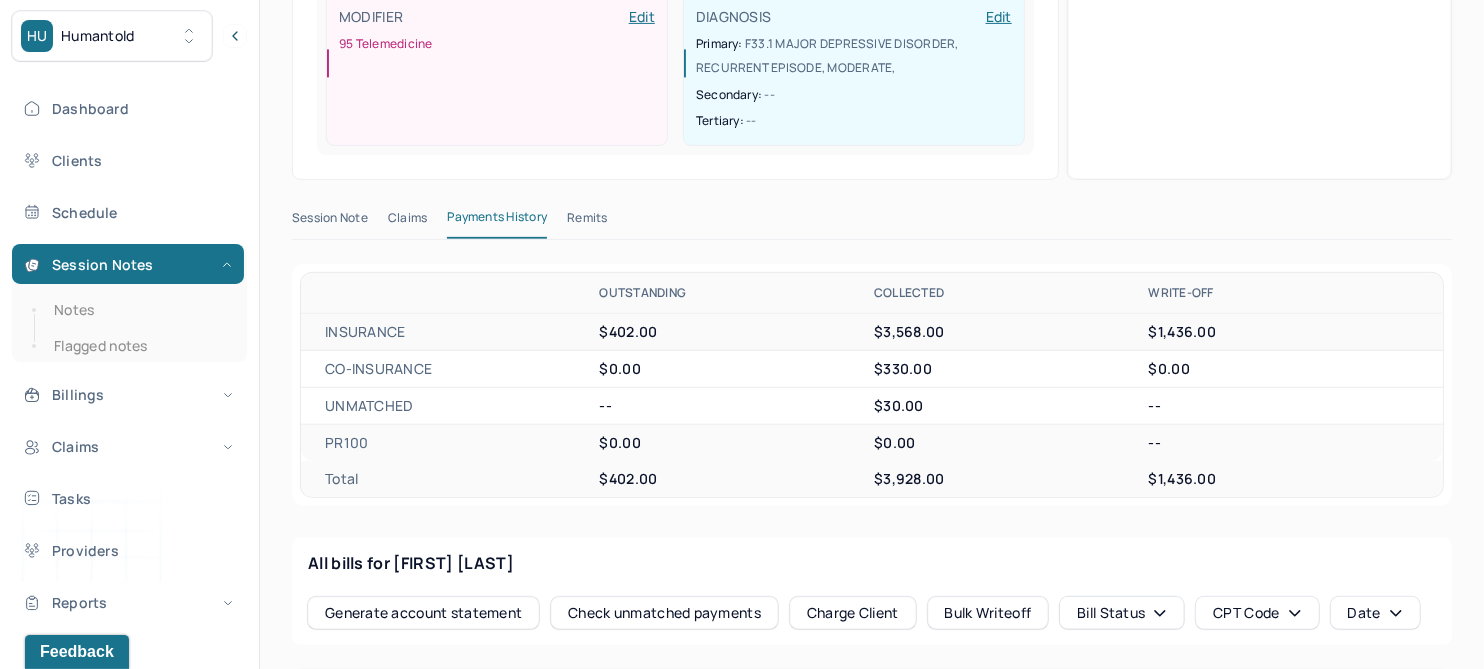 scroll, scrollTop: 553, scrollLeft: 0, axis: vertical 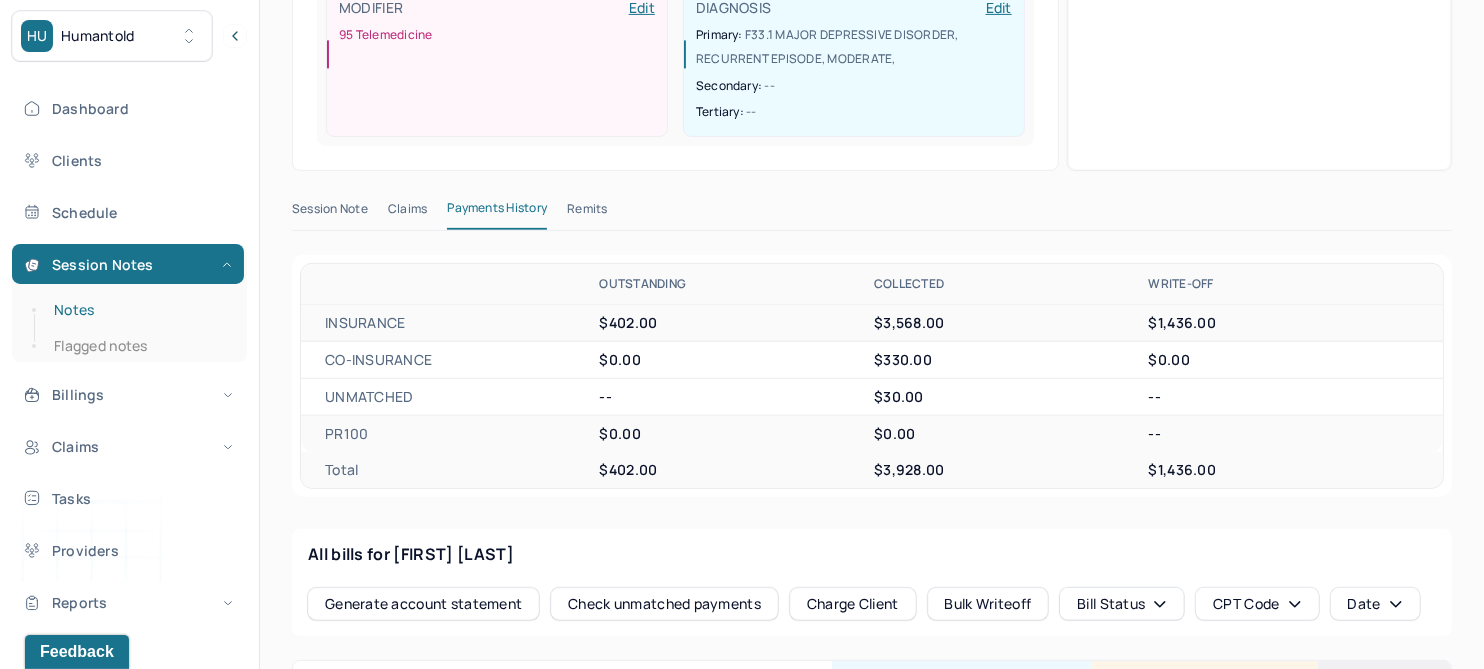 click on "Notes" at bounding box center [139, 310] 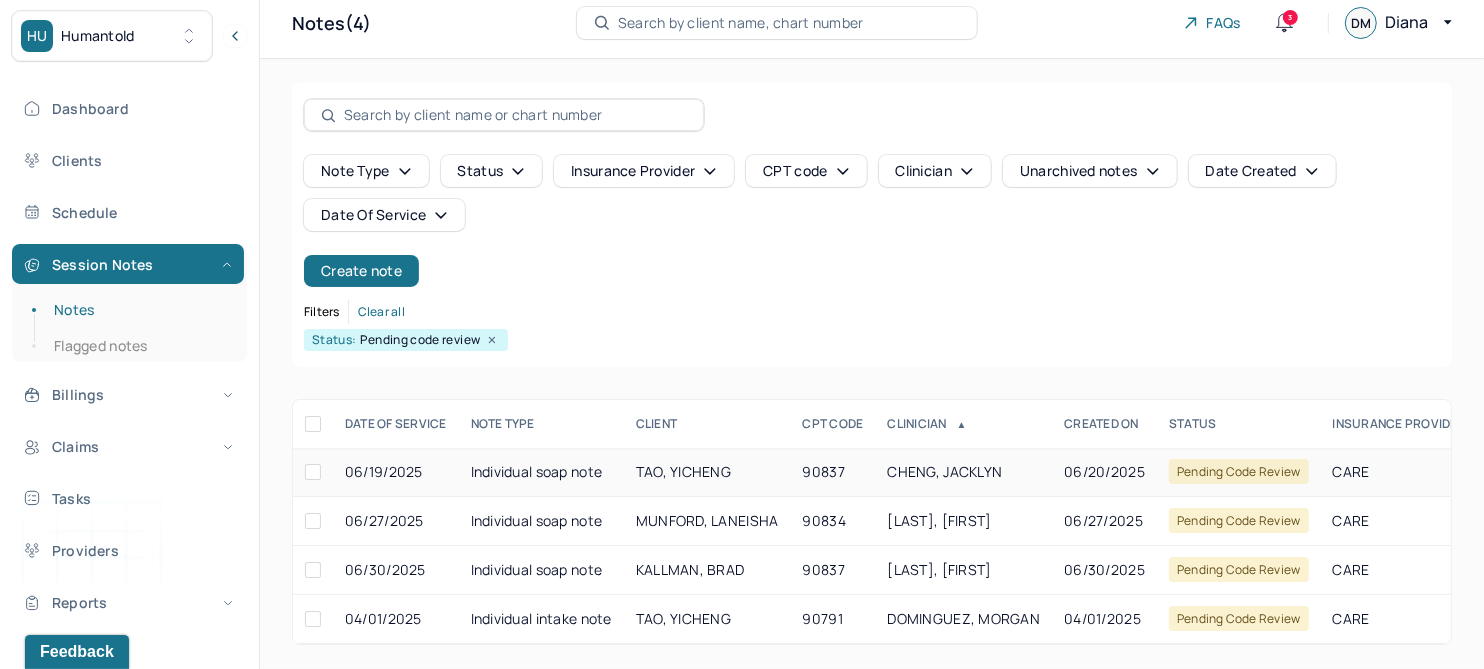 click on "TAO, YICHENG" at bounding box center [683, 471] 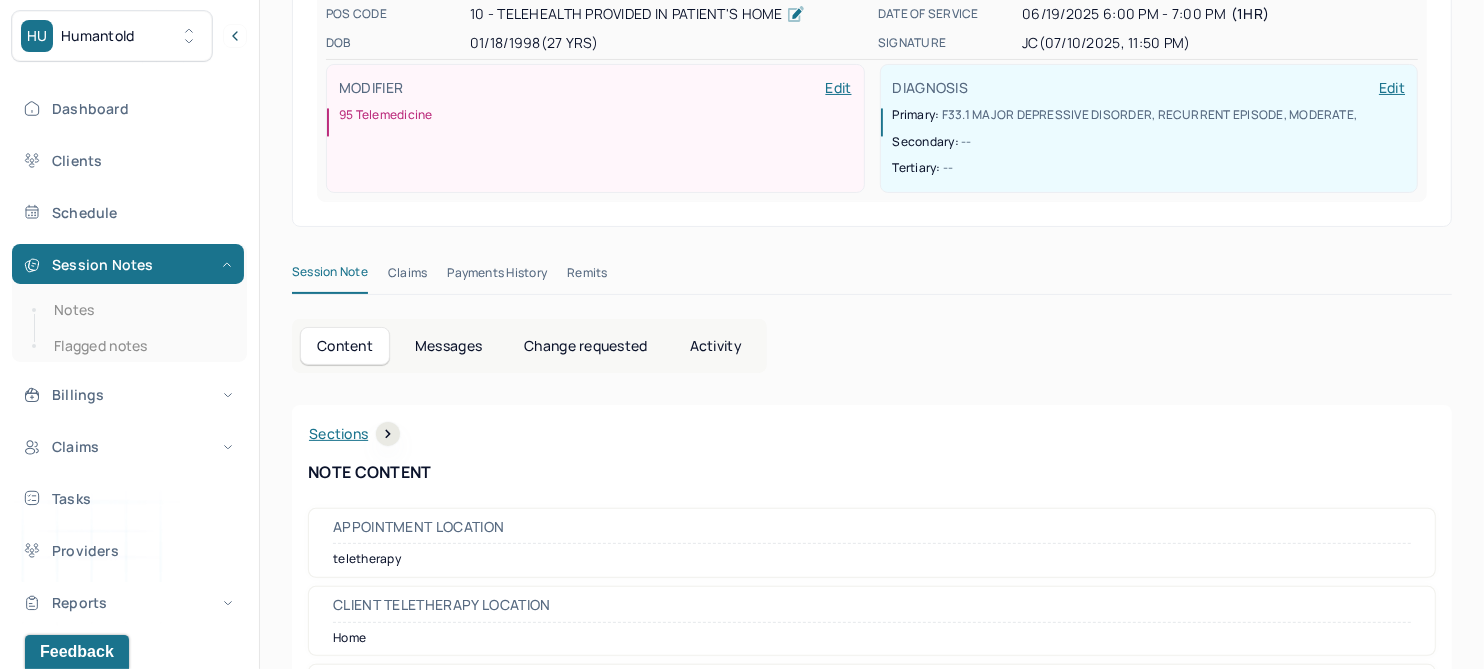 scroll, scrollTop: 280, scrollLeft: 0, axis: vertical 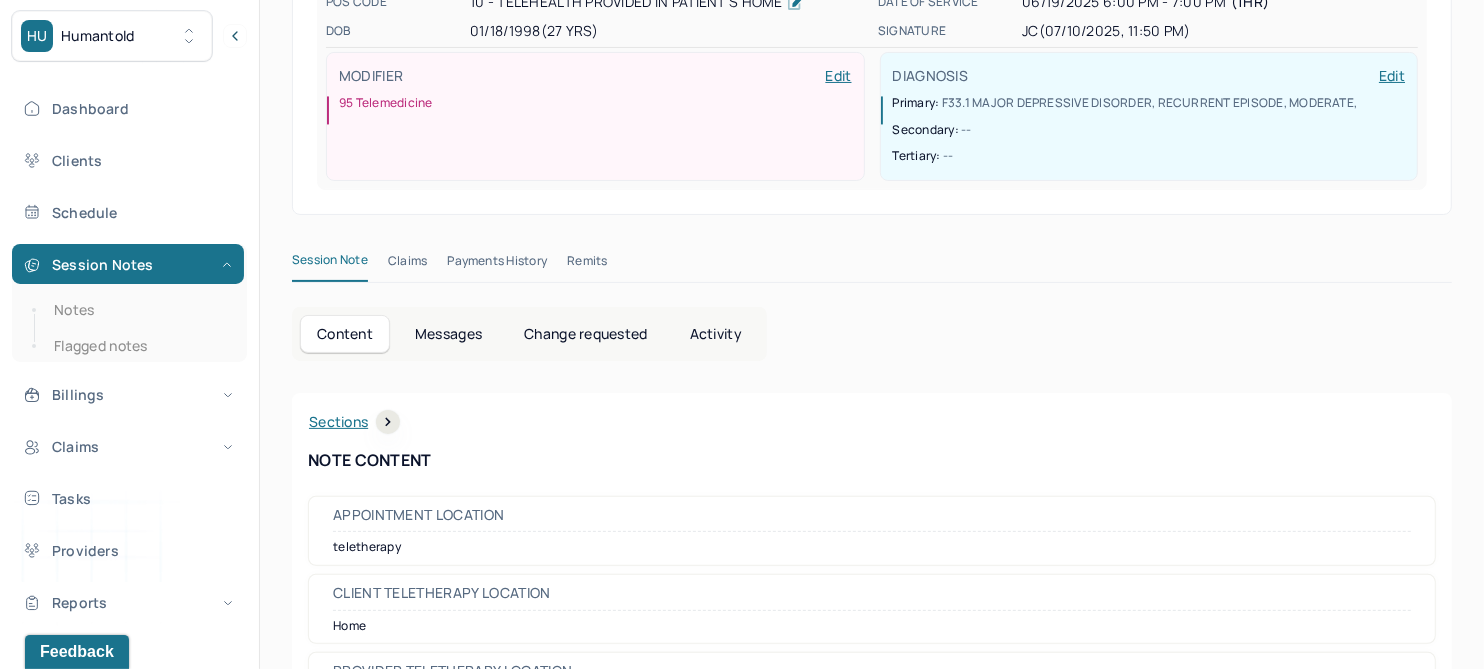 click on "Change requested" at bounding box center (585, 334) 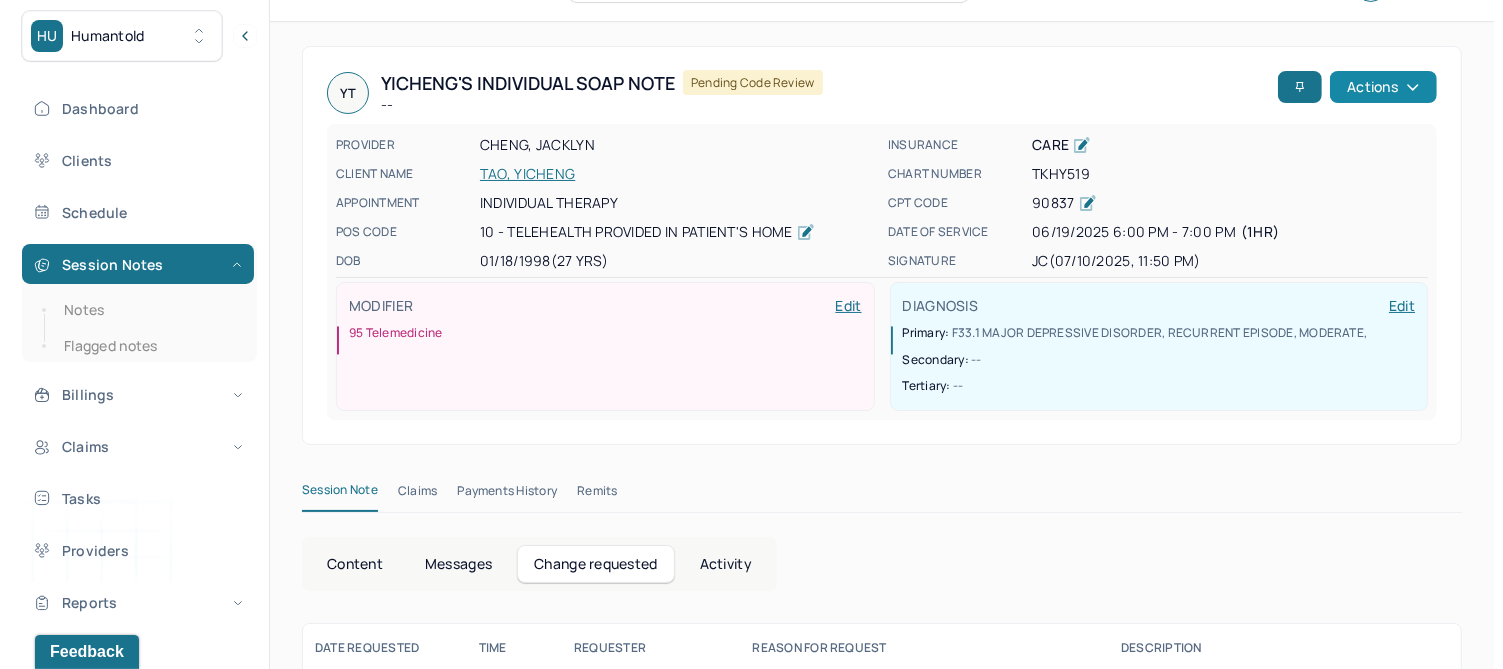 scroll, scrollTop: 0, scrollLeft: 0, axis: both 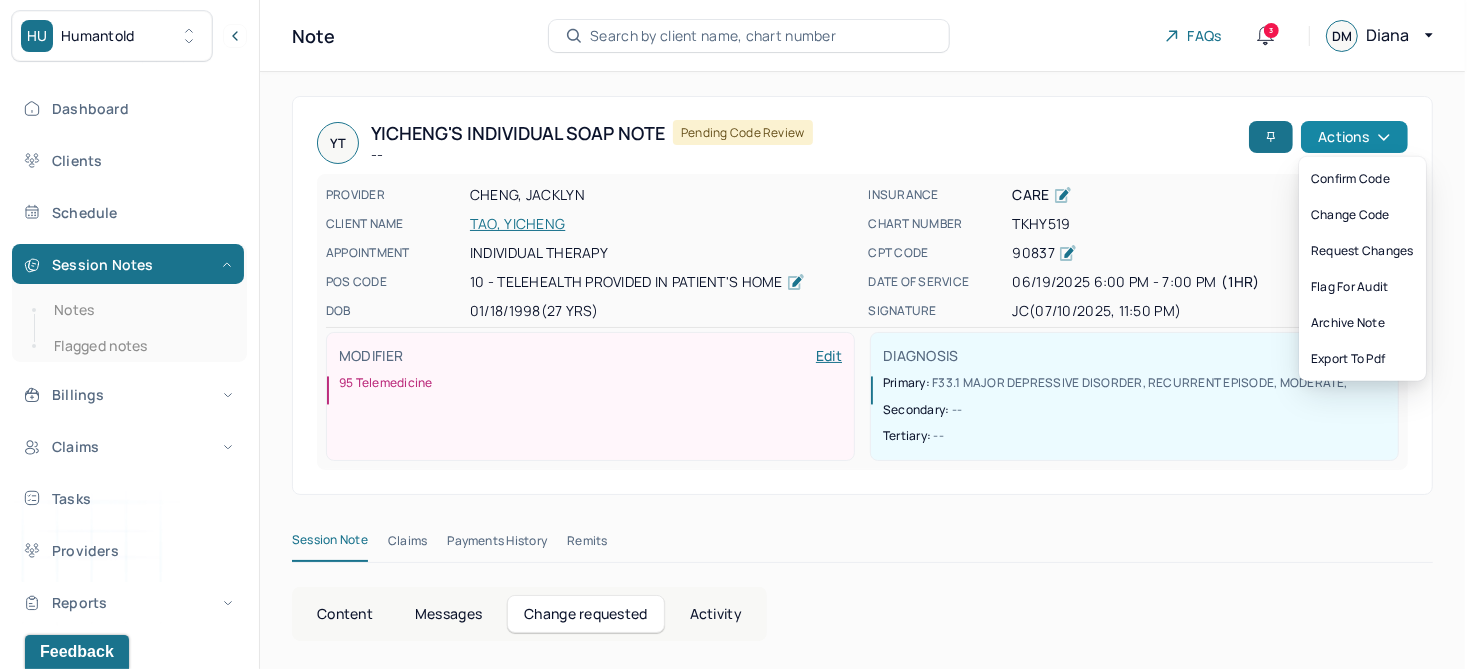 click 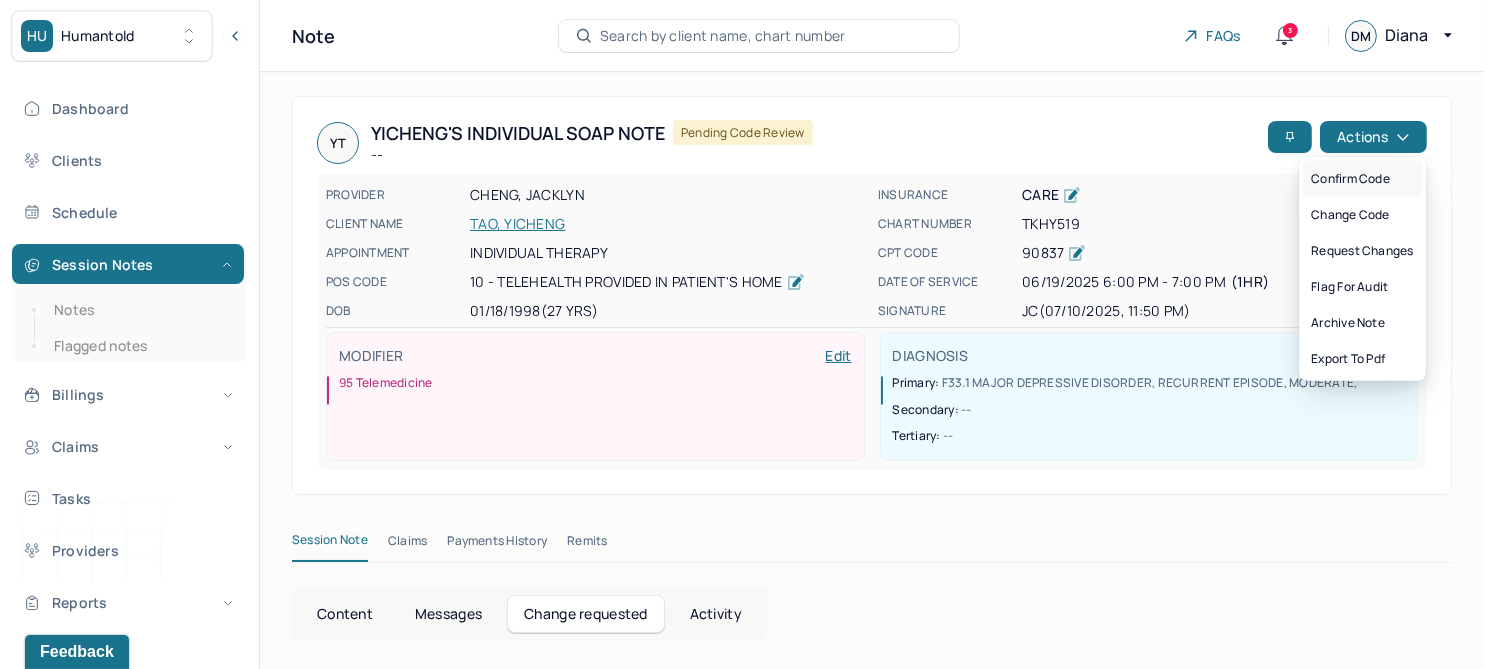 click on "Confirm code" at bounding box center (1362, 179) 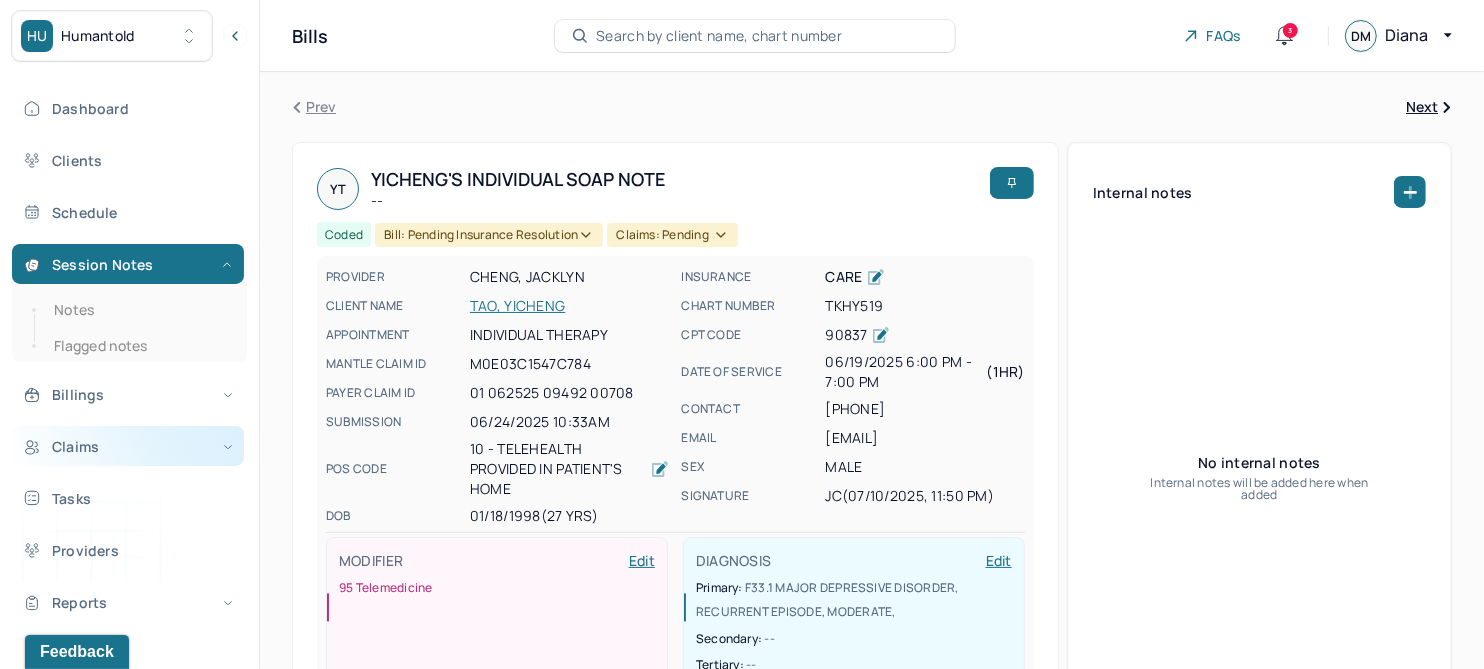 click on "Claims" at bounding box center (128, 446) 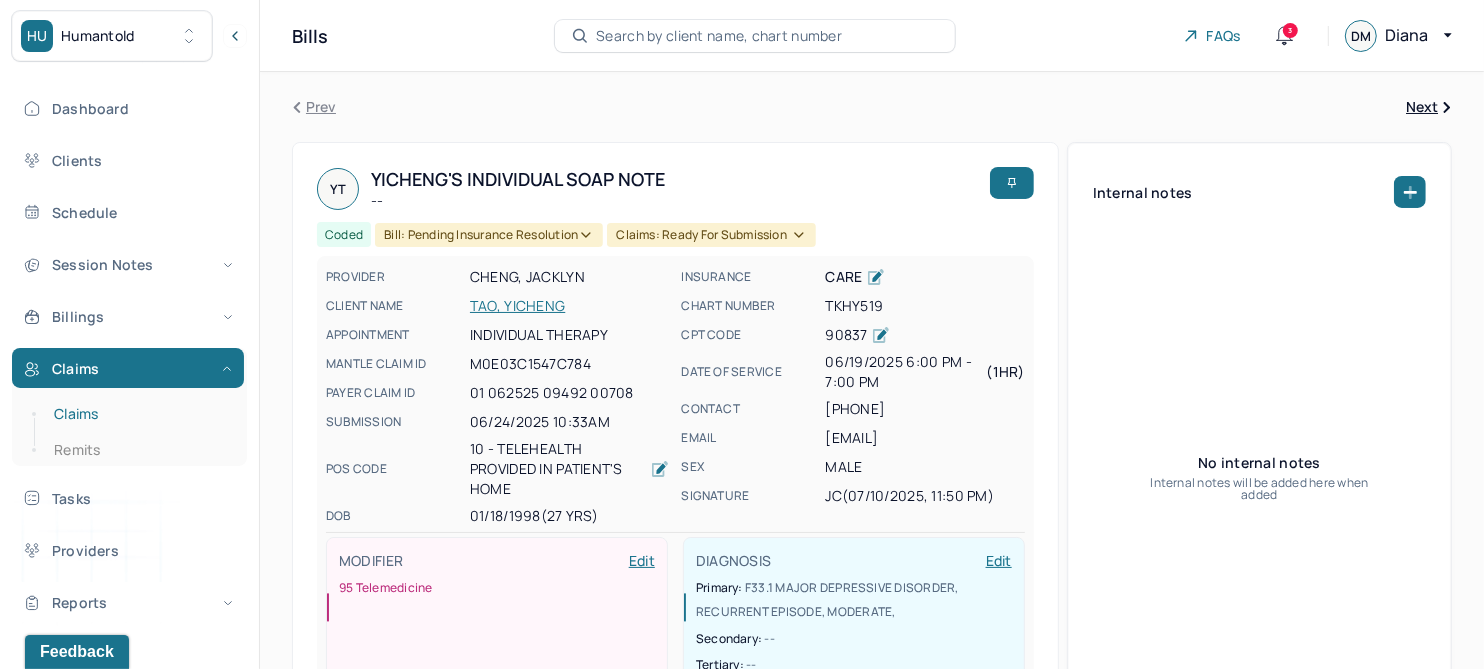 click on "Claims" at bounding box center [139, 414] 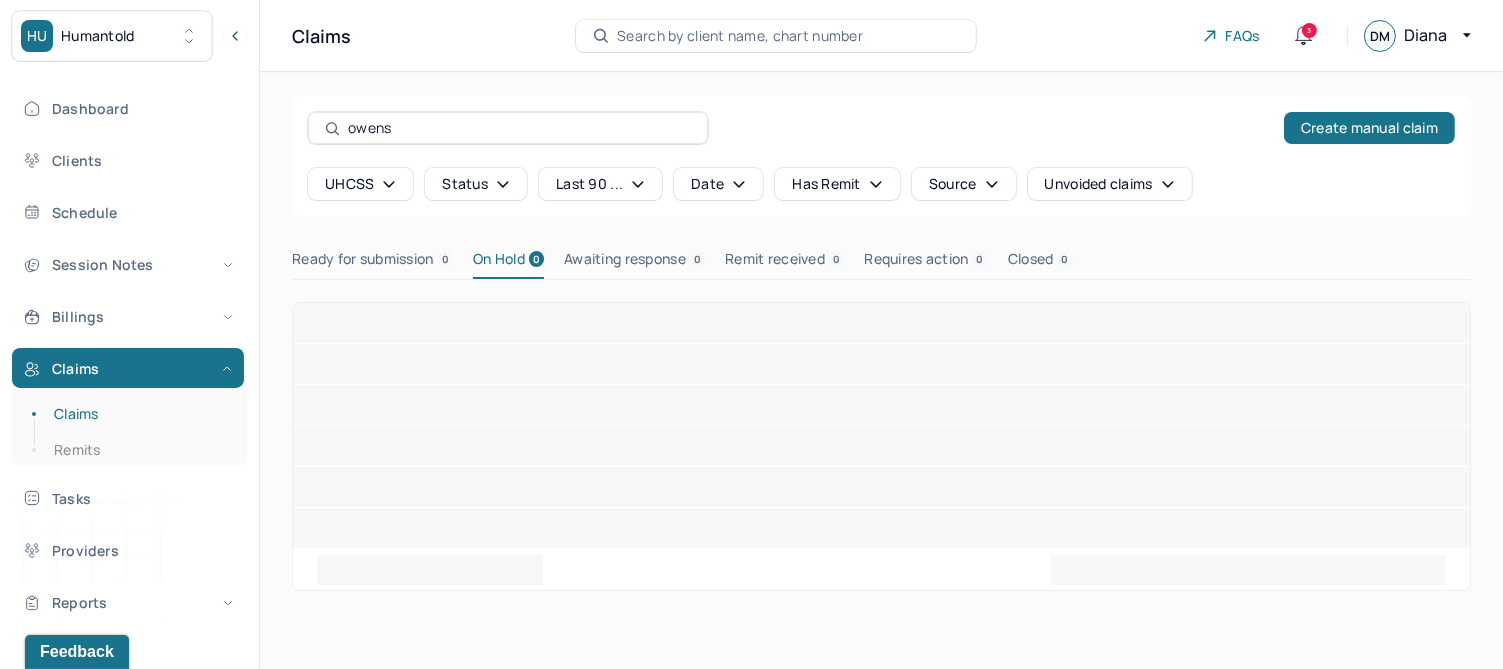click 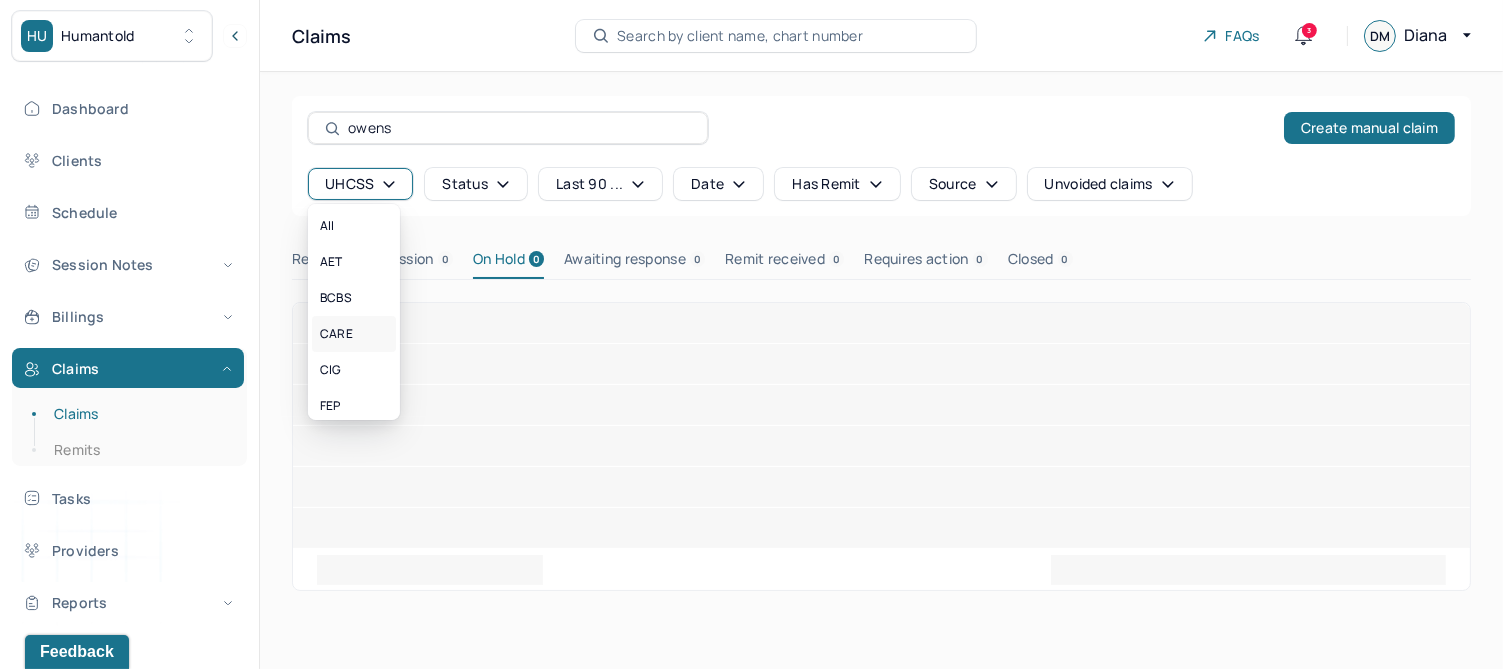 click on "CARE" at bounding box center [336, 334] 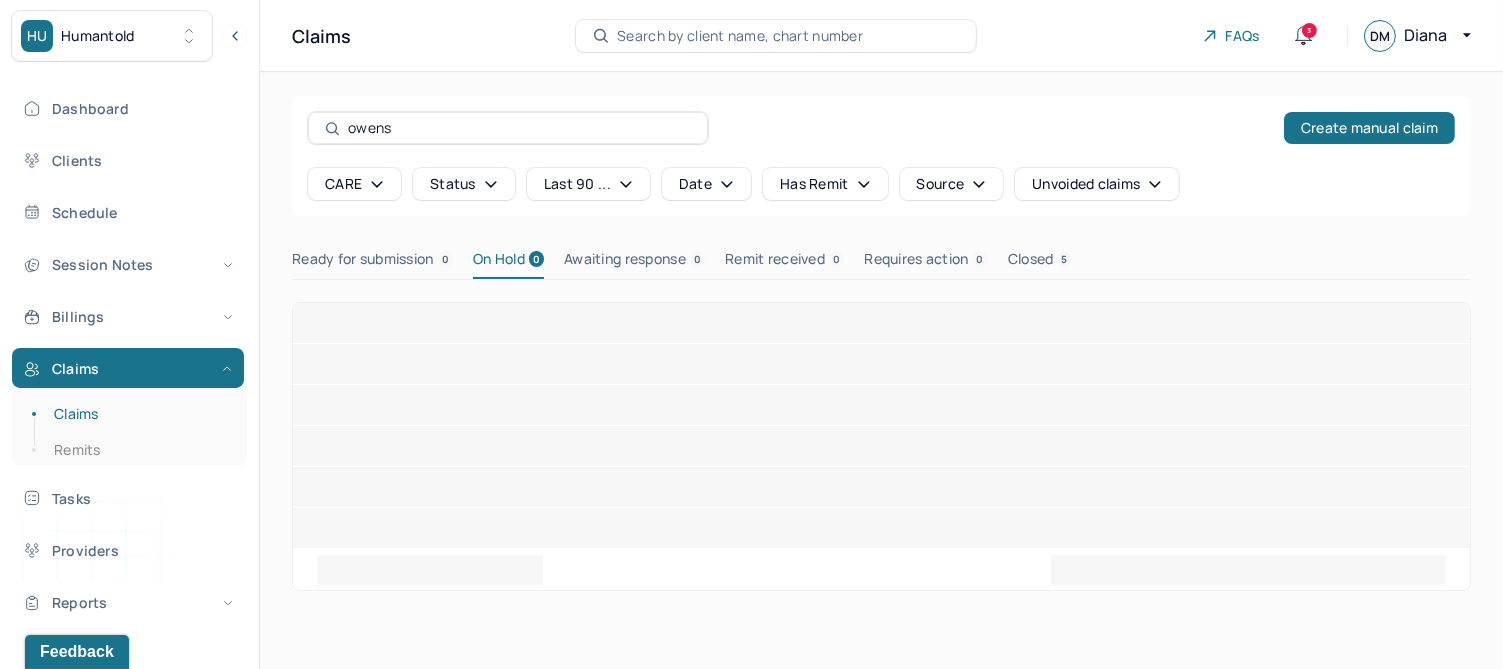 click on "Ready for submission 0" at bounding box center (372, 263) 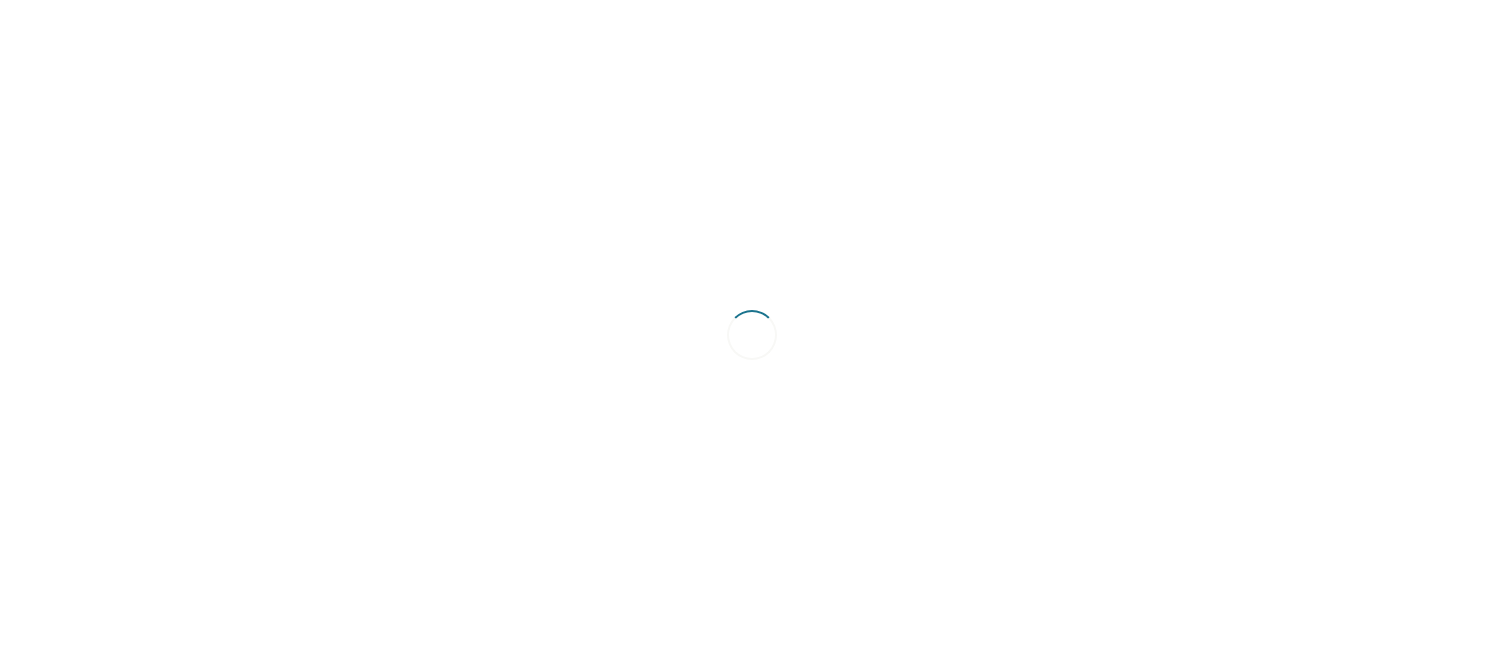 scroll, scrollTop: 0, scrollLeft: 0, axis: both 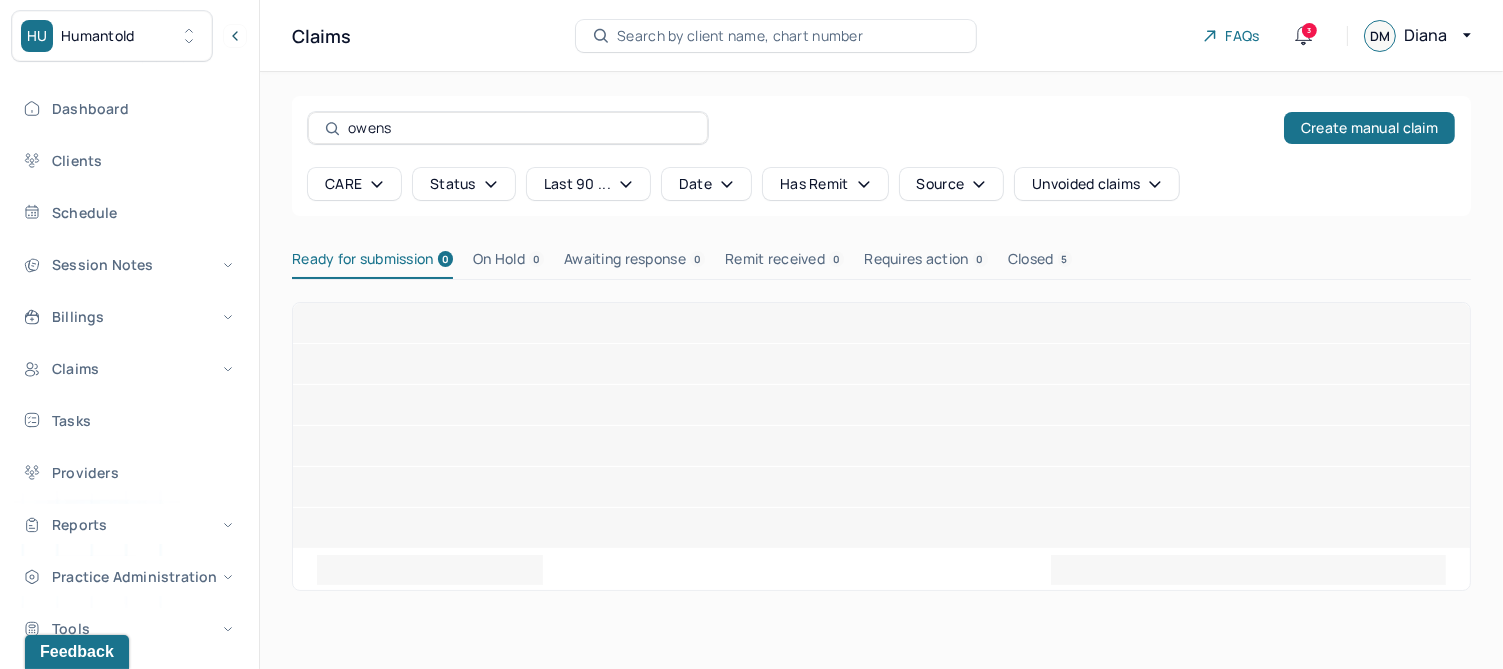 drag, startPoint x: 398, startPoint y: 127, endPoint x: 282, endPoint y: 127, distance: 116 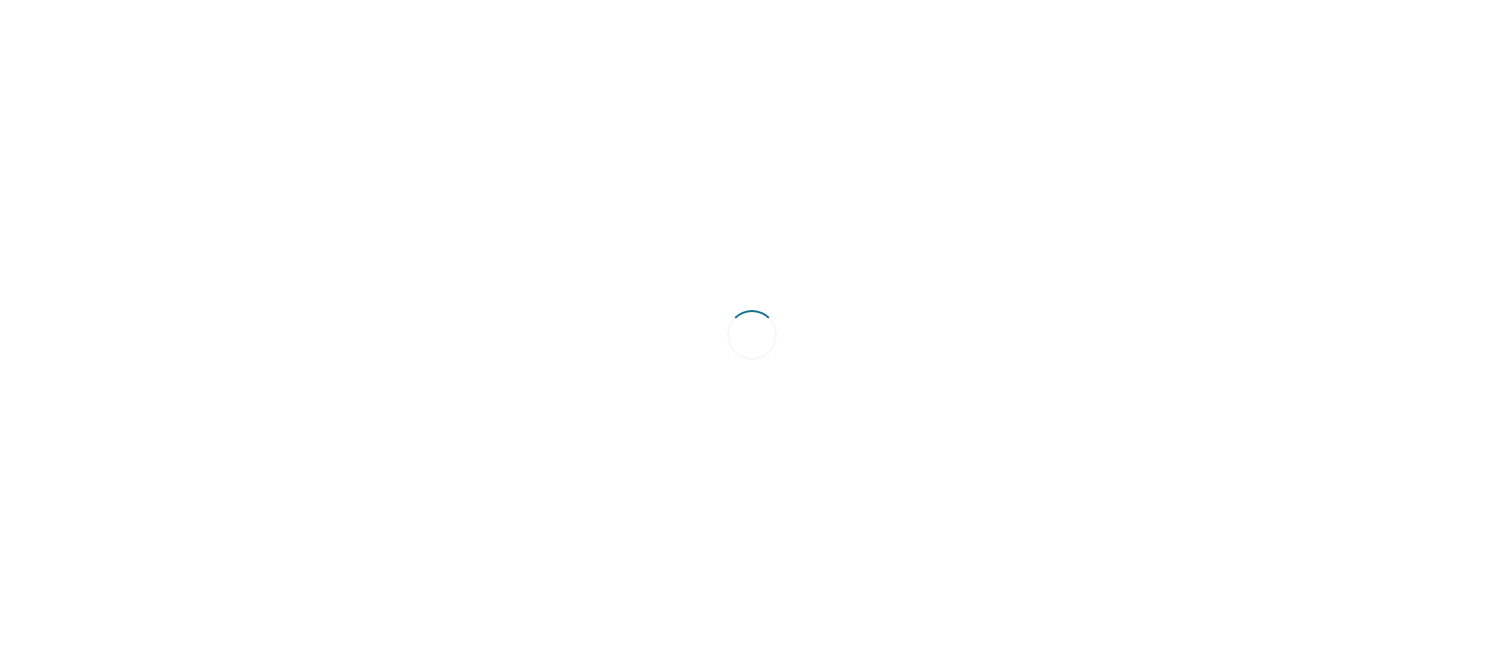 scroll, scrollTop: 0, scrollLeft: 0, axis: both 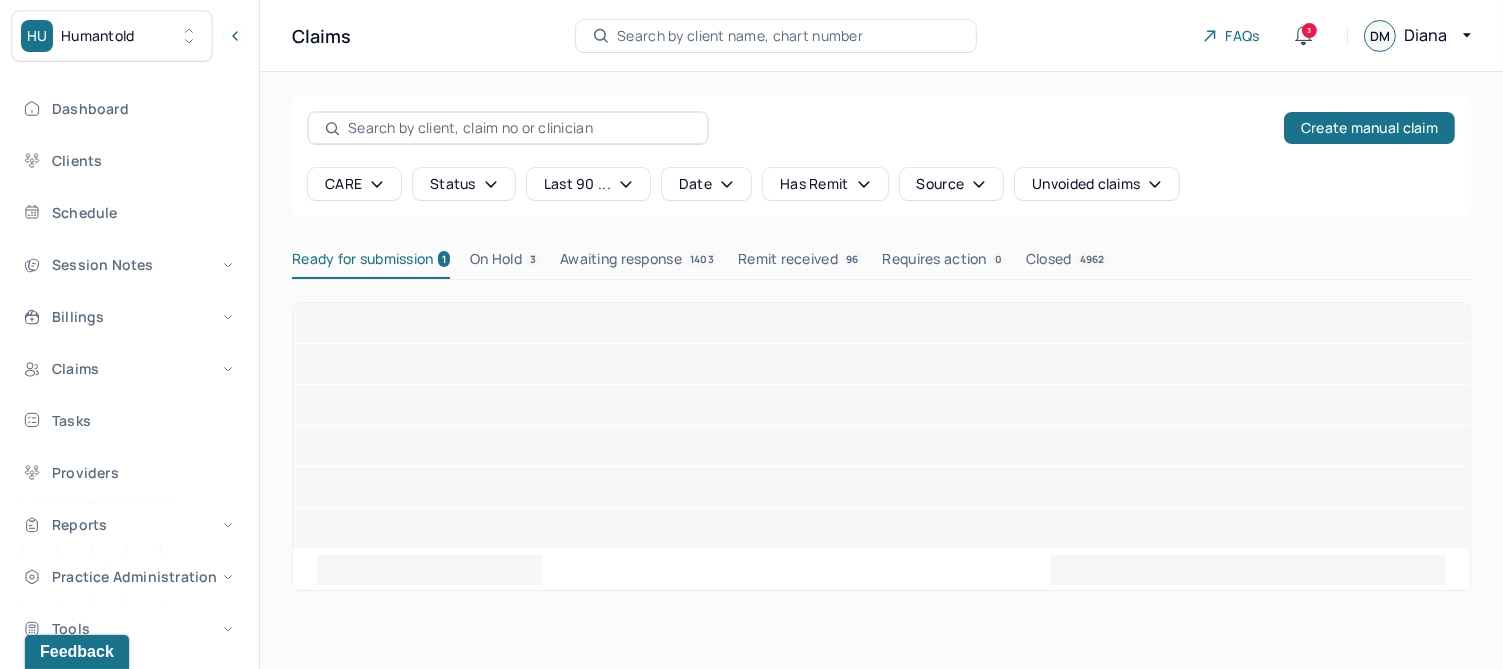 click on "Ready for submission 1" at bounding box center (371, 263) 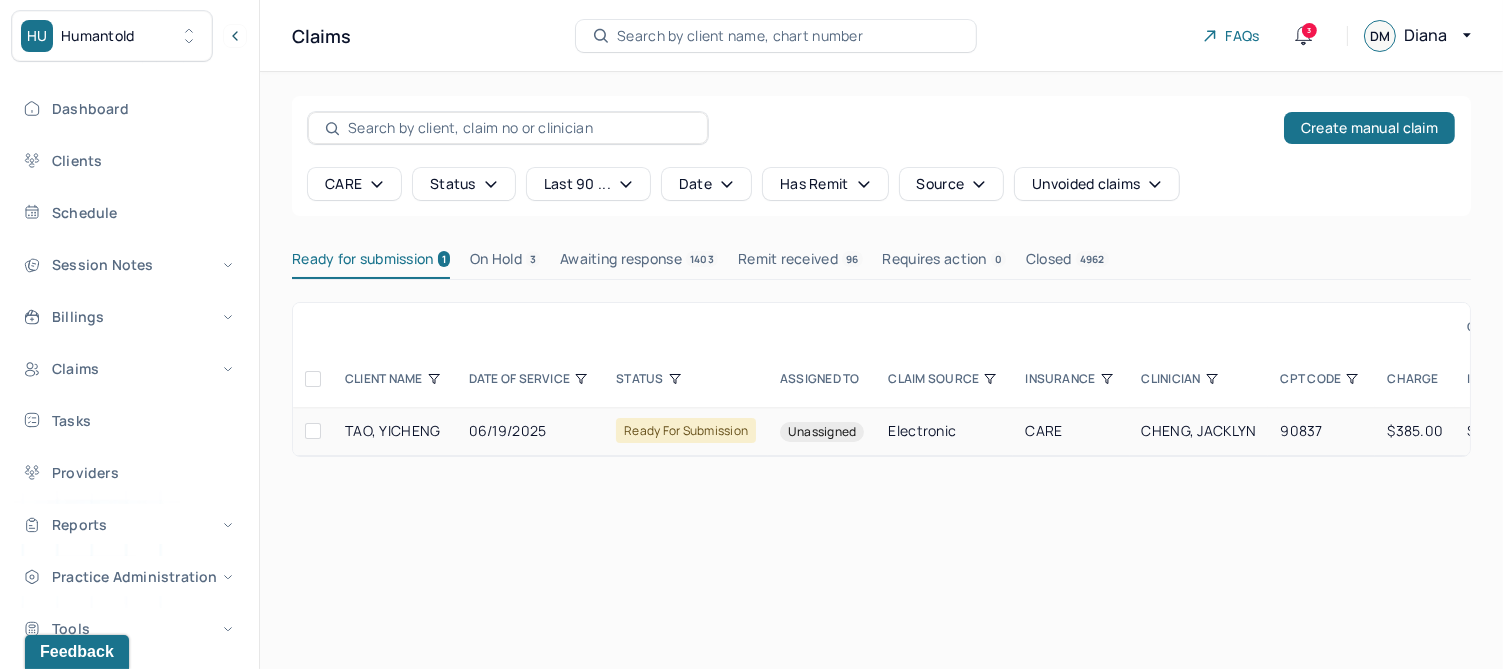 click on "06/19/2025" at bounding box center [531, 431] 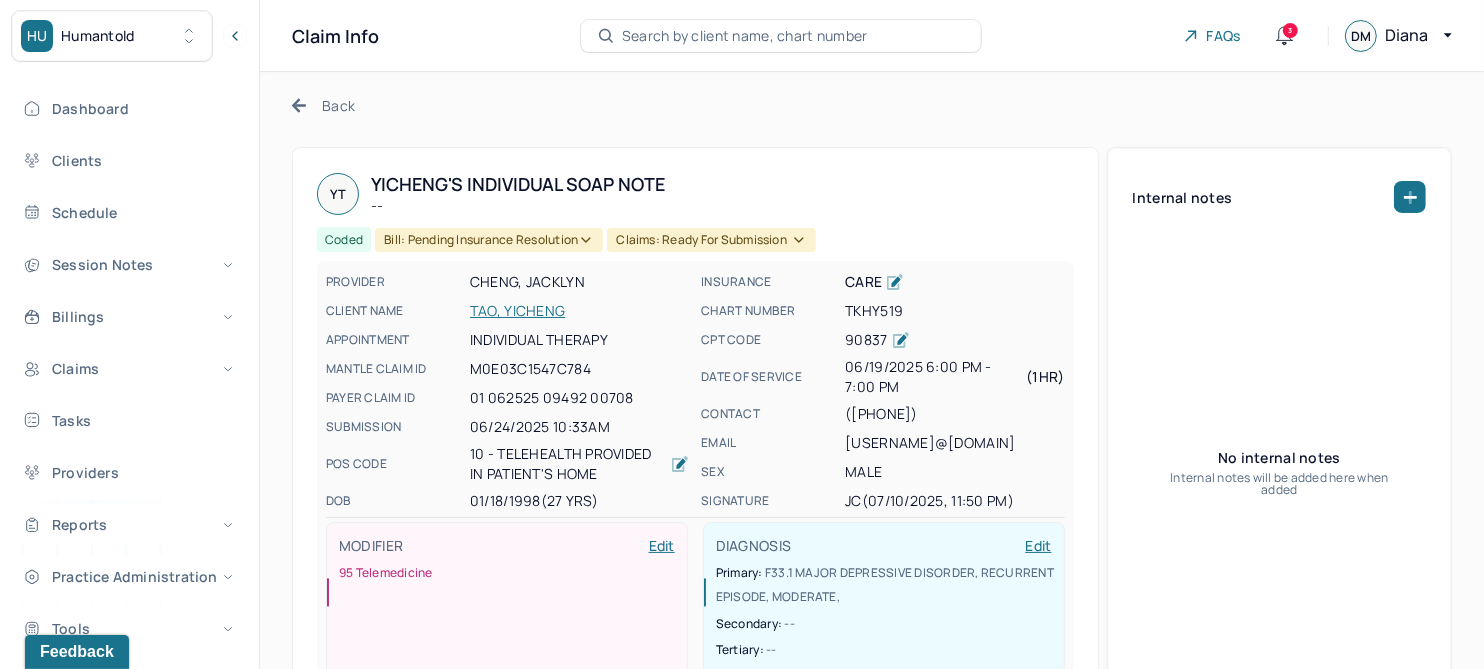 click on "Claims: ready for submission" at bounding box center (711, 240) 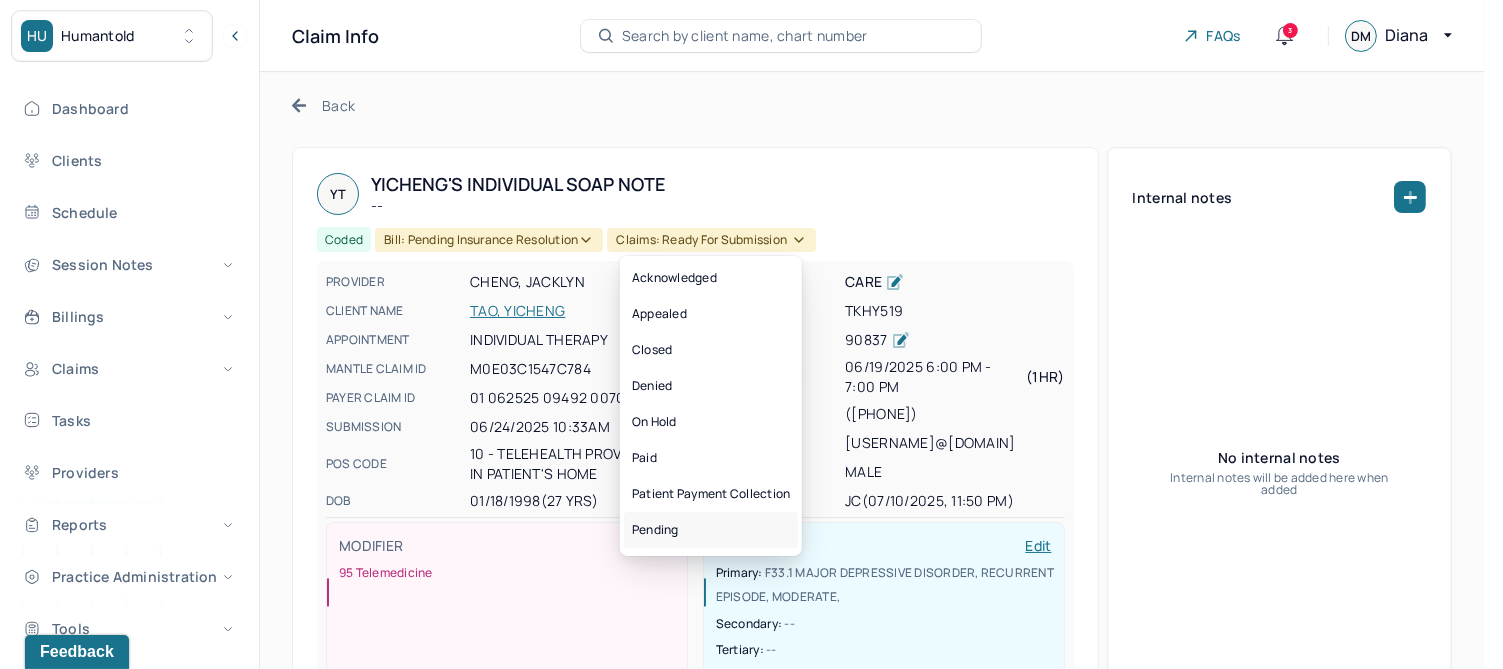 click on "Pending" at bounding box center [711, 530] 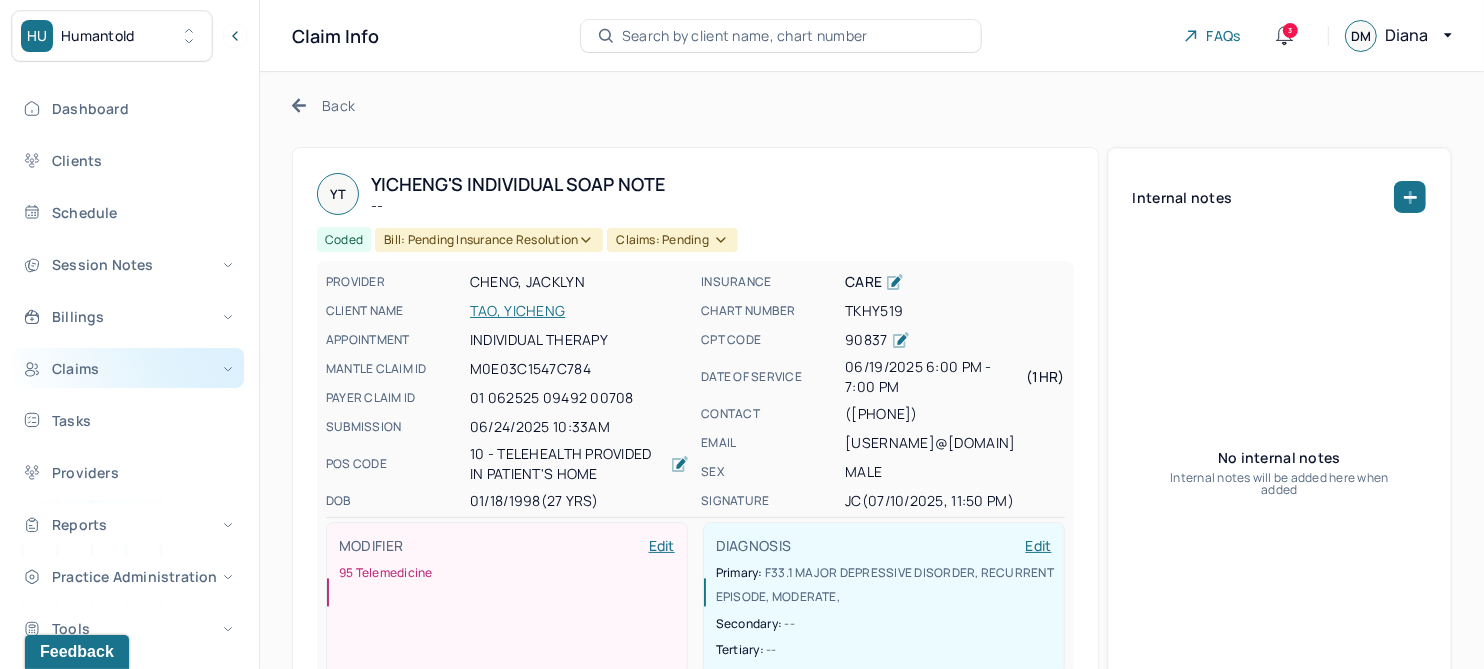 click on "Claims" at bounding box center (128, 368) 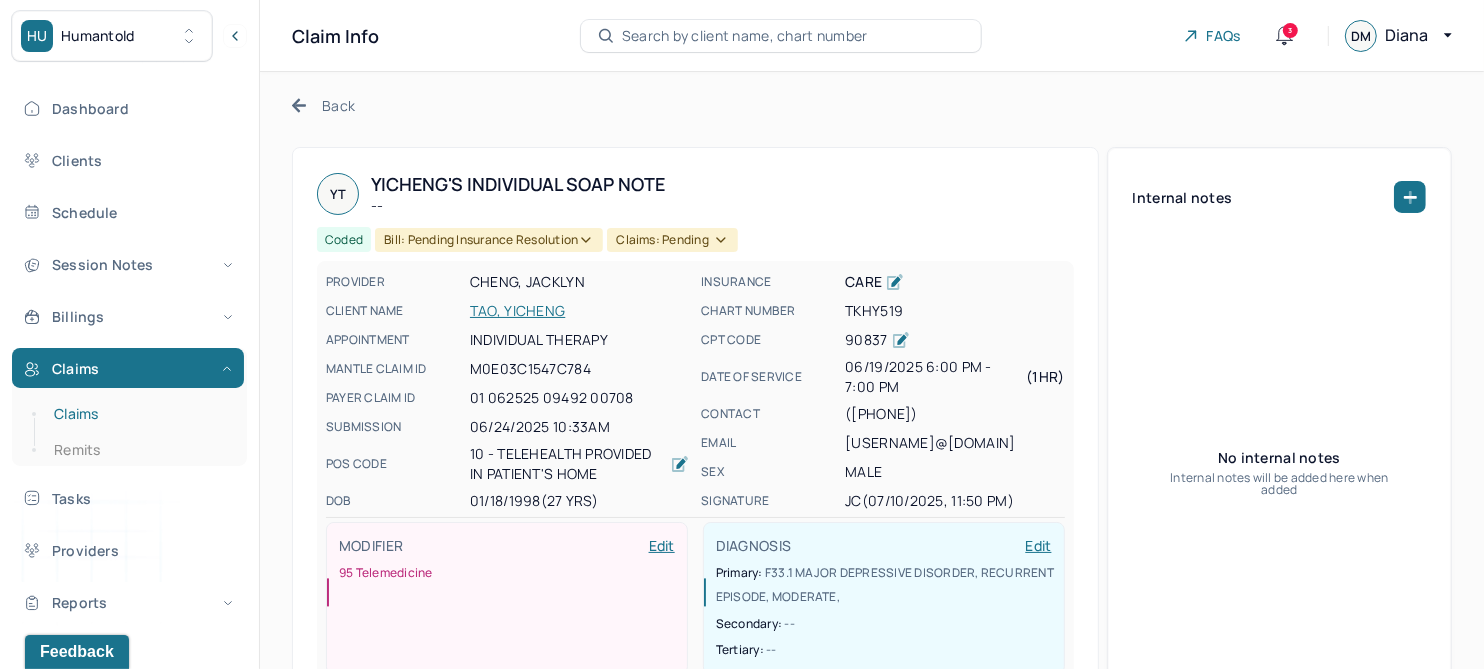 click on "Claims" at bounding box center [139, 414] 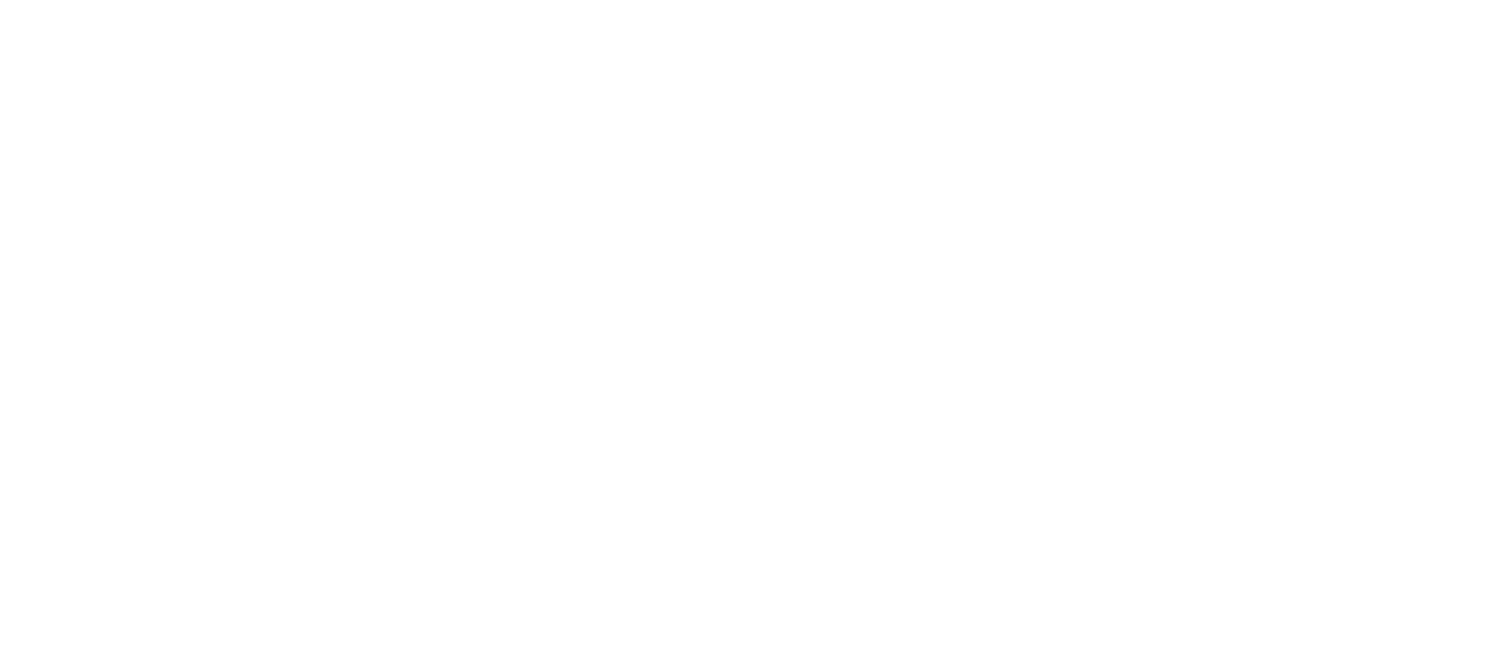 scroll, scrollTop: 0, scrollLeft: 0, axis: both 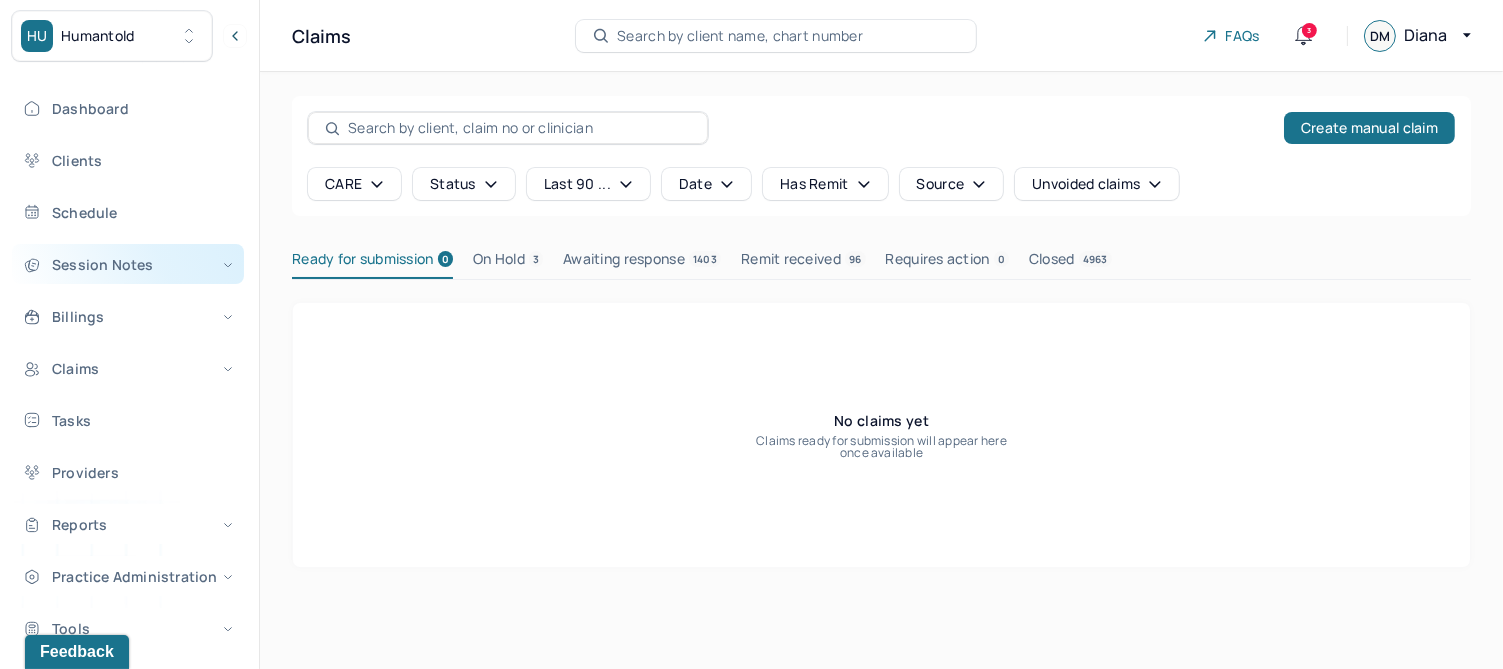 click on "Session Notes" at bounding box center [128, 264] 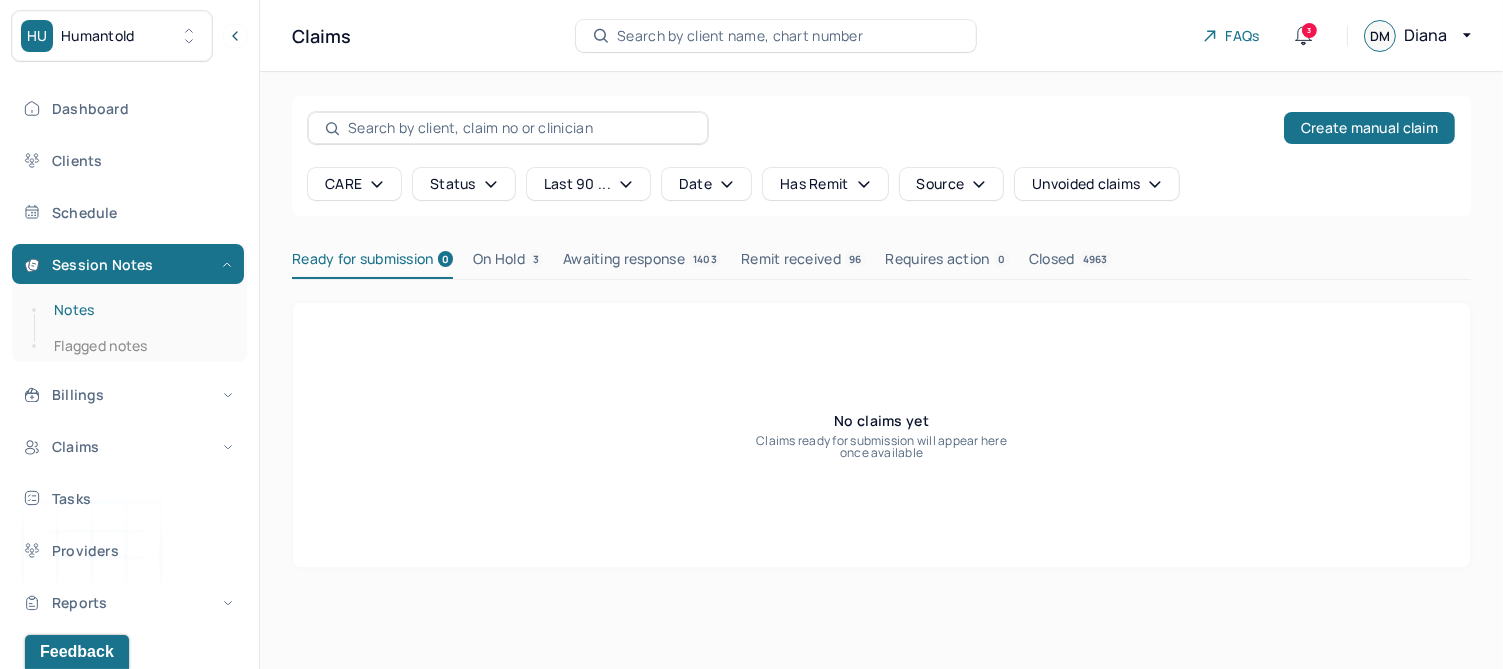 click on "Notes" at bounding box center [139, 310] 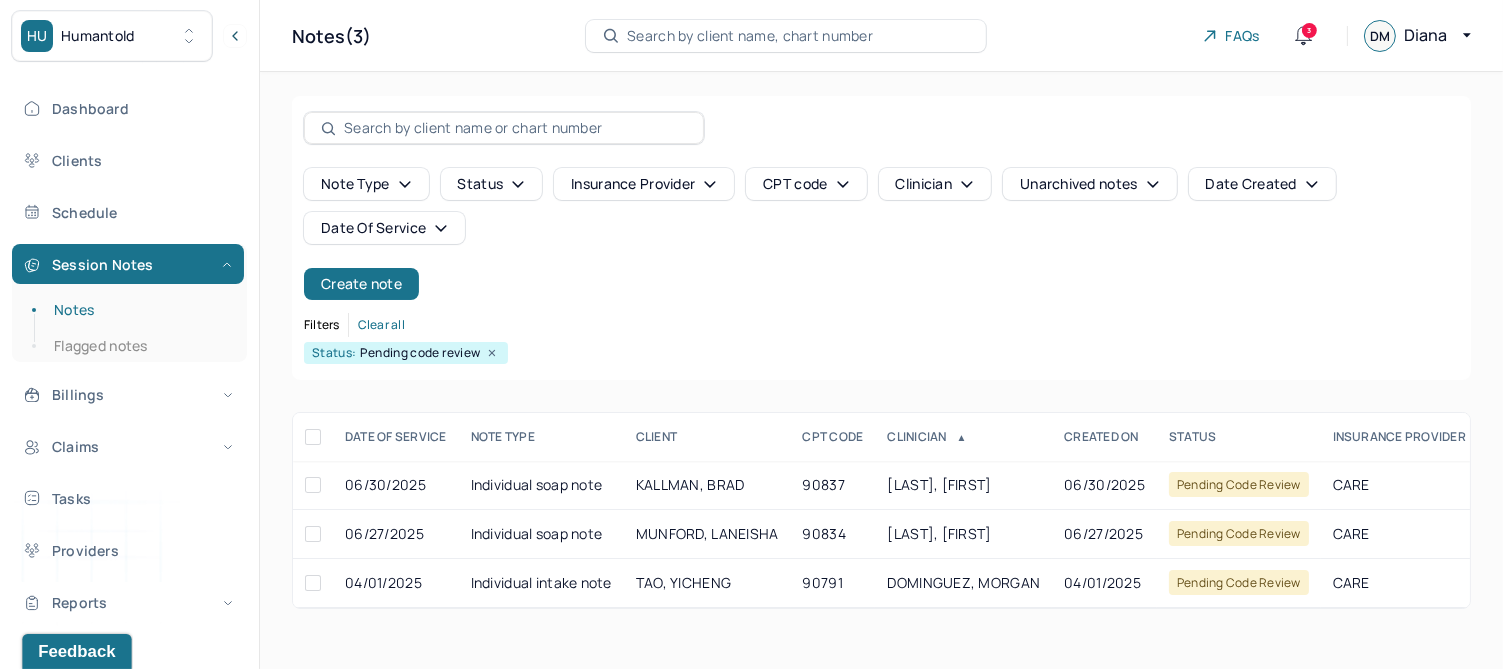 click on "Feedback" at bounding box center [76, 651] 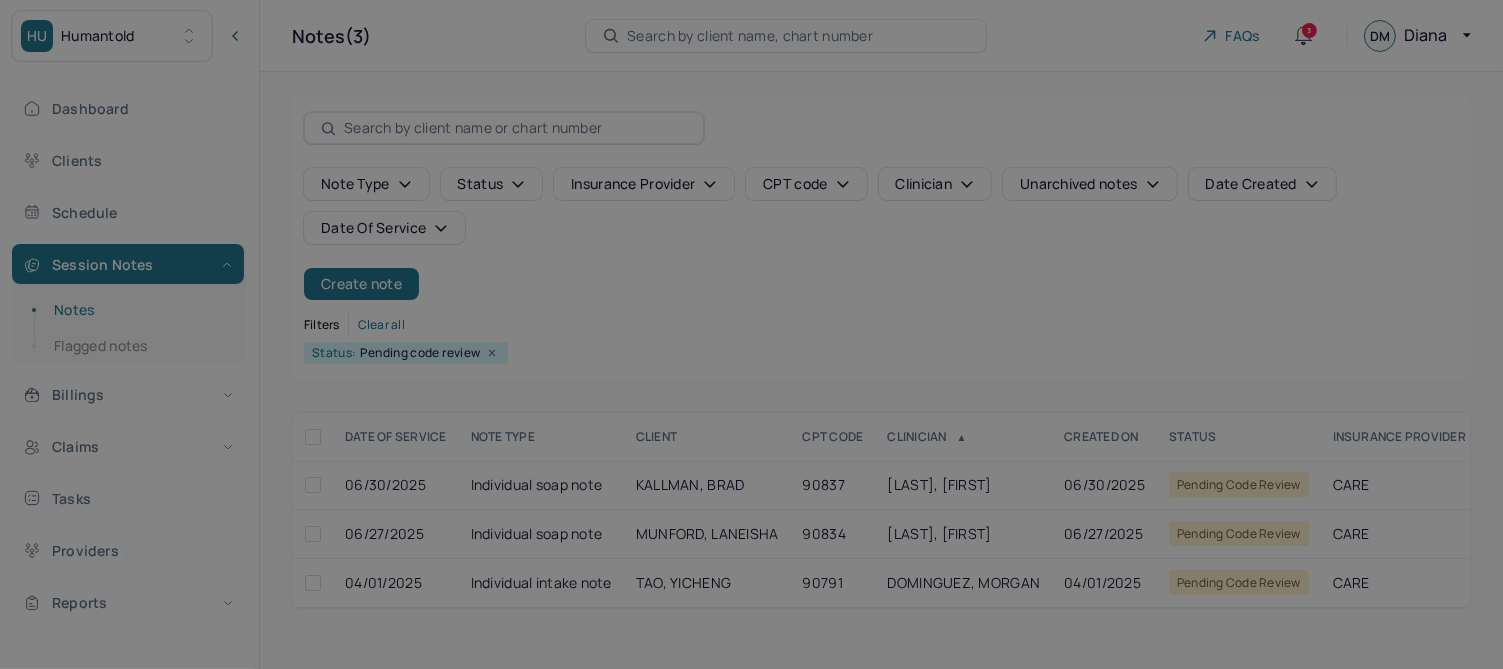 scroll, scrollTop: 0, scrollLeft: 0, axis: both 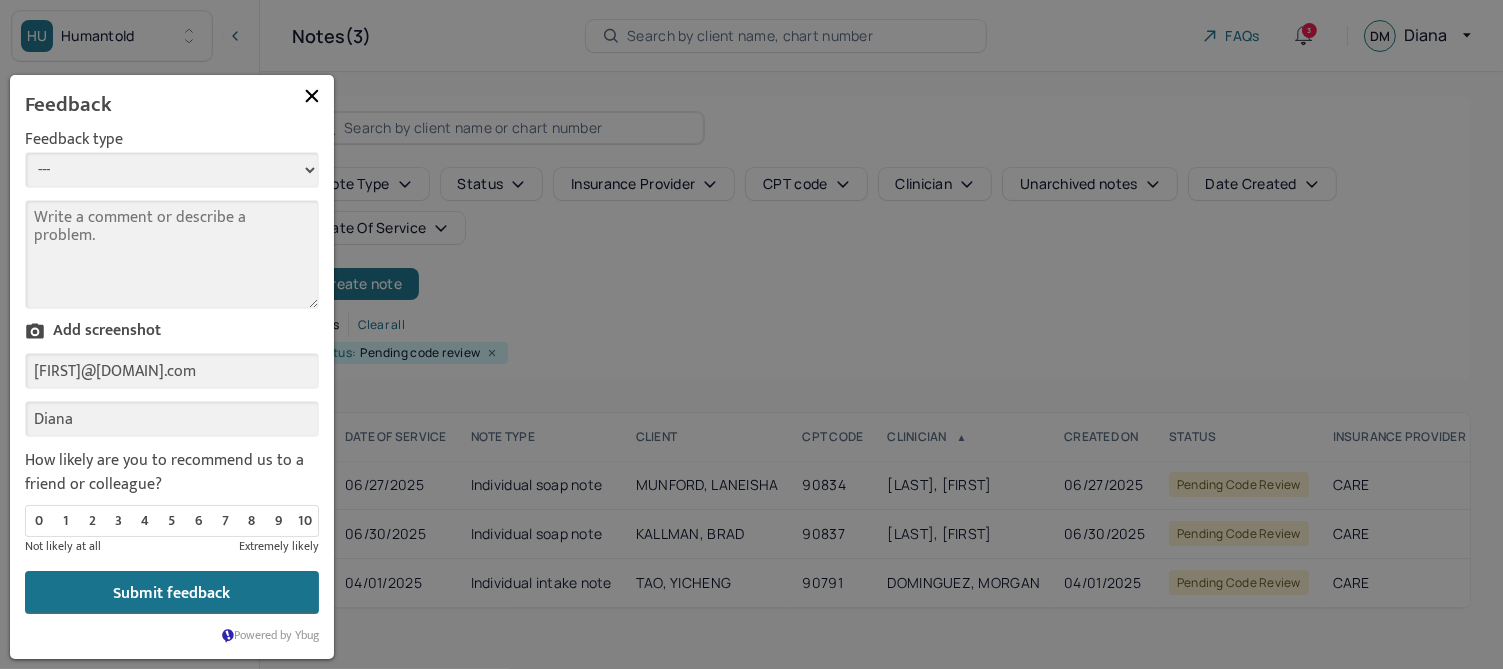 click on "--- Bug Improvement Question Feedback" at bounding box center (172, 170) 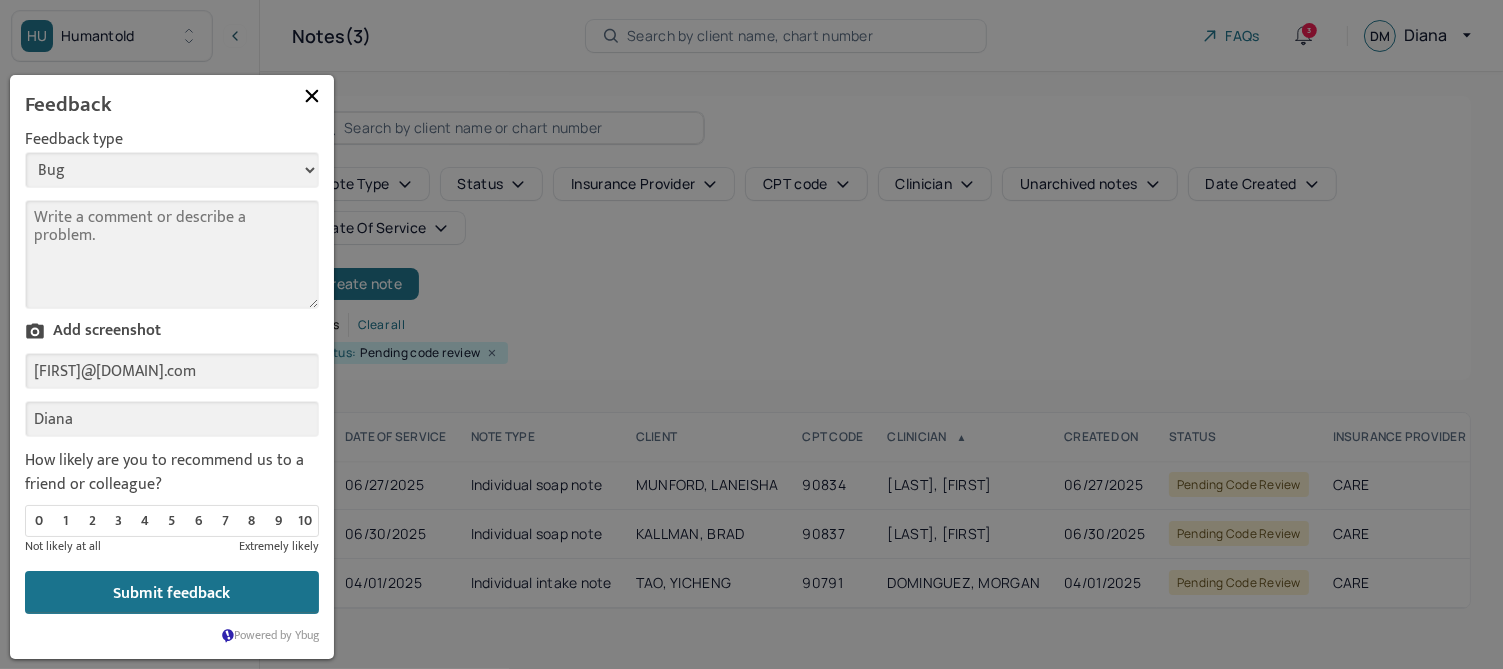 click on "--- Bug Improvement Question Feedback" at bounding box center (172, 170) 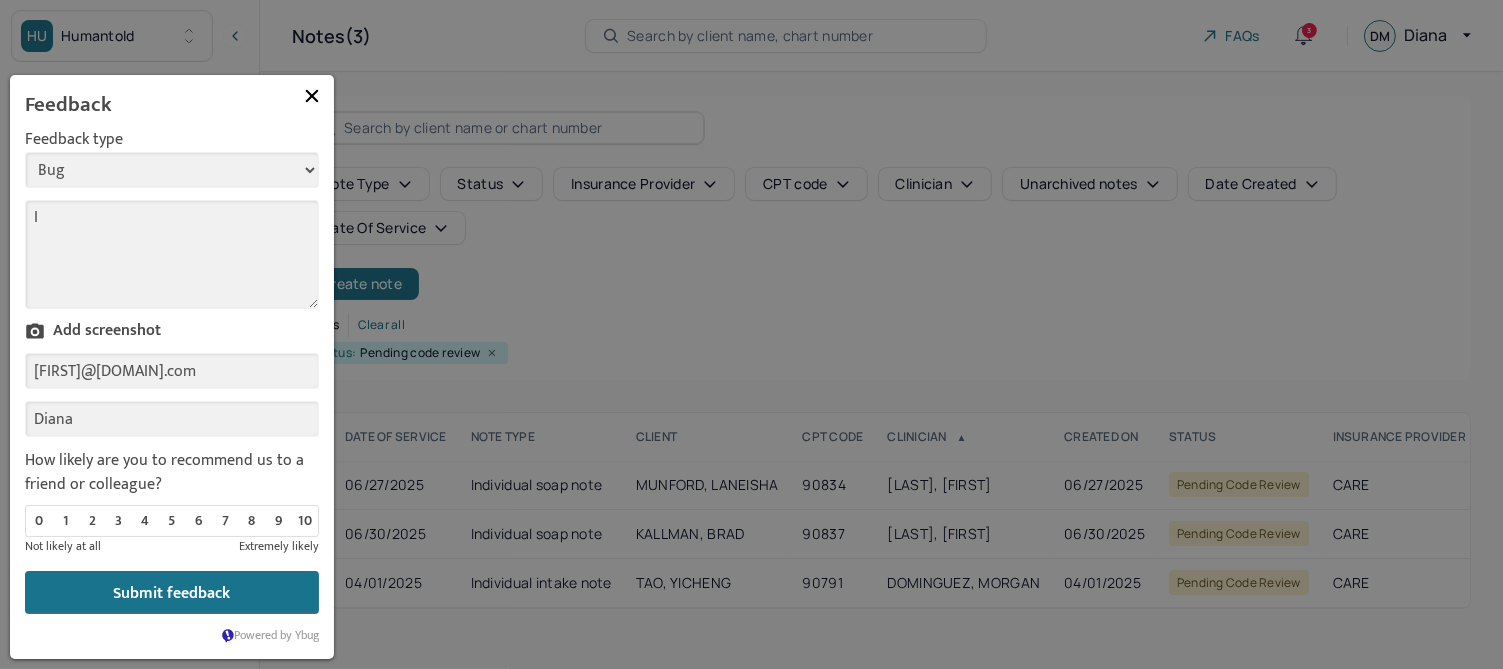 type on "I" 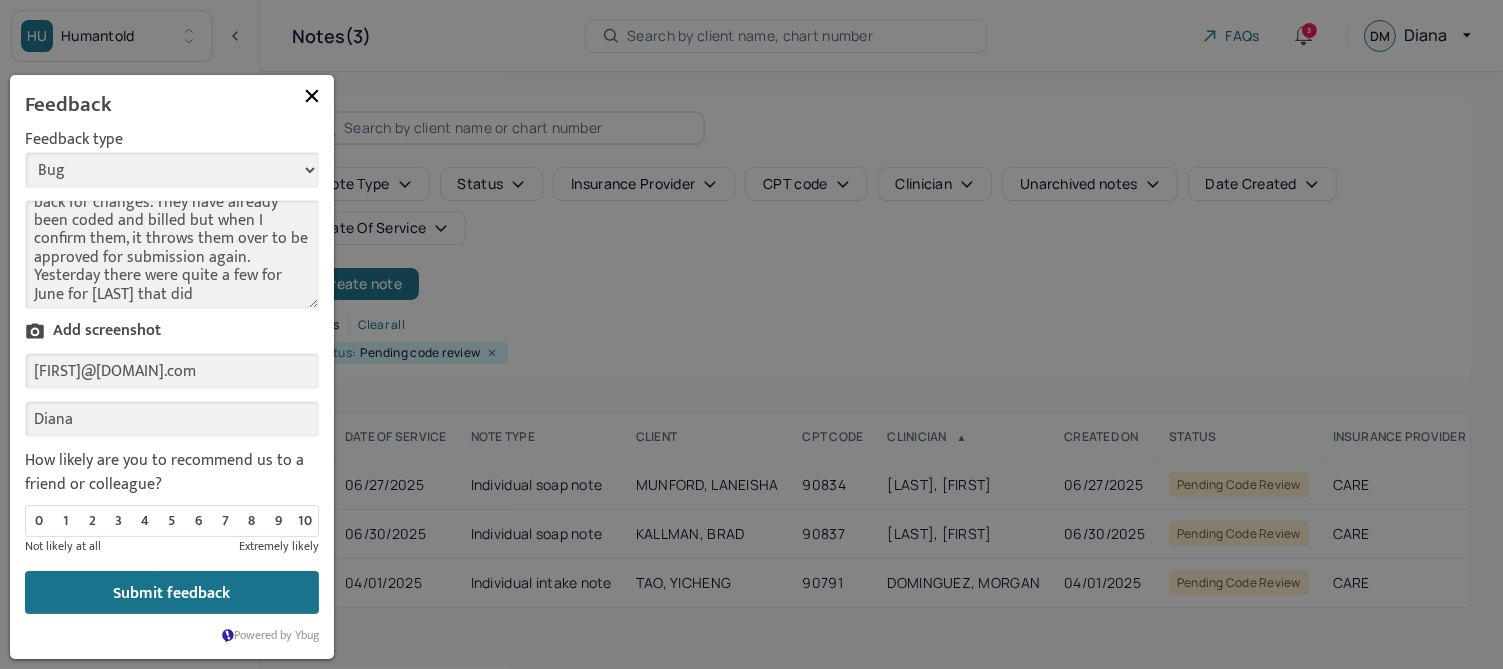 scroll, scrollTop: 70, scrollLeft: 0, axis: vertical 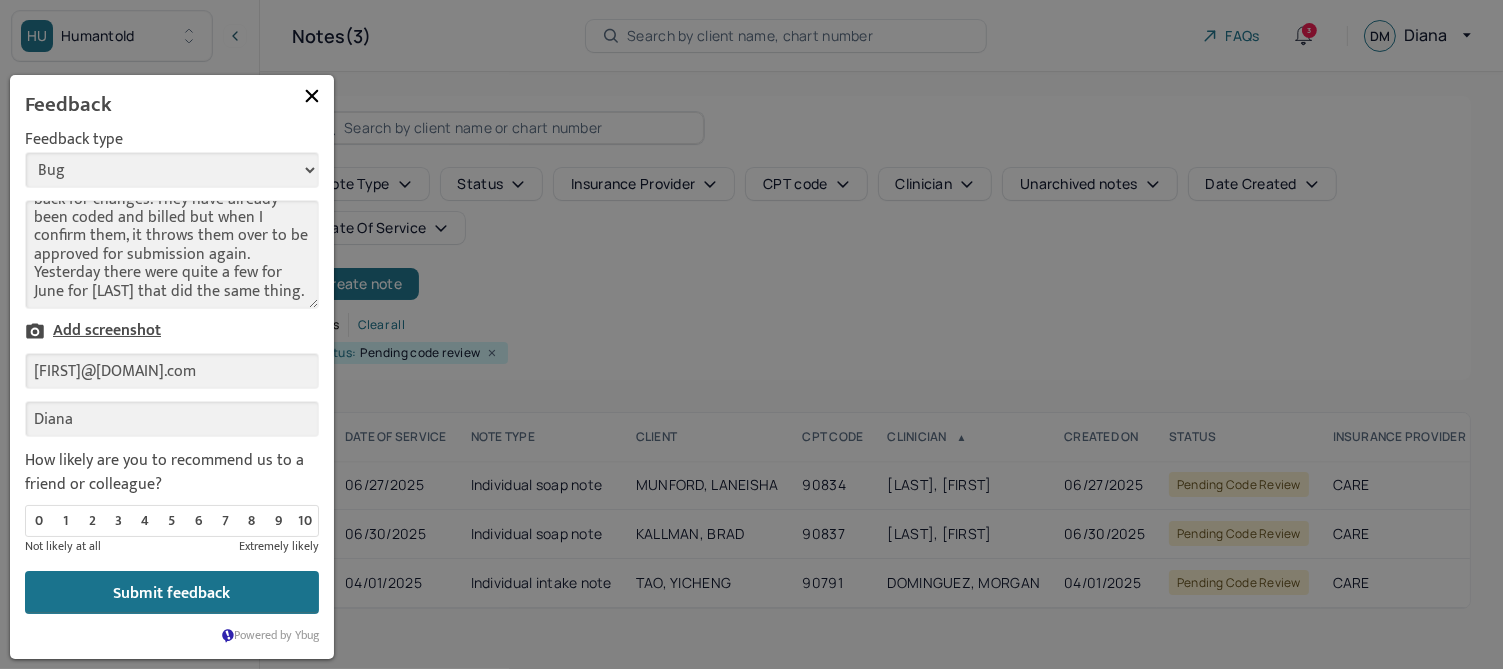 type on "I have these notes popping up today to code after the auditor has sent them back for changes. They have already been coded and billed but when I confirm them, it throws them over to be approved for submission again. Yesterday there were quite a few for June for [LAST] that did the same thing." 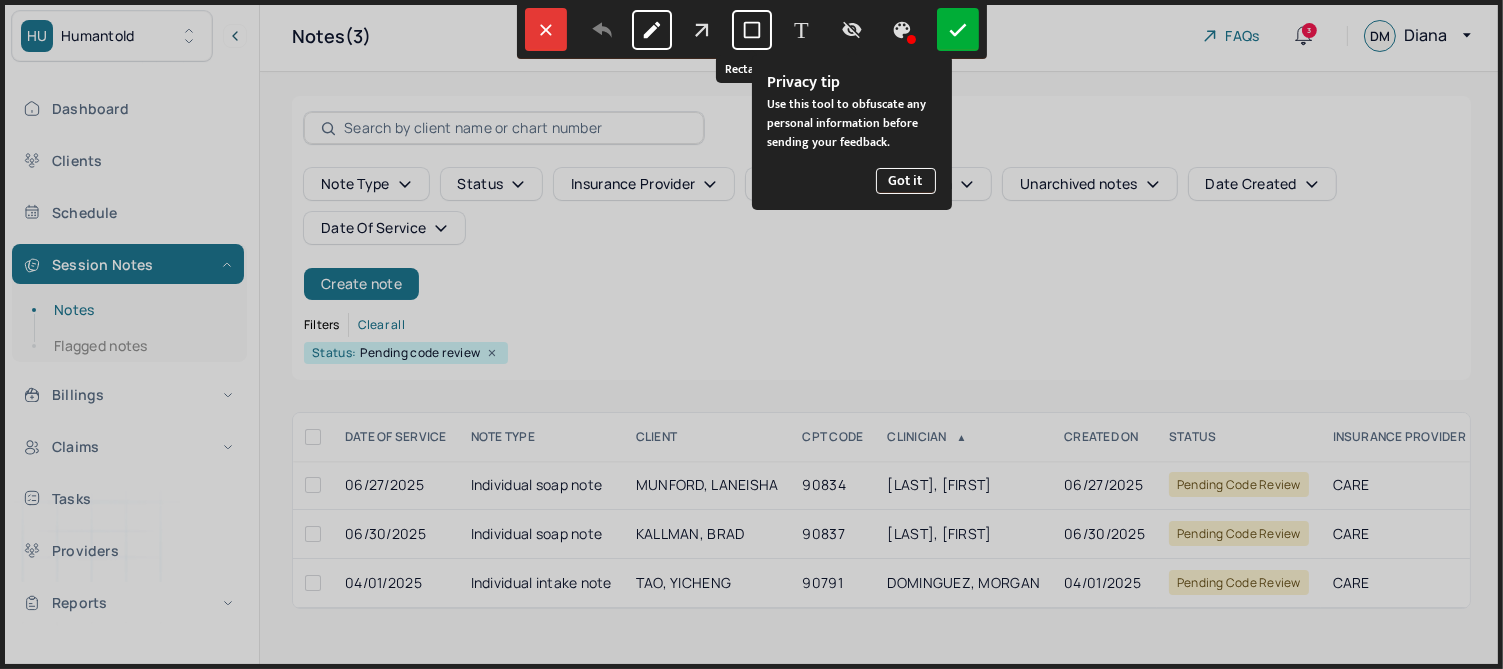 click at bounding box center [752, 30] 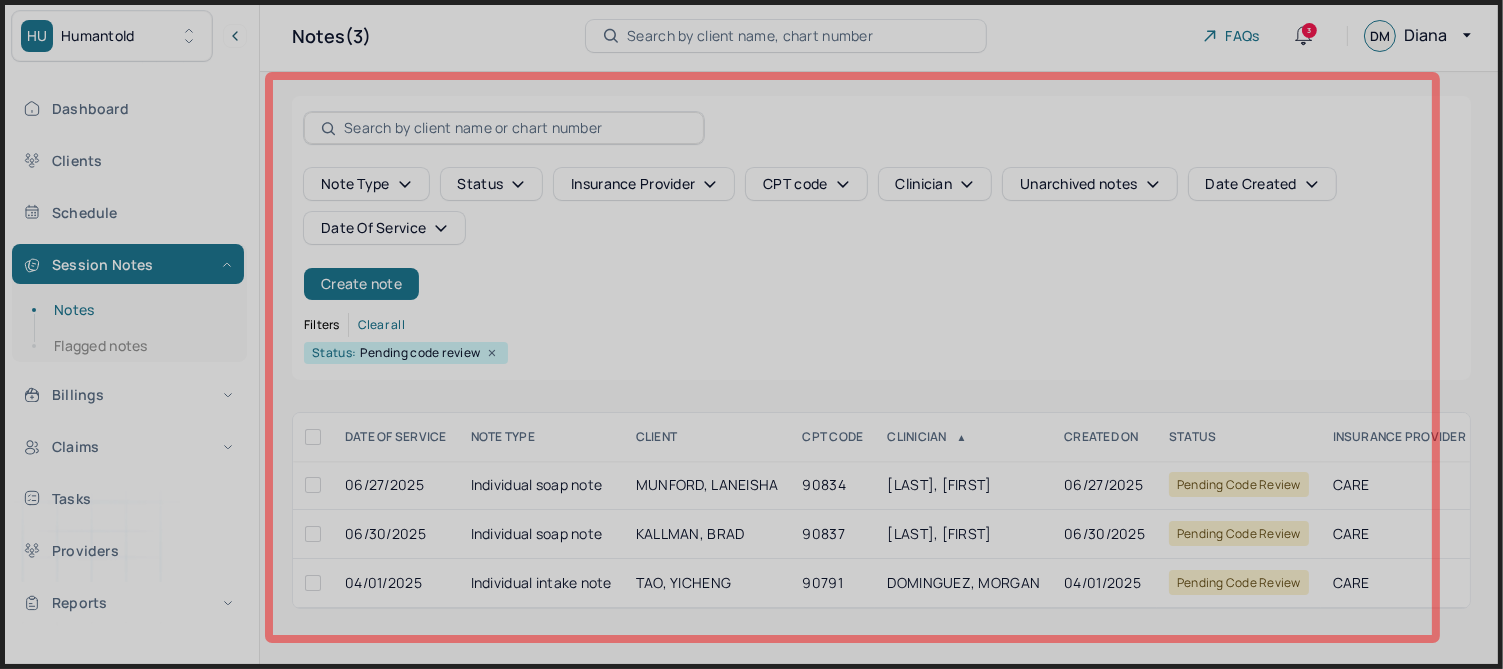 drag, startPoint x: 269, startPoint y: 75, endPoint x: 1435, endPoint y: 639, distance: 1295.2421 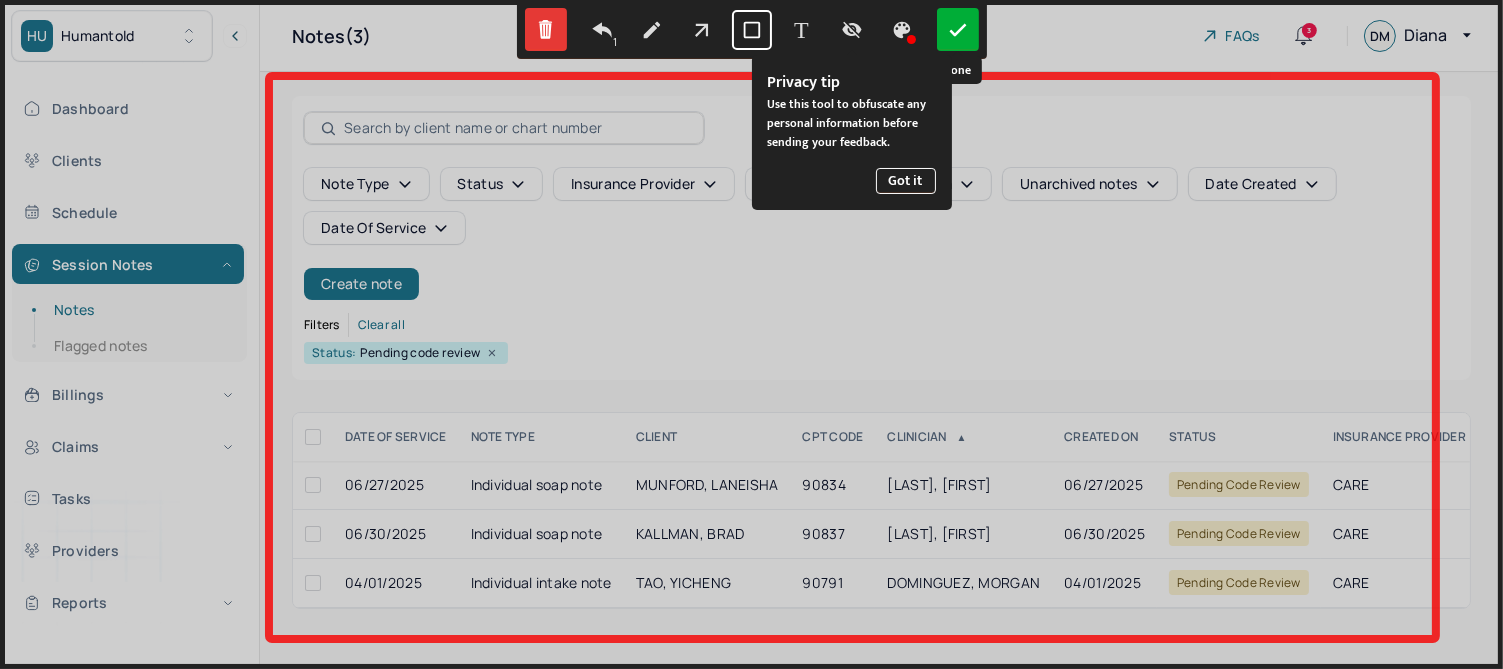click at bounding box center [958, 29] 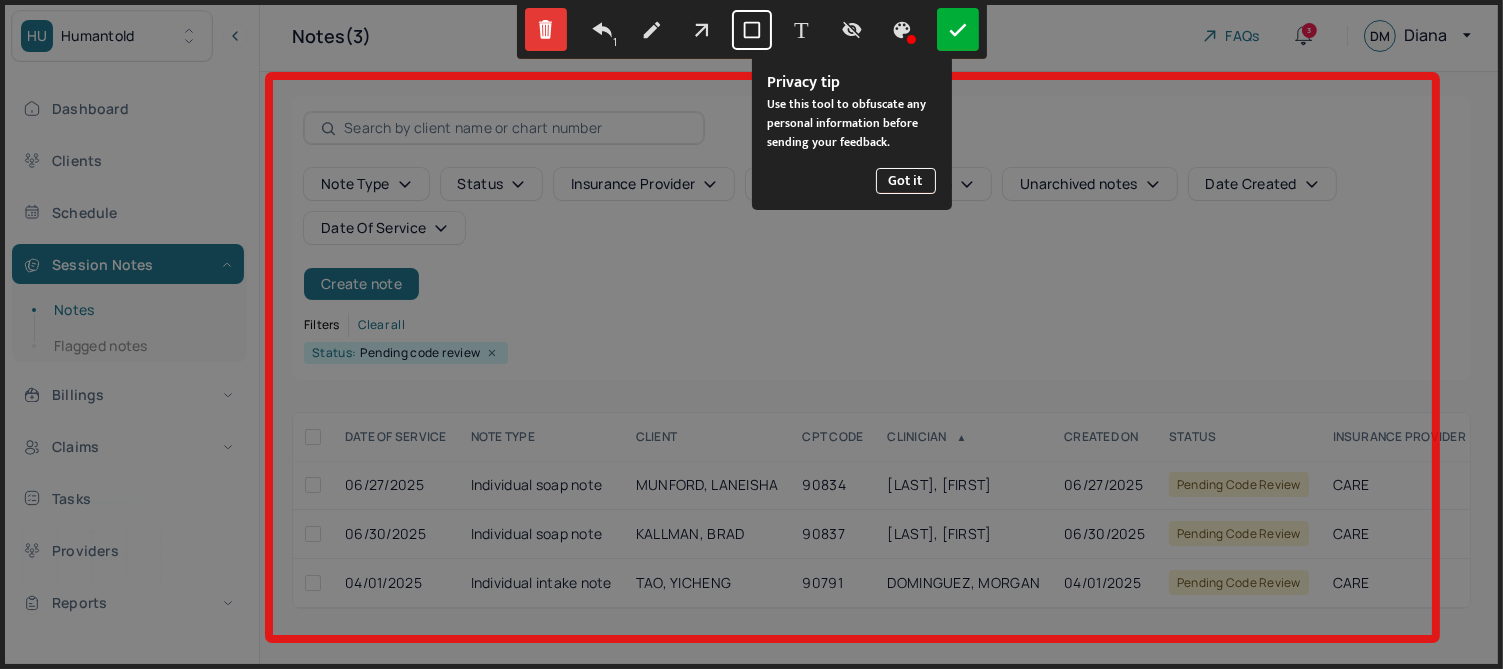 select on "1" 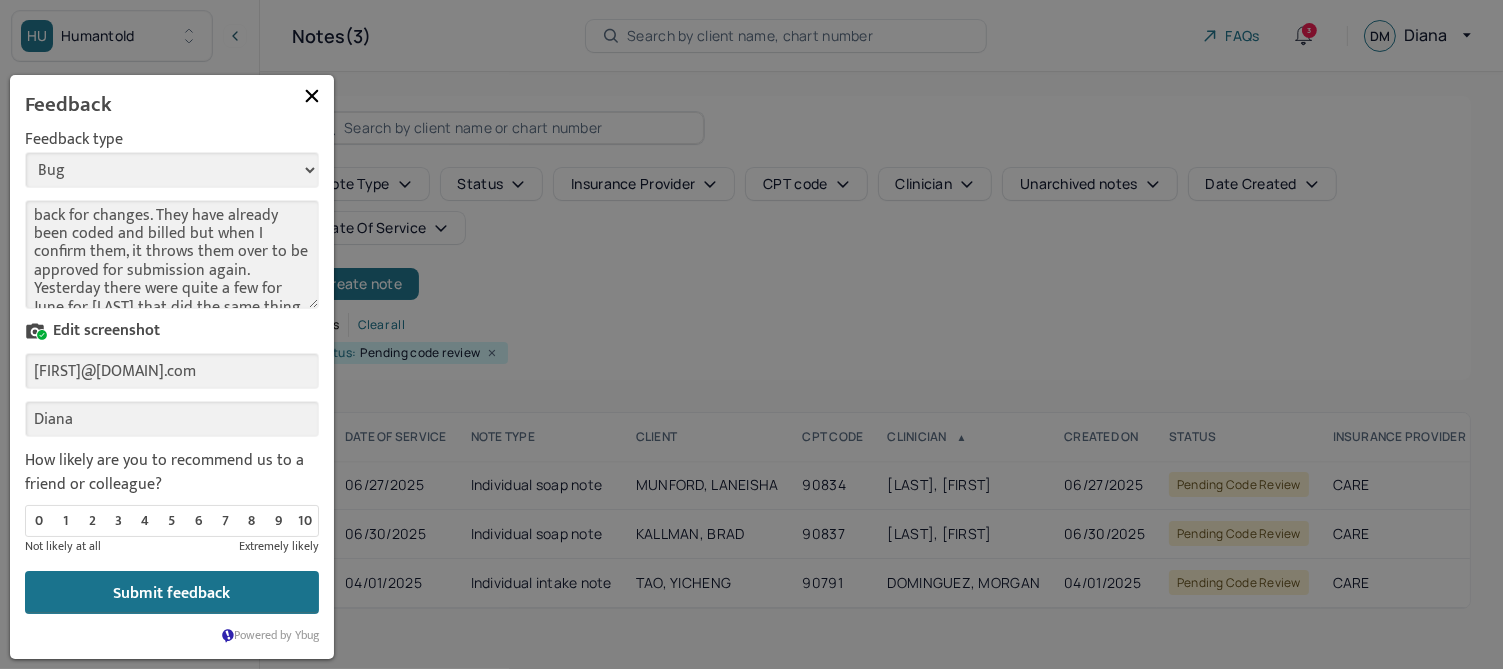 scroll, scrollTop: 74, scrollLeft: 0, axis: vertical 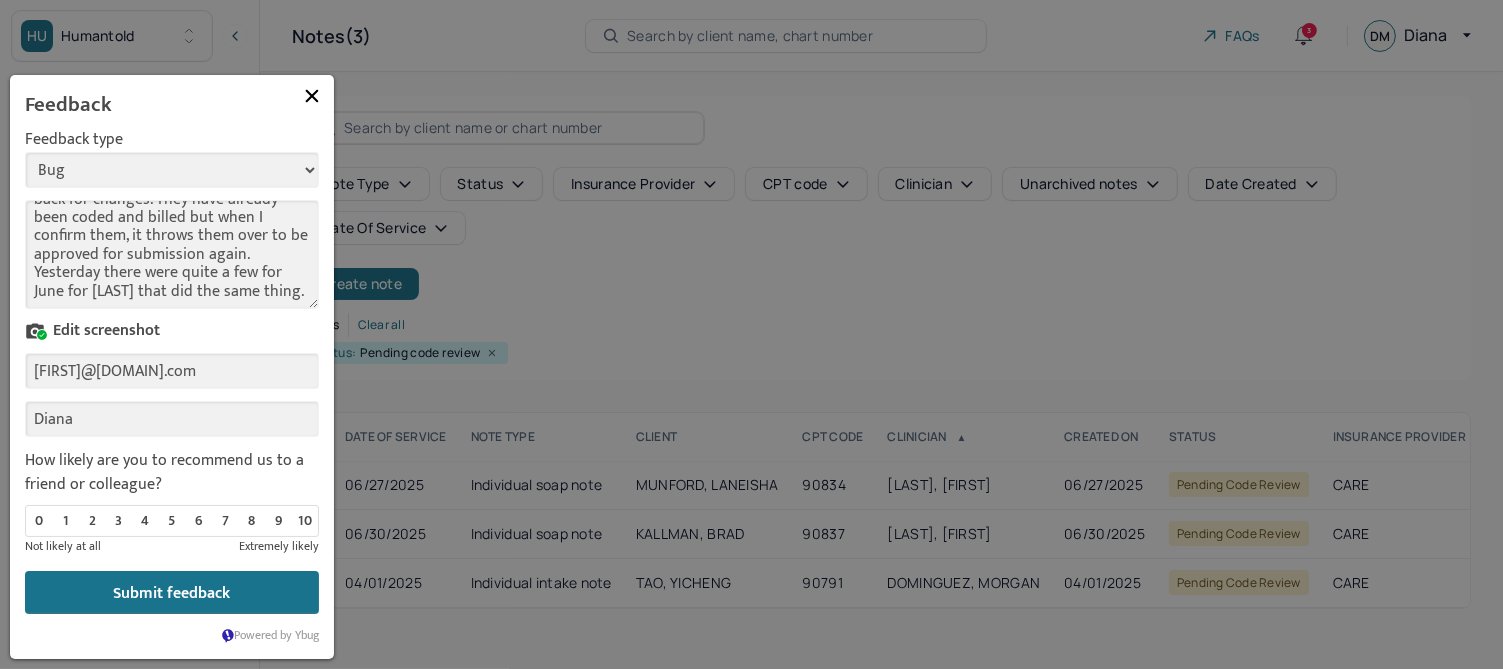 click on "I have these notes popping up today to code after the auditor has sent them back for changes. They have already been coded and billed but when I confirm them, it throws them over to be approved for submission again. Yesterday there were quite a few for June for [LAST] that did the same thing." at bounding box center (172, 254) 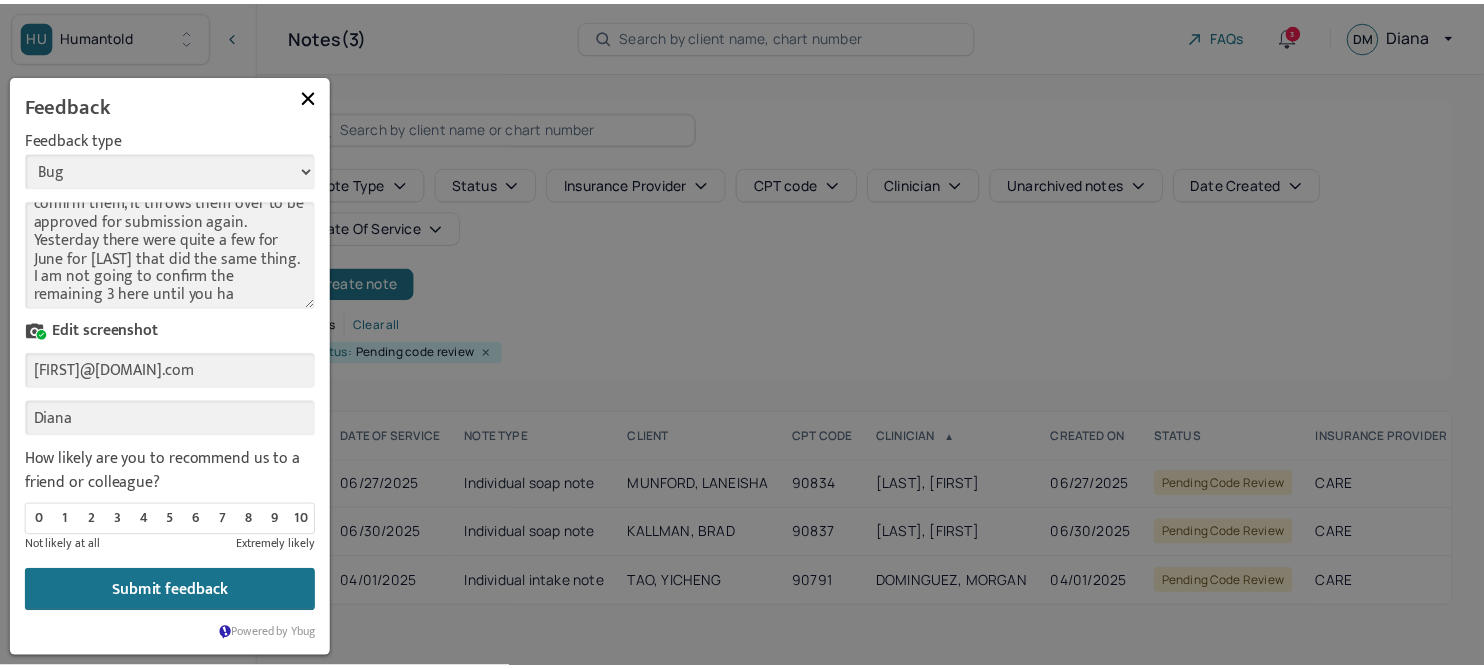 scroll, scrollTop: 107, scrollLeft: 0, axis: vertical 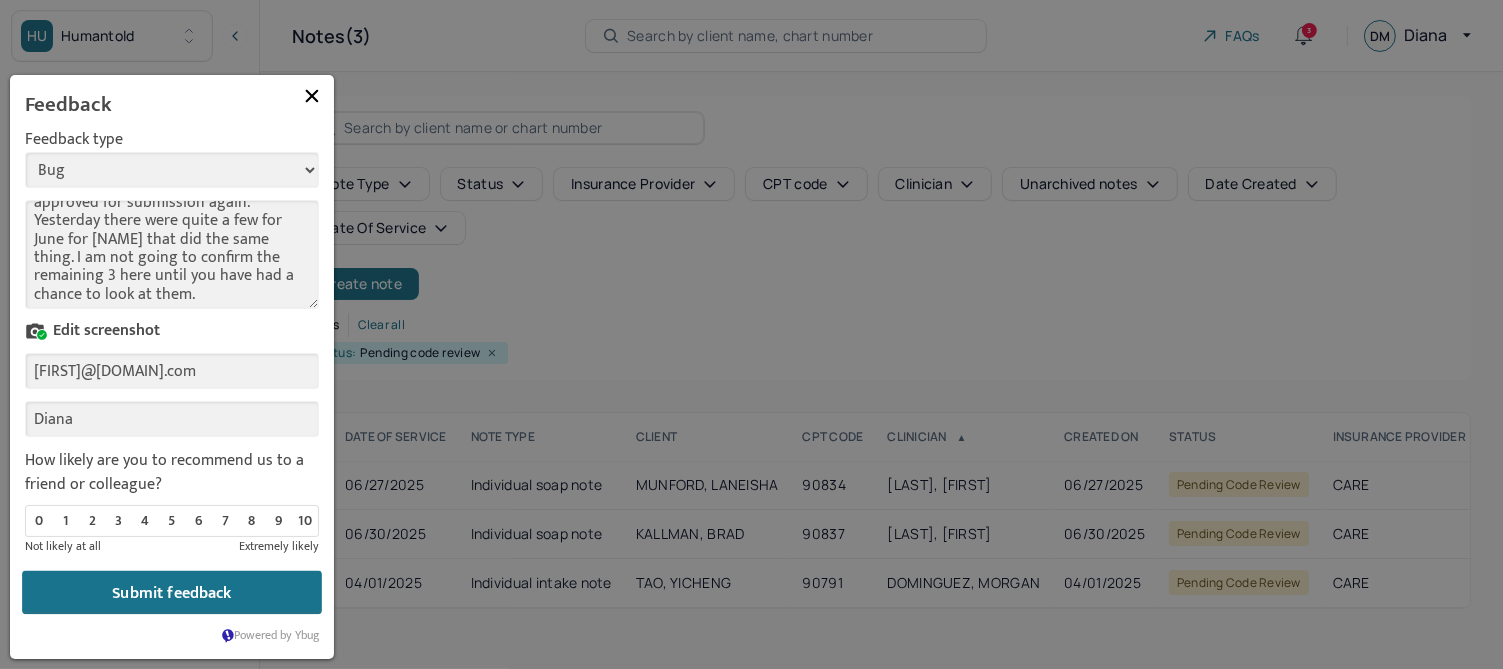 type on "I have these notes popping up today to code after the auditor has sent them back for changes. They have already been coded and billed but when I confirm them, it throws them over to be approved for submission again. Yesterday there were quite a few for June for [NAME] that did the same thing. I am not going to confirm the remaining 3 here until you have had a chance to look at them." 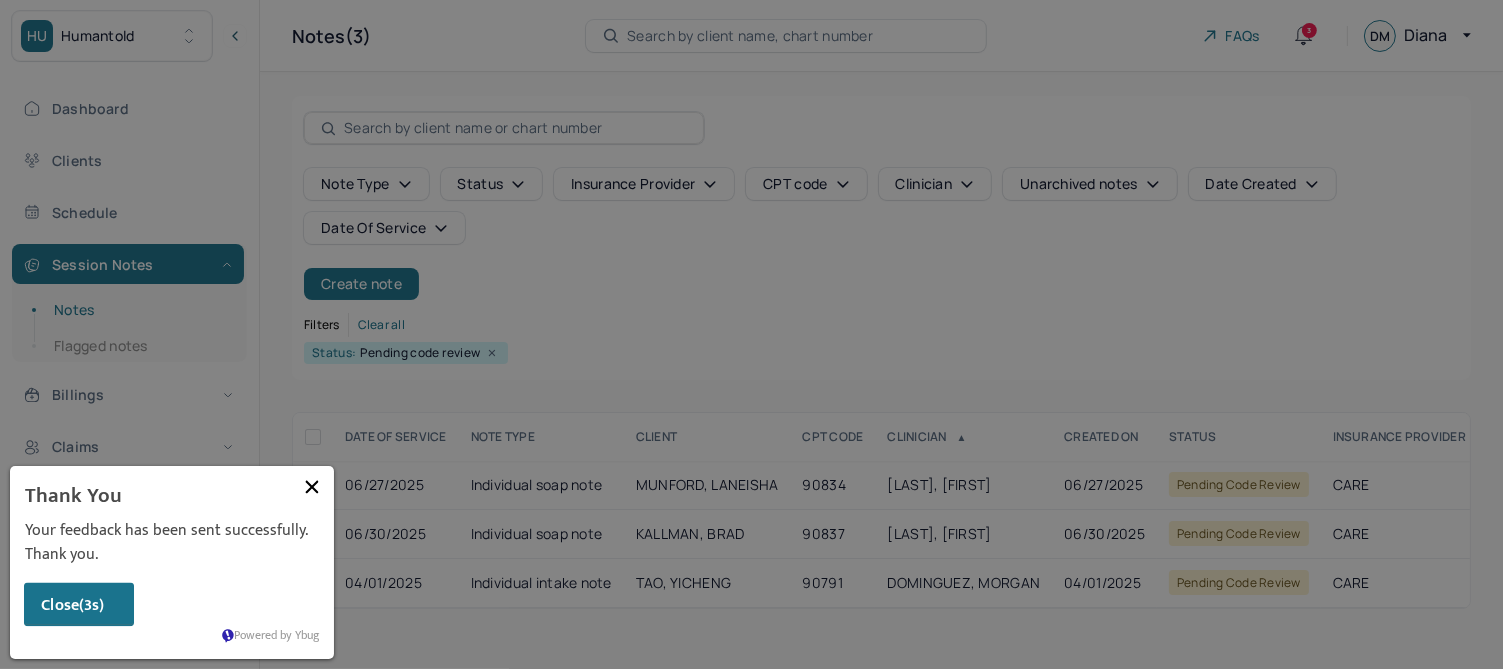 click on "(3s)" at bounding box center [92, 605] 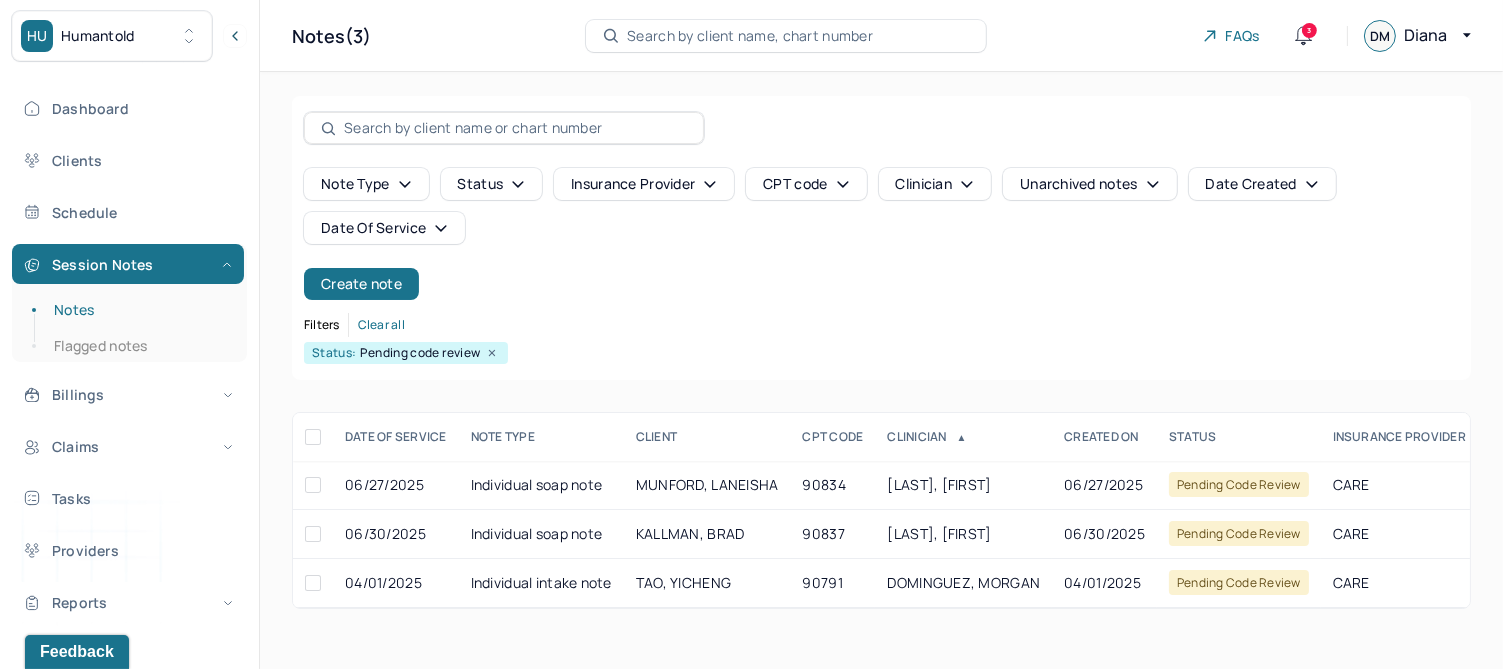 click 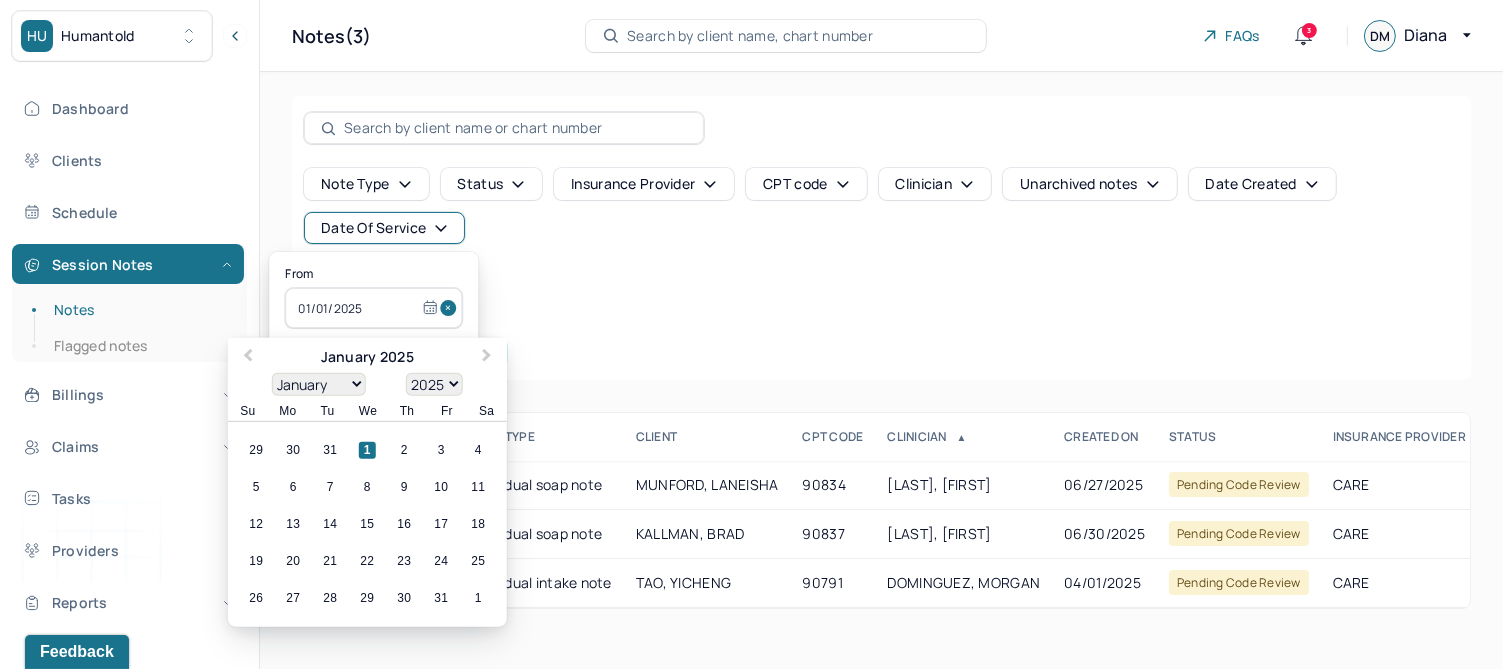 click at bounding box center (451, 308) 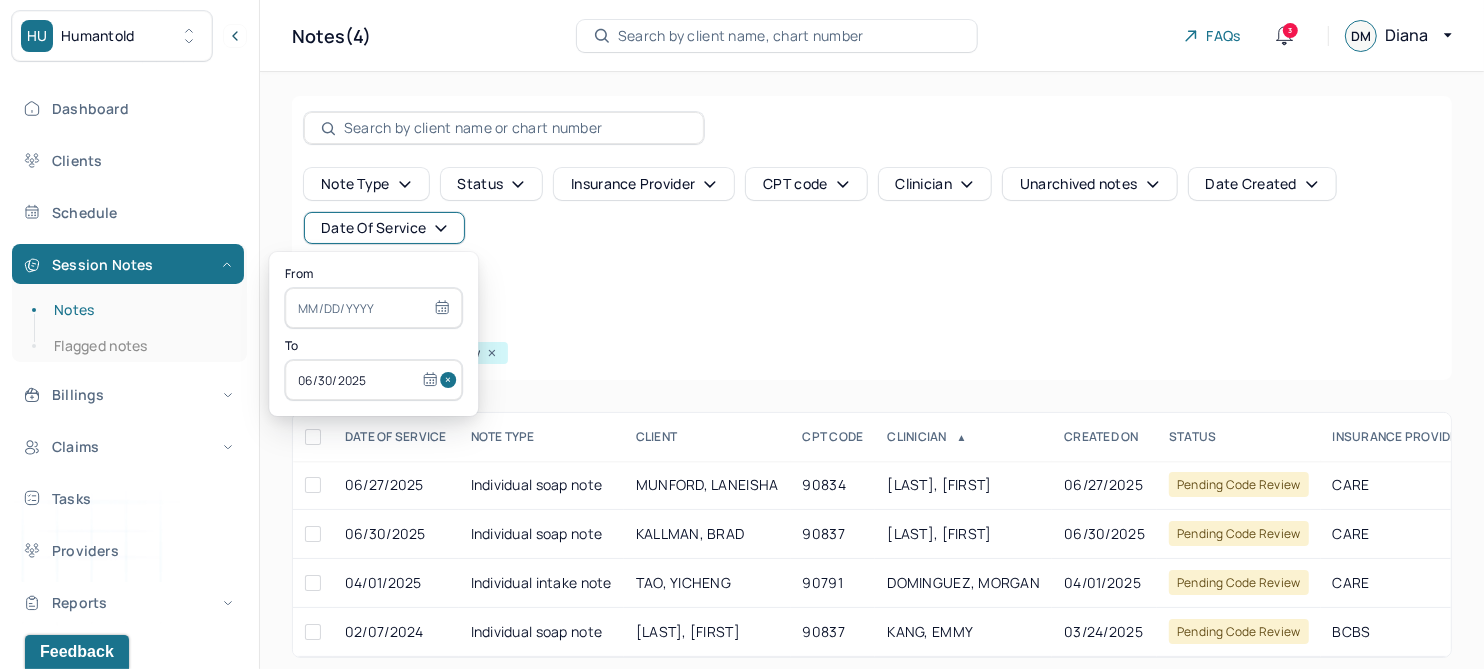 click at bounding box center (451, 380) 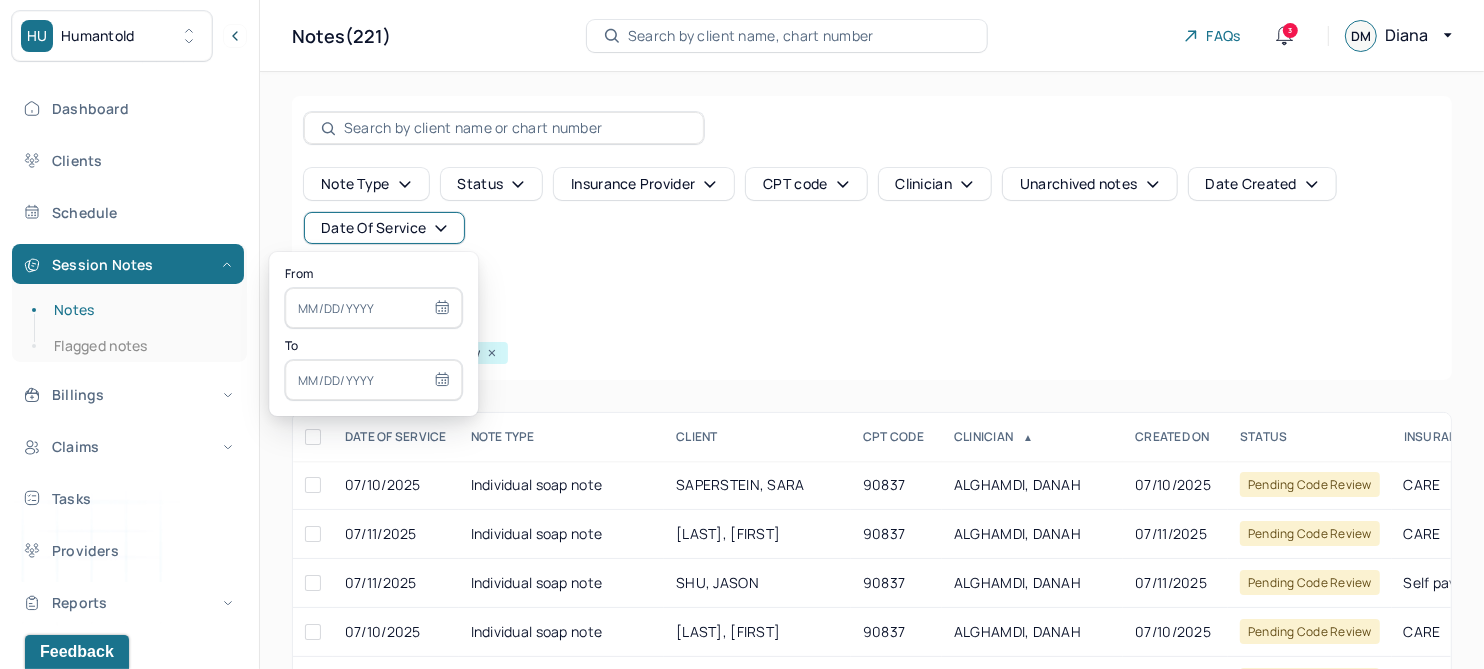 select on "6" 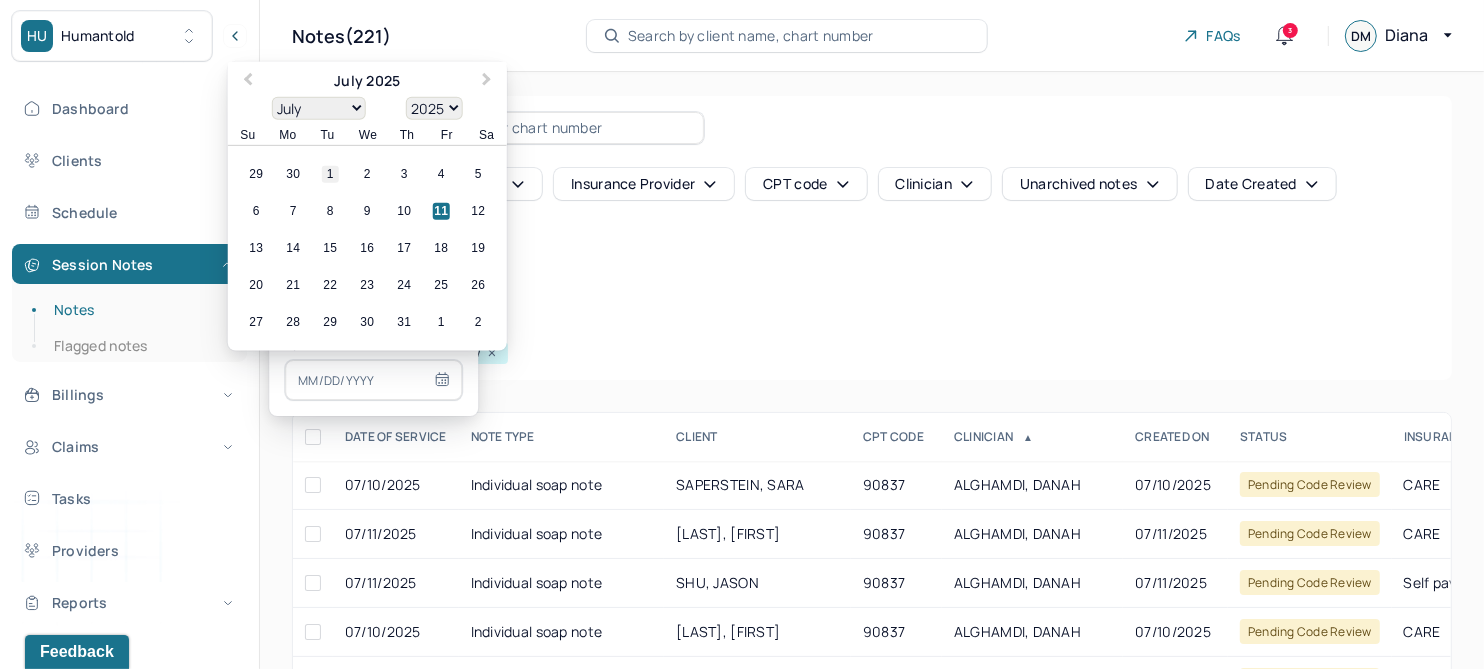 click on "1" at bounding box center (330, 174) 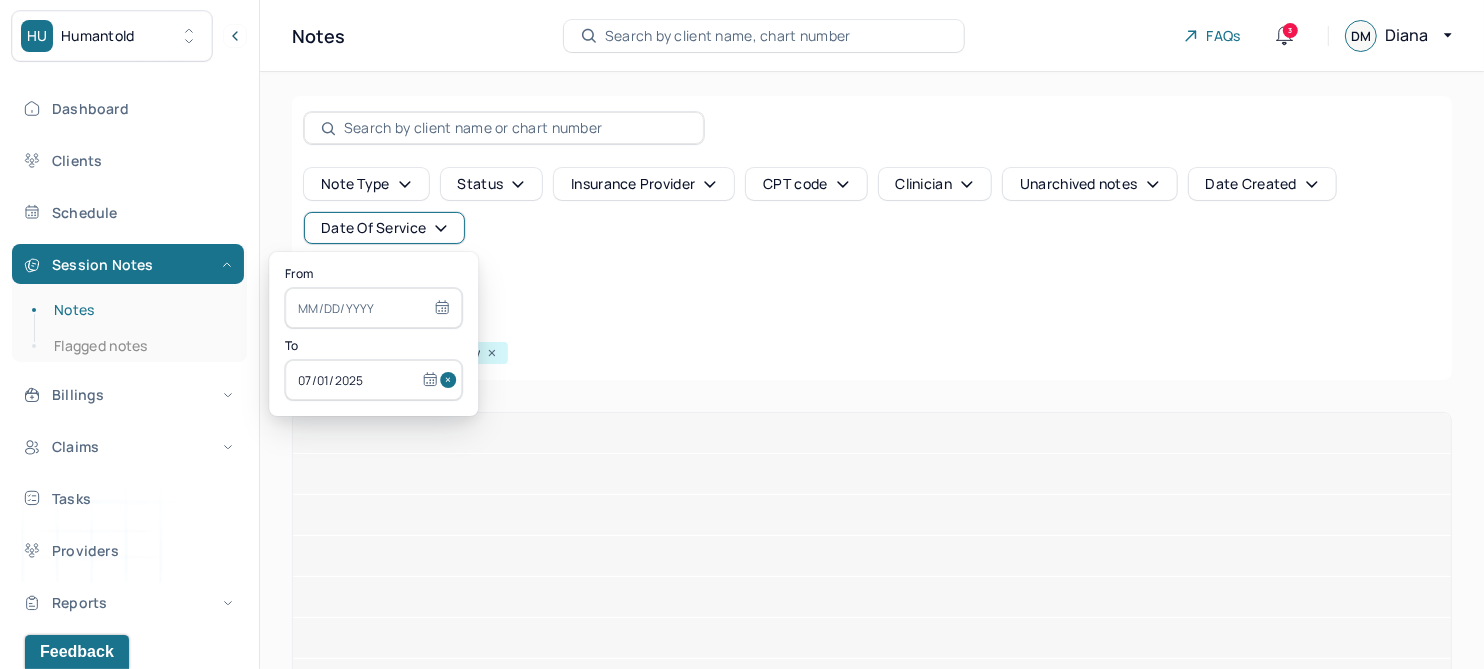 click at bounding box center [373, 308] 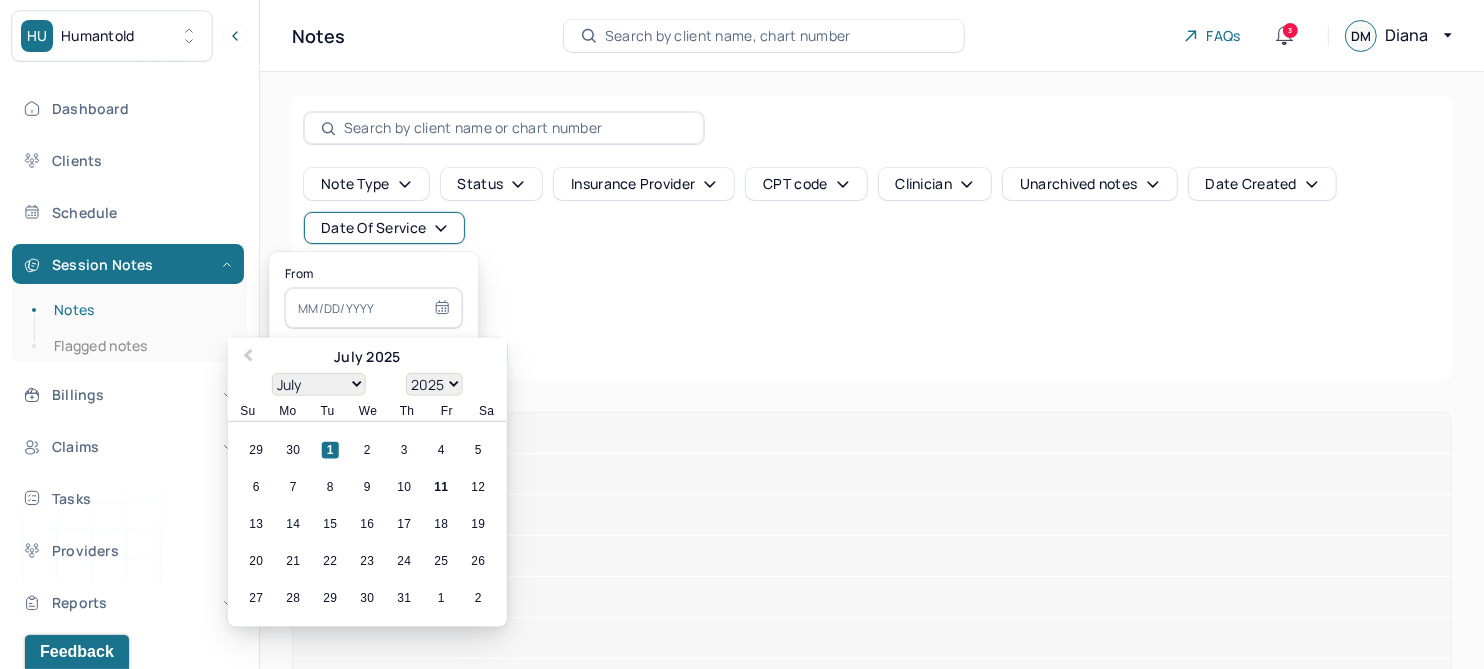 click on "1" at bounding box center [330, 450] 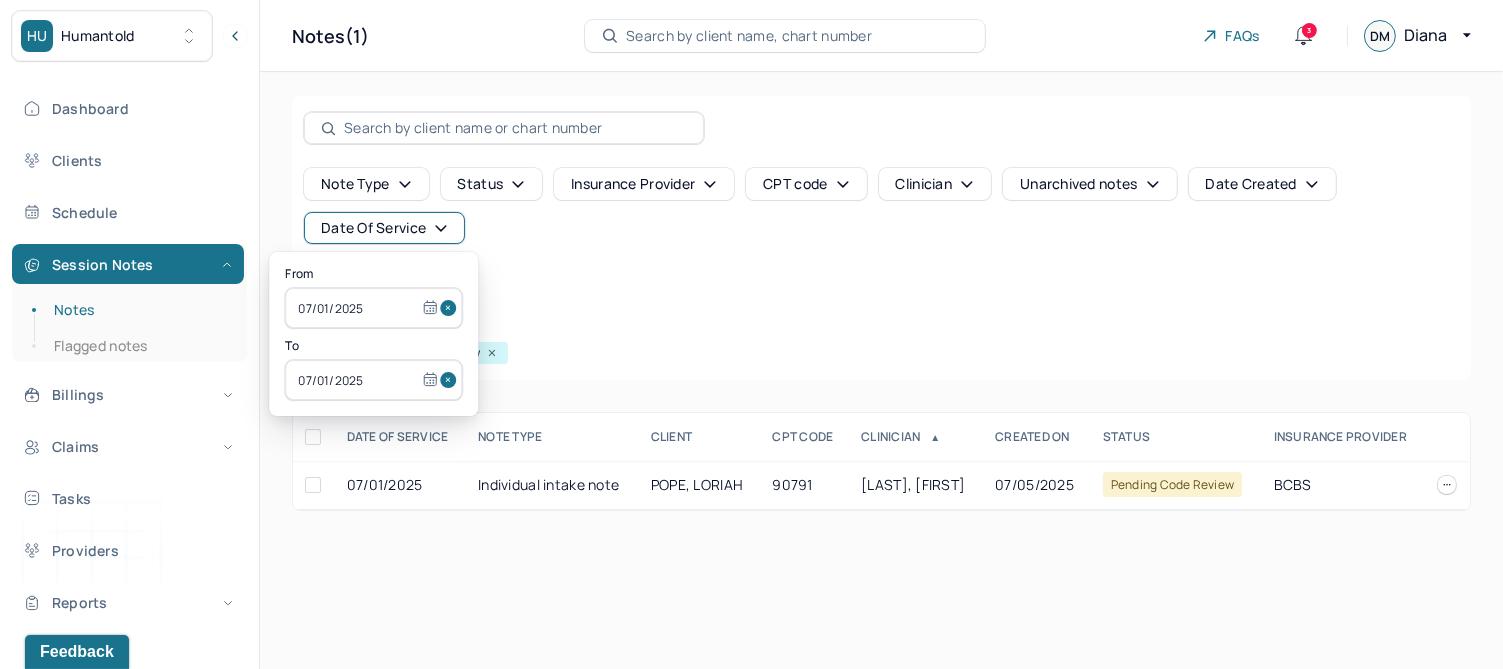 click on "Note type     Status     Insurance provider     CPT code     Clinician     Unarchived notes     Date Created     Date Of Service     Create note" at bounding box center (881, 234) 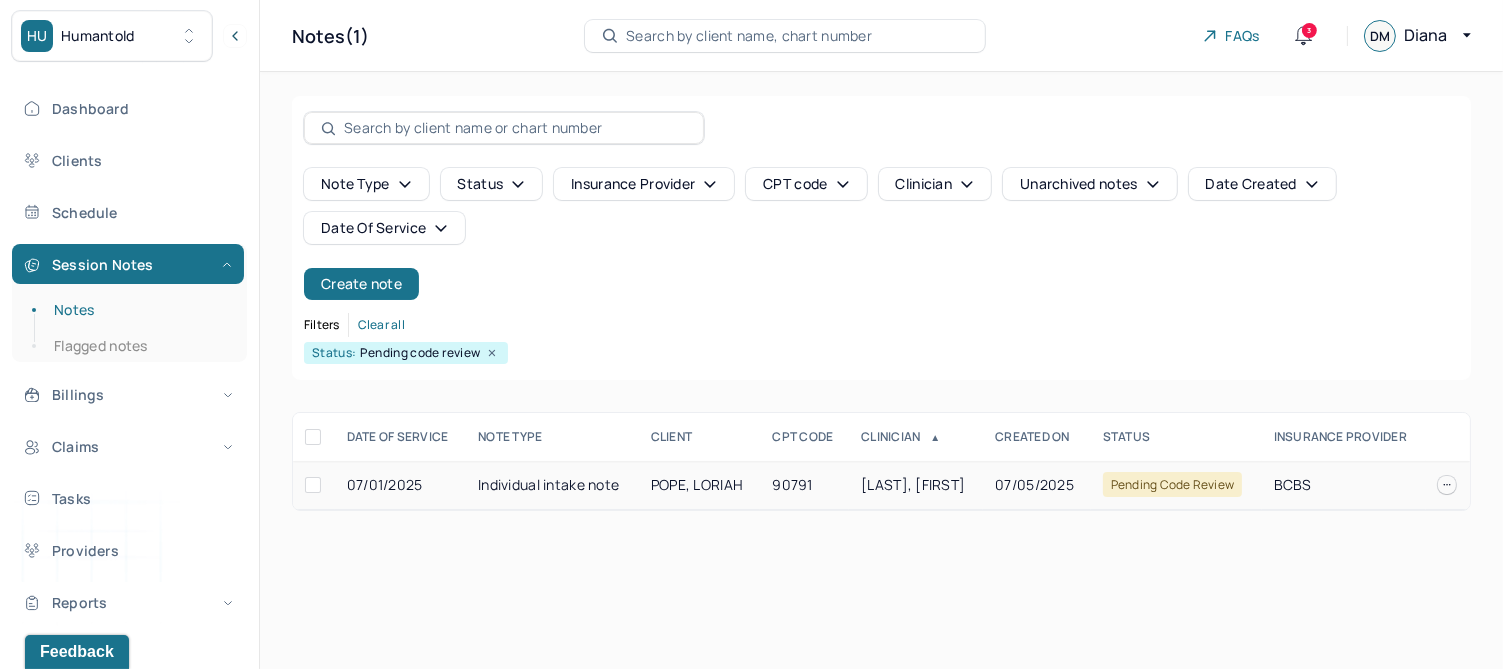 click on "POPE, LORIAH" at bounding box center (697, 484) 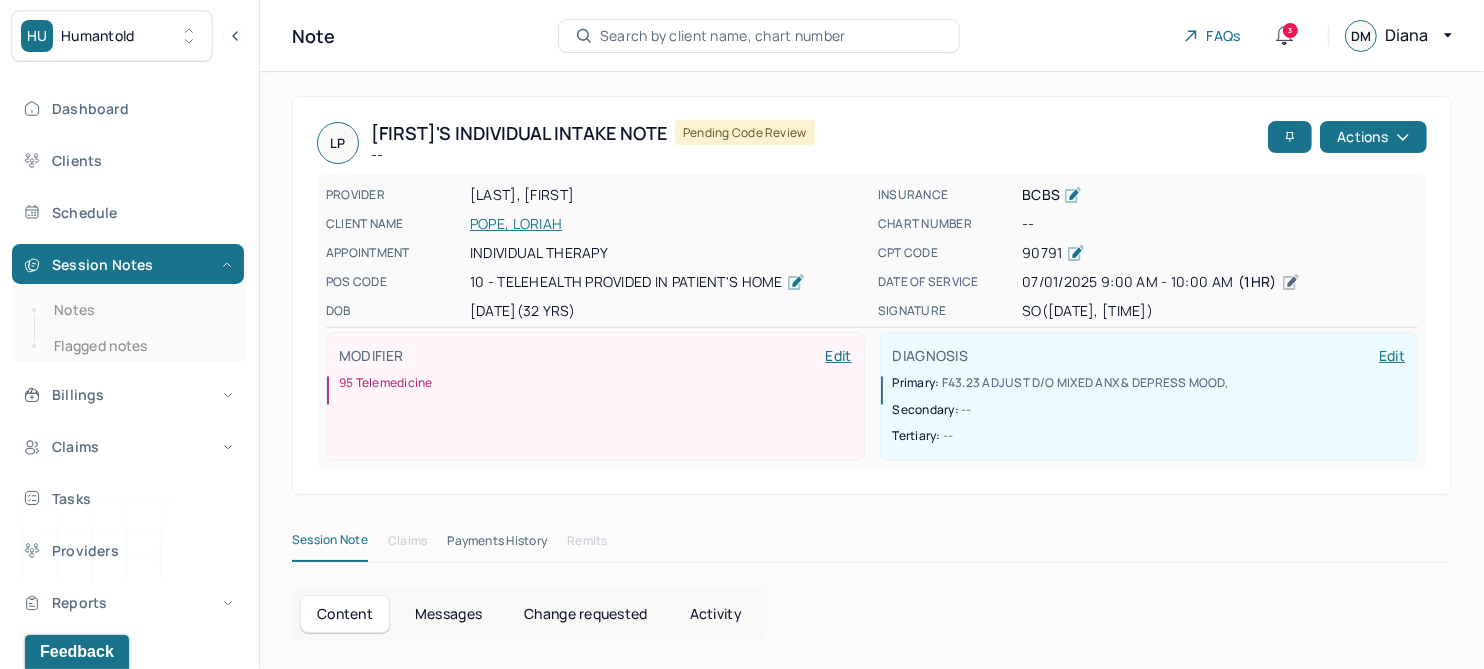 scroll, scrollTop: 250, scrollLeft: 0, axis: vertical 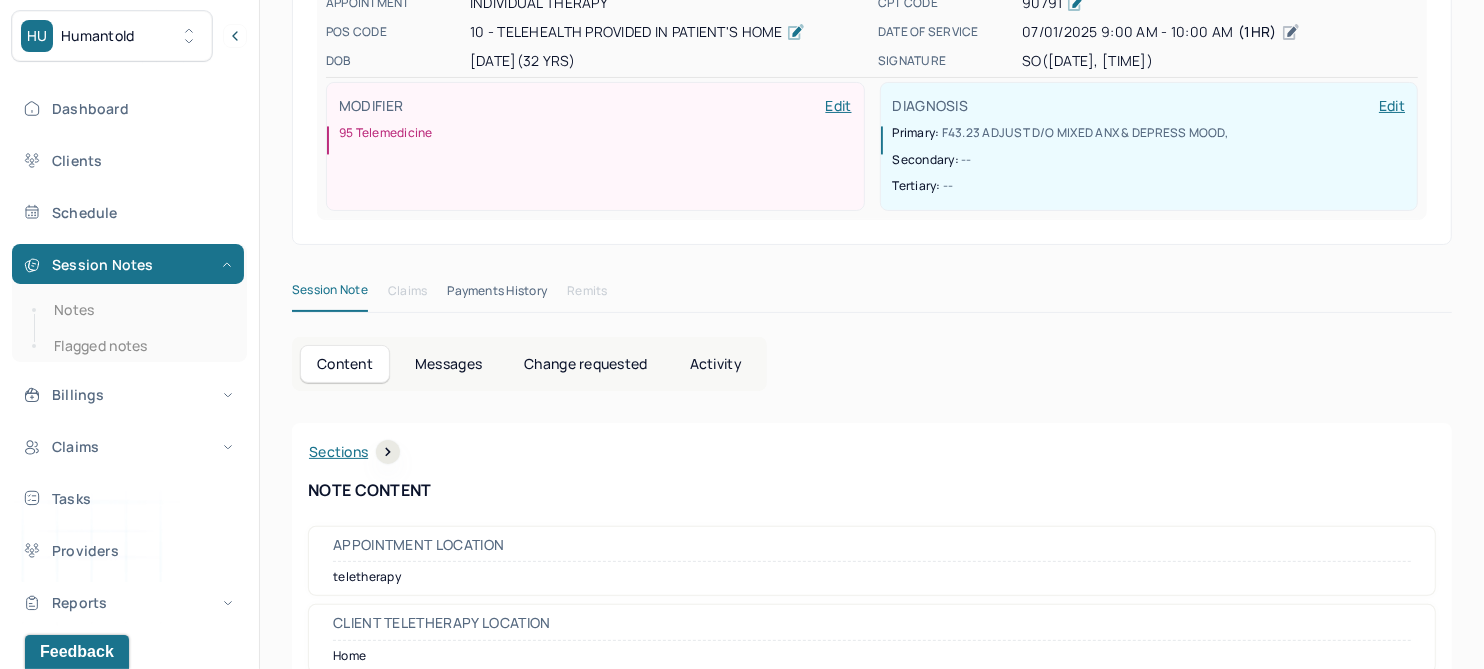 click on "Change requested" at bounding box center (585, 364) 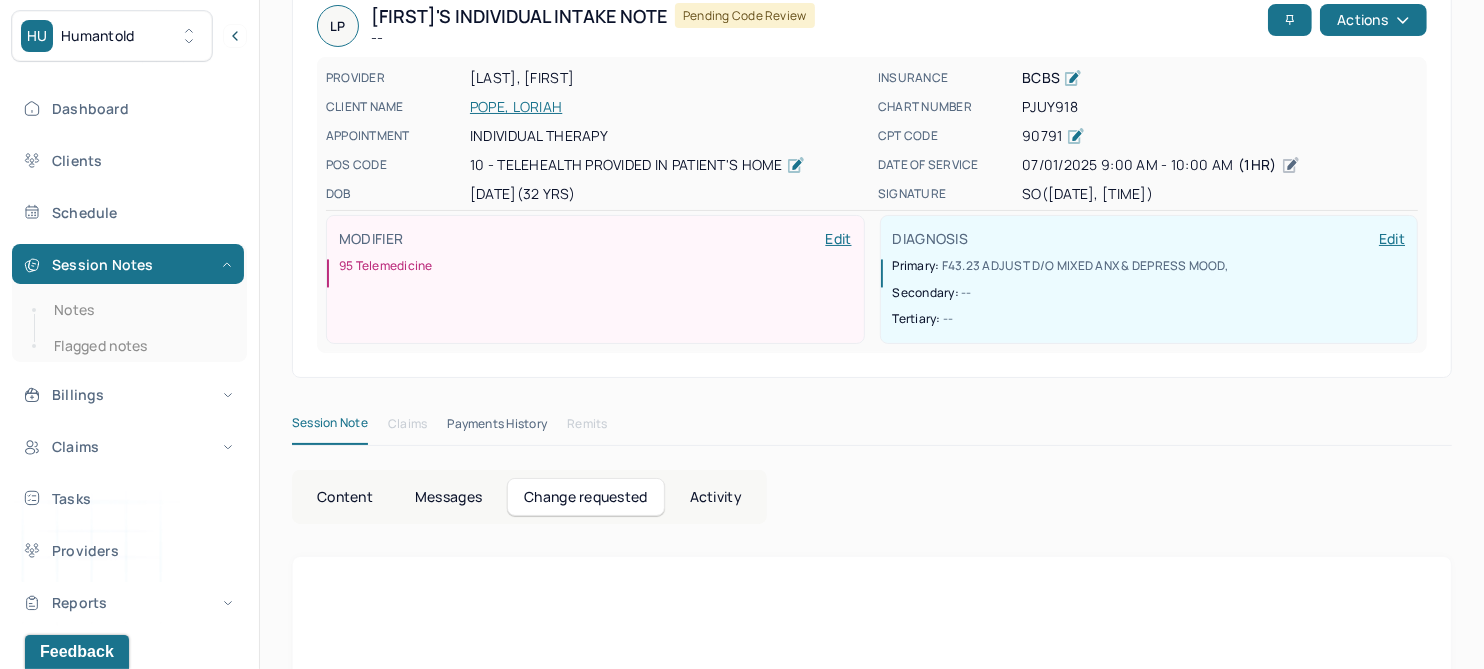 scroll, scrollTop: 0, scrollLeft: 0, axis: both 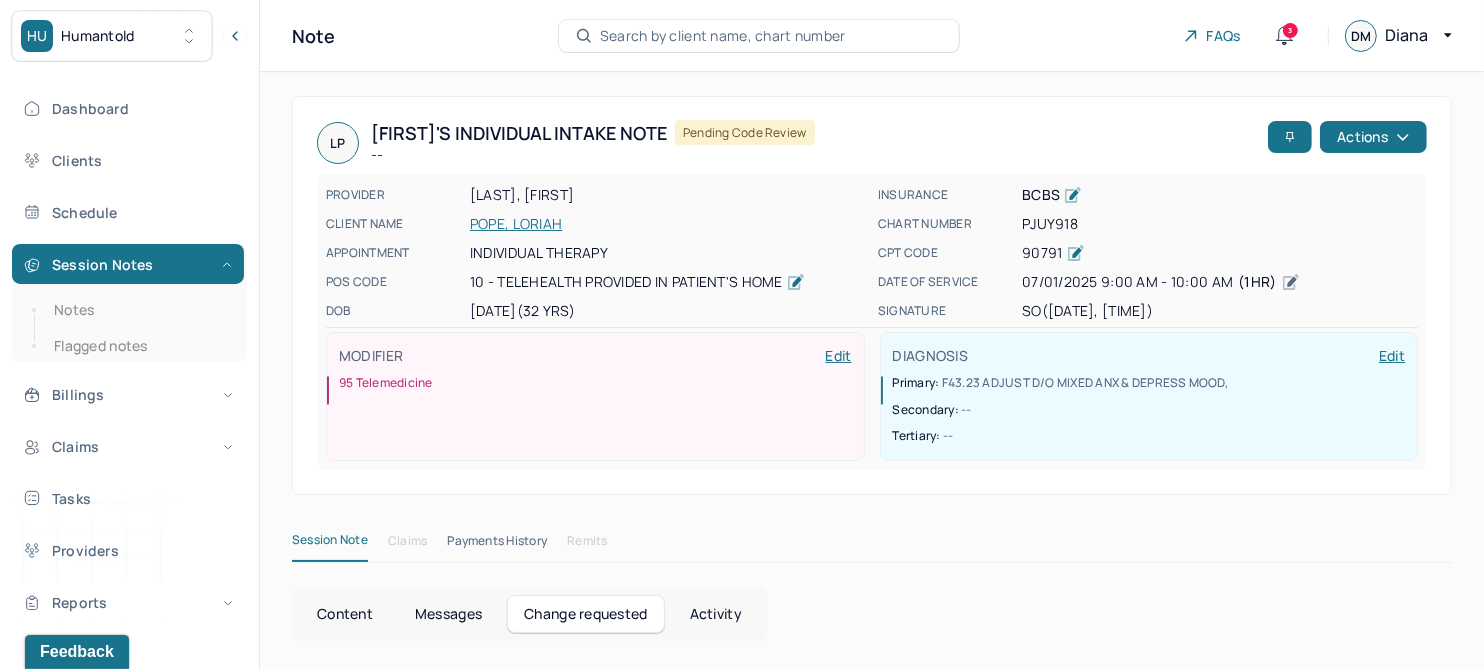 click on "POPE, LORIAH" at bounding box center [668, 224] 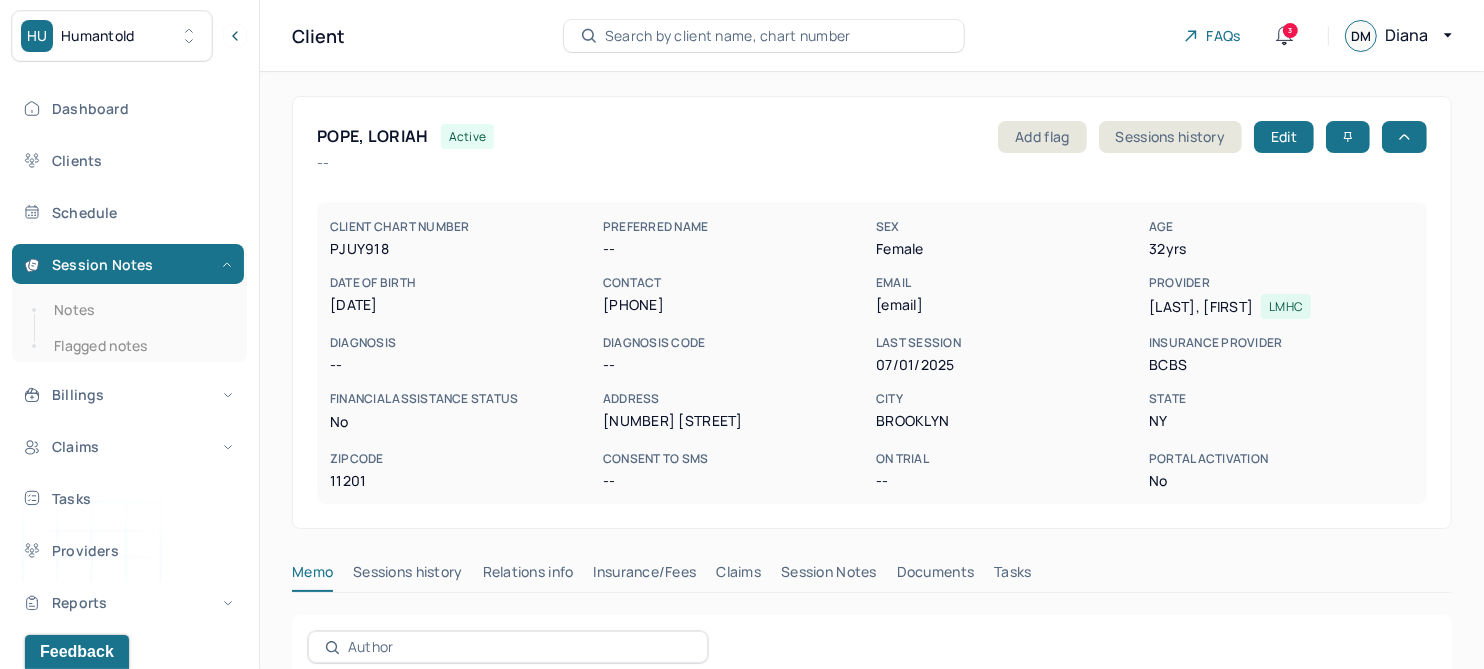 click on "Session Notes" at bounding box center (829, 576) 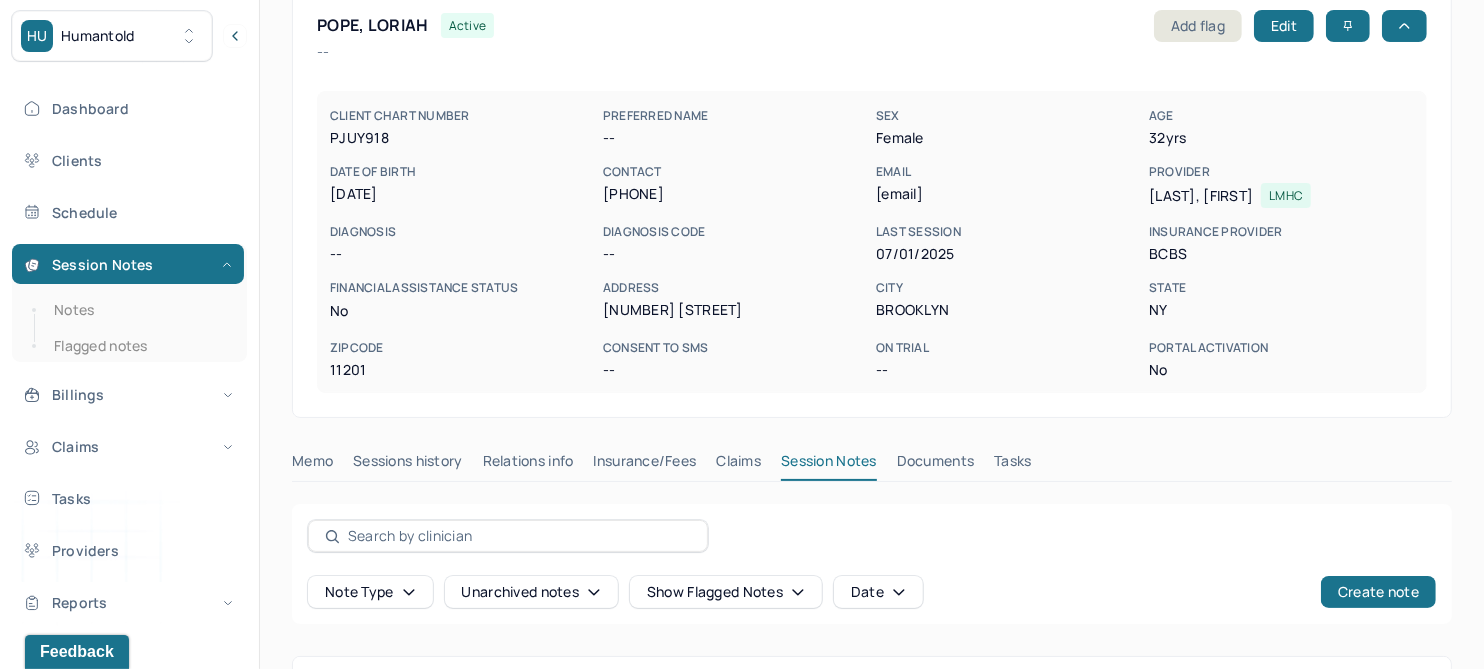 scroll, scrollTop: 374, scrollLeft: 0, axis: vertical 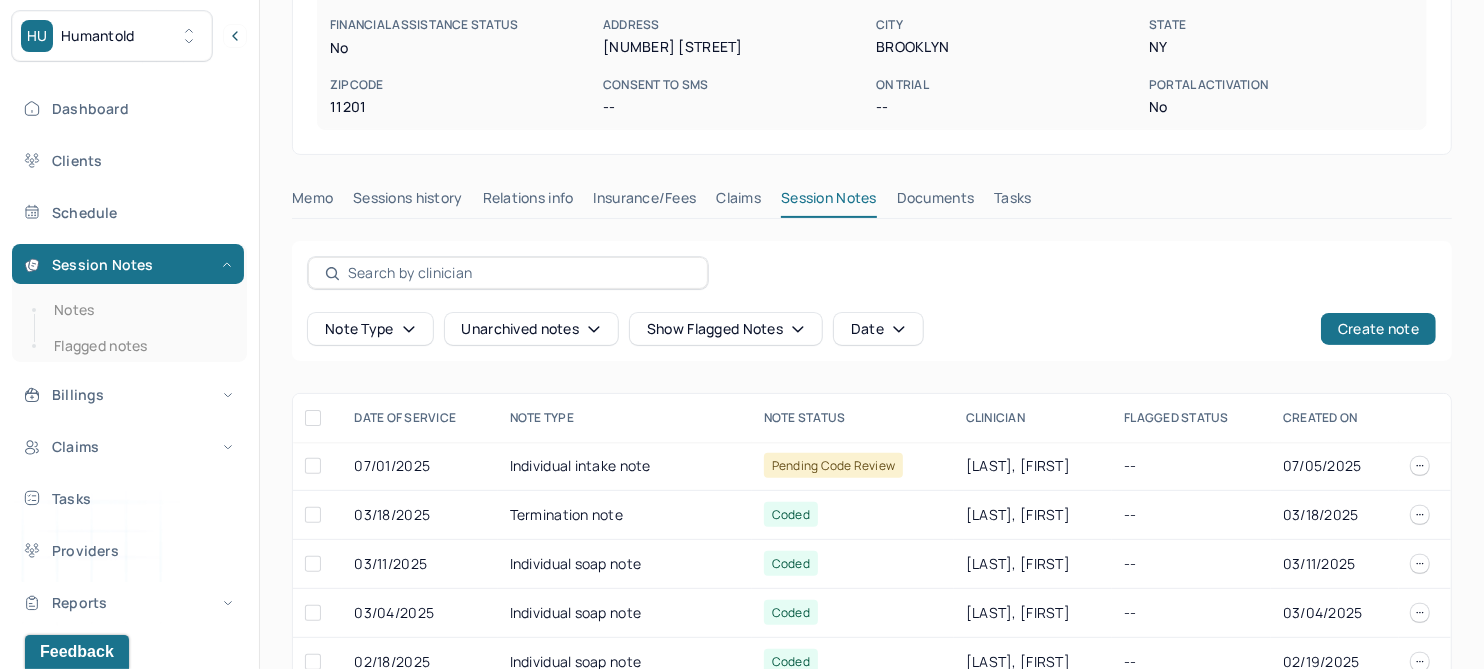 click on "Insurance/Fees" at bounding box center (645, 202) 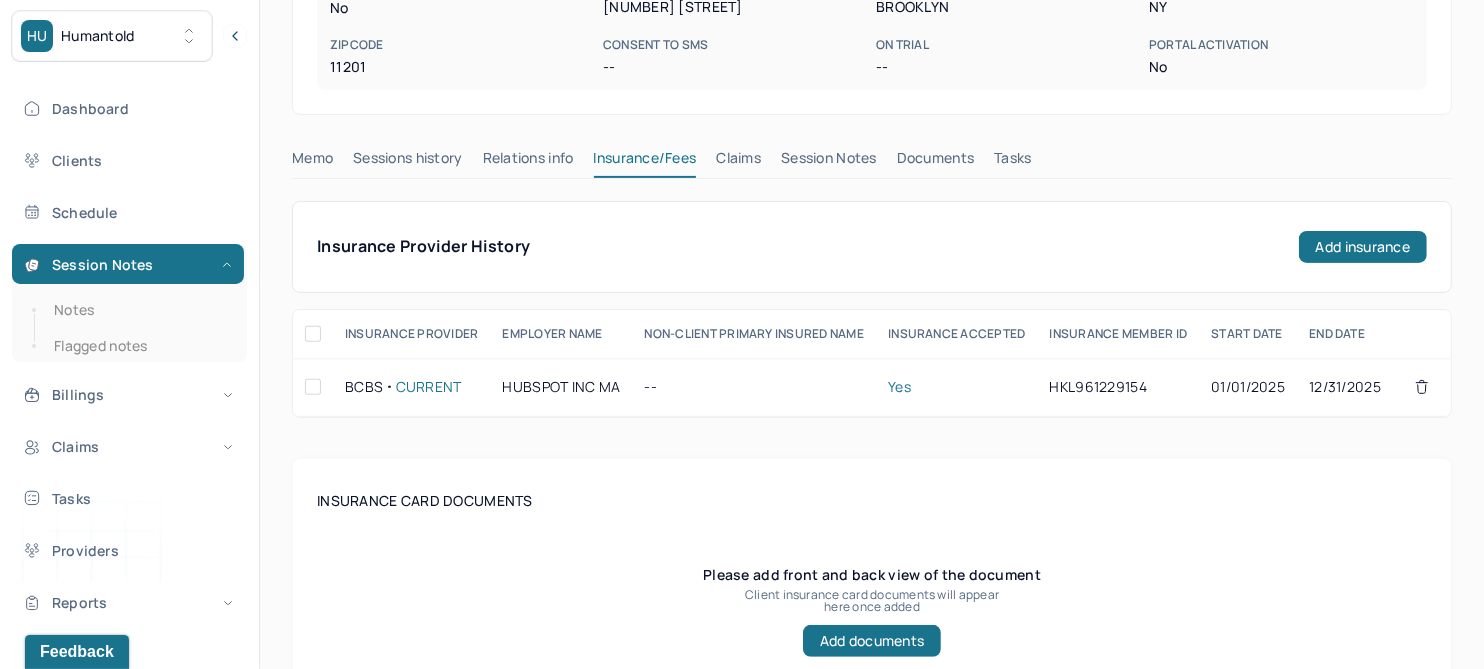 scroll, scrollTop: 250, scrollLeft: 0, axis: vertical 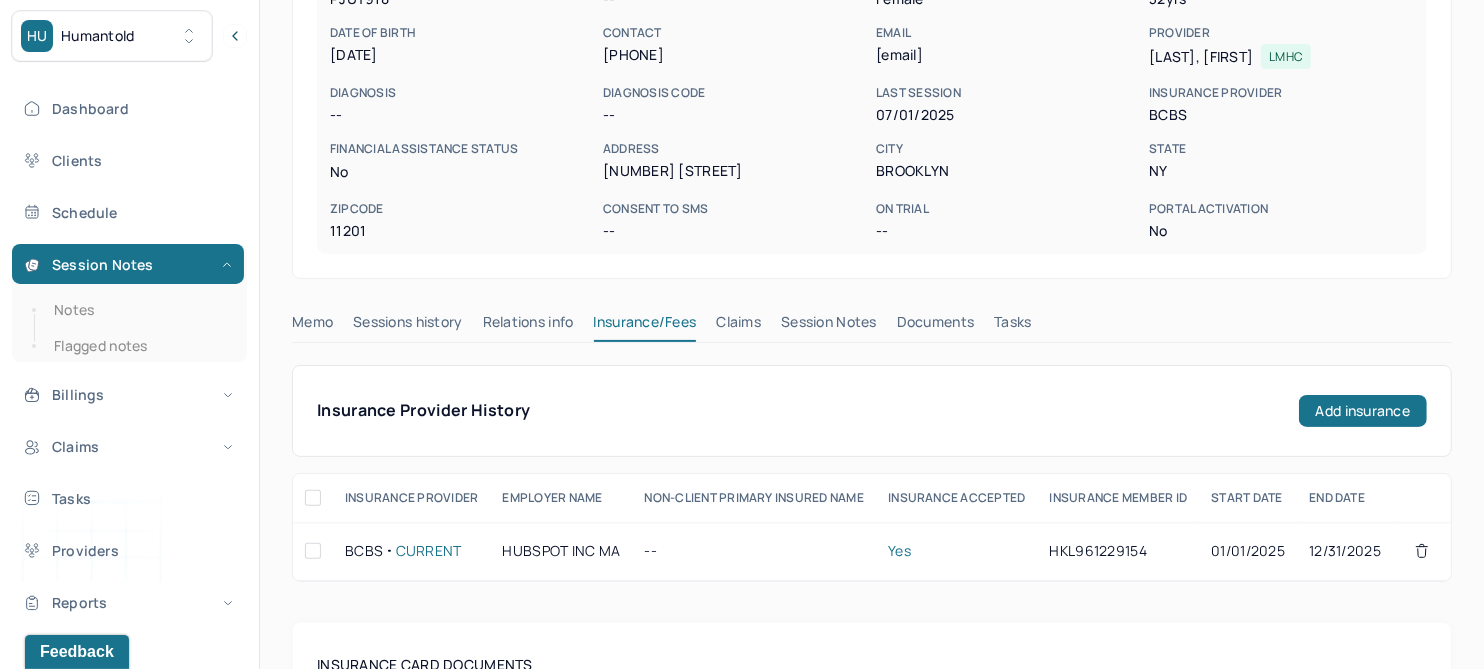 drag, startPoint x: 753, startPoint y: 326, endPoint x: 692, endPoint y: 325, distance: 61.008198 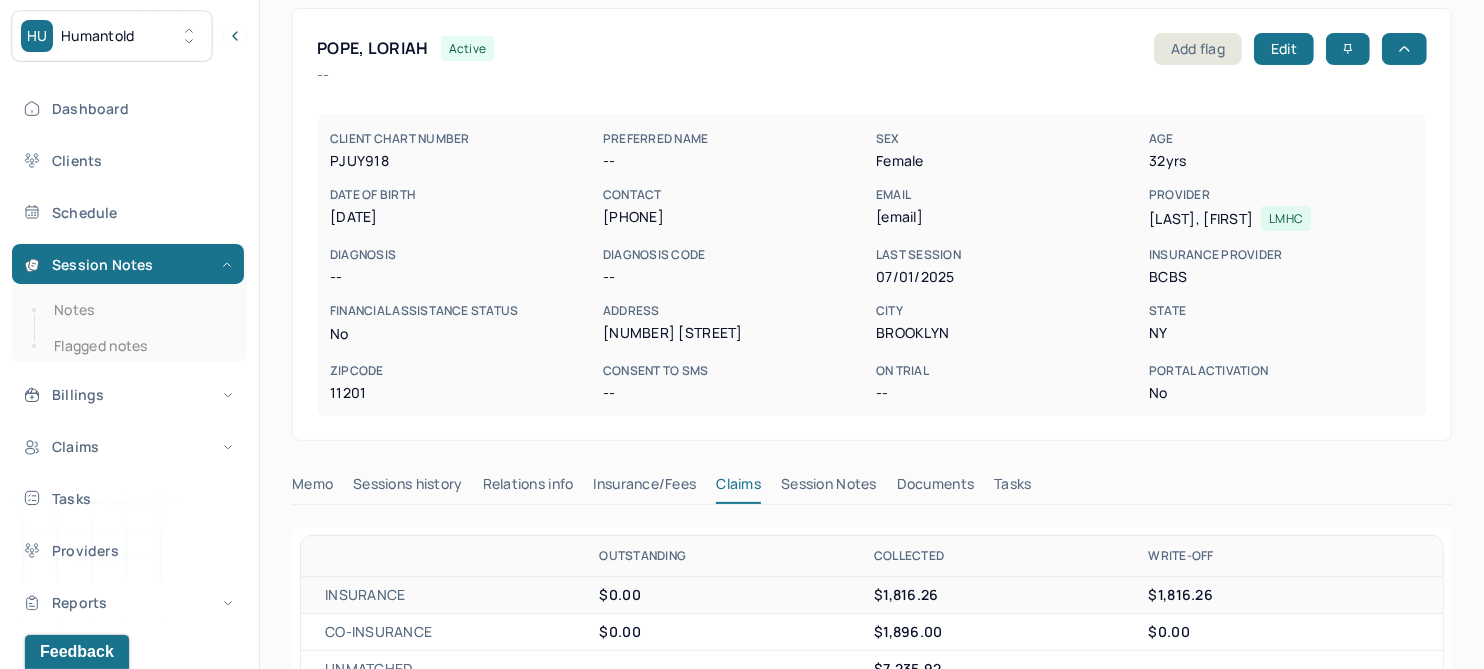 scroll, scrollTop: 125, scrollLeft: 0, axis: vertical 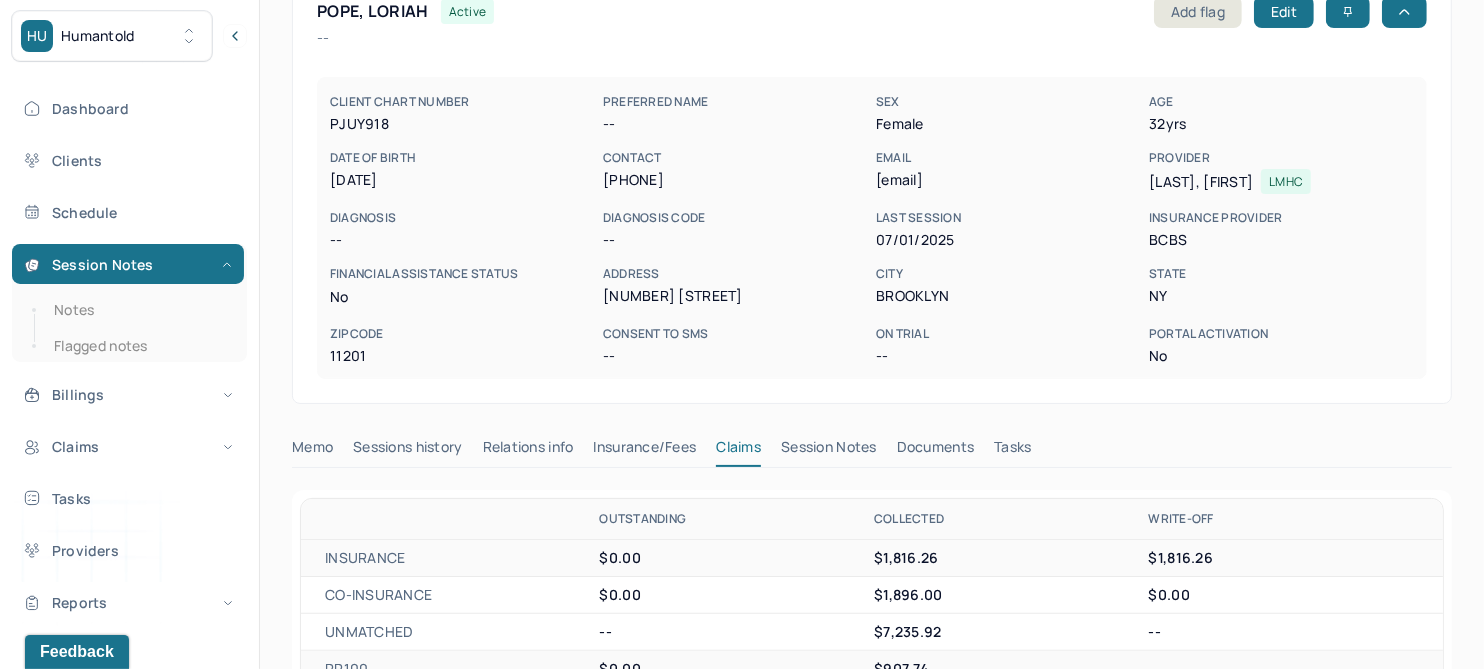 click on "Memo" at bounding box center [312, 451] 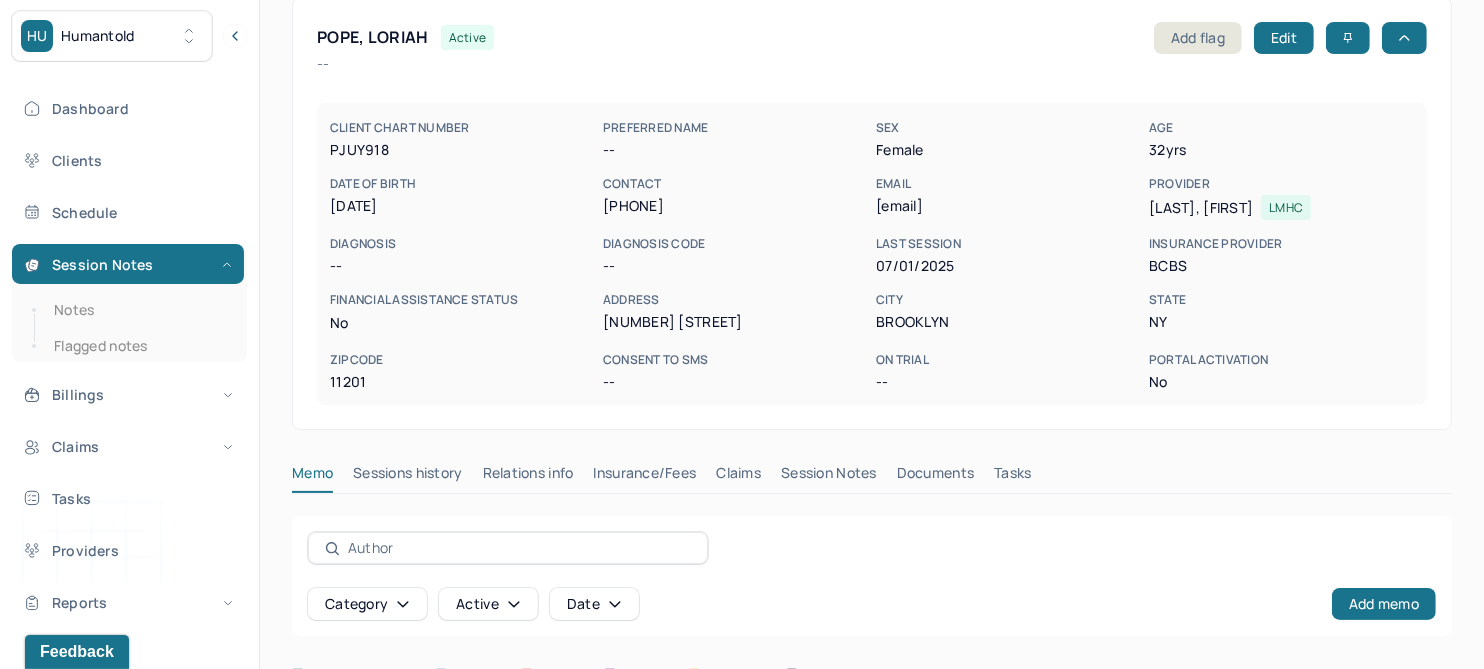 scroll, scrollTop: 250, scrollLeft: 0, axis: vertical 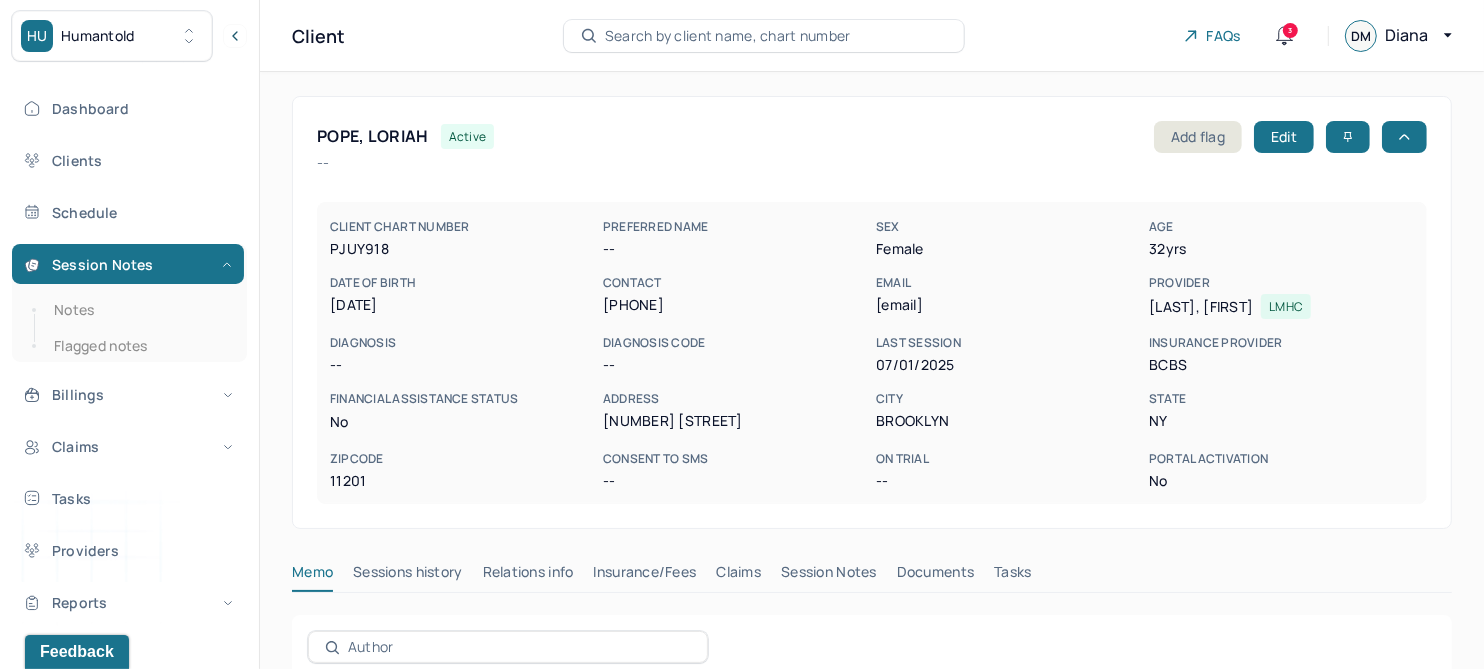 click on "[EMAIL]" at bounding box center [1008, 305] 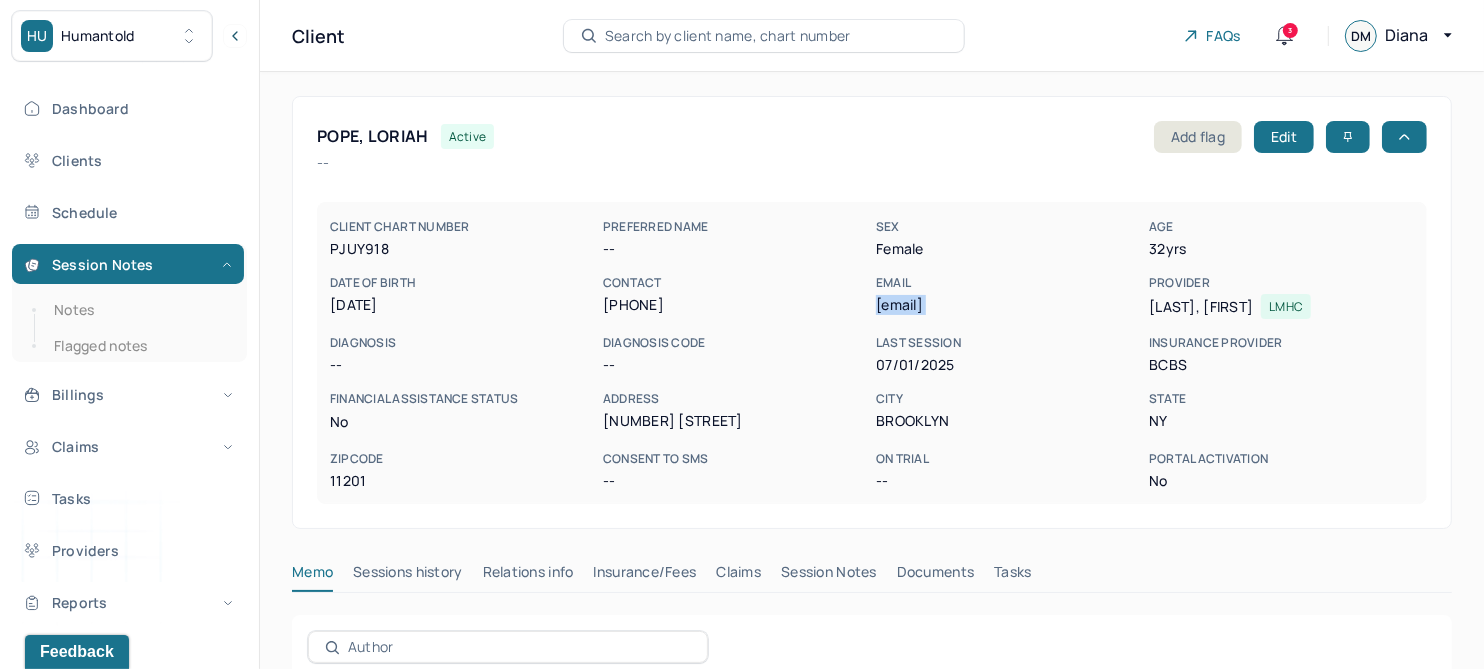 click on "[EMAIL]" at bounding box center (1008, 305) 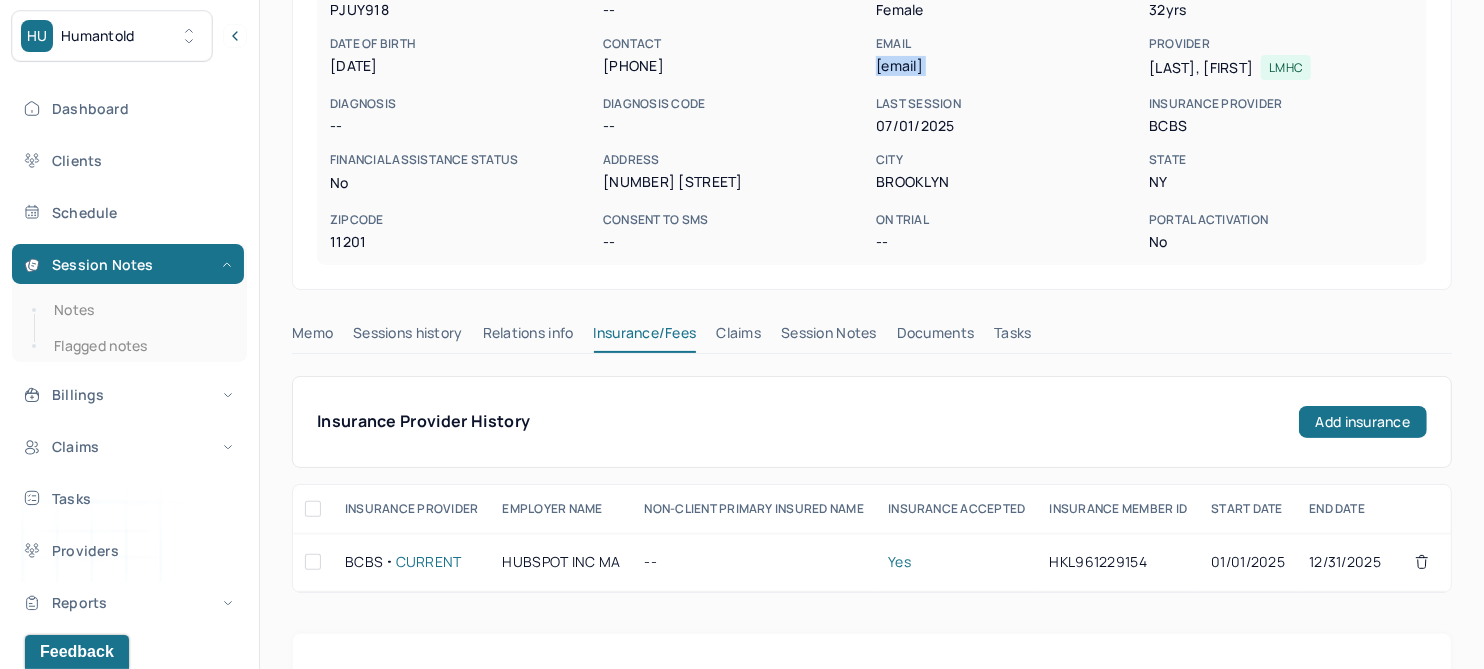 scroll, scrollTop: 0, scrollLeft: 0, axis: both 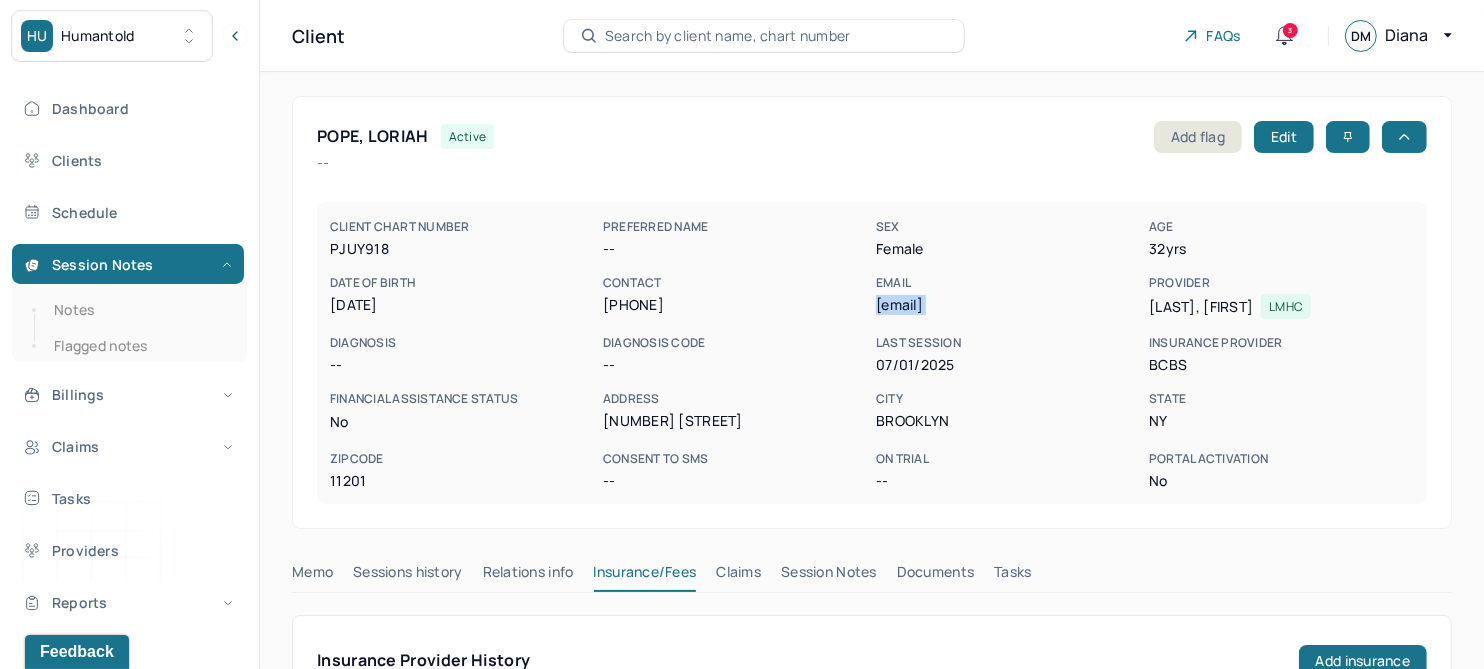 click on "Memo" at bounding box center (312, 576) 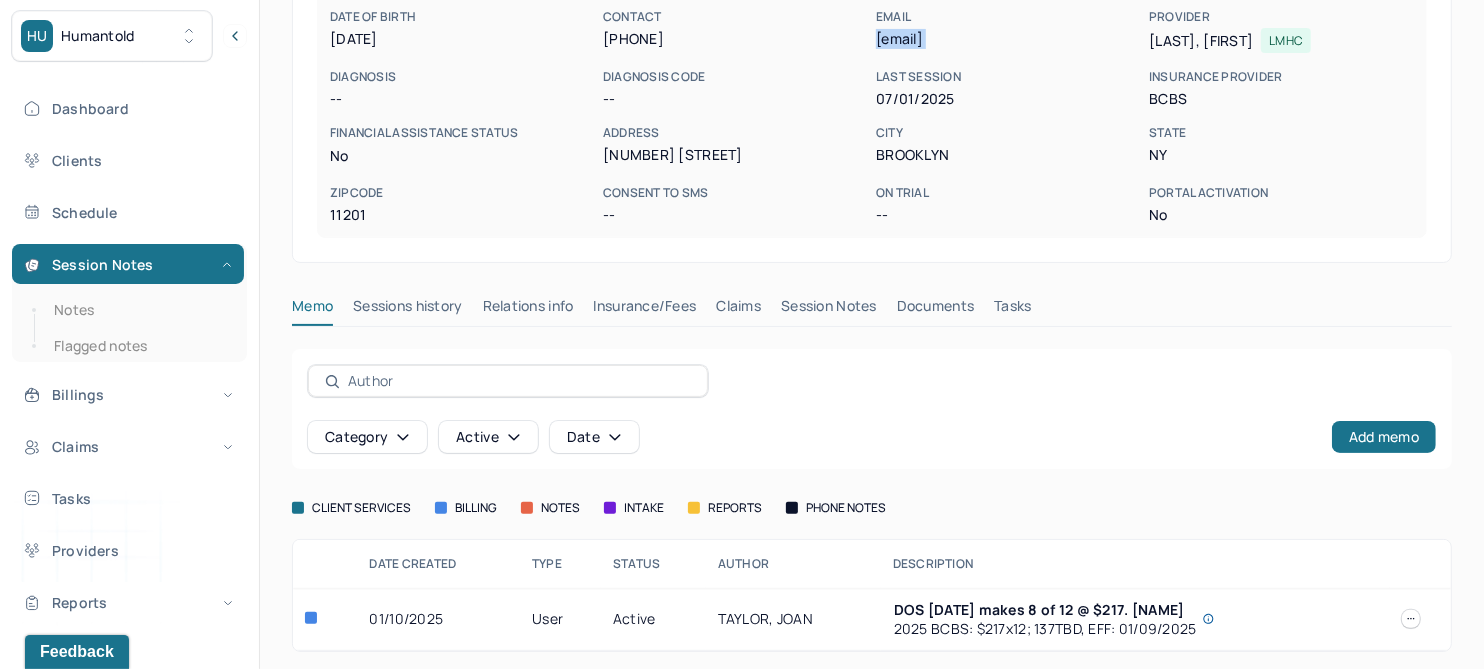 scroll, scrollTop: 270, scrollLeft: 0, axis: vertical 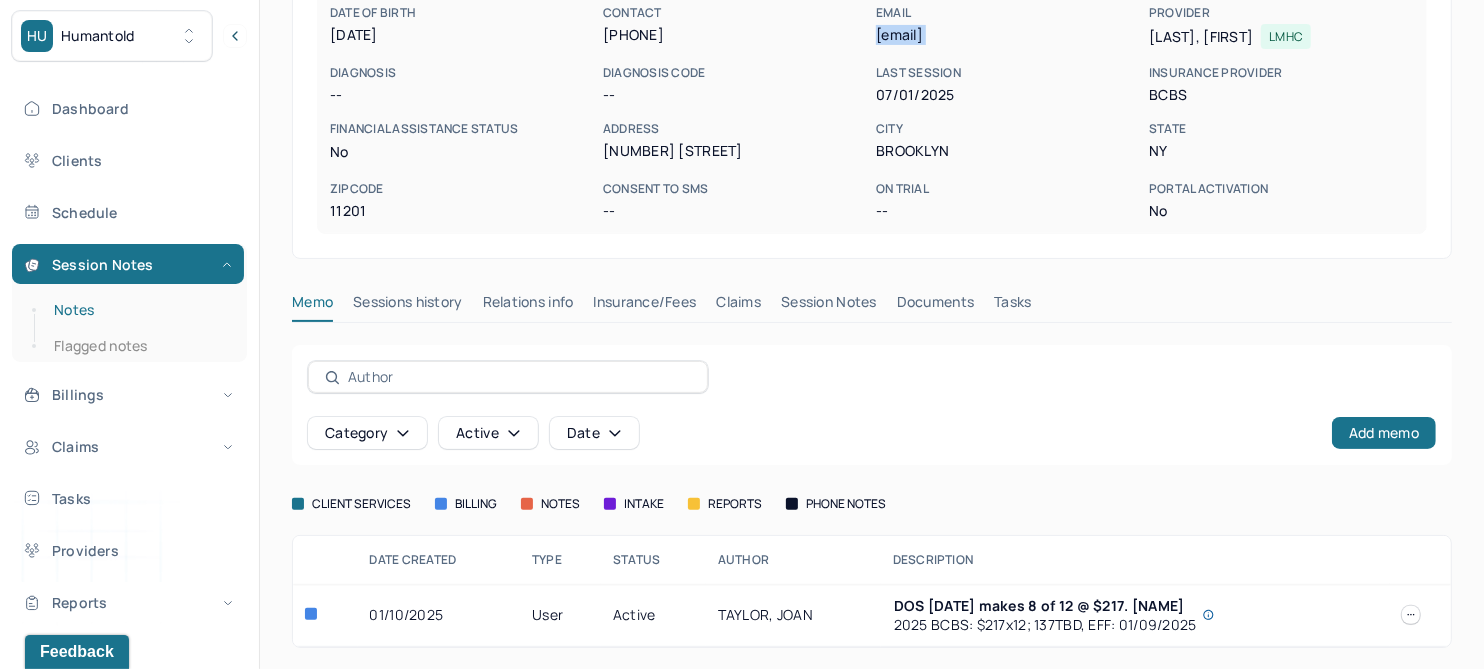 click on "Notes" at bounding box center [139, 310] 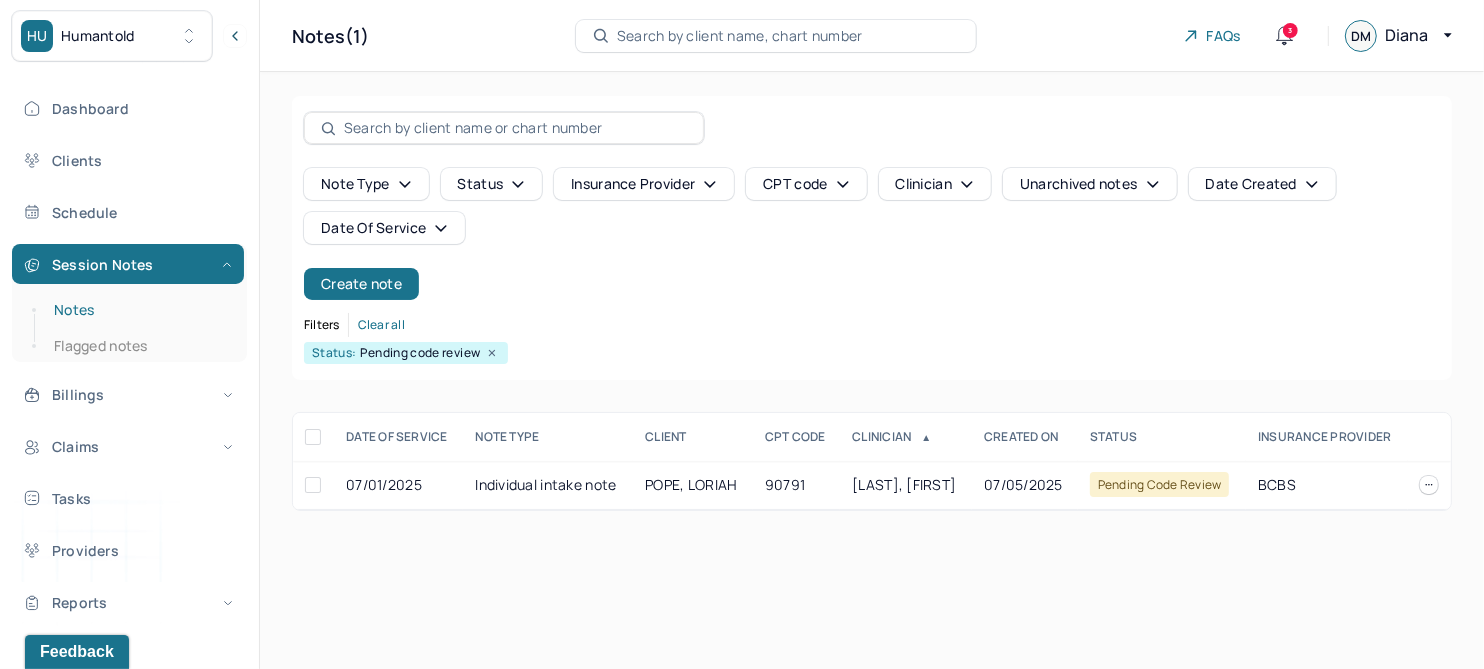 scroll, scrollTop: 0, scrollLeft: 0, axis: both 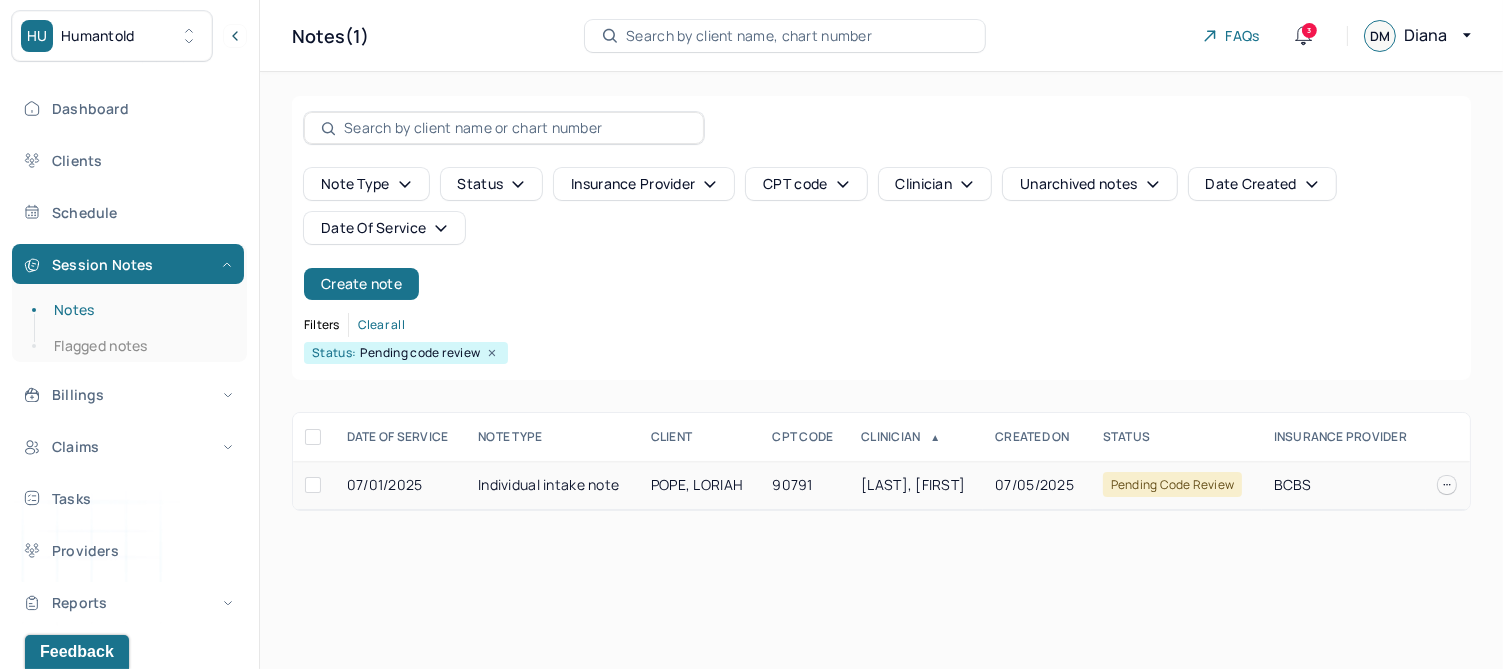 click on "POPE, LORIAH" at bounding box center [697, 484] 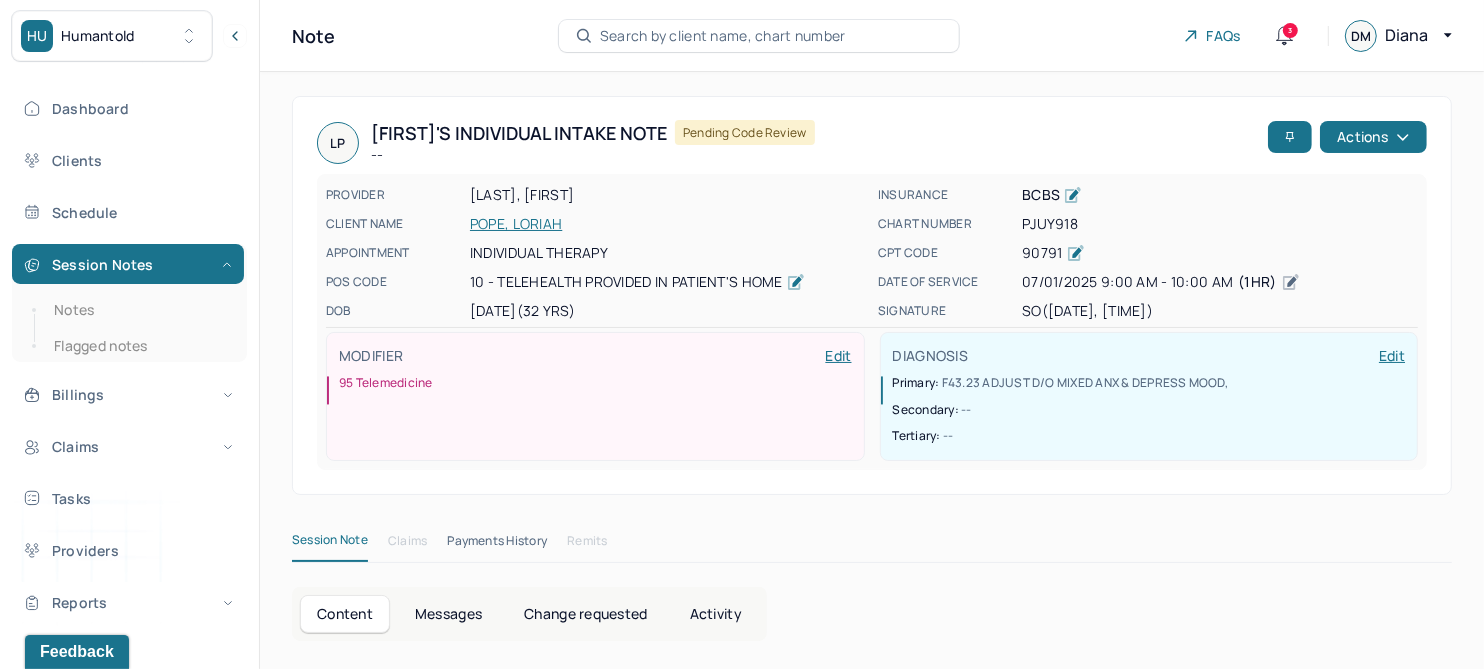 click on "PJUY918" at bounding box center (1220, 224) 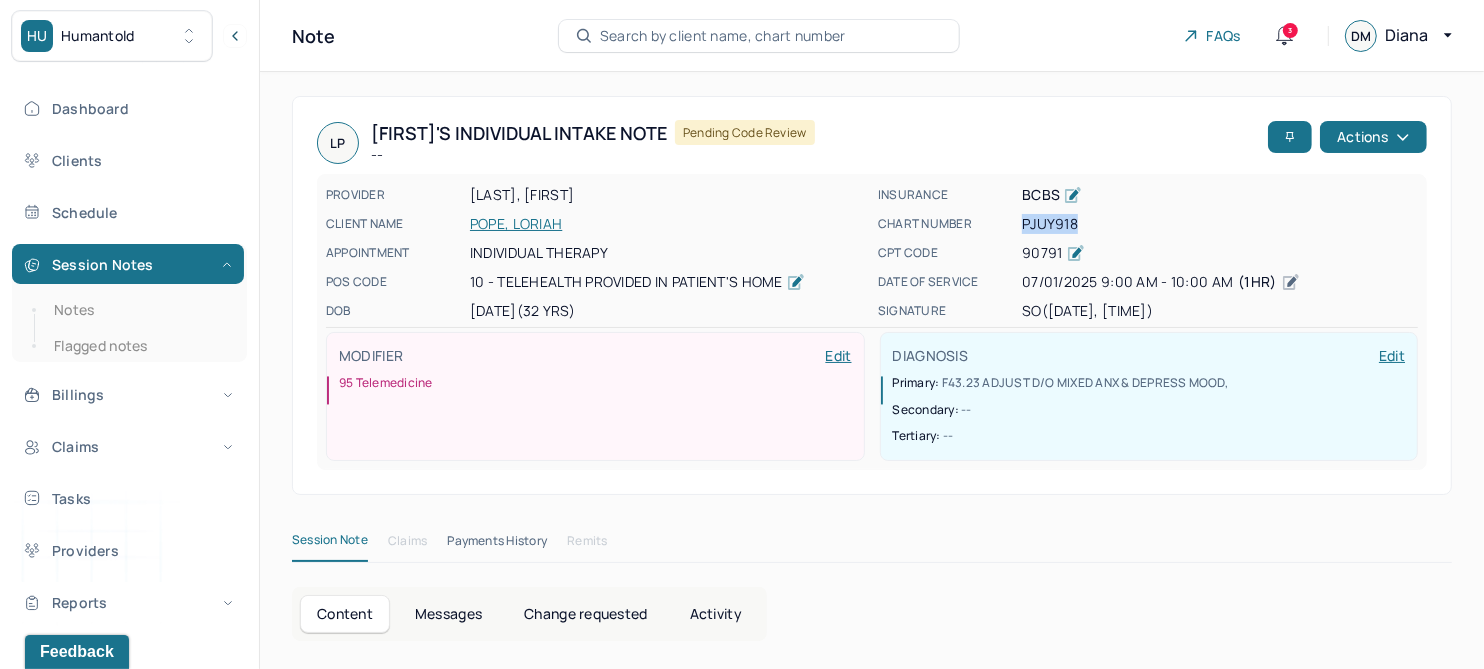 click on "PJUY918" at bounding box center [1220, 224] 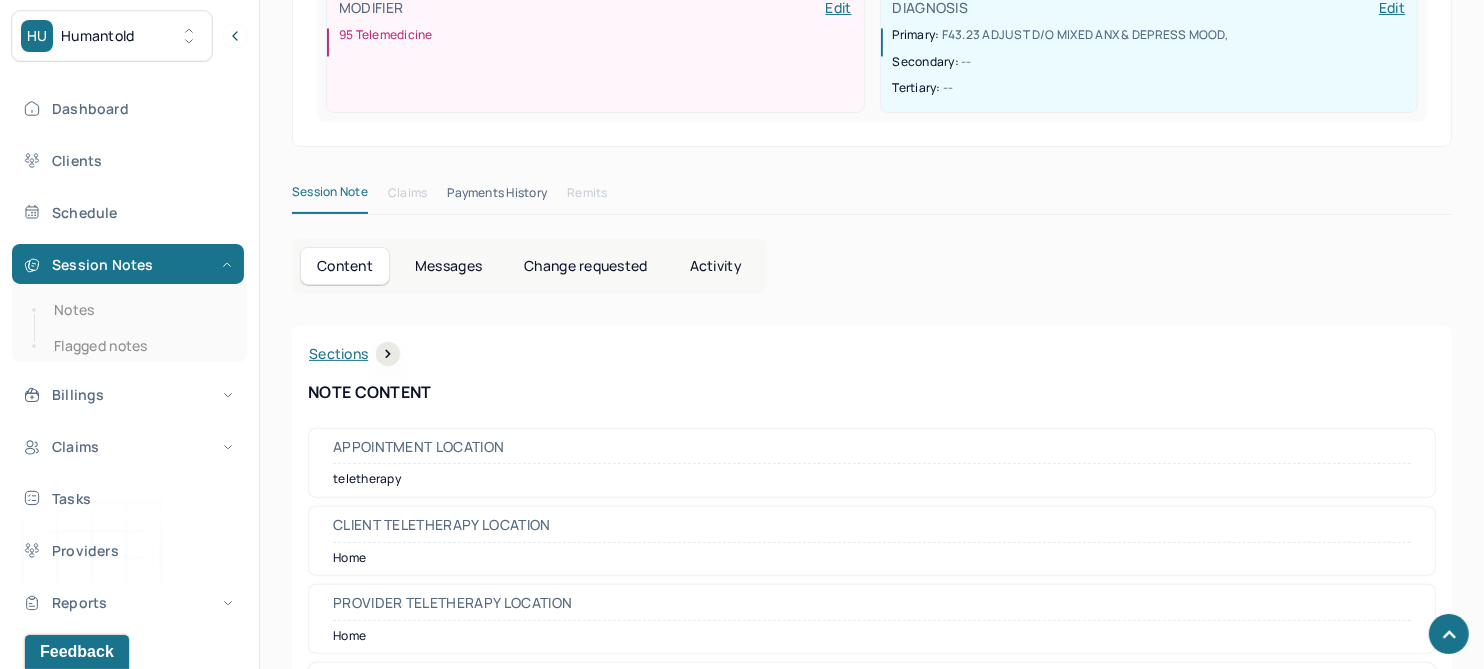 scroll, scrollTop: 0, scrollLeft: 0, axis: both 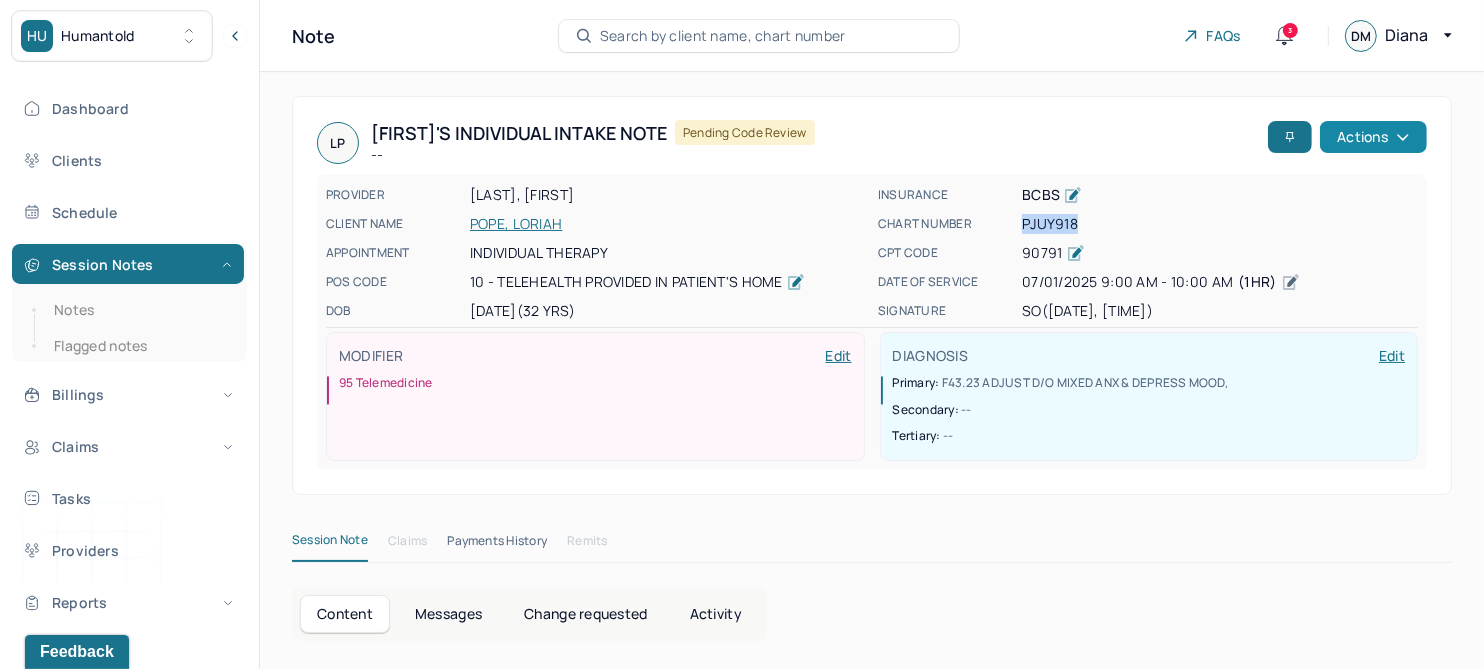 click 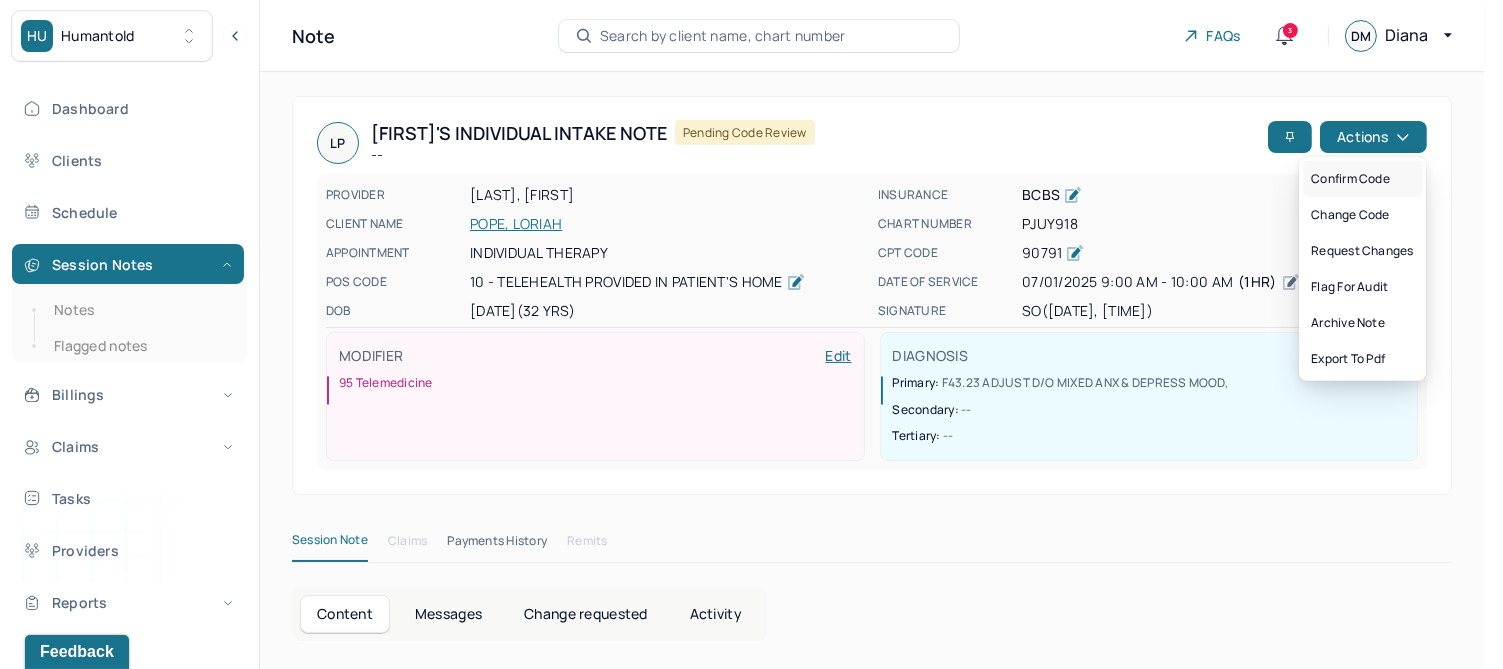 click on "Confirm code" at bounding box center [1362, 179] 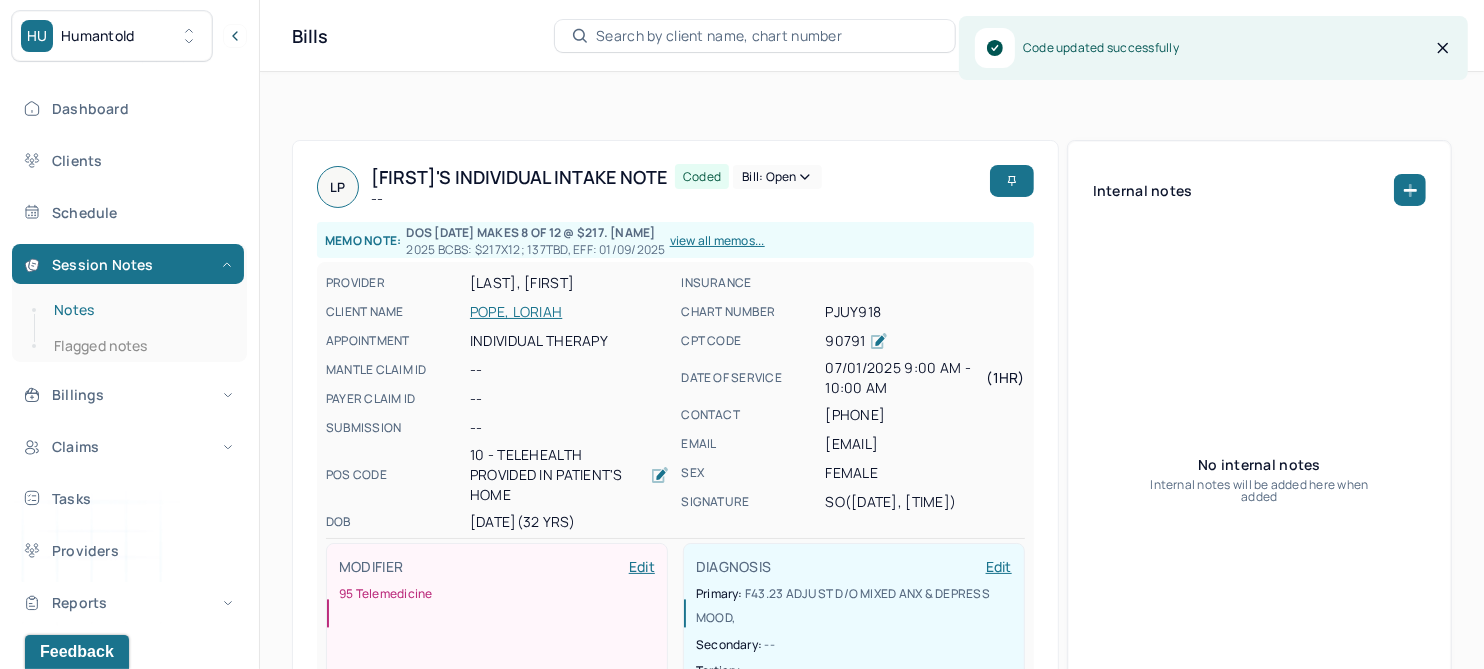 click on "Notes" at bounding box center [139, 310] 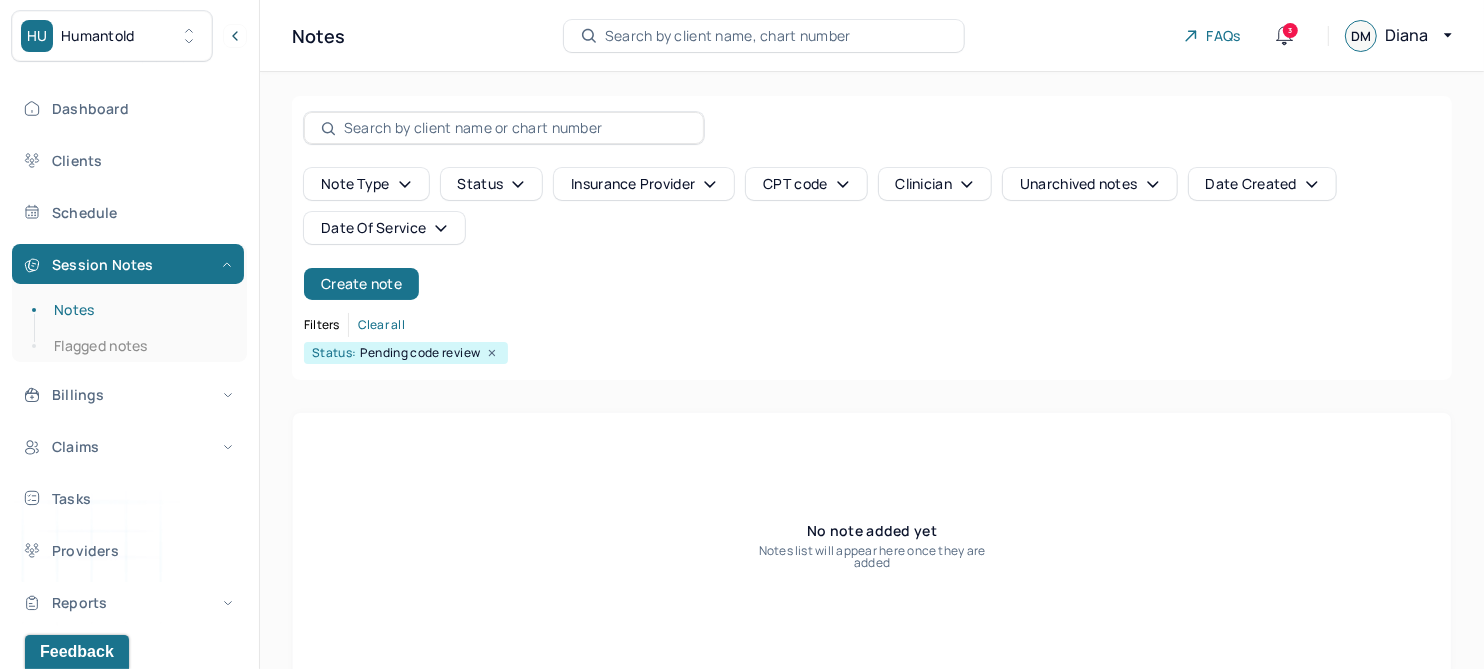 click 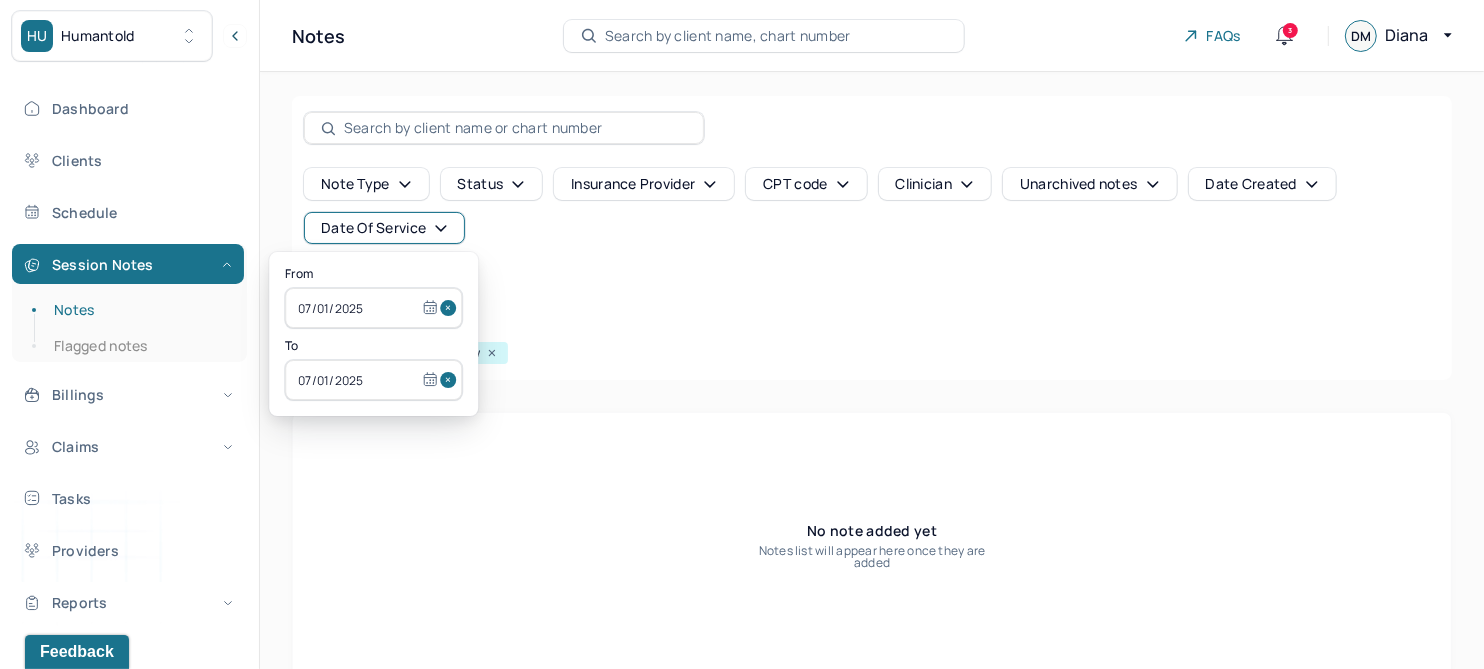 click at bounding box center [451, 308] 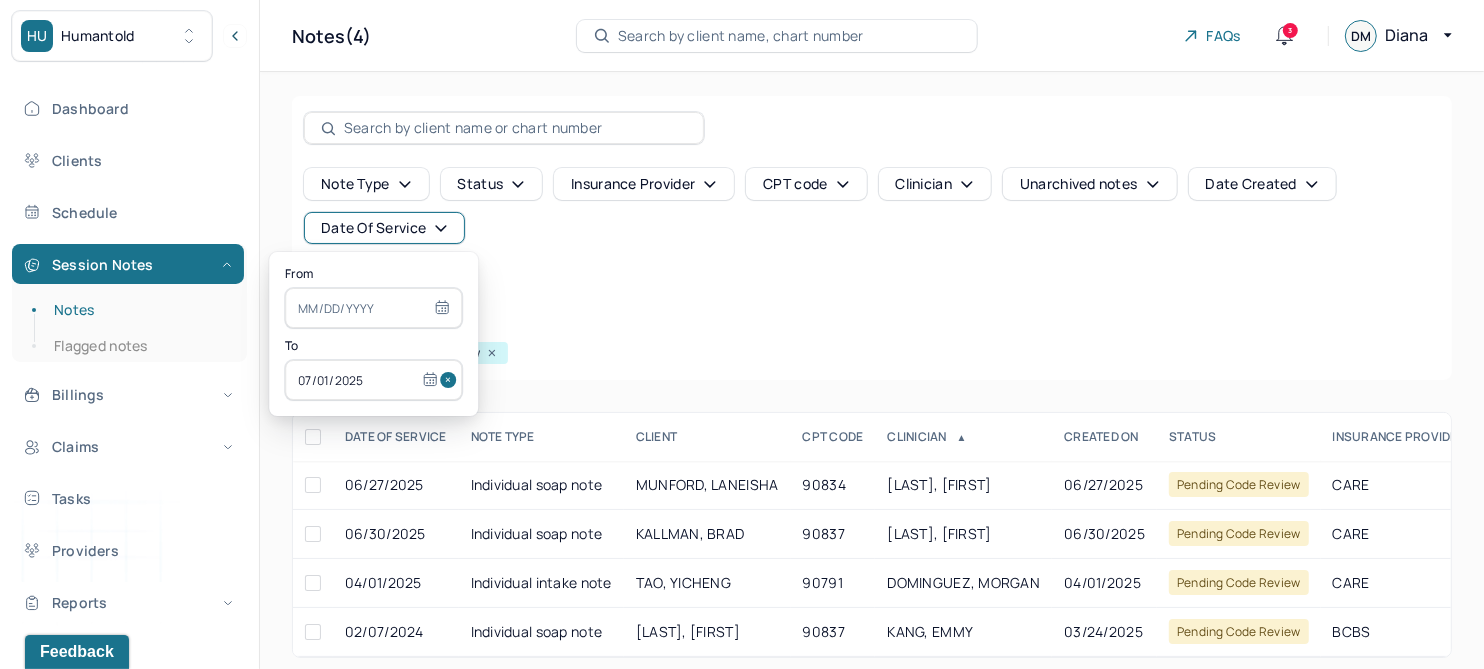 click at bounding box center (451, 380) 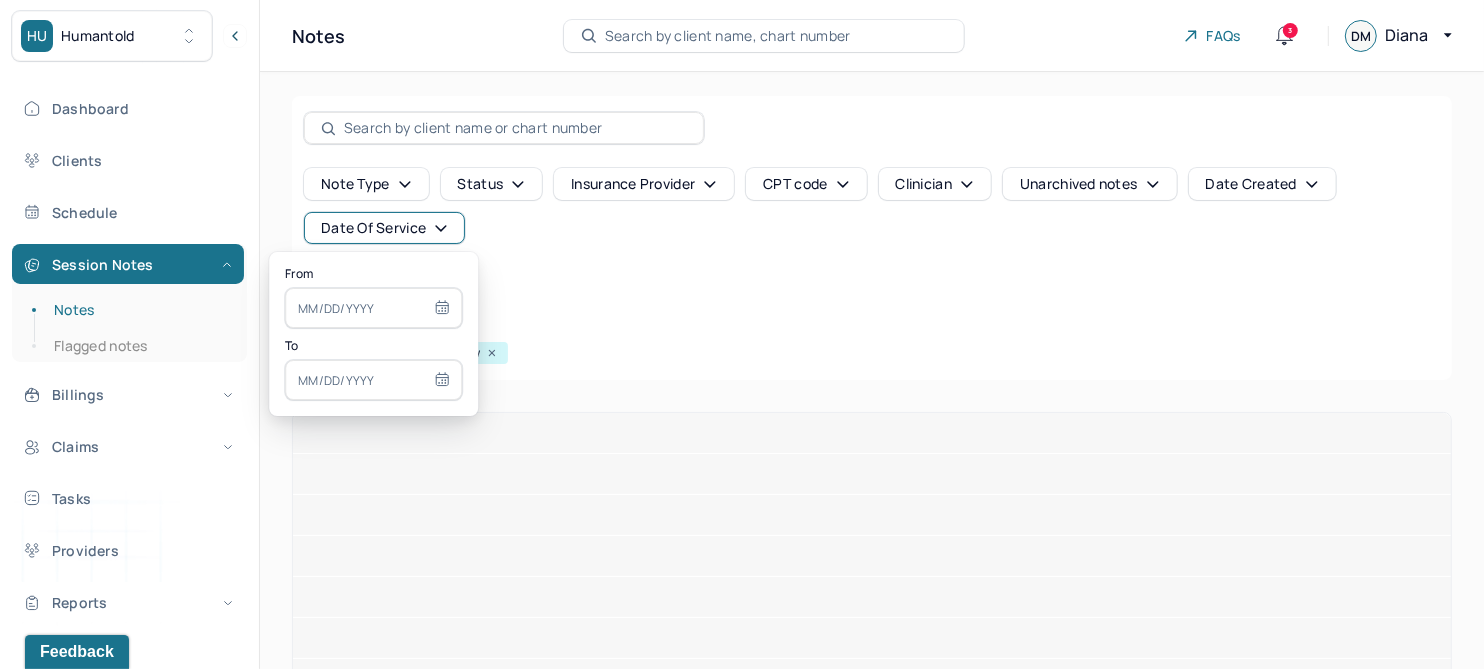 click at bounding box center (373, 308) 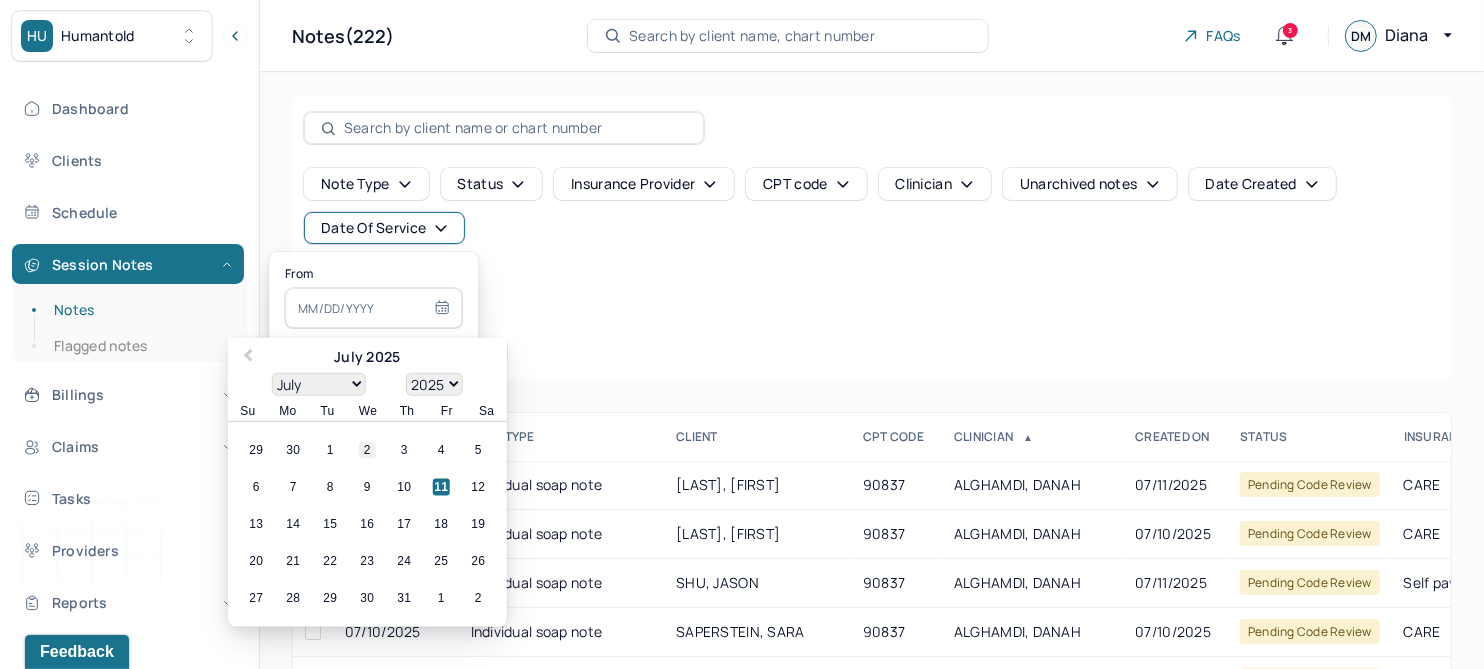 click on "2" at bounding box center (367, 450) 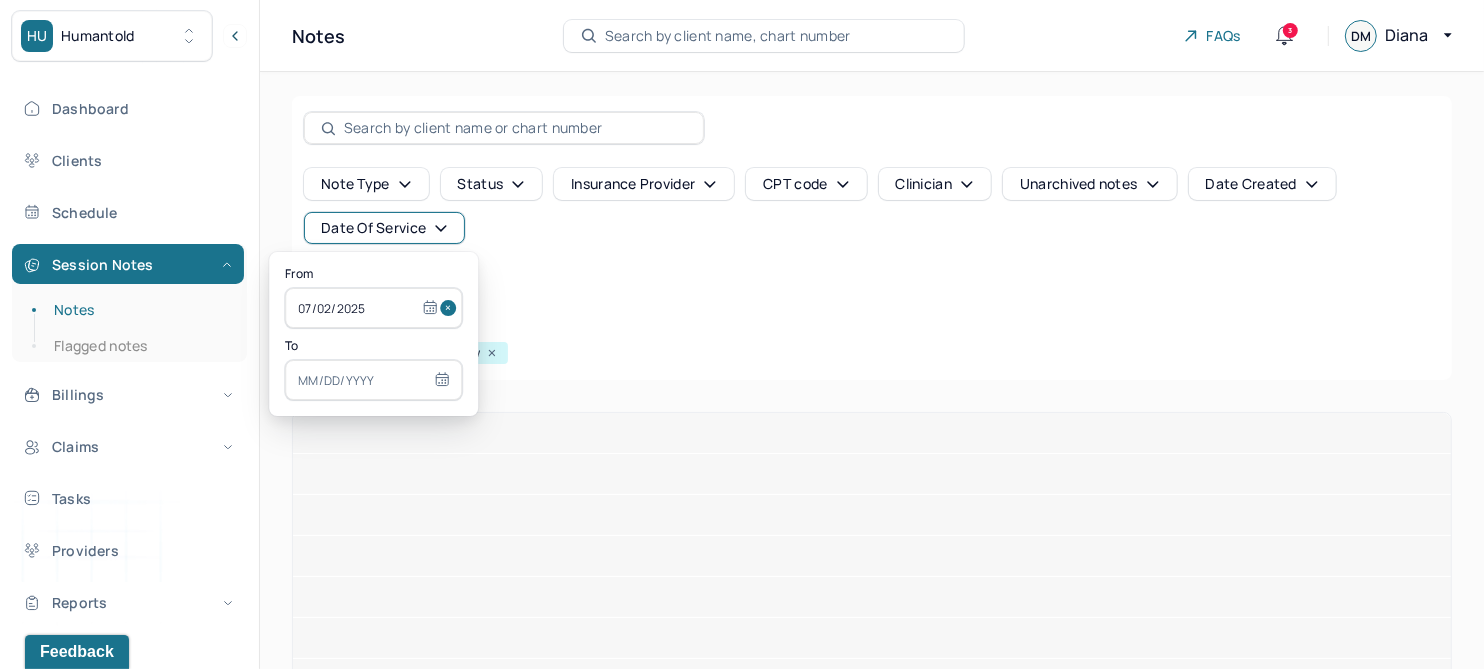 click at bounding box center (373, 380) 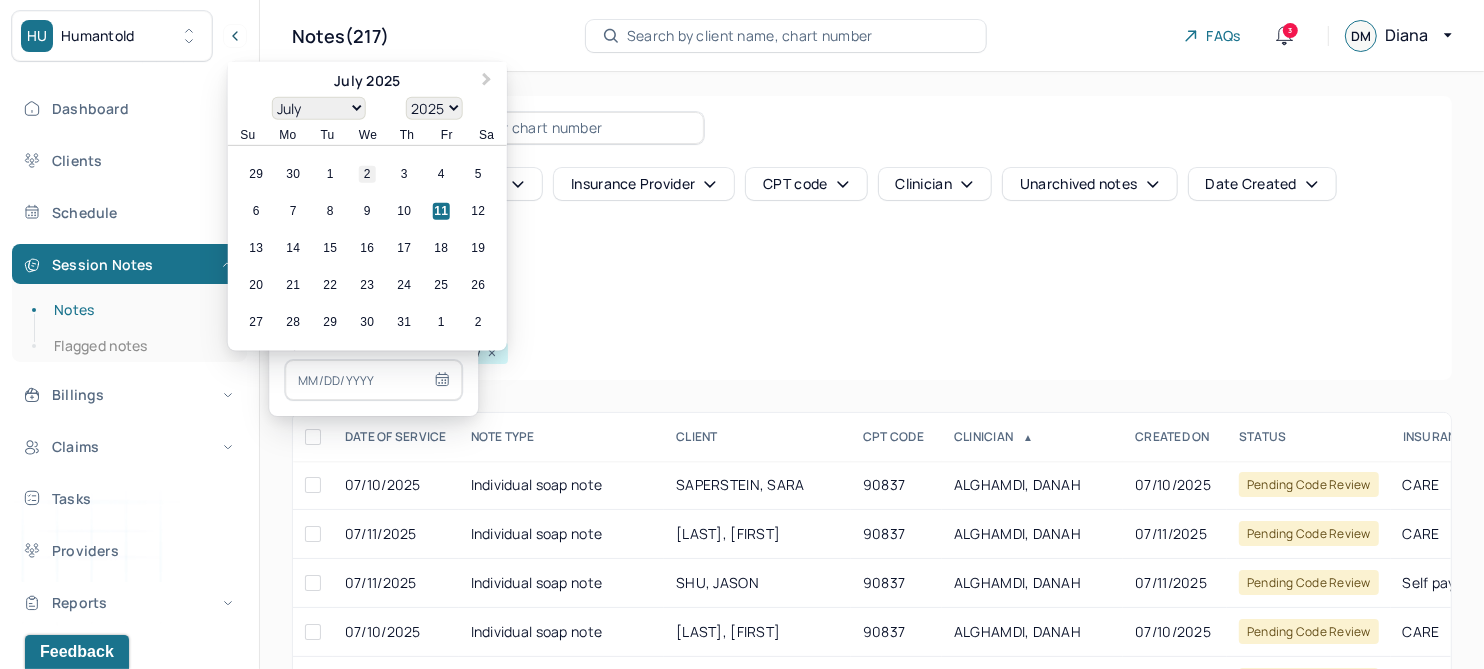 click on "2" at bounding box center [367, 174] 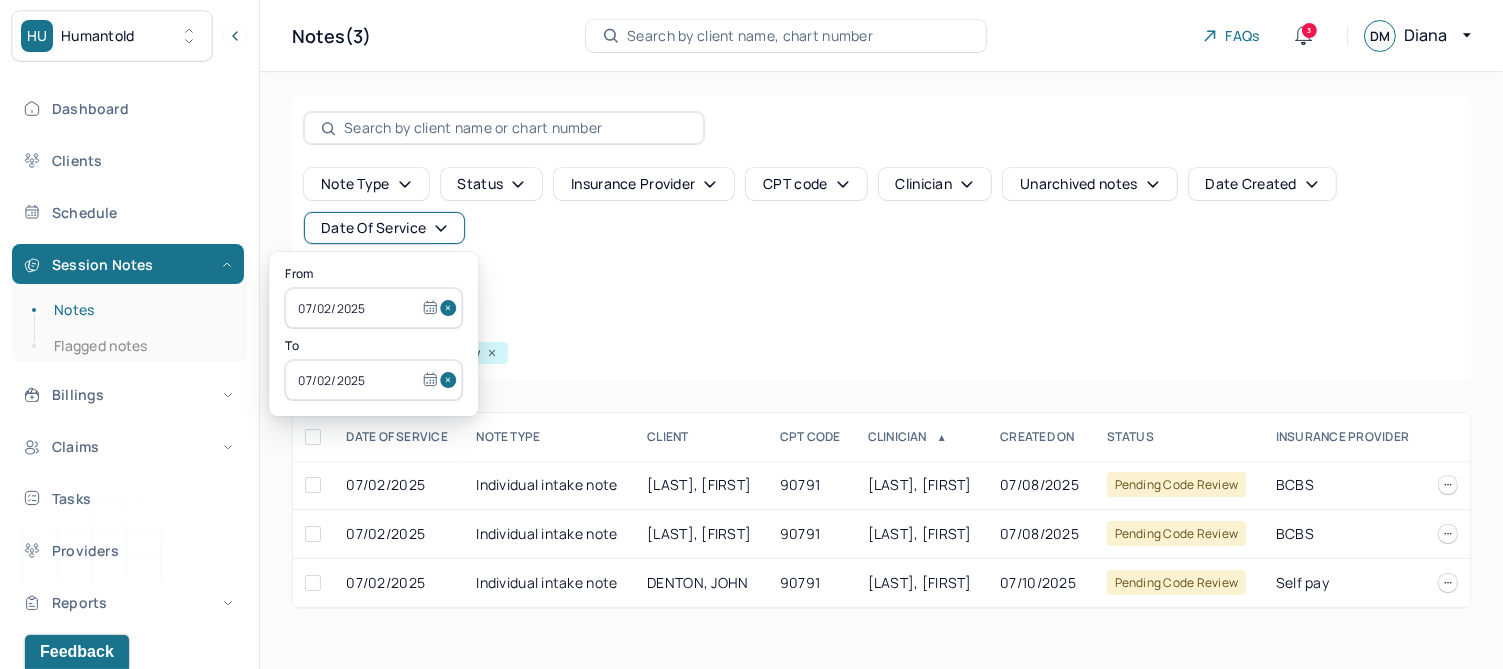 click on "Note type     Status     Insurance provider     CPT code     Clinician     Unarchived notes     Date Created     Date Of Service     Create note" at bounding box center (881, 234) 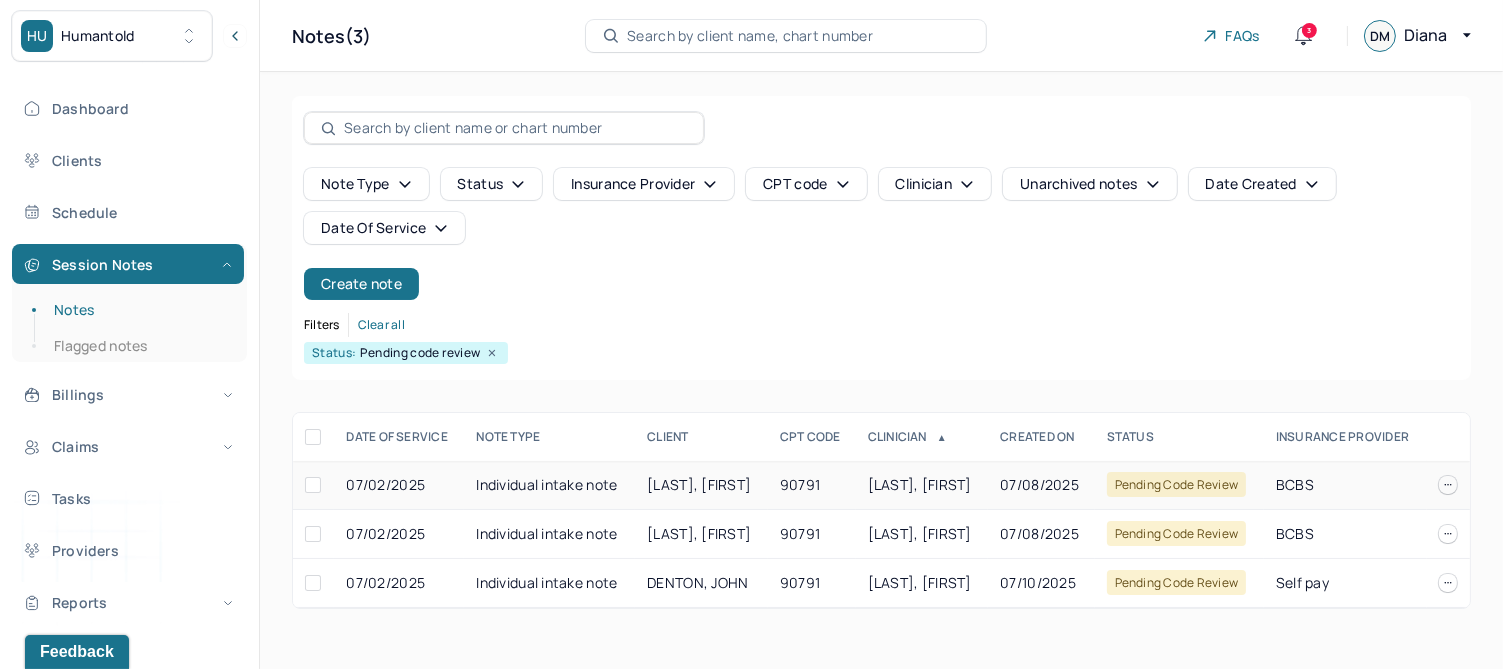 click on "[LAST], [FIRST]" at bounding box center (699, 484) 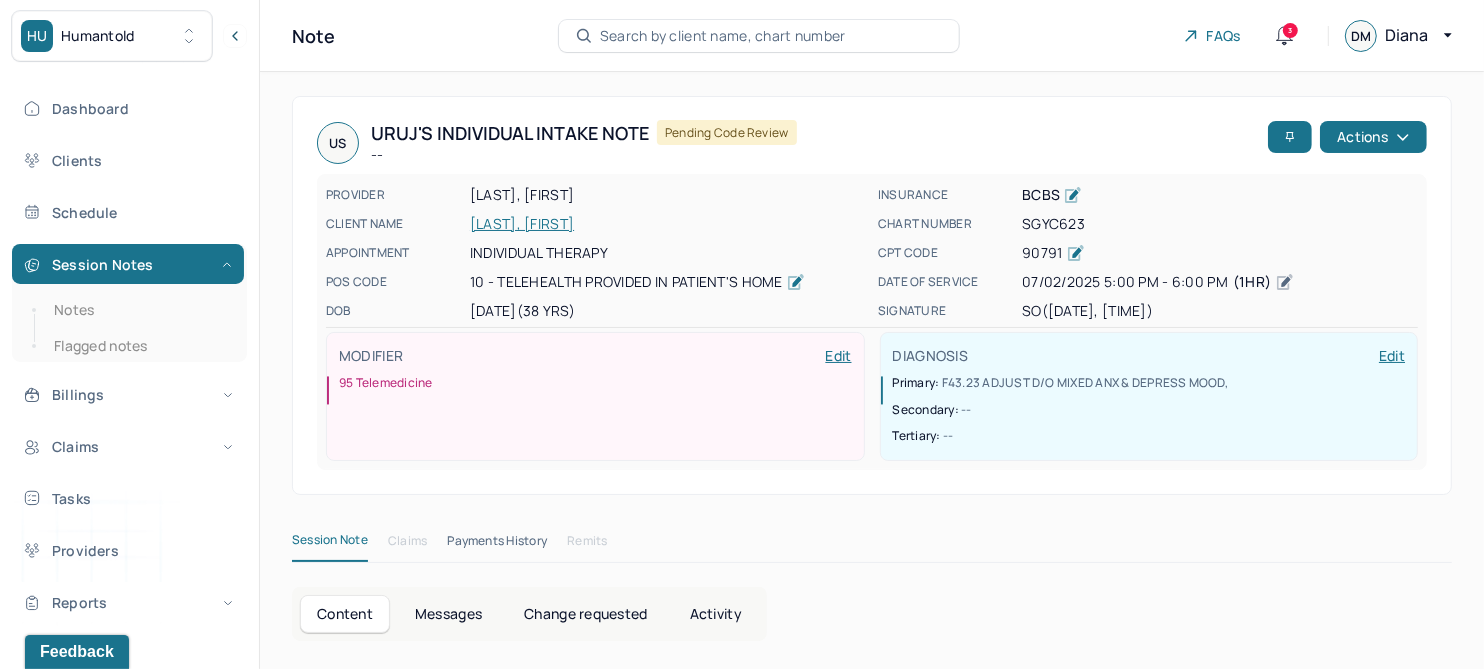 click on "Change requested" at bounding box center (585, 614) 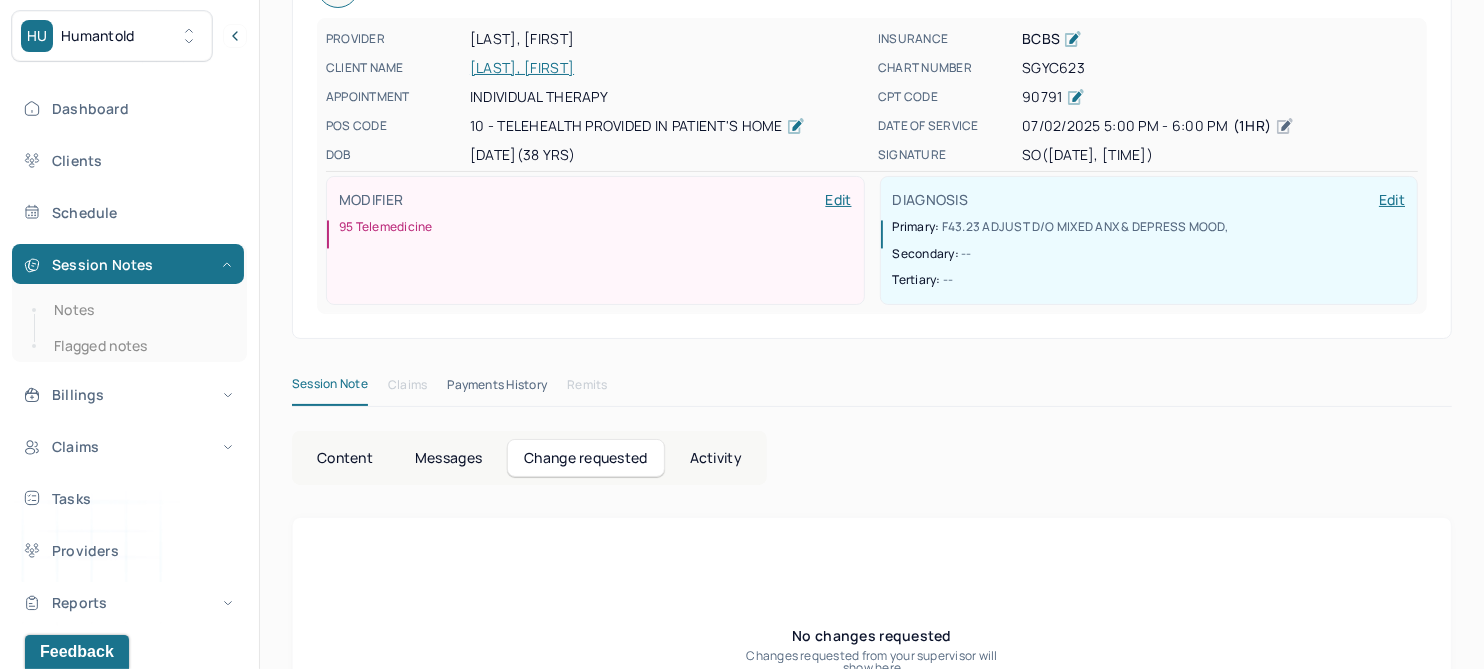 scroll, scrollTop: 40, scrollLeft: 0, axis: vertical 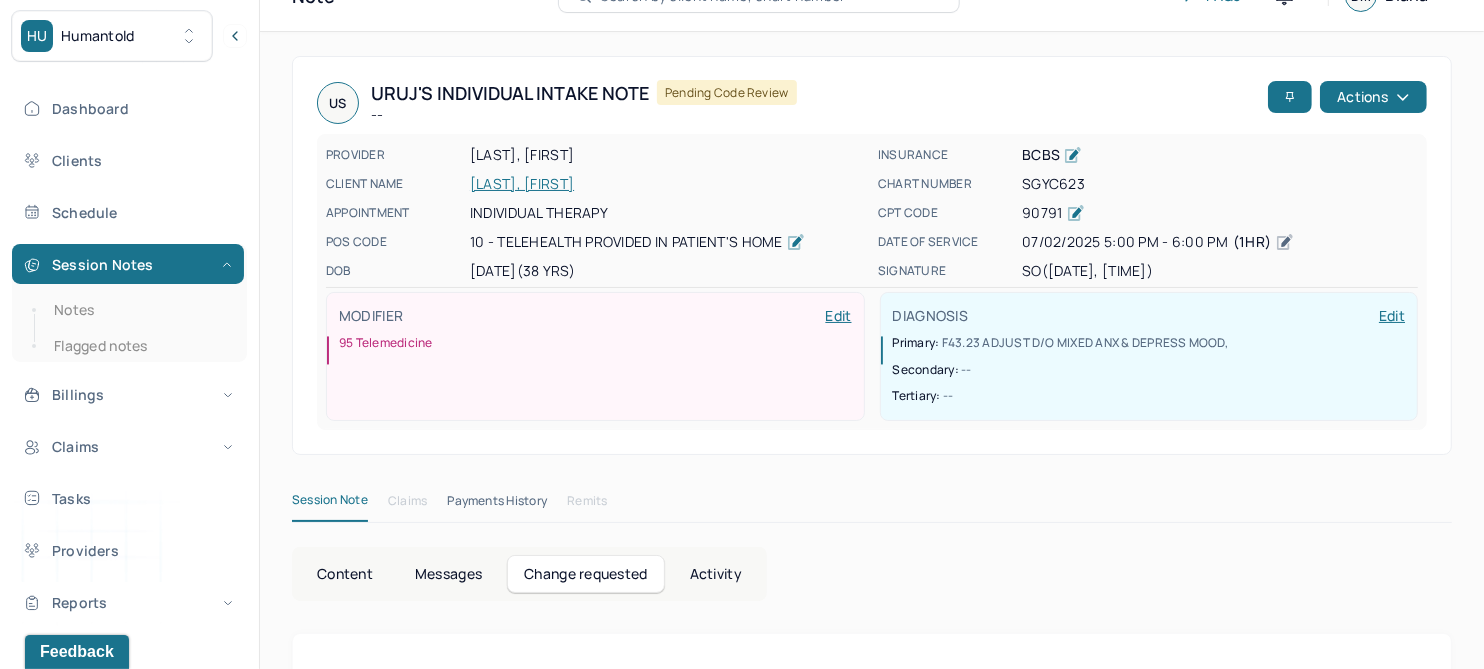 click on "[LAST], [FIRST]" at bounding box center [668, 184] 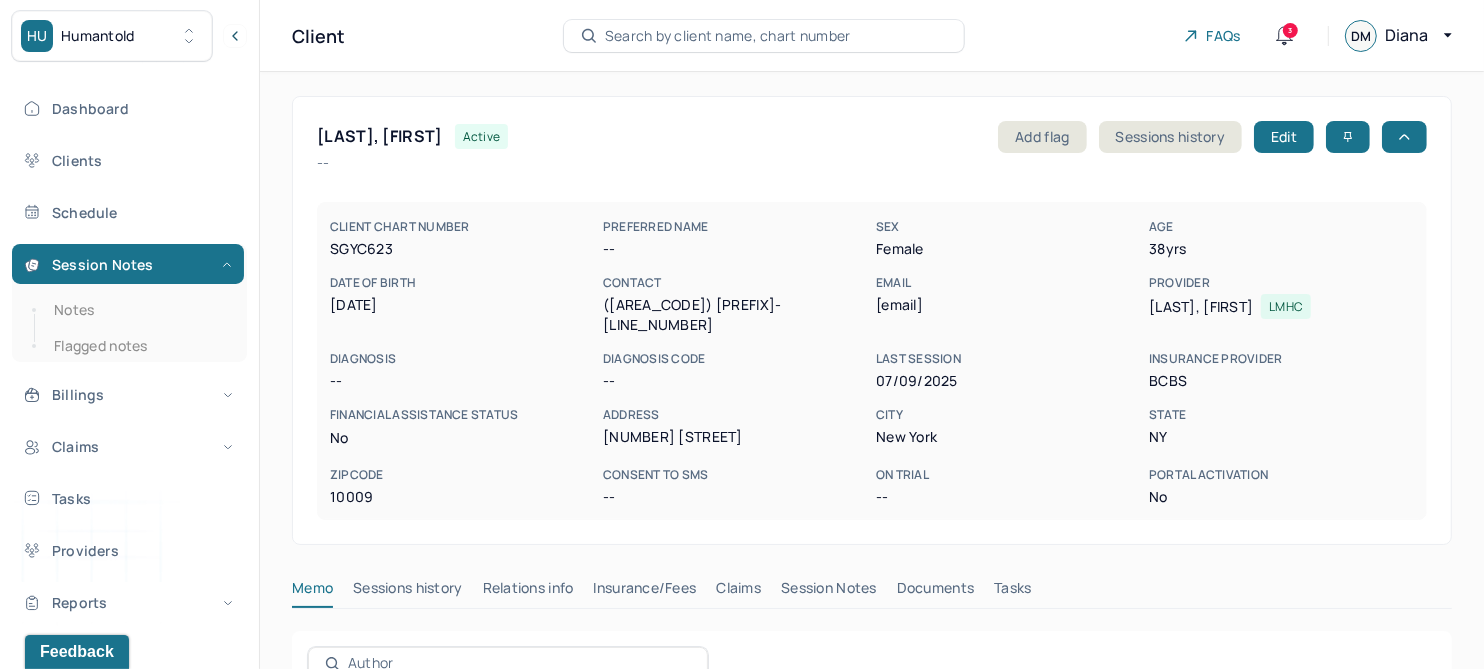 click on "Session Notes" at bounding box center [829, 592] 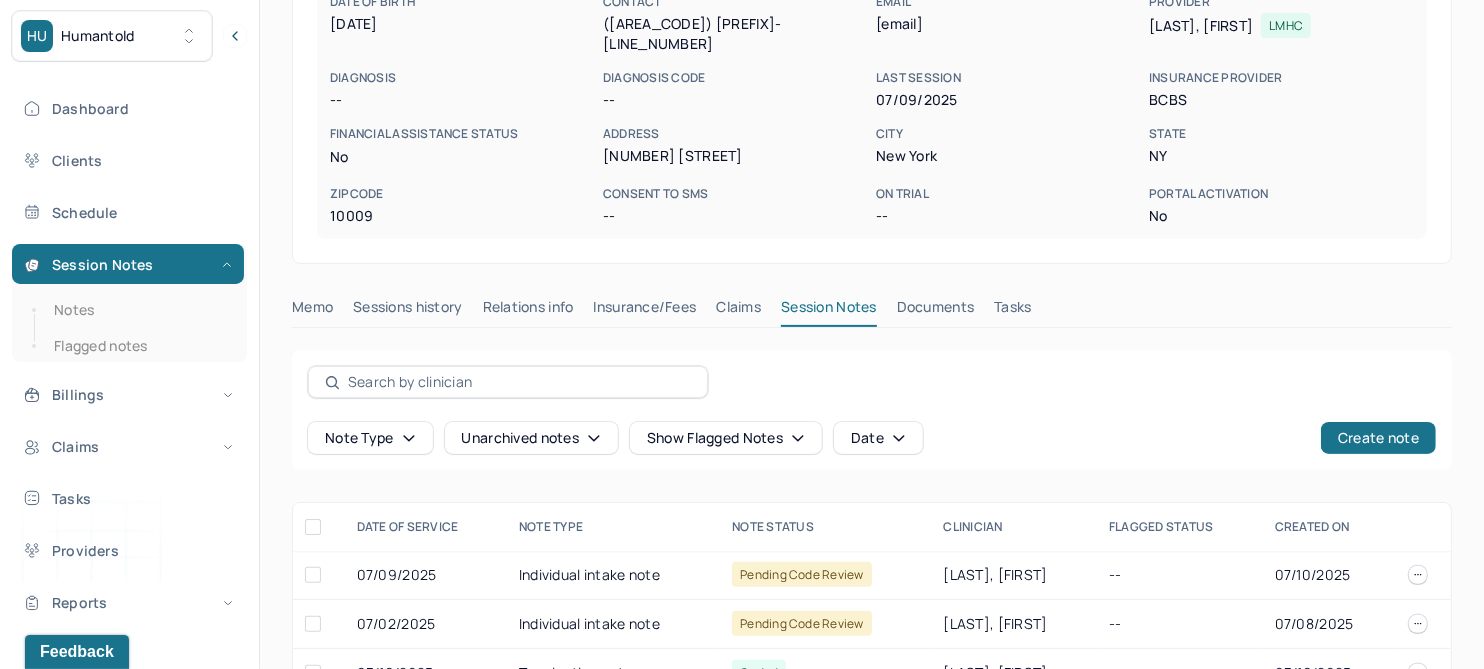 scroll, scrollTop: 374, scrollLeft: 0, axis: vertical 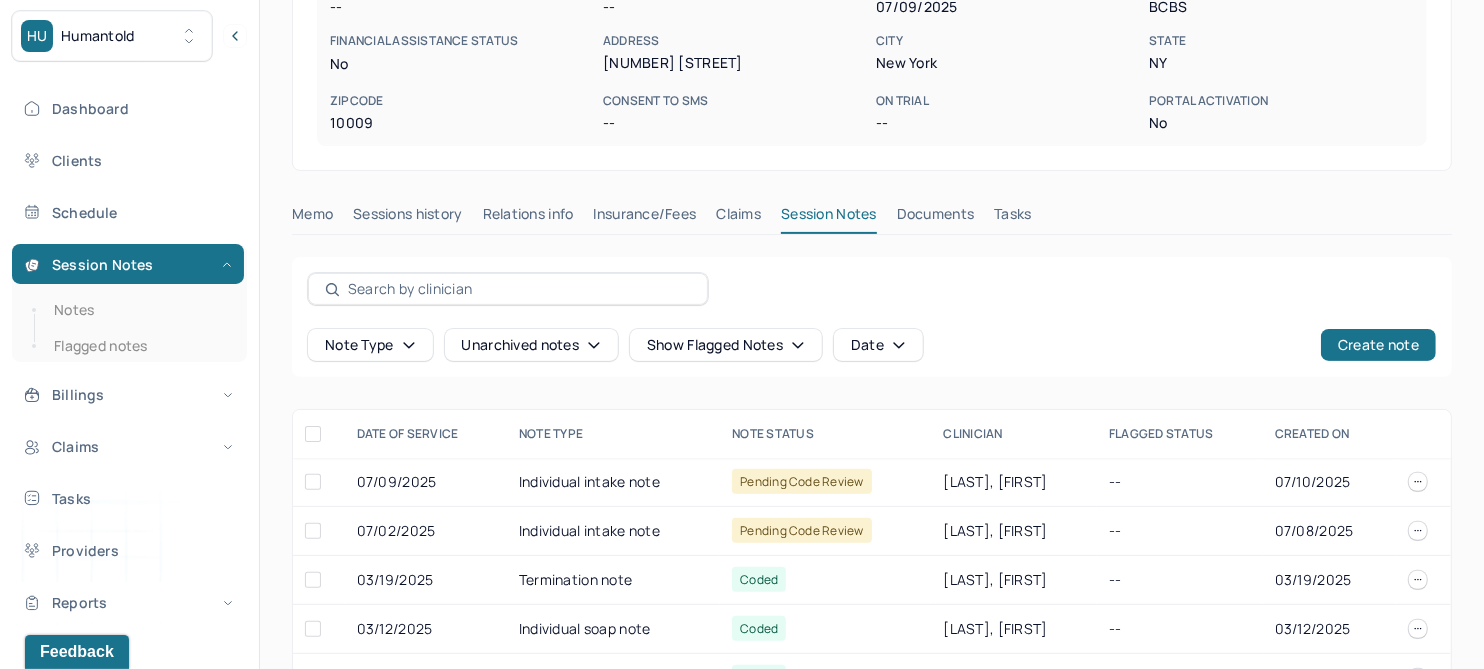 click on "Claims" at bounding box center (738, 218) 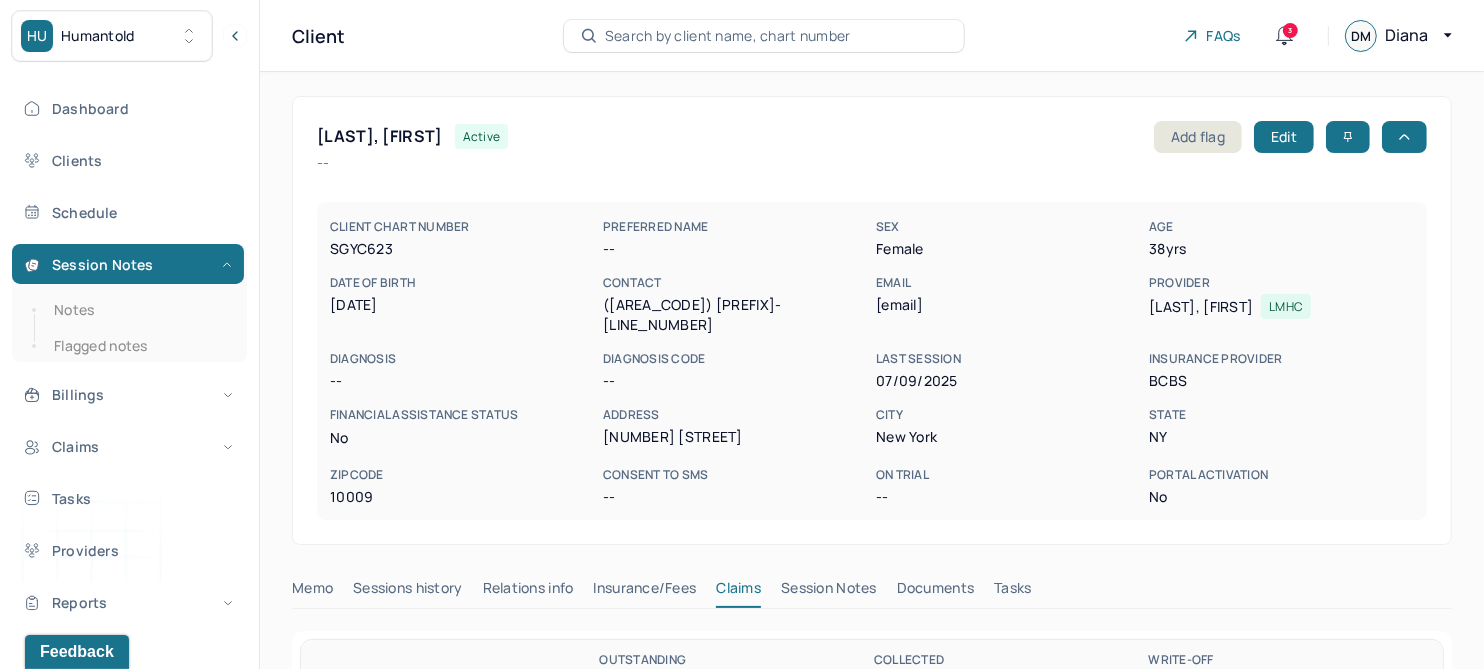 scroll, scrollTop: 0, scrollLeft: 0, axis: both 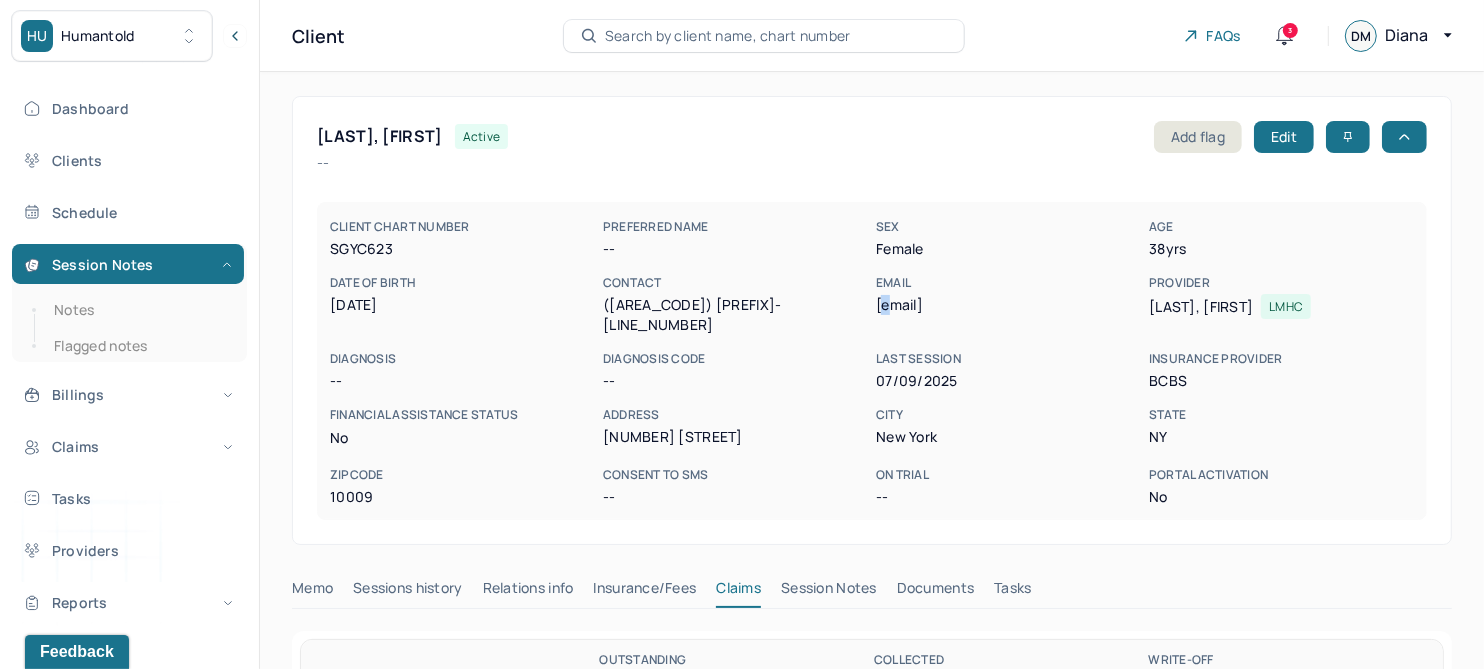 drag, startPoint x: 940, startPoint y: 307, endPoint x: 888, endPoint y: 307, distance: 52 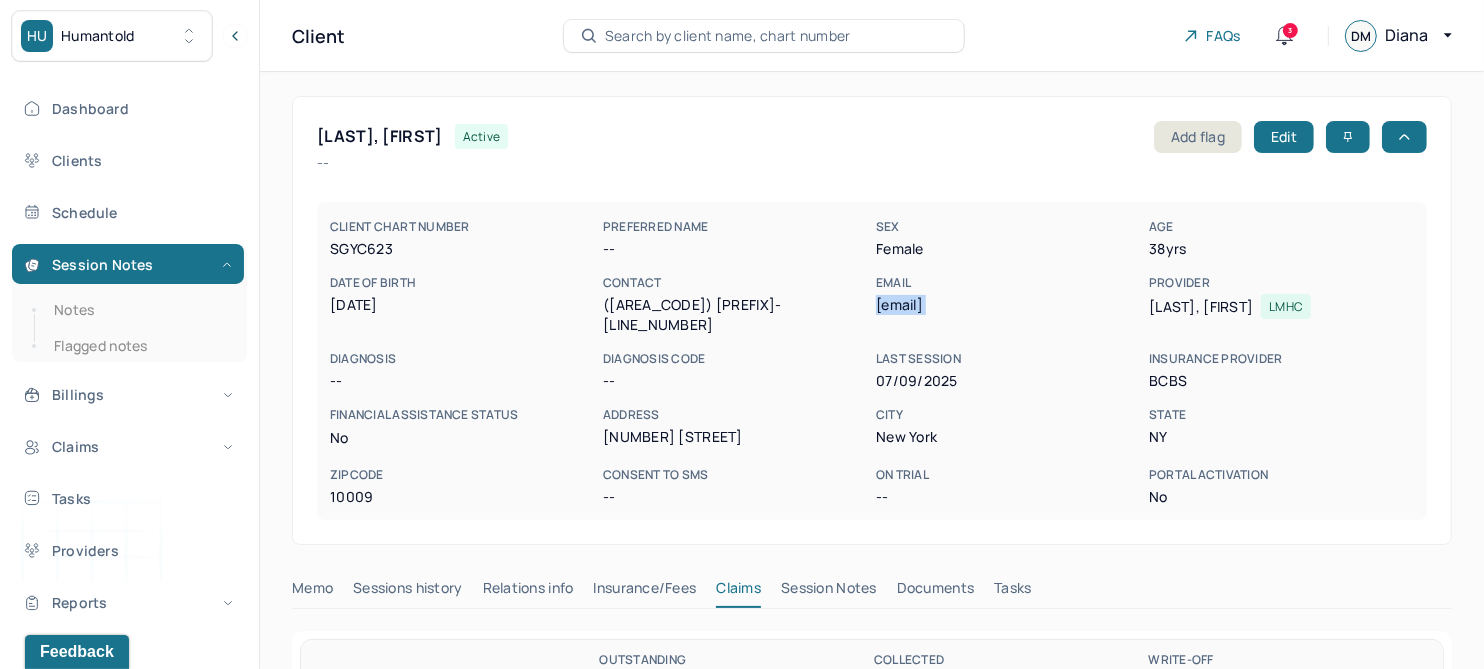 click on "[EMAIL]" at bounding box center [1008, 305] 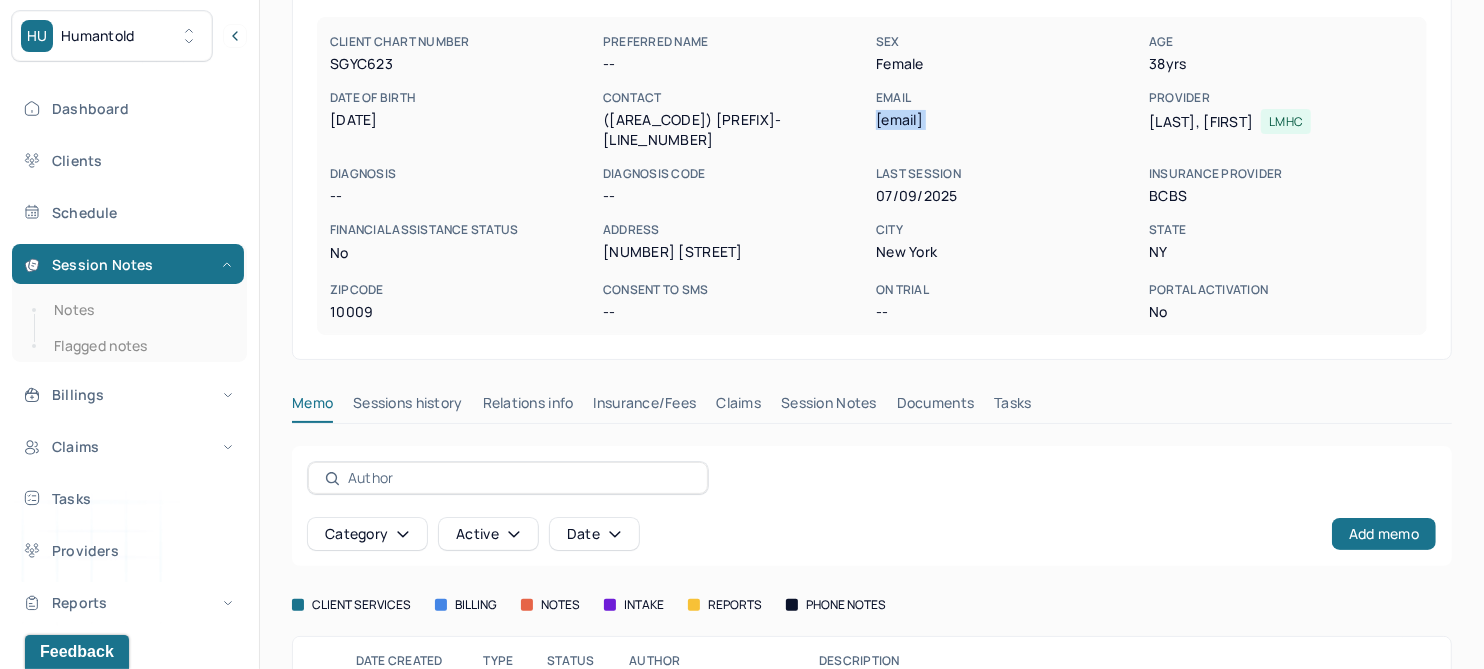 scroll, scrollTop: 352, scrollLeft: 0, axis: vertical 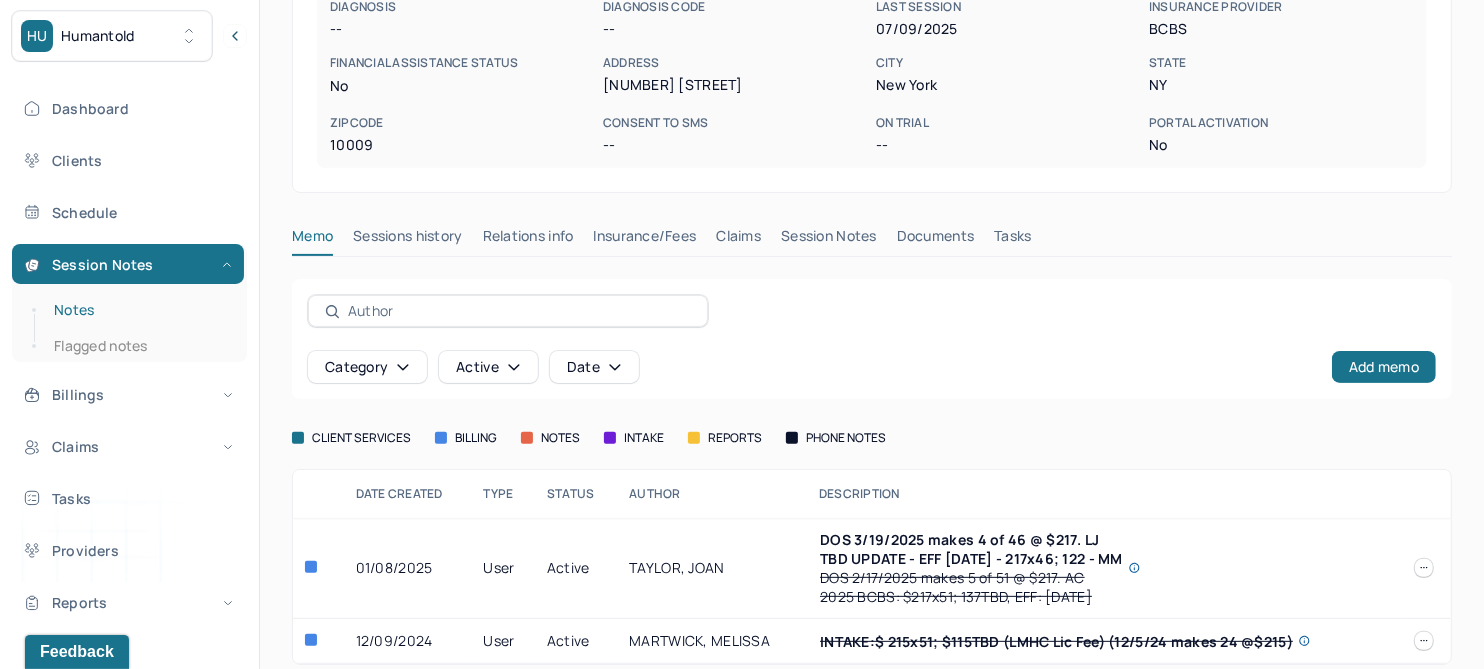 drag, startPoint x: 78, startPoint y: 307, endPoint x: 191, endPoint y: 300, distance: 113.216606 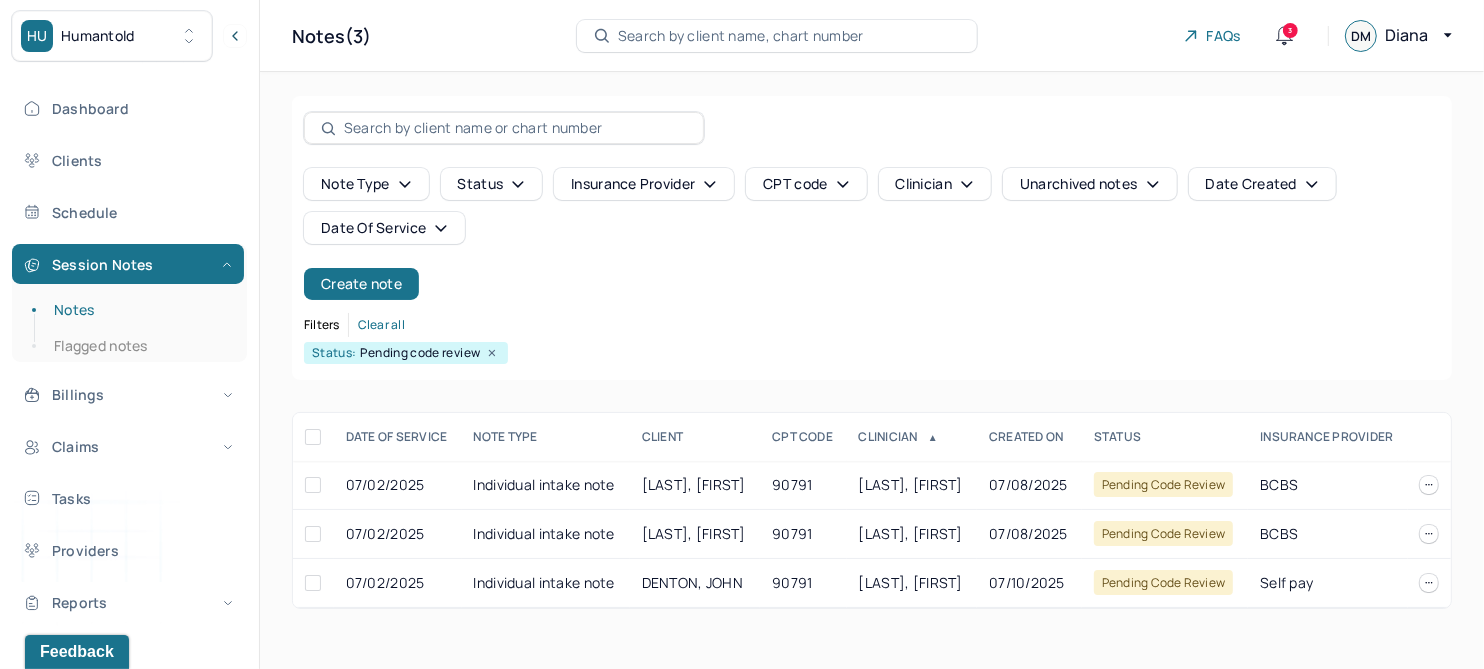 scroll, scrollTop: 0, scrollLeft: 0, axis: both 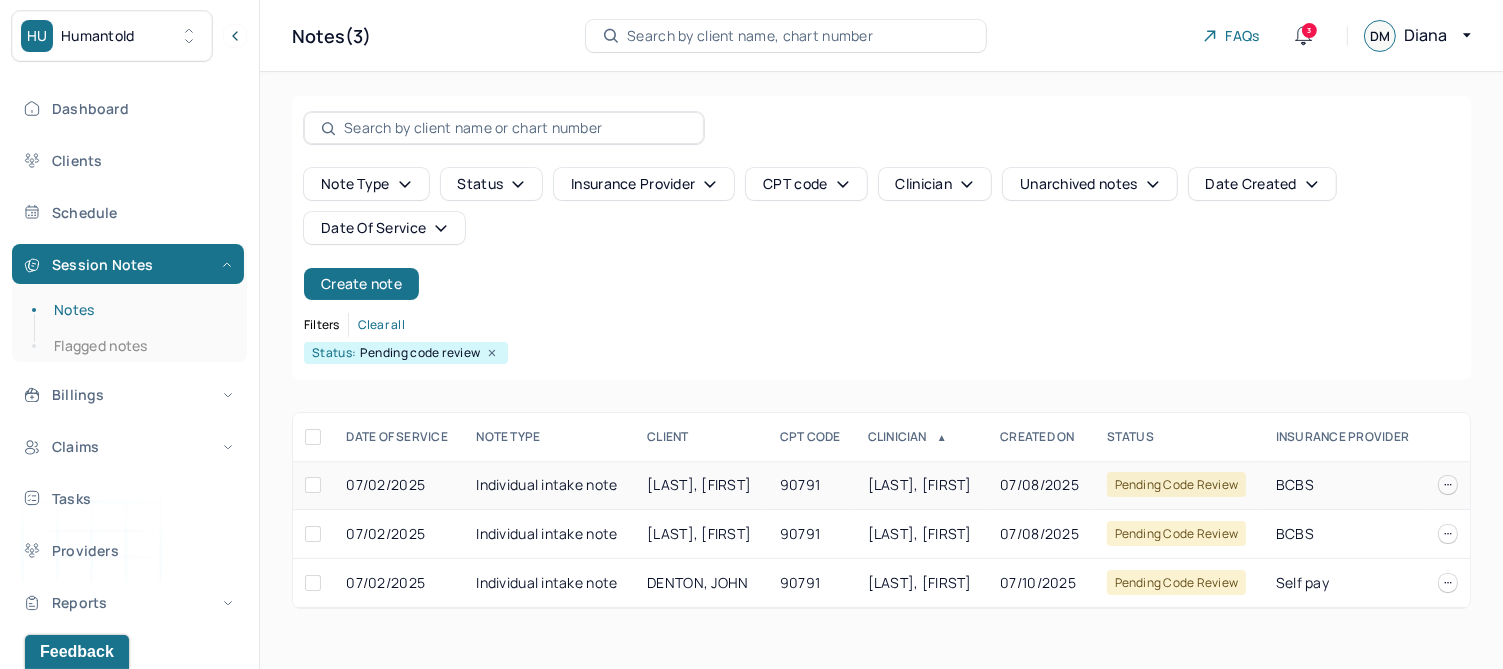 click on "[LAST], [FIRST]" at bounding box center (699, 484) 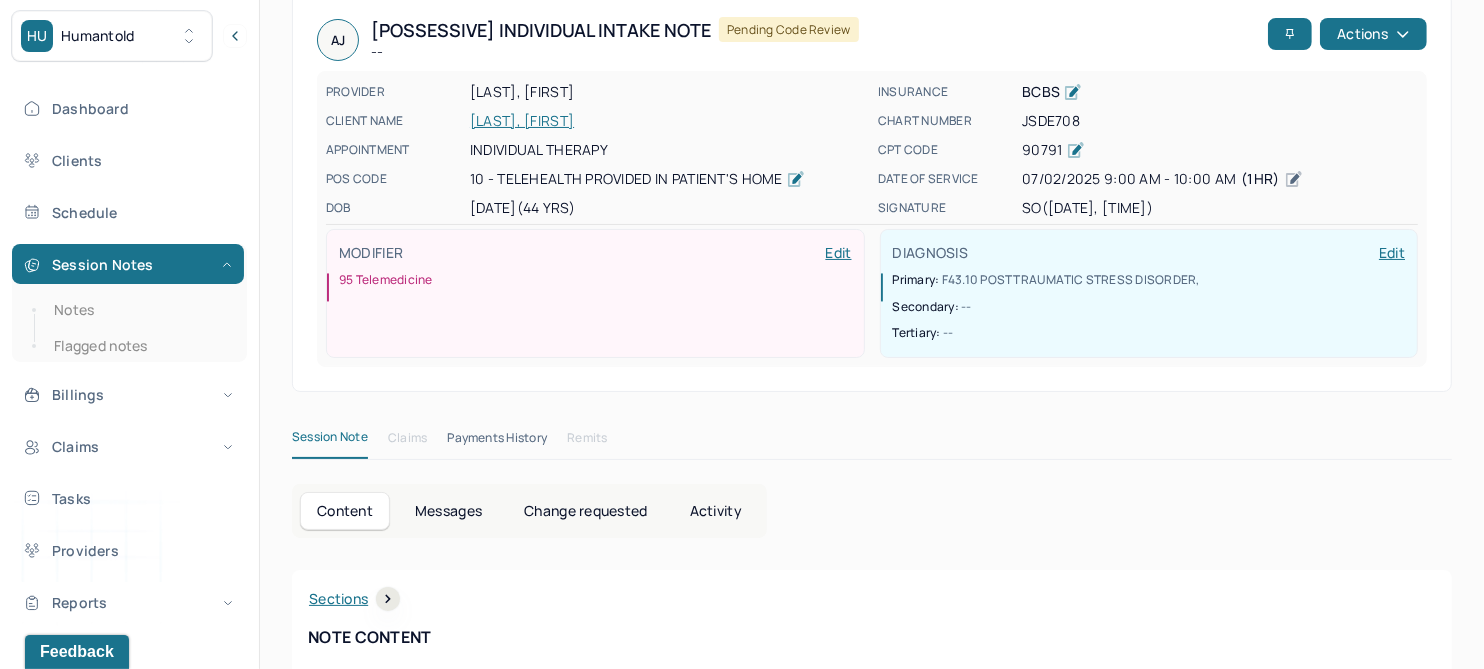 scroll, scrollTop: 250, scrollLeft: 0, axis: vertical 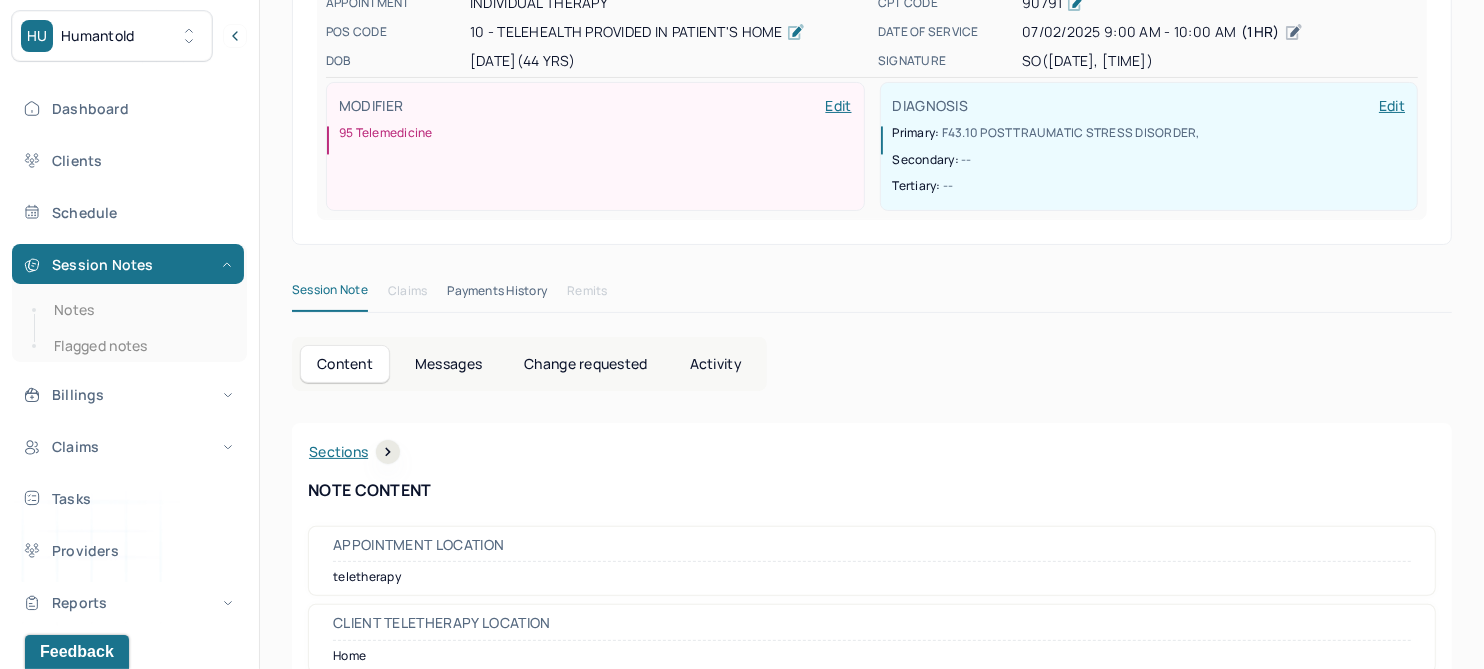 click on "Change requested" at bounding box center [585, 364] 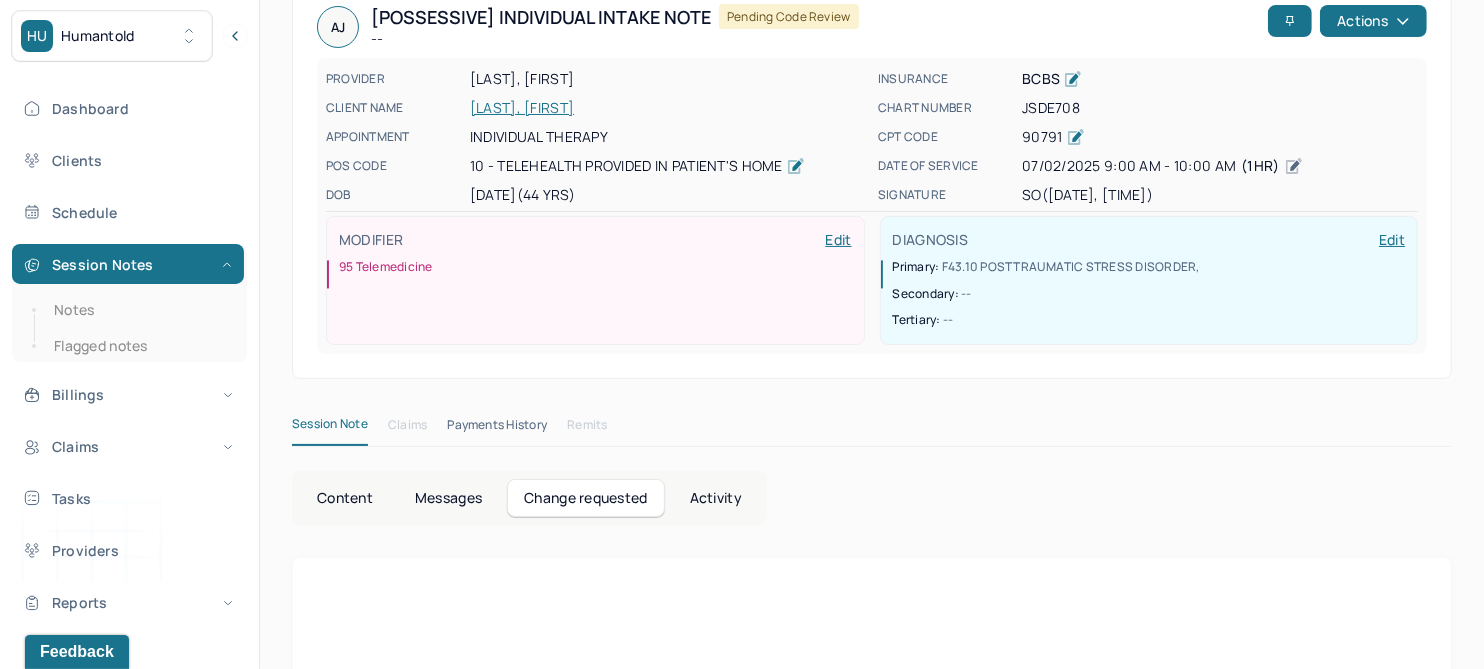 scroll, scrollTop: 0, scrollLeft: 0, axis: both 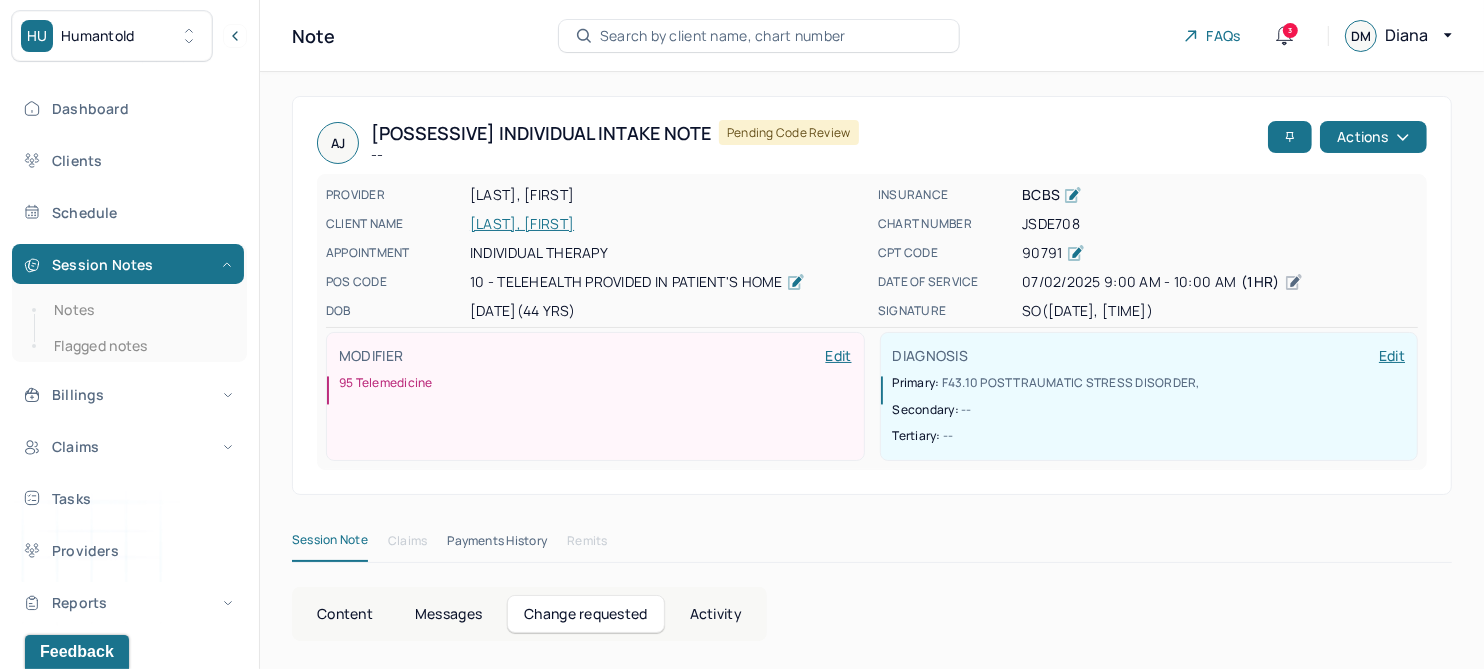 click on "[LAST], [FIRST]" at bounding box center (668, 224) 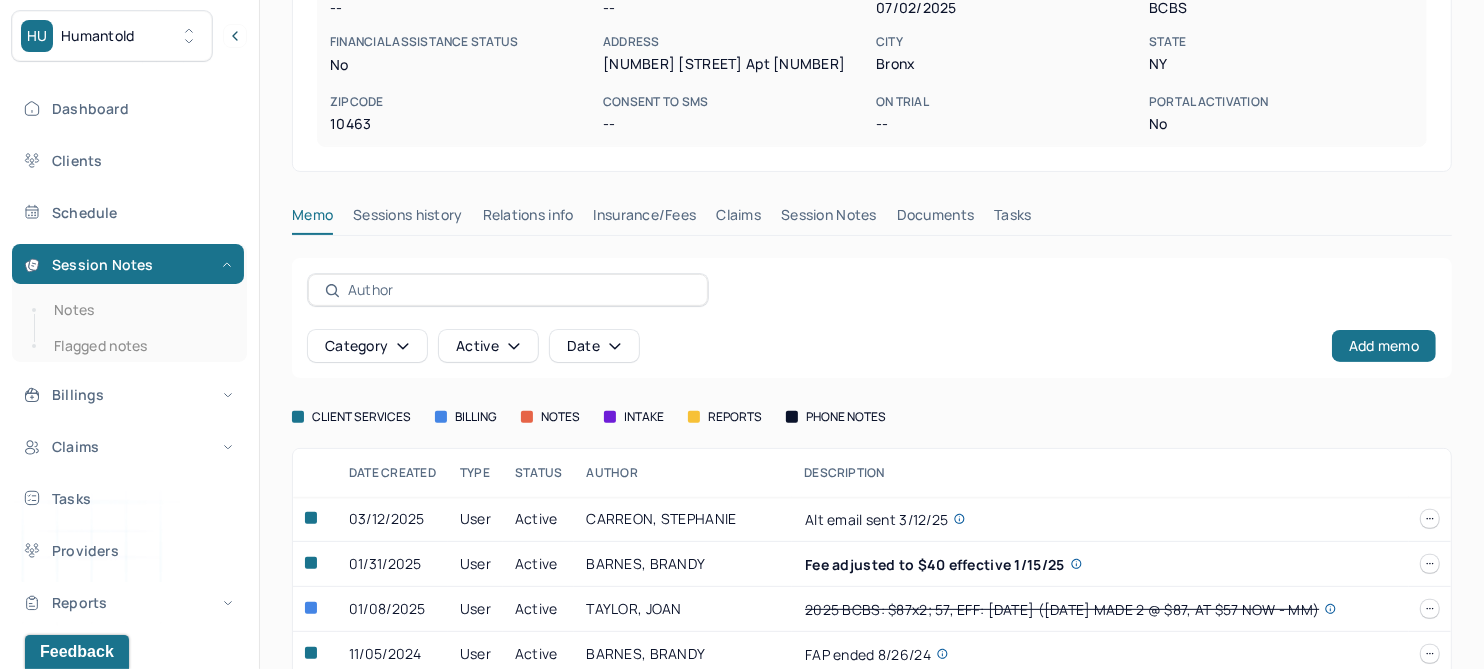 scroll, scrollTop: 374, scrollLeft: 0, axis: vertical 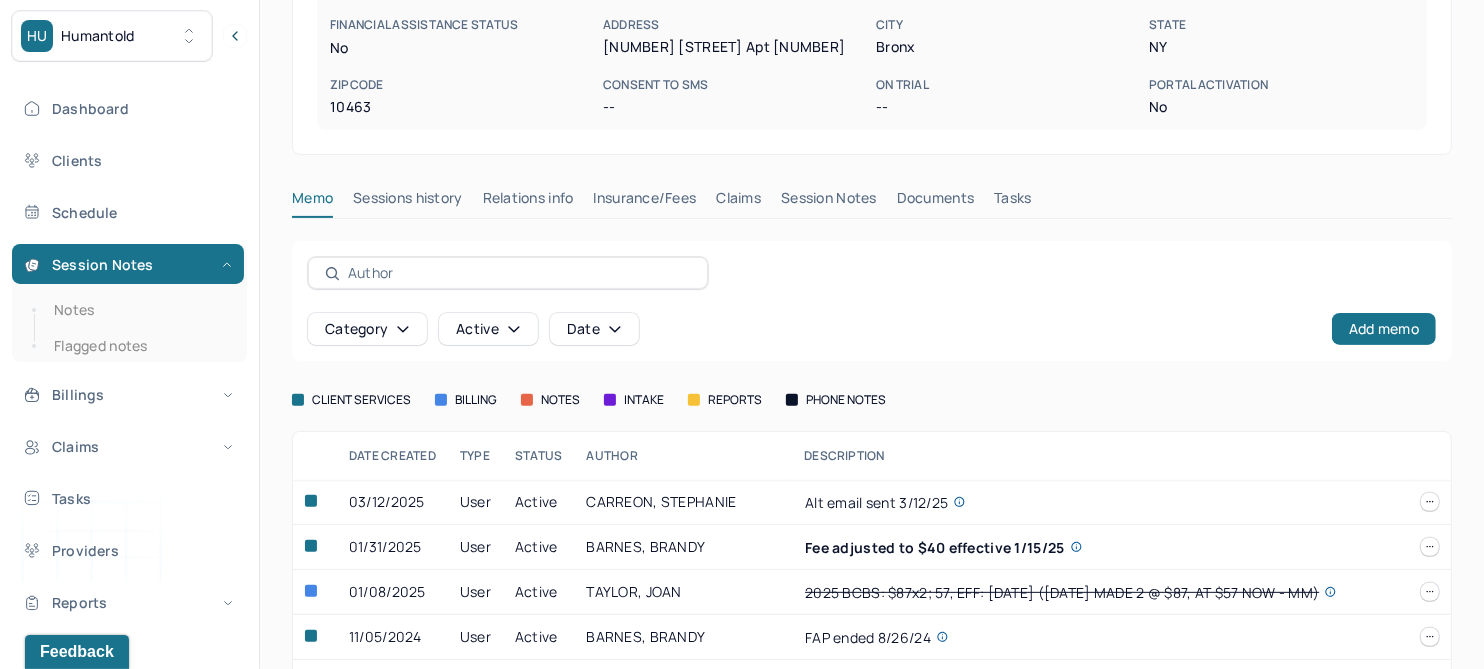 click on "Session Notes" at bounding box center (829, 202) 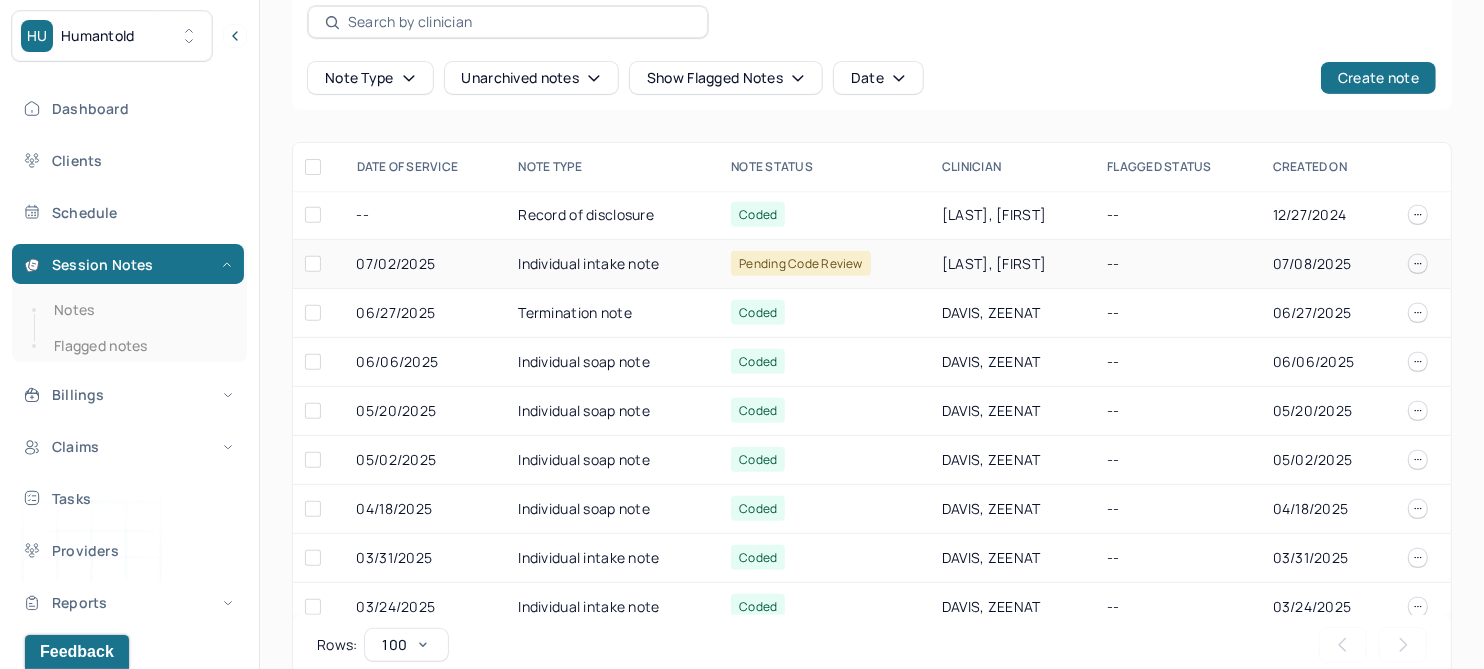 scroll, scrollTop: 374, scrollLeft: 0, axis: vertical 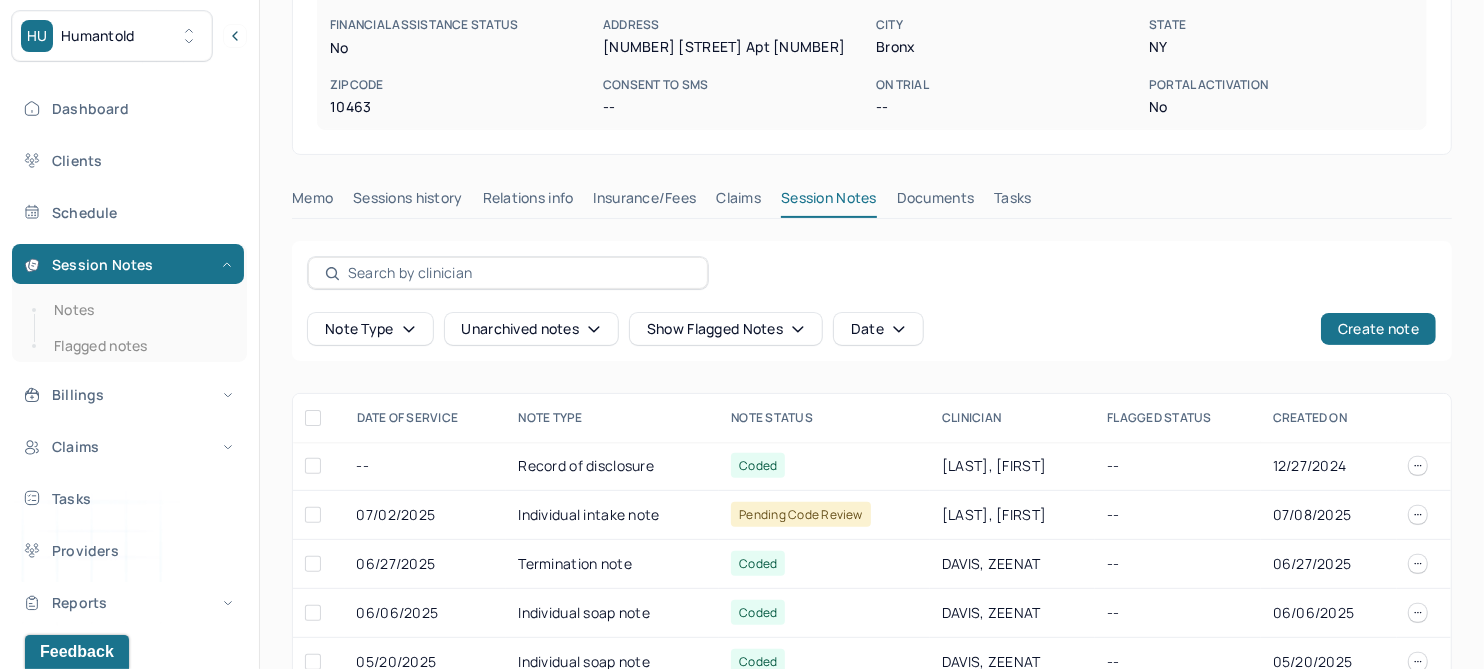 click 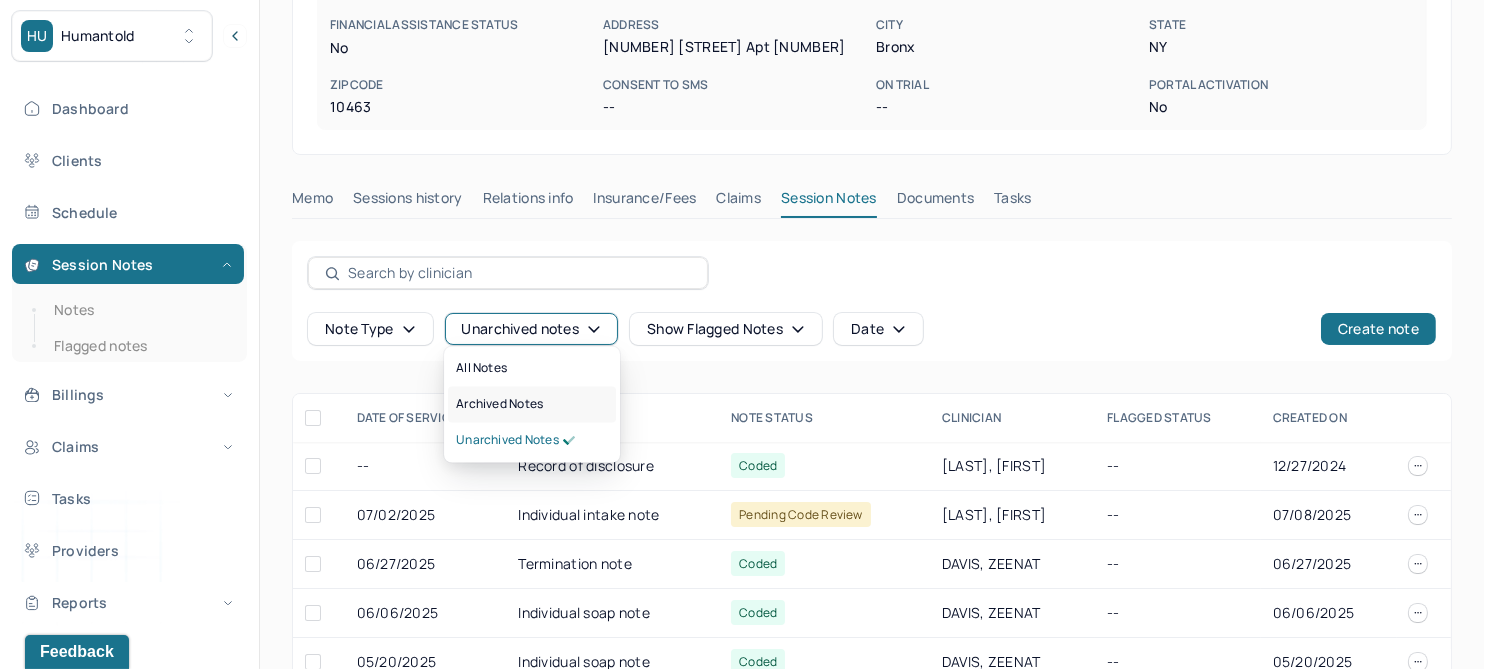 click on "Archived notes" at bounding box center (499, 405) 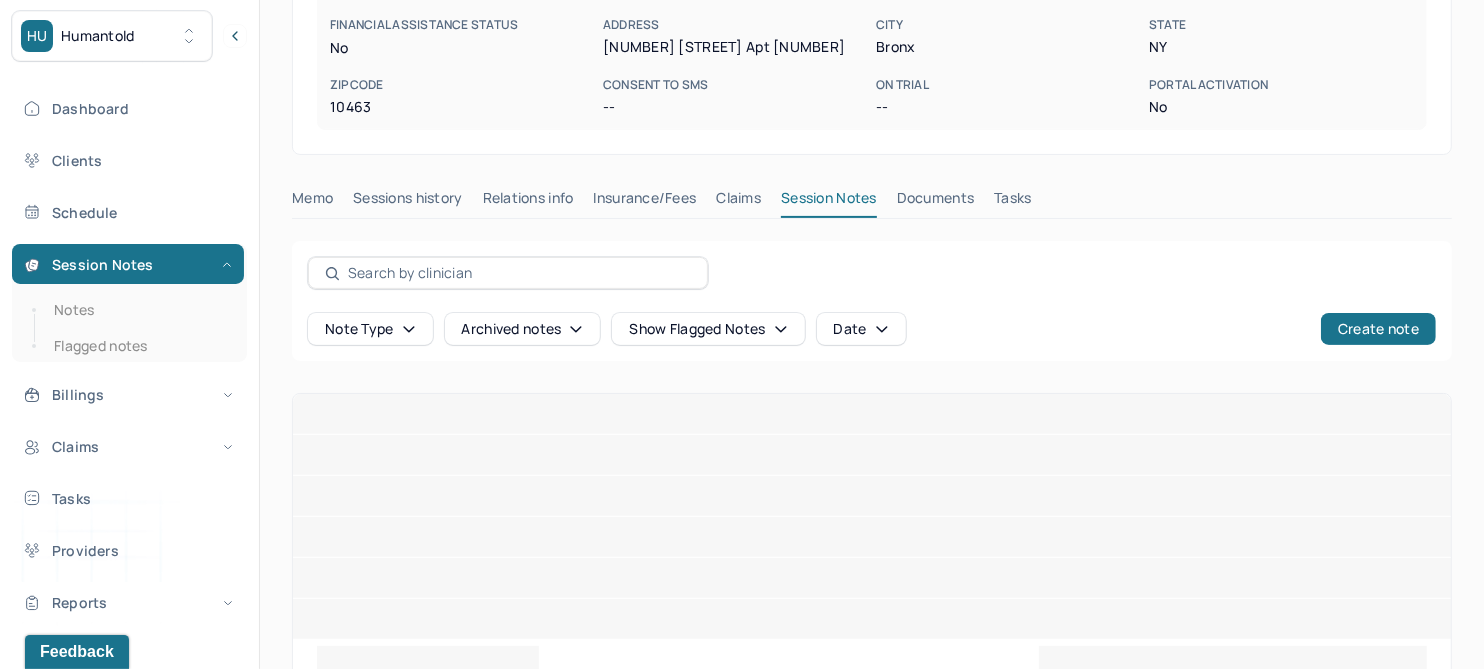 scroll, scrollTop: 218, scrollLeft: 0, axis: vertical 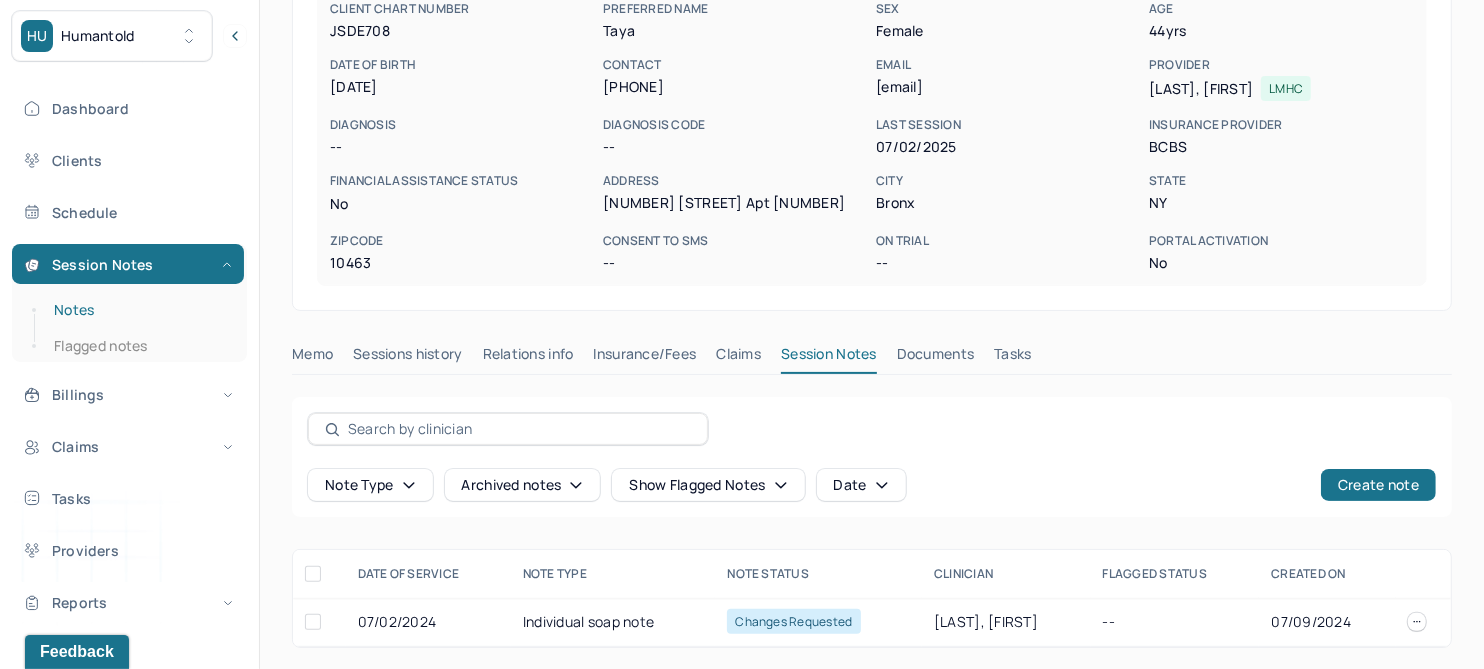 click on "Notes" at bounding box center (139, 310) 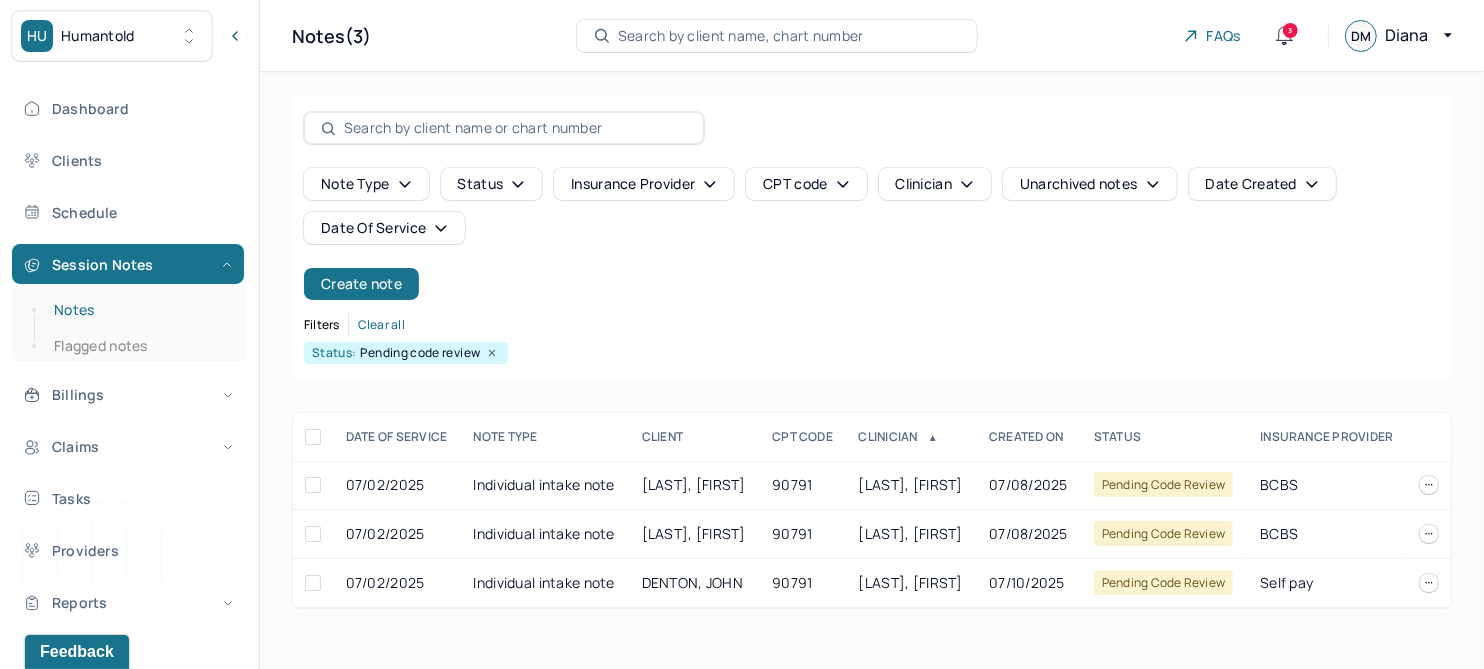 scroll, scrollTop: 0, scrollLeft: 0, axis: both 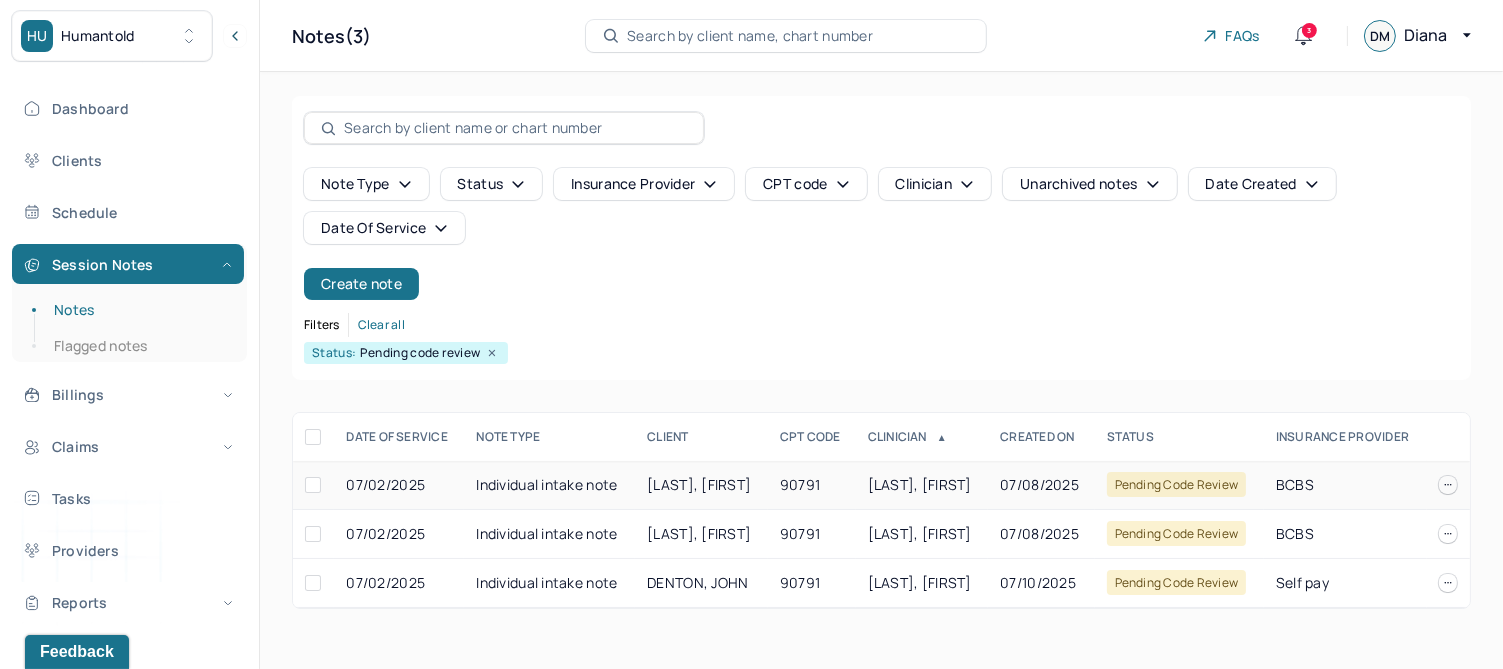 click on "Individual intake note" at bounding box center [549, 485] 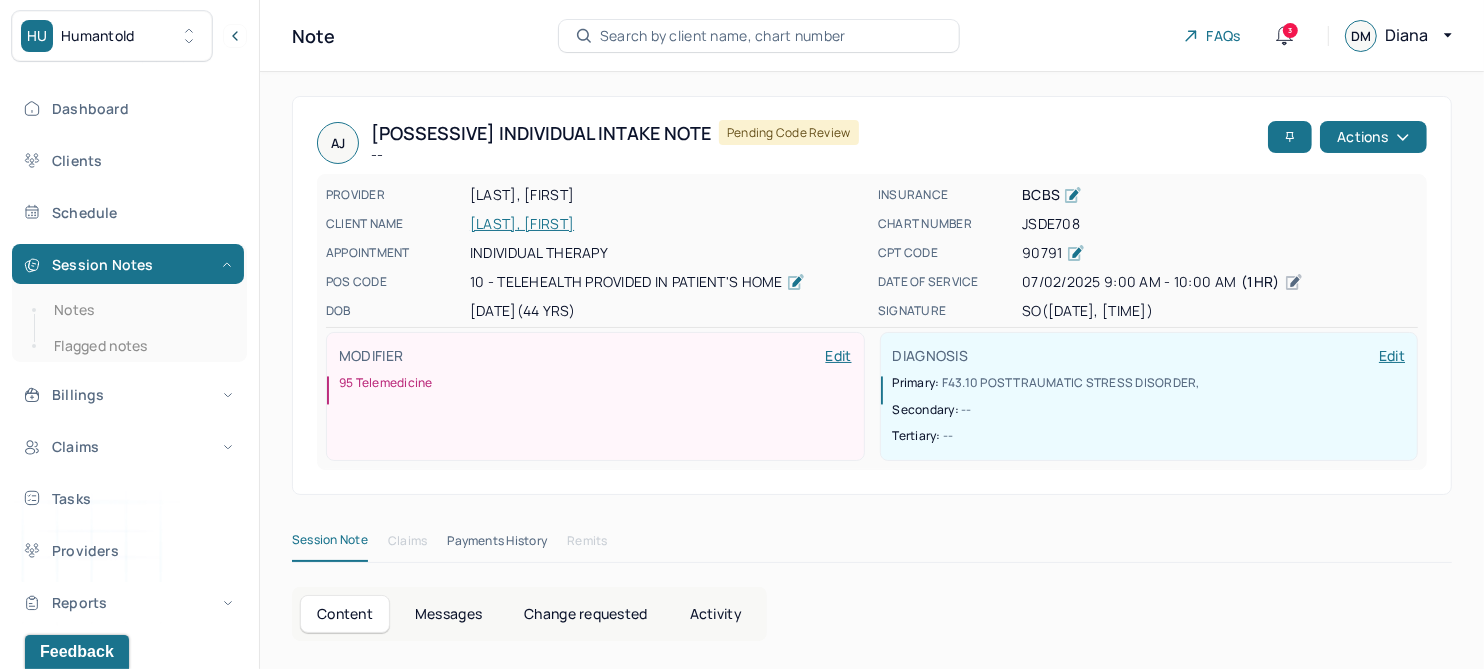 click on "[LAST], [FIRST]" at bounding box center (668, 224) 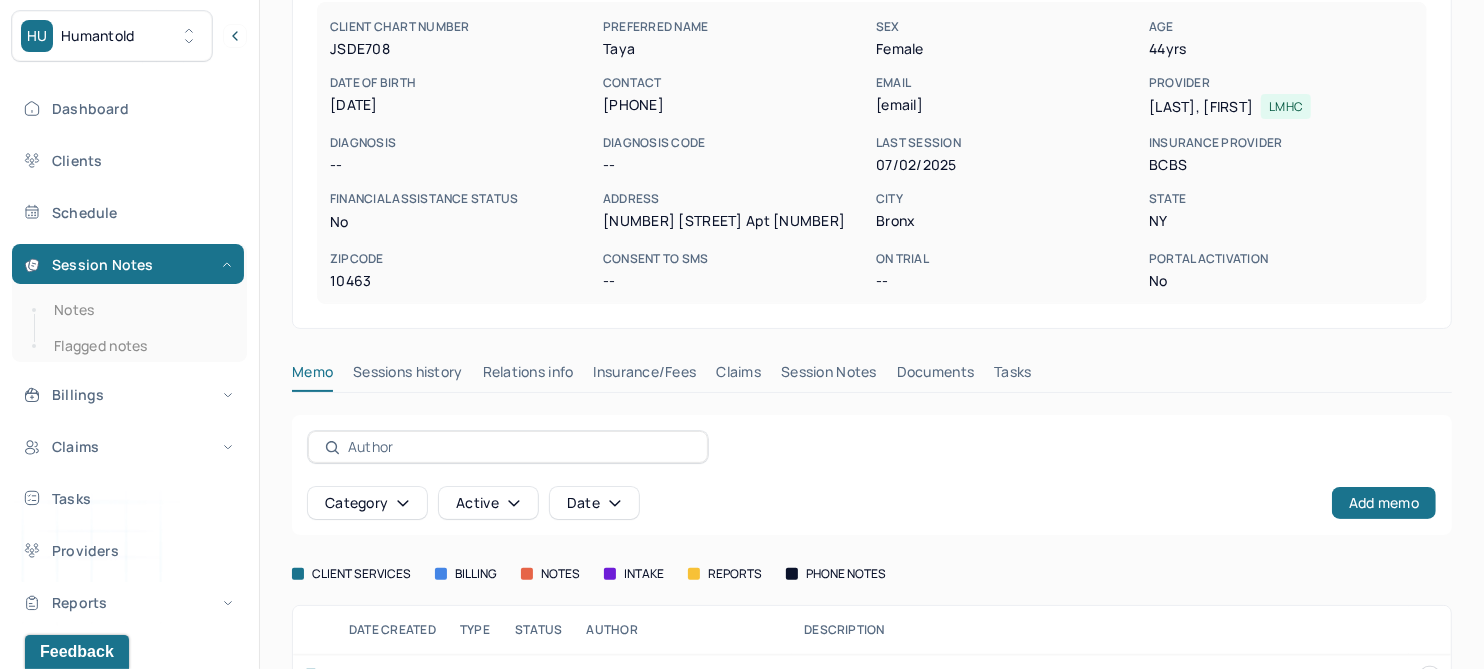 scroll, scrollTop: 250, scrollLeft: 0, axis: vertical 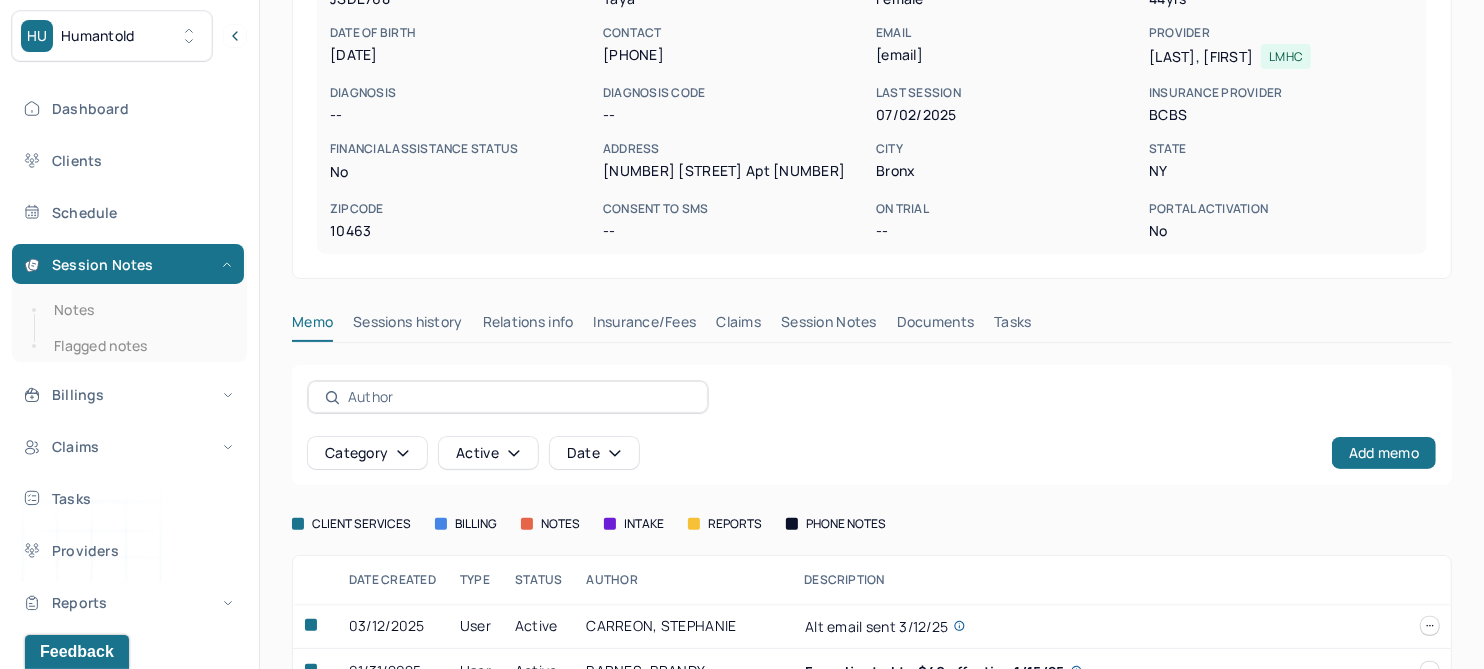 click on "Claims" at bounding box center [738, 326] 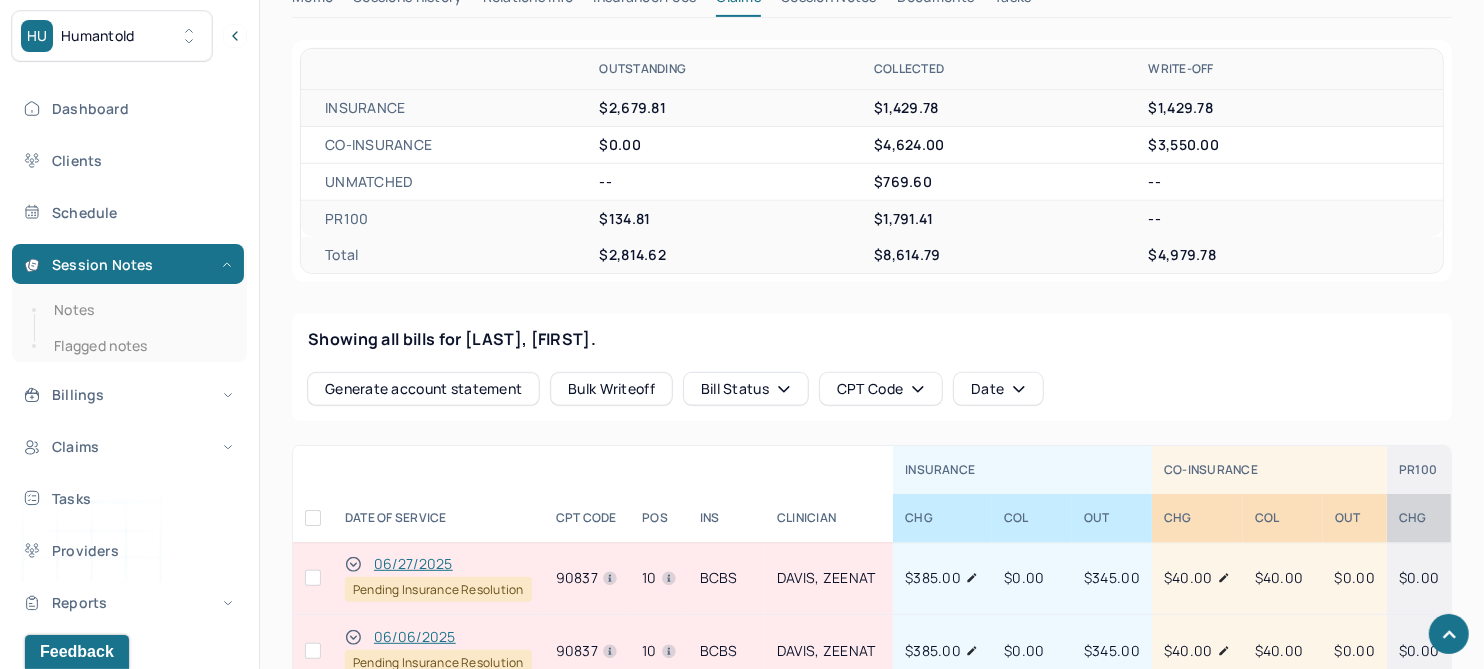 scroll, scrollTop: 625, scrollLeft: 0, axis: vertical 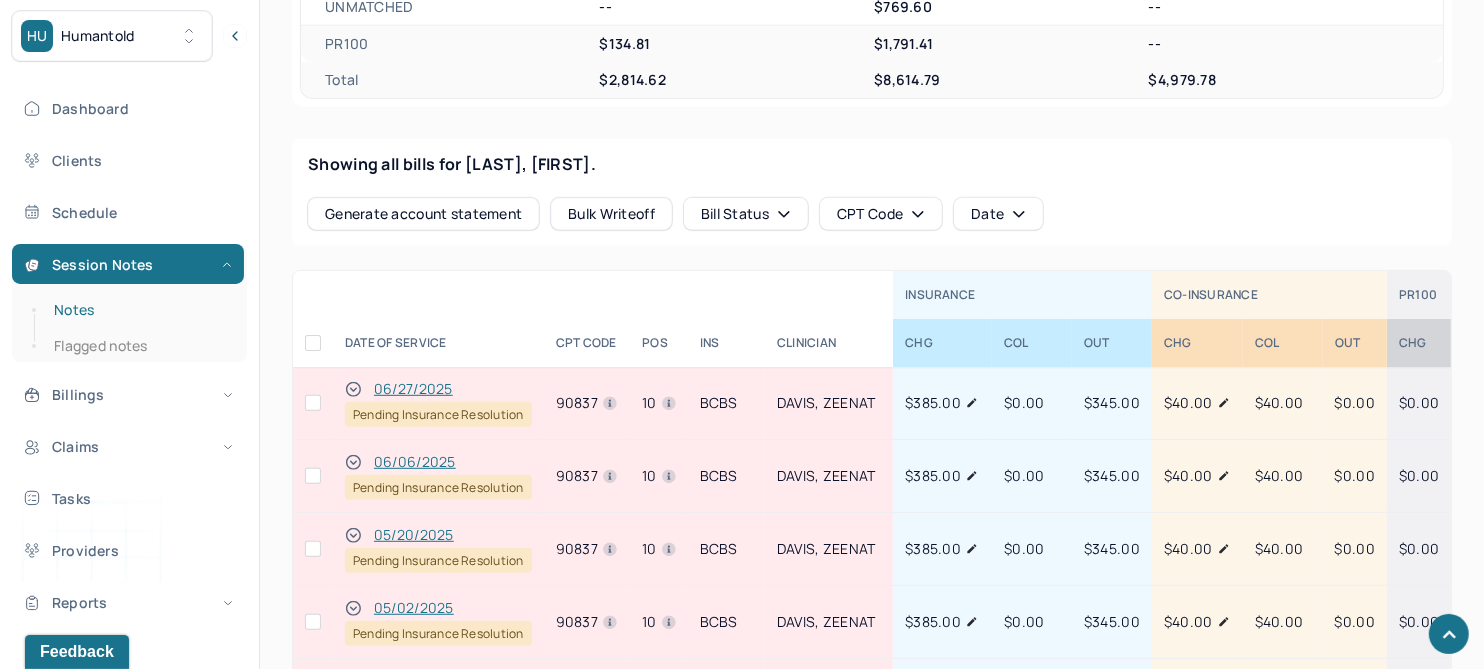 click on "Notes" at bounding box center [139, 310] 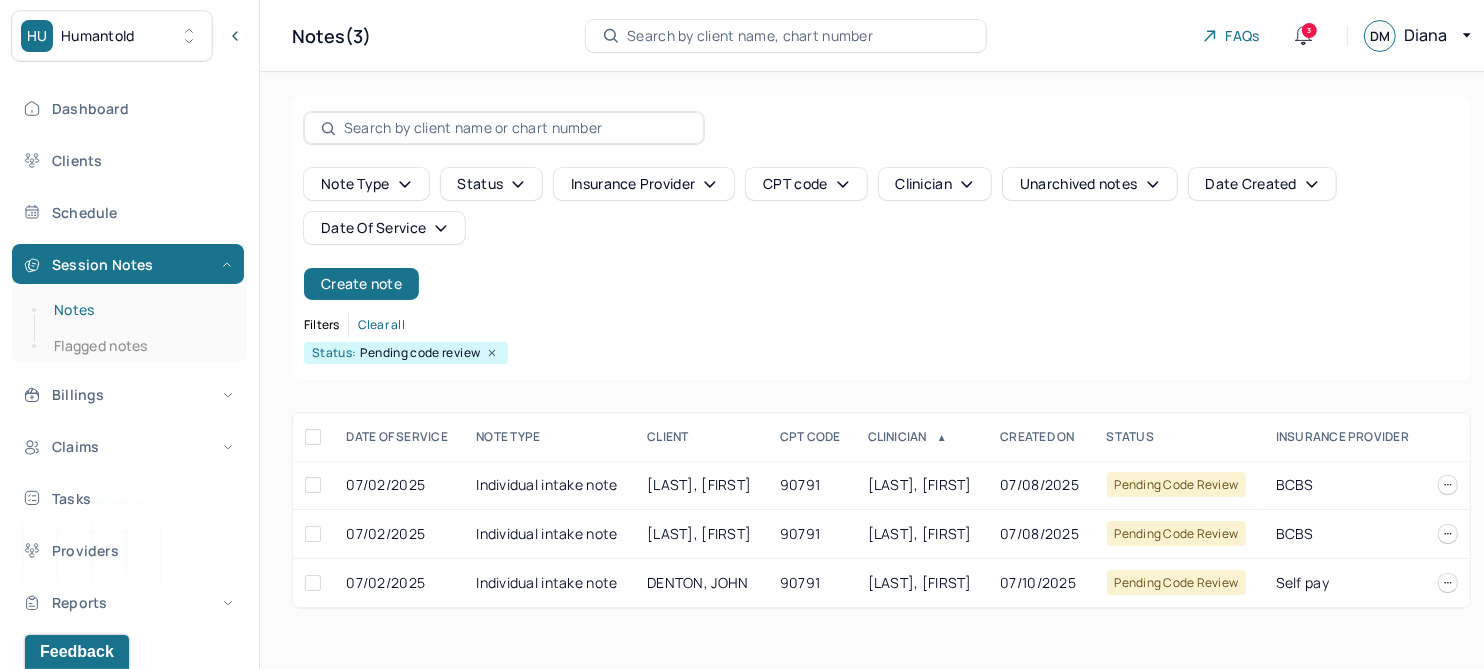scroll, scrollTop: 0, scrollLeft: 0, axis: both 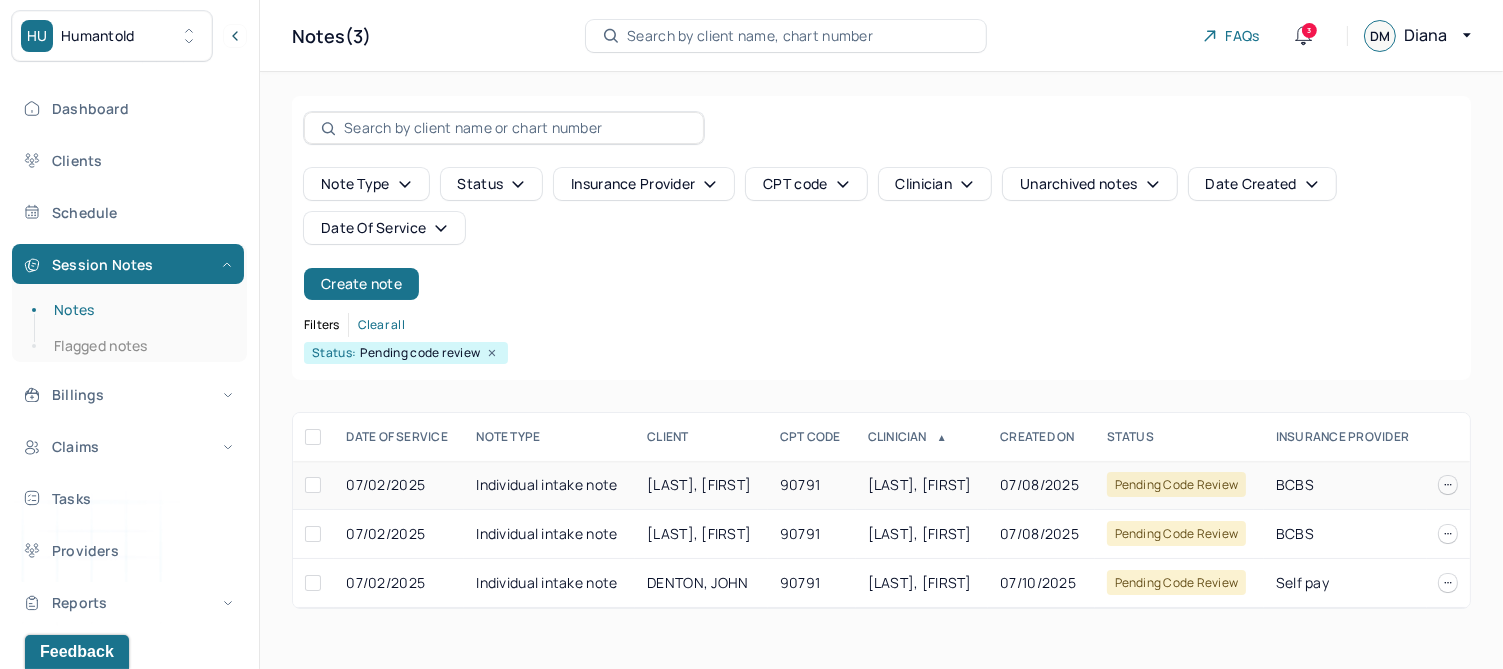 click on "[LAST], [FIRST]" at bounding box center [699, 484] 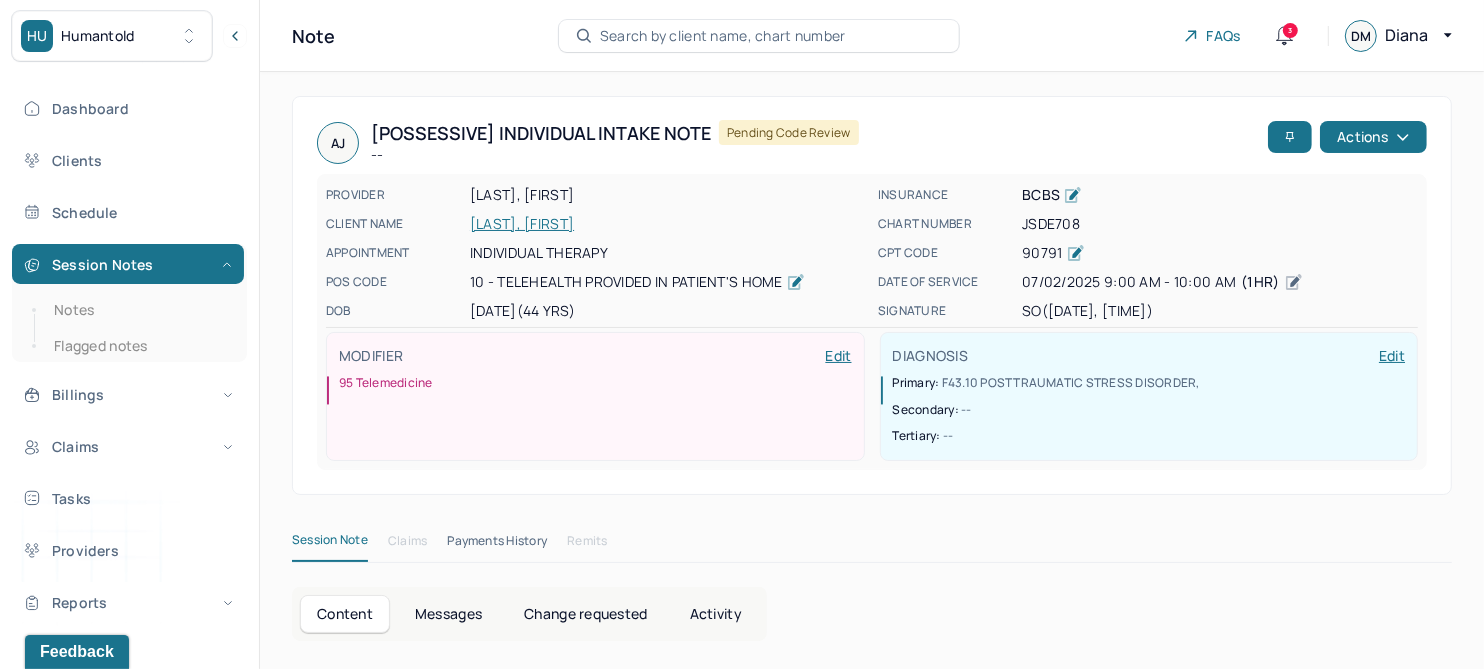 click on "[LAST], [FIRST]" at bounding box center (668, 224) 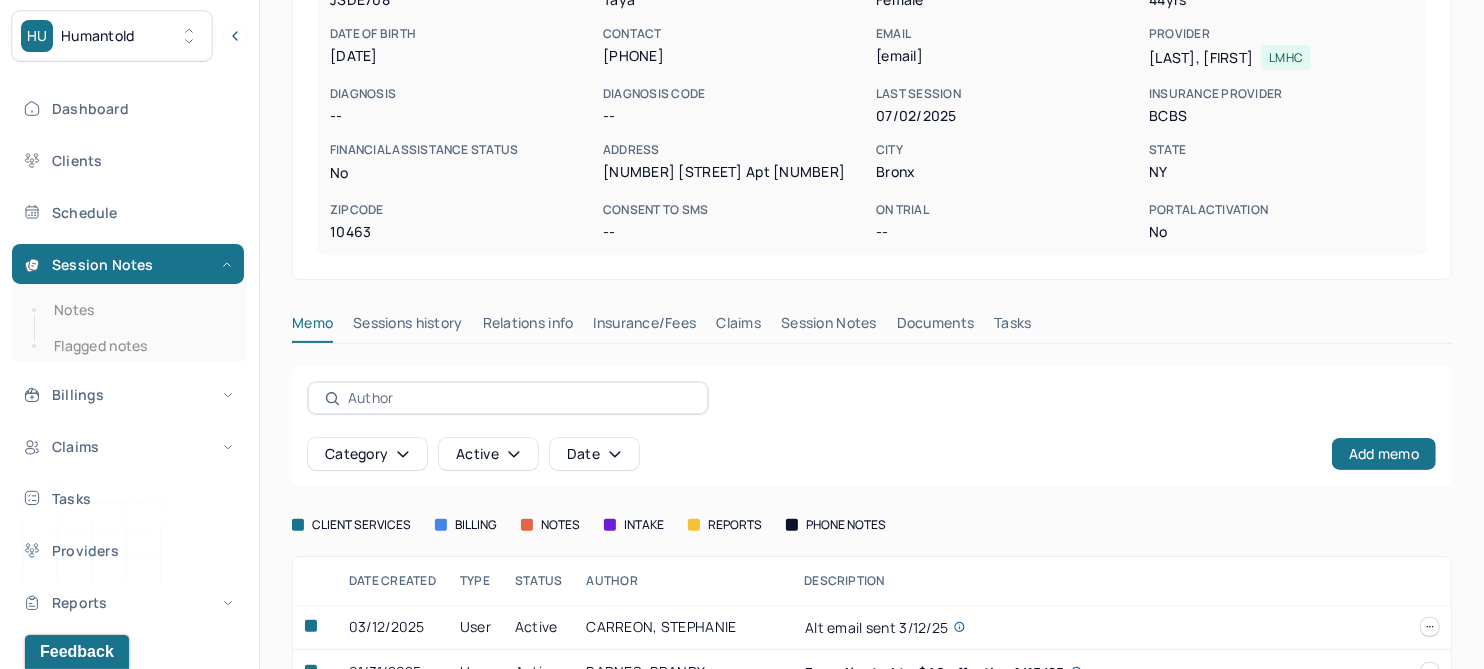 scroll, scrollTop: 250, scrollLeft: 0, axis: vertical 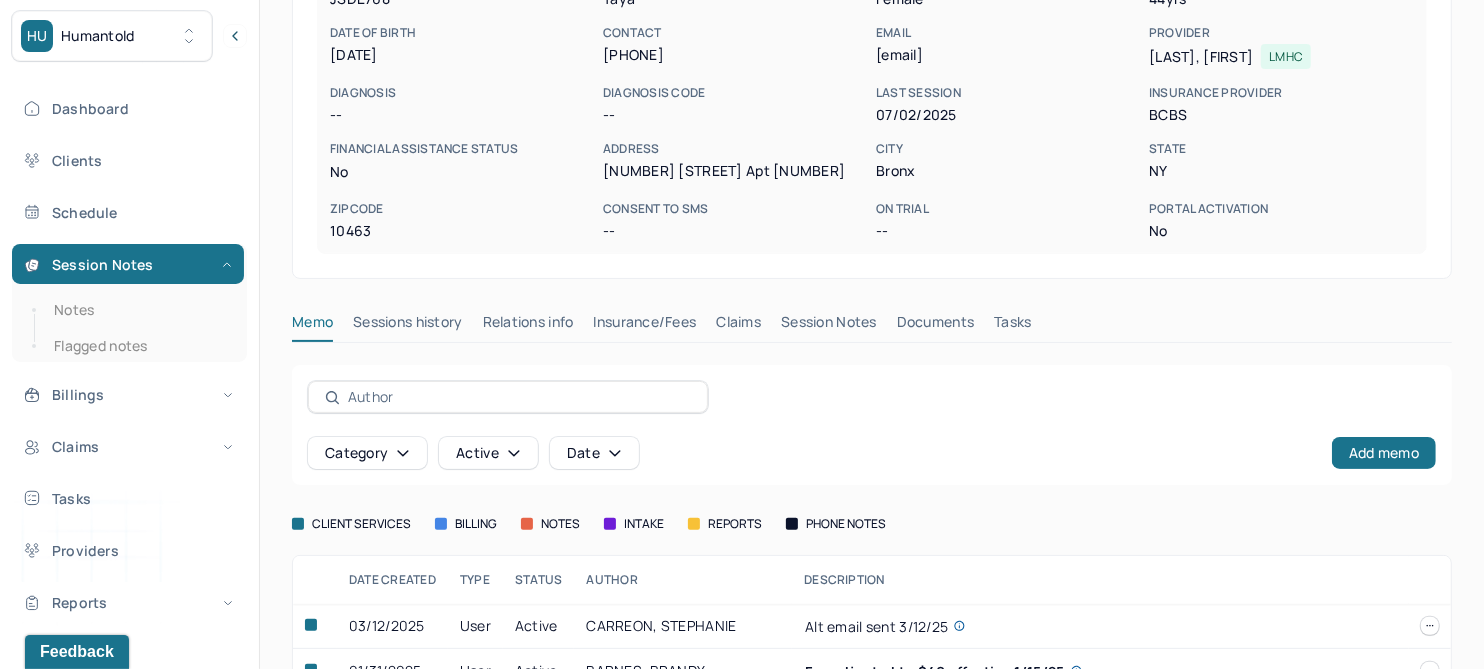 drag, startPoint x: 657, startPoint y: 323, endPoint x: 650, endPoint y: 350, distance: 27.89265 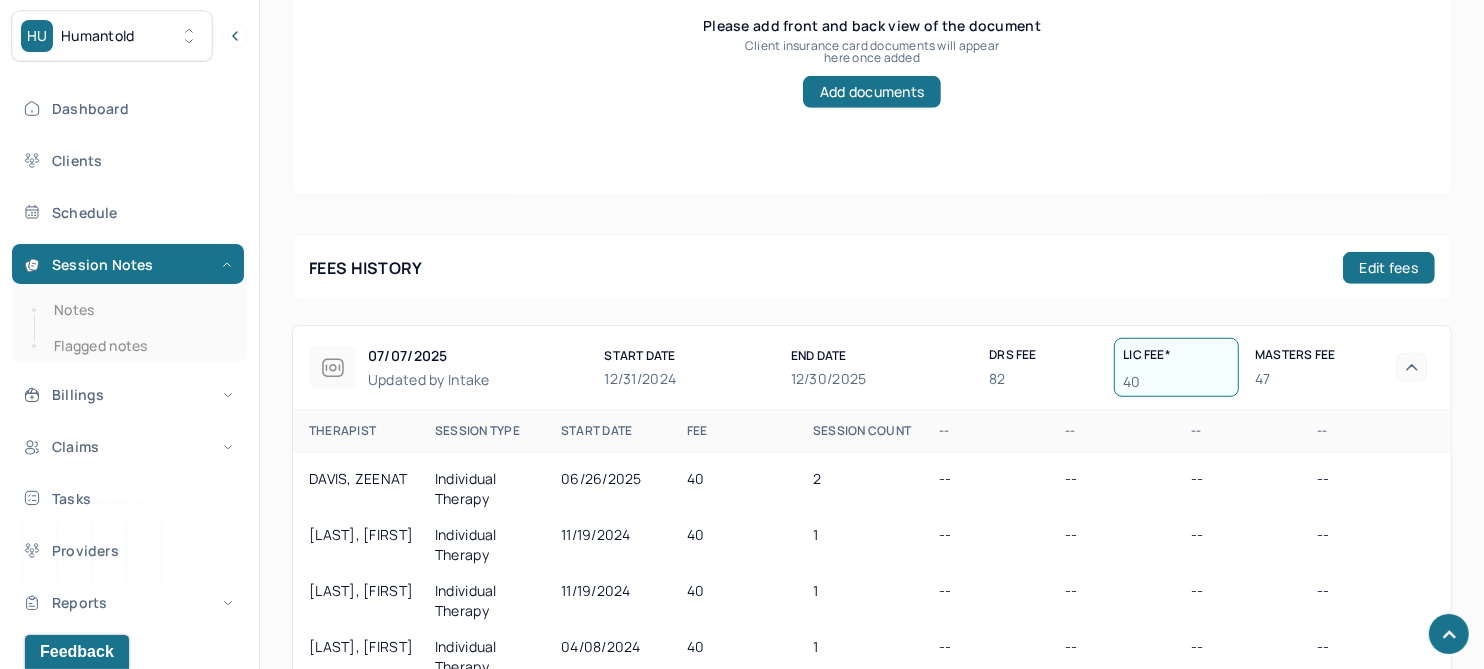scroll, scrollTop: 1000, scrollLeft: 0, axis: vertical 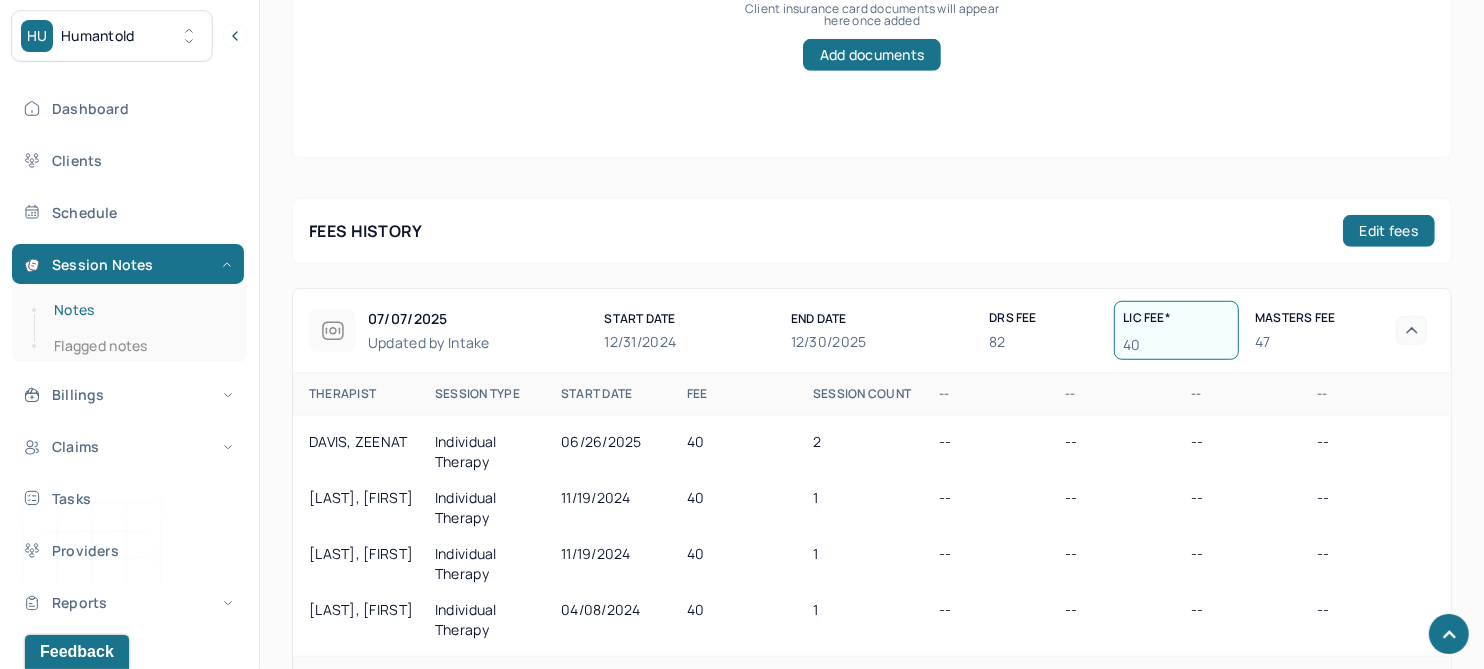 click on "Notes" at bounding box center (139, 310) 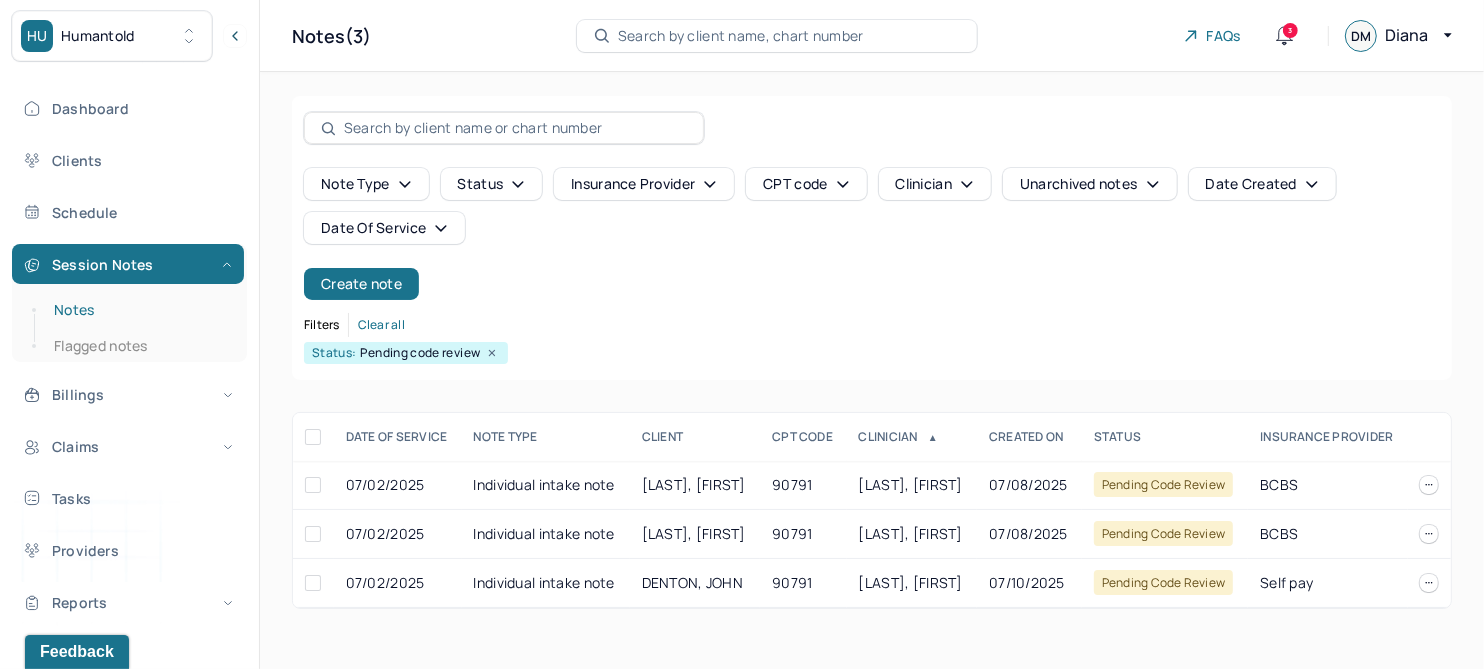 scroll, scrollTop: 0, scrollLeft: 0, axis: both 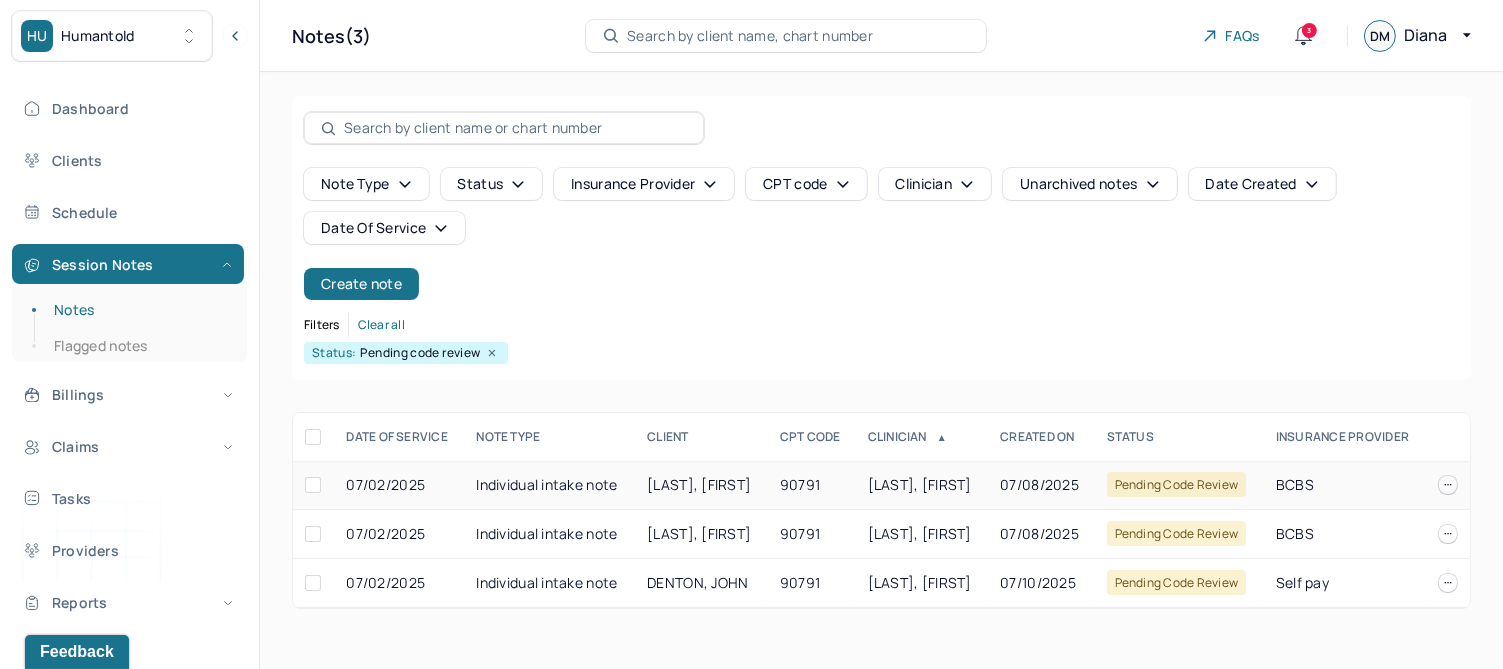 click on "[LAST], [FIRST]" at bounding box center (699, 484) 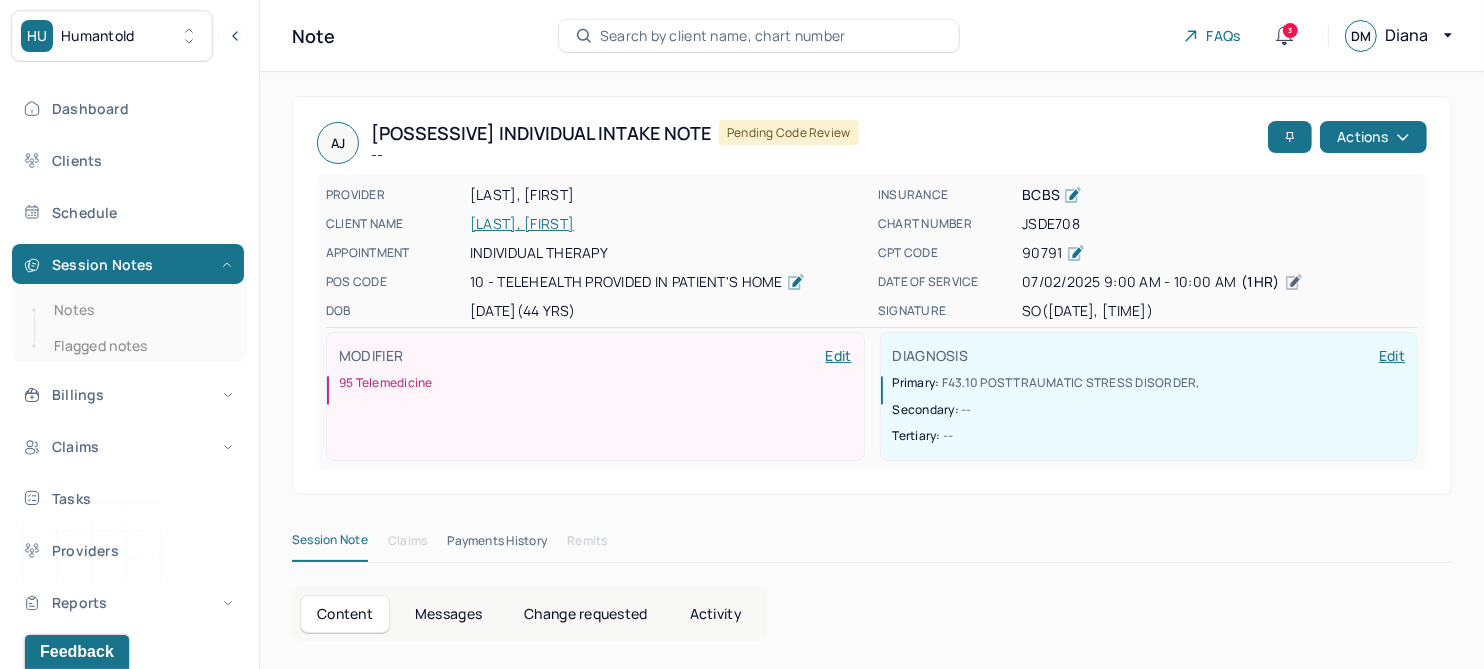 click on "[LAST], [FIRST]" at bounding box center [668, 224] 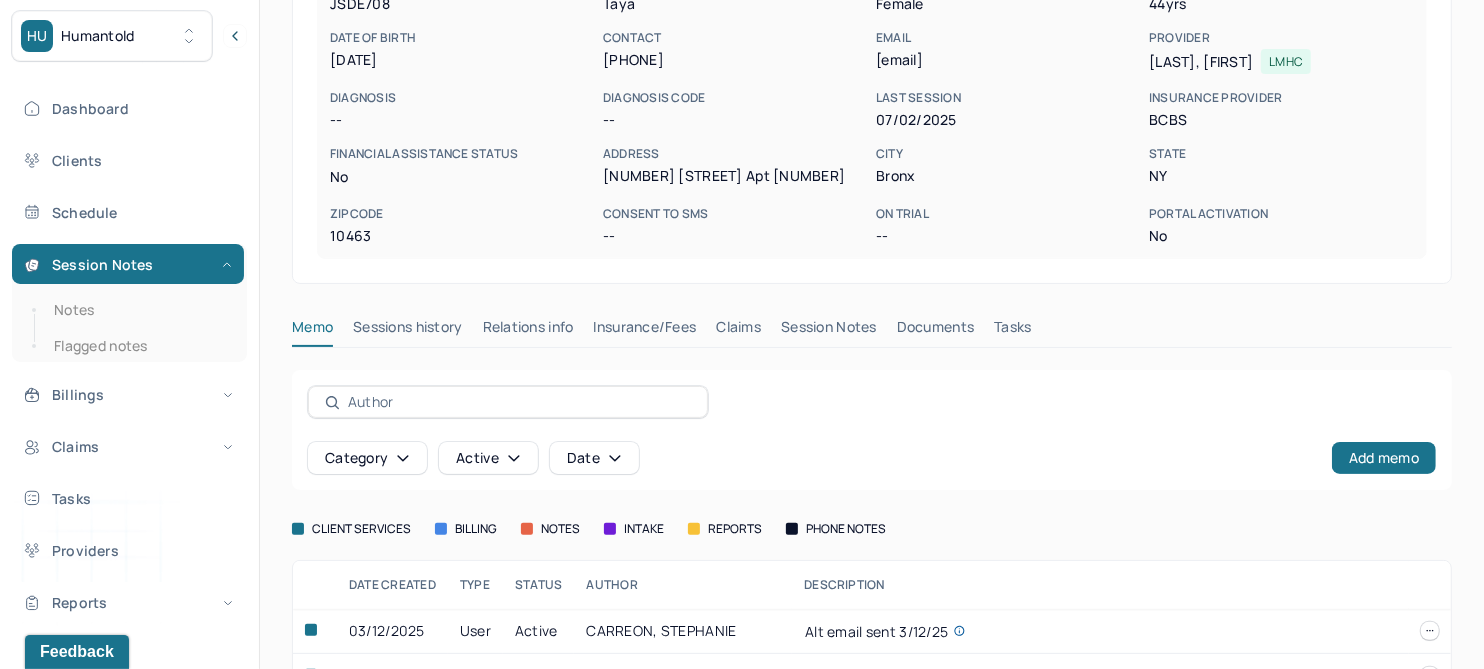 scroll, scrollTop: 250, scrollLeft: 0, axis: vertical 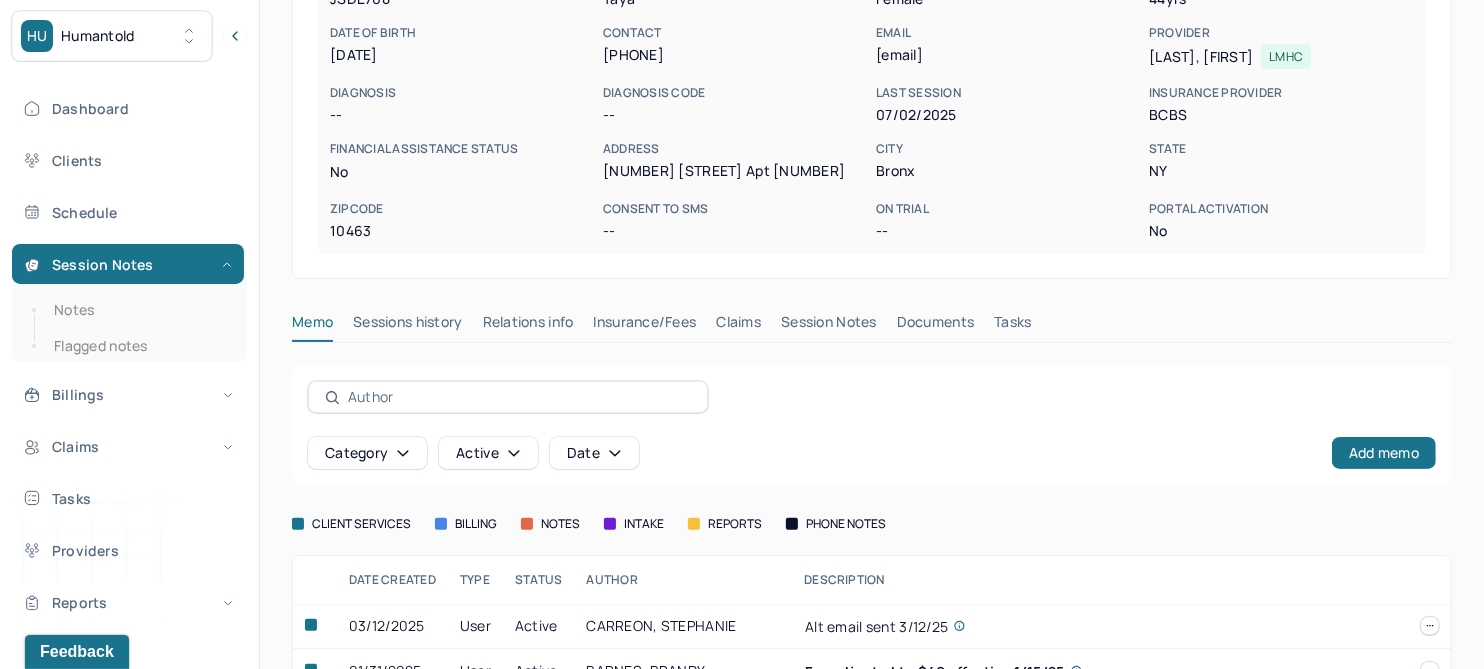 click on "Insurance/Fees" at bounding box center (645, 326) 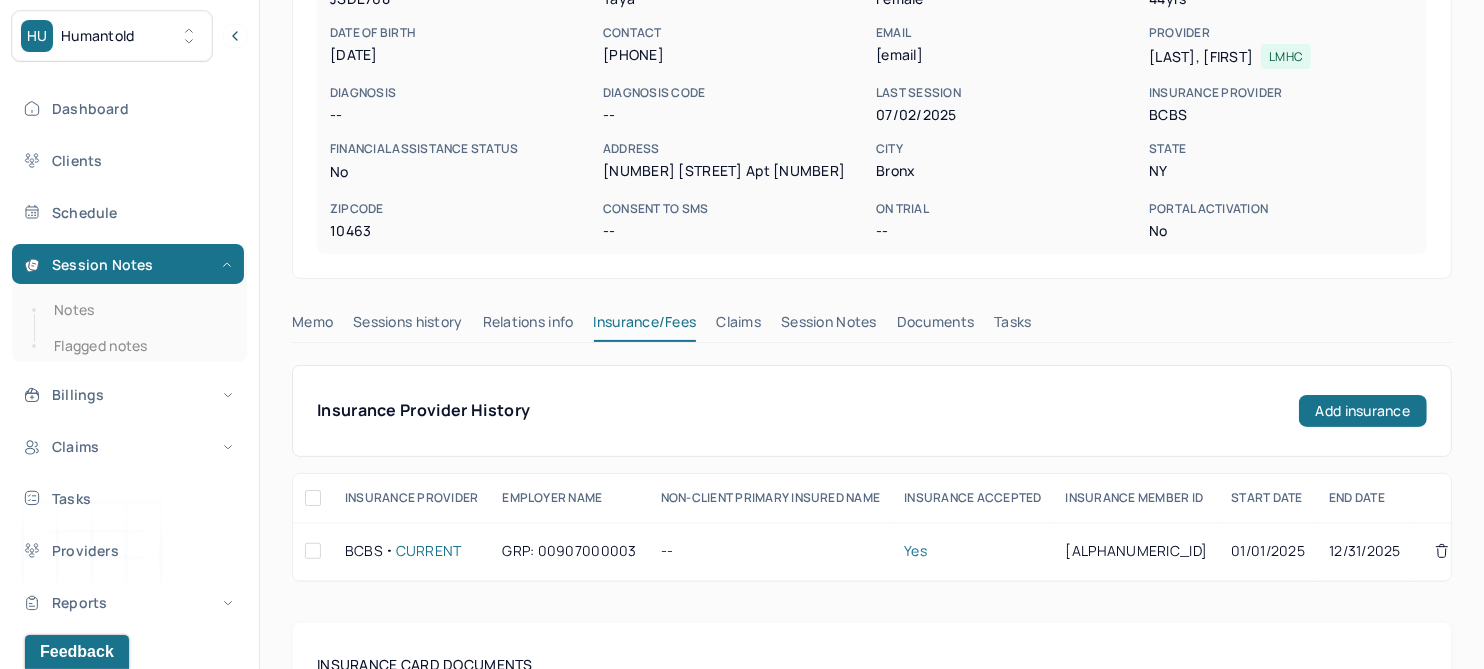scroll, scrollTop: 0, scrollLeft: 0, axis: both 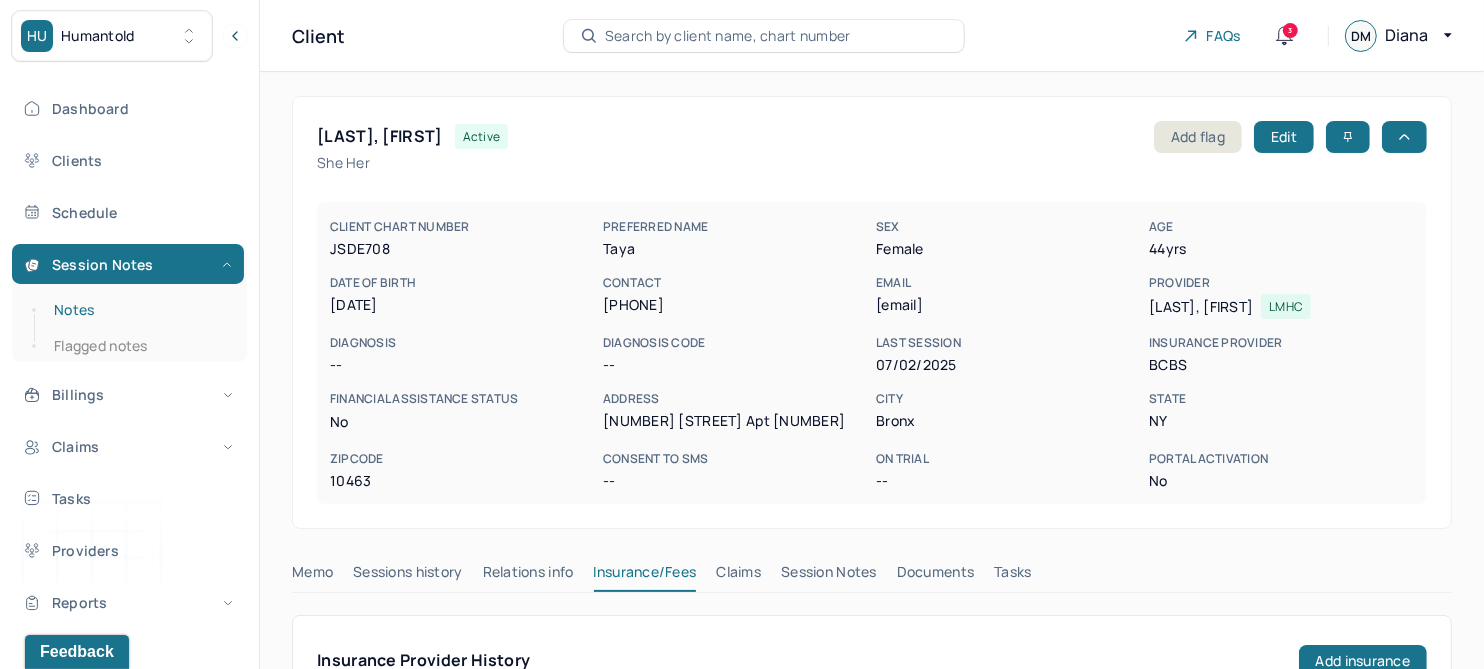 click on "Notes" at bounding box center (139, 310) 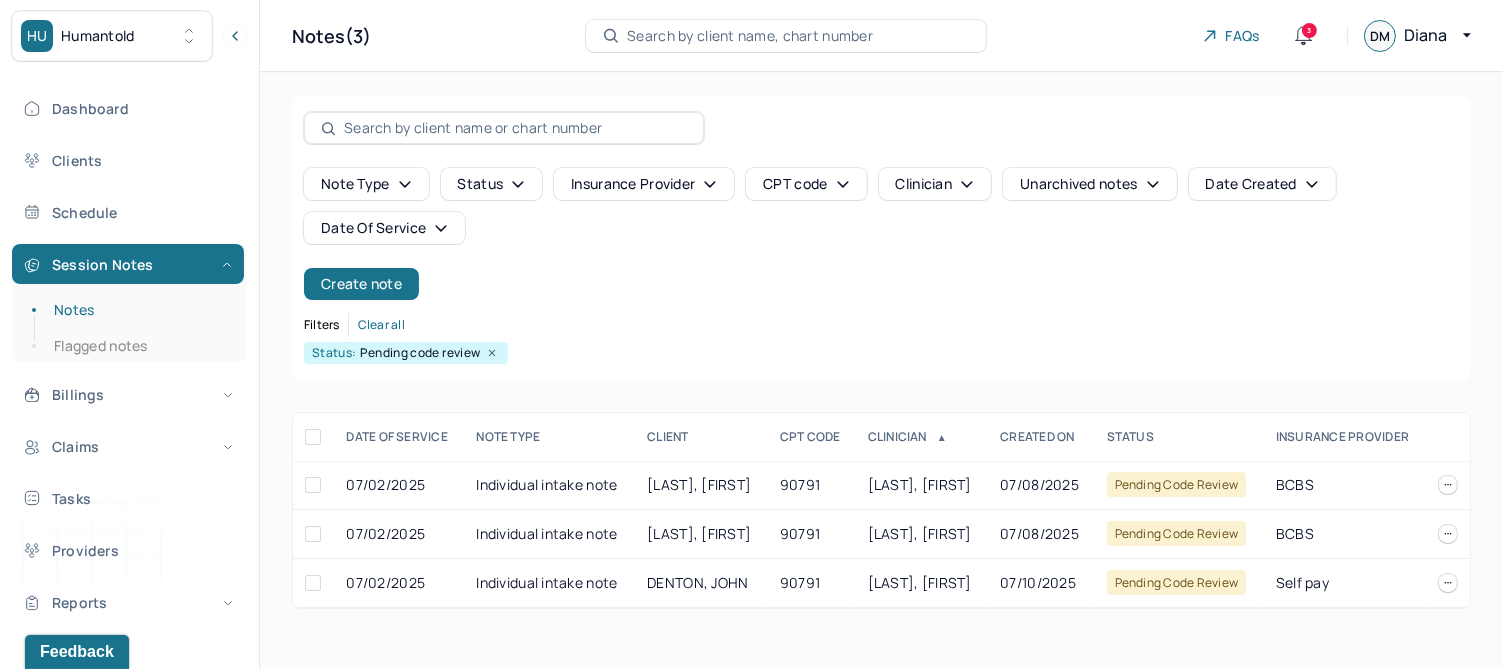 click on "Date Of Service" at bounding box center [384, 228] 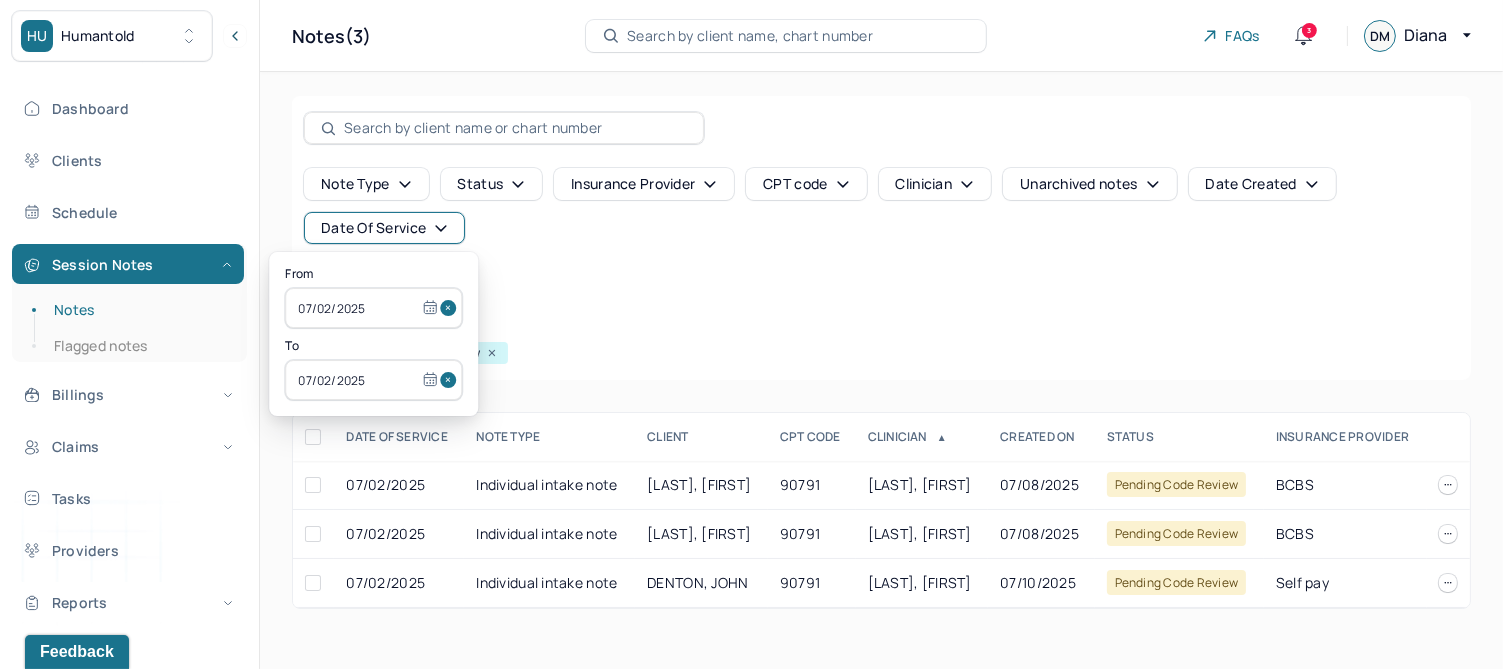 click at bounding box center [451, 308] 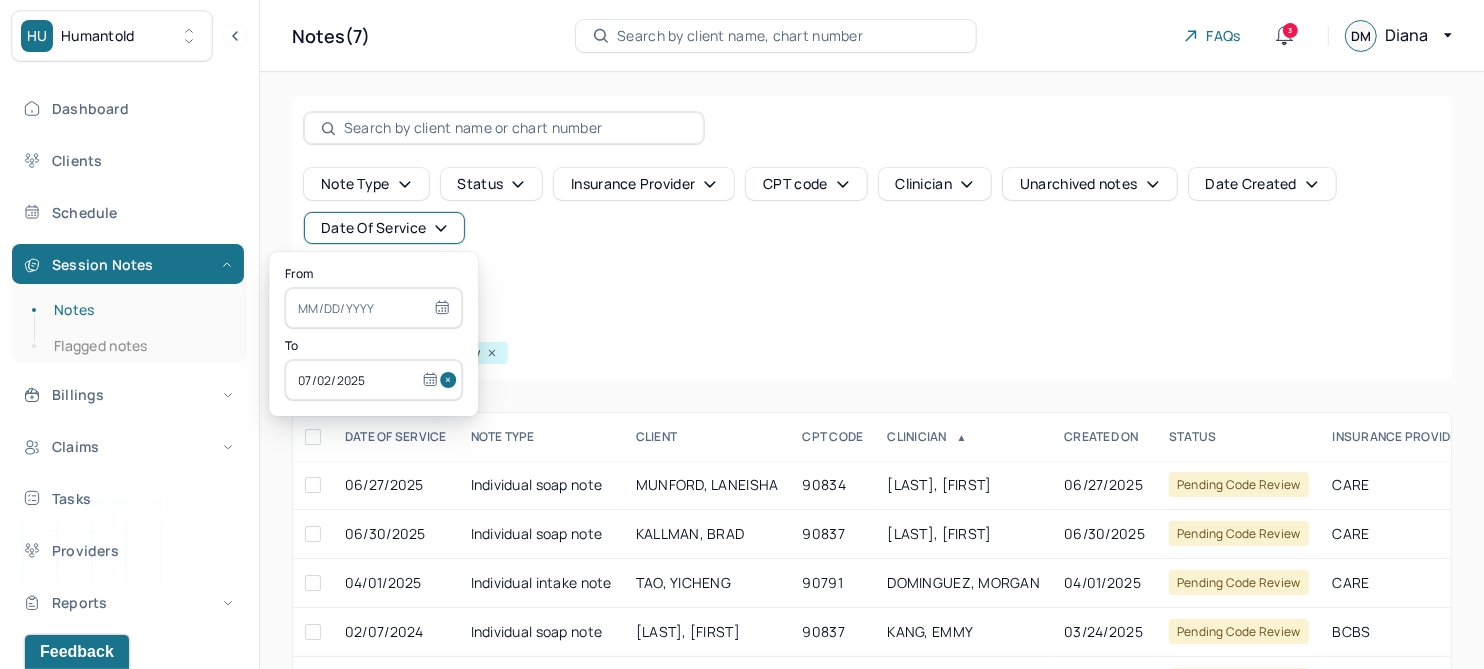 click at bounding box center [451, 380] 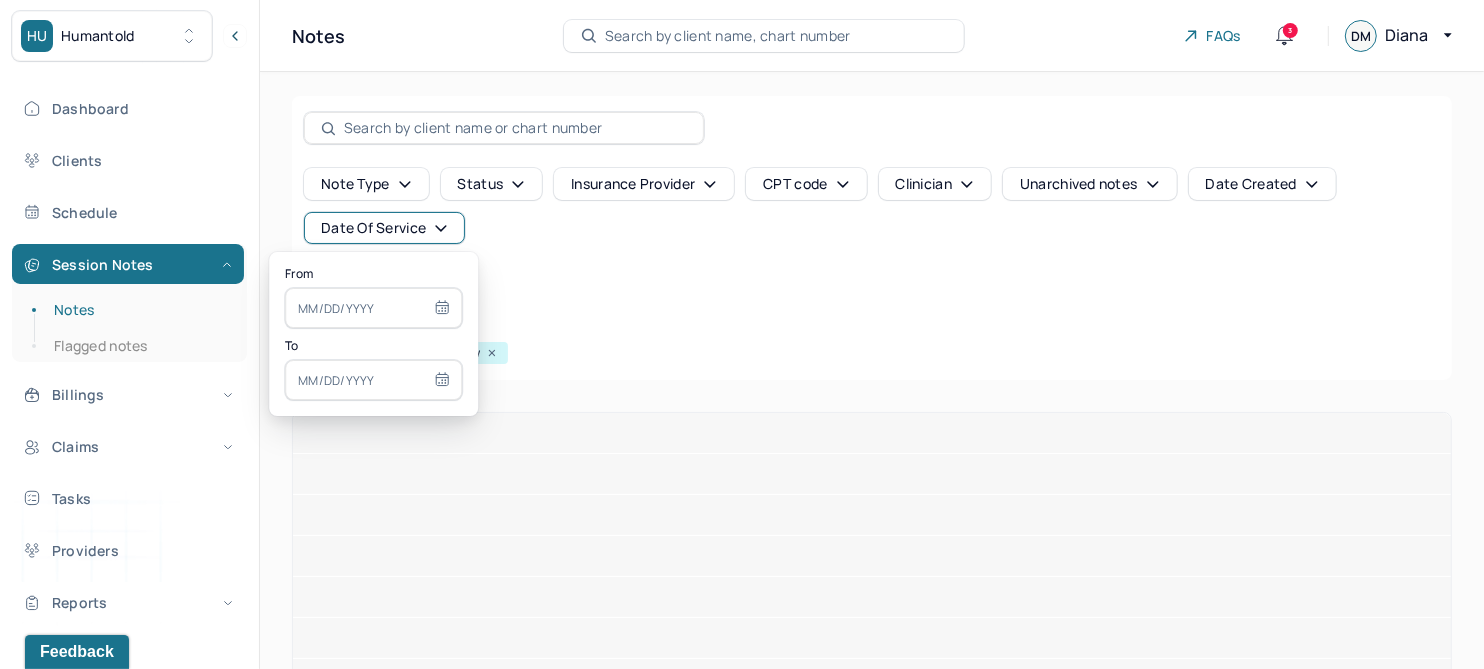 click at bounding box center (373, 308) 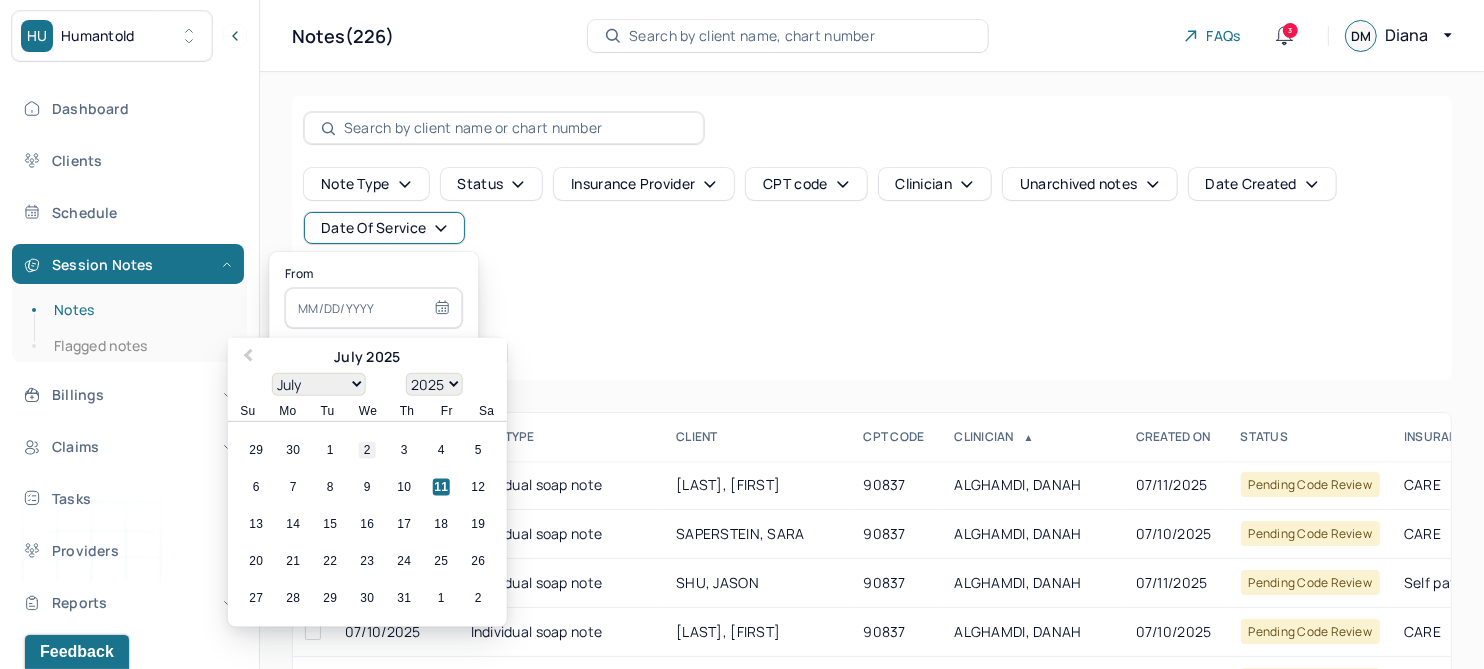 click on "2" at bounding box center [367, 450] 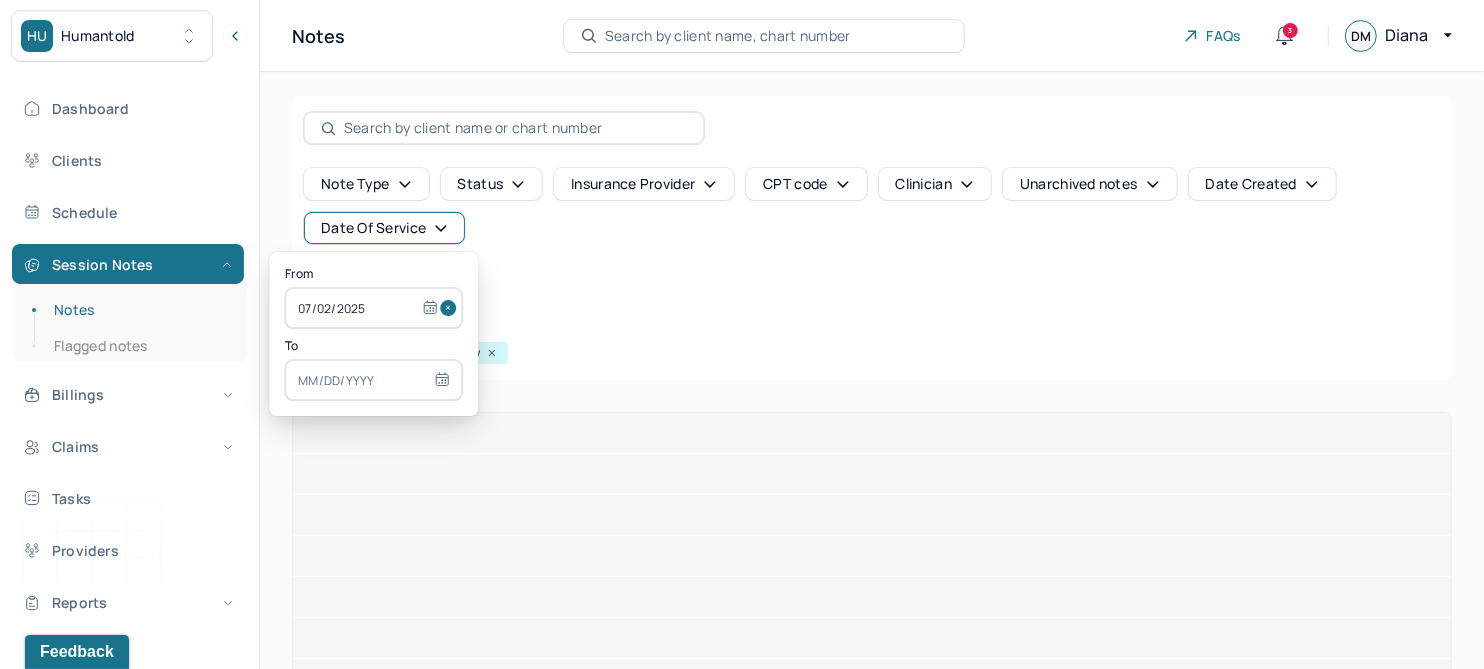 click at bounding box center (373, 380) 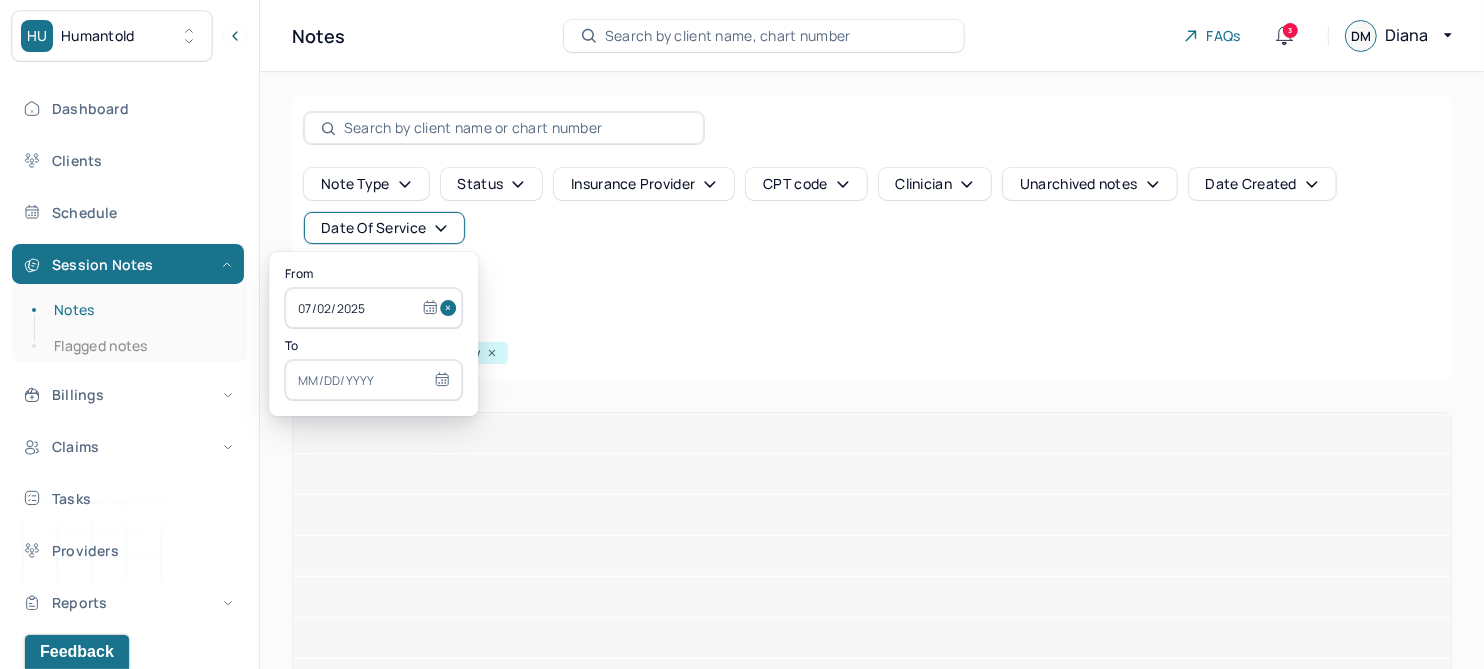 select on "6" 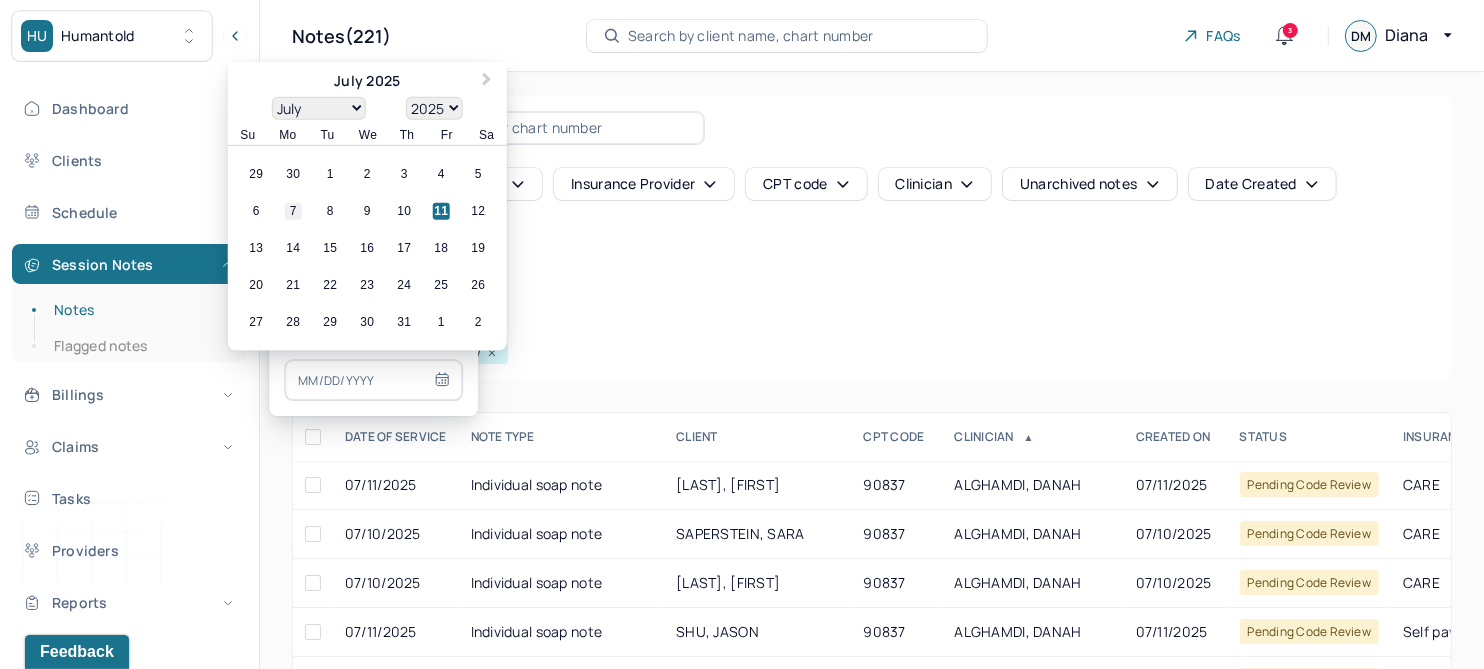 click on "7" at bounding box center (293, 211) 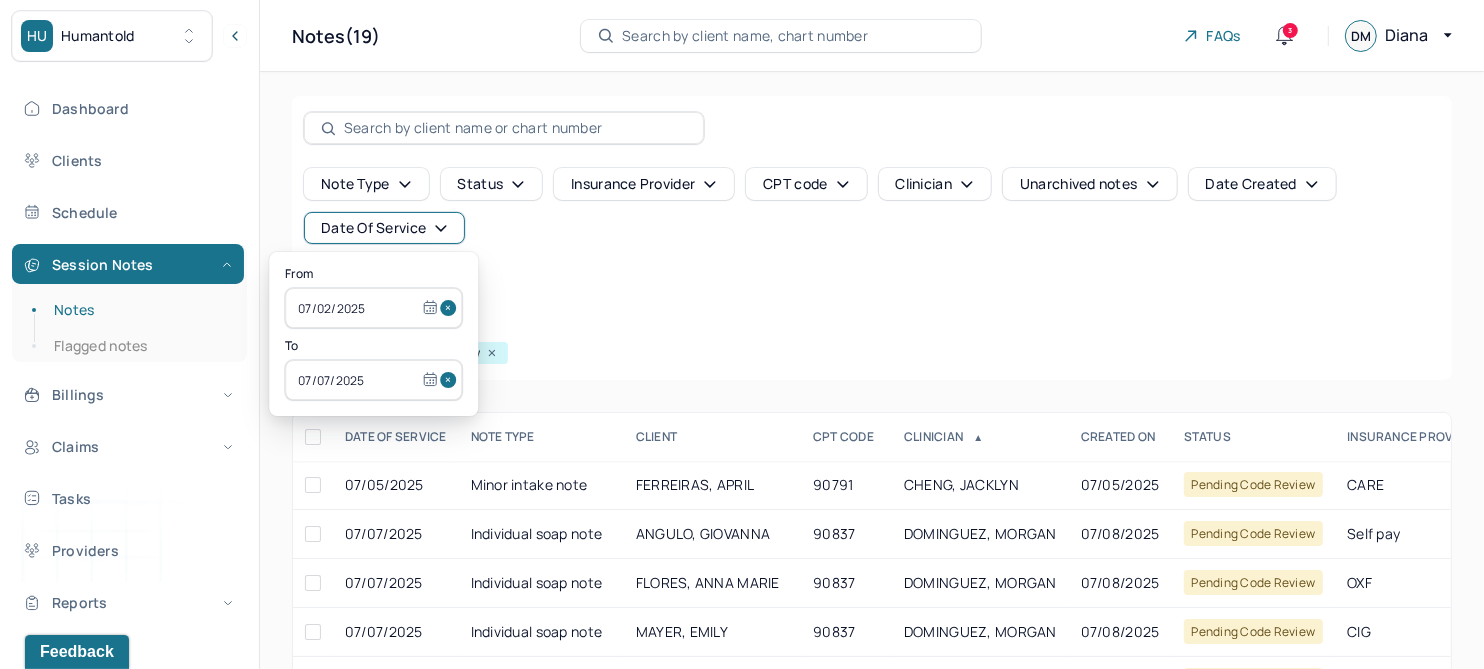 click on "Note type     Status     Insurance provider     CPT code     Clinician     Unarchived notes     Date Created     Date Of Service     Create note" at bounding box center [872, 234] 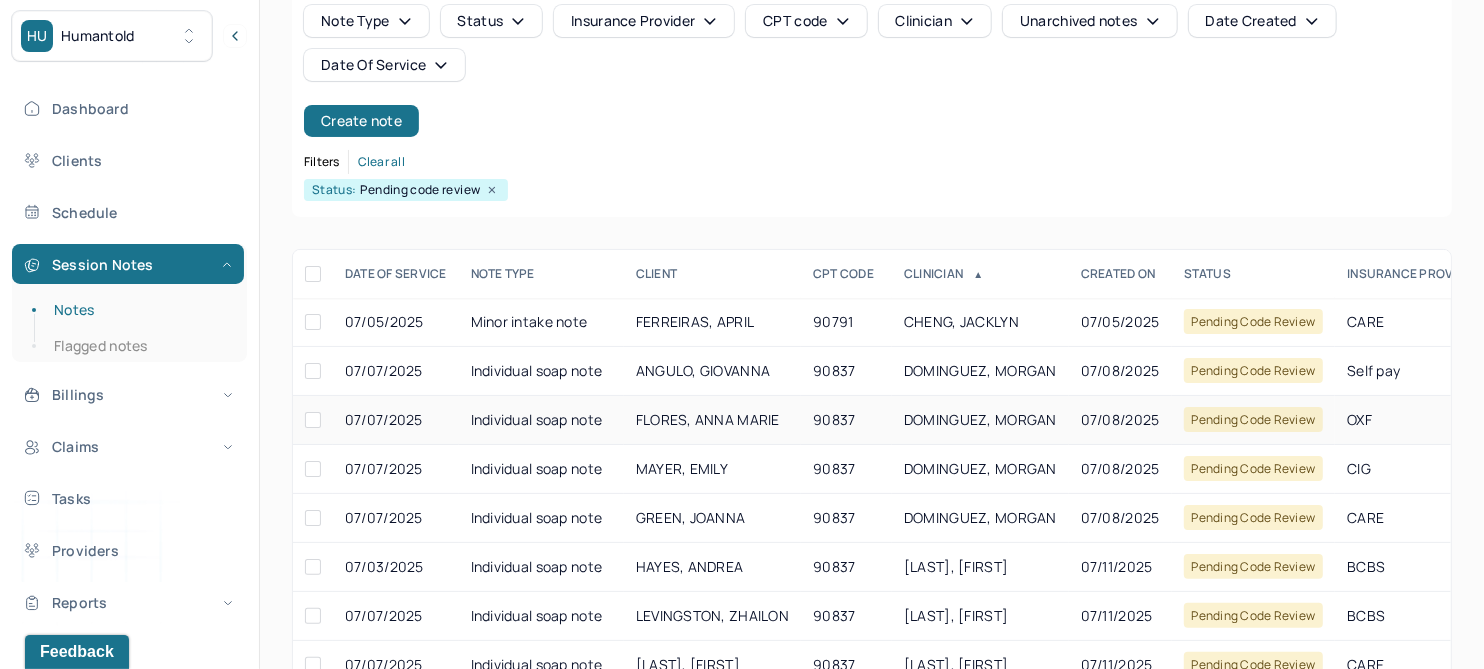 scroll, scrollTop: 301, scrollLeft: 0, axis: vertical 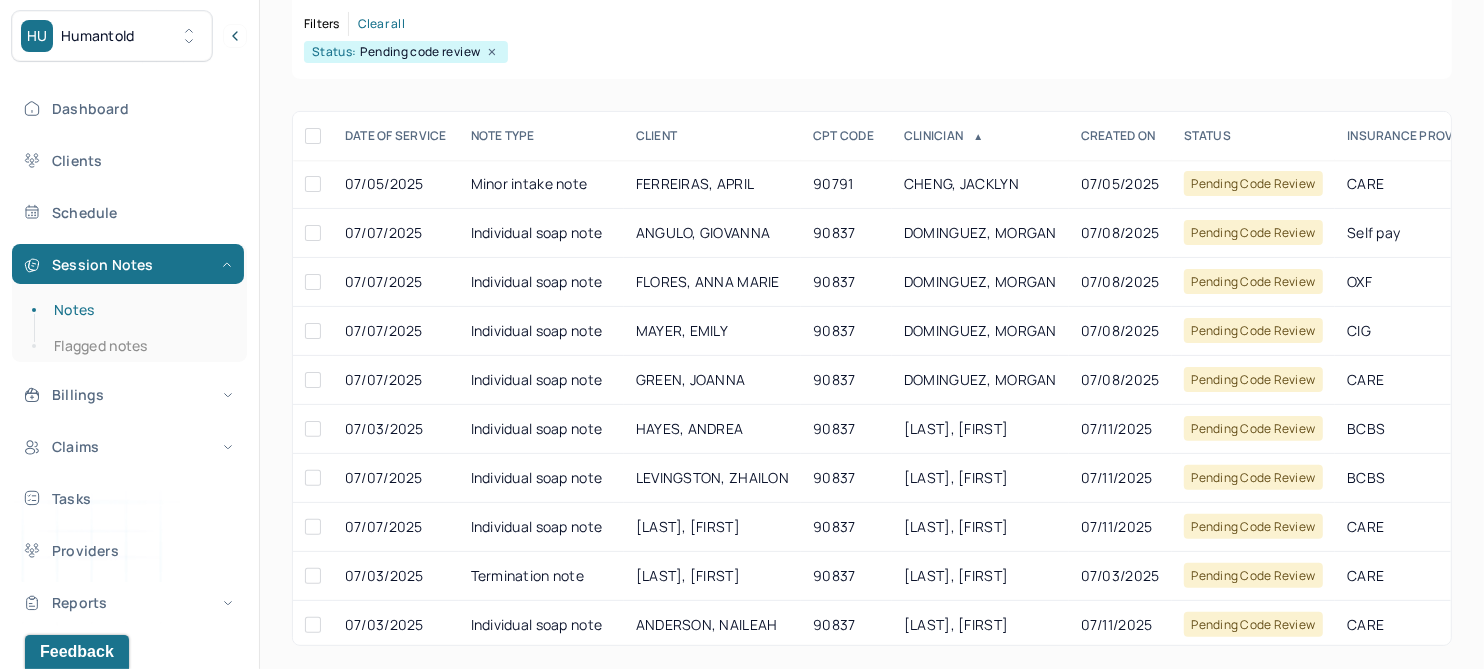 click on "Status: Pending code review" at bounding box center [872, 52] 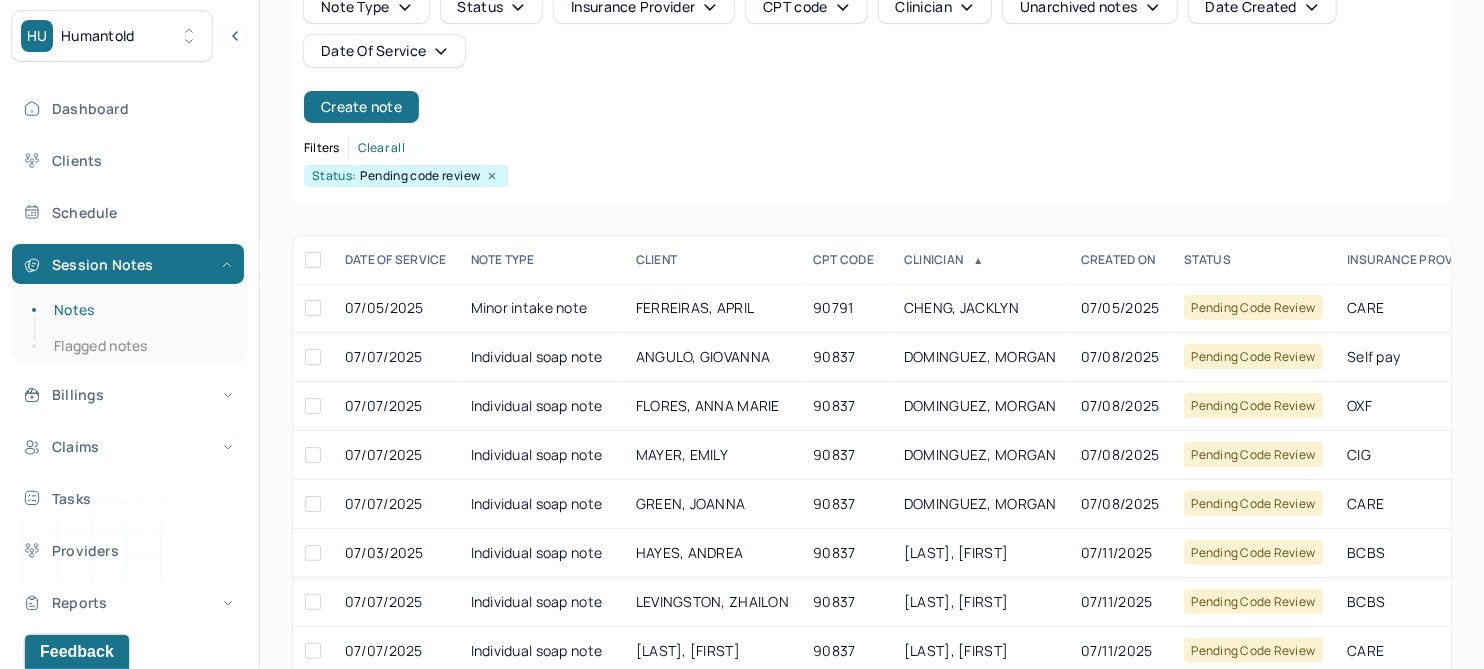 scroll, scrollTop: 51, scrollLeft: 0, axis: vertical 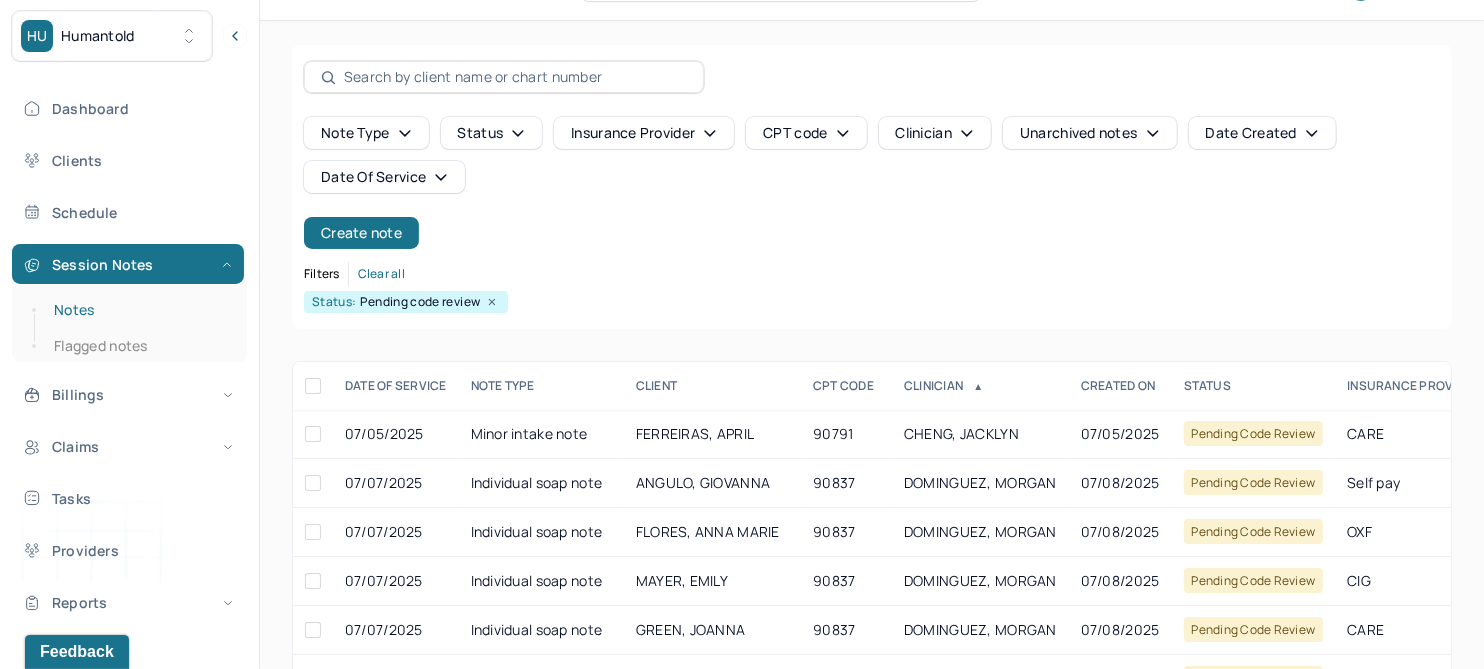 click on "Notes" at bounding box center (139, 310) 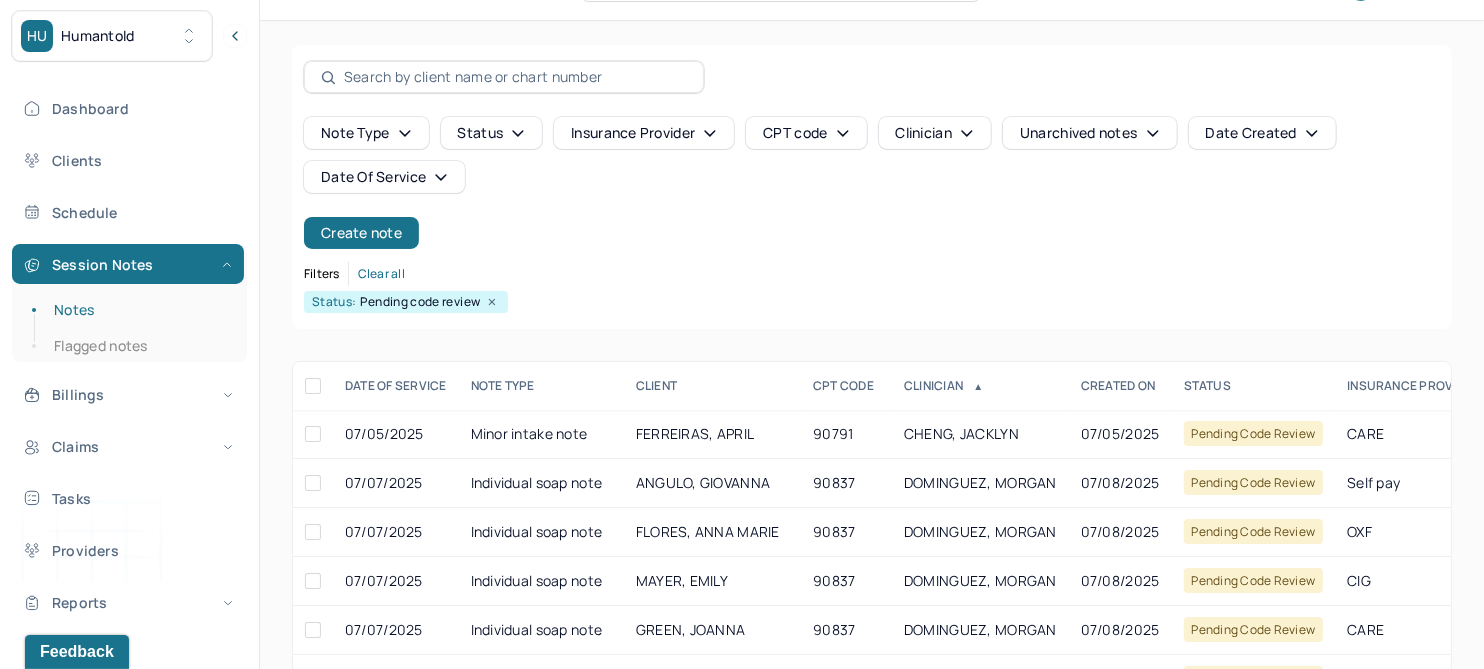 click 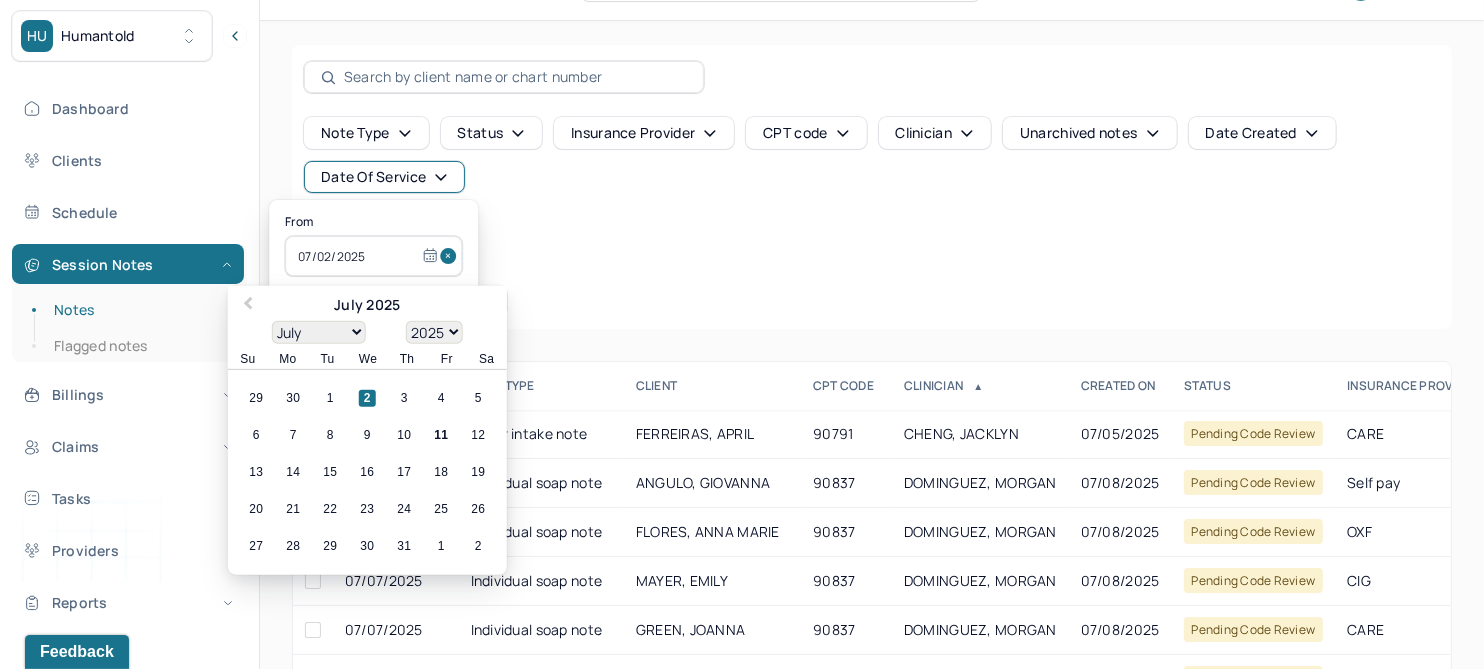 click at bounding box center (451, 256) 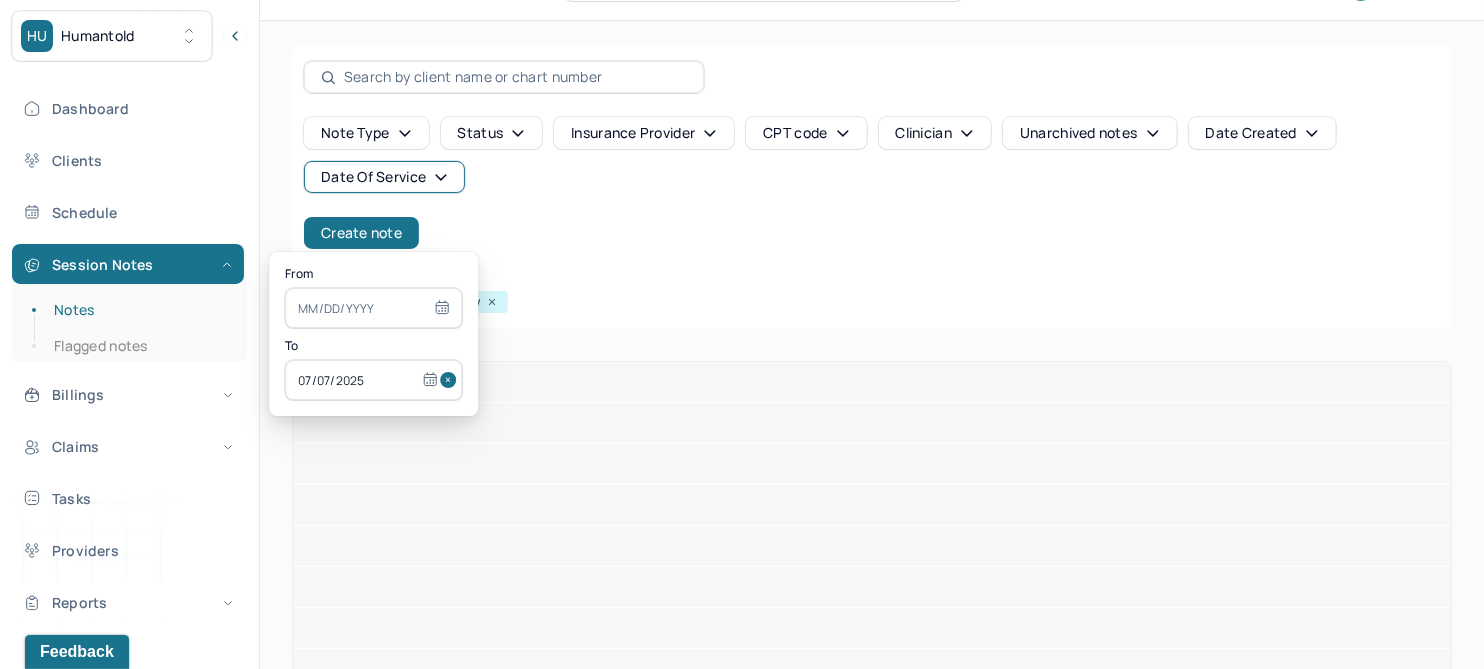scroll, scrollTop: 0, scrollLeft: 0, axis: both 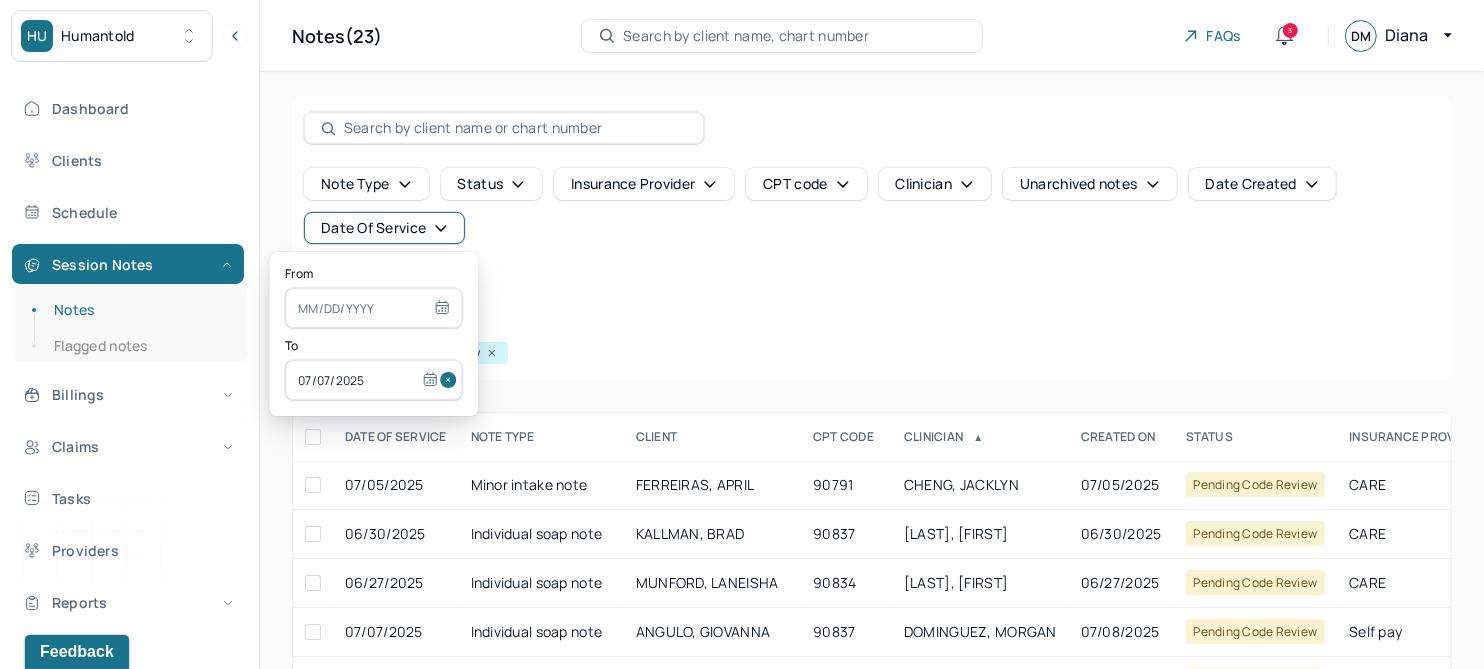 click at bounding box center (451, 380) 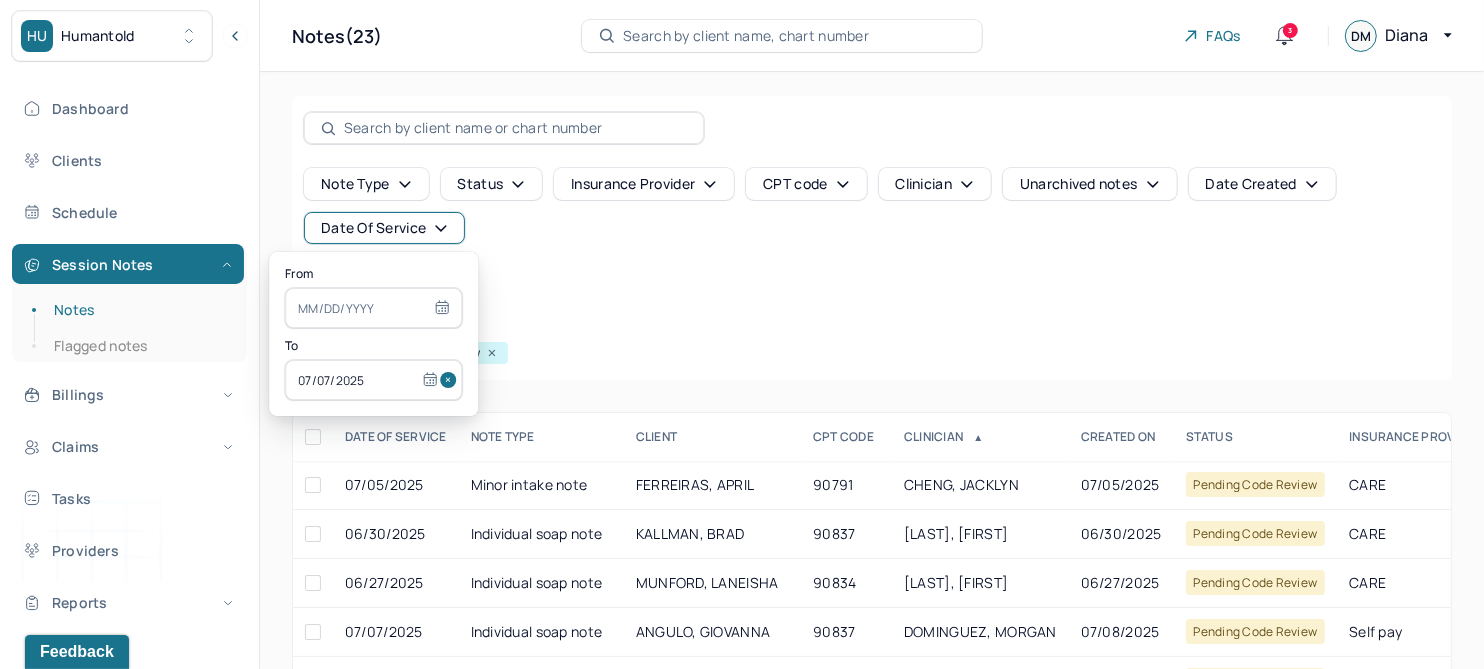 type 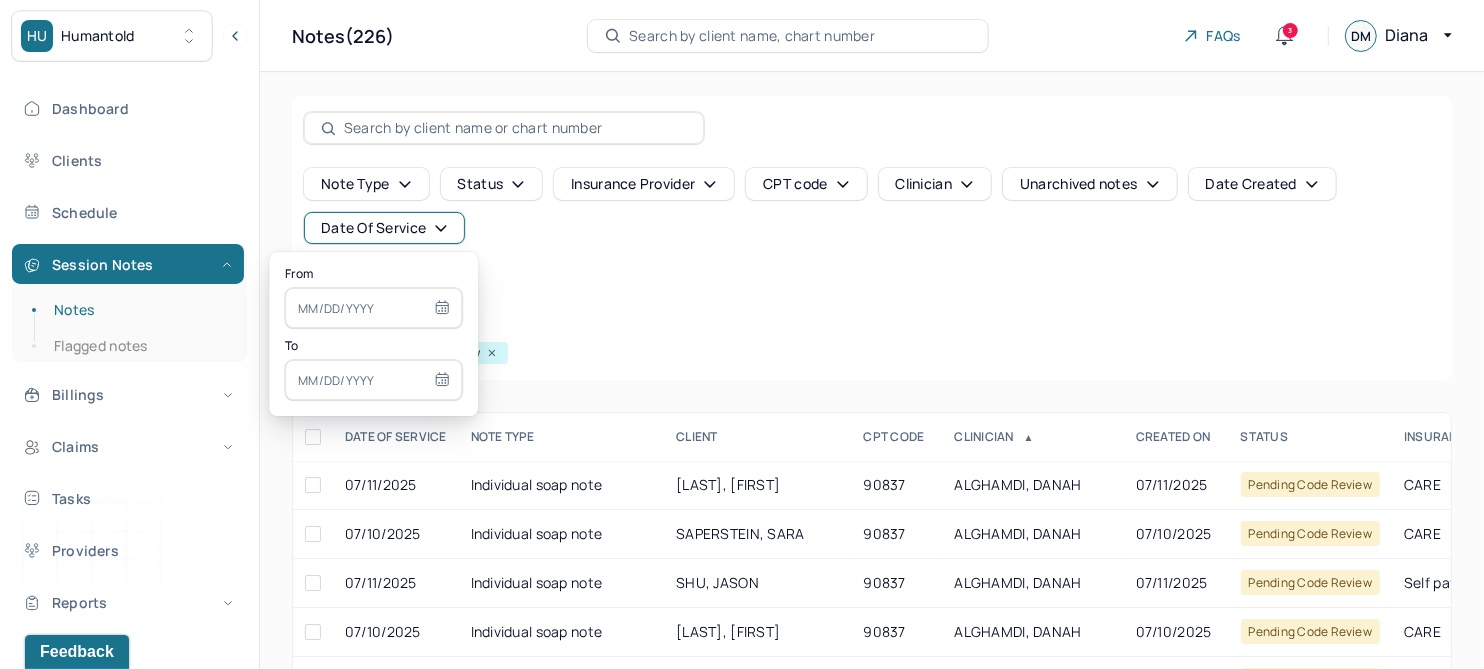 click at bounding box center (373, 308) 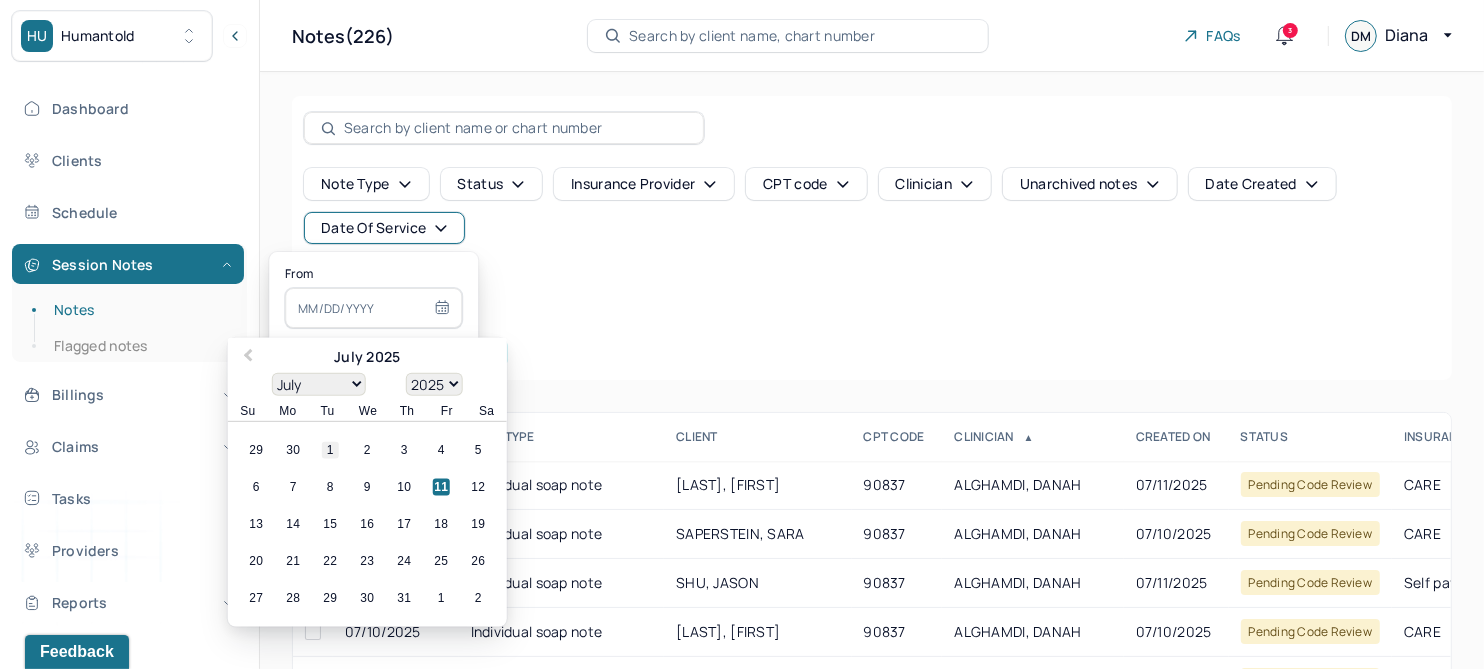 click on "1" at bounding box center (330, 450) 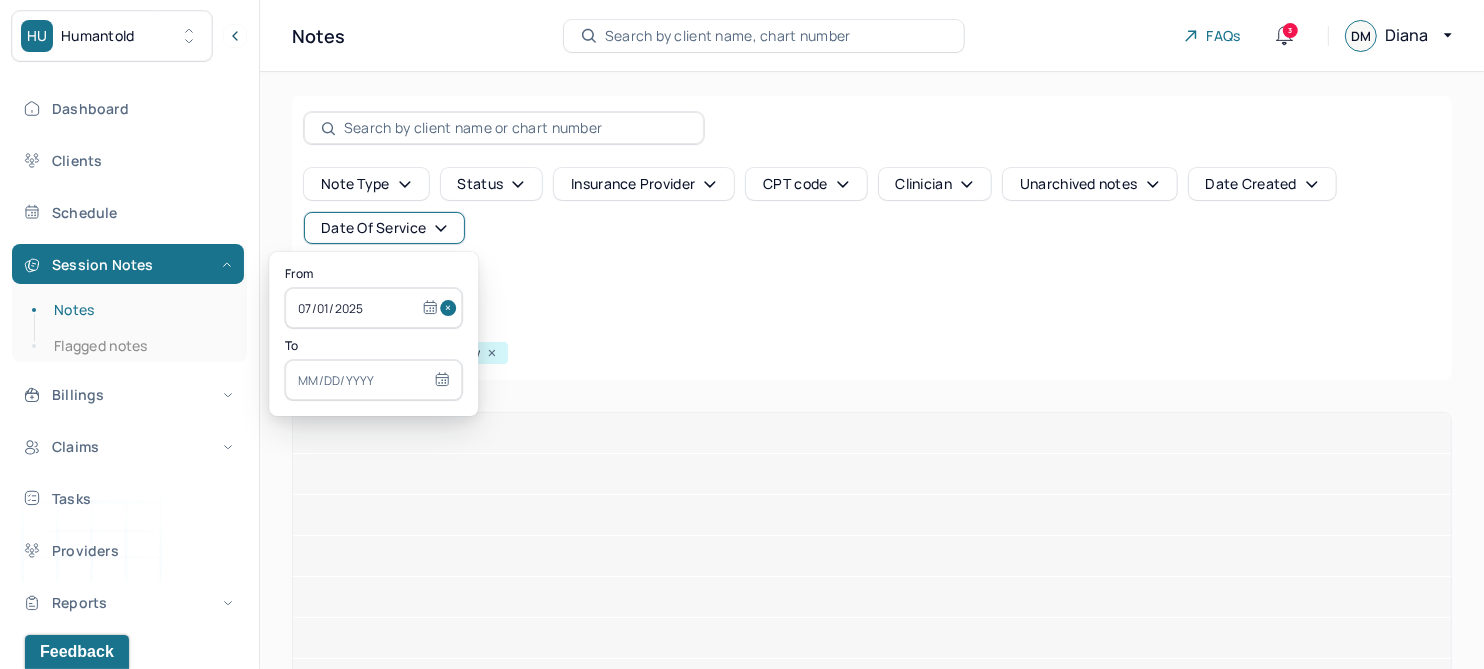 click at bounding box center (373, 380) 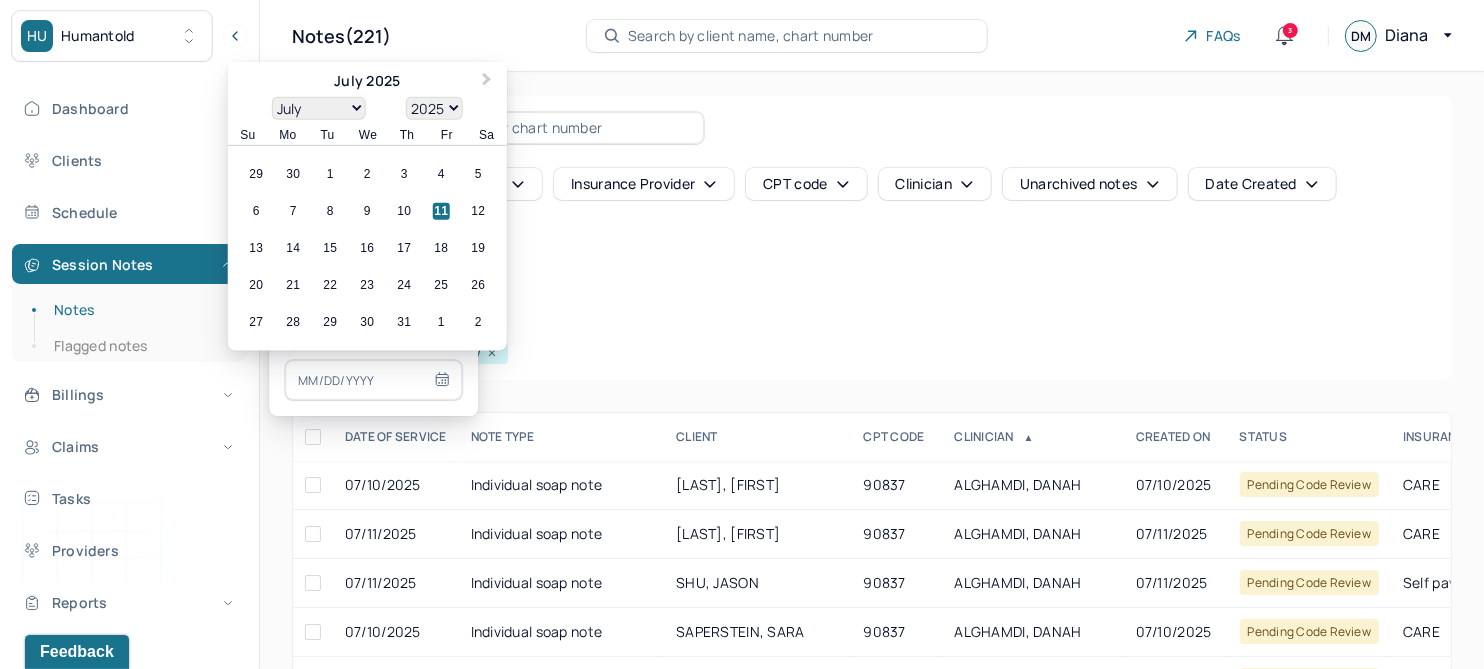 drag, startPoint x: 366, startPoint y: 174, endPoint x: 511, endPoint y: 205, distance: 148.27676 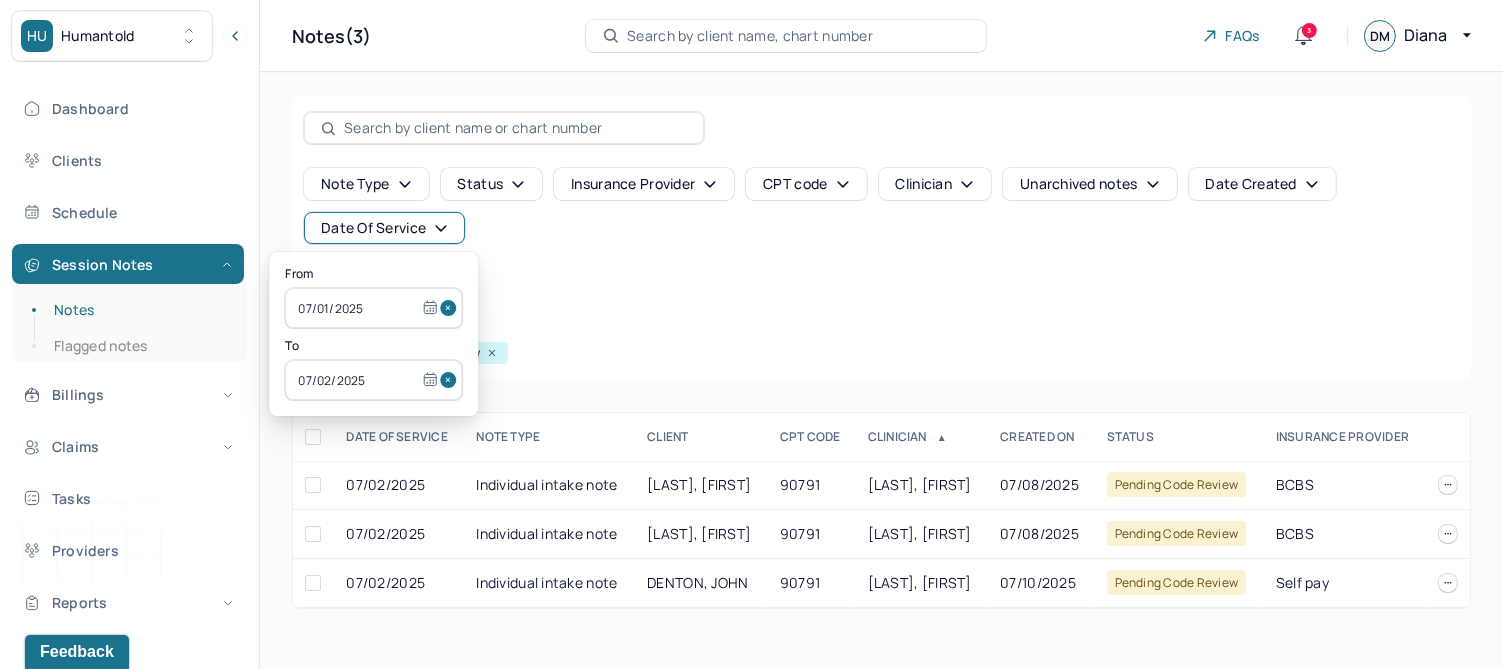 click on "Note type     Status     Insurance provider     CPT code     Clinician     Unarchived notes     Date Created     Date Of Service     Create note" at bounding box center (881, 234) 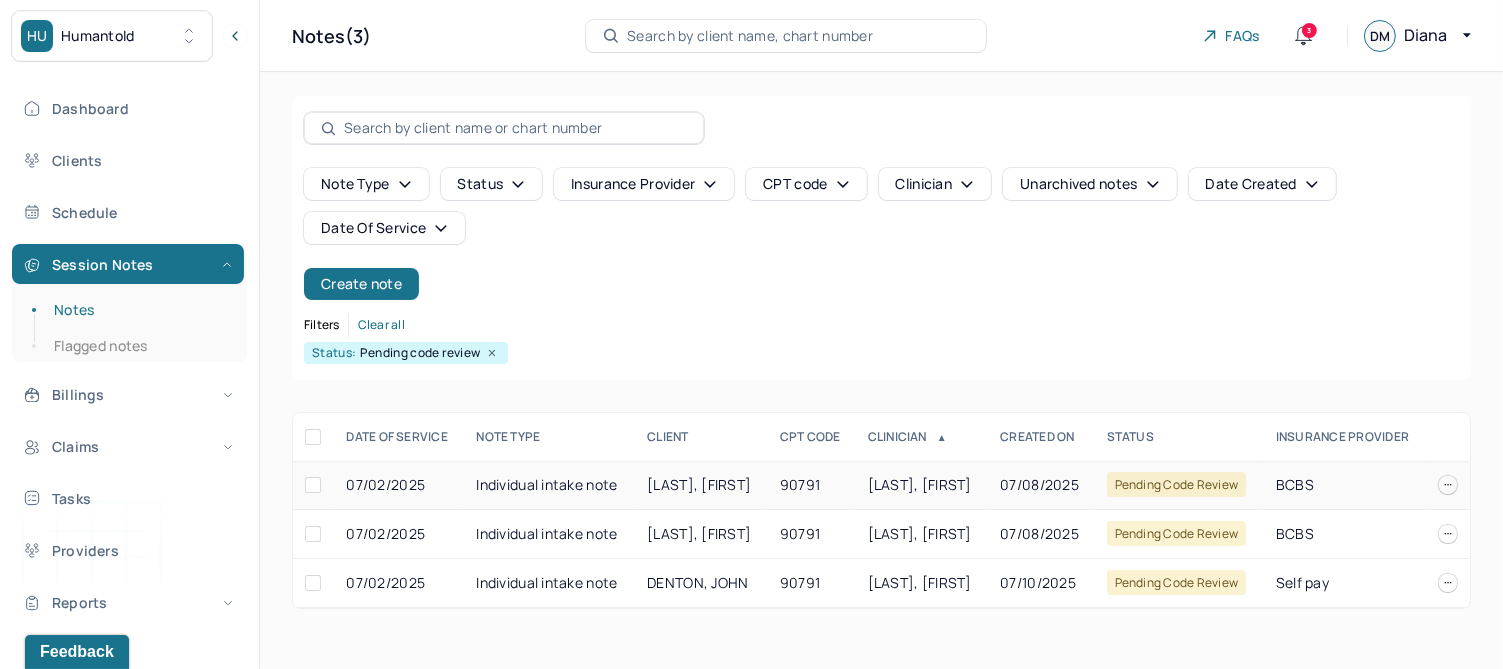 click on "[LAST], [FIRST]" at bounding box center (699, 484) 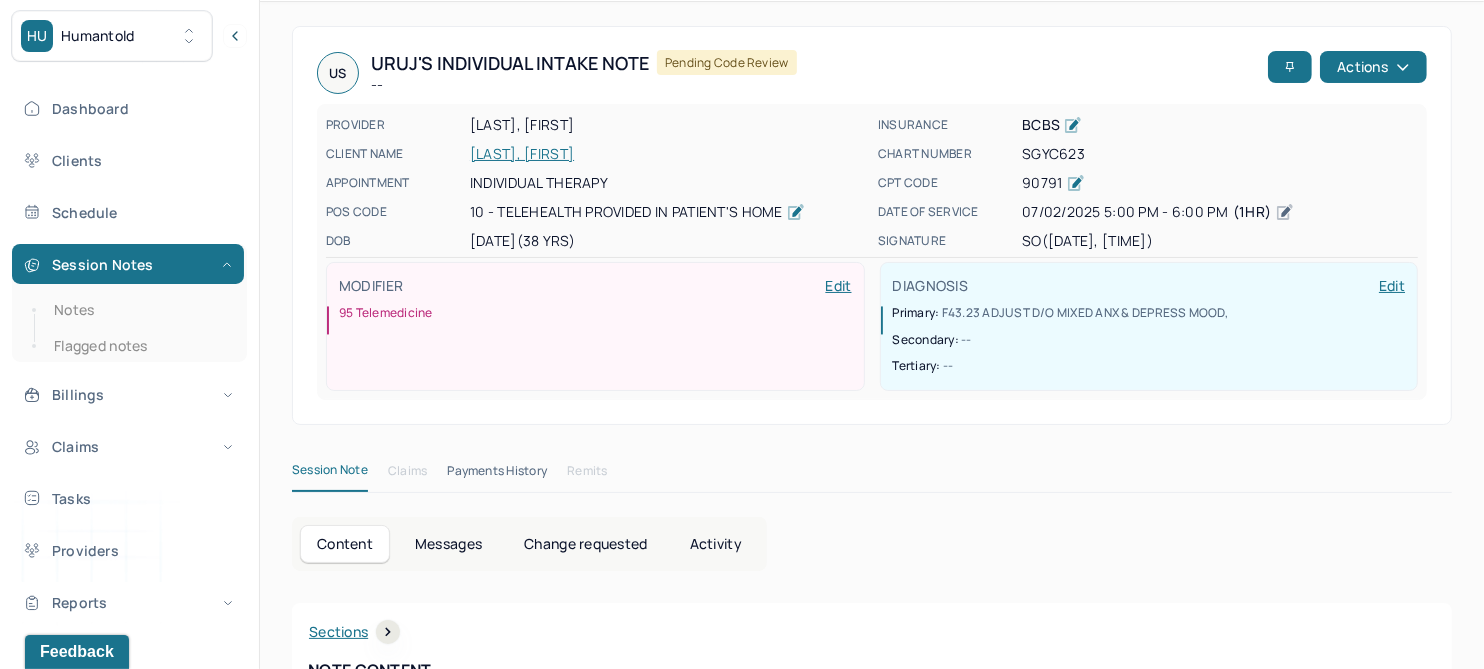 scroll, scrollTop: 125, scrollLeft: 0, axis: vertical 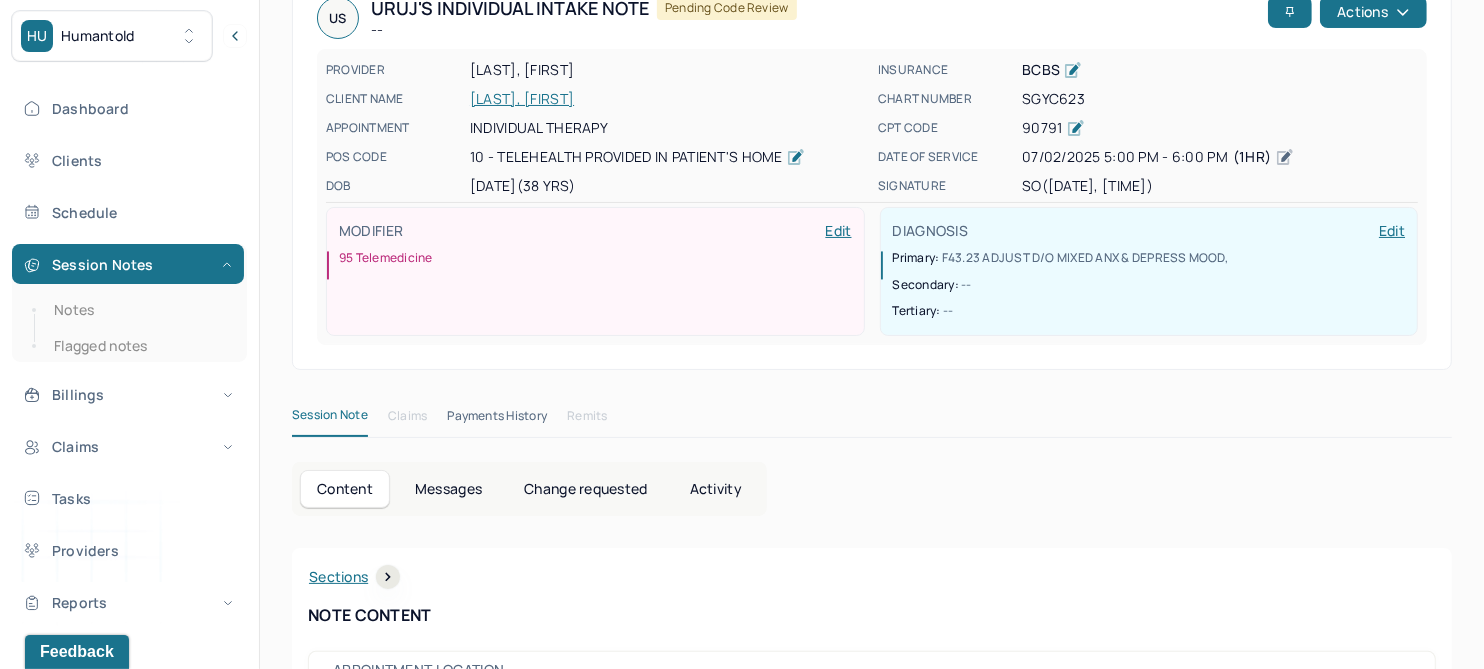 click on "Change requested" at bounding box center (585, 489) 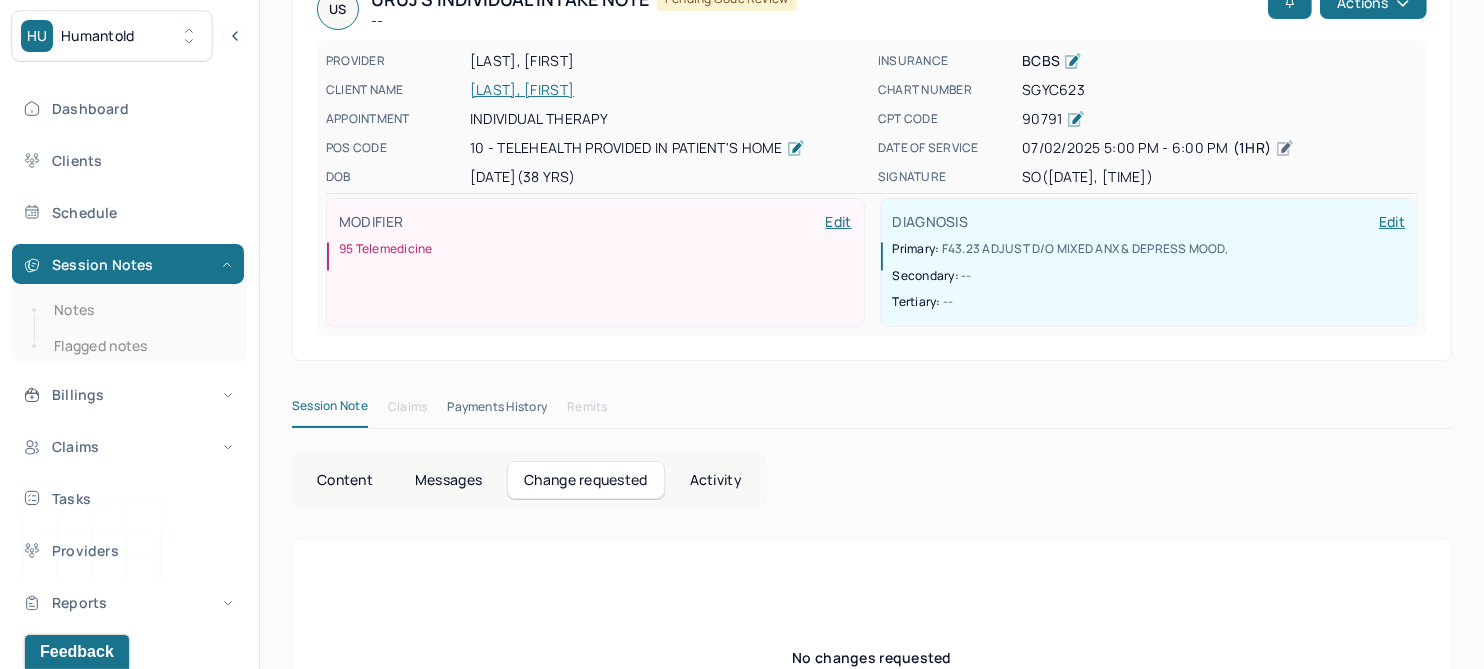 scroll, scrollTop: 0, scrollLeft: 0, axis: both 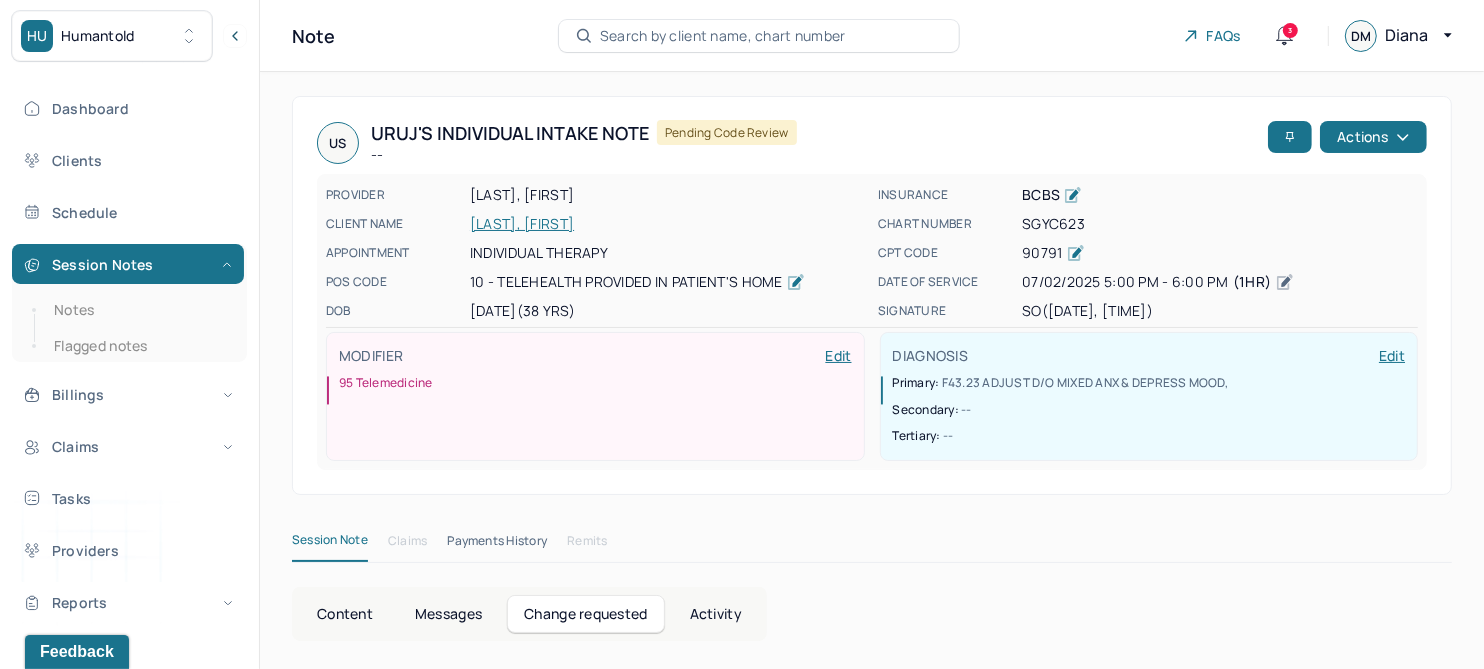 click on "[LAST], [FIRST]" at bounding box center [668, 224] 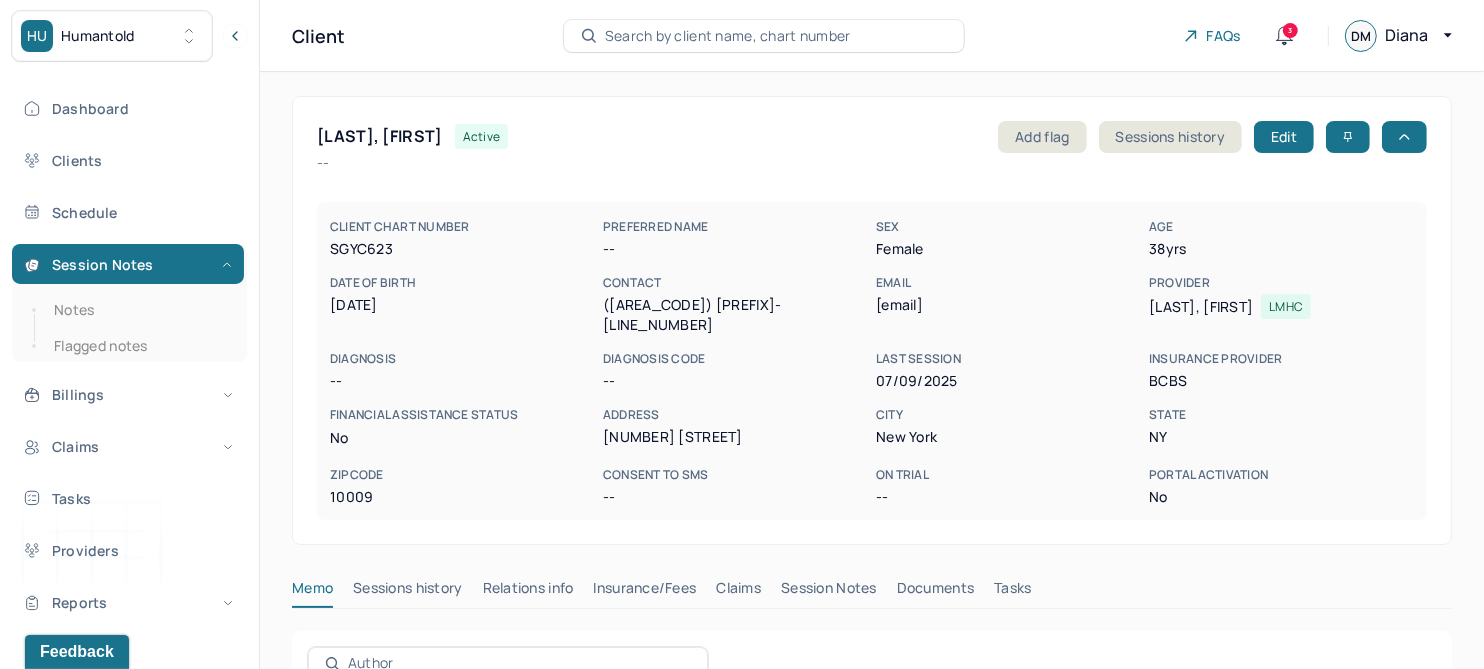 click on "Session Notes" at bounding box center (829, 592) 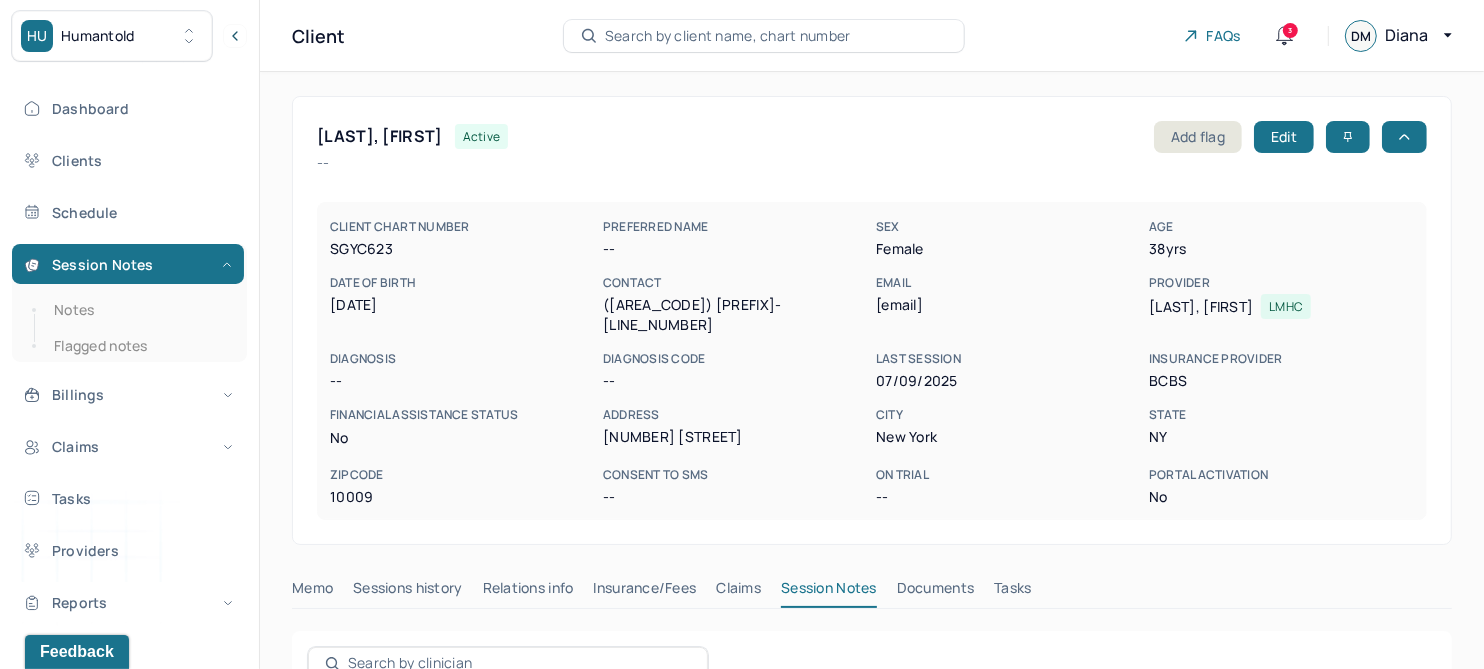 scroll, scrollTop: 374, scrollLeft: 0, axis: vertical 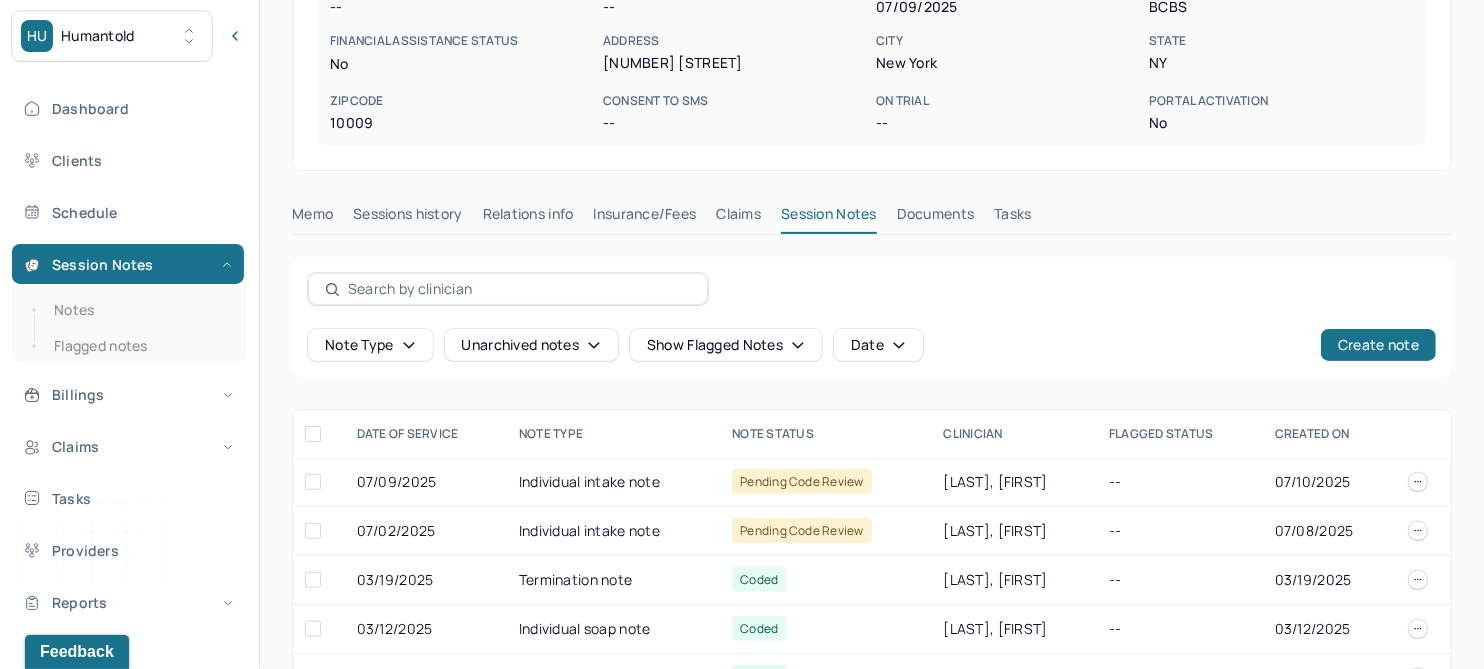 click on "Unarchived notes" at bounding box center (531, 345) 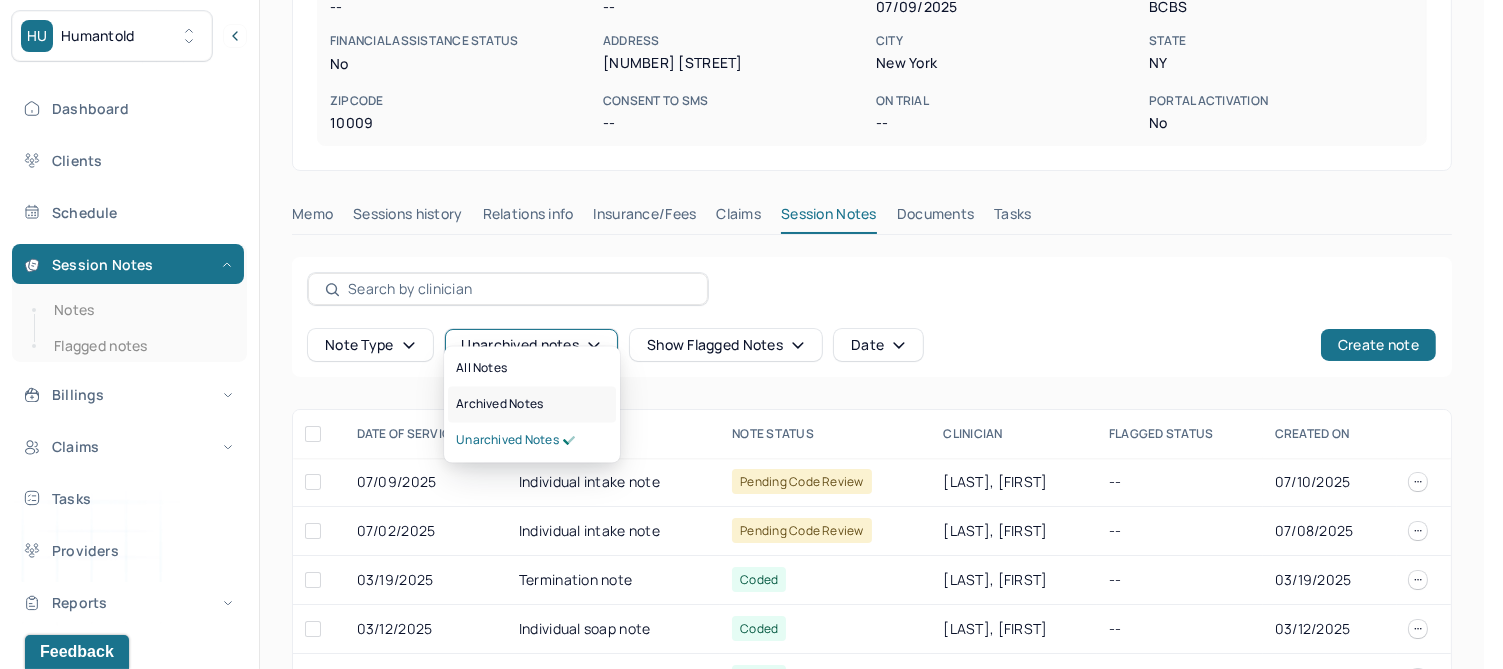 click on "Archived notes" at bounding box center (499, 405) 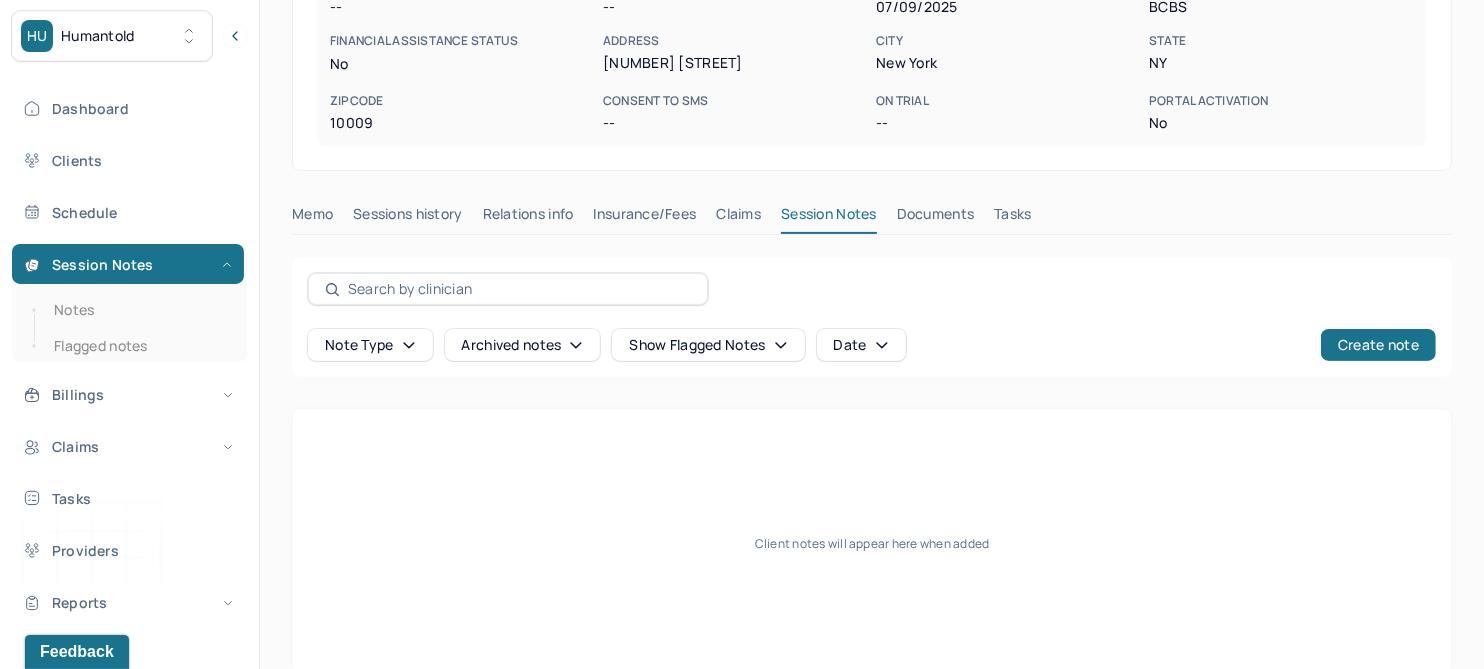 click on "Claims" at bounding box center [738, 218] 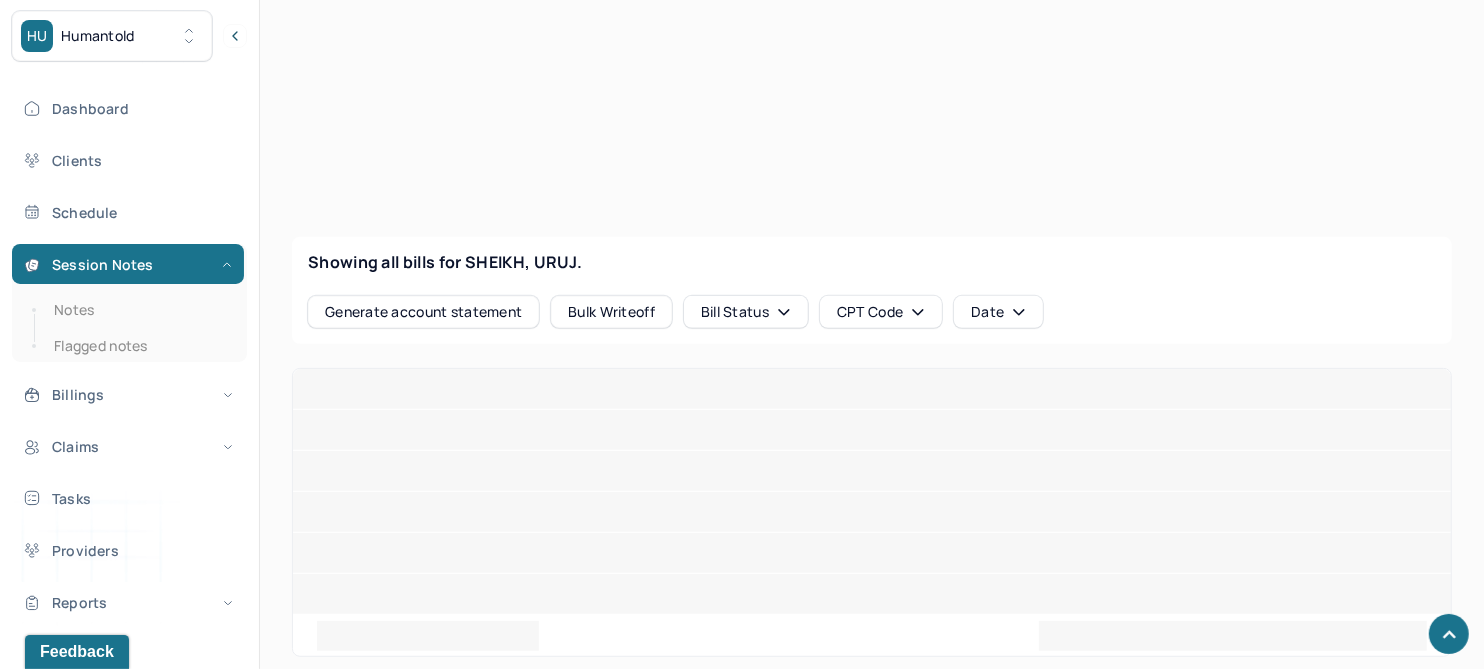 scroll, scrollTop: 666, scrollLeft: 0, axis: vertical 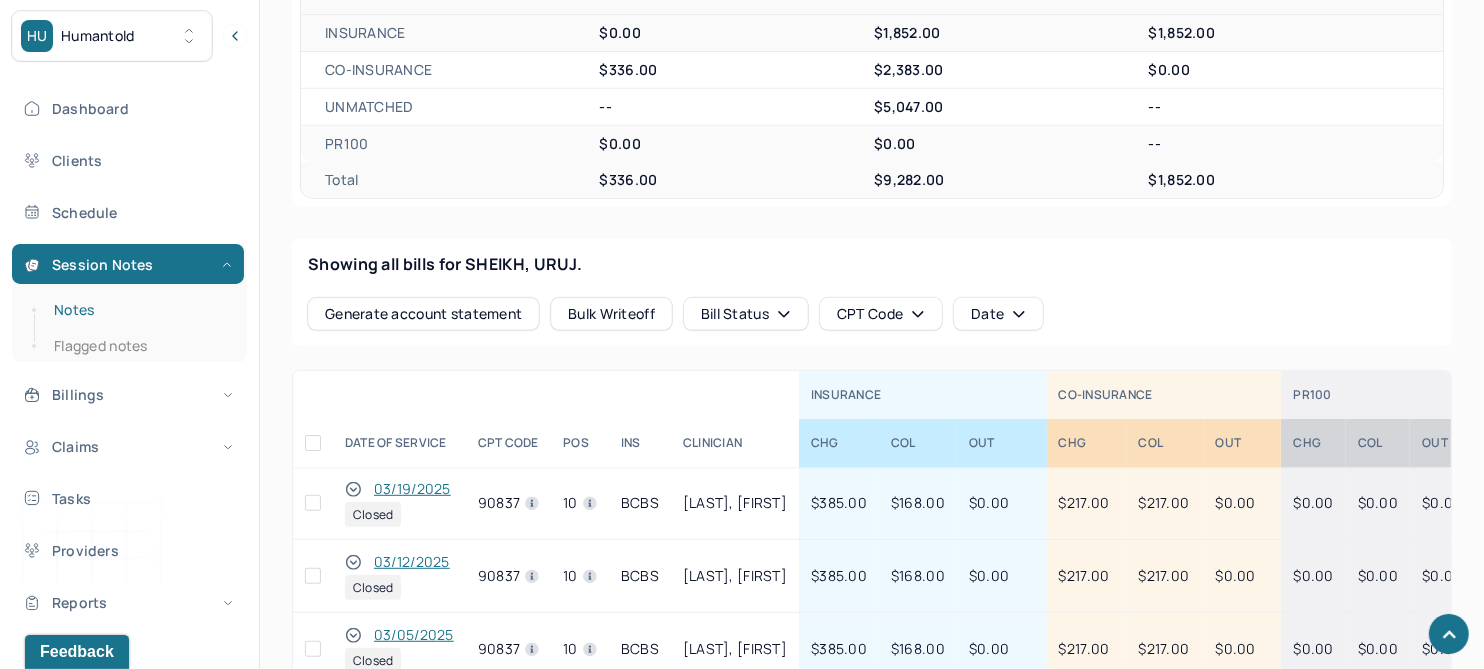 click on "Notes" at bounding box center [139, 310] 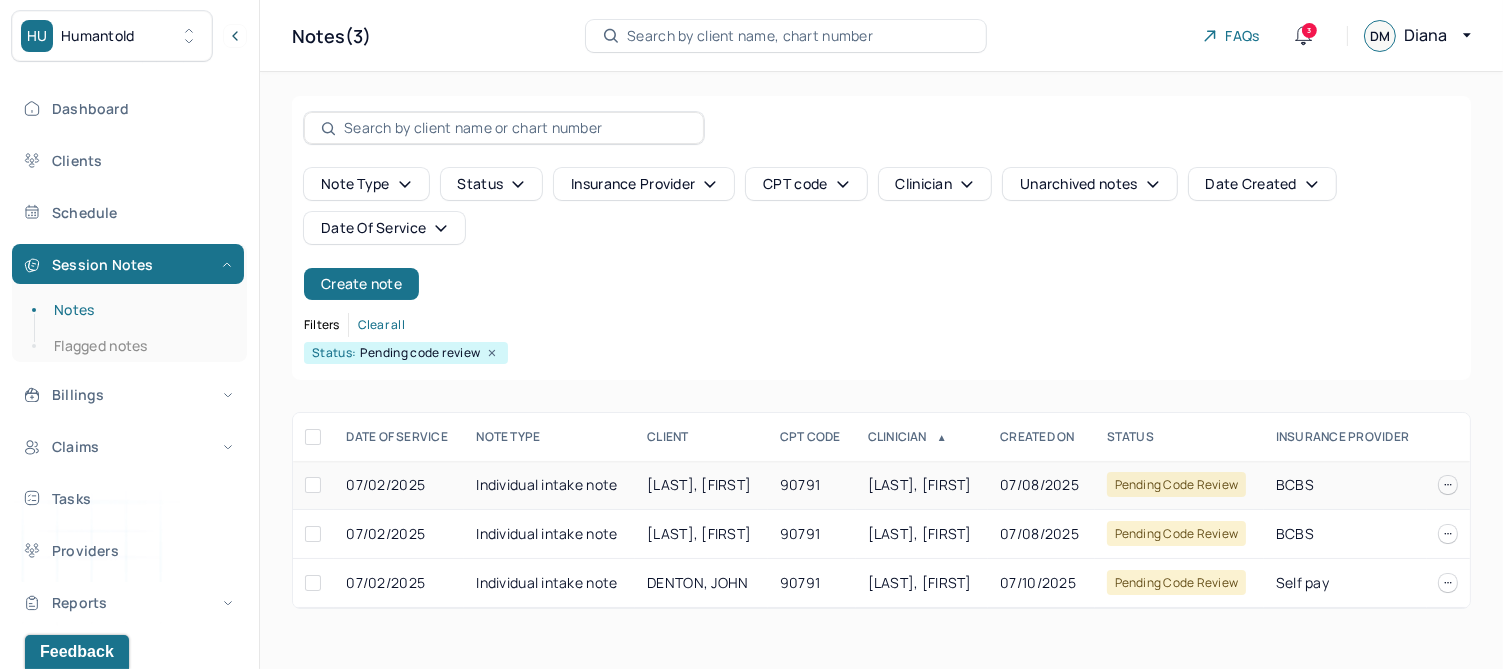 click on "[LAST], [FIRST]" at bounding box center [699, 484] 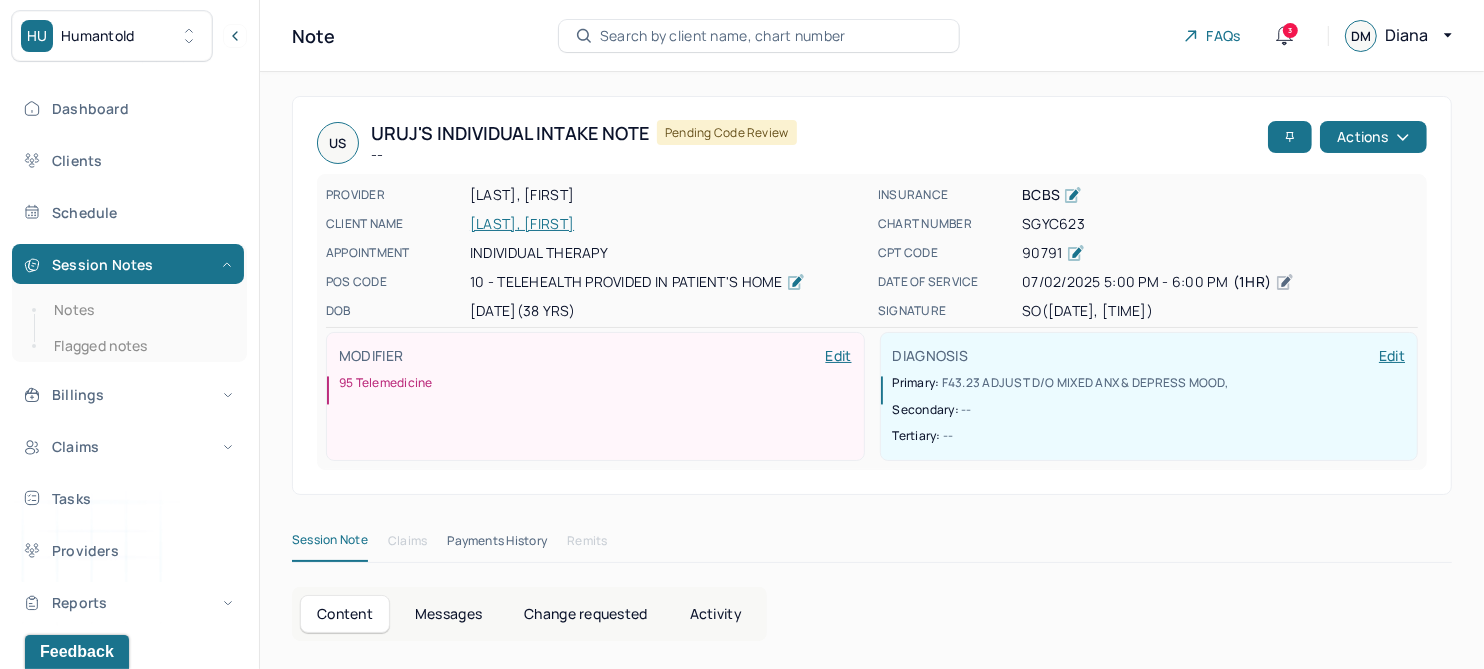 click on "SGYC623" at bounding box center [1220, 224] 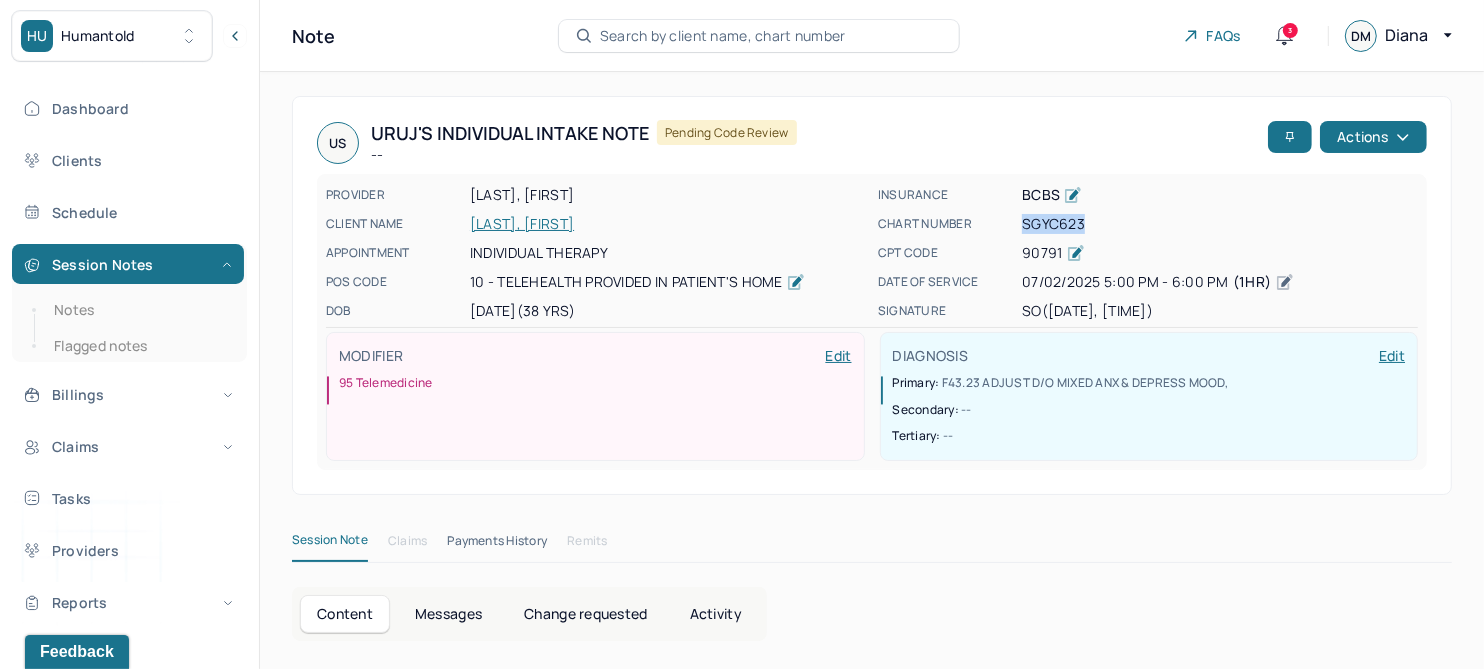 click on "SGYC623" at bounding box center [1220, 224] 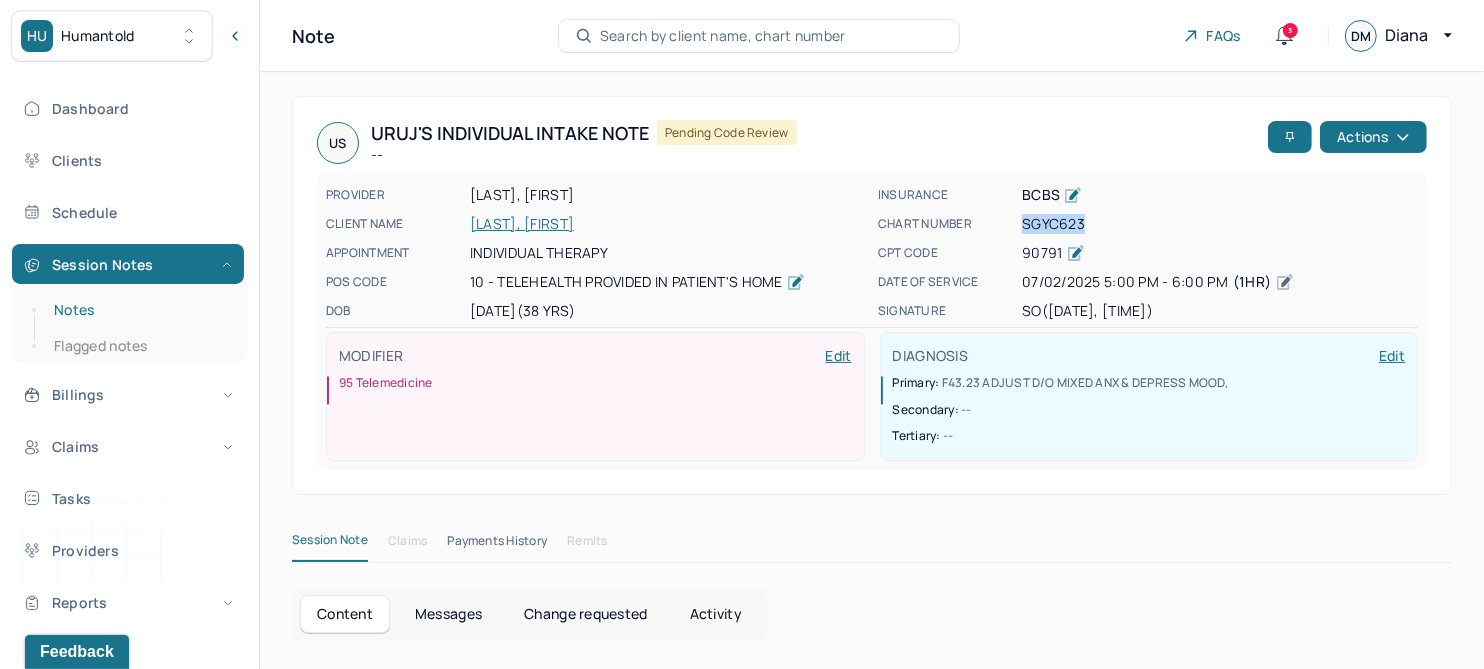 click on "Notes" at bounding box center (139, 310) 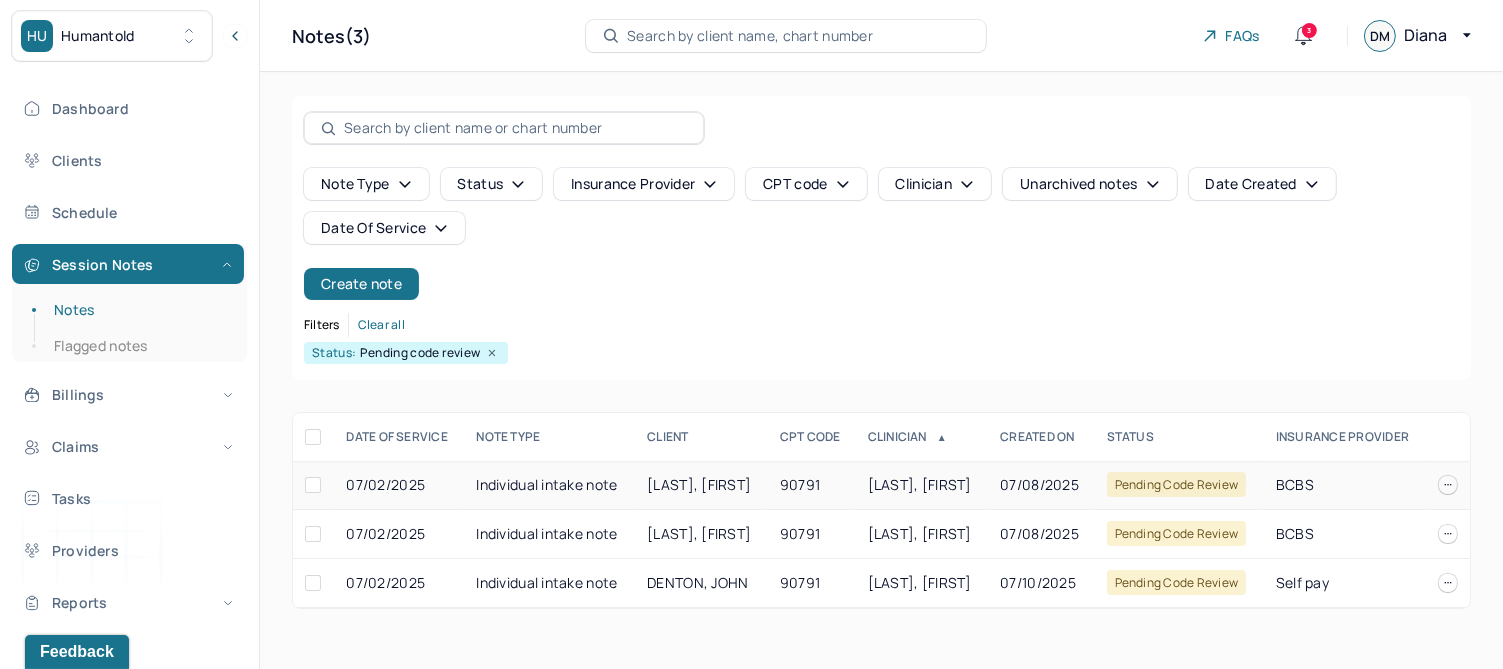 click on "[LAST], [FIRST]" at bounding box center (699, 484) 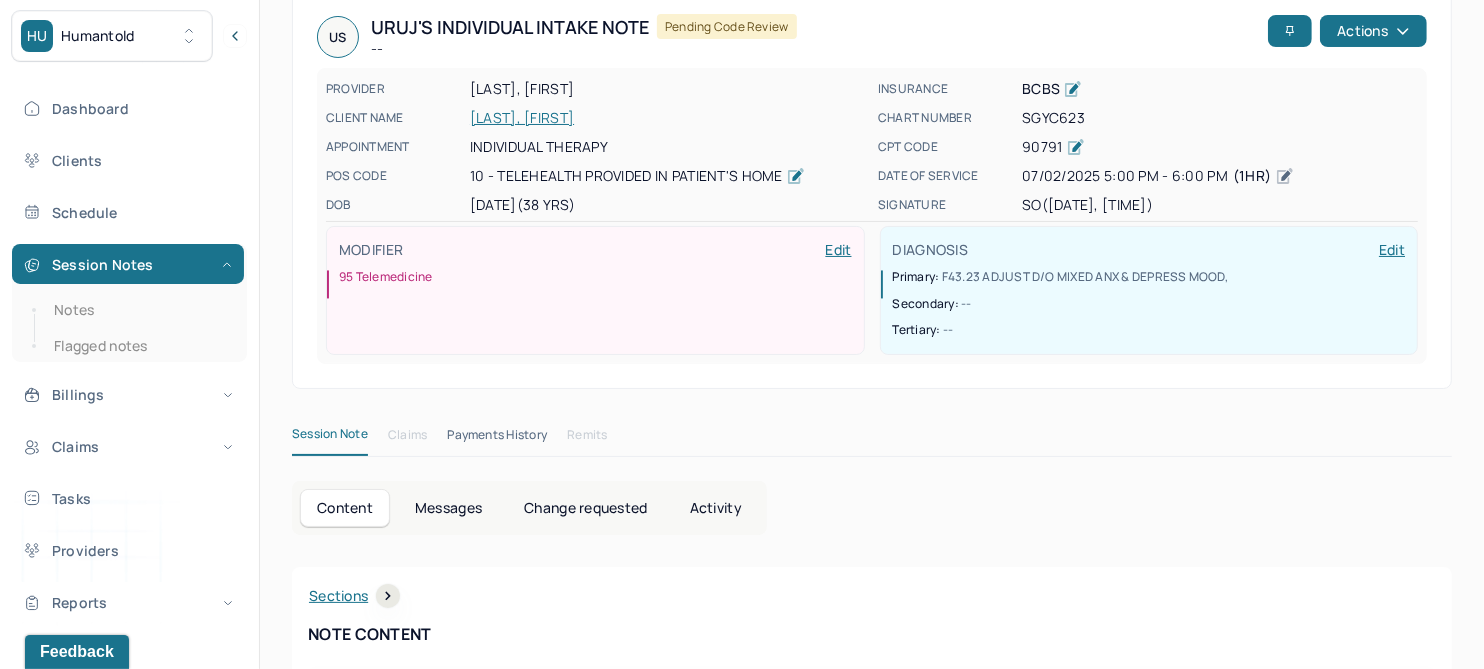 scroll, scrollTop: 0, scrollLeft: 0, axis: both 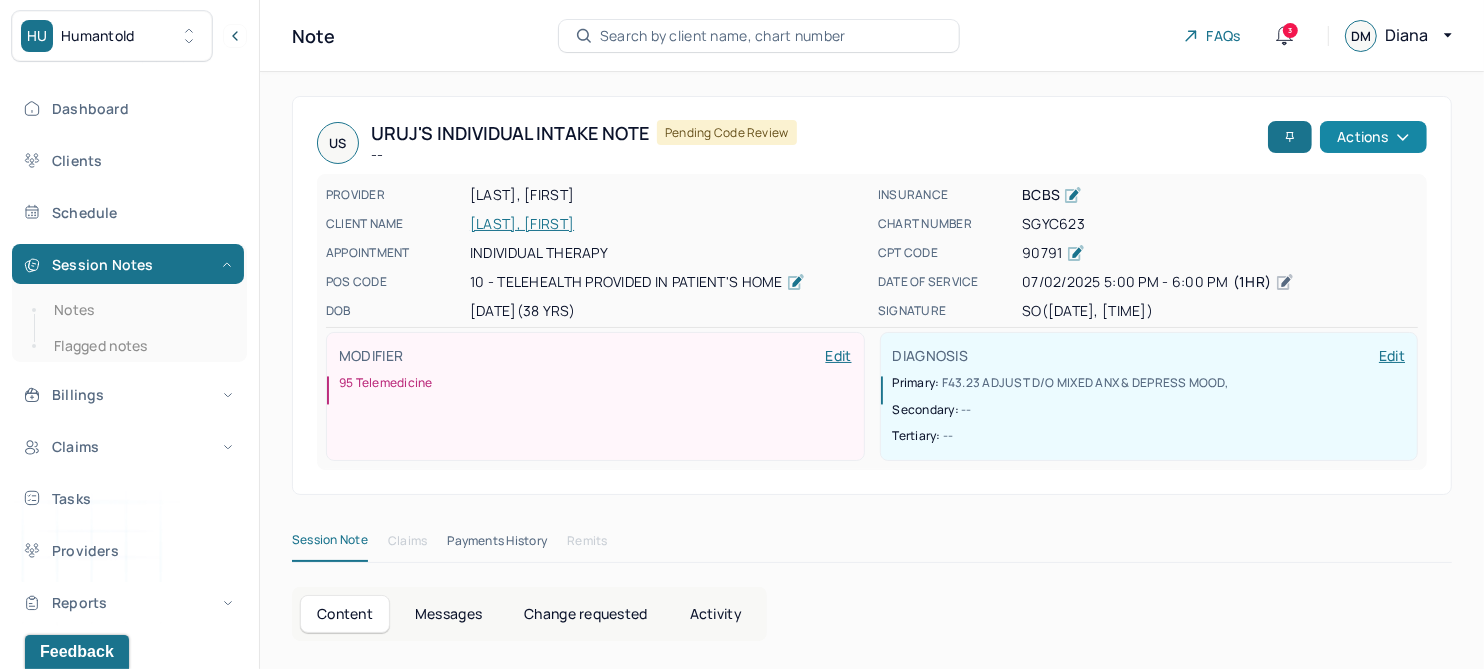 click 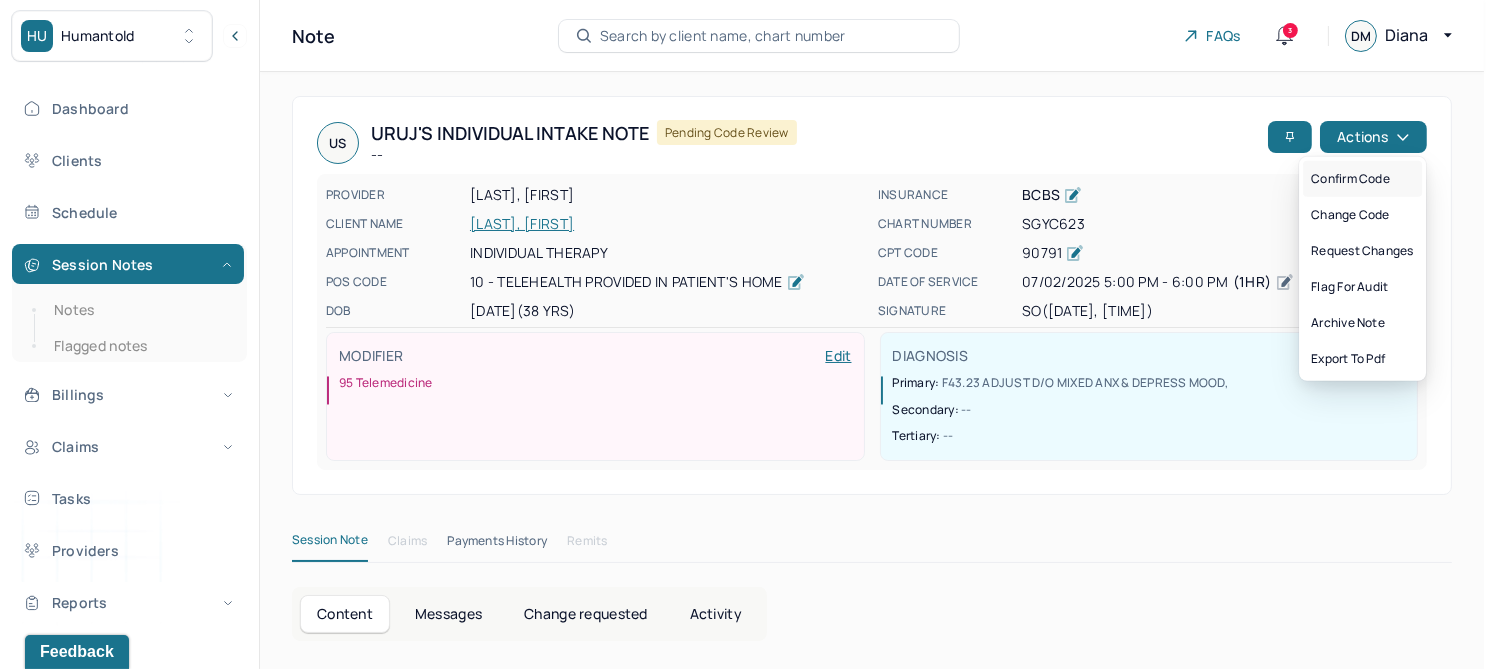 click on "Confirm code" at bounding box center (1362, 179) 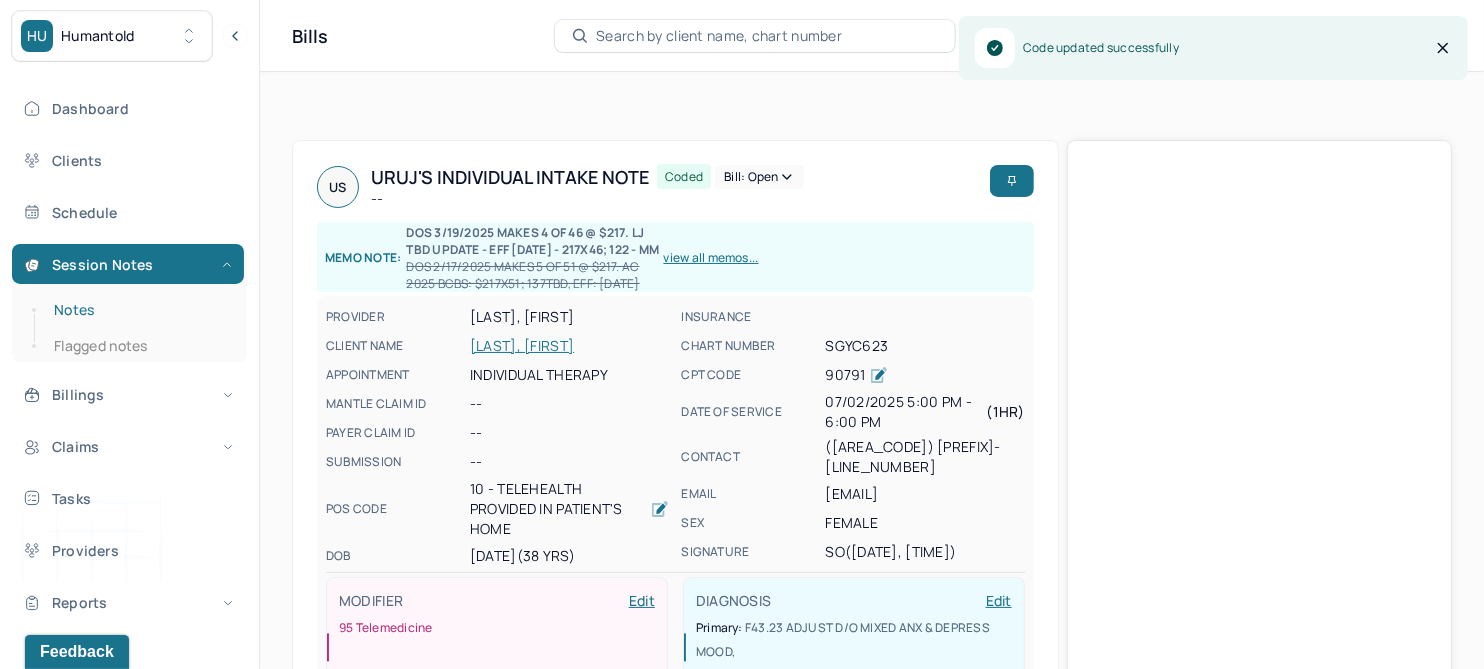 click on "Notes" at bounding box center [139, 310] 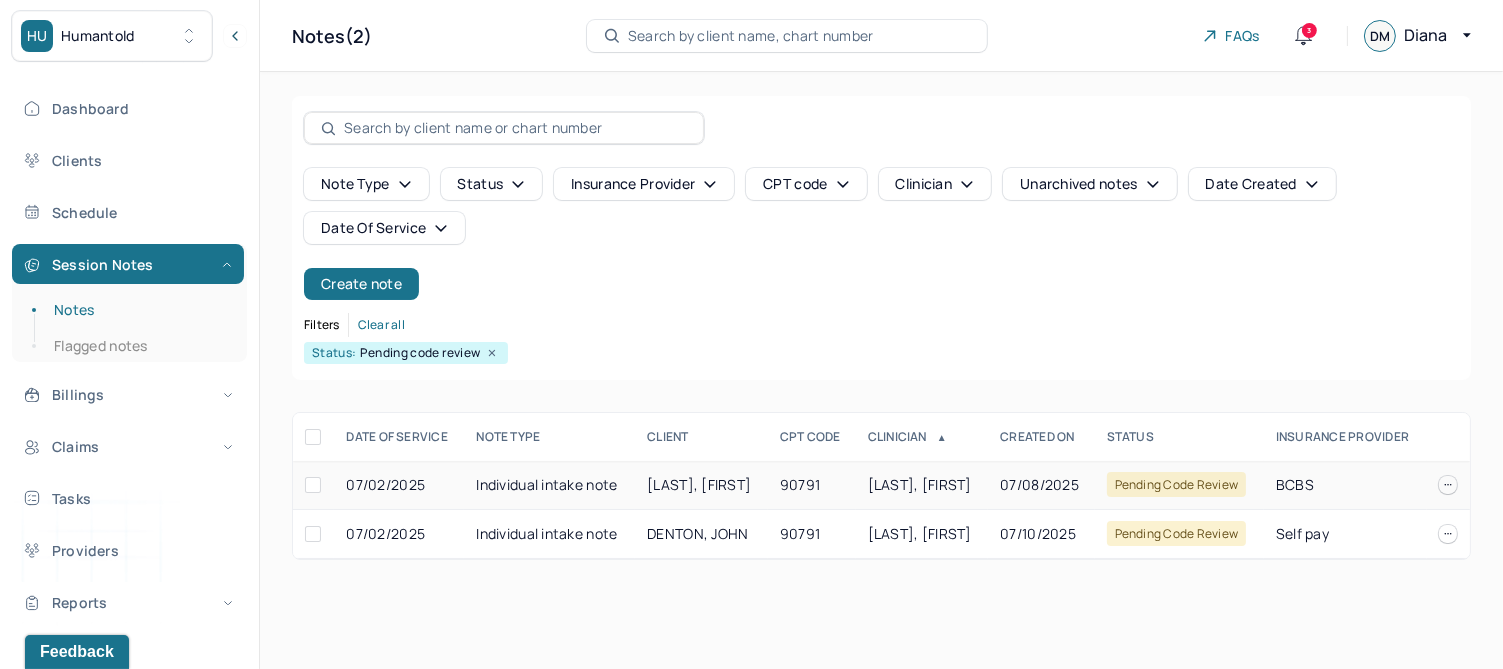 click on "[LAST], [FIRST]" at bounding box center [699, 484] 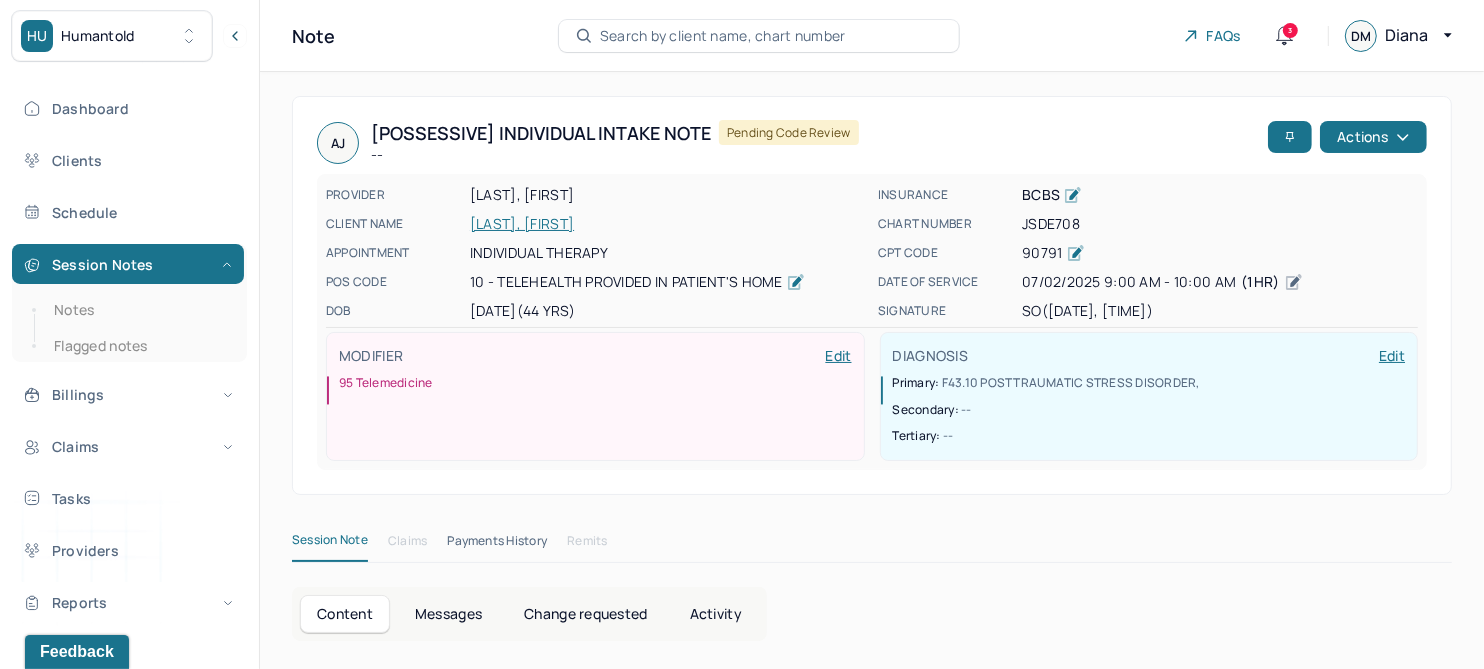 click on "JSDE708" at bounding box center [1220, 224] 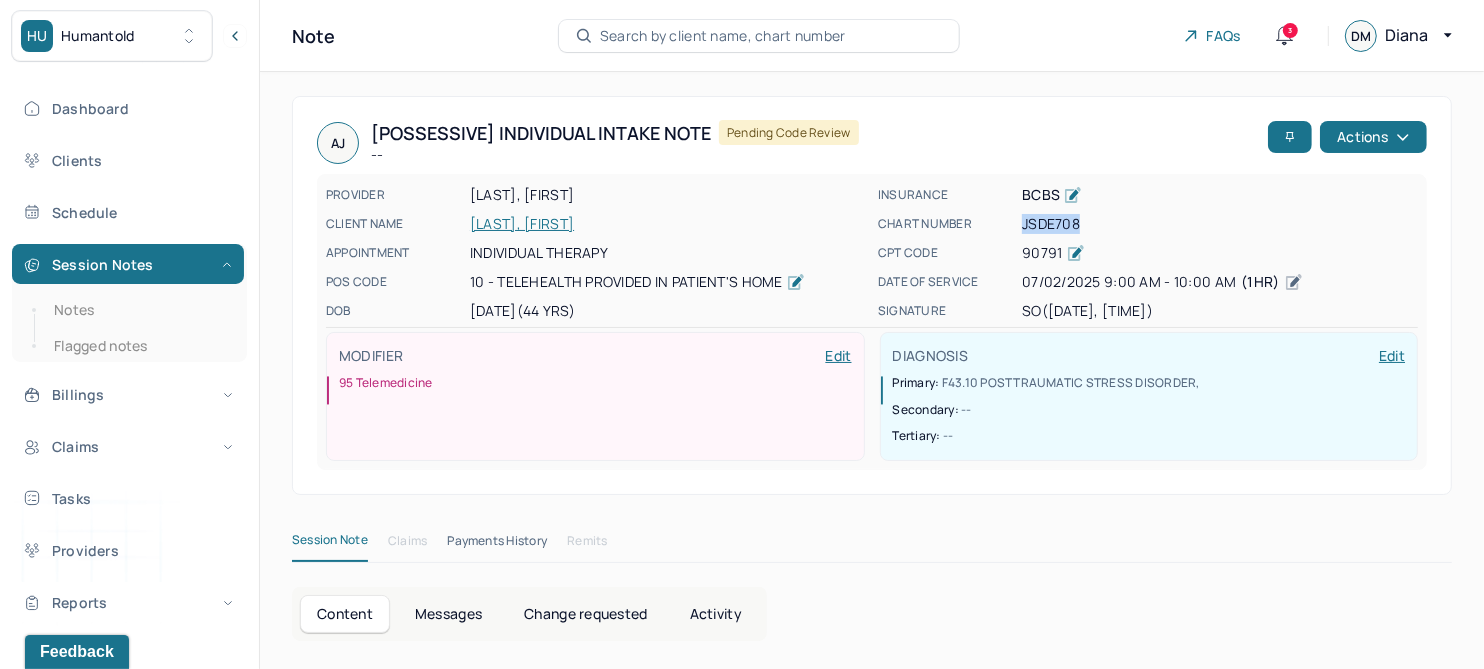 click on "JSDE708" at bounding box center (1220, 224) 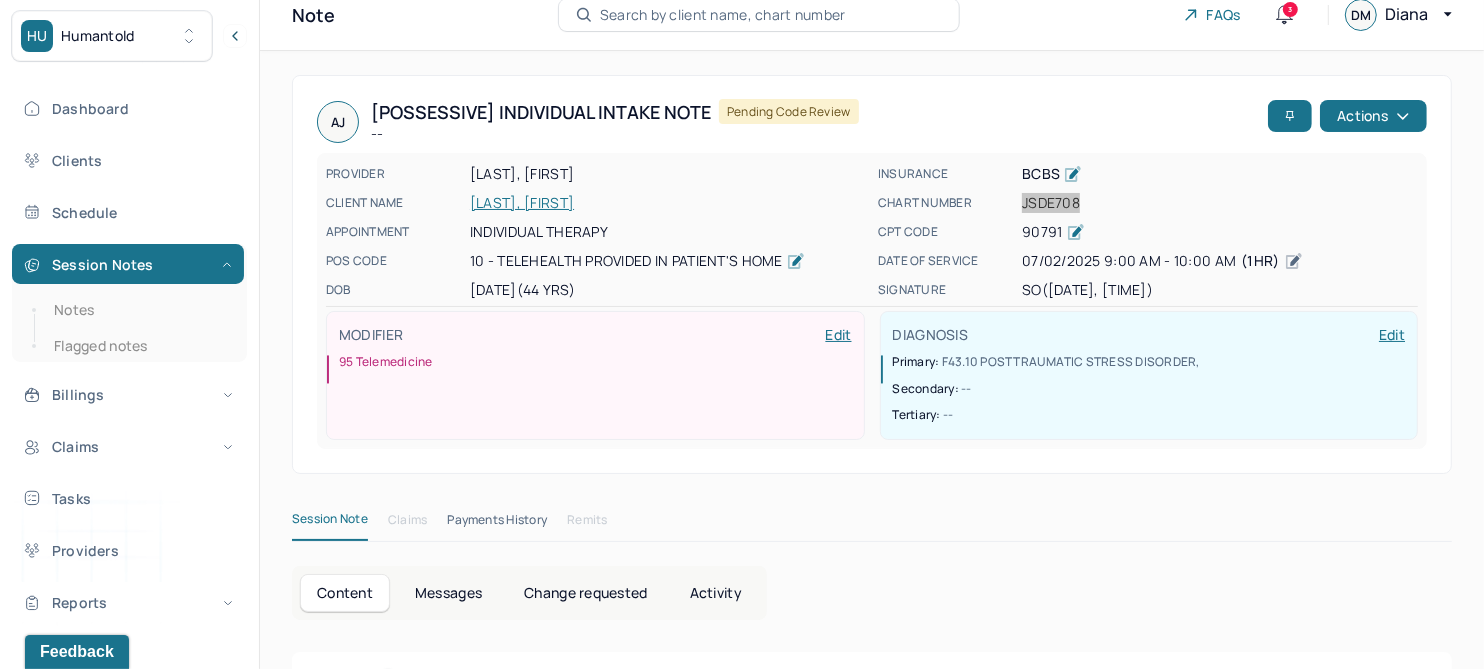 scroll, scrollTop: 0, scrollLeft: 0, axis: both 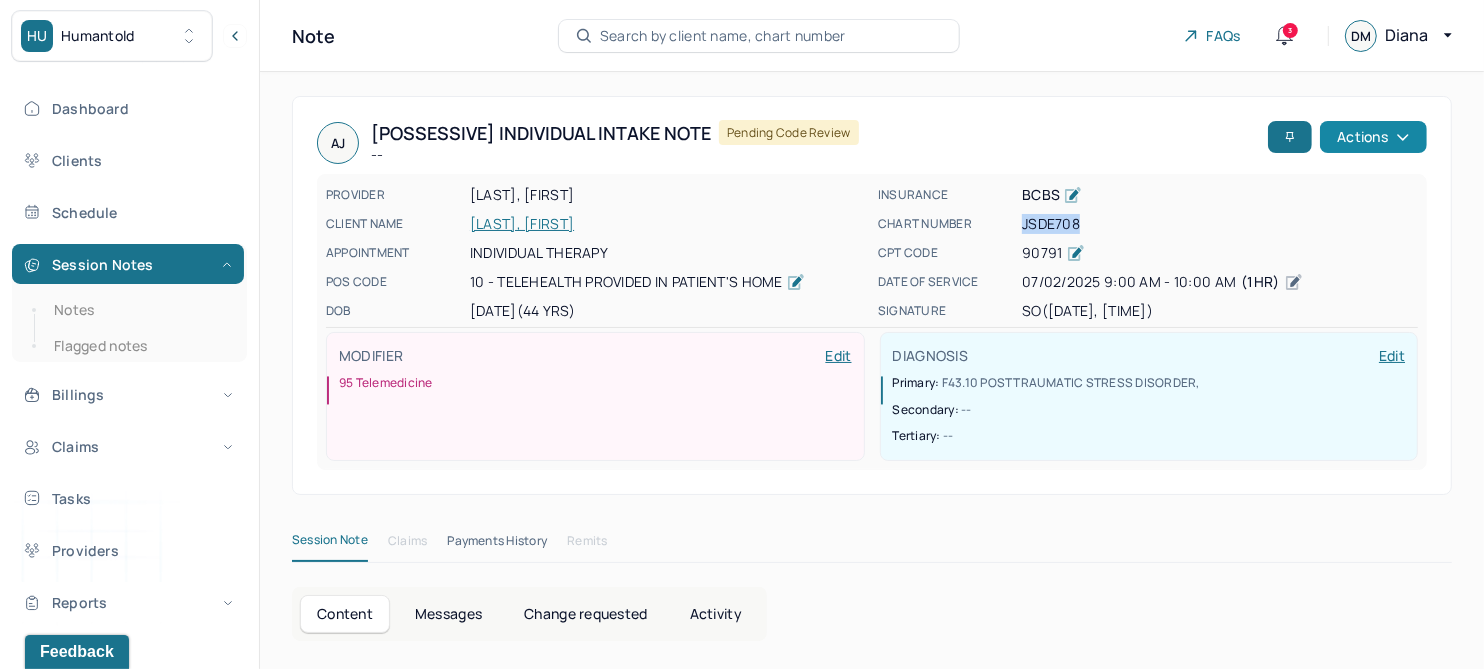 click on "Actions" at bounding box center [1373, 137] 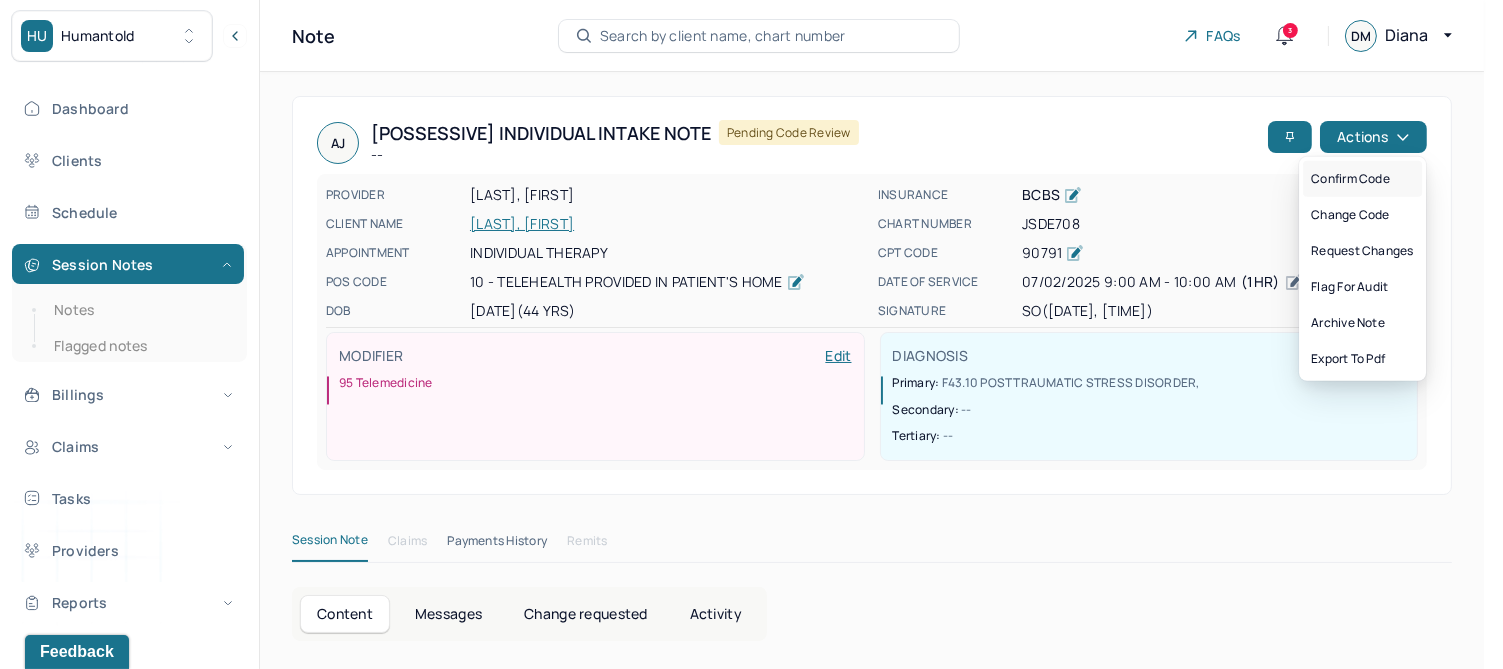 click on "Confirm code" at bounding box center [1362, 179] 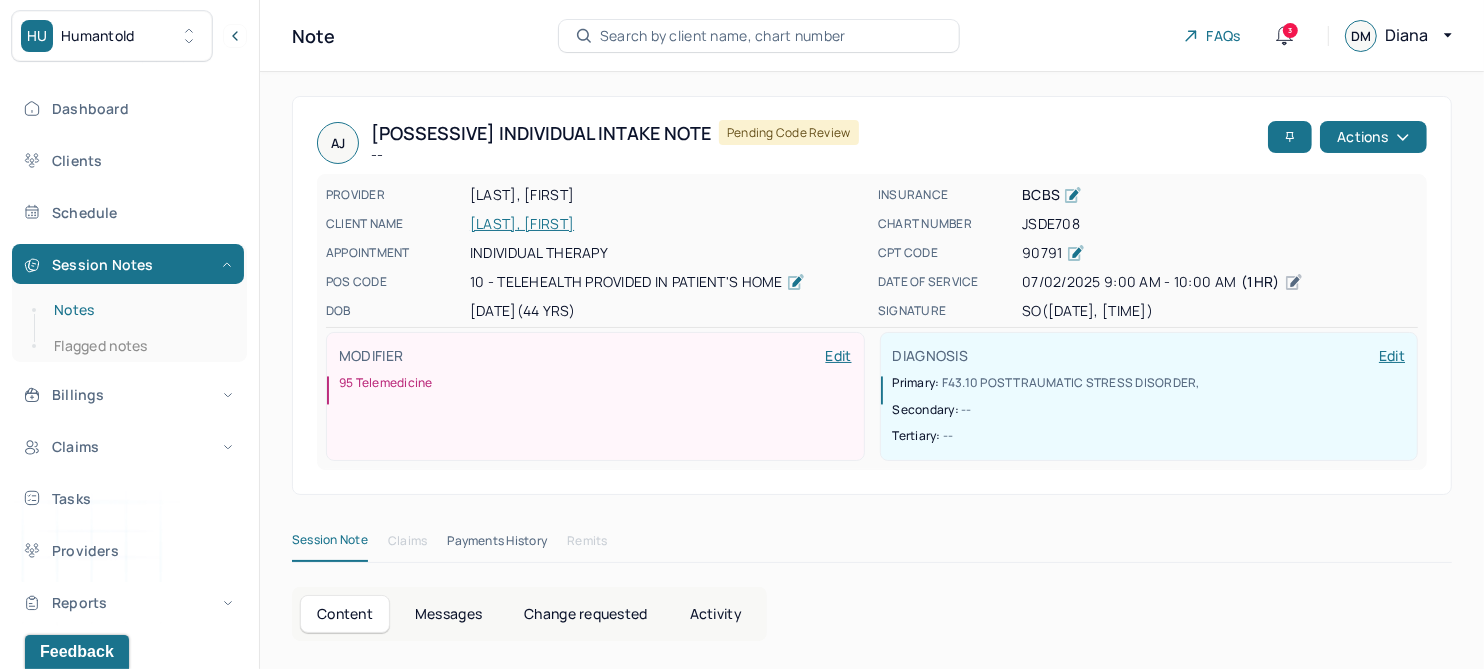 click on "Notes" at bounding box center [139, 310] 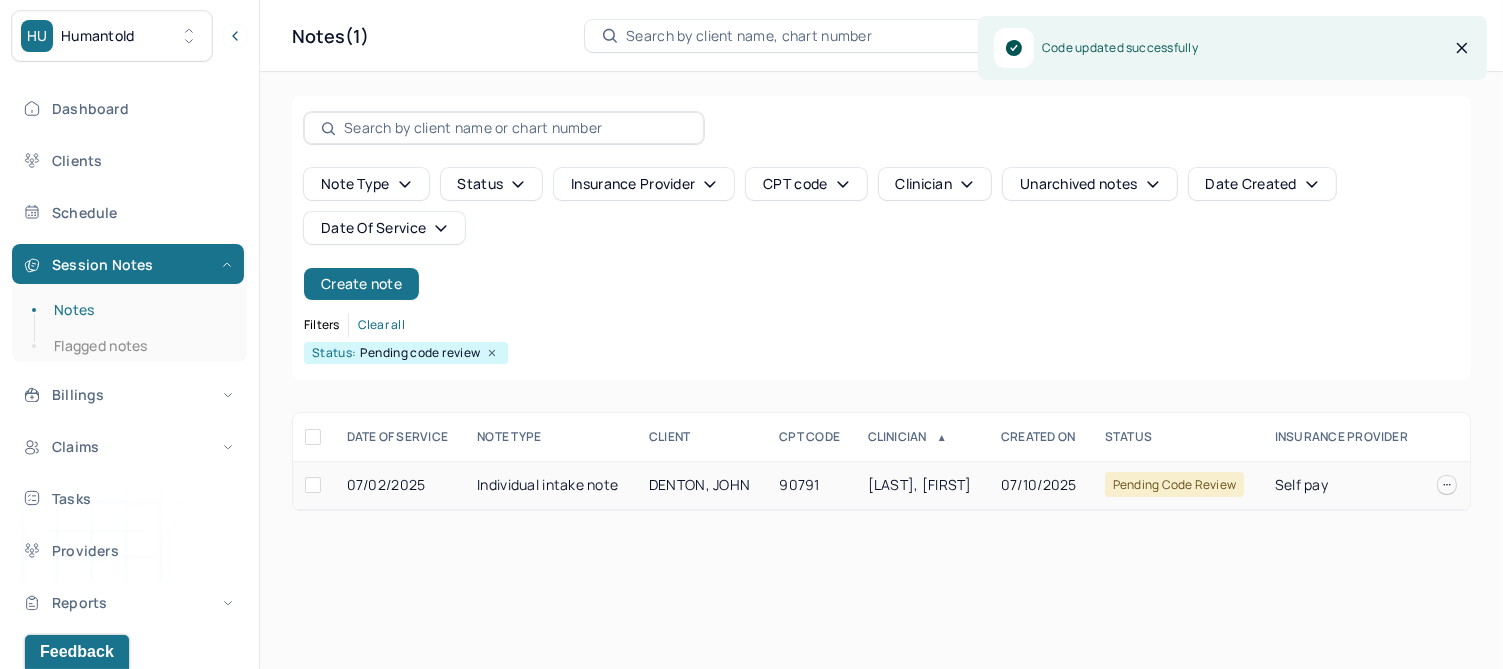 click on "90791" at bounding box center (811, 485) 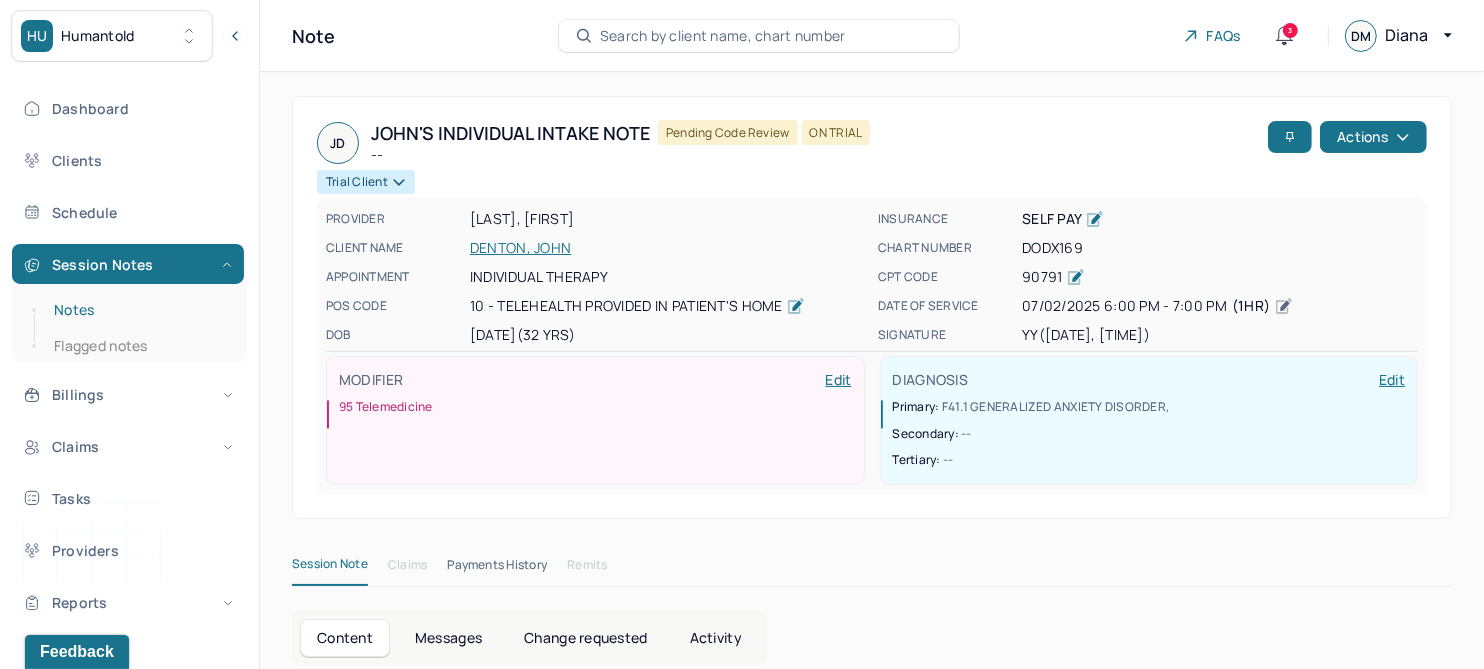 click on "Notes" at bounding box center (139, 310) 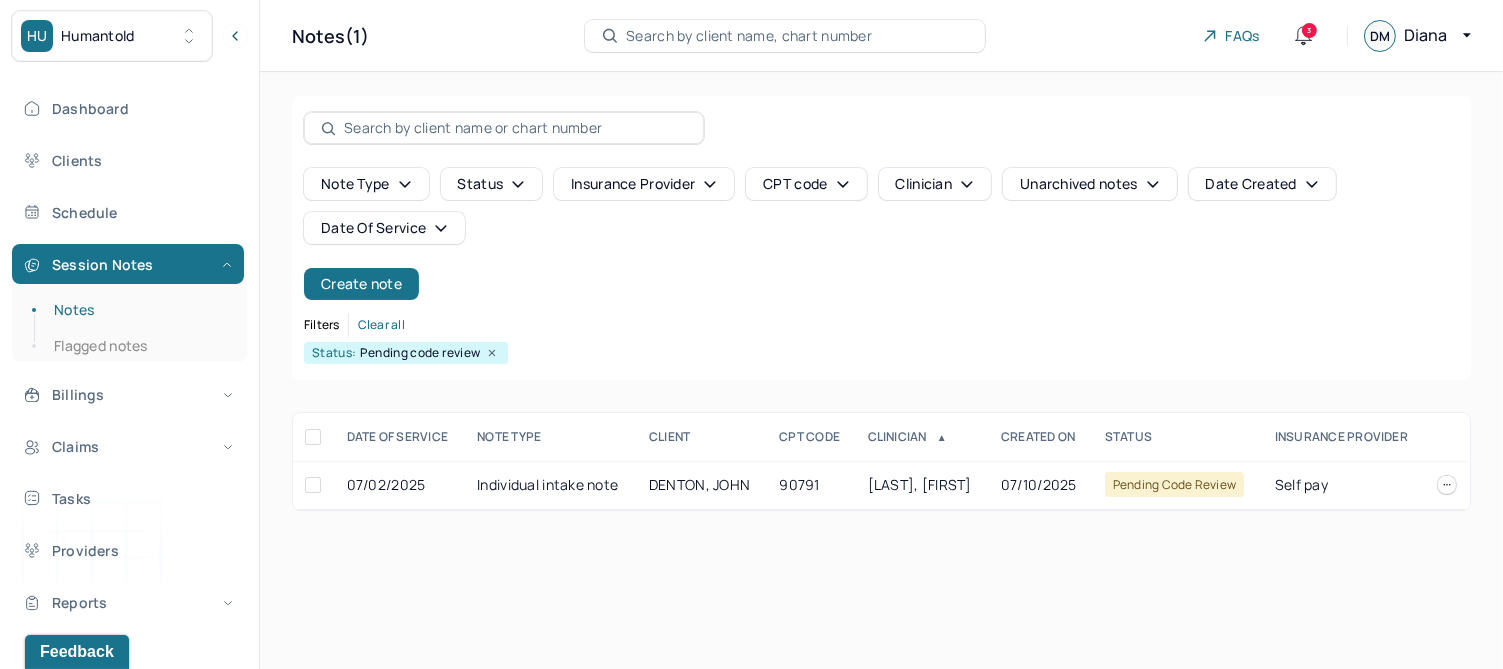 click 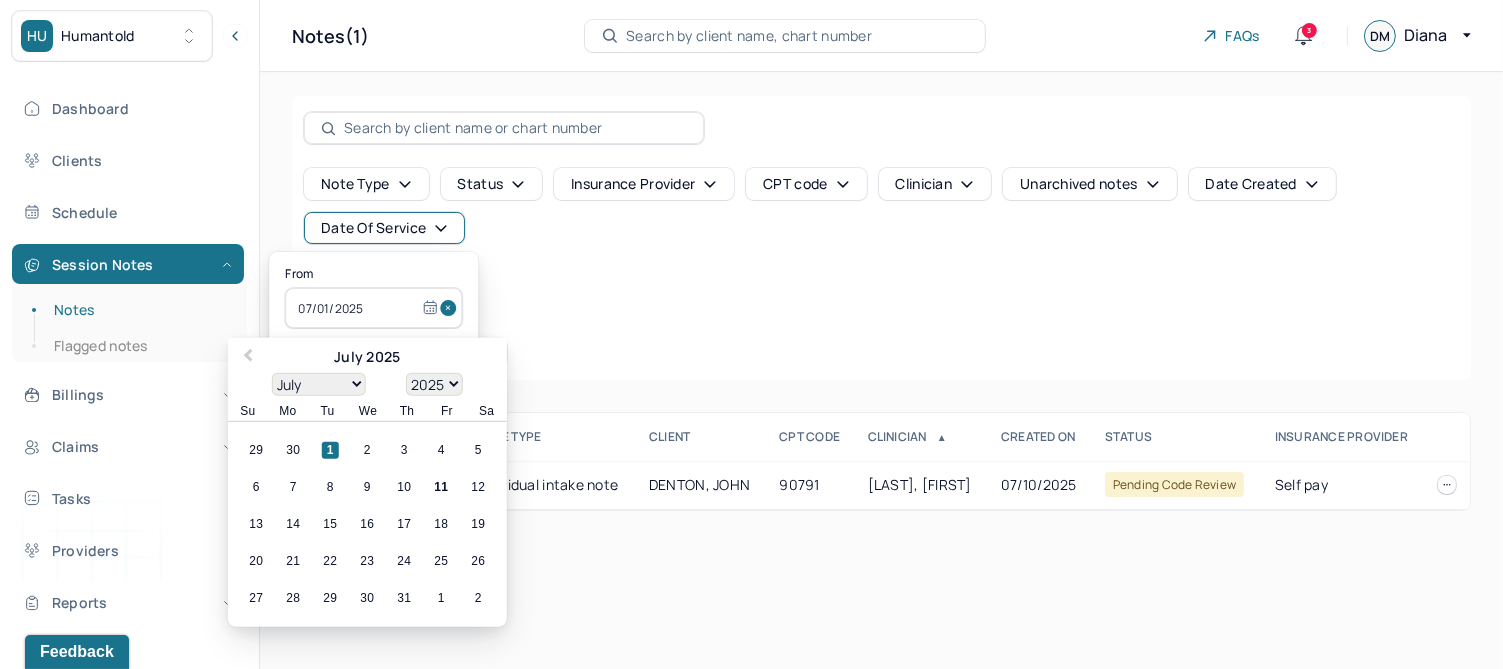 click at bounding box center [451, 308] 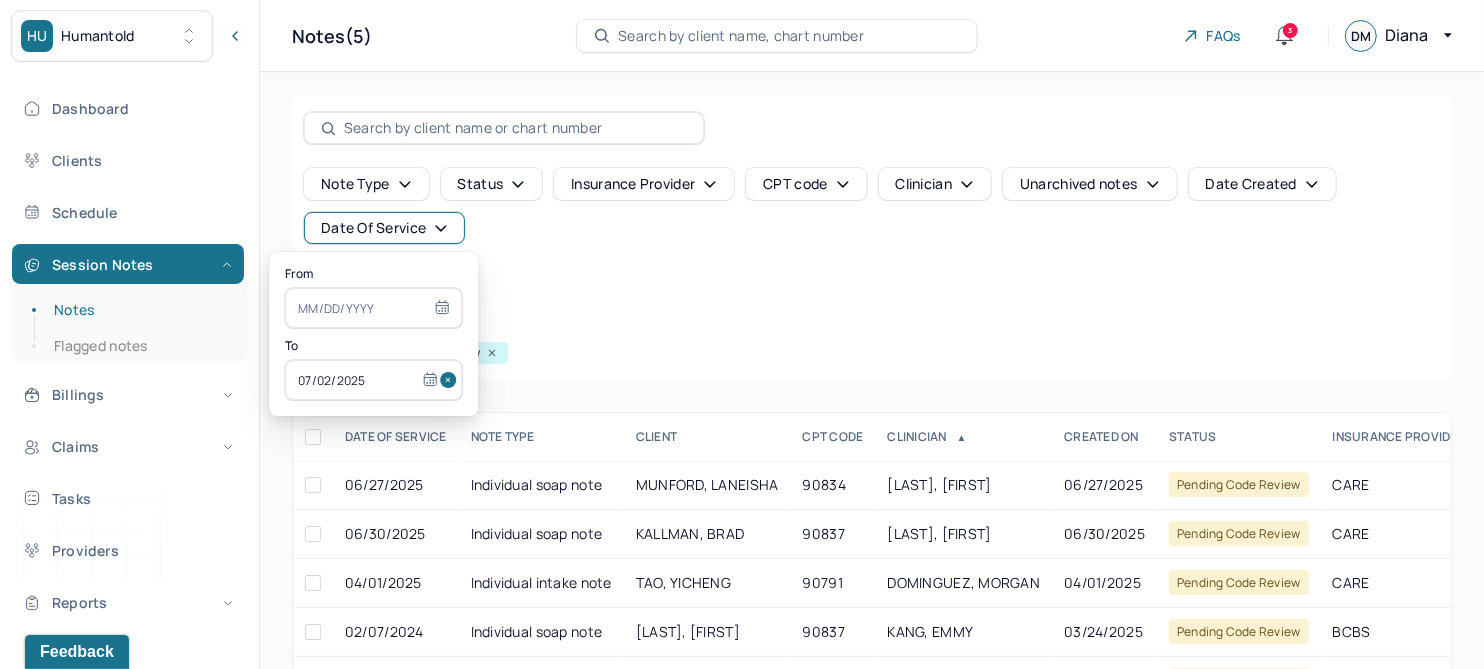 click at bounding box center [451, 380] 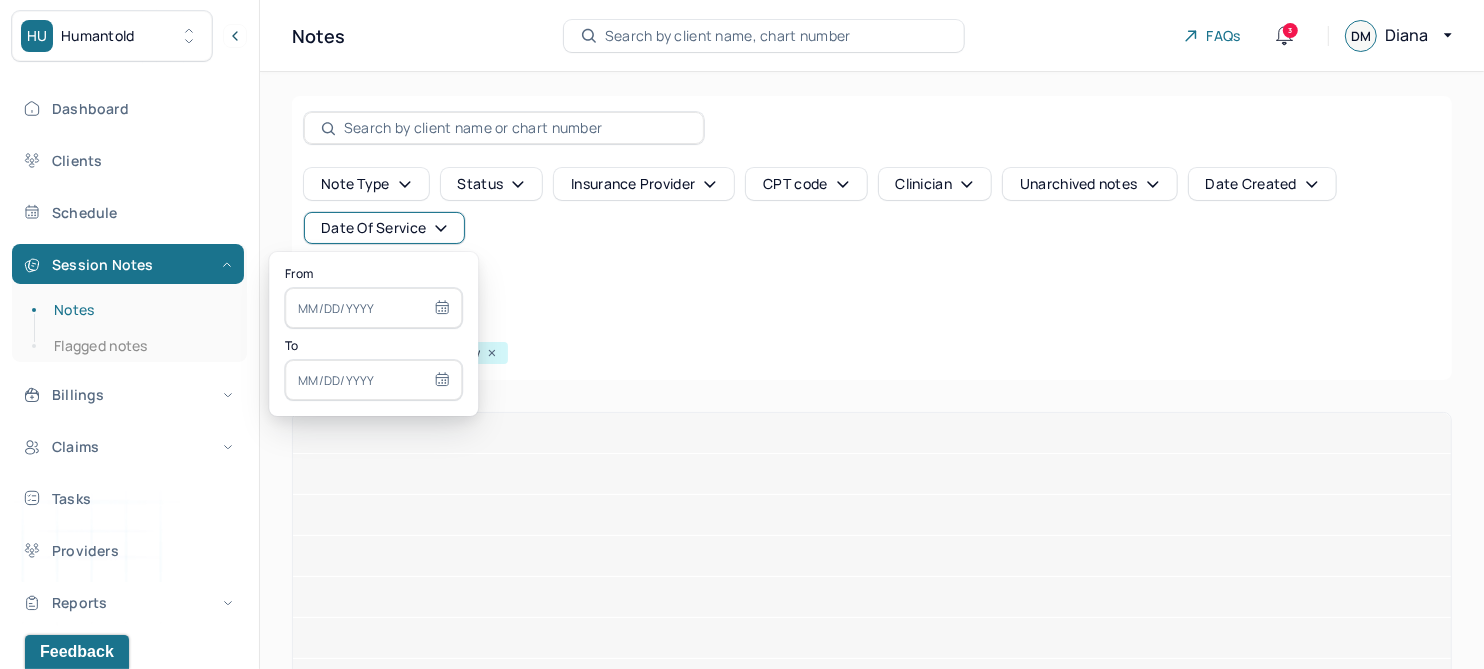click at bounding box center [373, 308] 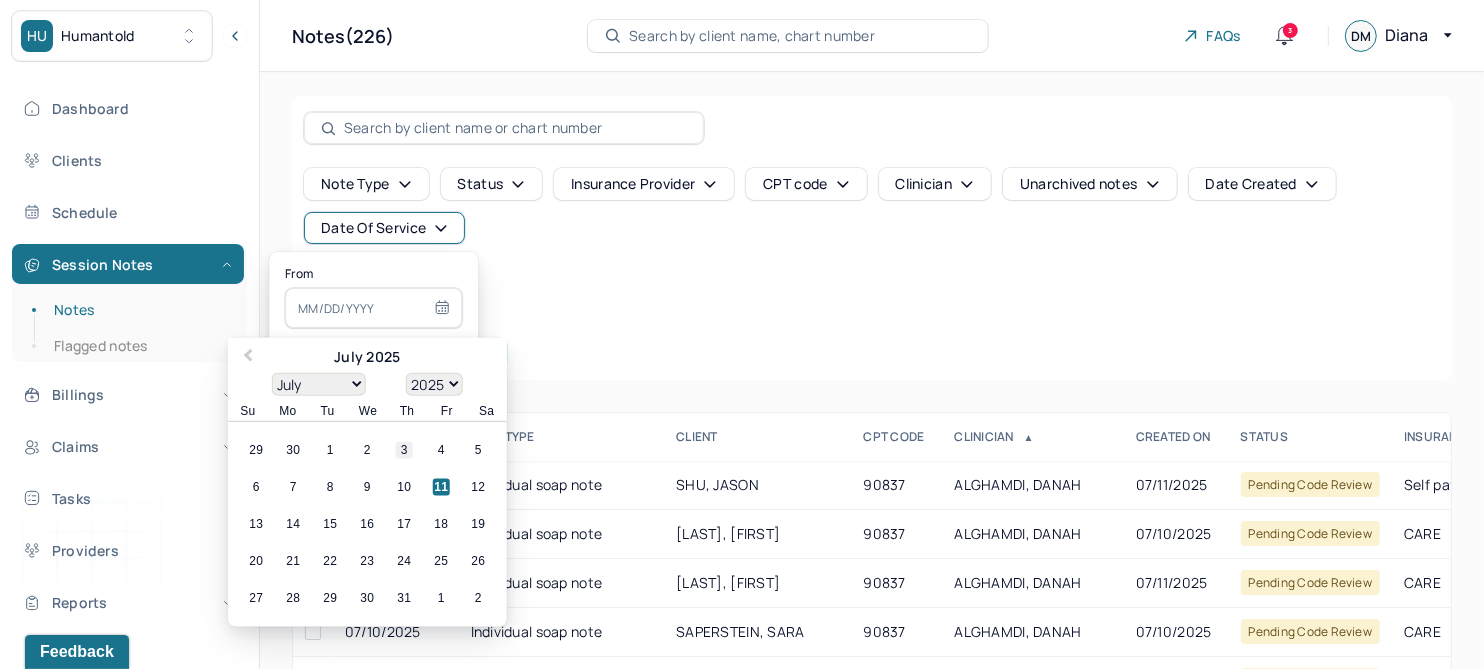 click on "3" at bounding box center (404, 450) 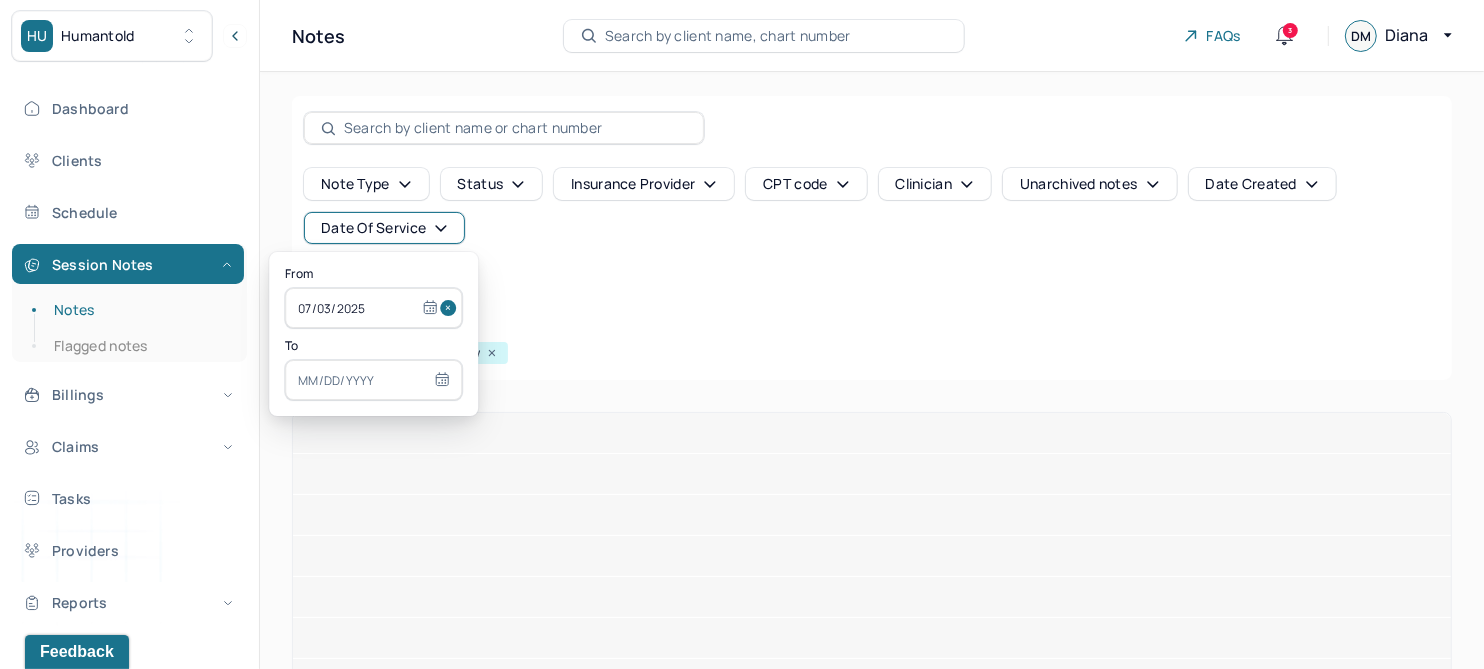 click at bounding box center [373, 380] 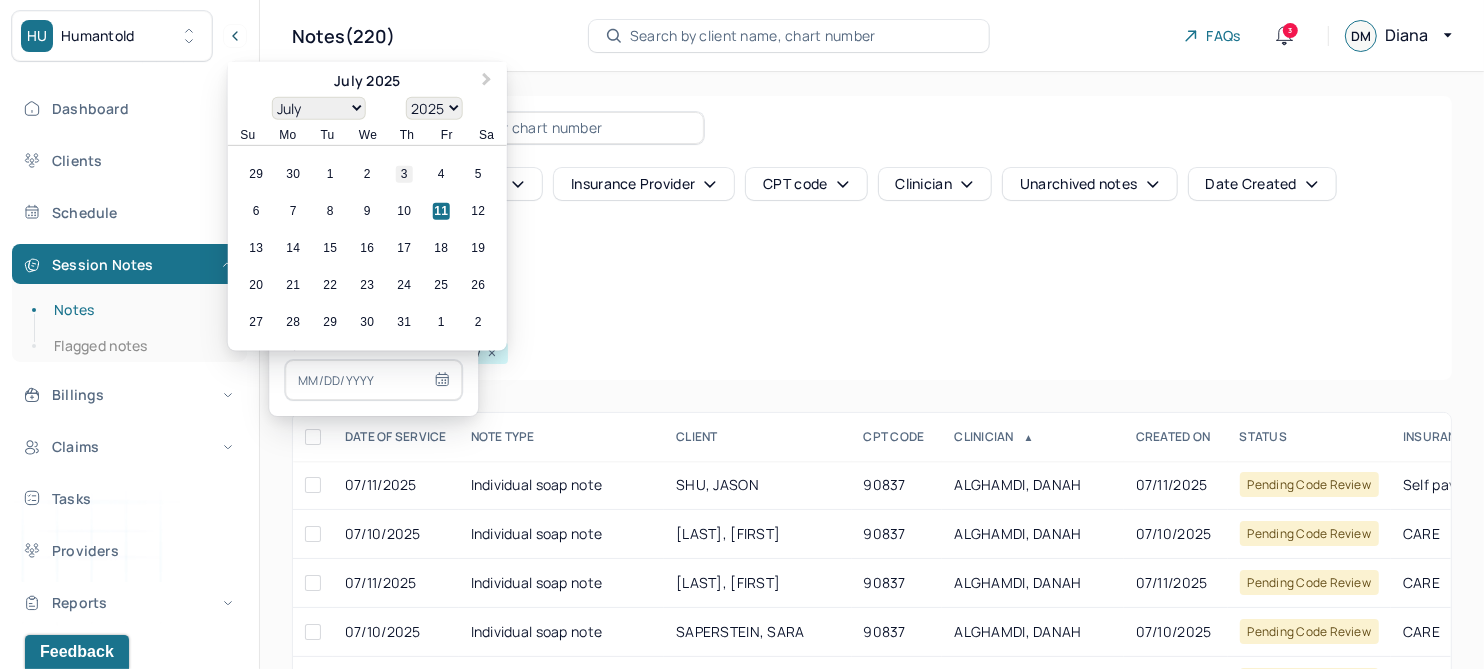 click on "3" at bounding box center (404, 174) 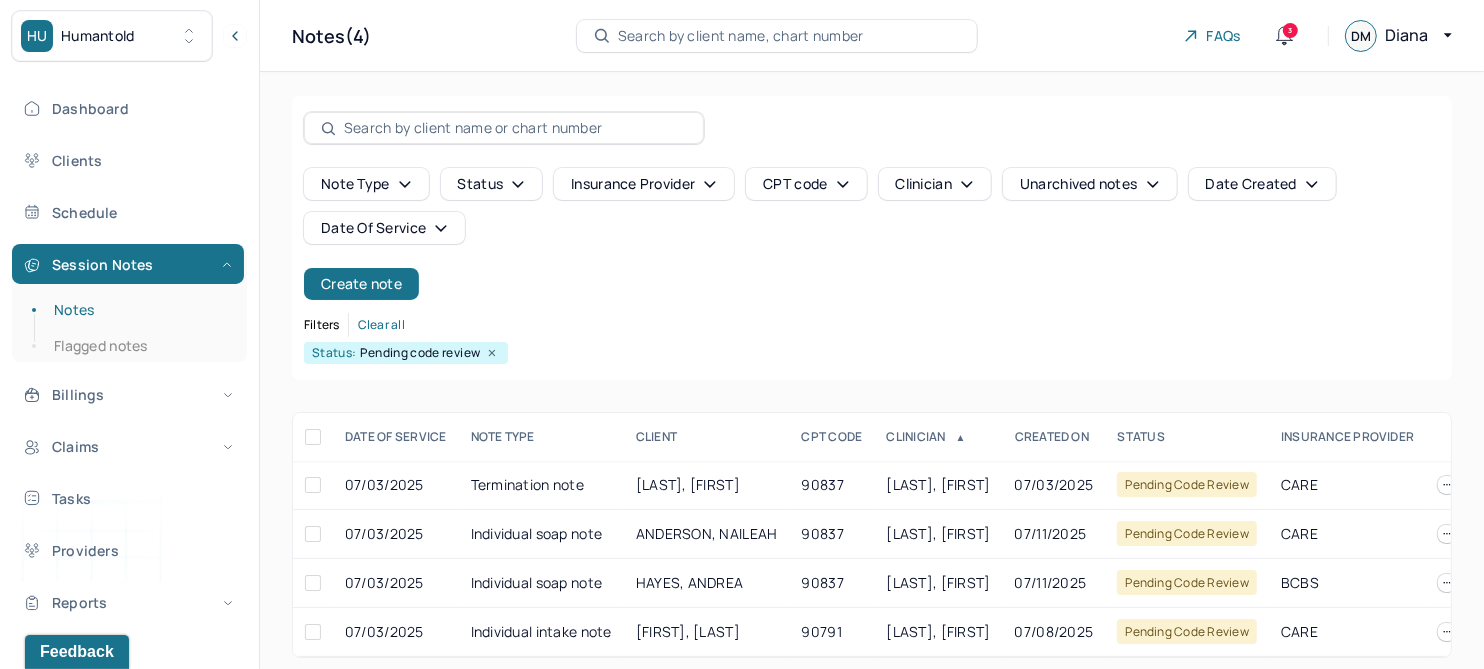 click on "Note type     Status     Insurance provider     CPT code     Clinician     Unarchived notes     Date Created     Date Of Service     Create note" at bounding box center (872, 234) 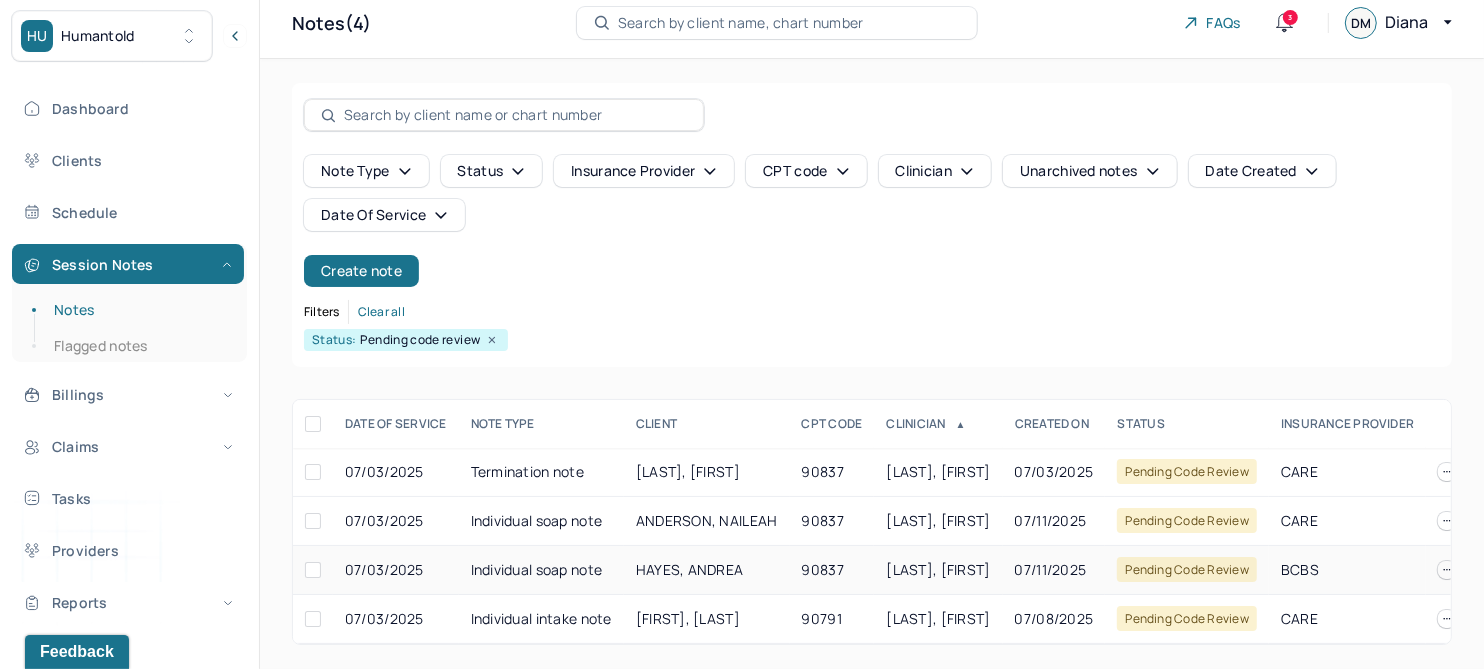 scroll, scrollTop: 29, scrollLeft: 0, axis: vertical 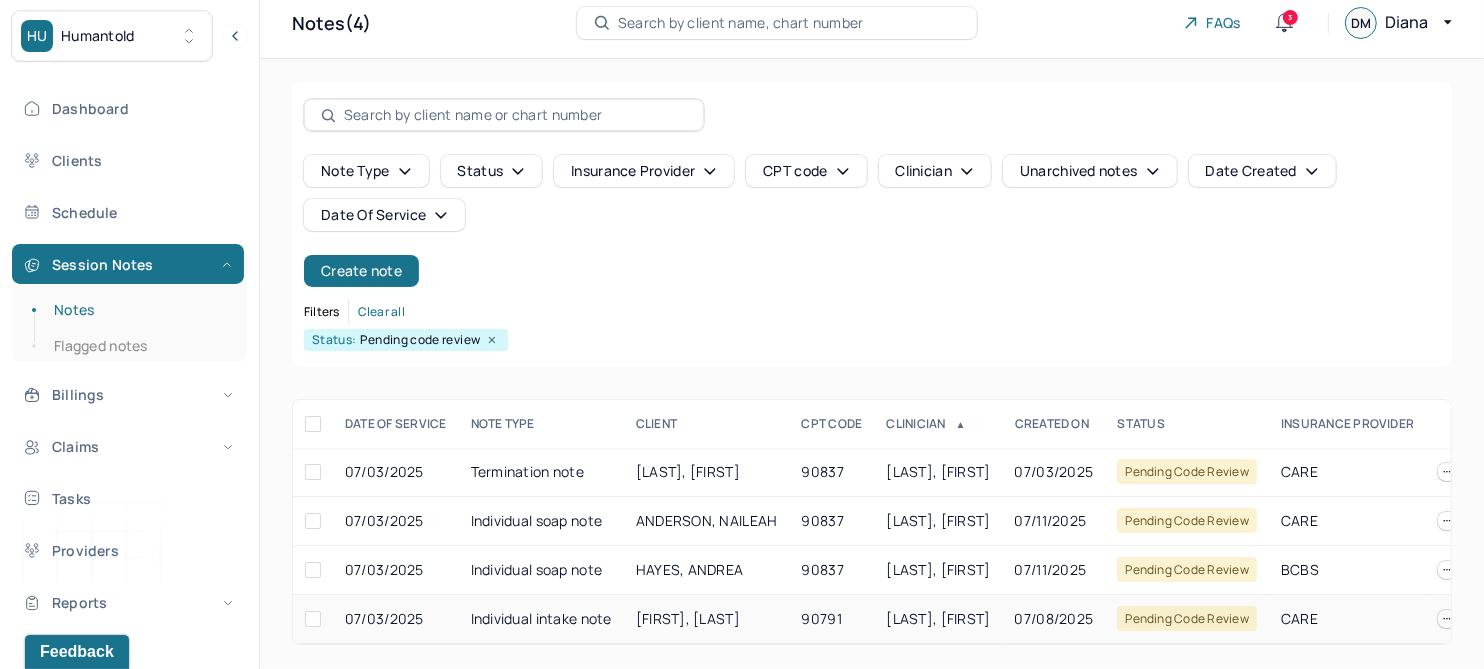 click on "[FIRST], [LAST]" at bounding box center [707, 619] 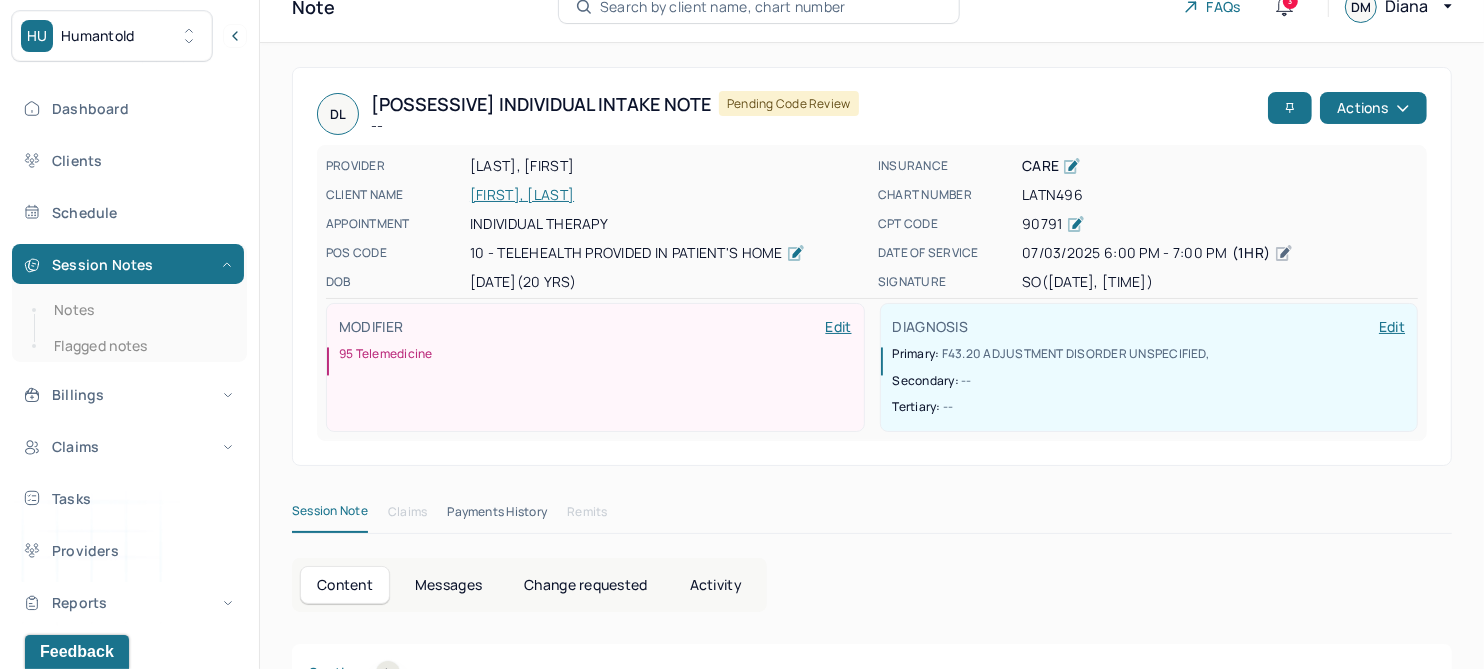 click on "Change requested" at bounding box center (585, 585) 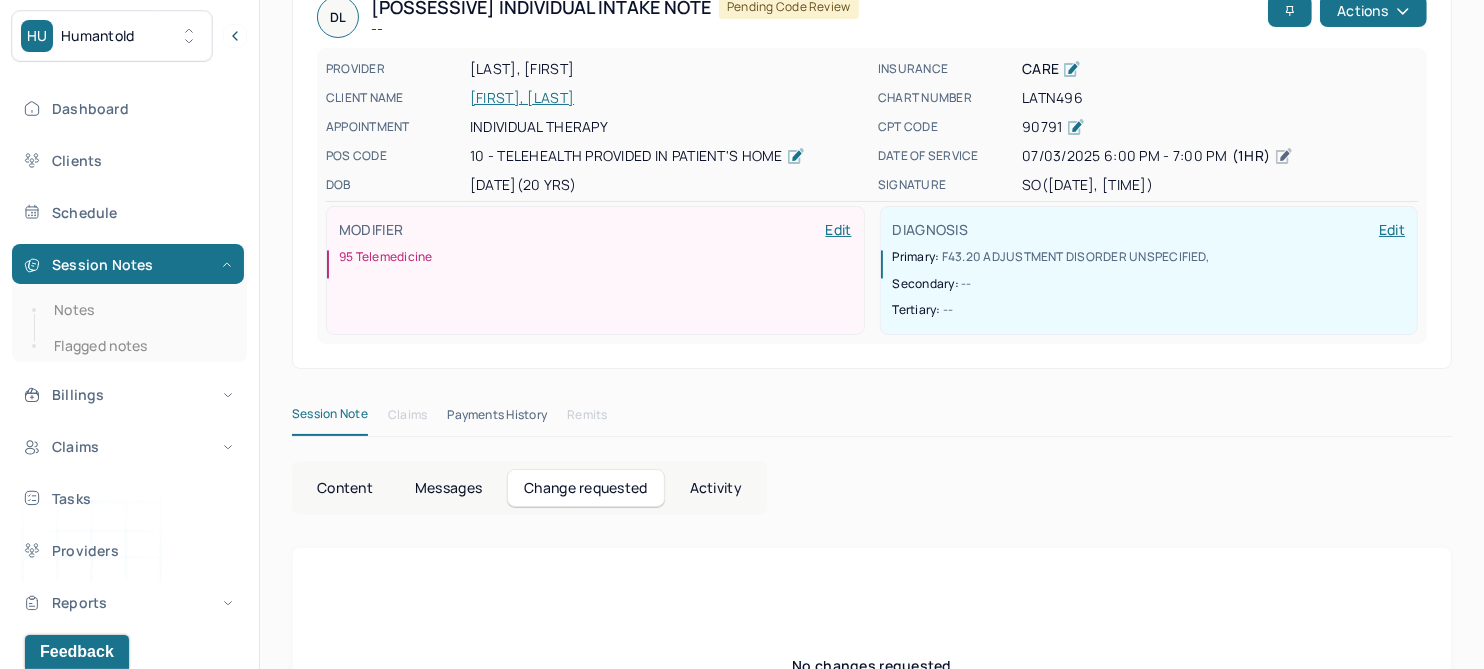 scroll, scrollTop: 0, scrollLeft: 0, axis: both 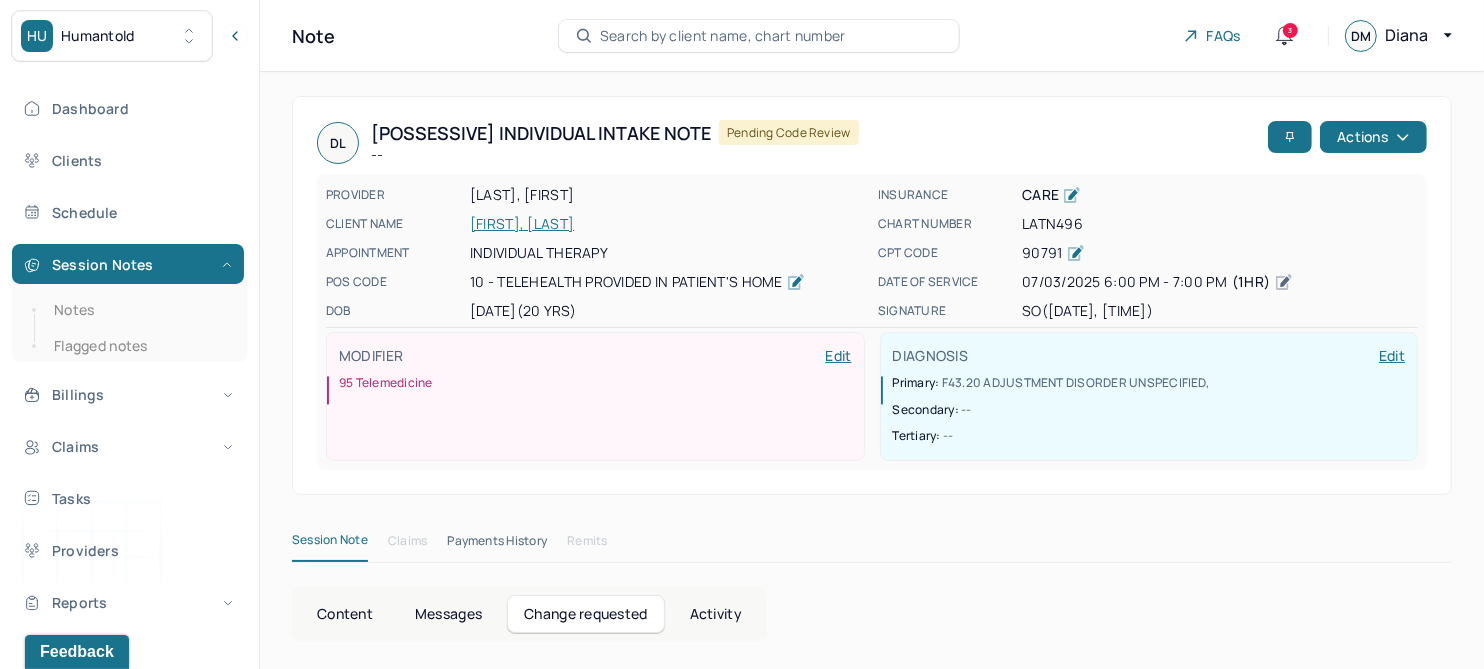 click on "[FIRST], [LAST]" at bounding box center [668, 224] 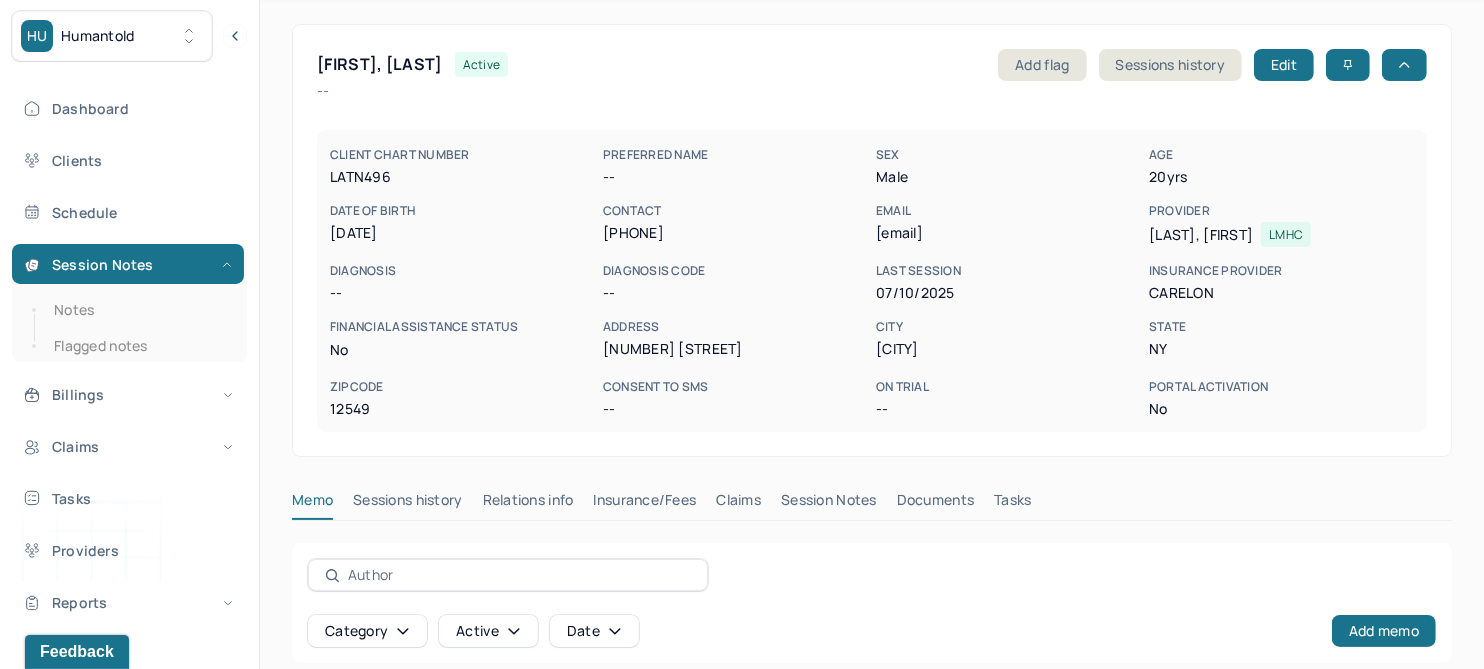 scroll, scrollTop: 125, scrollLeft: 0, axis: vertical 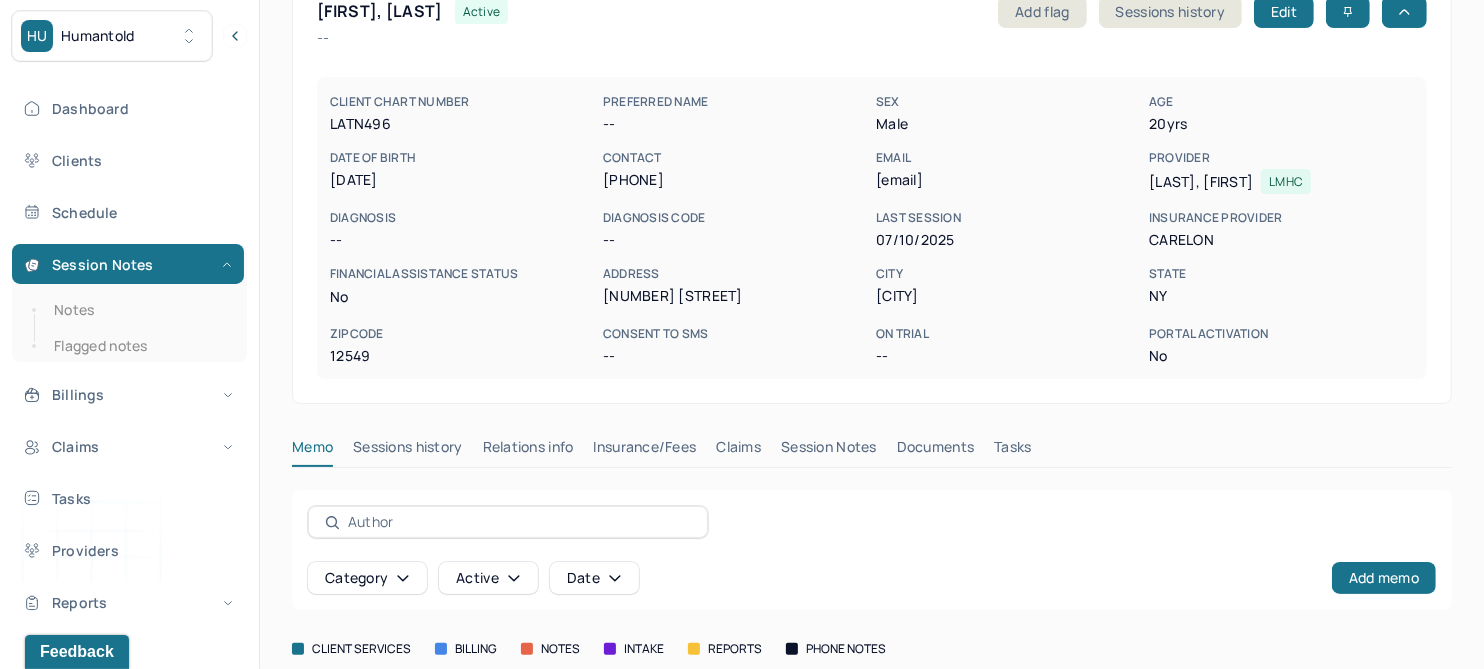 click on "Session Notes" at bounding box center (829, 451) 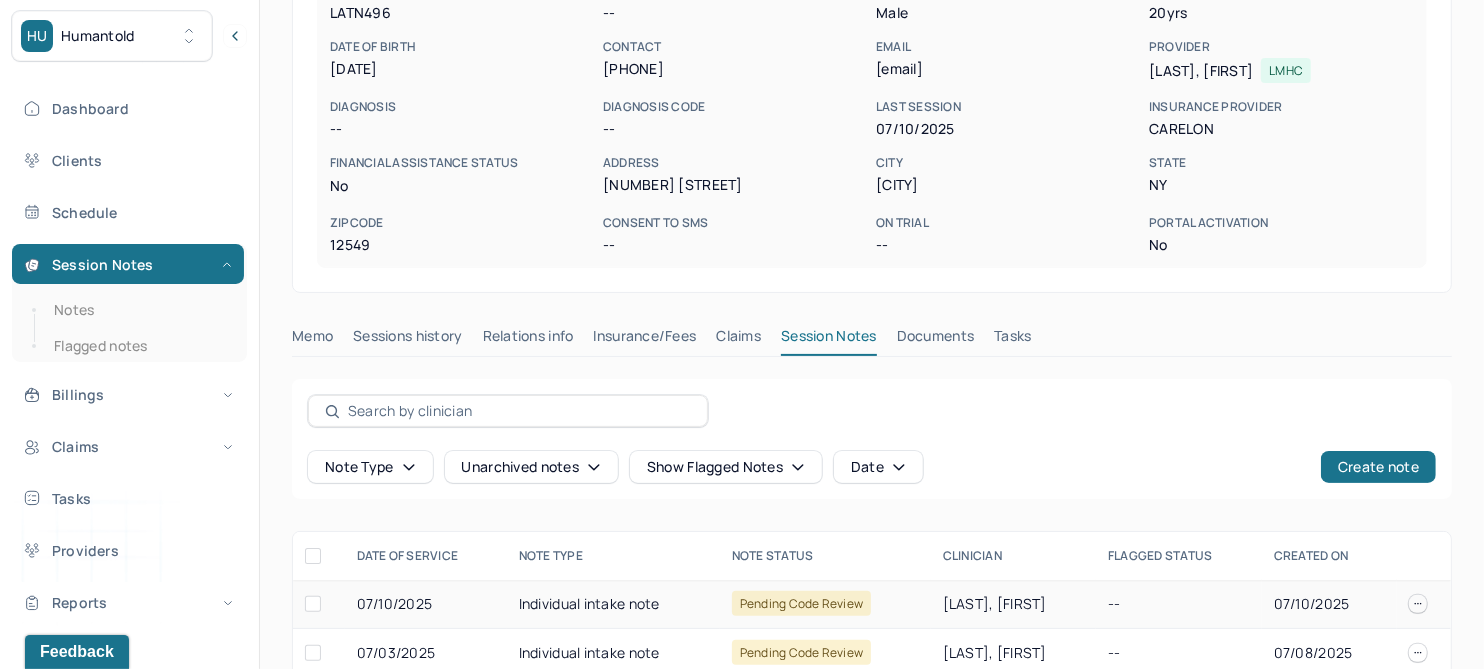 scroll, scrollTop: 374, scrollLeft: 0, axis: vertical 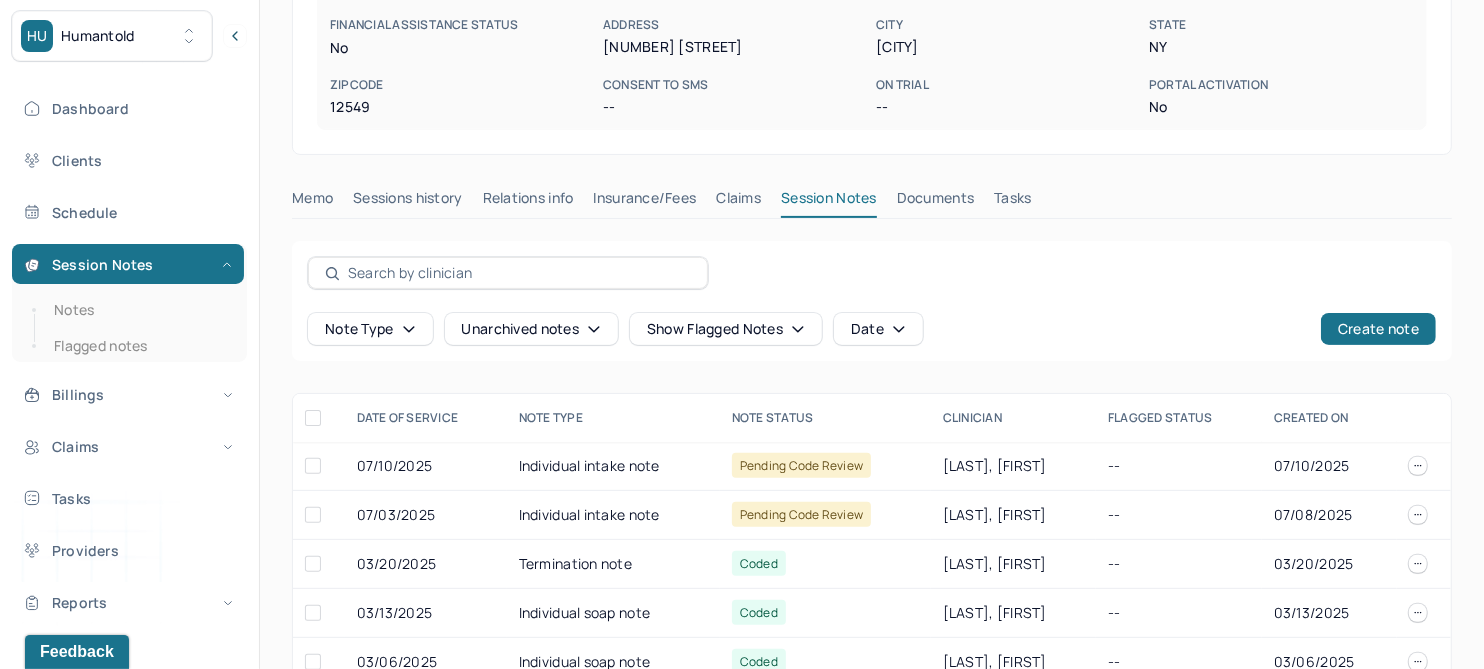 click 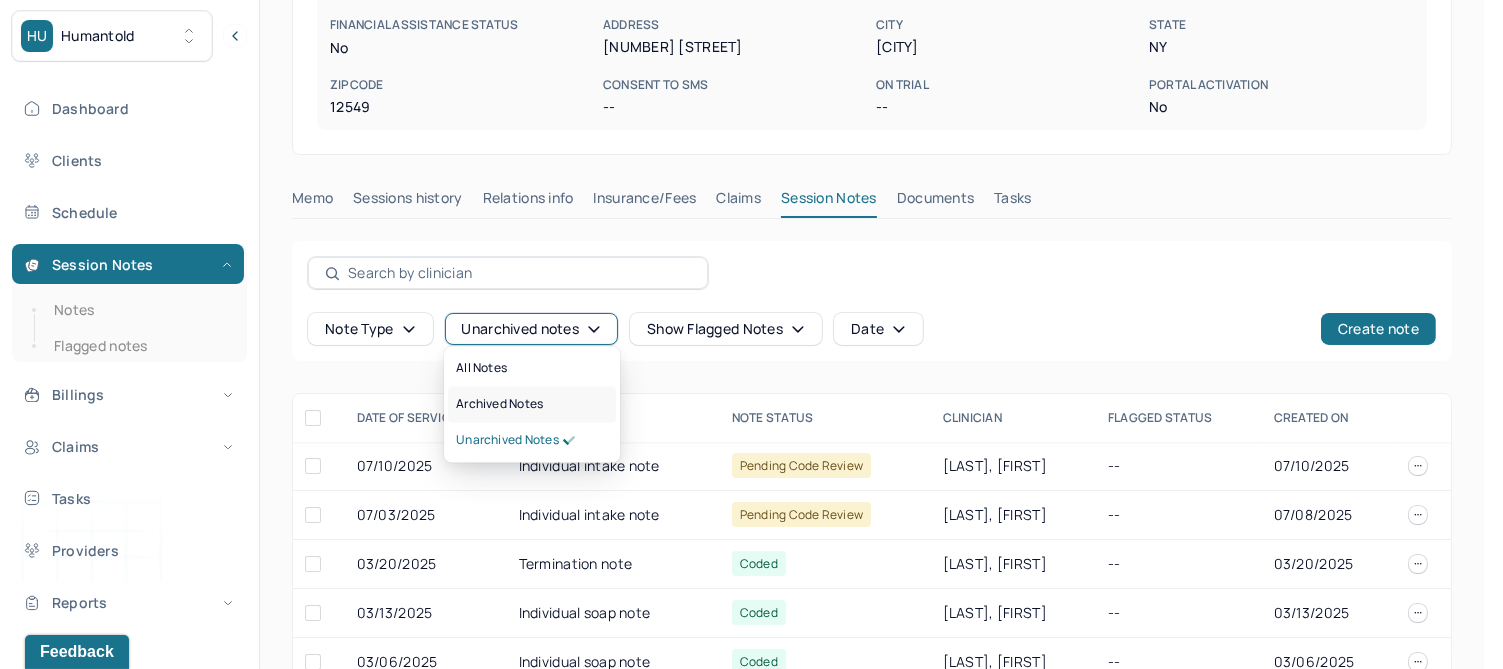 click on "Archived notes" at bounding box center (499, 405) 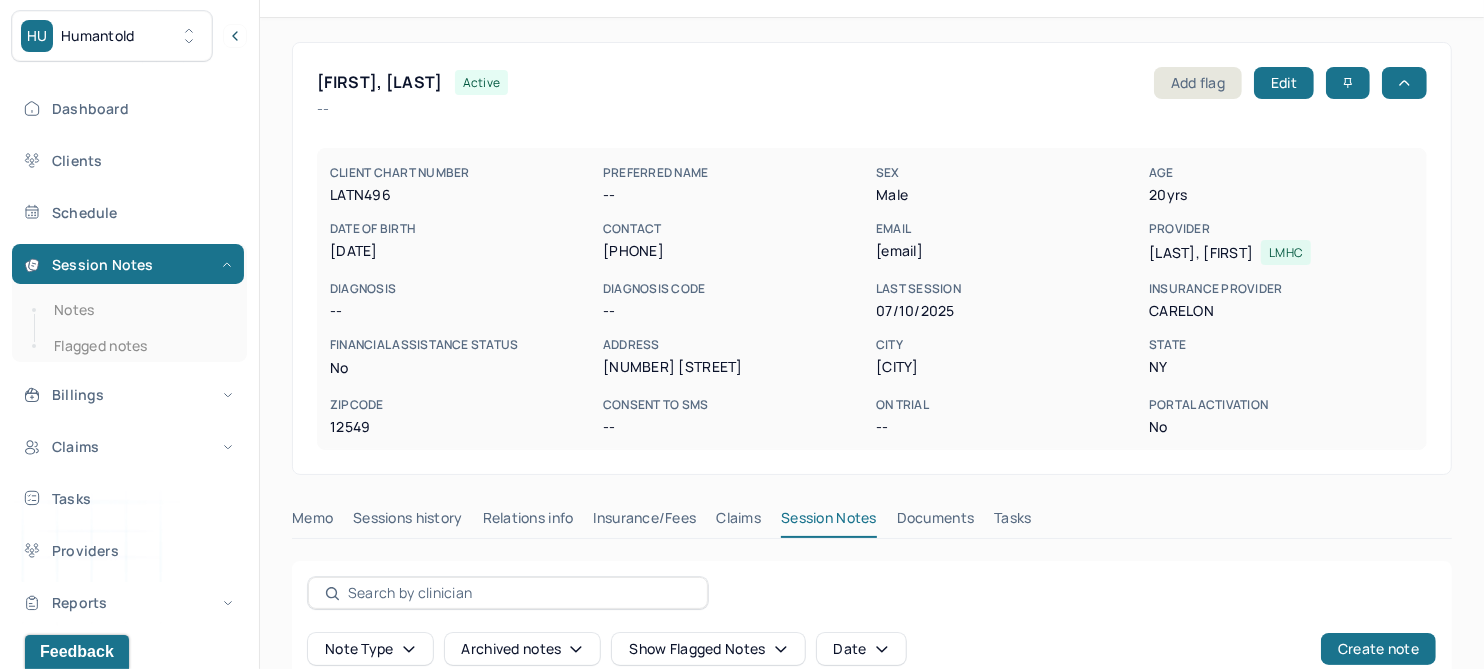 scroll, scrollTop: 250, scrollLeft: 0, axis: vertical 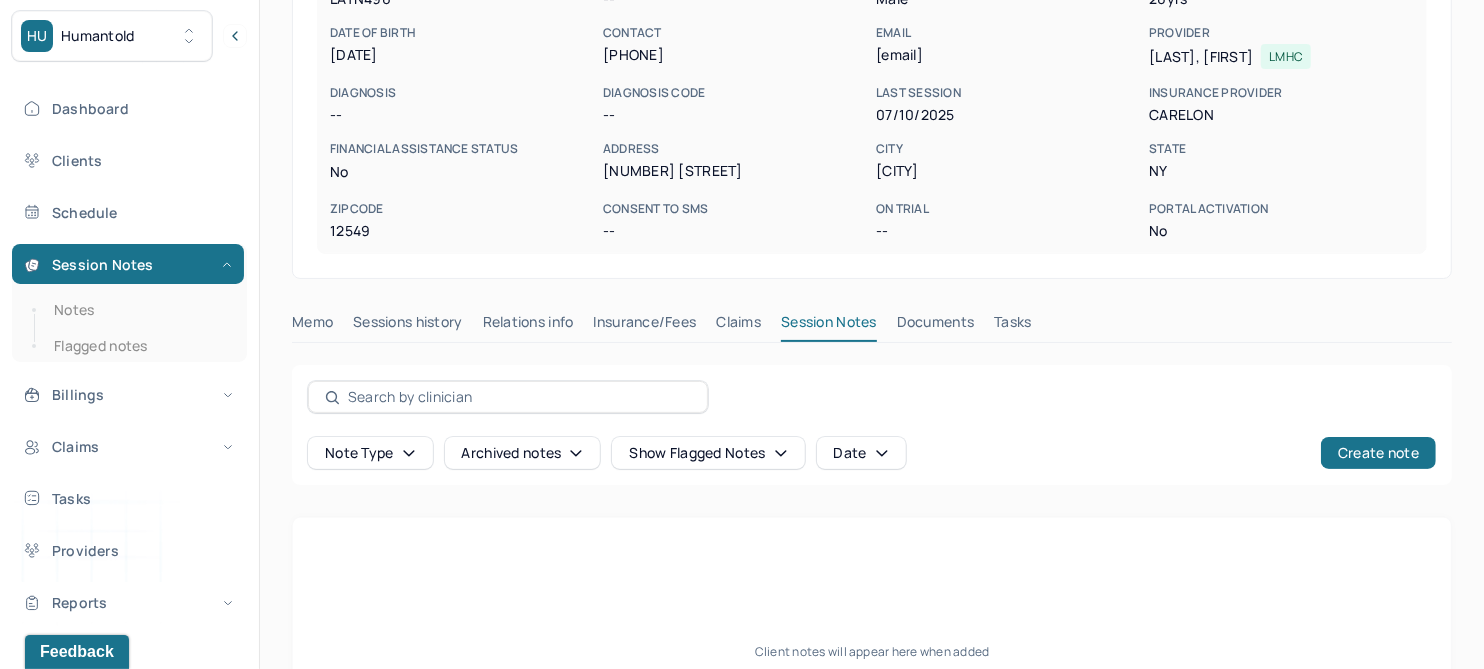 click on "Claims" at bounding box center (738, 326) 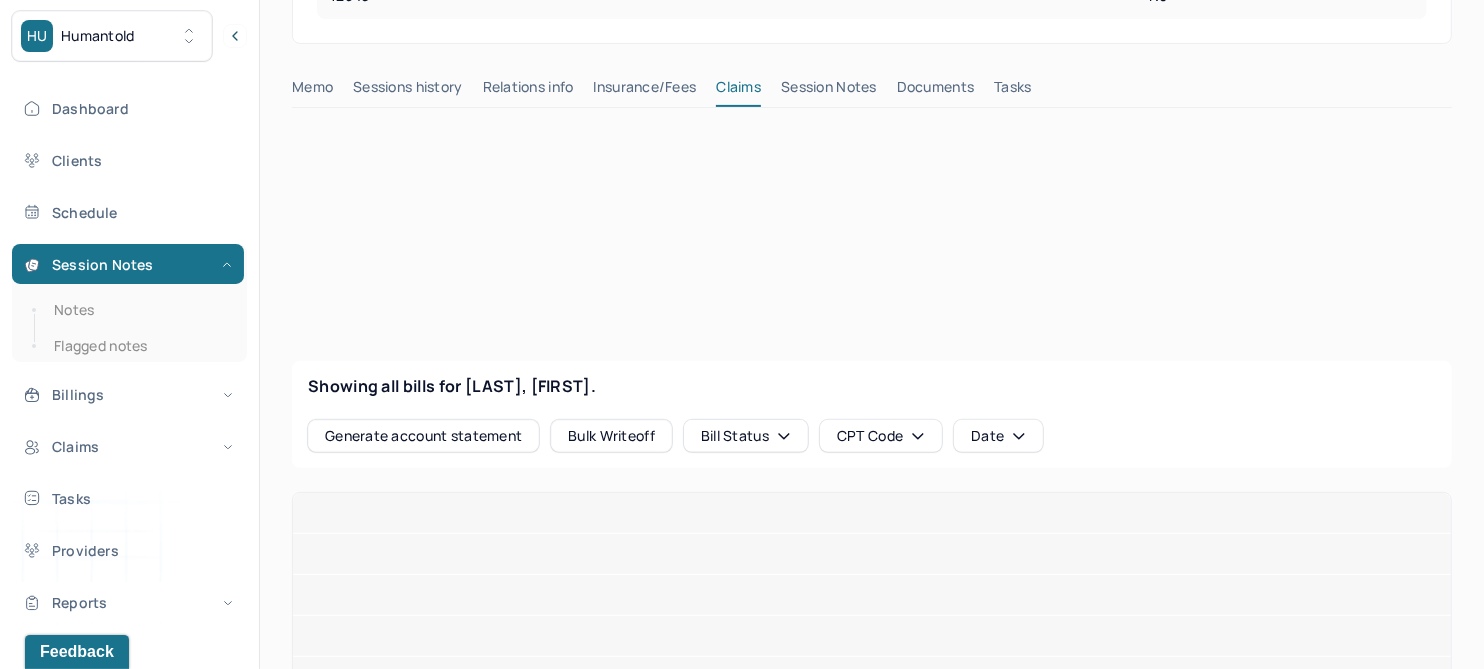 scroll, scrollTop: 500, scrollLeft: 0, axis: vertical 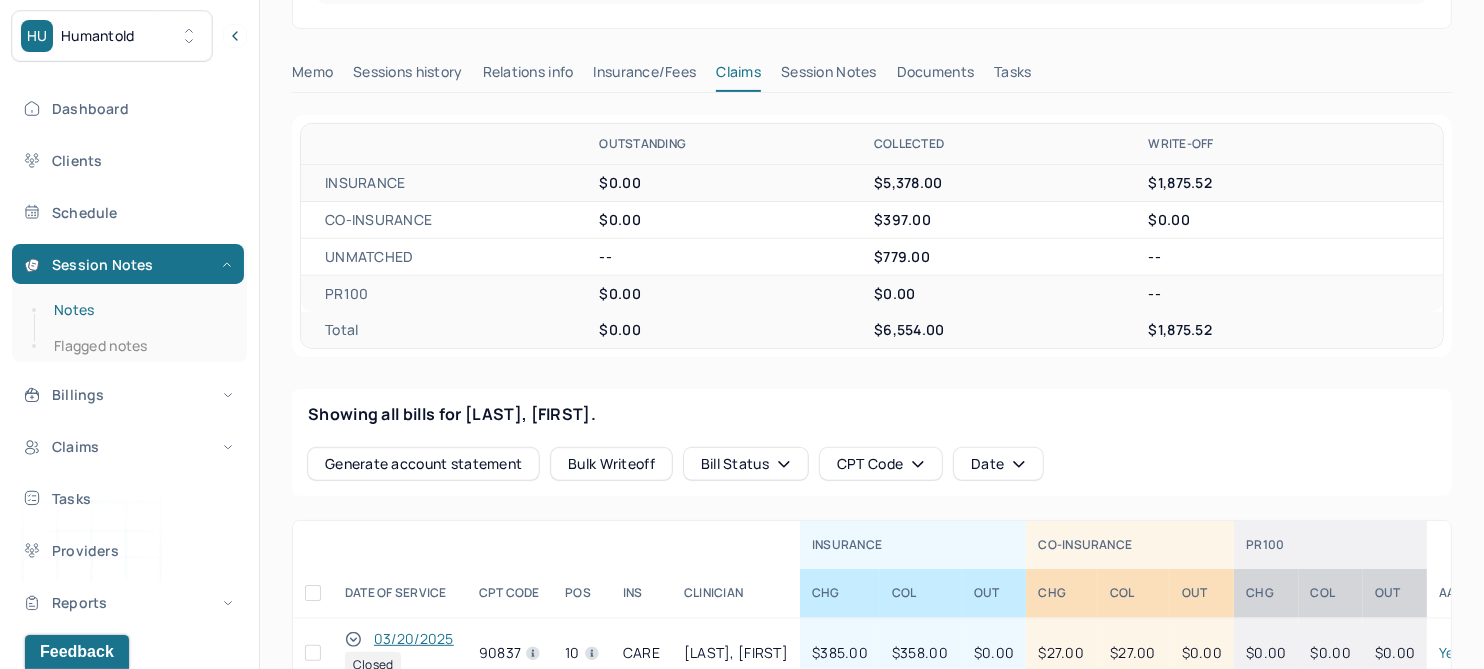 drag, startPoint x: 66, startPoint y: 307, endPoint x: 120, endPoint y: 304, distance: 54.08327 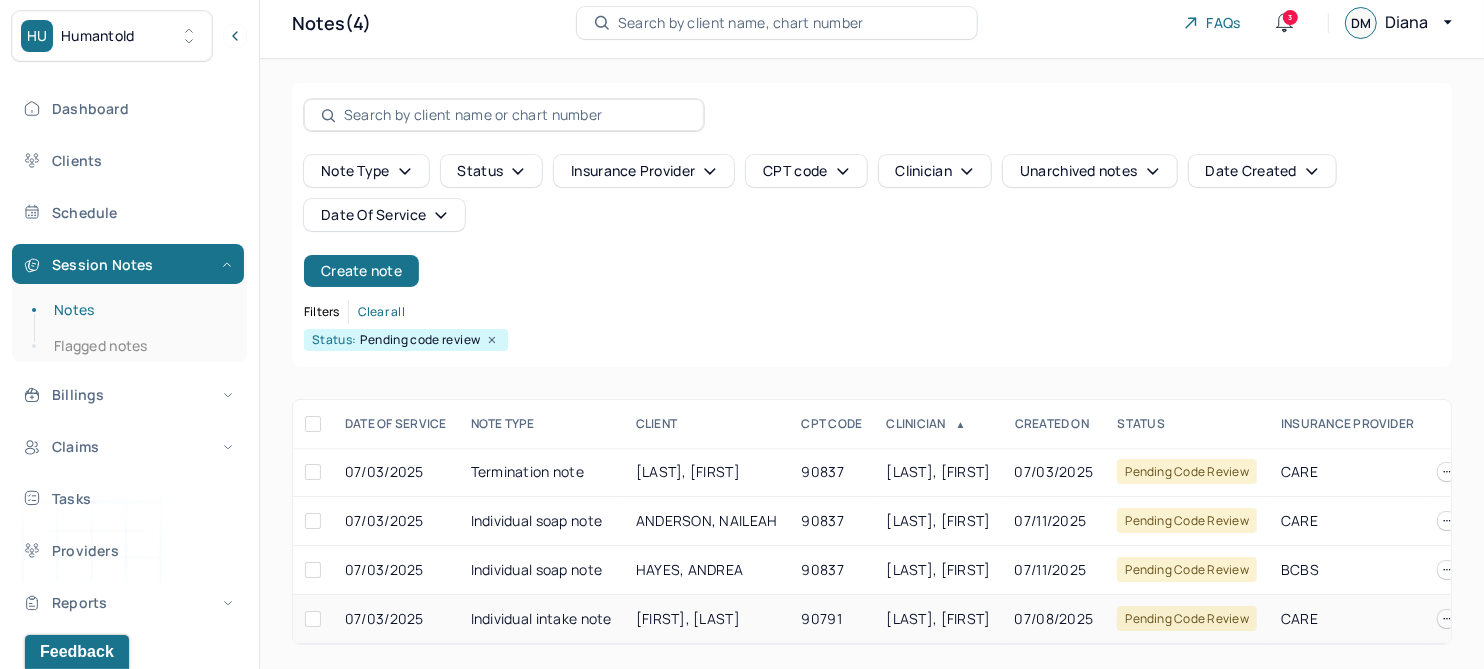 click on "[FIRST], [LAST]" at bounding box center [688, 618] 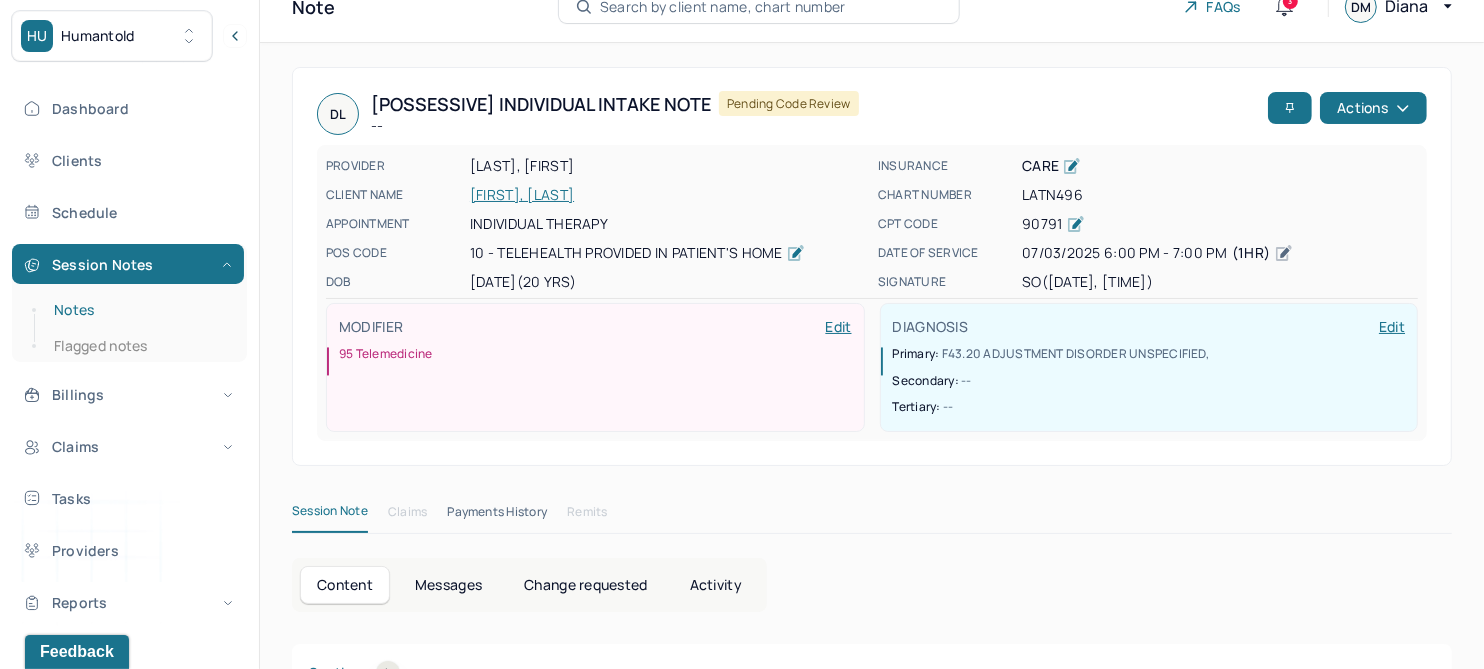 click on "Notes" at bounding box center (139, 310) 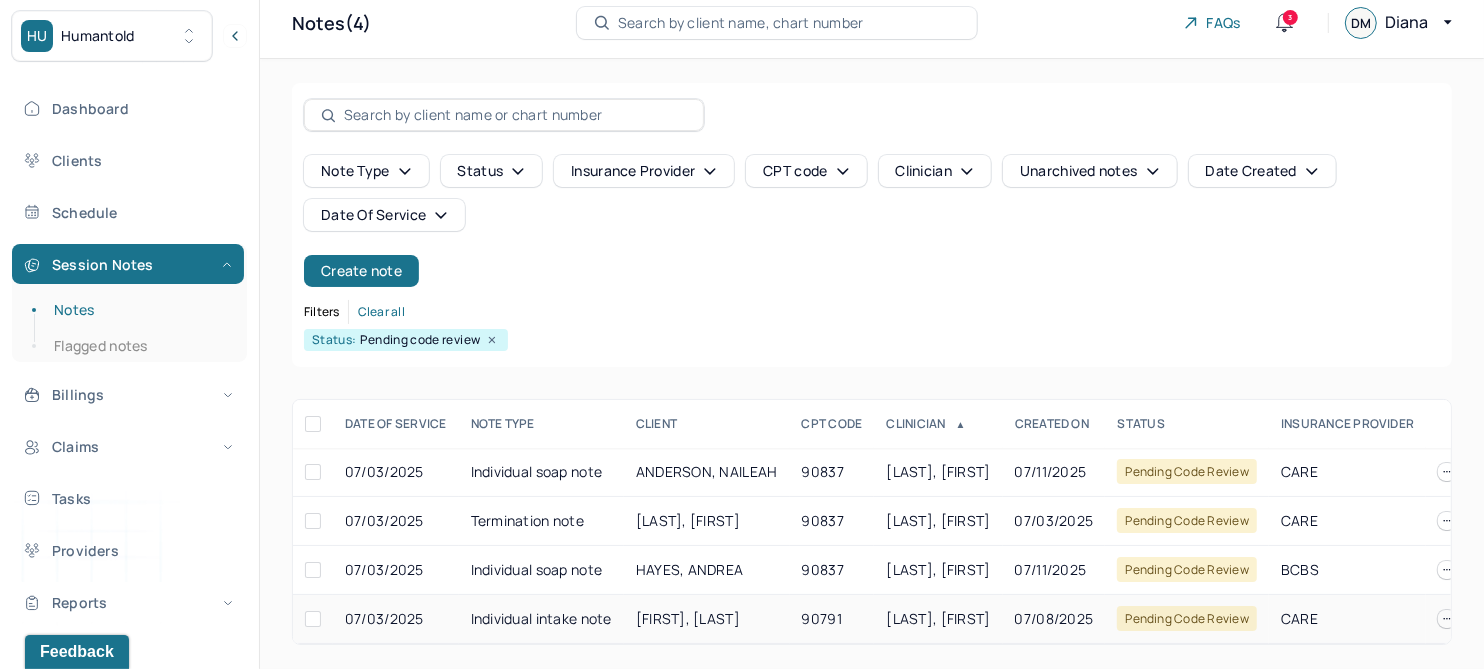 click on "[FIRST], [LAST]" at bounding box center [707, 619] 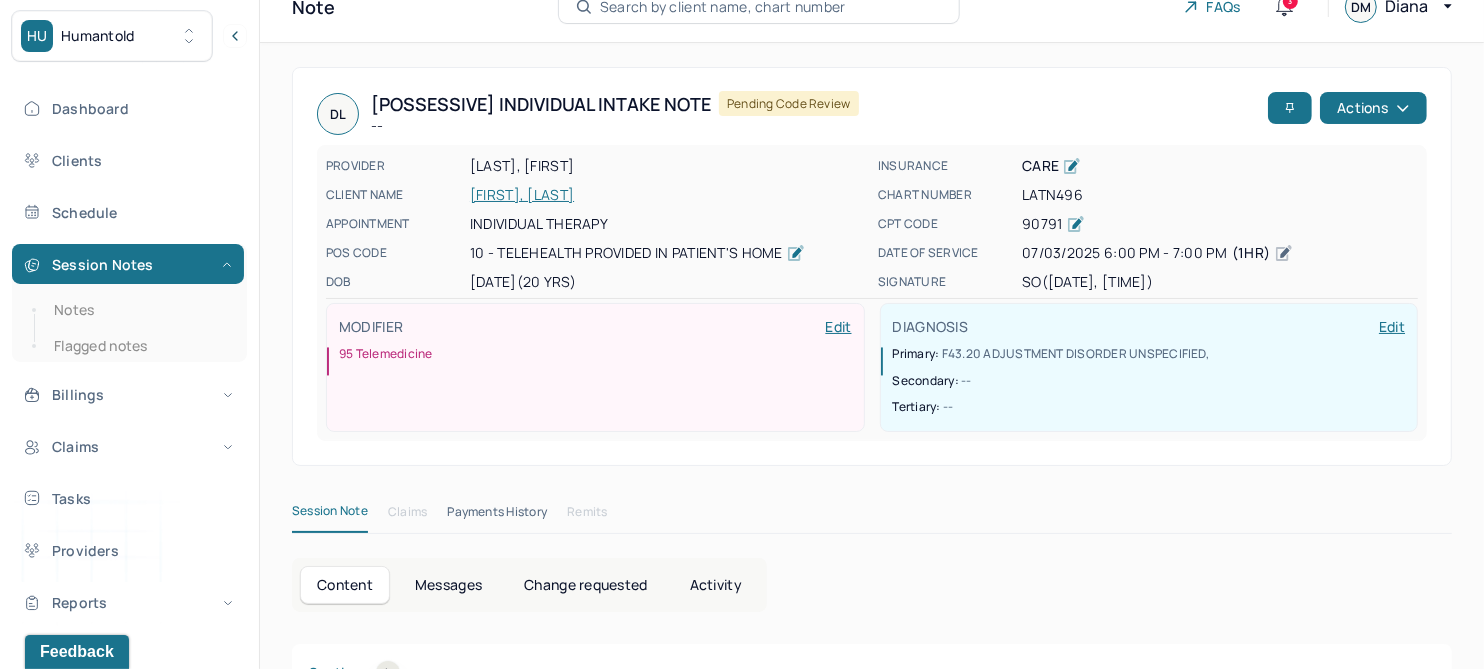 click on "[FIRST], [LAST]" at bounding box center [668, 195] 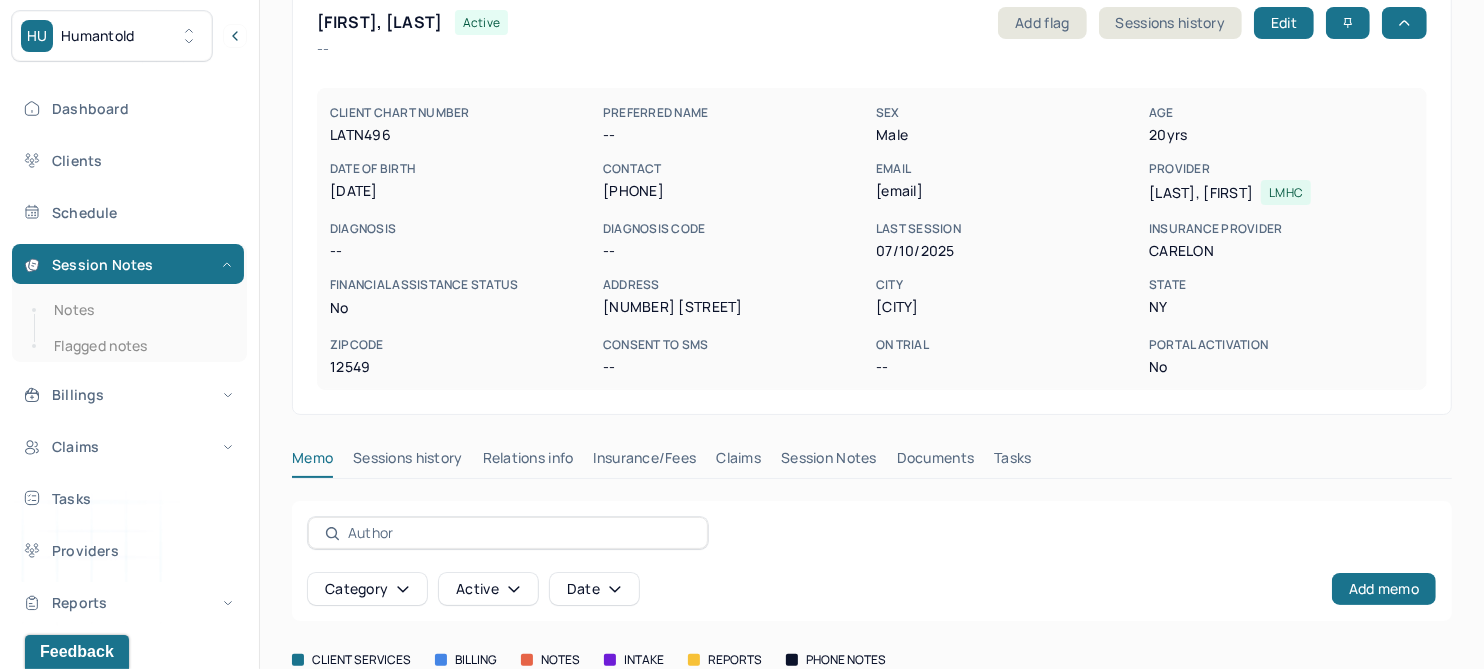 scroll, scrollTop: 252, scrollLeft: 0, axis: vertical 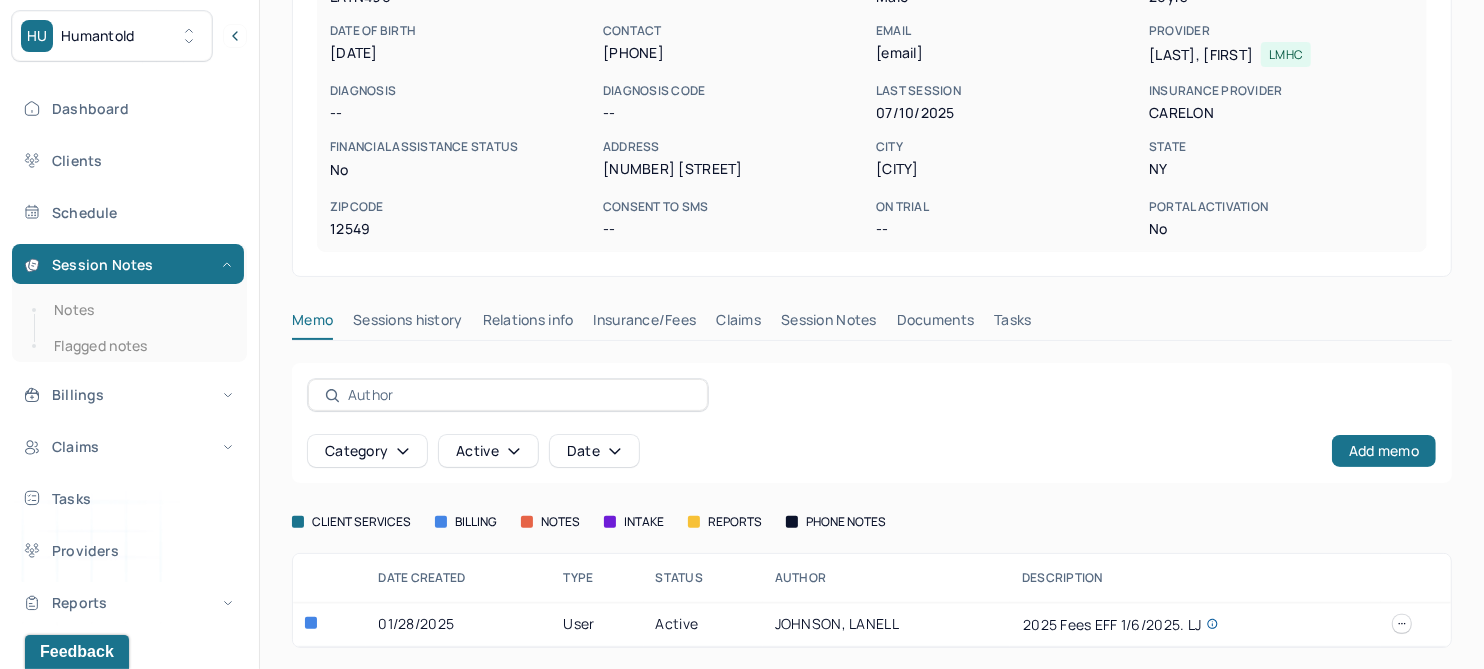 click on "Insurance/Fees" at bounding box center (645, 324) 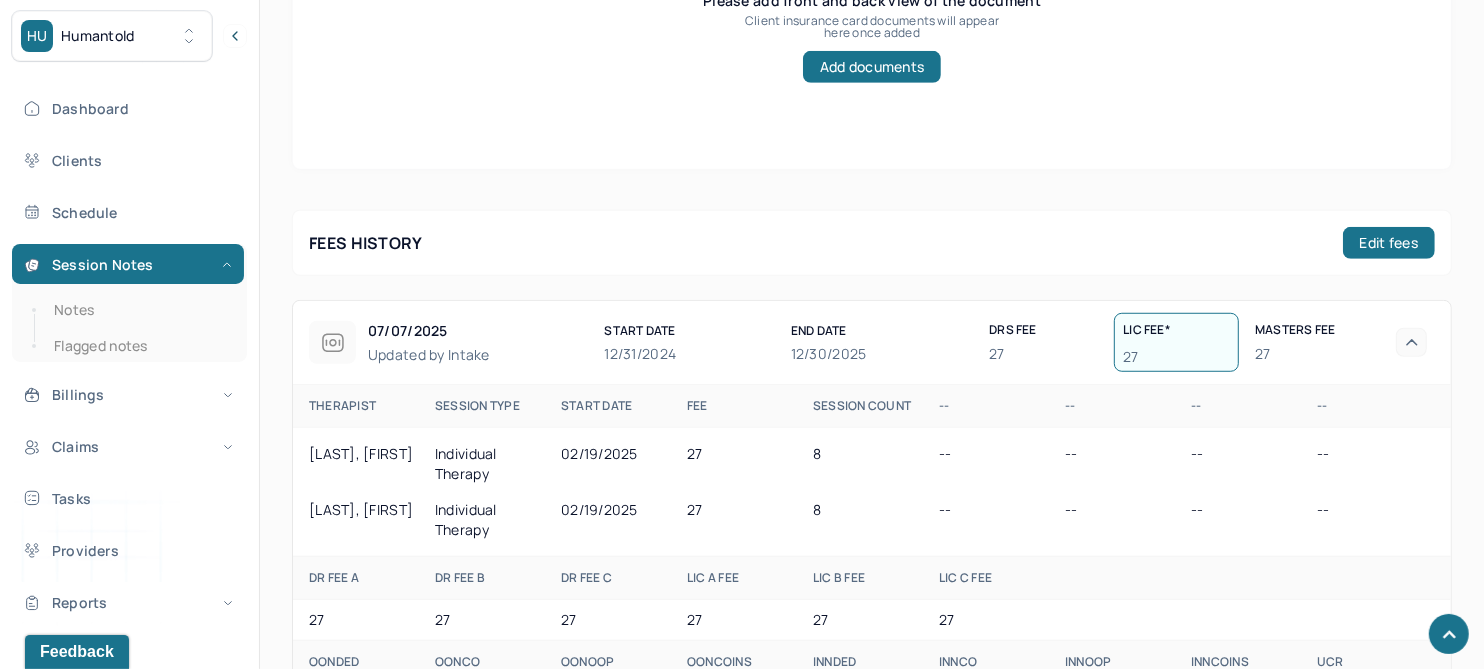 scroll, scrollTop: 1003, scrollLeft: 0, axis: vertical 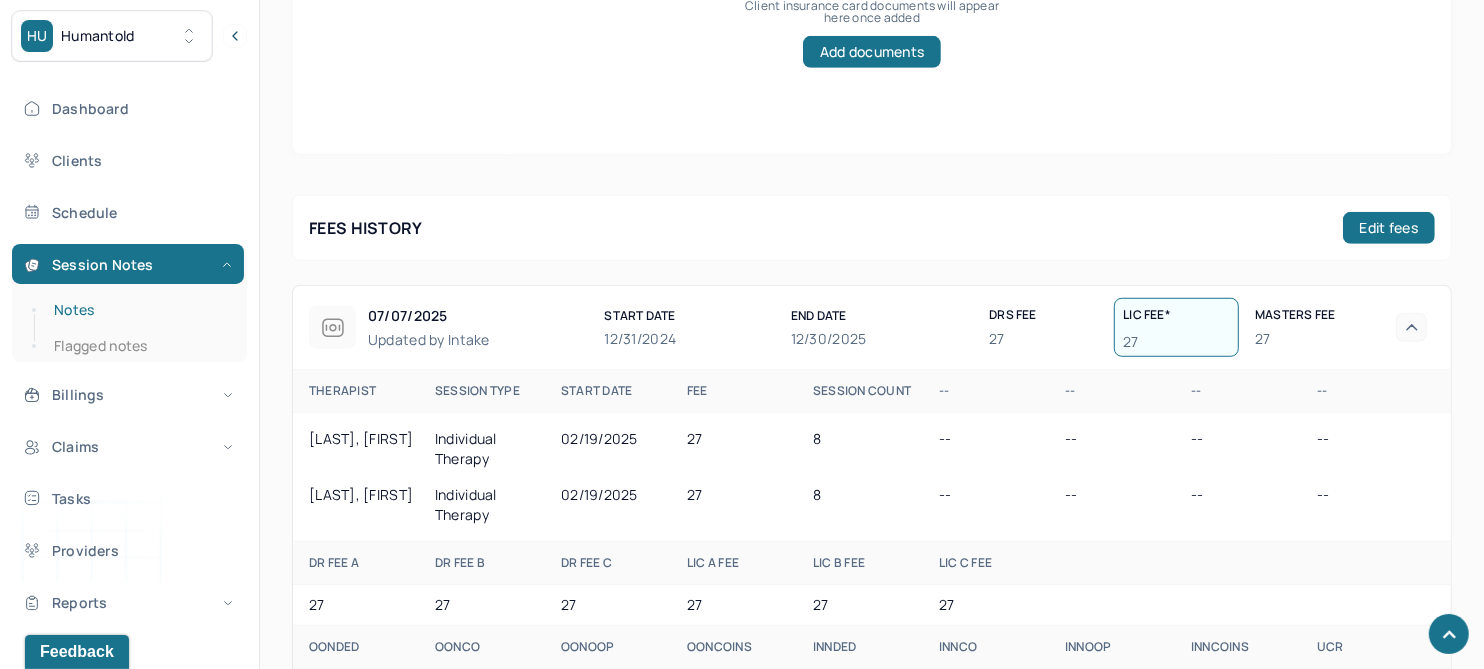 click on "Notes" at bounding box center [139, 310] 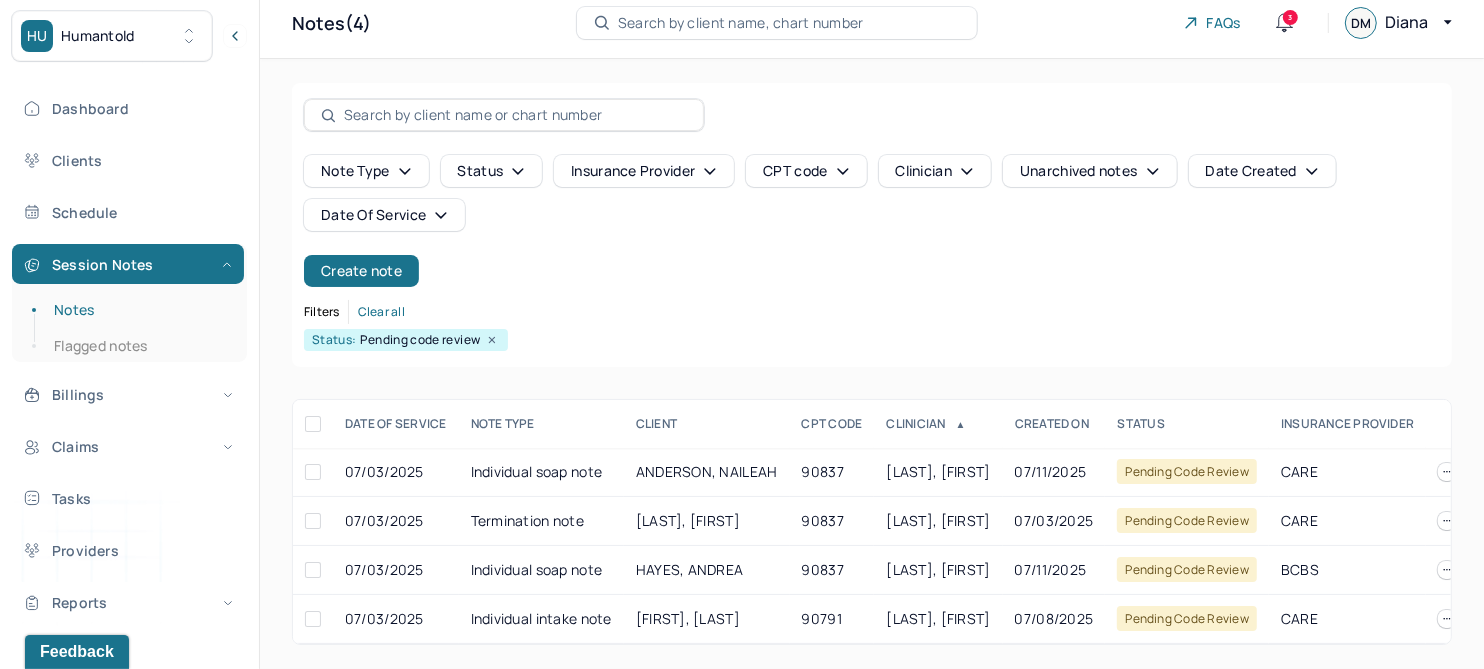 scroll, scrollTop: 29, scrollLeft: 0, axis: vertical 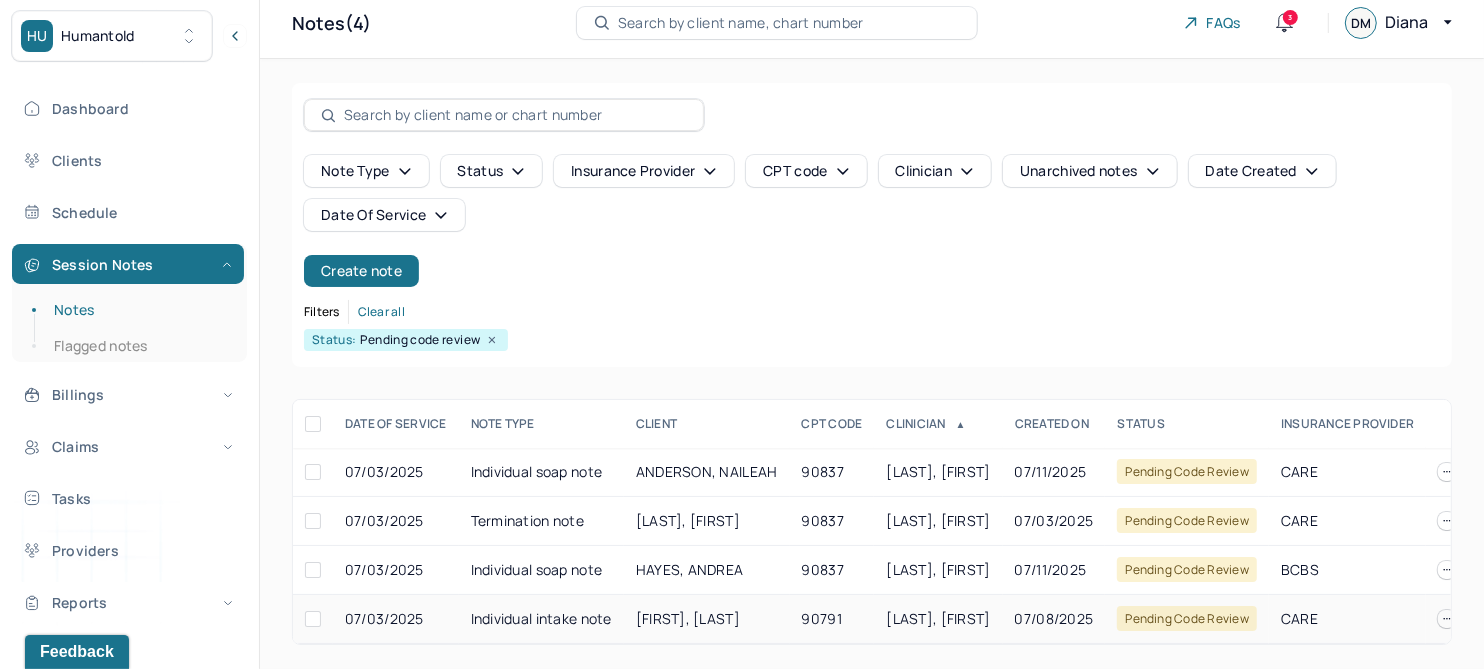 click on "[FIRST], [LAST]" at bounding box center (688, 618) 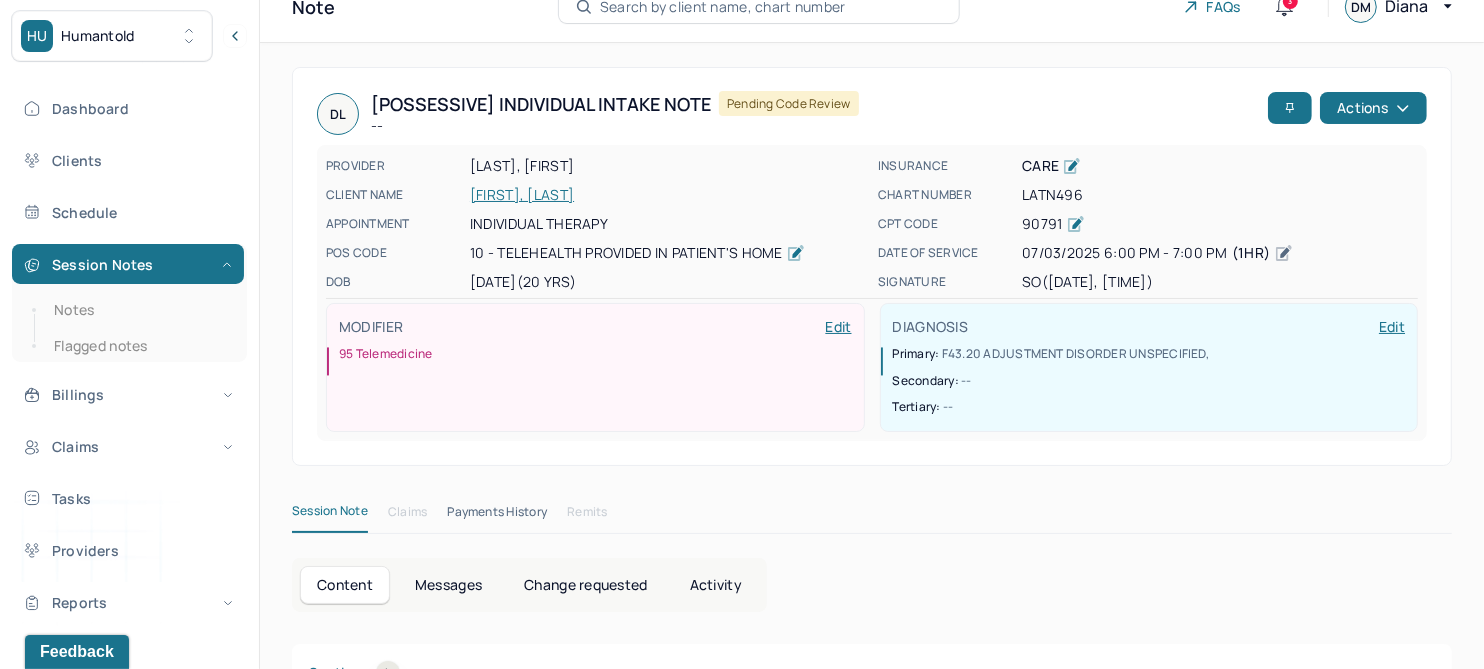 click on "LATN496" at bounding box center (1220, 195) 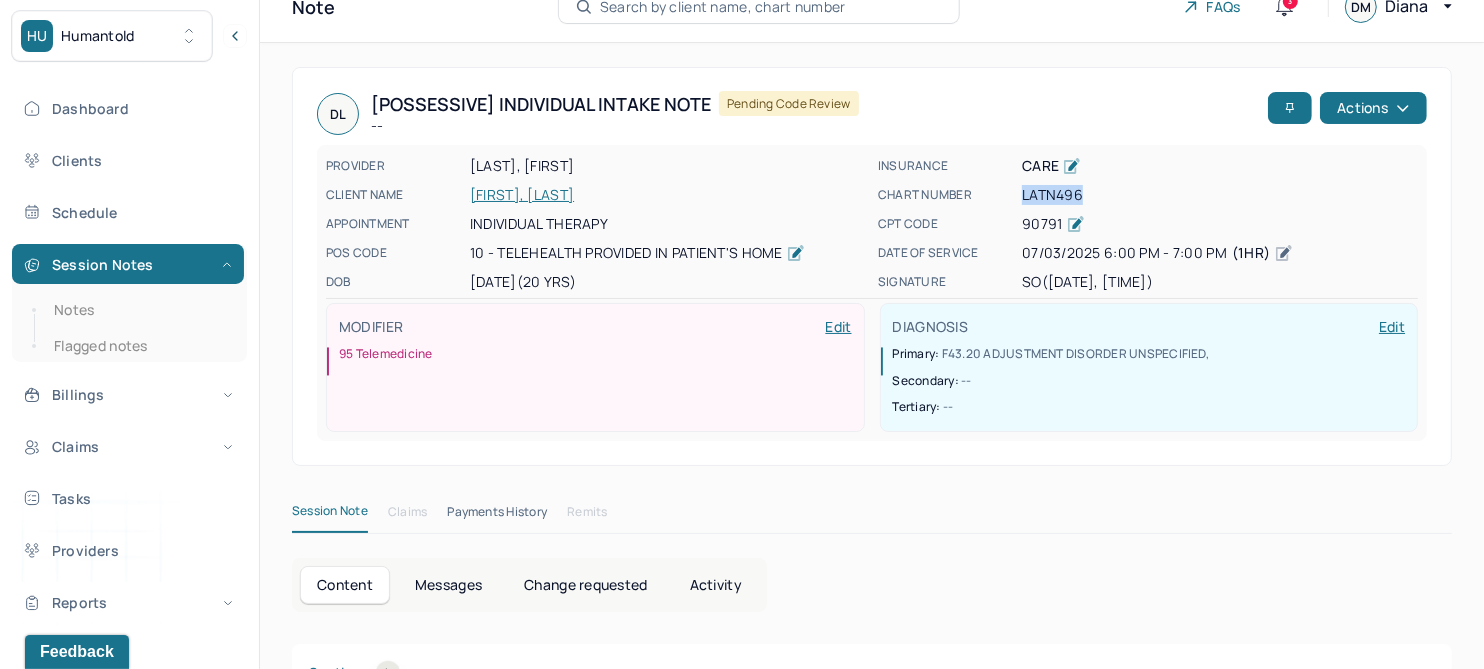 click on "LATN496" at bounding box center [1220, 195] 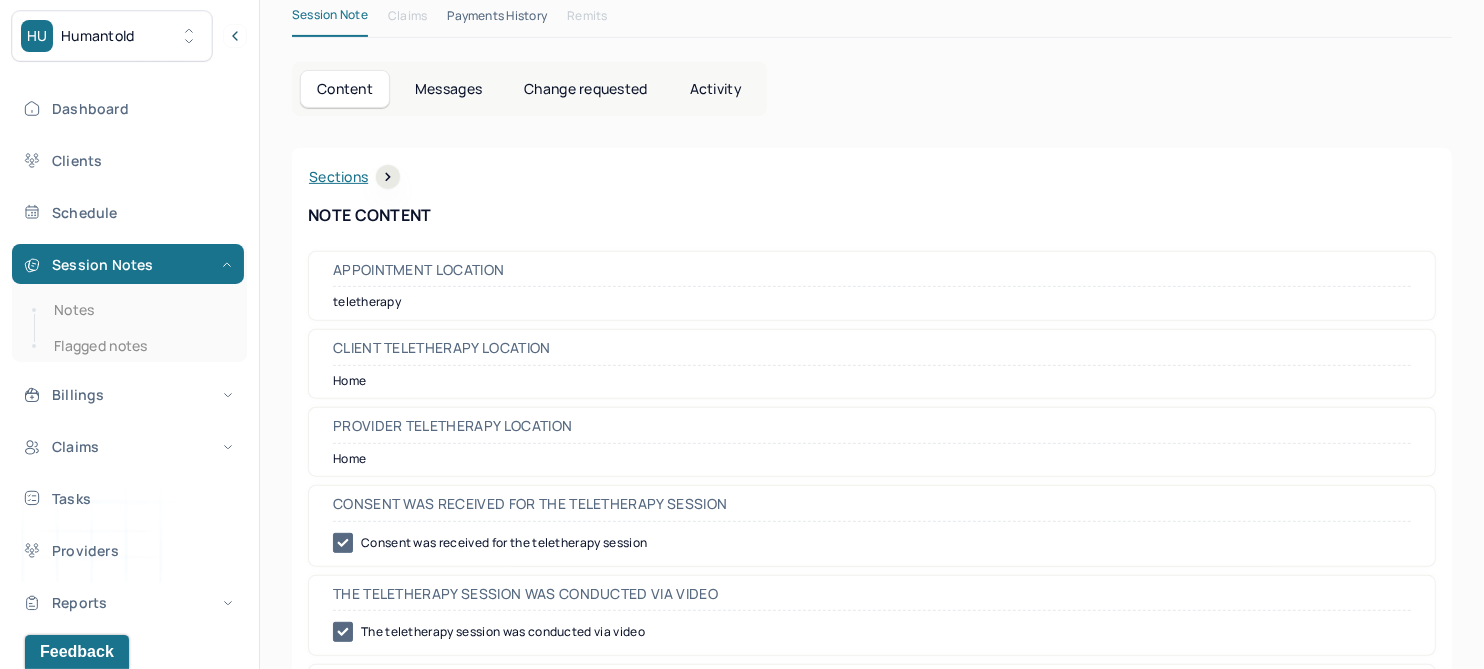 scroll, scrollTop: 0, scrollLeft: 0, axis: both 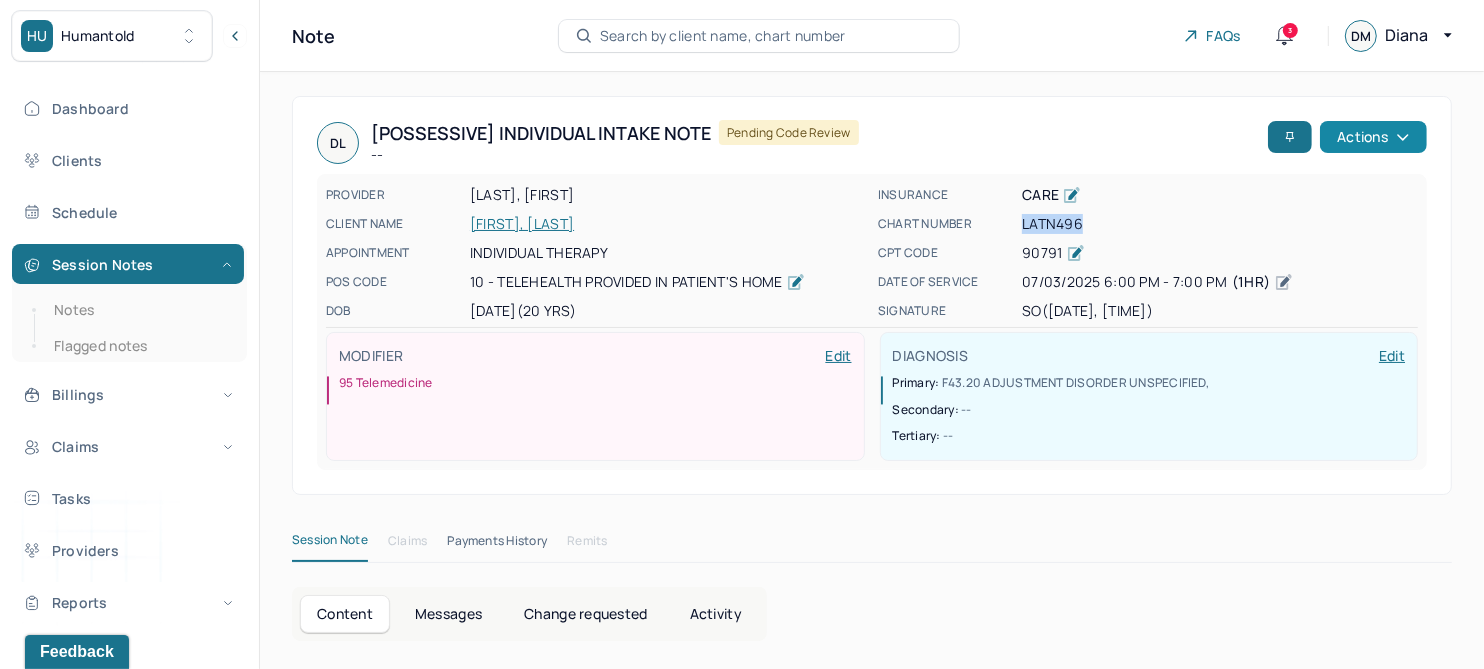 click on "Actions" at bounding box center (1373, 137) 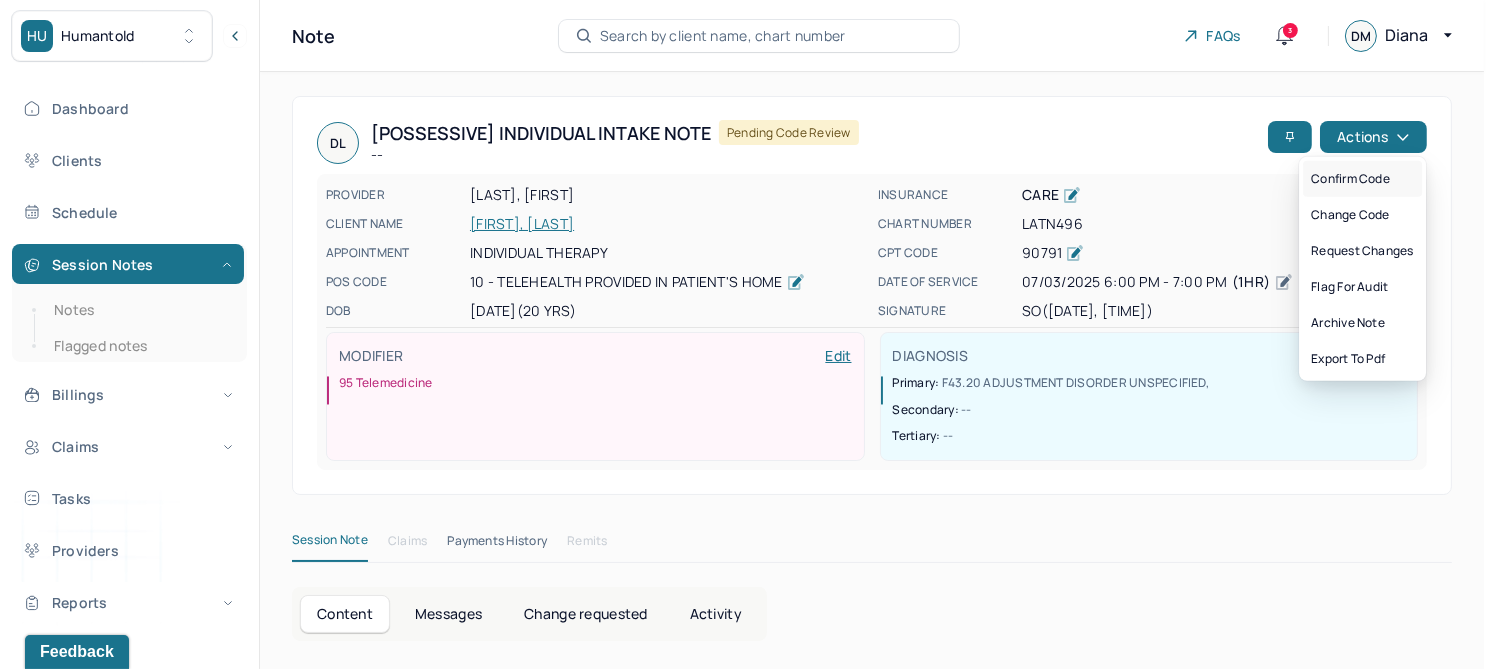 click on "Confirm code" at bounding box center [1362, 179] 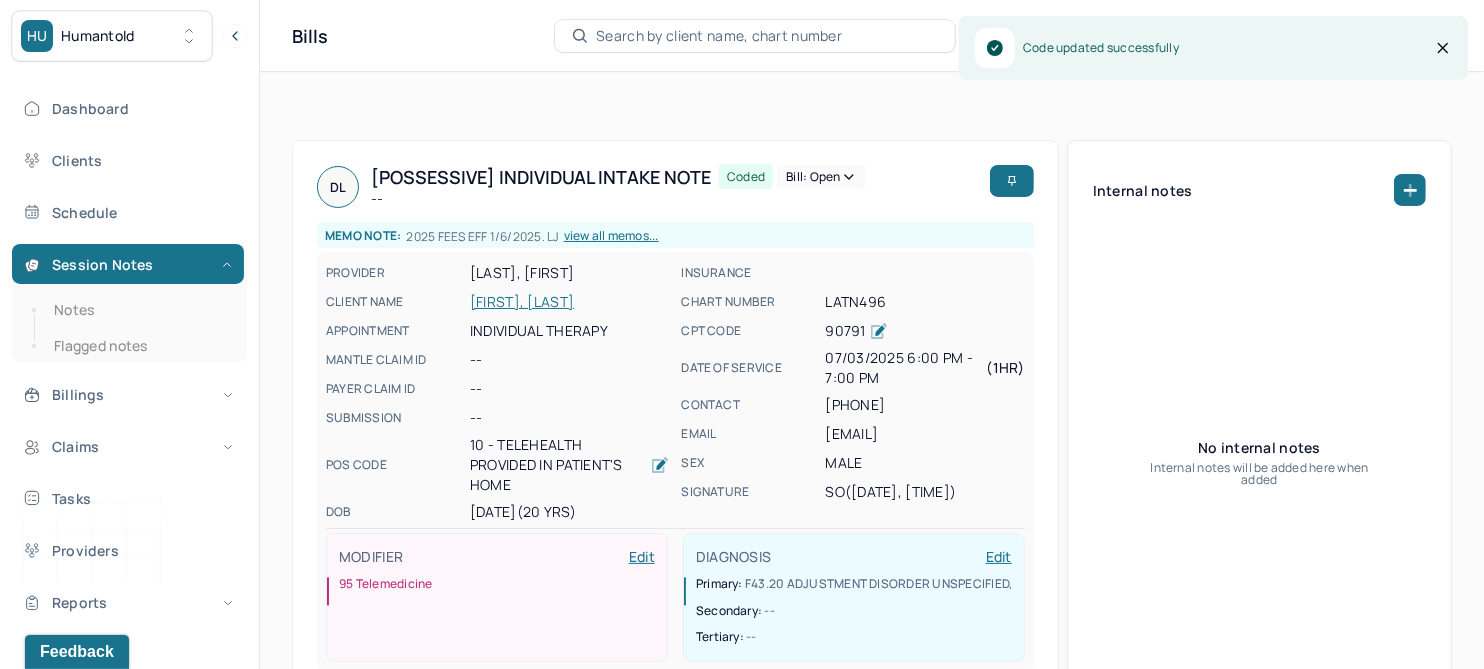click on "Notes" at bounding box center [139, 310] 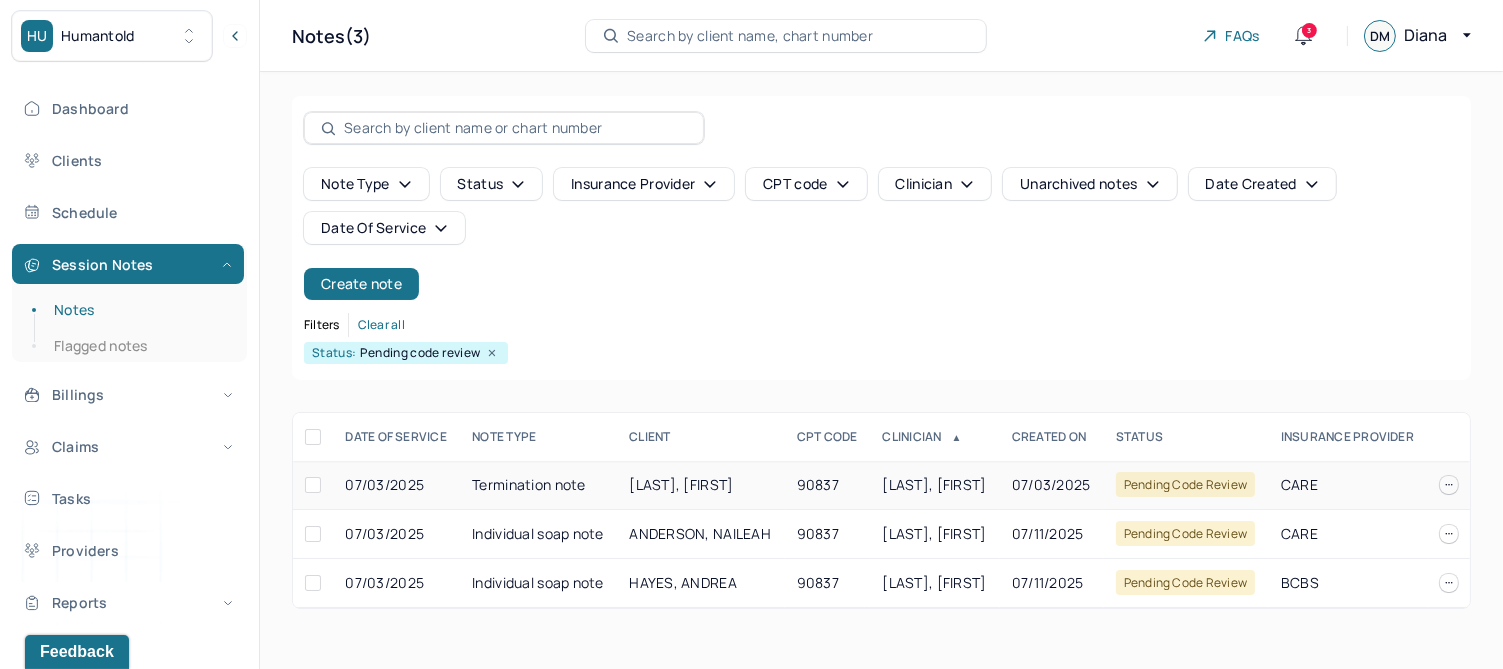 click on "[LAST], [FIRST]" at bounding box center [934, 484] 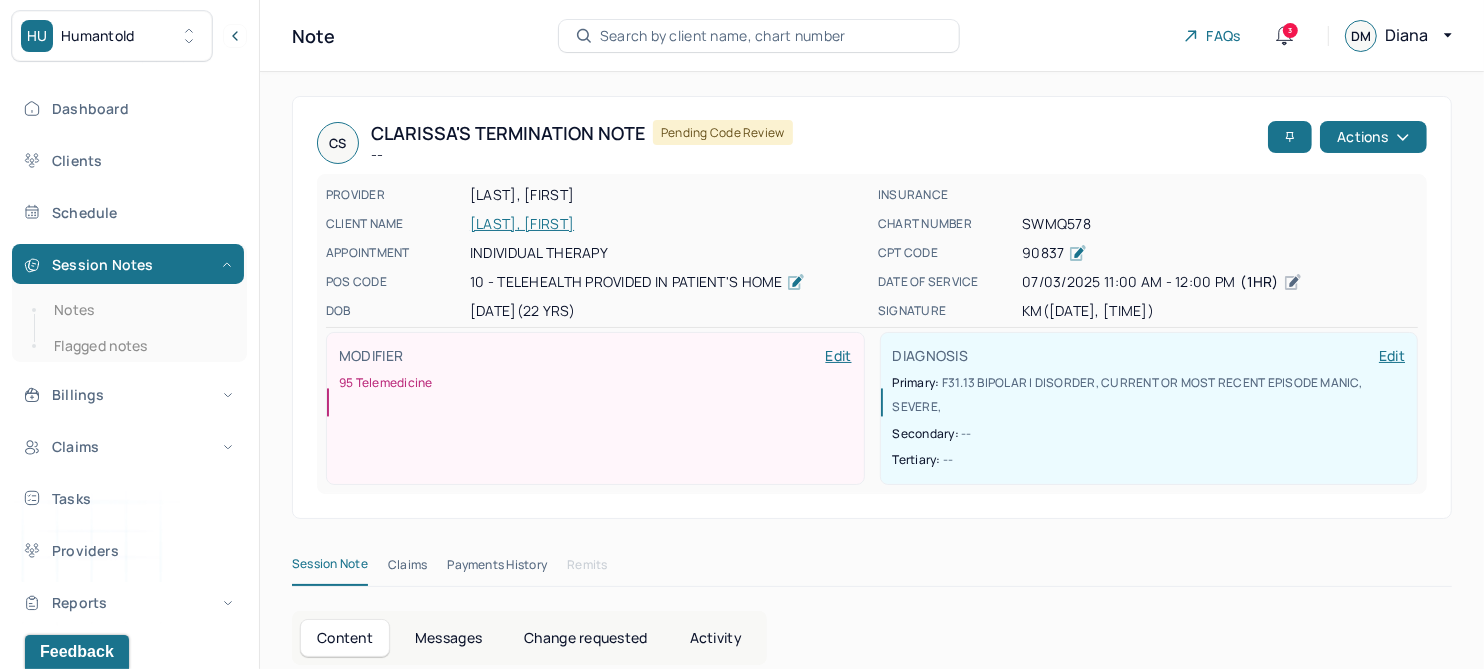 click on "Change requested" at bounding box center [585, 638] 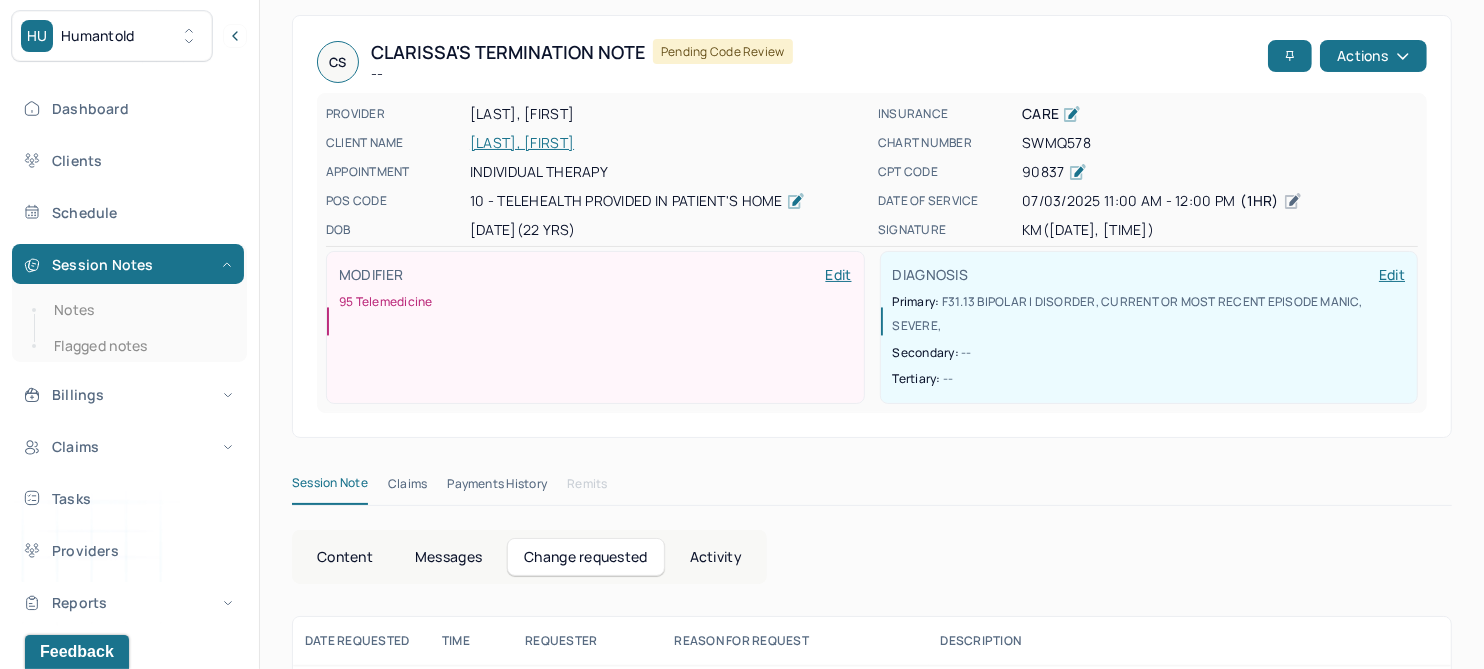 scroll, scrollTop: 142, scrollLeft: 0, axis: vertical 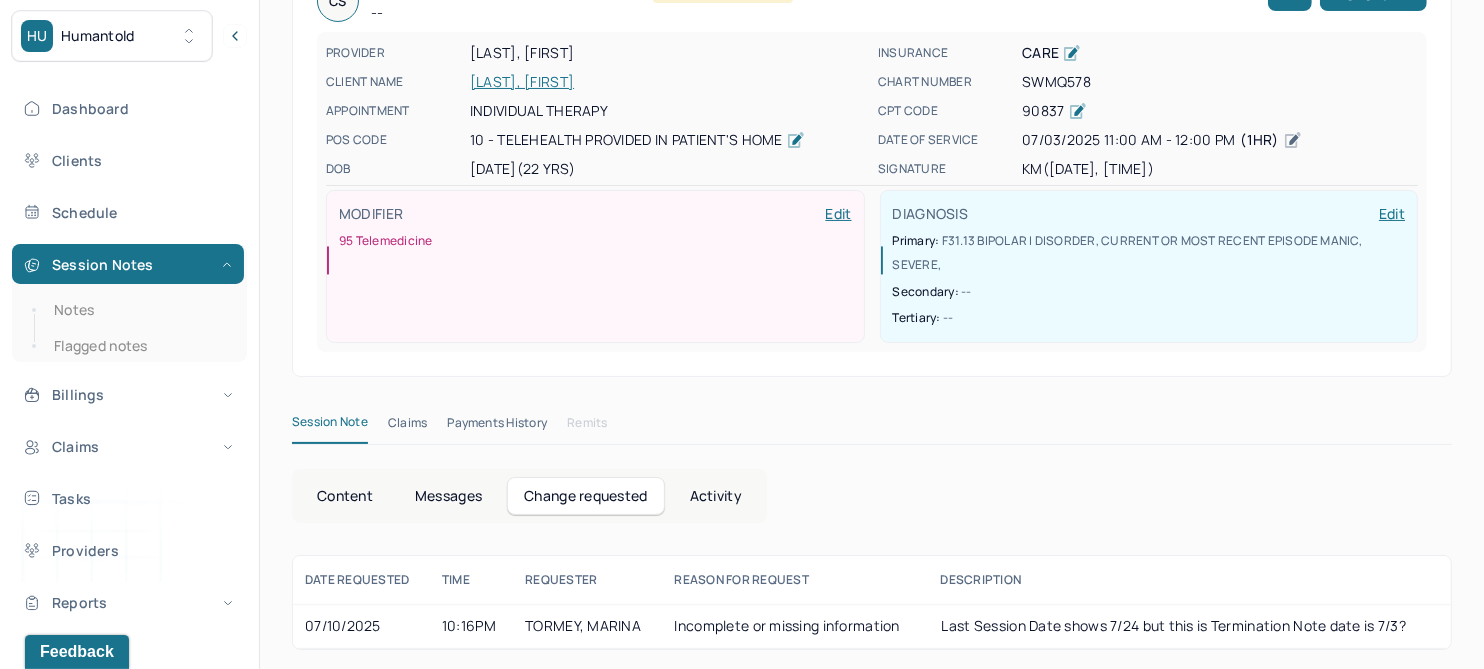 drag, startPoint x: 355, startPoint y: 490, endPoint x: 390, endPoint y: 492, distance: 35.057095 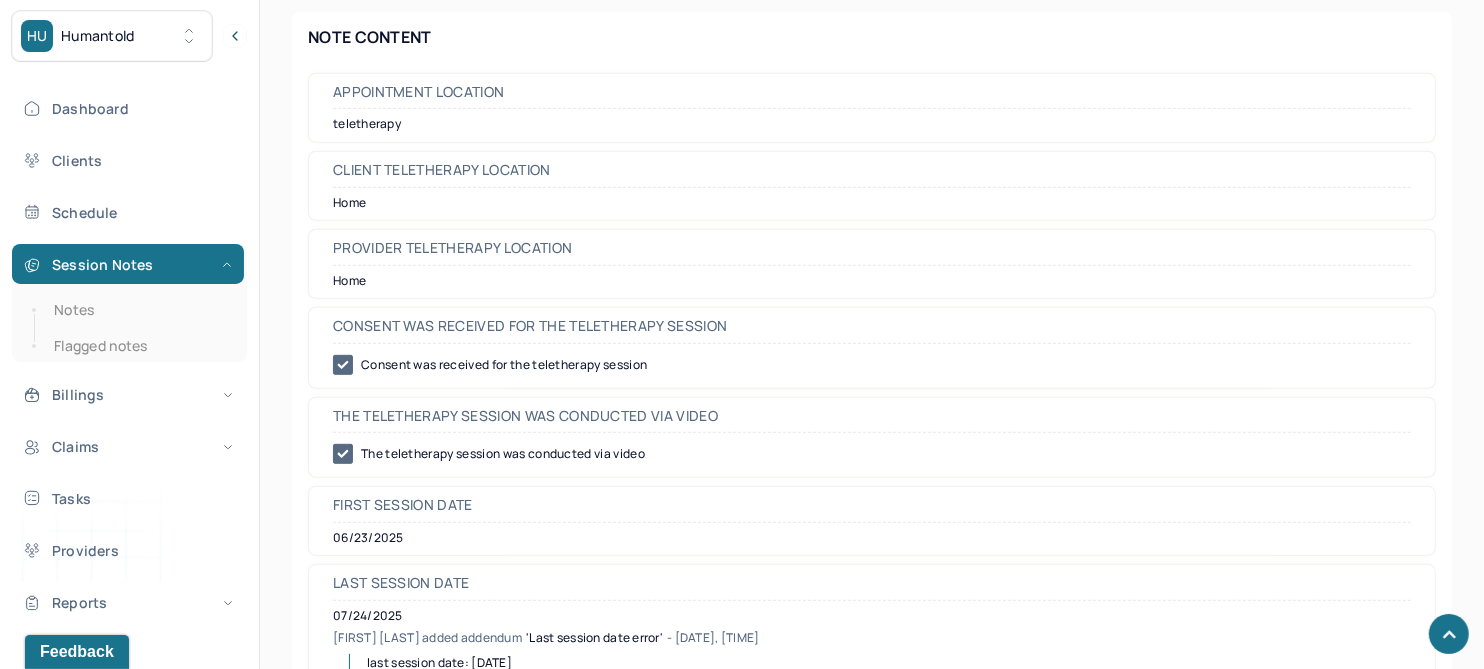 scroll, scrollTop: 310, scrollLeft: 0, axis: vertical 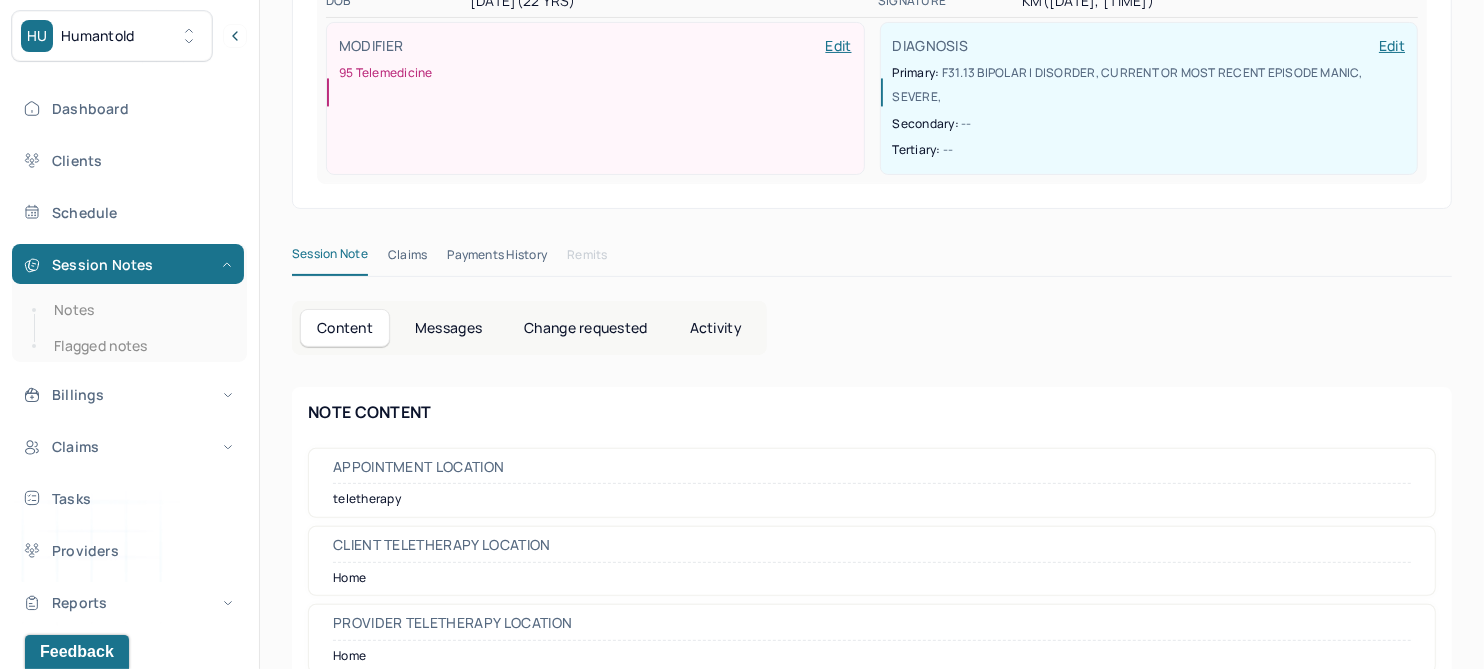 click on "Change requested" at bounding box center (585, 328) 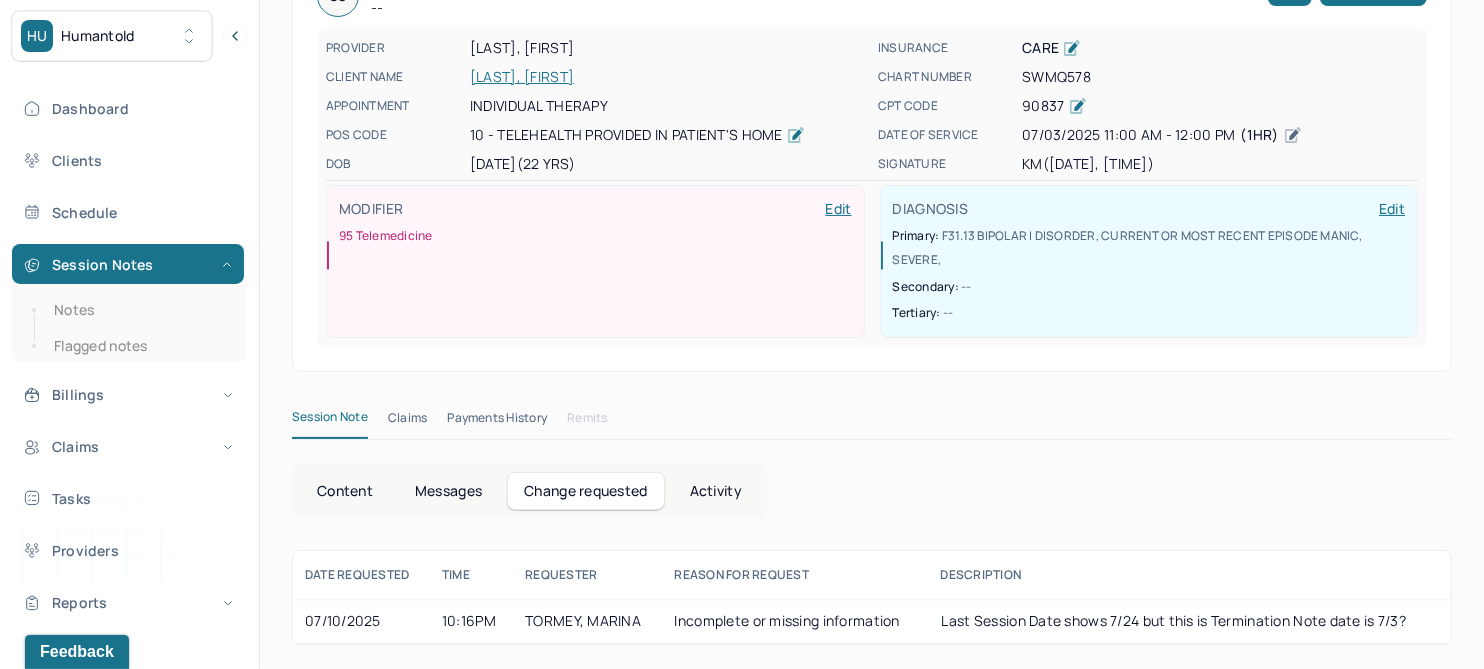 scroll, scrollTop: 142, scrollLeft: 0, axis: vertical 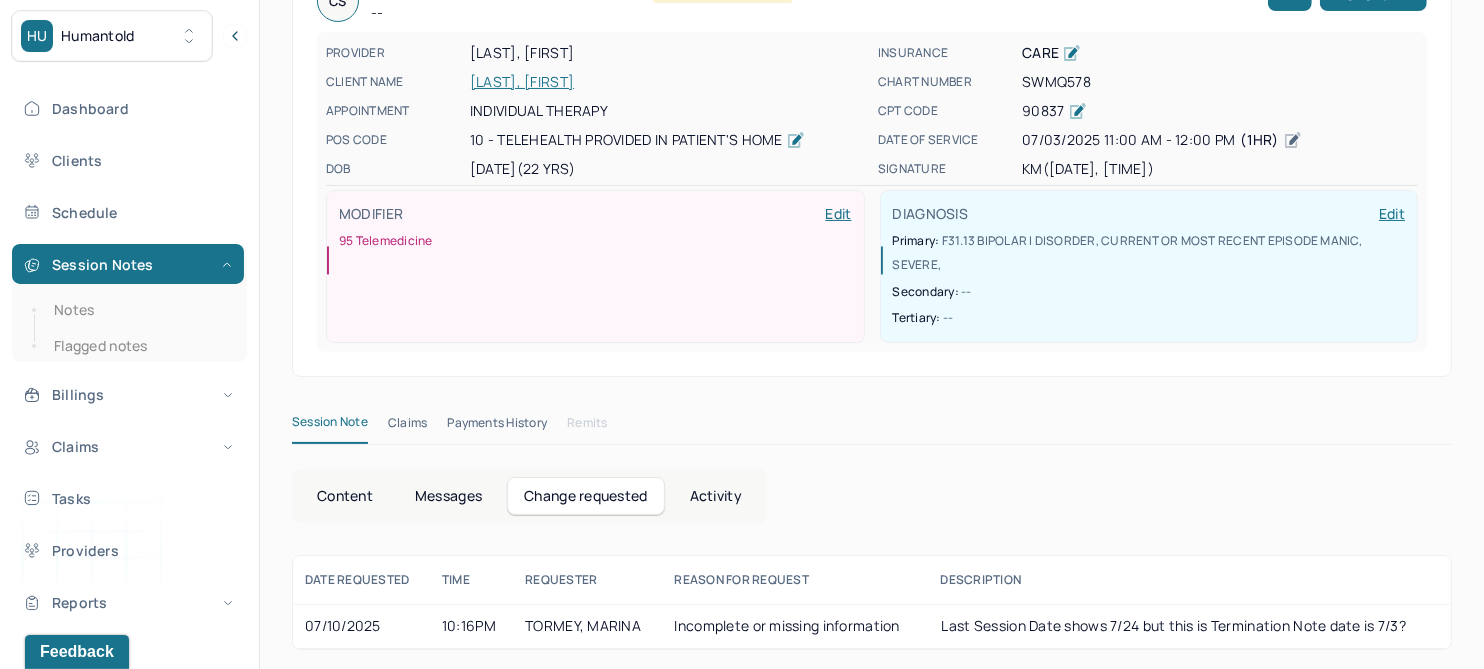 click on "[LAST], [FIRST]" at bounding box center (668, 82) 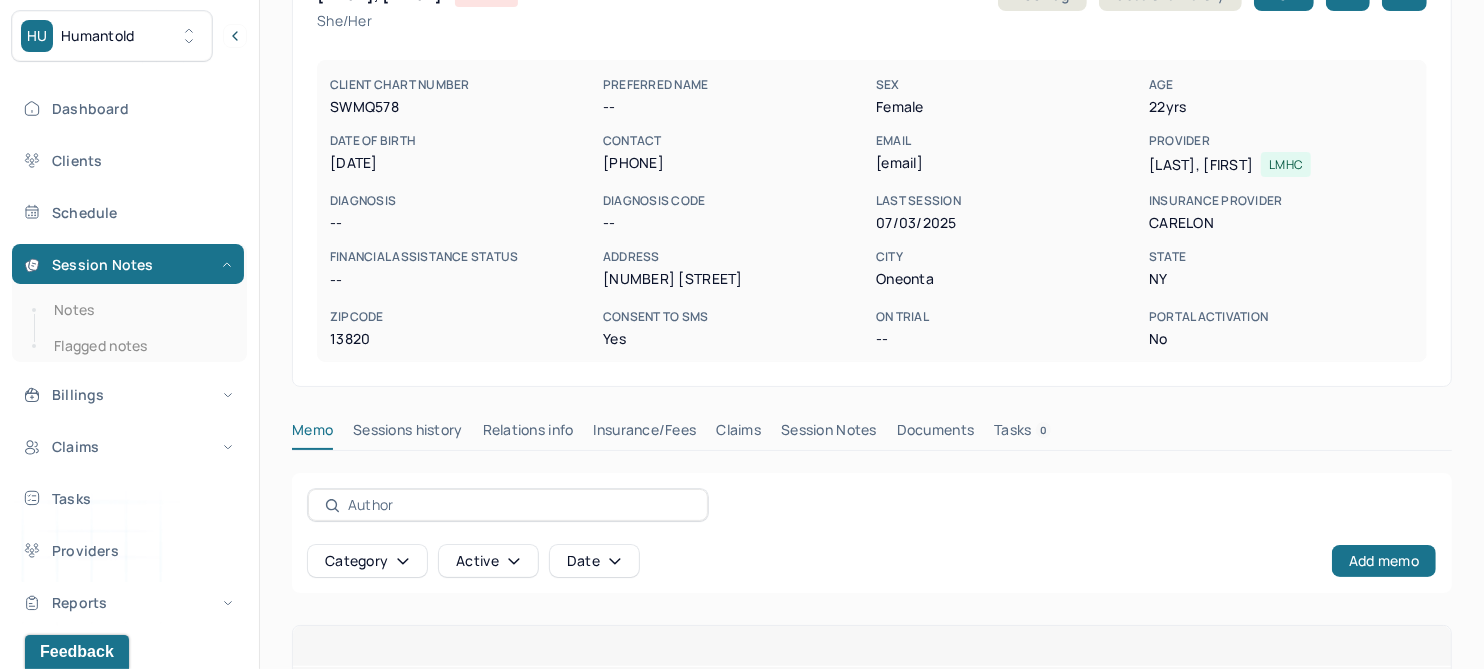 scroll, scrollTop: 70, scrollLeft: 0, axis: vertical 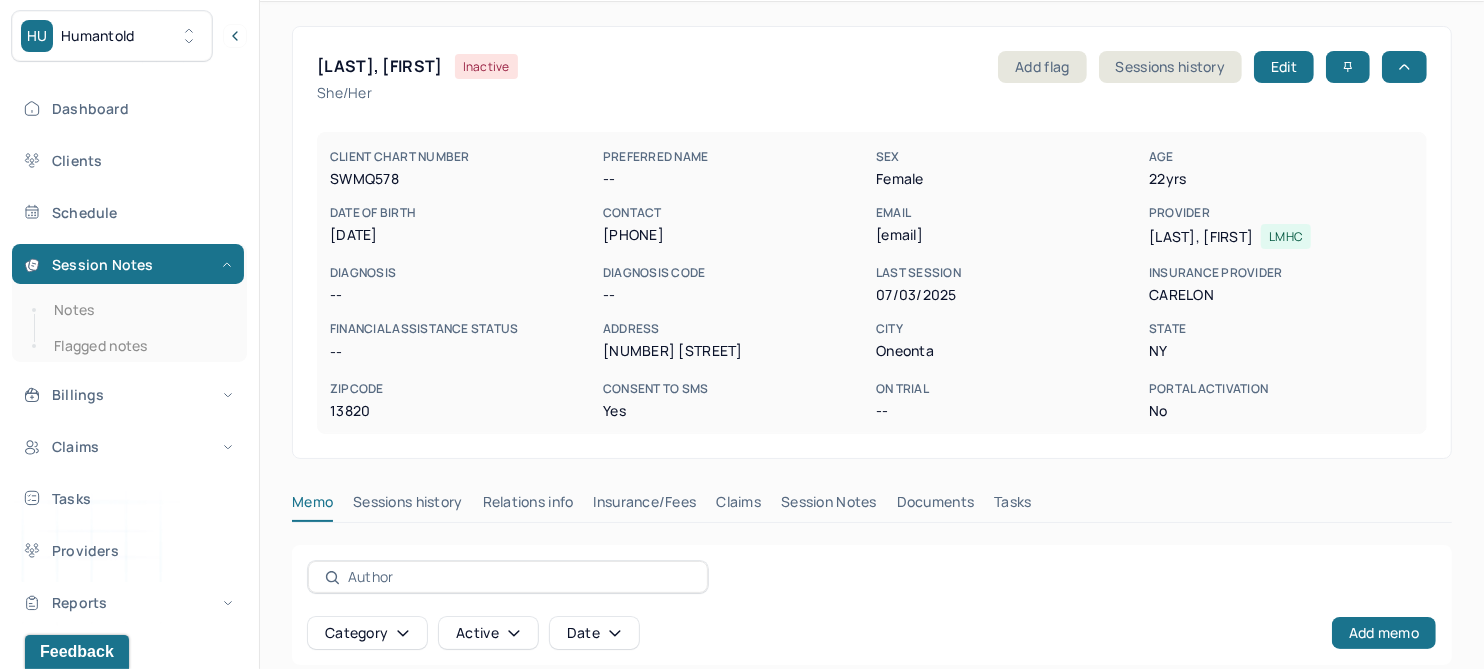 click on "Claims" at bounding box center [738, 506] 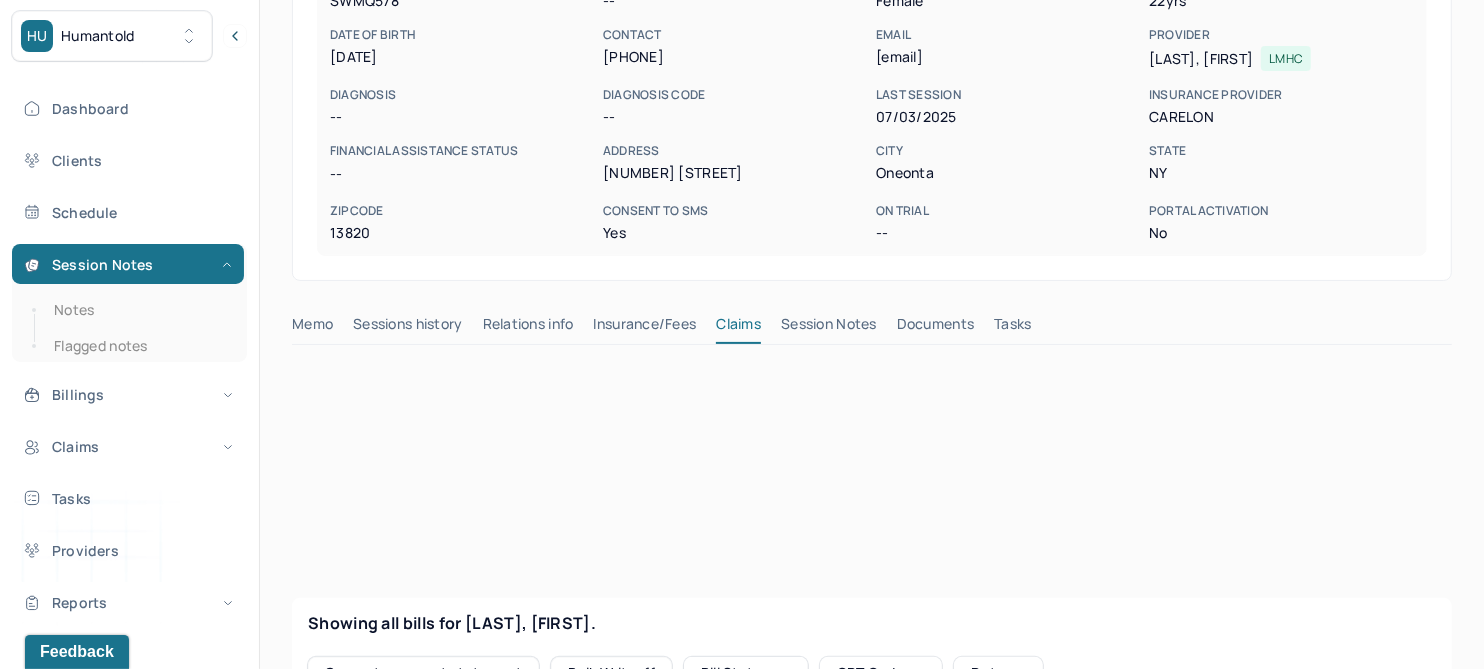 scroll, scrollTop: 570, scrollLeft: 0, axis: vertical 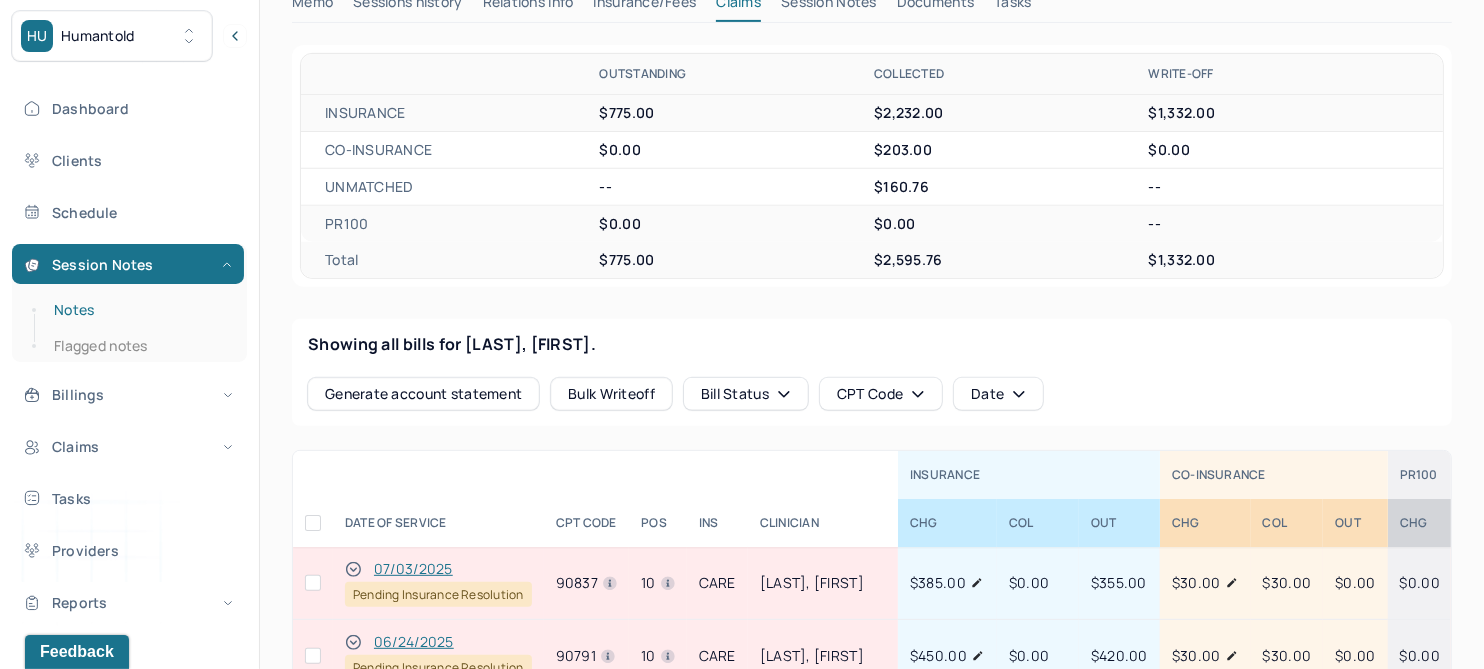click on "Notes" at bounding box center [139, 310] 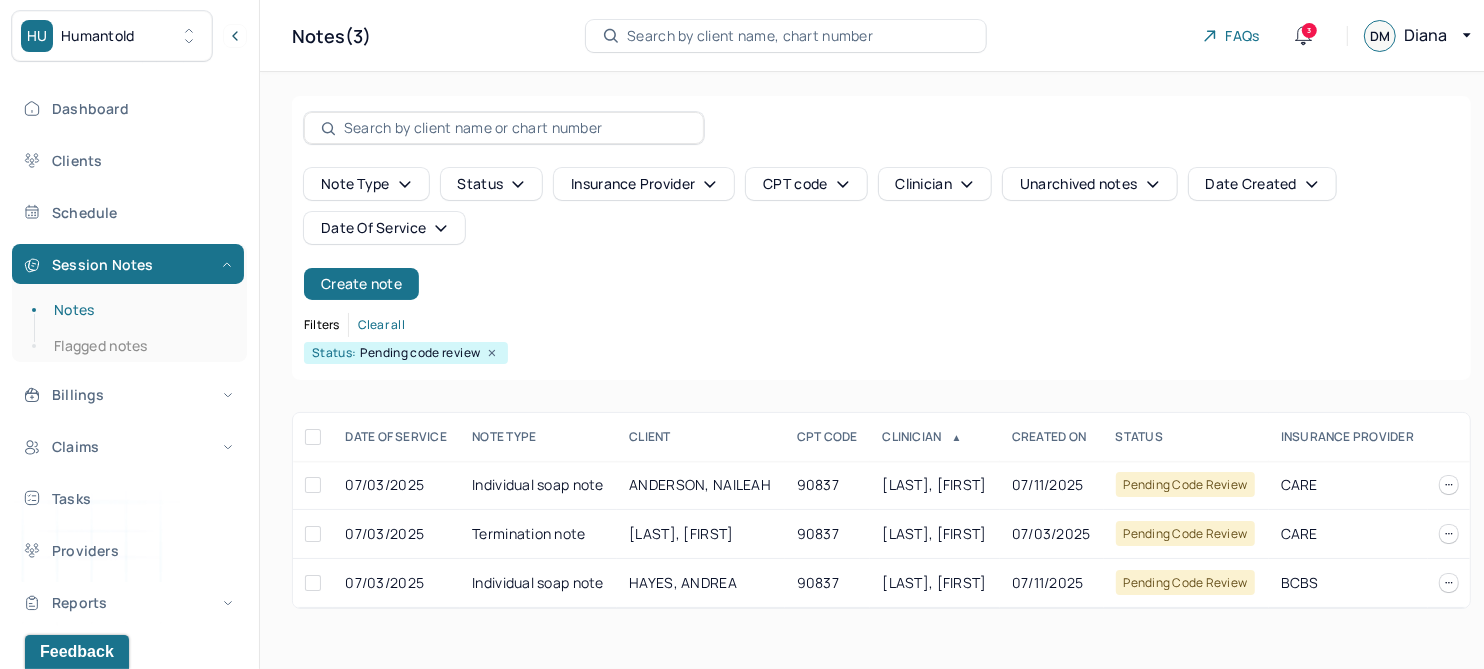 scroll, scrollTop: 0, scrollLeft: 0, axis: both 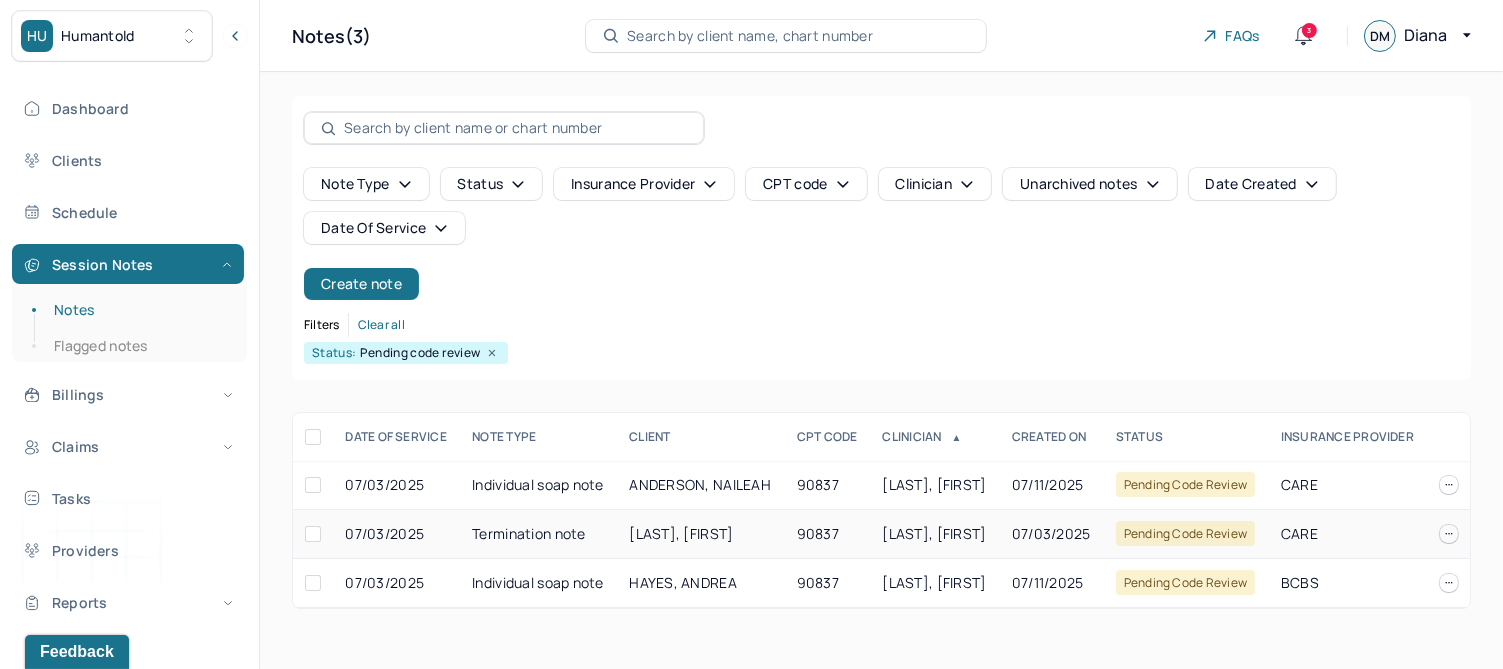 click on "[LAST], [FIRST]" at bounding box center (934, 533) 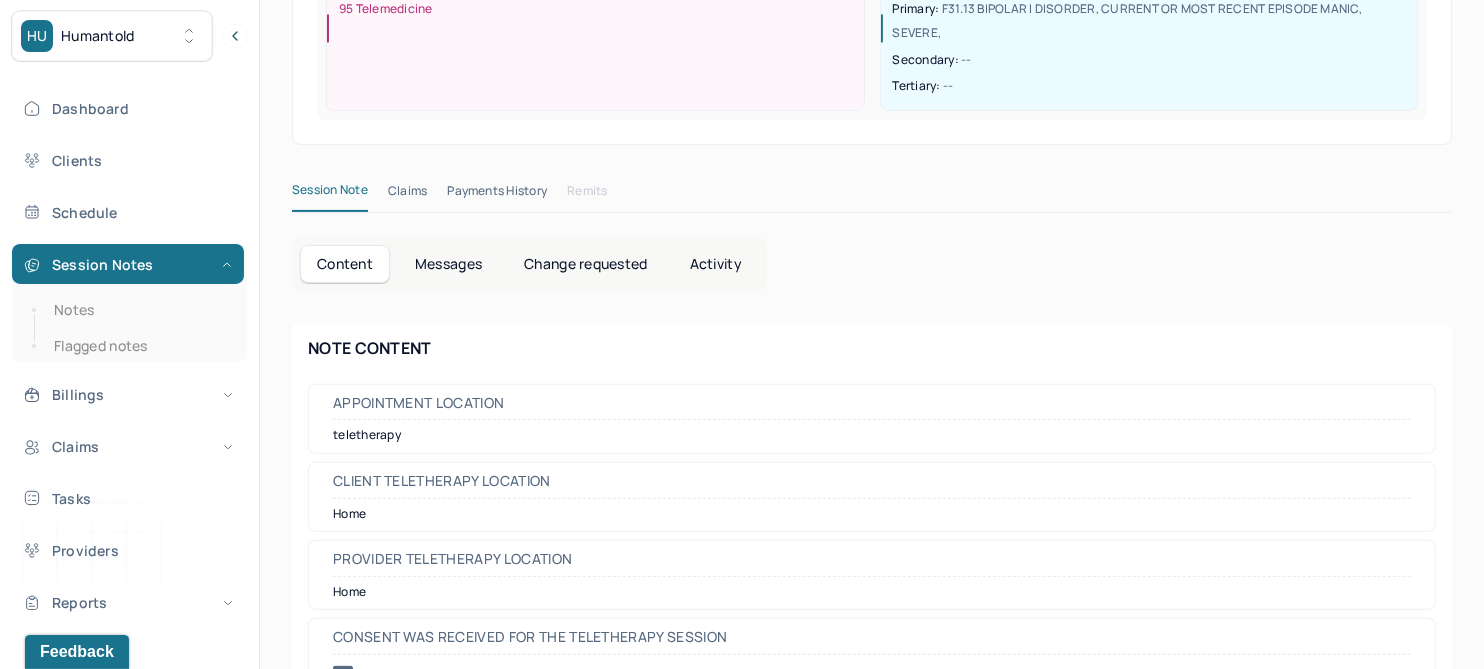 click on "Change requested" at bounding box center [585, 264] 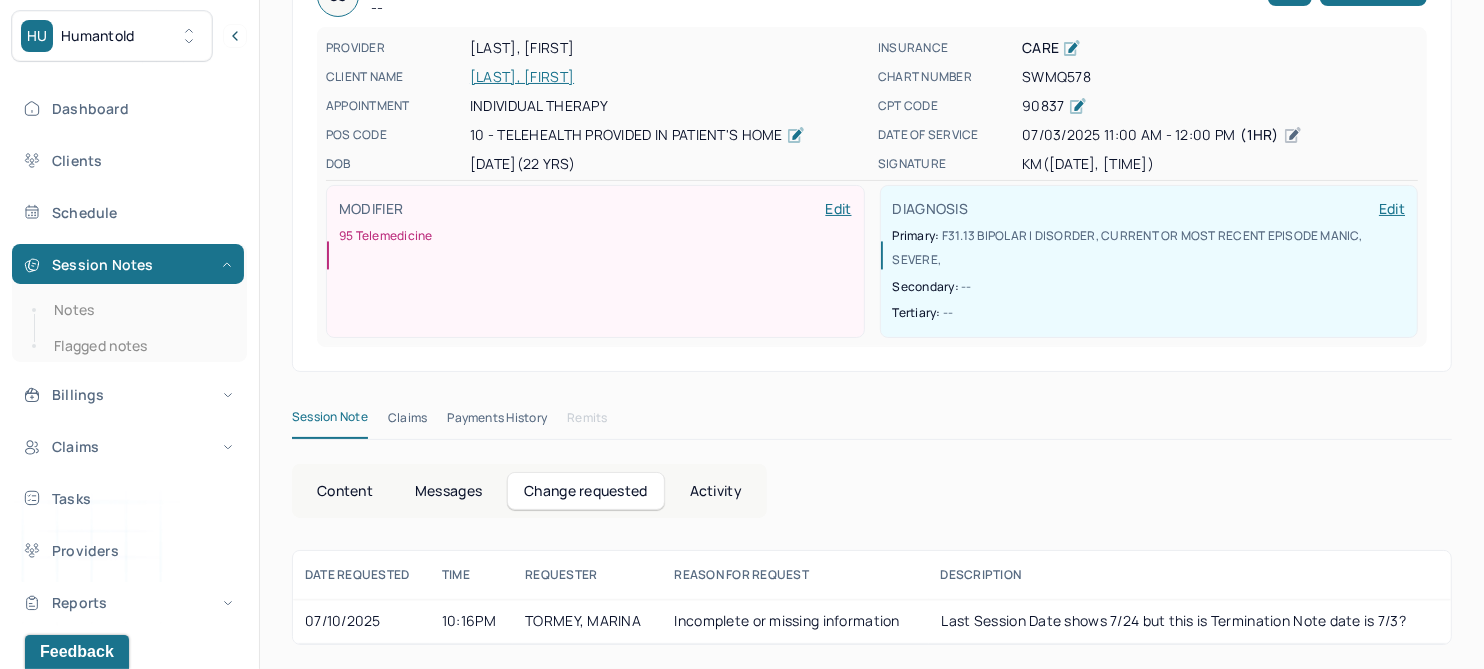 scroll, scrollTop: 142, scrollLeft: 0, axis: vertical 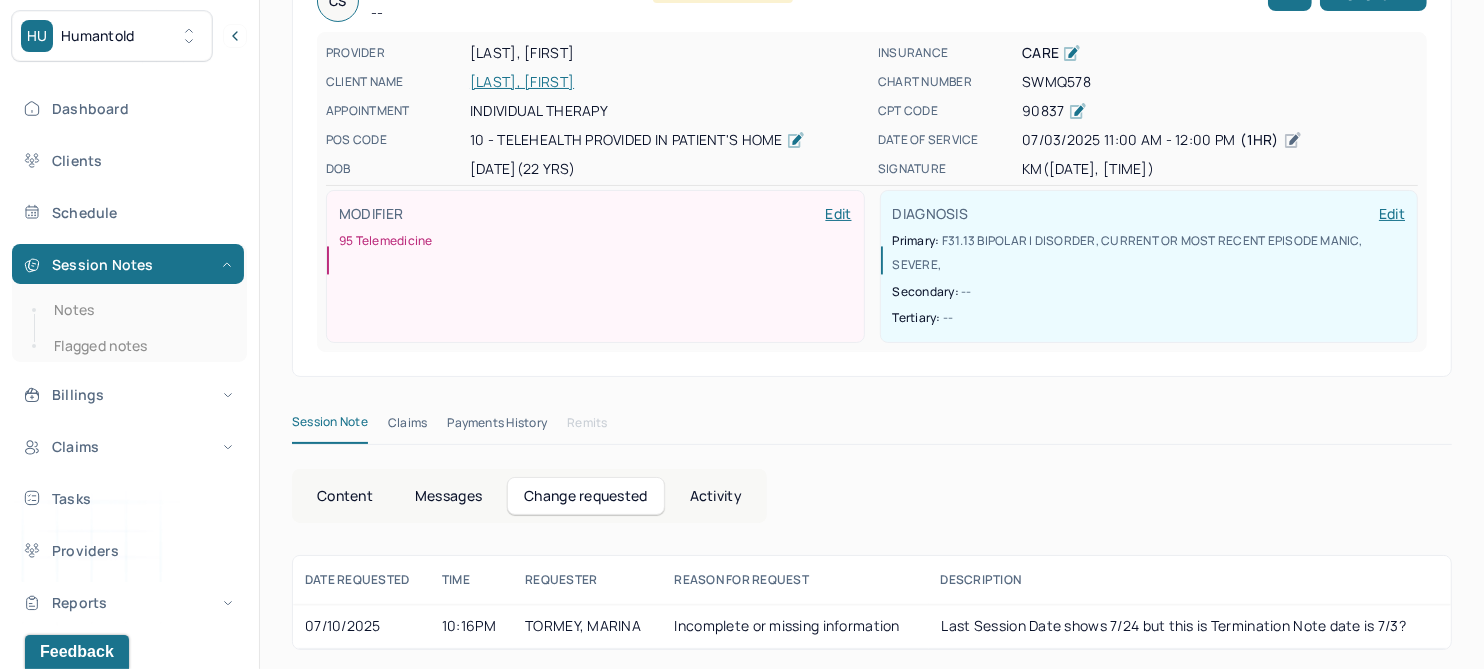 click on "[LAST], [FIRST]" at bounding box center (668, 82) 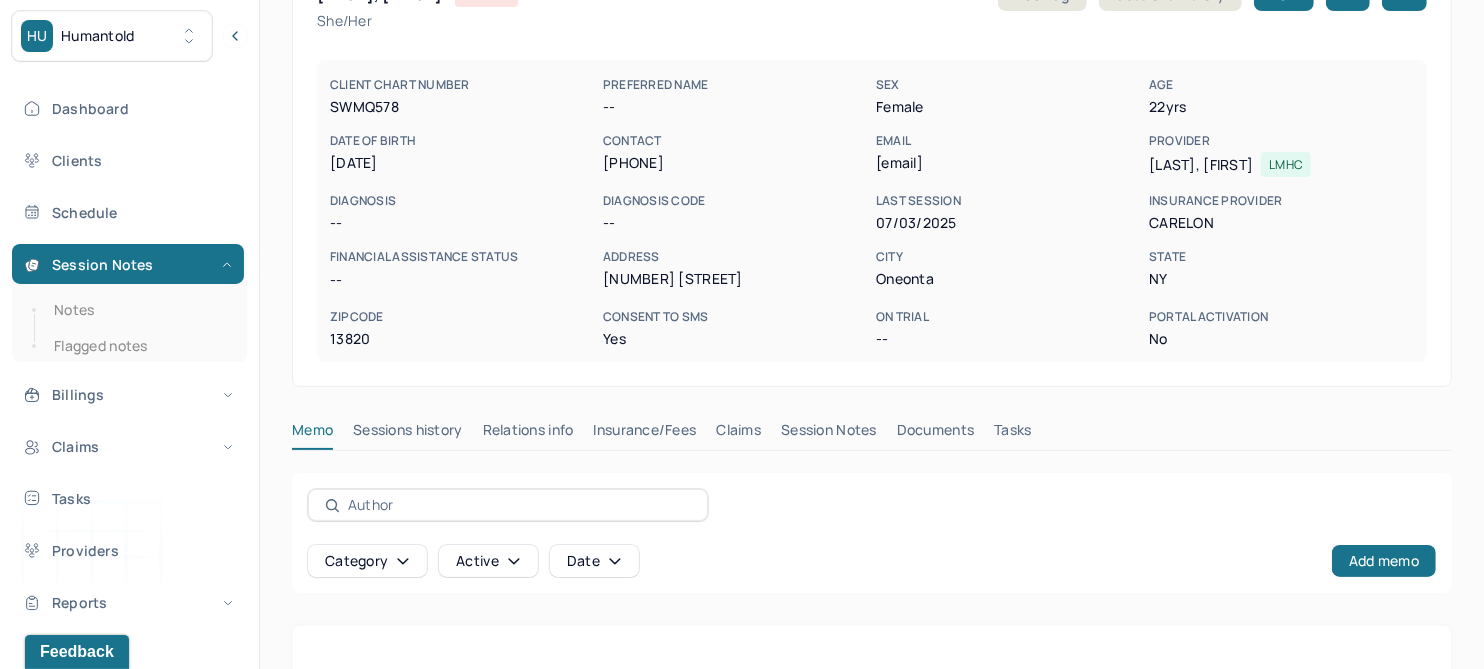 scroll, scrollTop: 70, scrollLeft: 0, axis: vertical 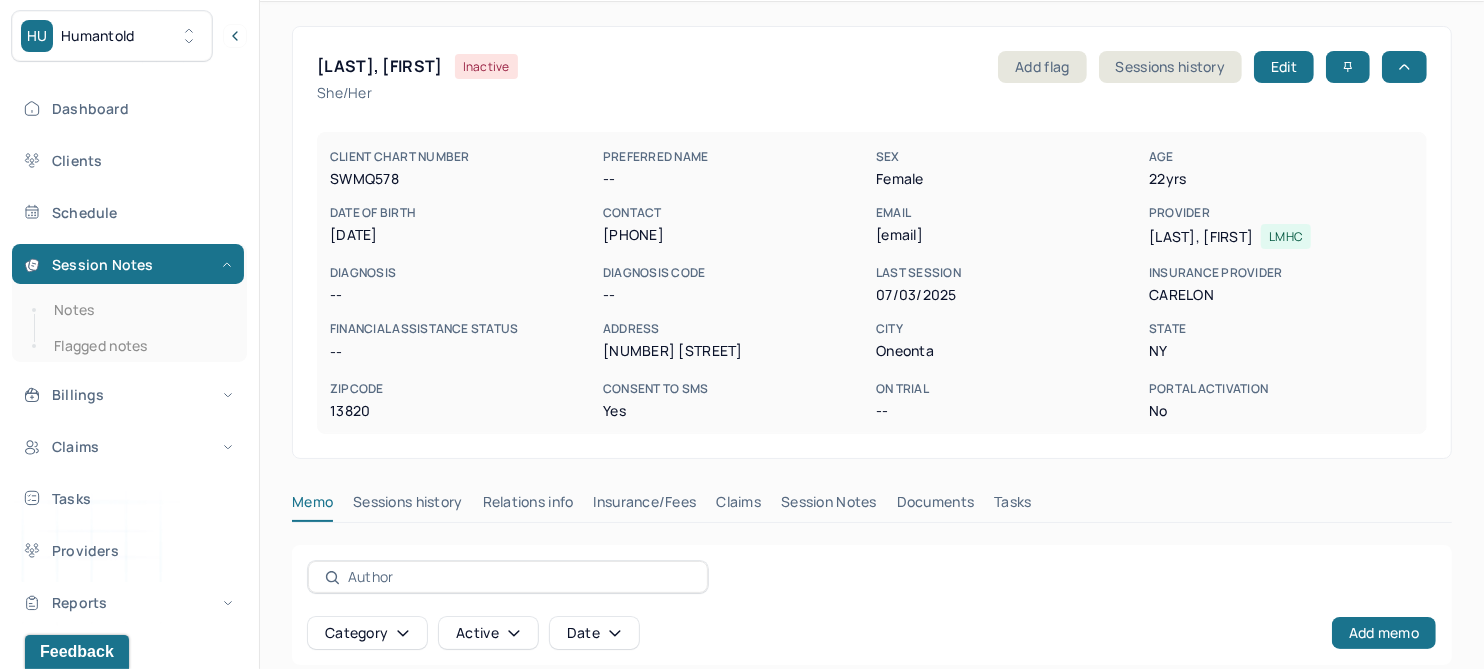 click on "Claims" at bounding box center (738, 506) 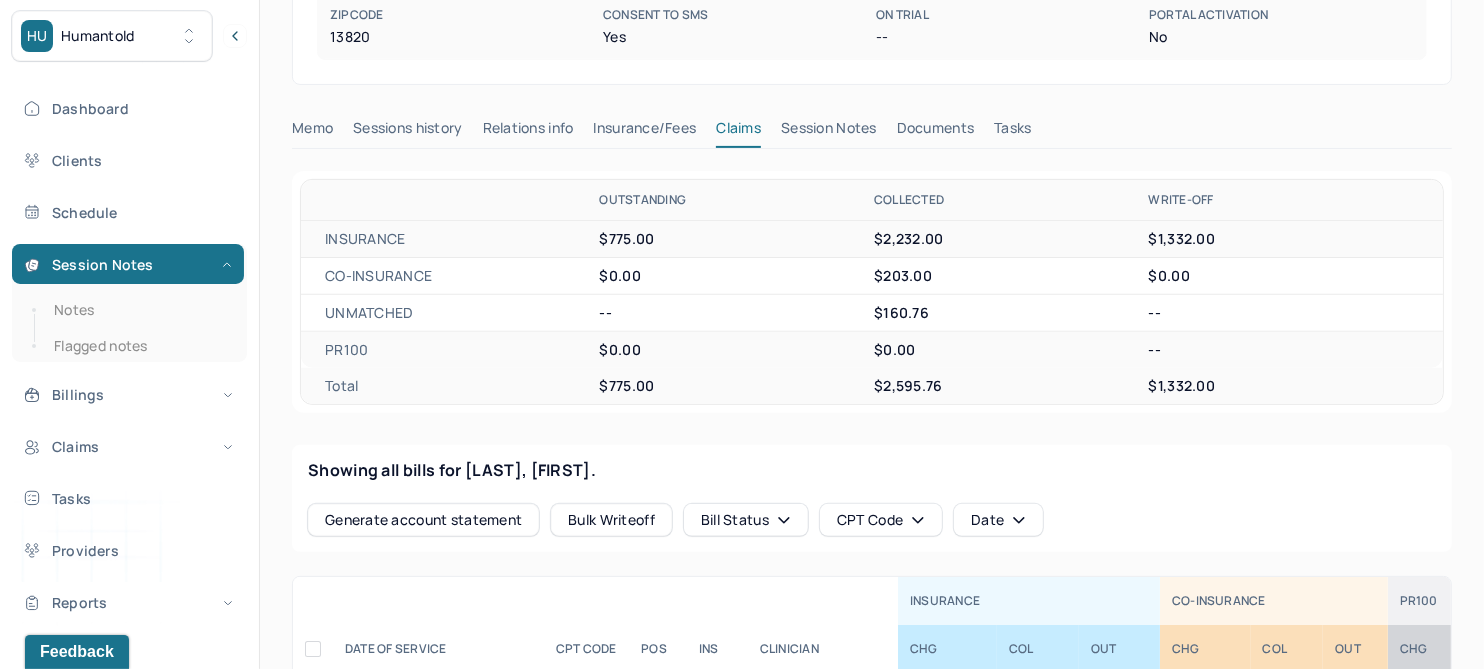 scroll, scrollTop: 820, scrollLeft: 0, axis: vertical 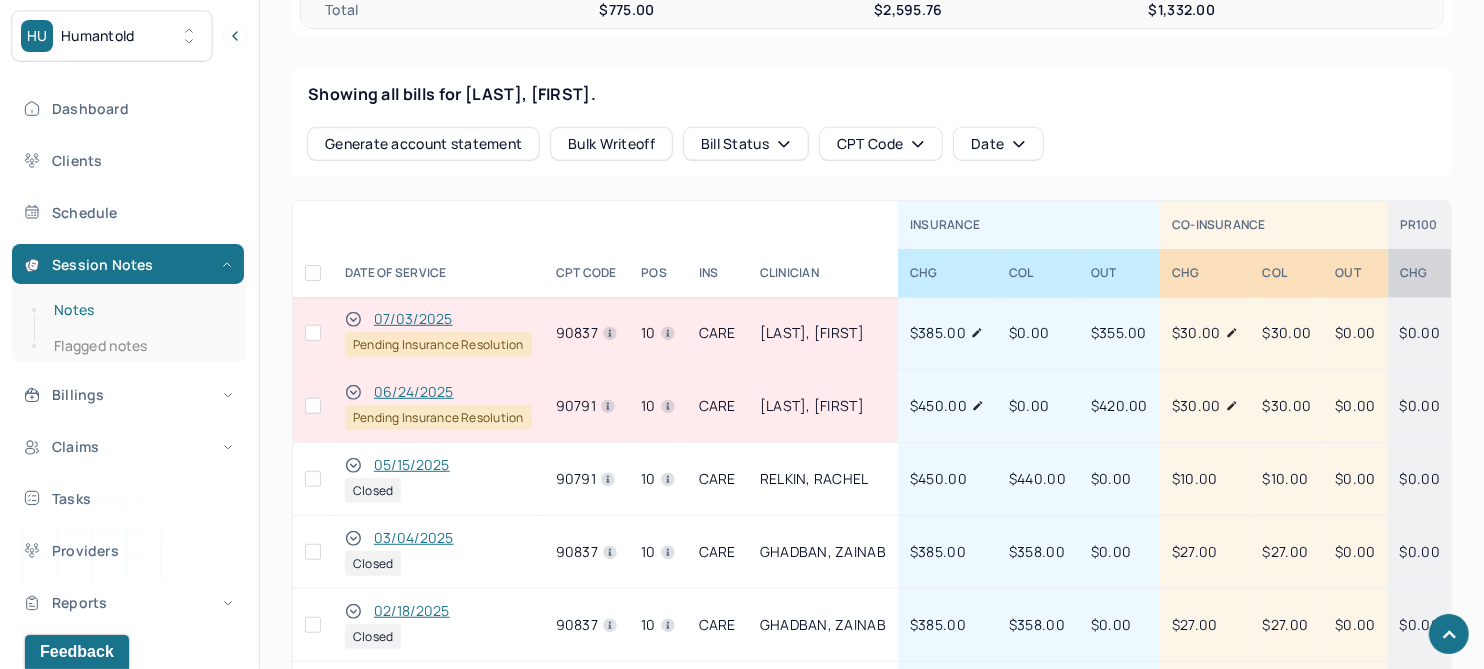 click on "Notes" at bounding box center (139, 310) 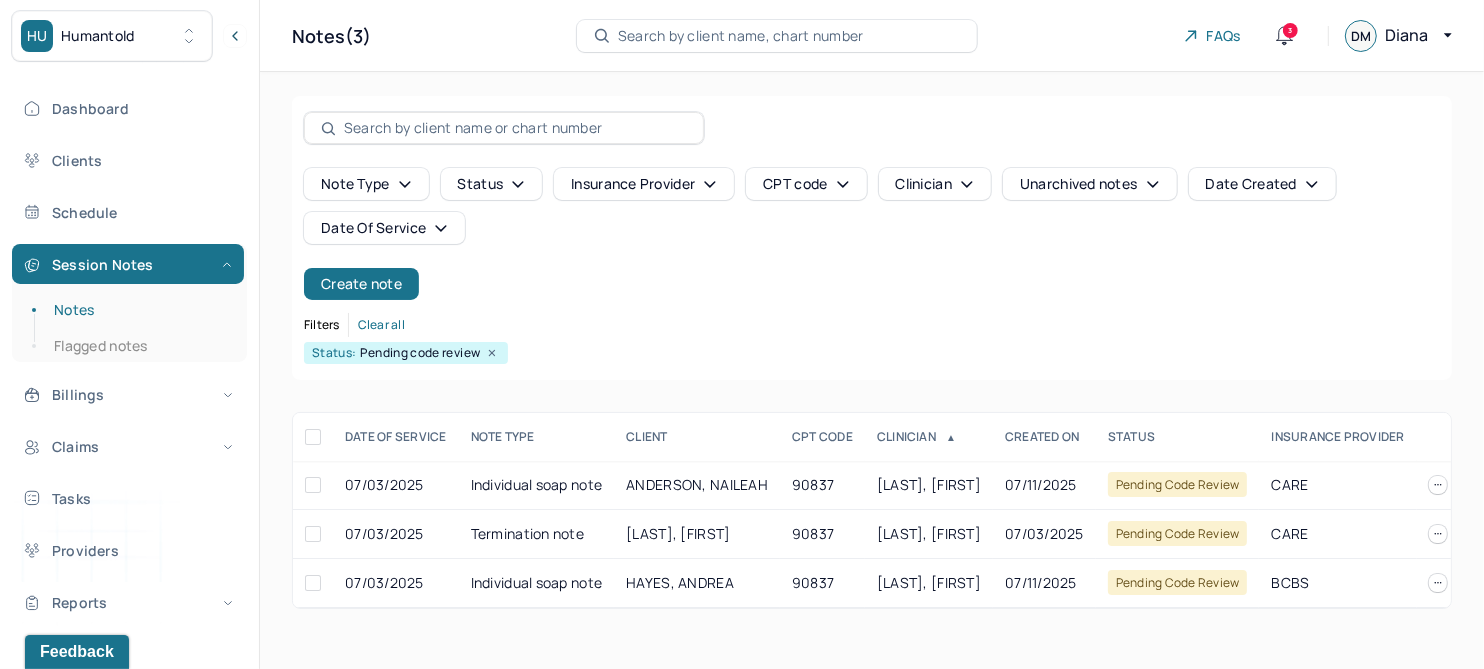 scroll, scrollTop: 0, scrollLeft: 0, axis: both 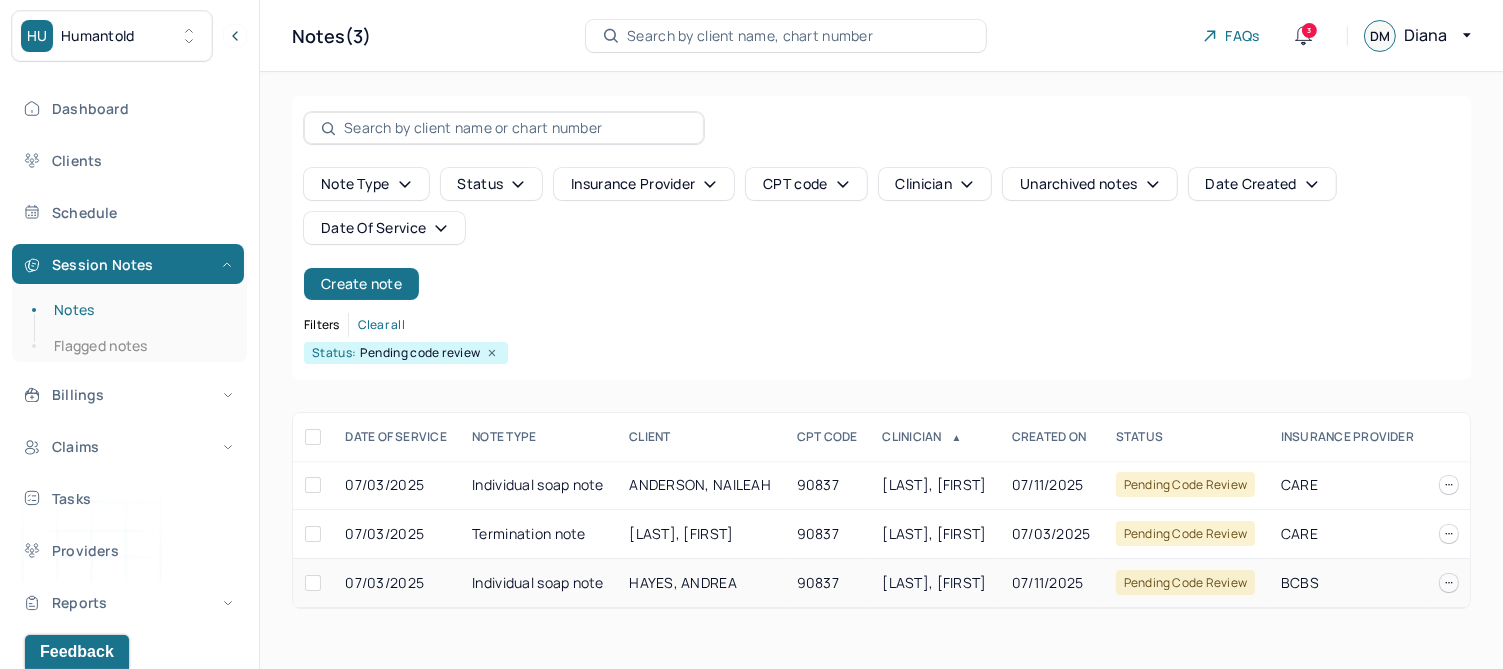 click on "HAYES, ANDREA" at bounding box center (683, 582) 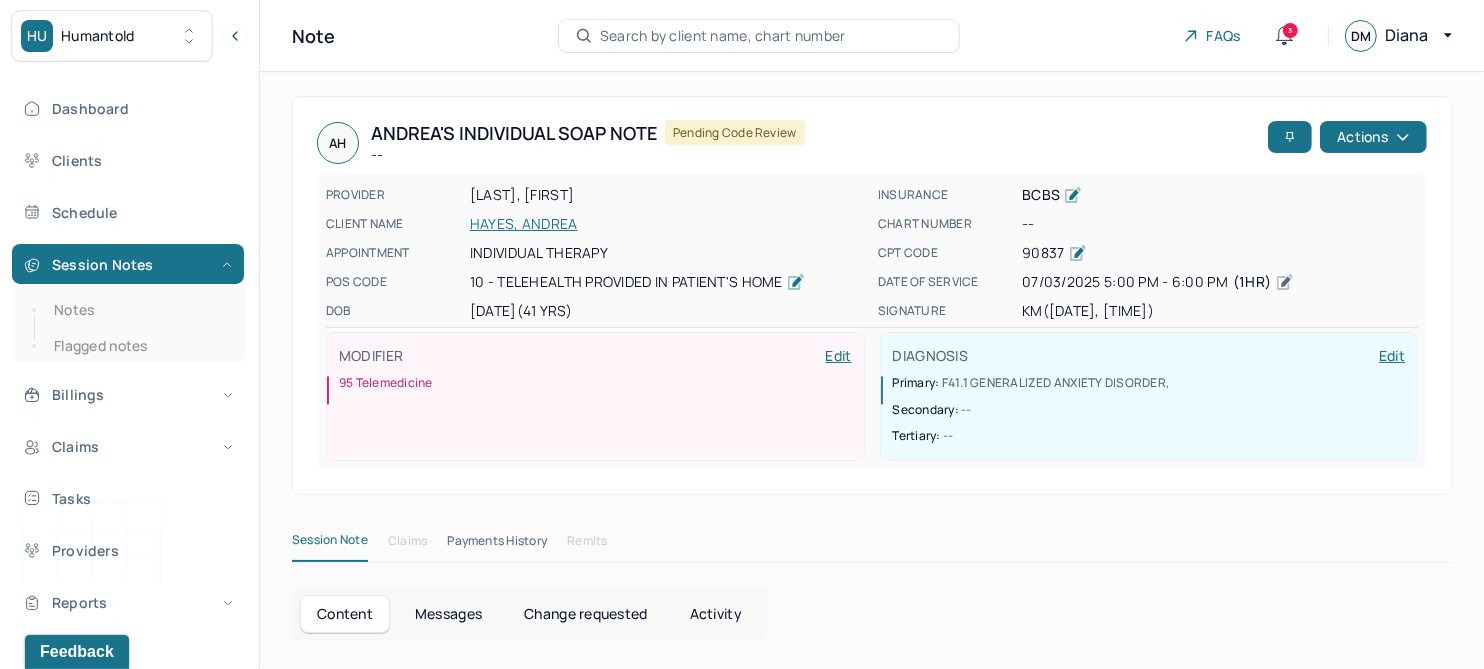 scroll, scrollTop: 250, scrollLeft: 0, axis: vertical 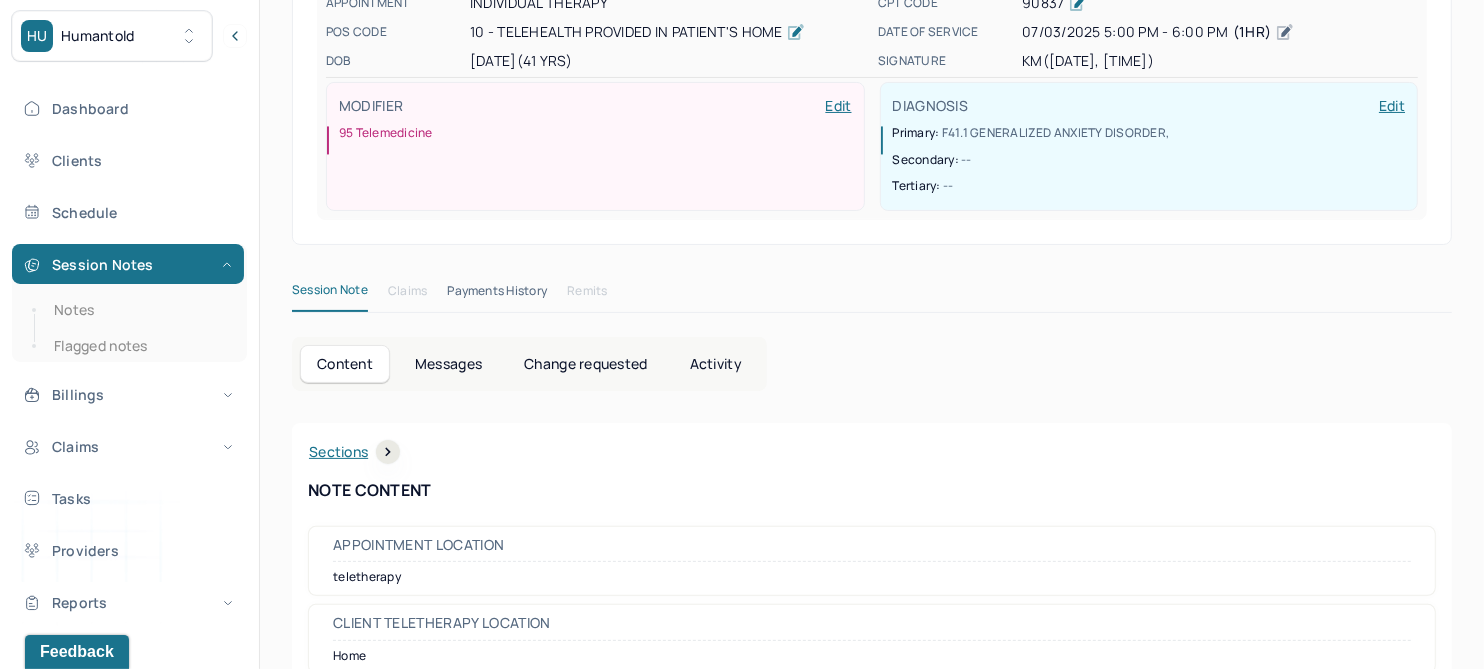click on "Change requested" at bounding box center (585, 364) 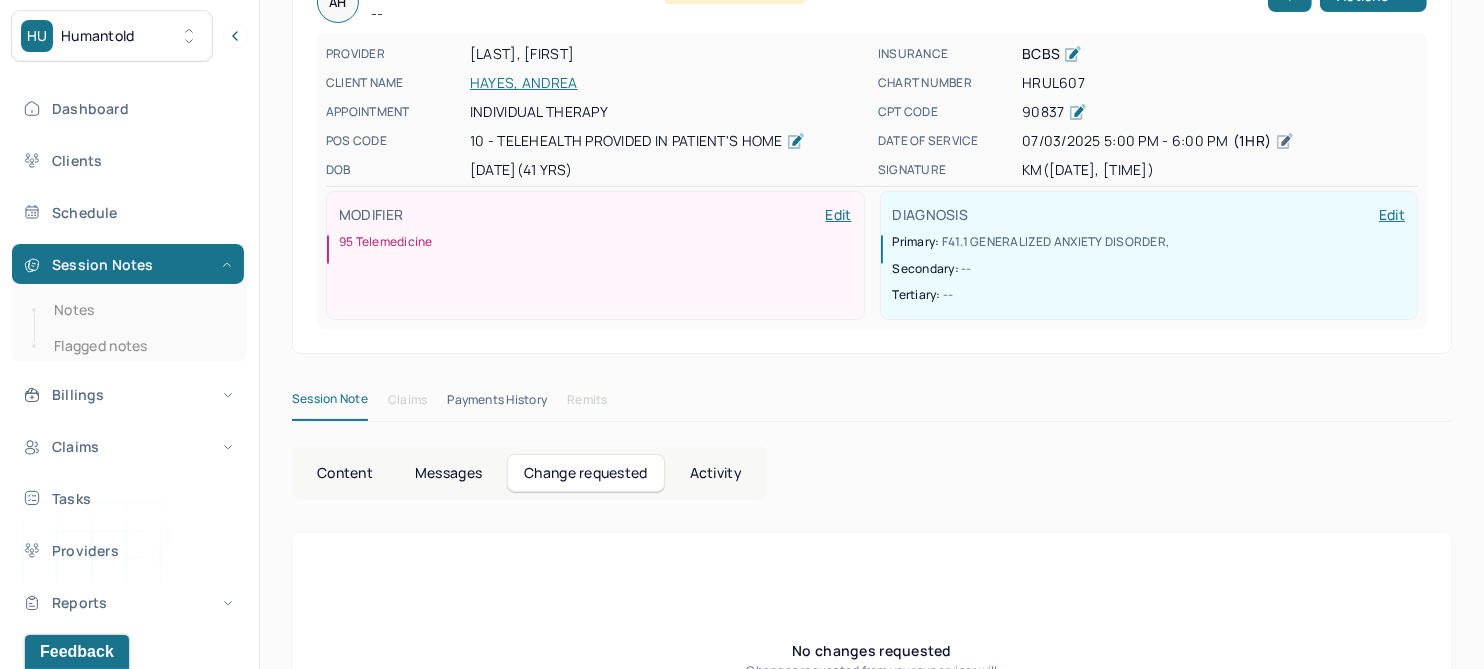 scroll, scrollTop: 0, scrollLeft: 0, axis: both 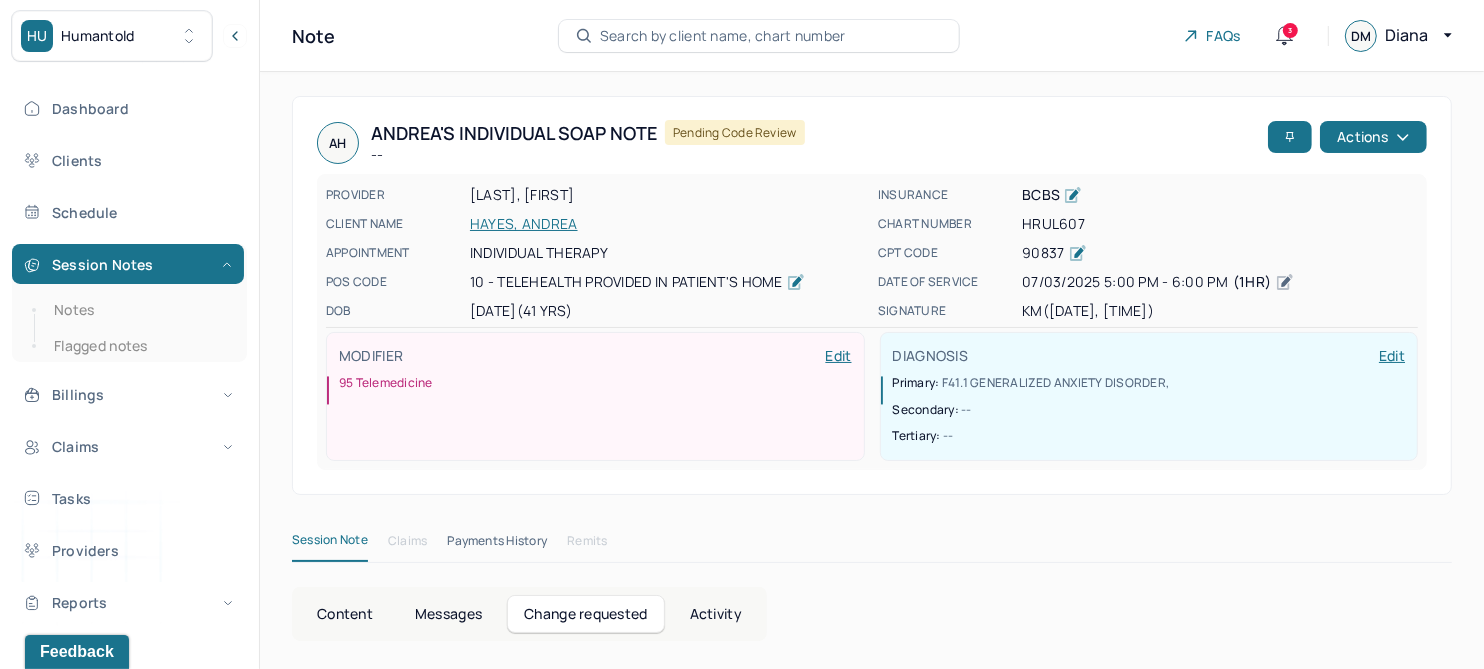 click on "HAYES, ANDREA" at bounding box center (668, 224) 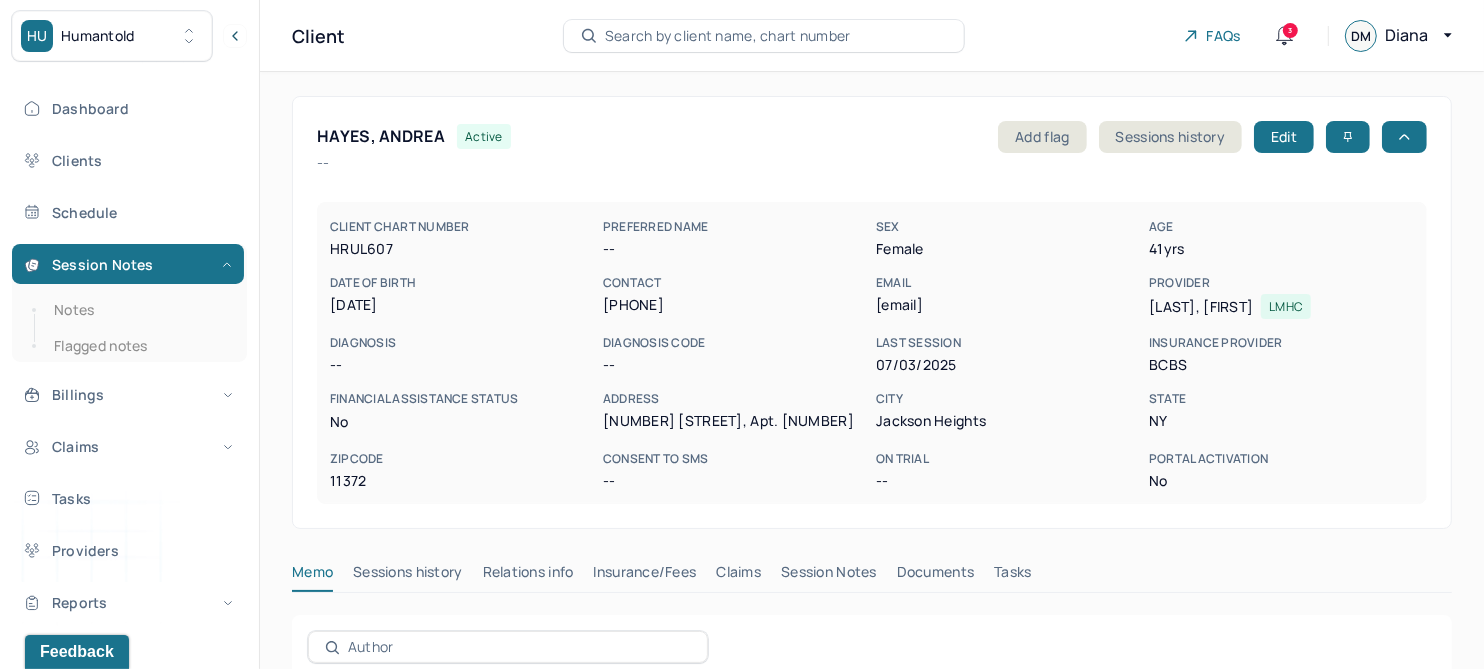 click on "Claims" at bounding box center [738, 576] 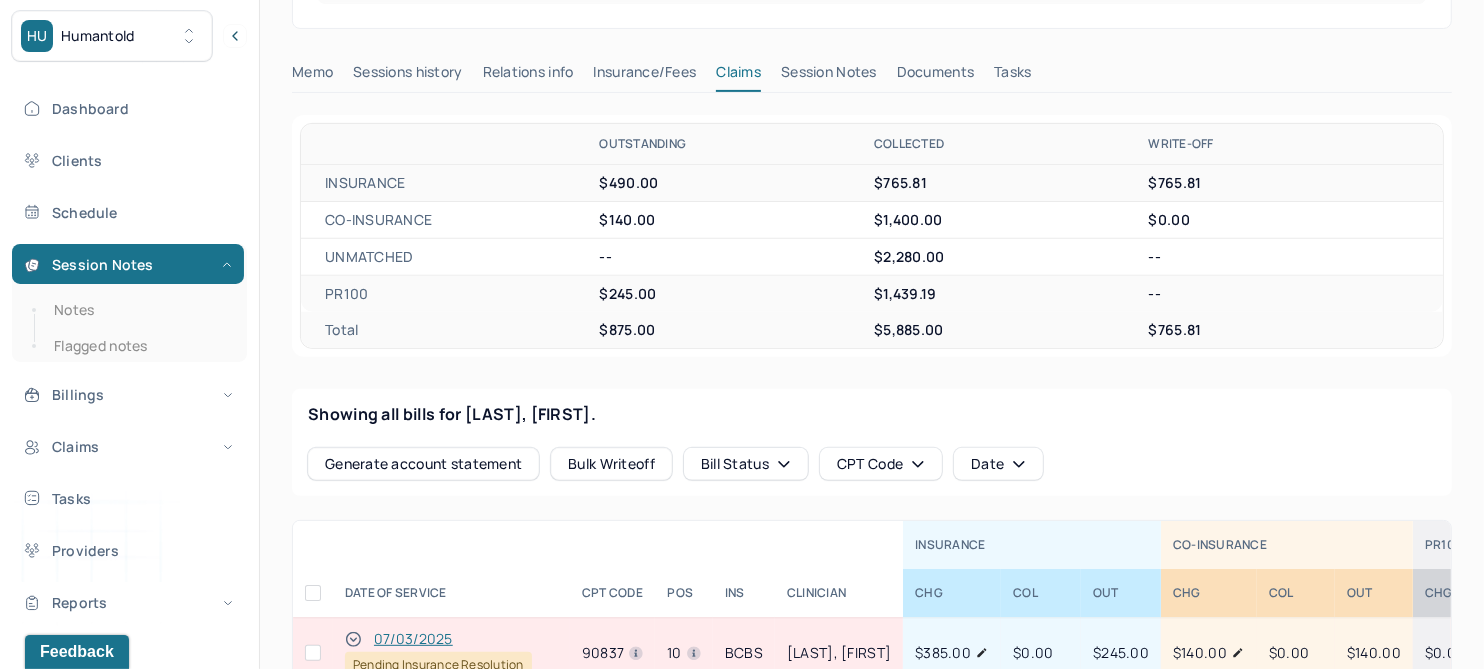 scroll, scrollTop: 625, scrollLeft: 0, axis: vertical 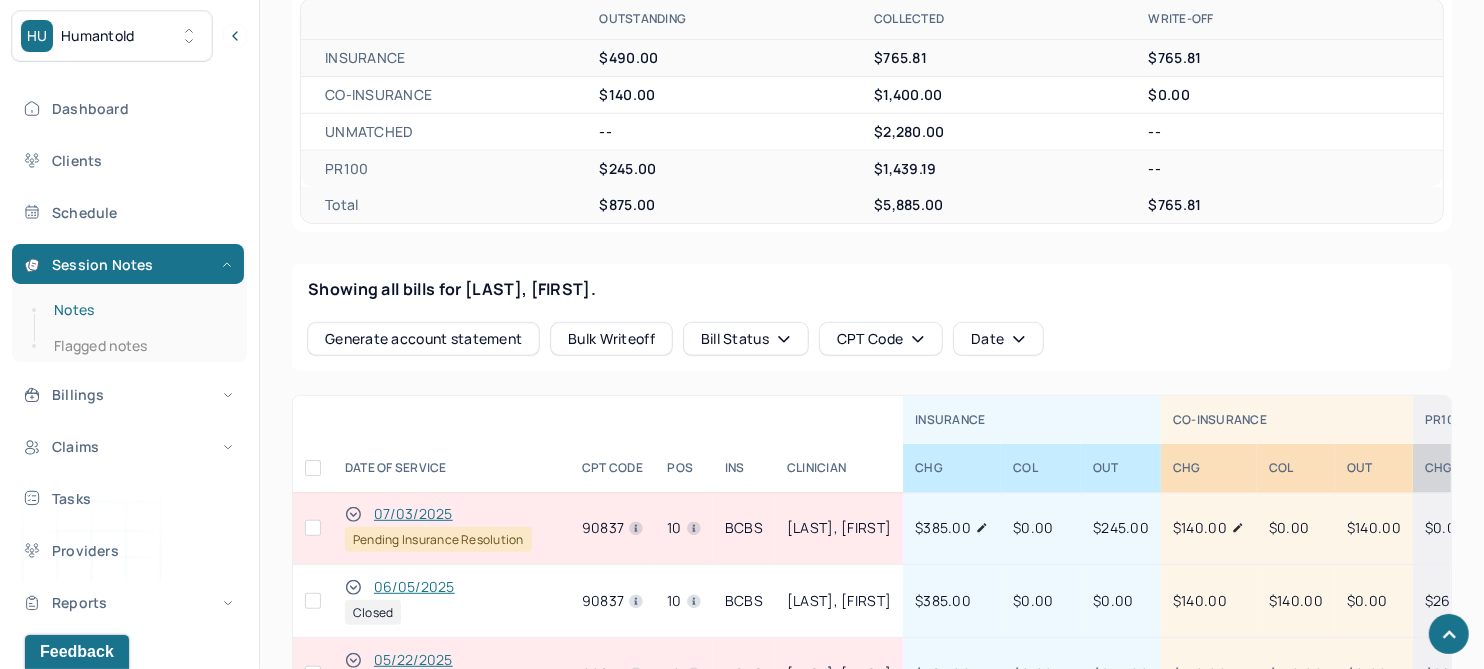 click on "Notes" at bounding box center (139, 310) 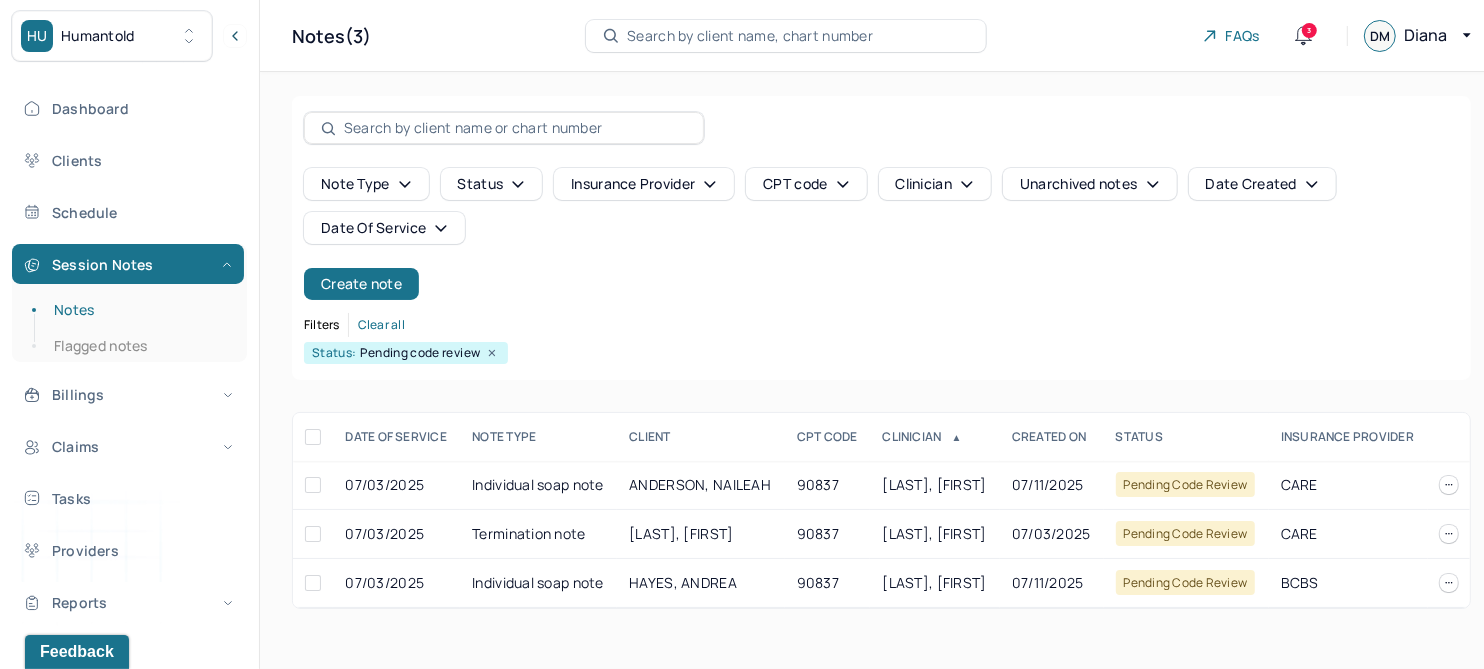 scroll, scrollTop: 0, scrollLeft: 0, axis: both 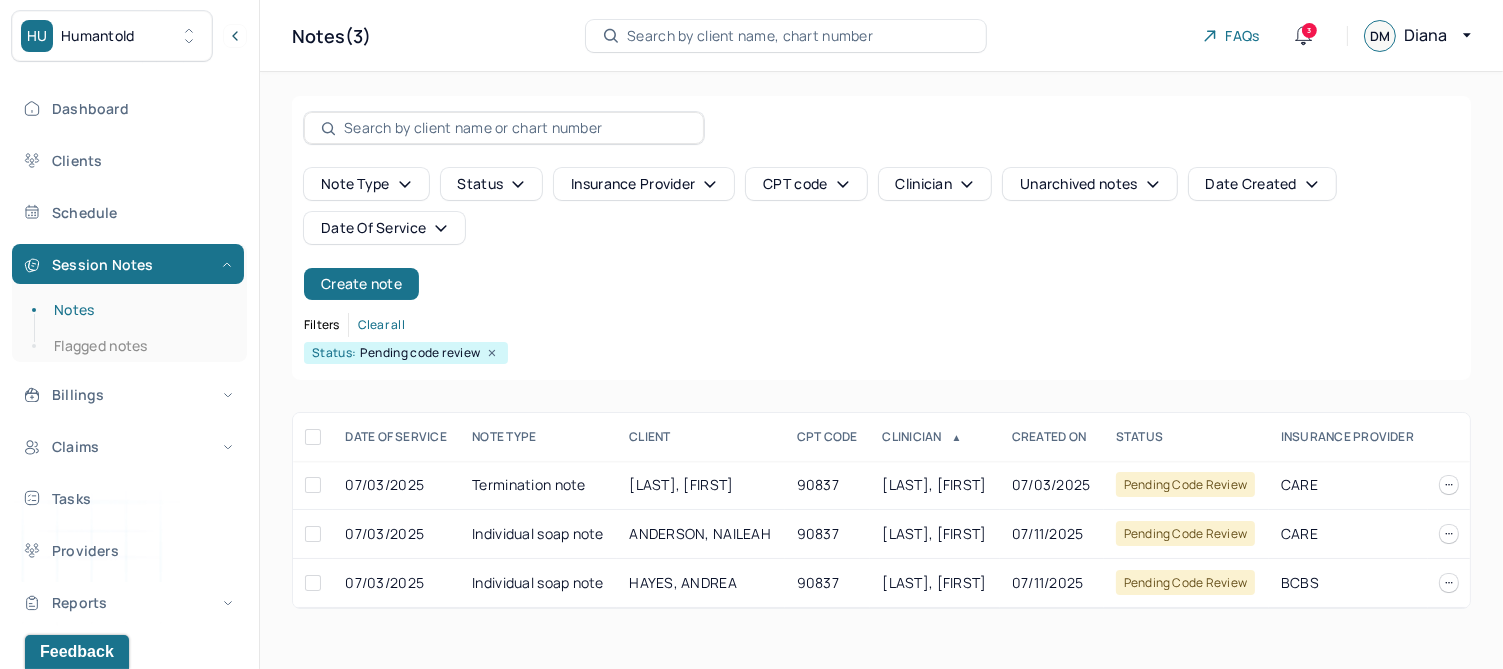 click 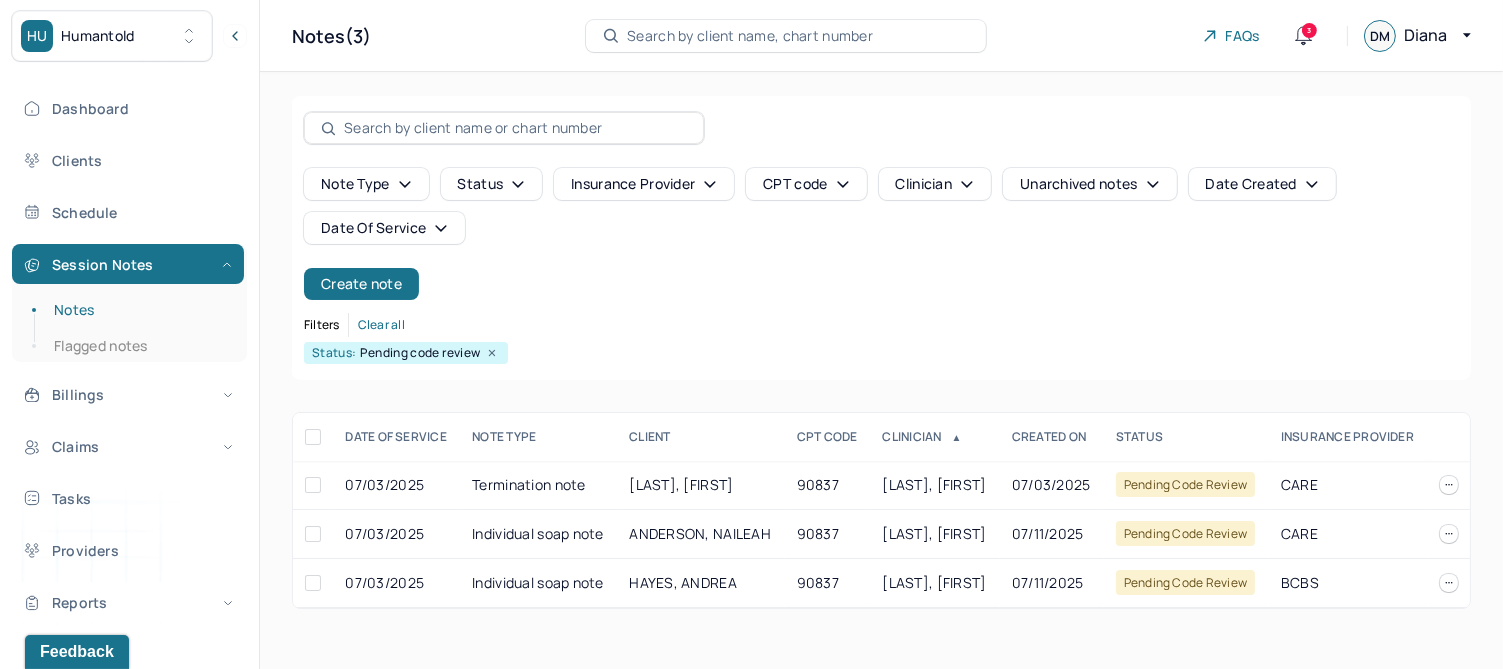 select on "6" 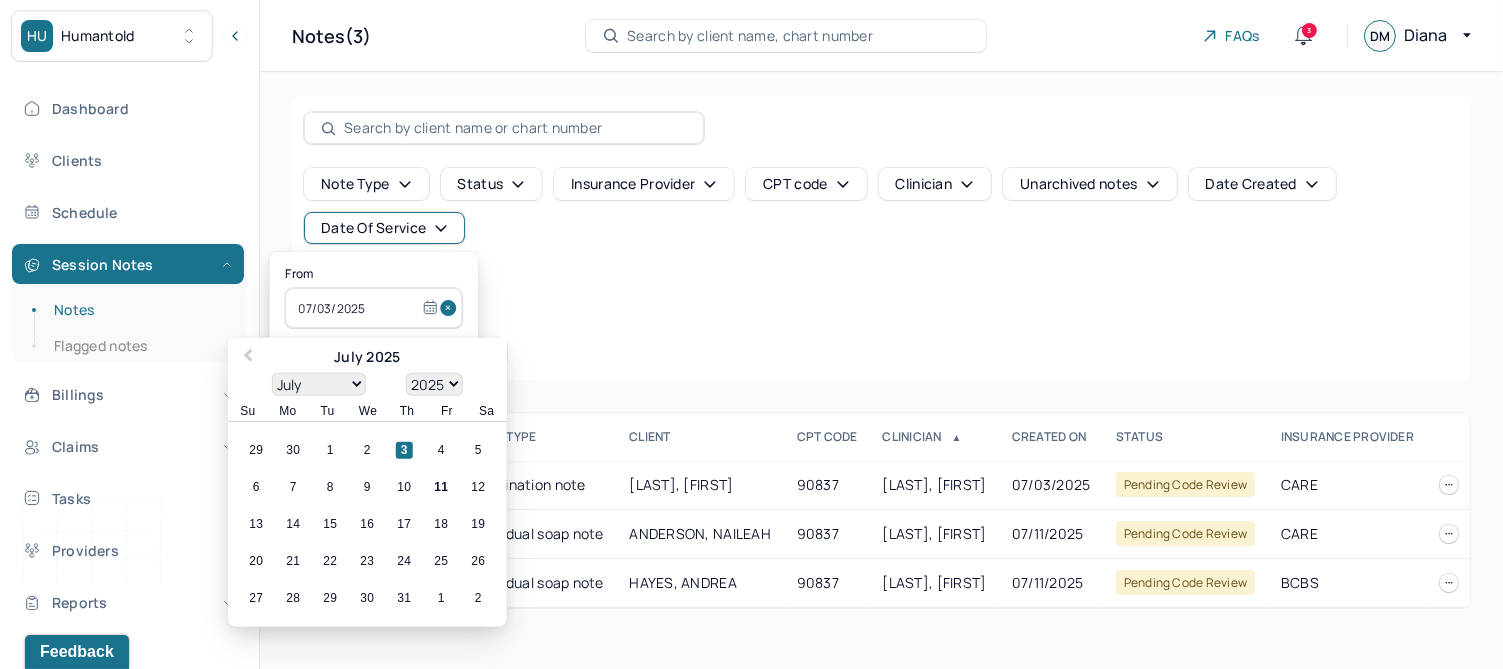 click at bounding box center (451, 308) 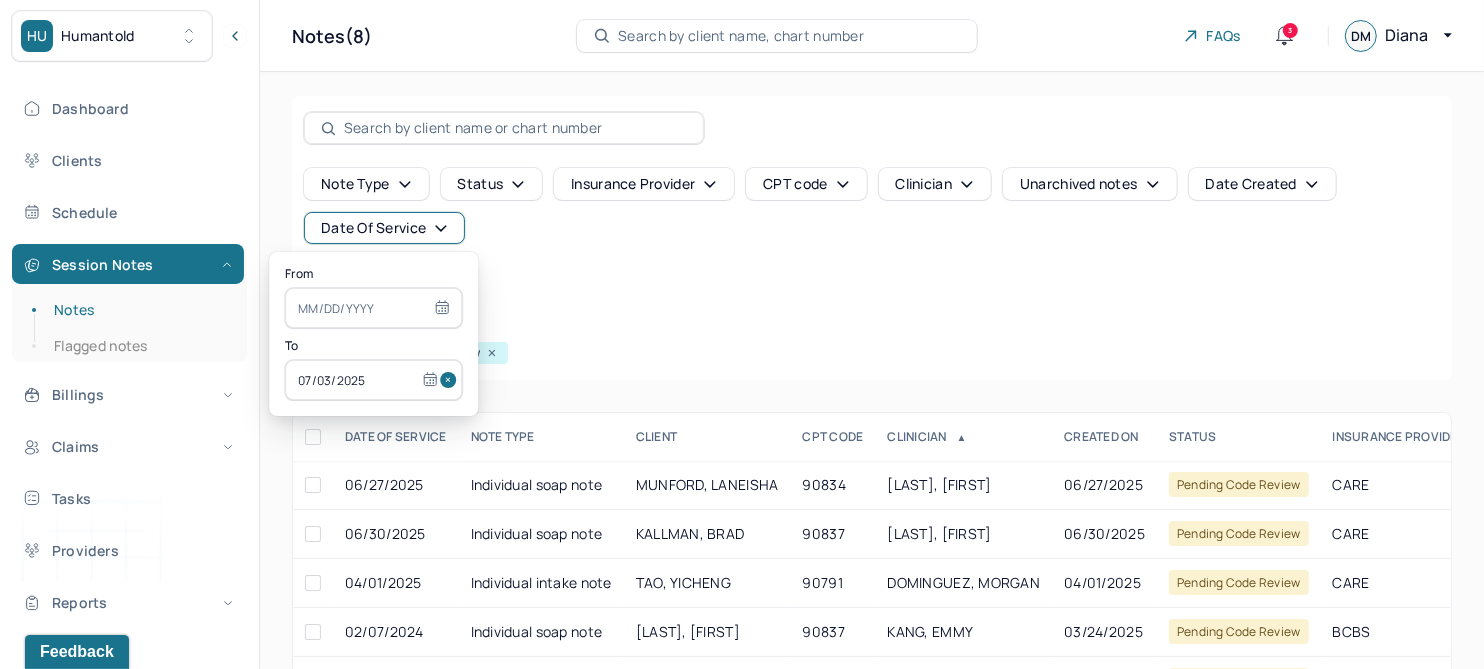 click at bounding box center [451, 380] 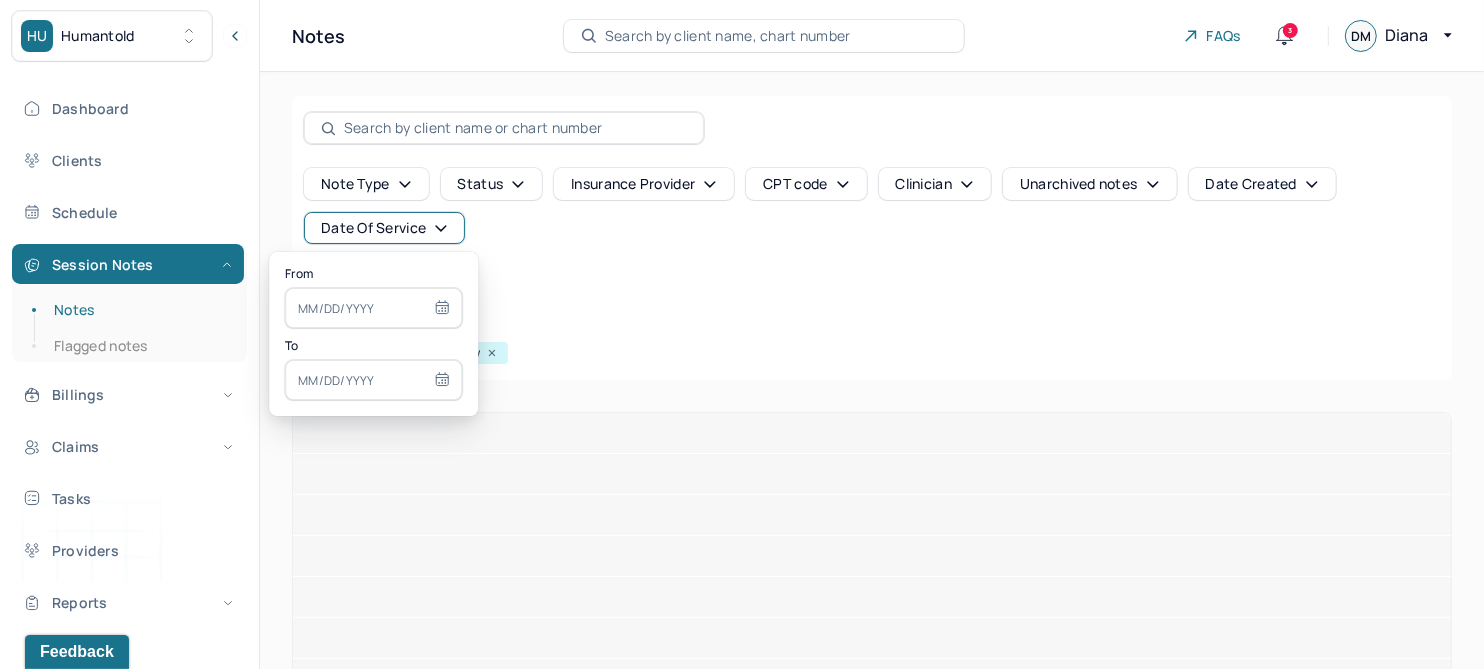 click at bounding box center (373, 308) 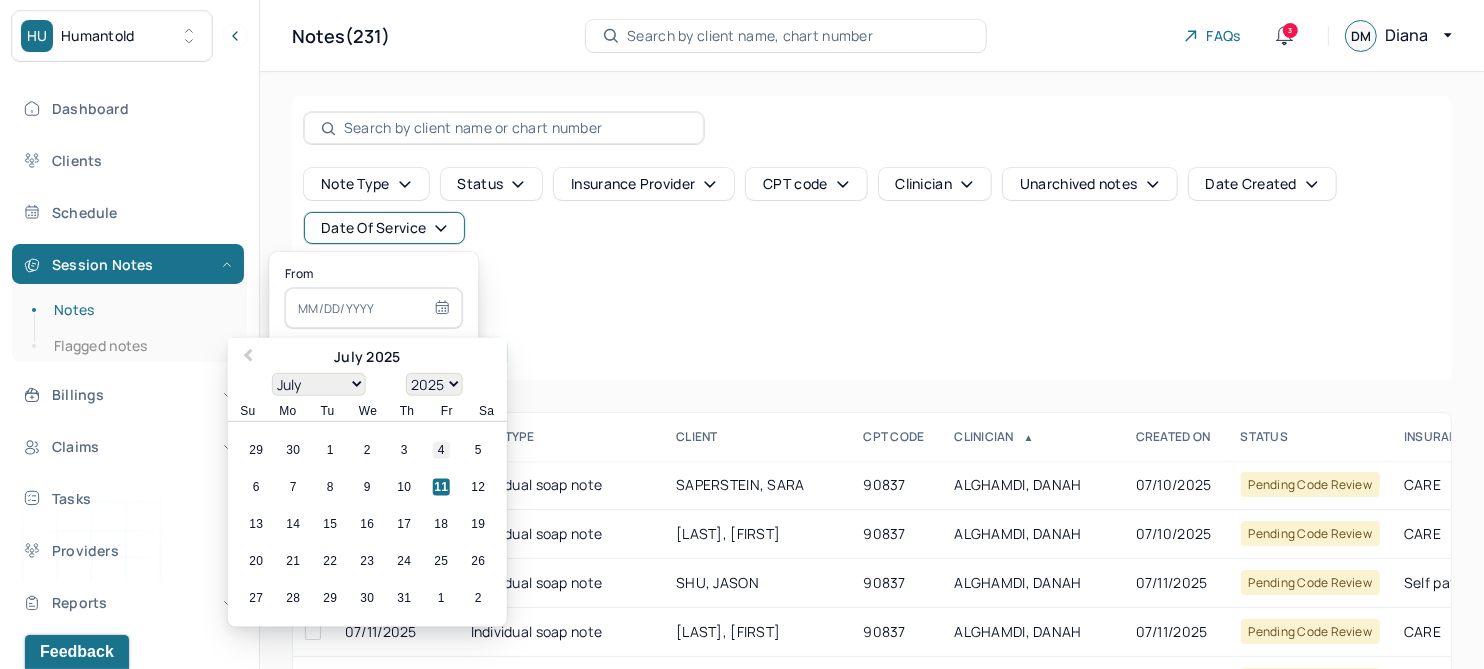 click on "4" at bounding box center [441, 450] 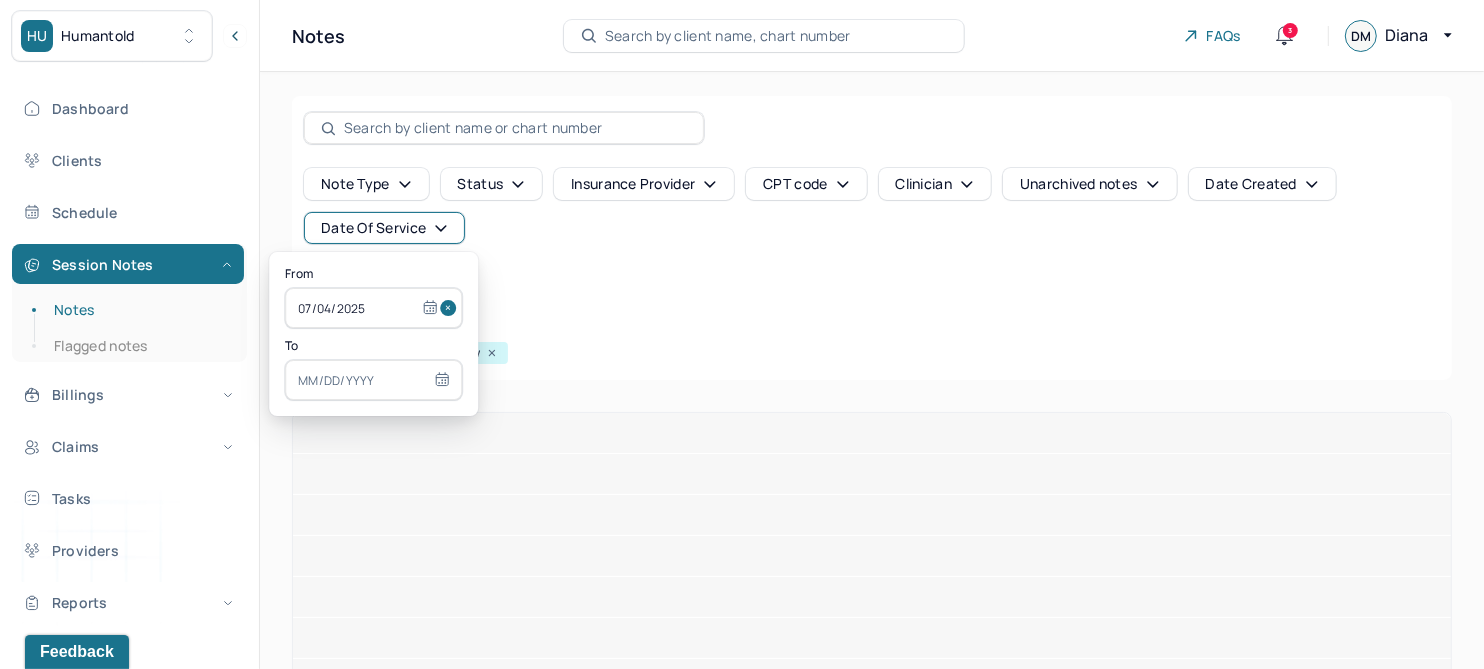 click at bounding box center [373, 380] 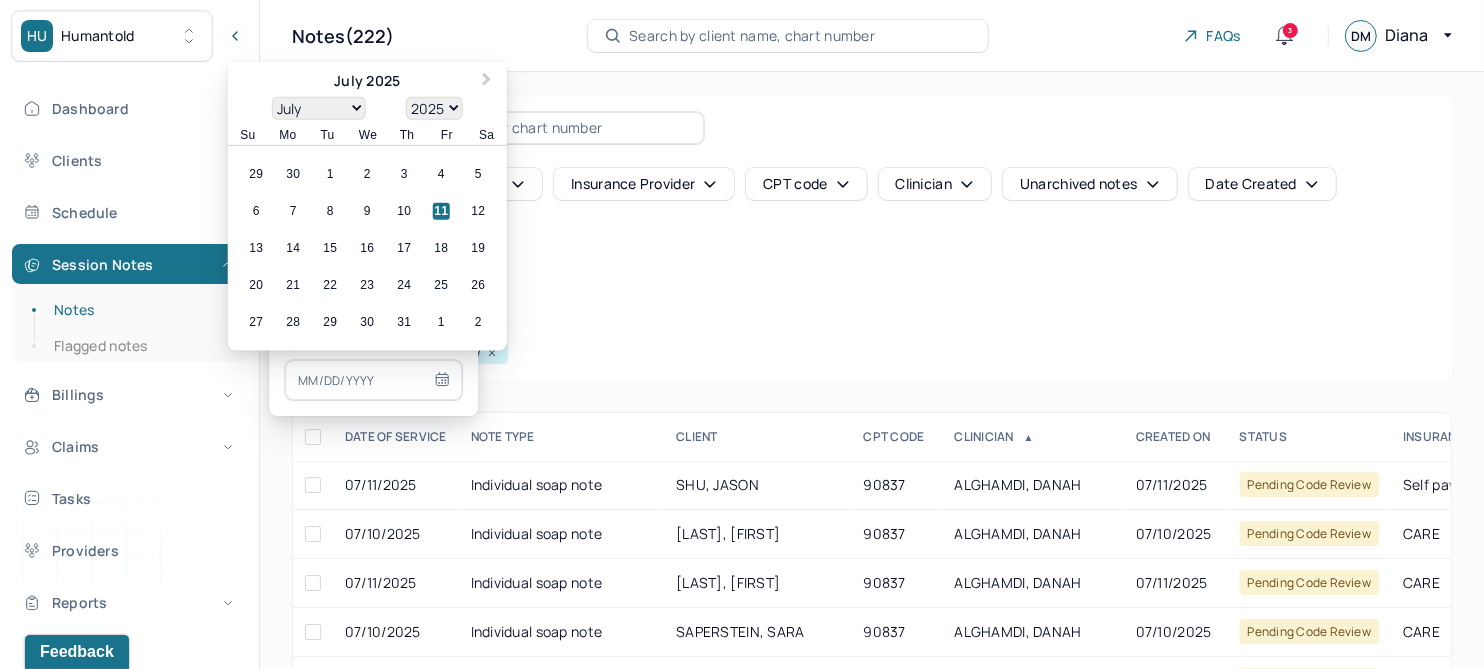 click on "4" at bounding box center (441, 174) 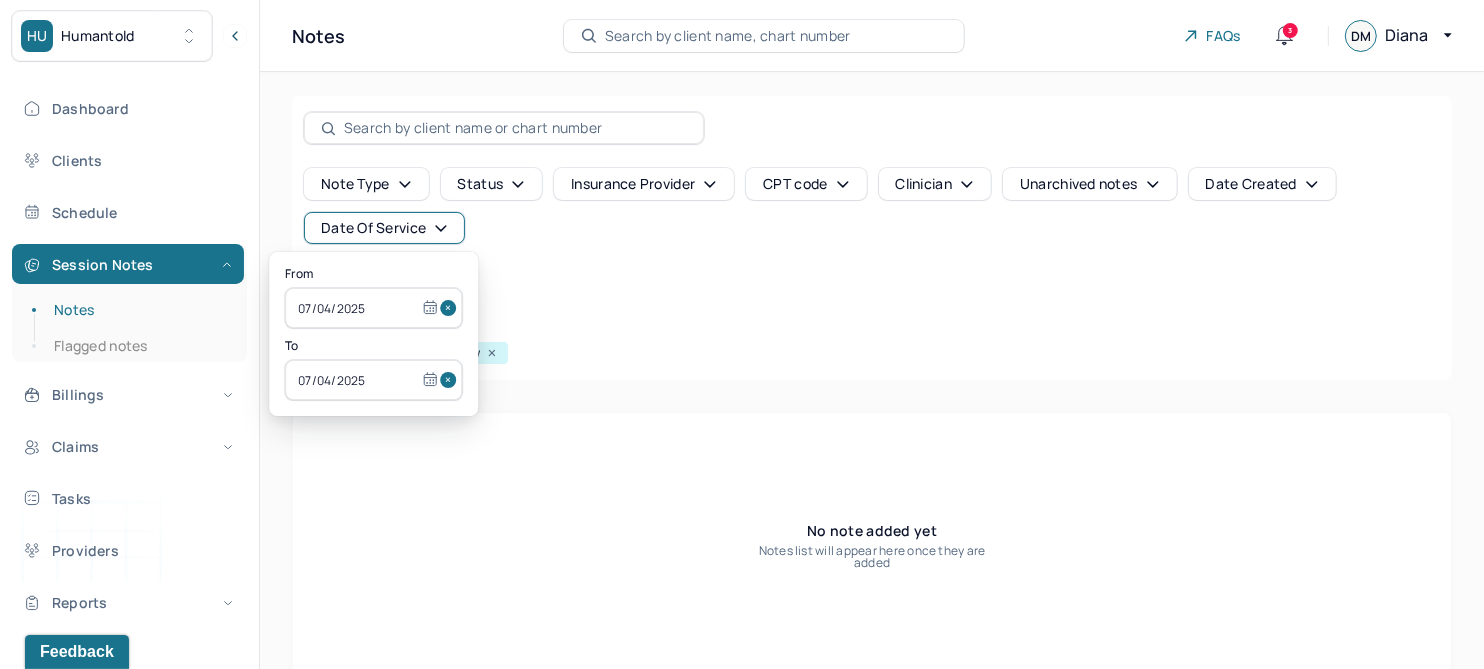 click on "Note type     Status     Insurance provider     CPT code     Clinician     Unarchived notes     Date Created     Date Of Service     Create note" at bounding box center (872, 234) 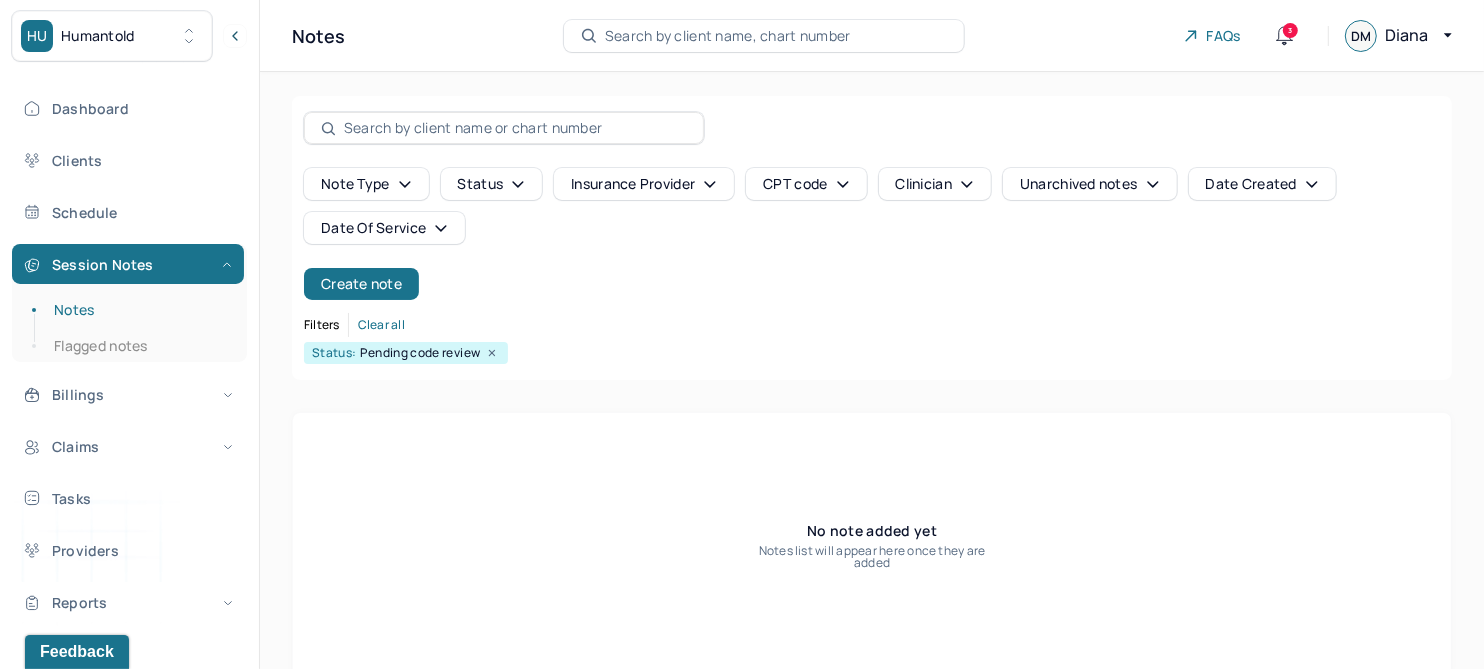 click 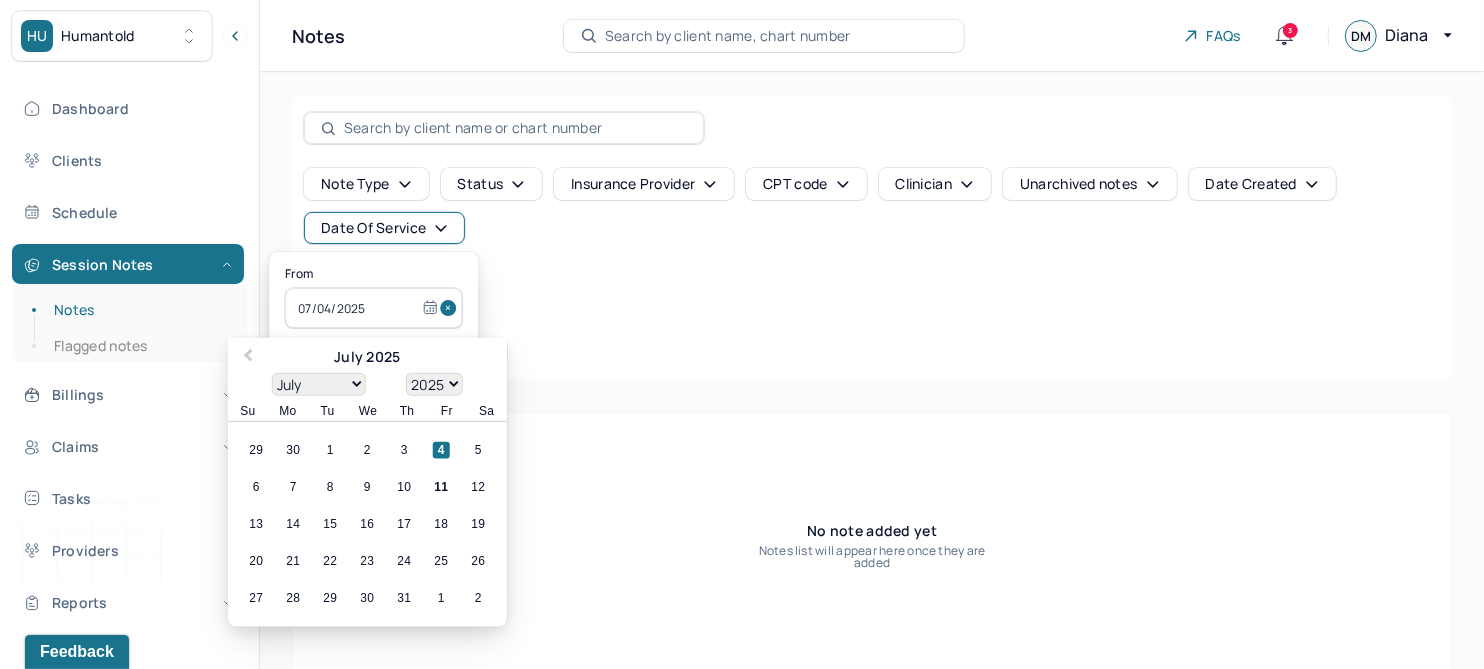 click at bounding box center (451, 308) 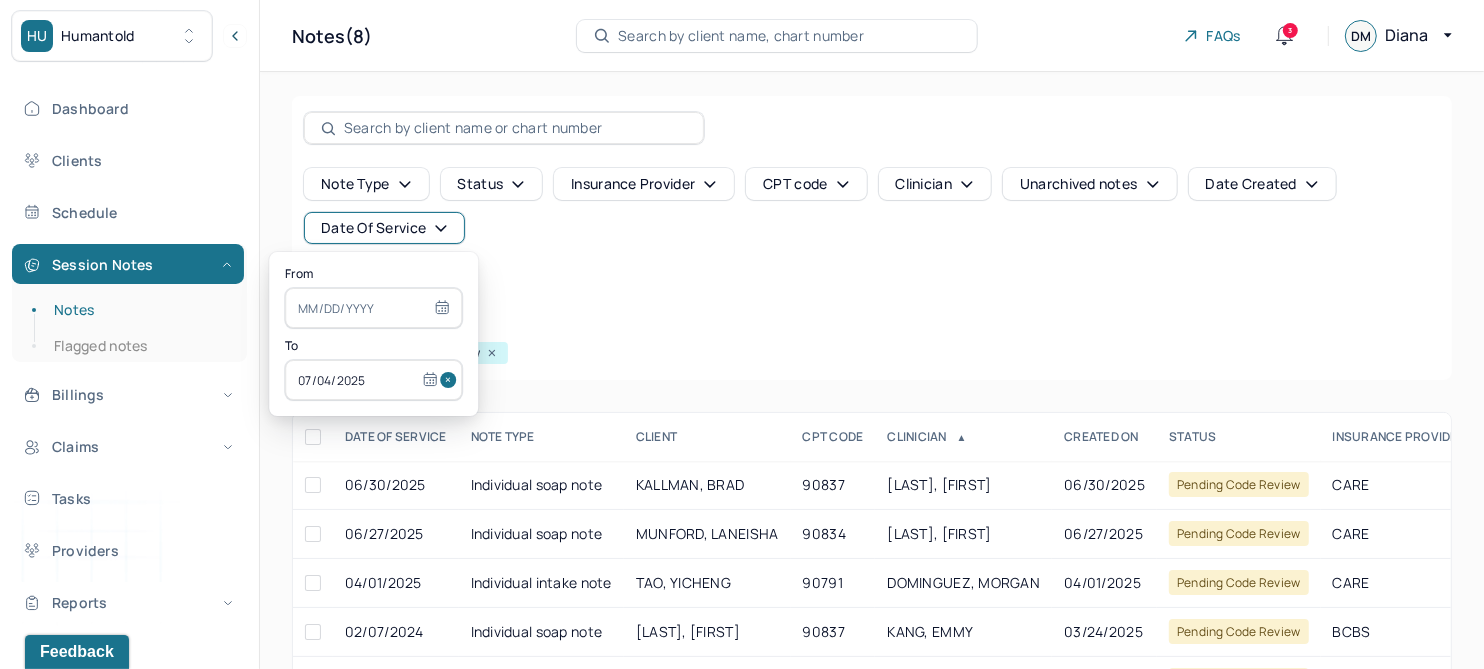 click at bounding box center [451, 380] 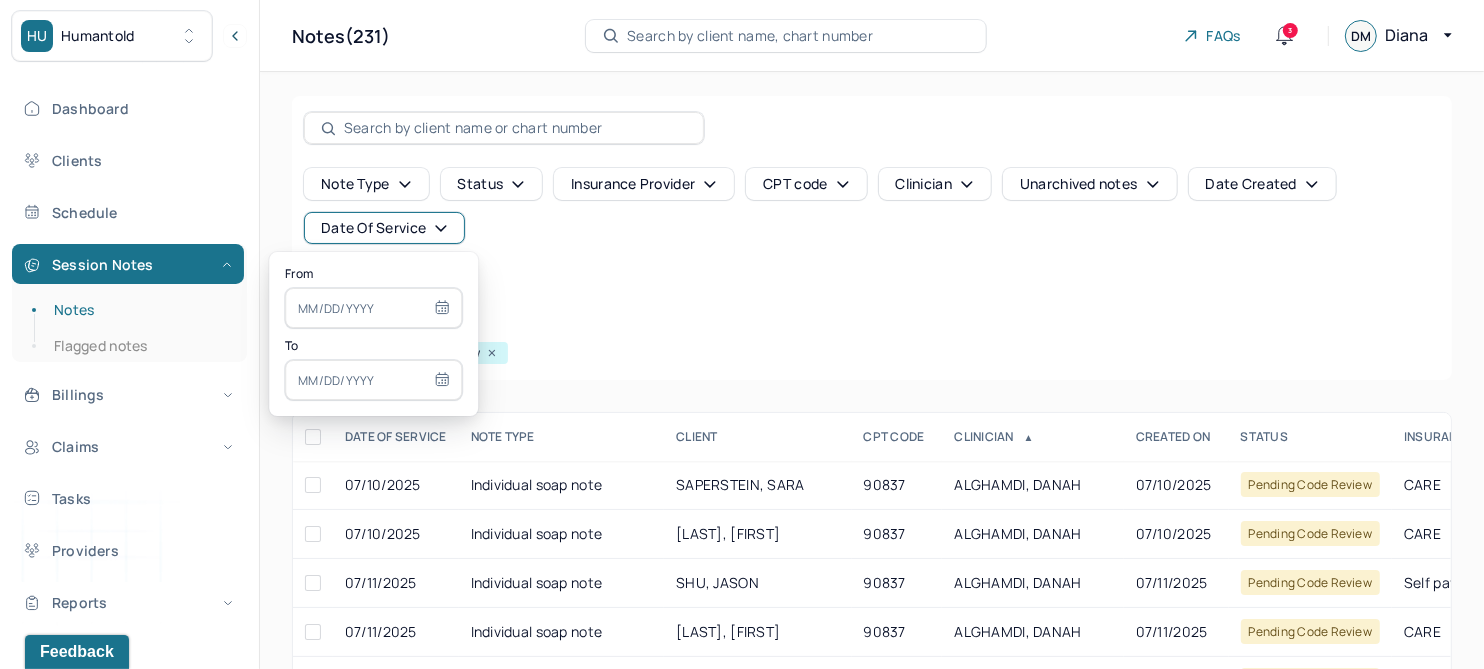 click at bounding box center [373, 308] 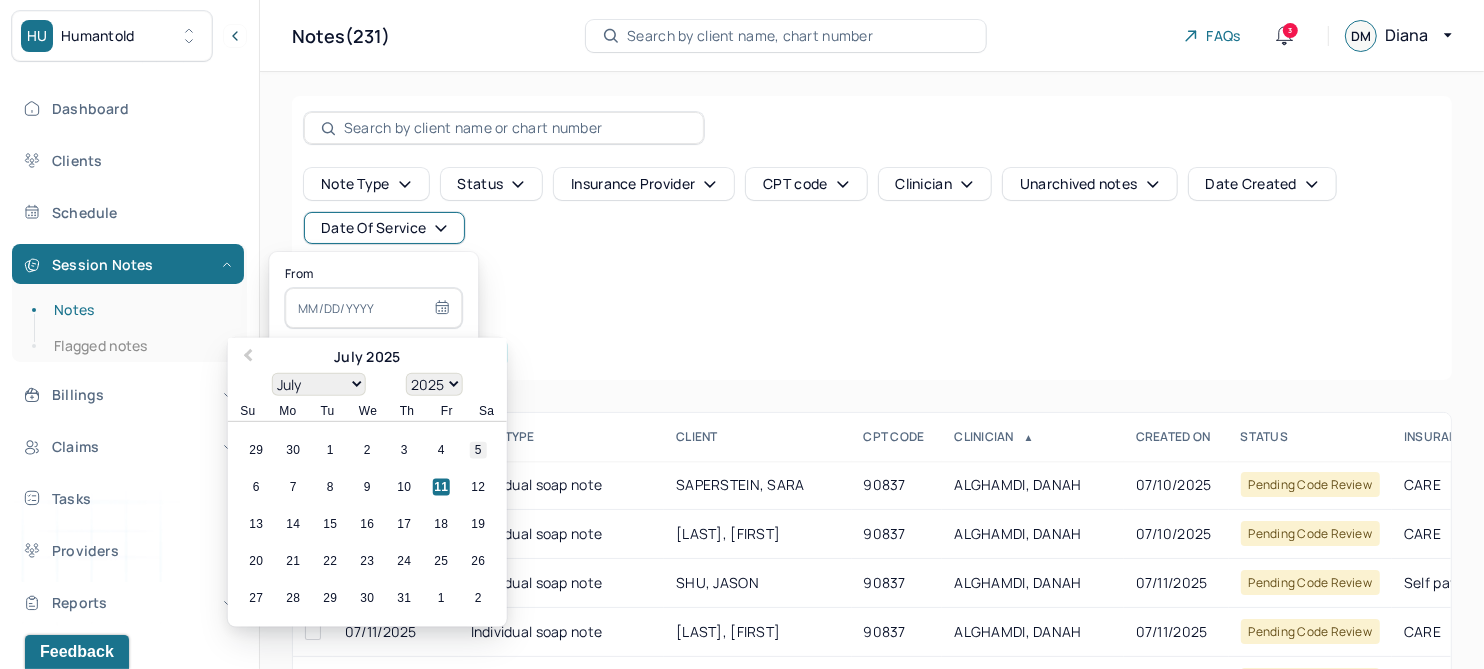 click on "5" at bounding box center [478, 450] 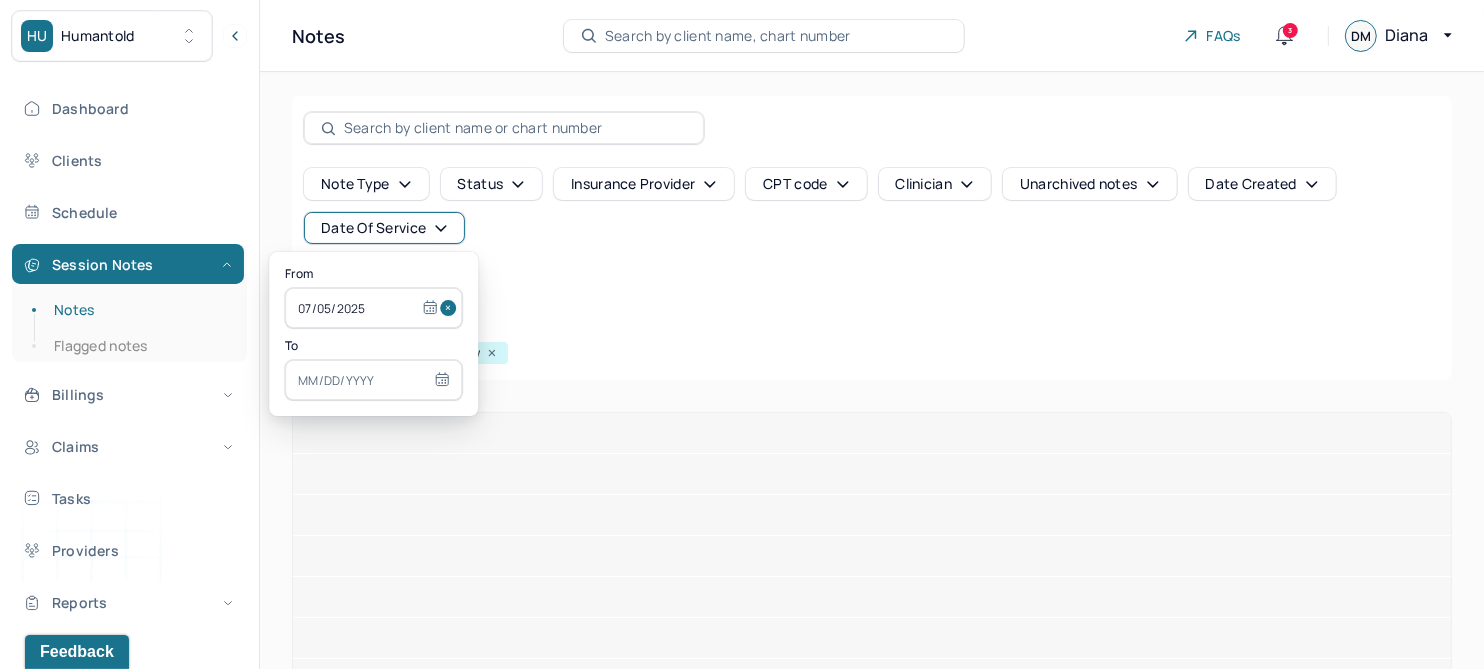 click at bounding box center [373, 380] 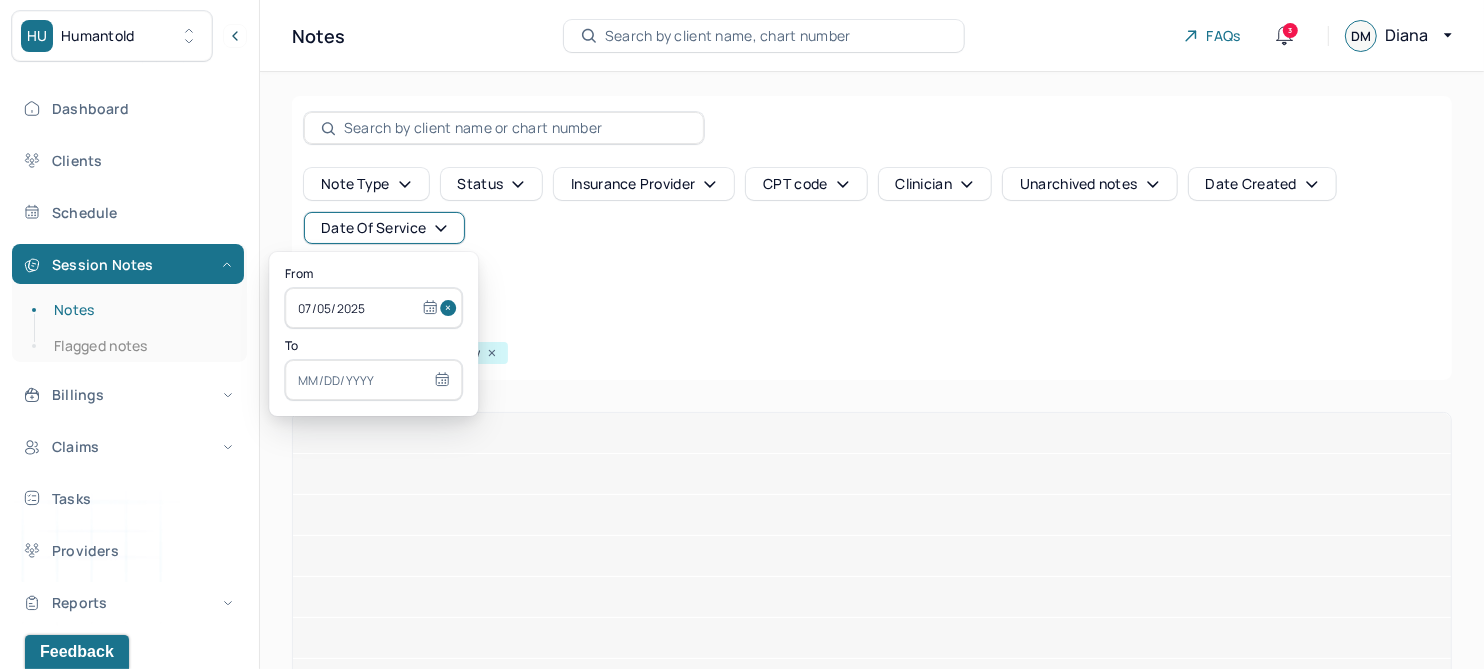 select on "6" 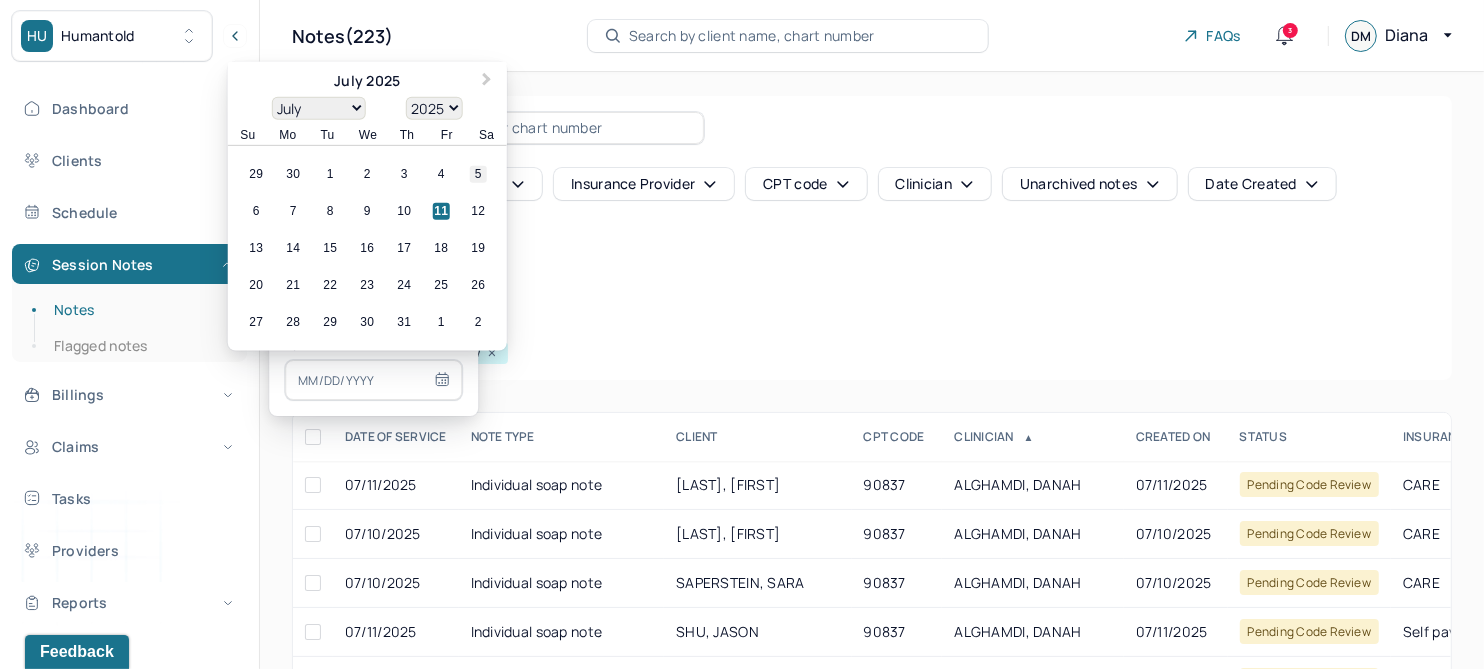 click on "5" at bounding box center (478, 174) 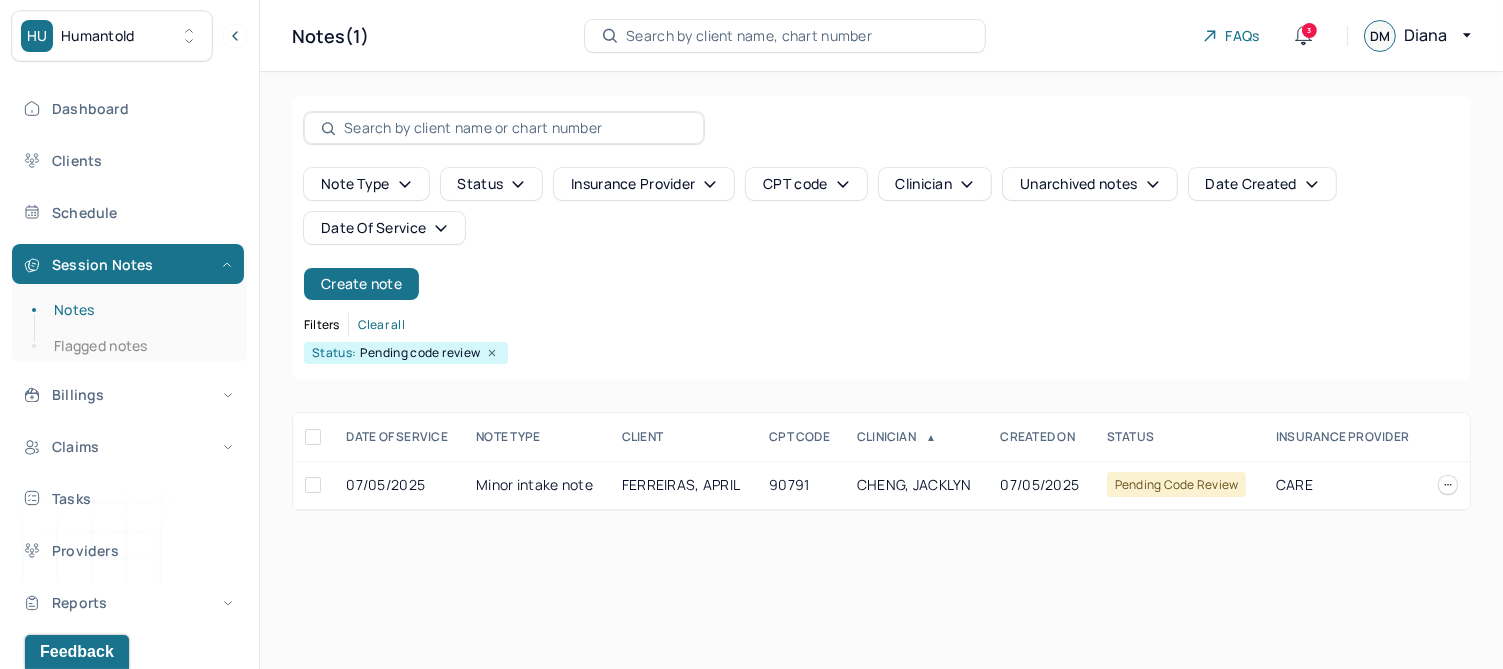 click on "Note type     Status     Insurance provider     CPT code     Clinician     Unarchived notes     Date Created     Date Of Service     Create note" at bounding box center (881, 234) 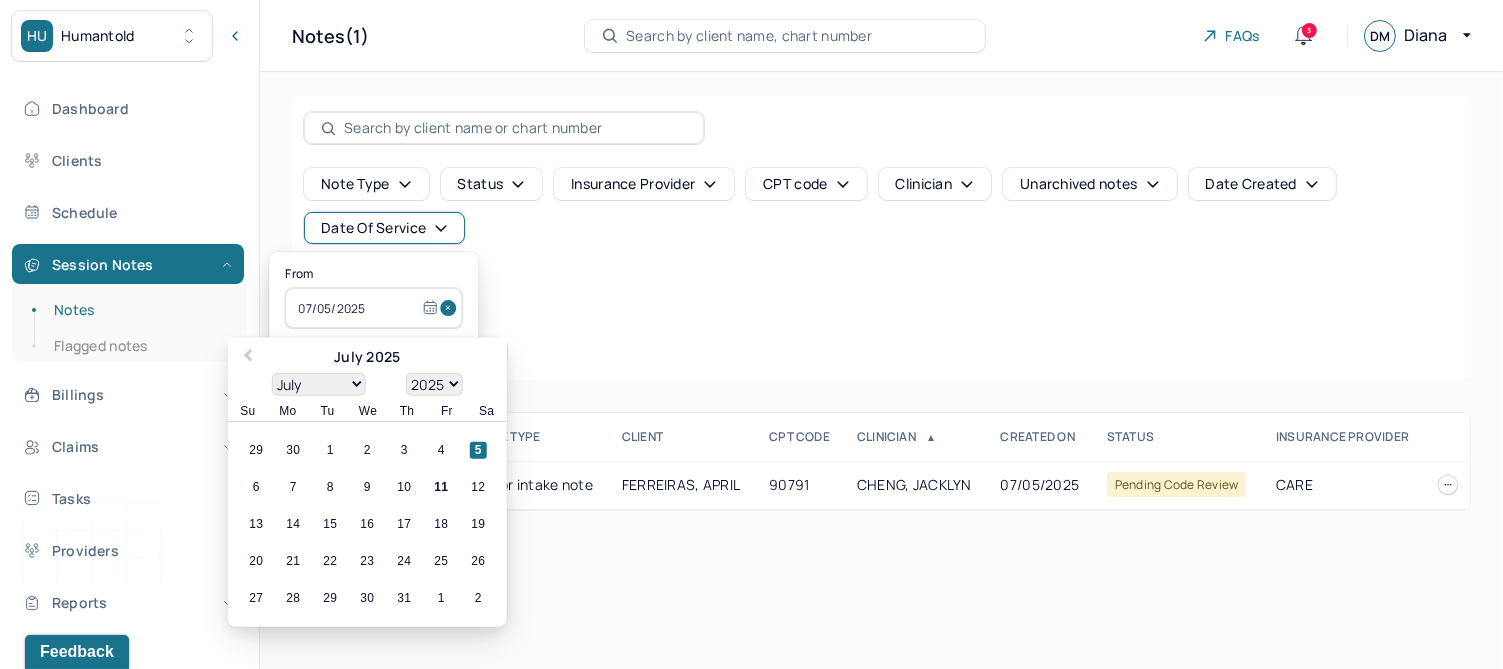 click on "07/05/2025" at bounding box center [373, 308] 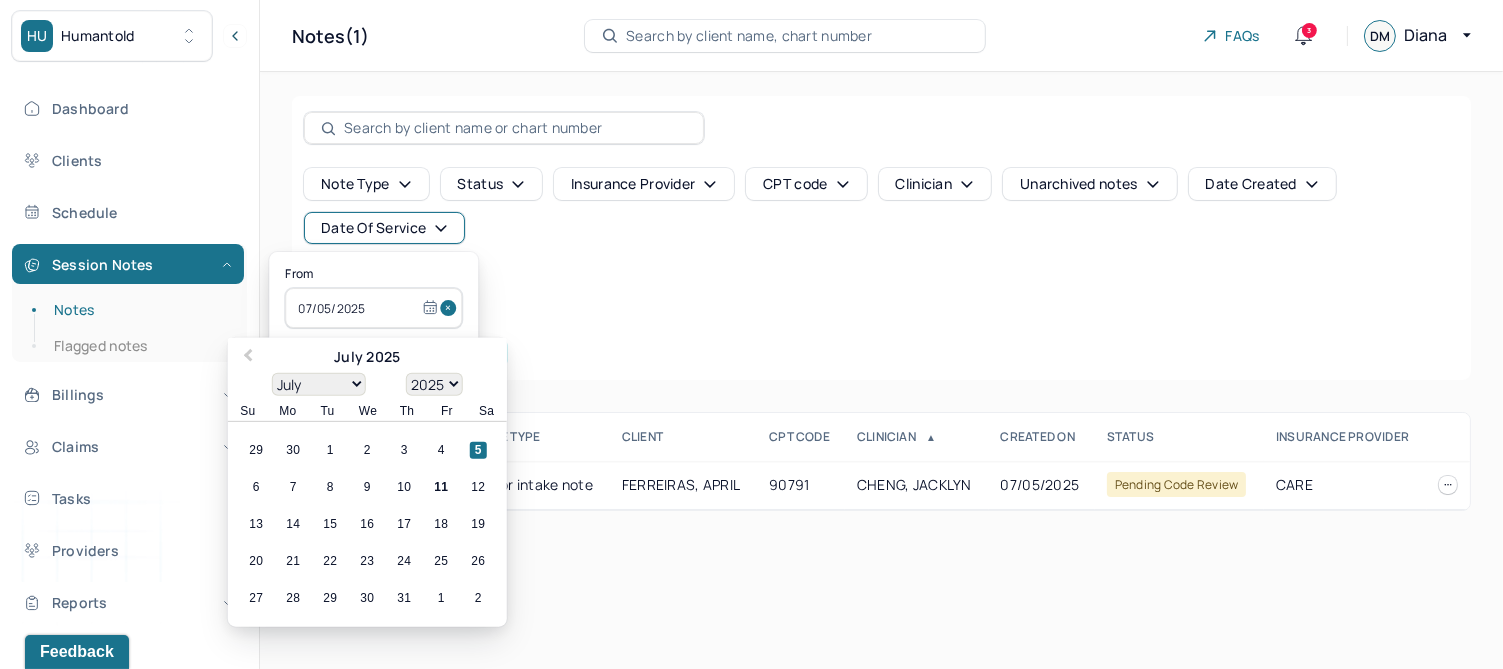 click at bounding box center (451, 308) 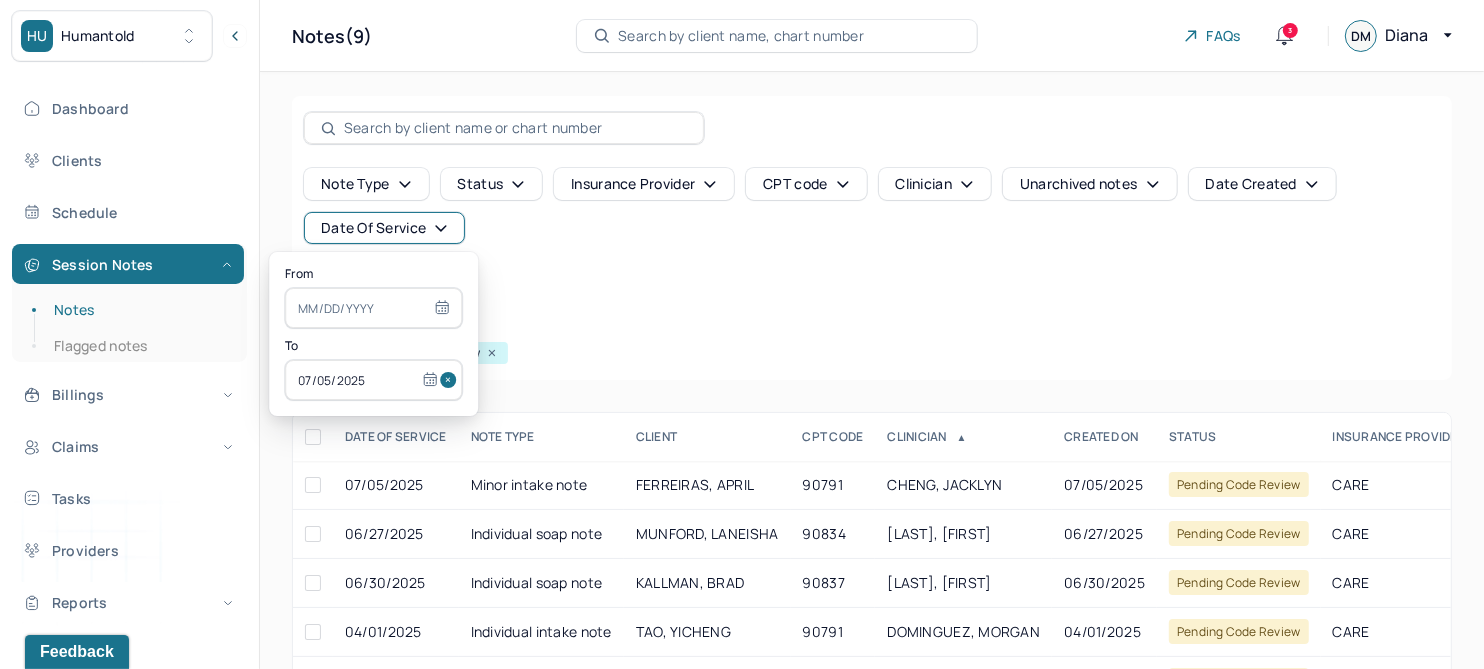 click at bounding box center (451, 380) 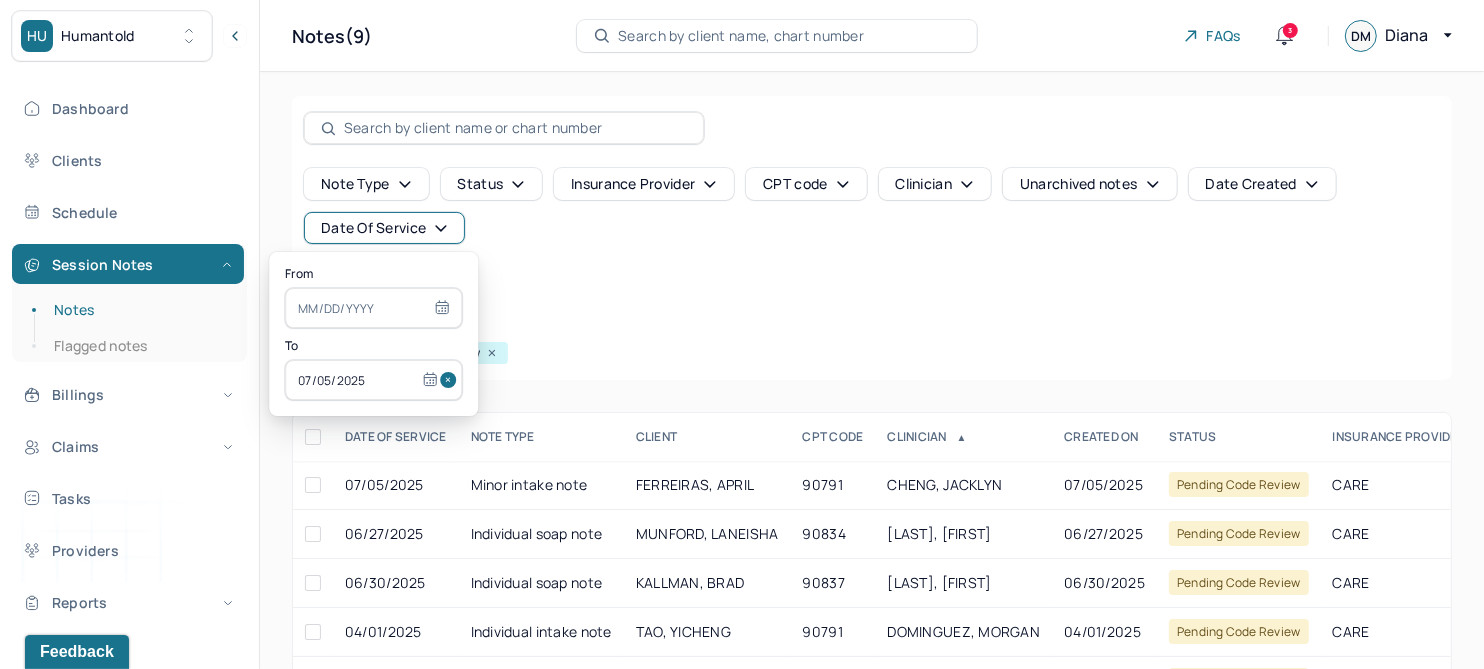 type 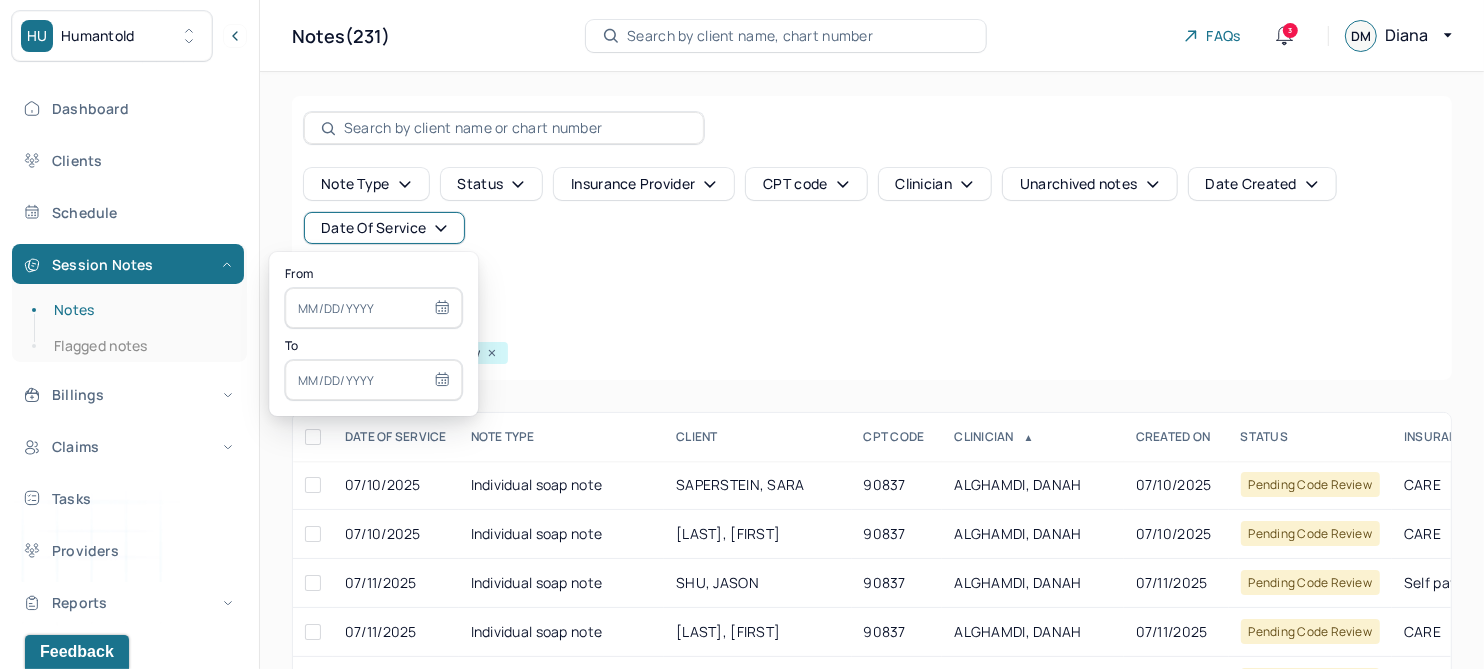 click at bounding box center [373, 308] 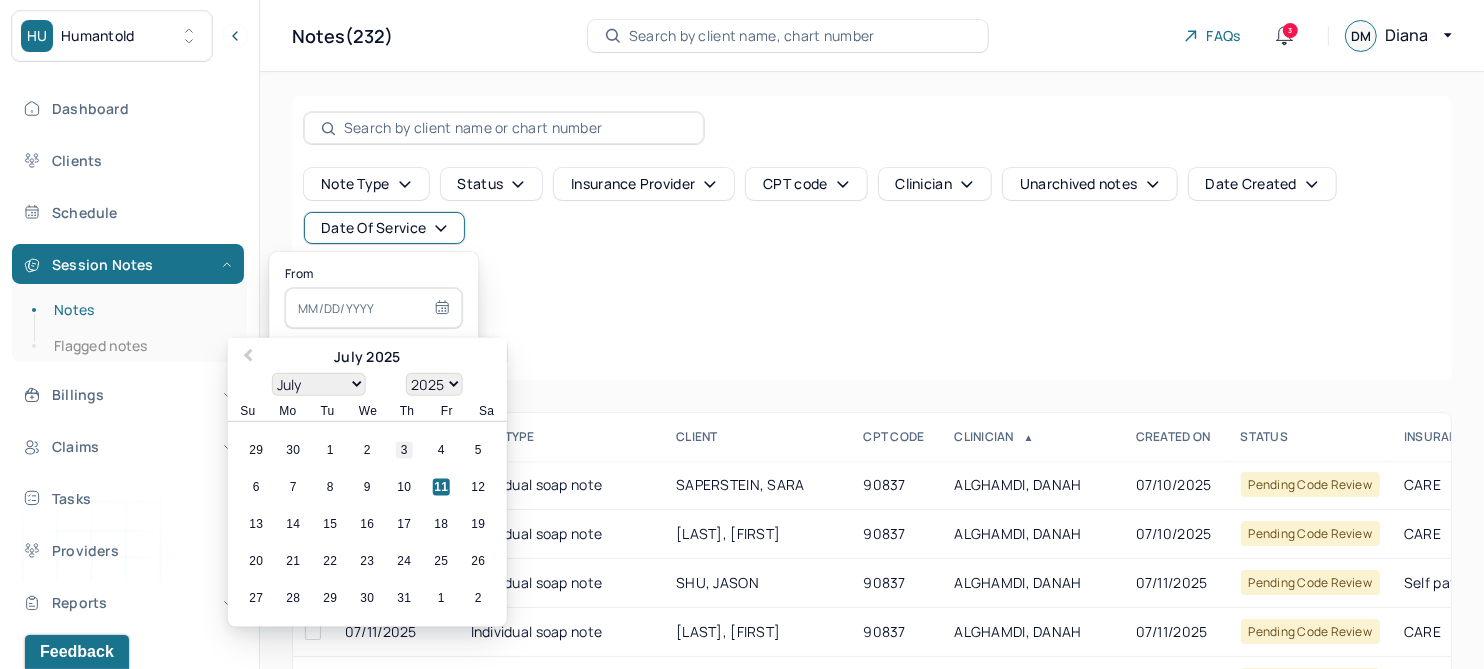 click on "3" at bounding box center [404, 450] 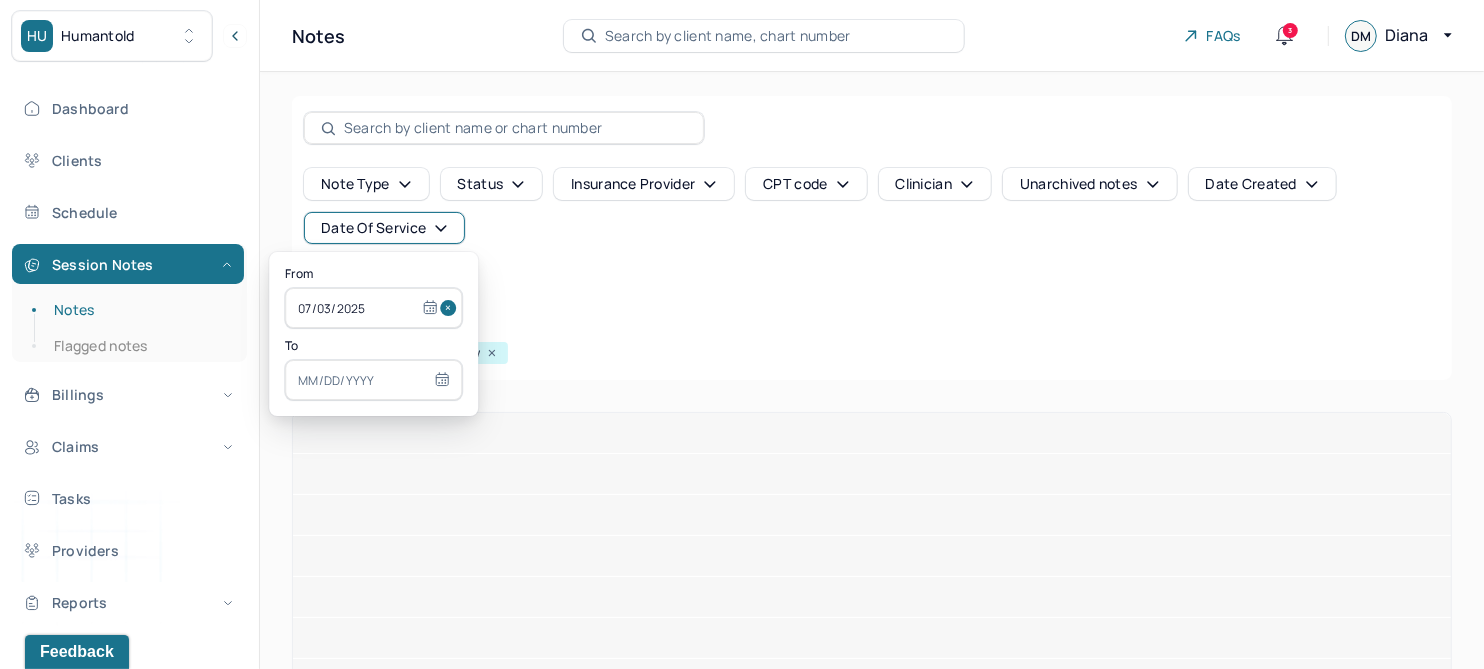 click at bounding box center (373, 380) 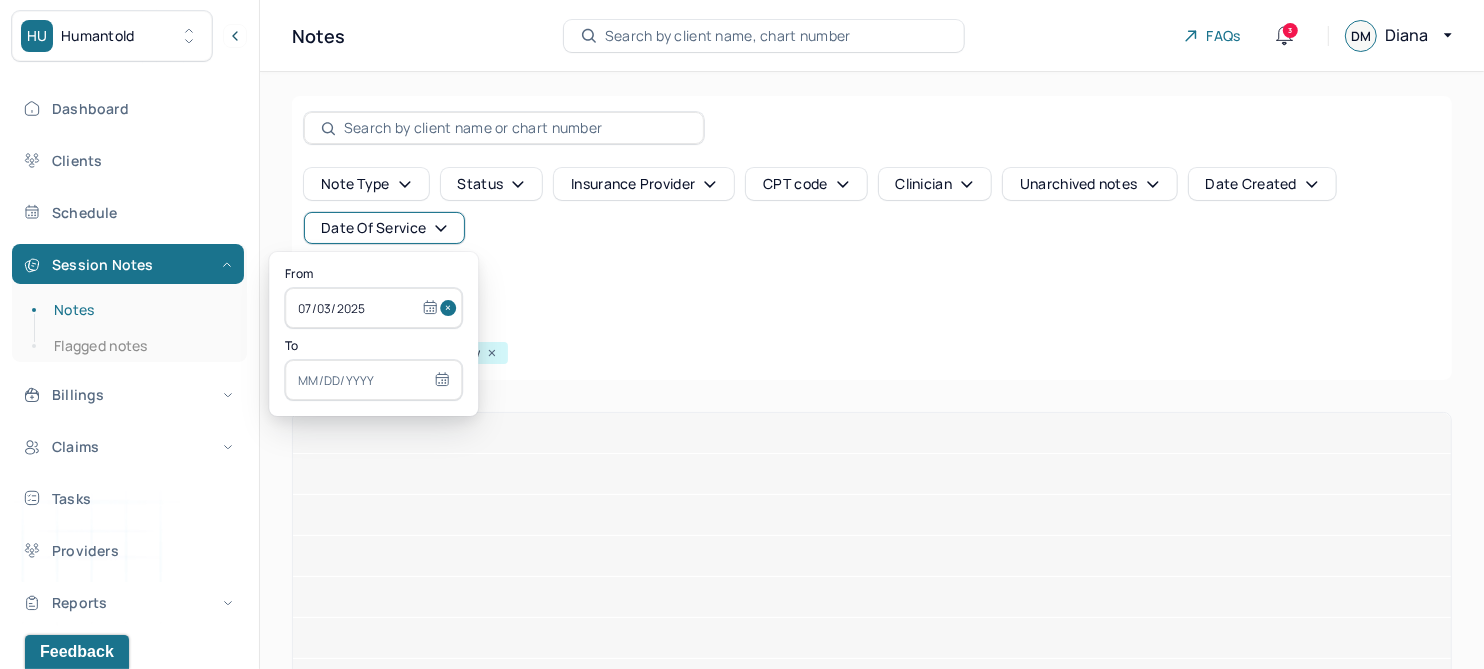 select on "6" 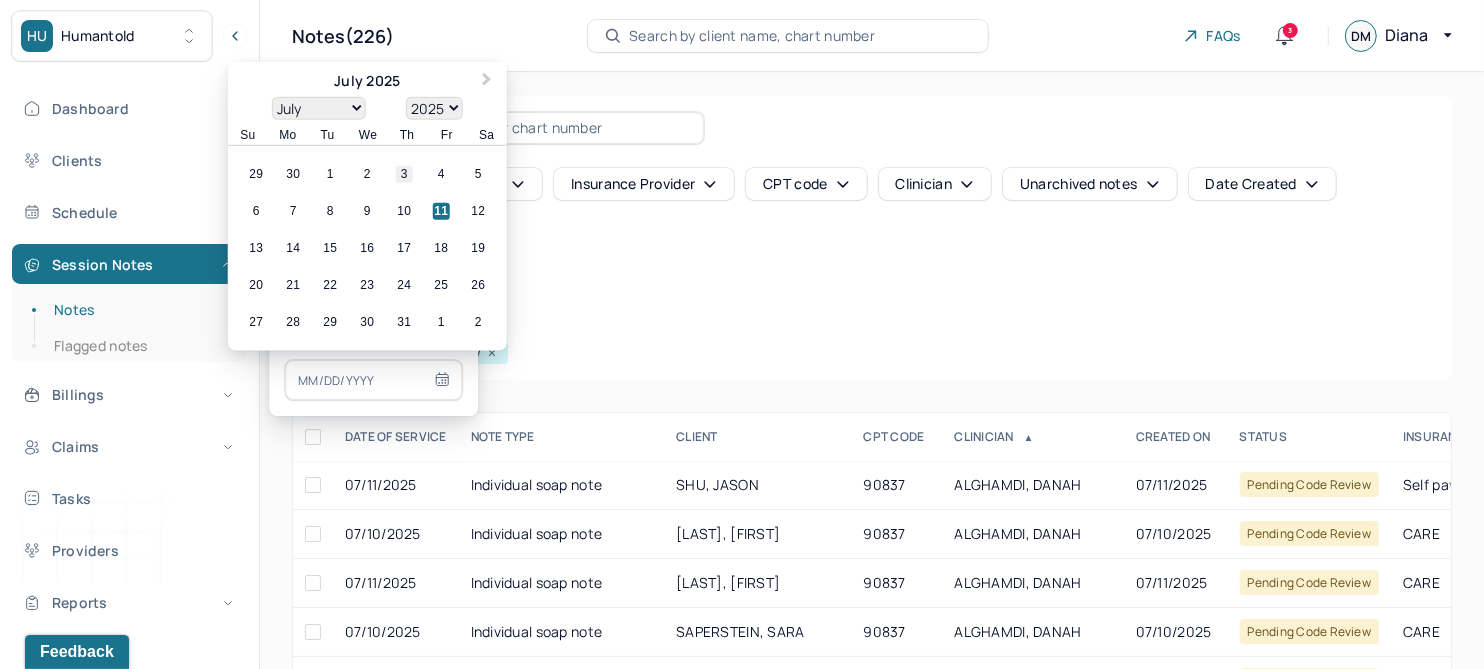 click on "3" at bounding box center (404, 174) 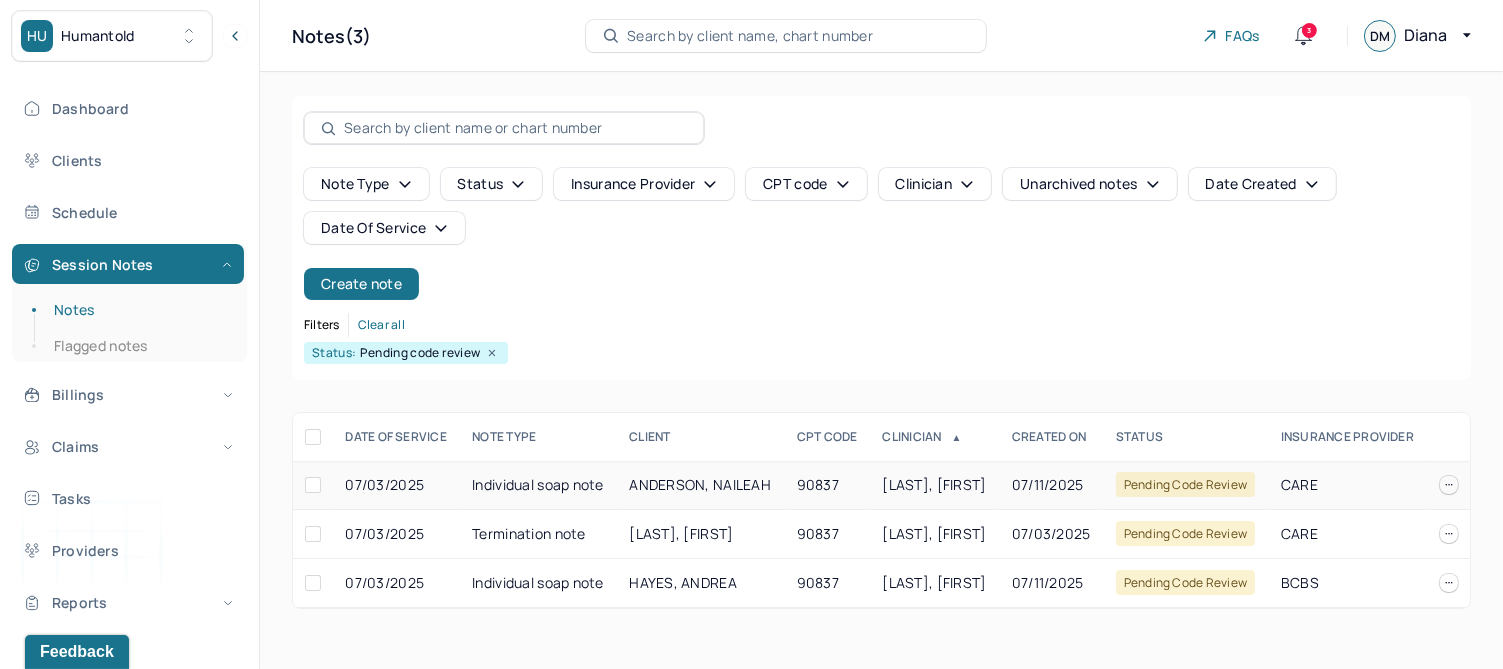 click on "ANDERSON, NAILEAH" at bounding box center [700, 484] 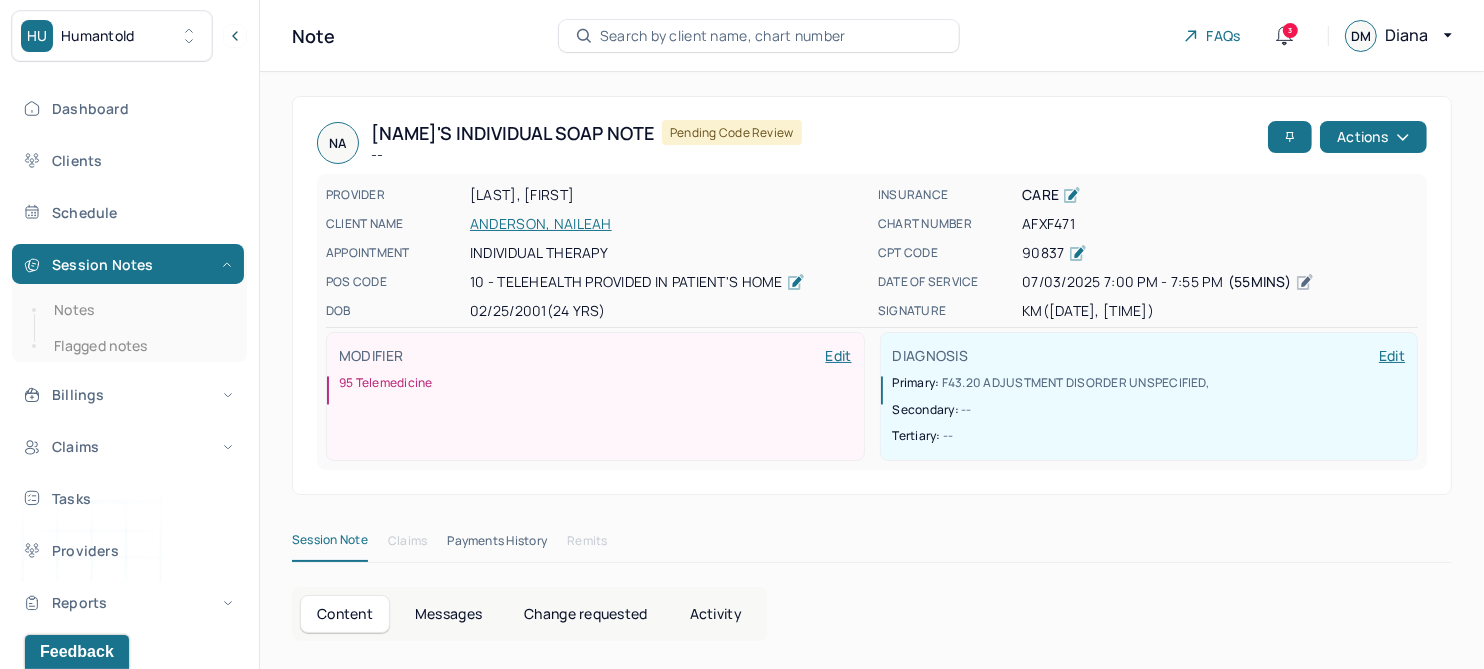 click on "Change requested" at bounding box center (585, 614) 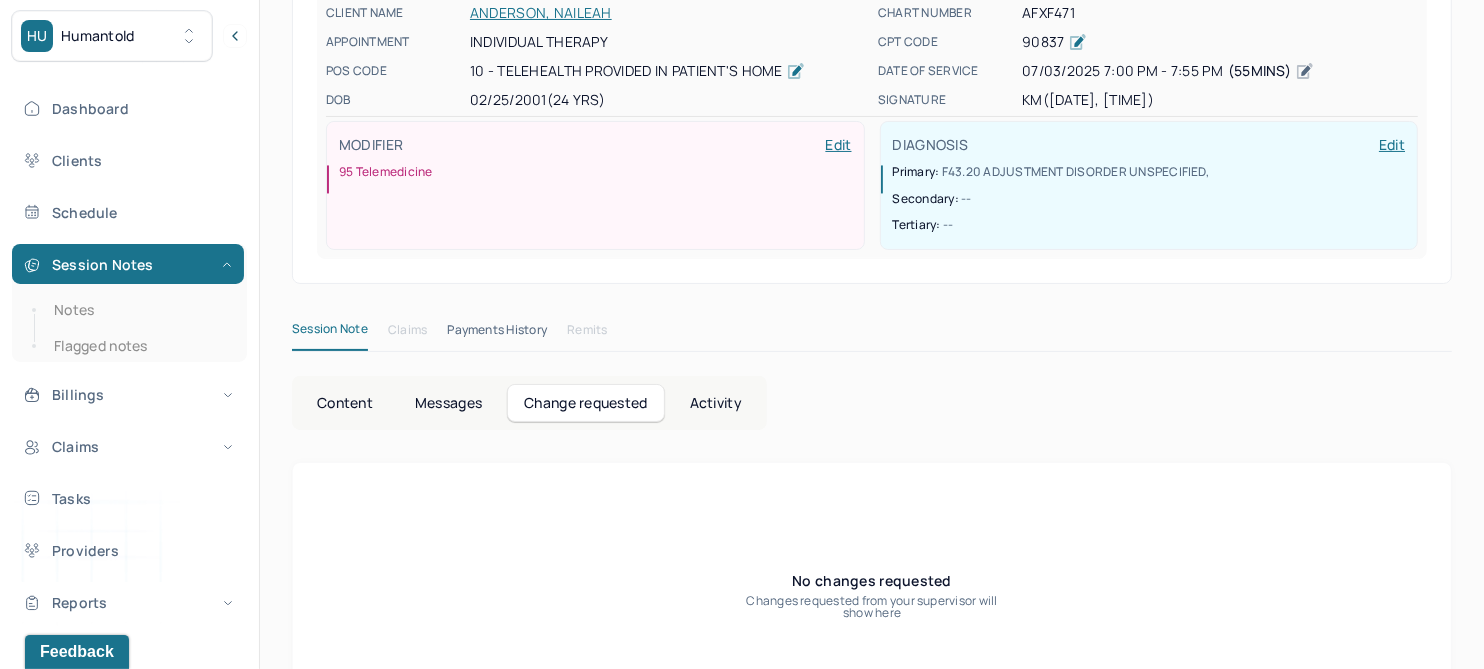 scroll, scrollTop: 40, scrollLeft: 0, axis: vertical 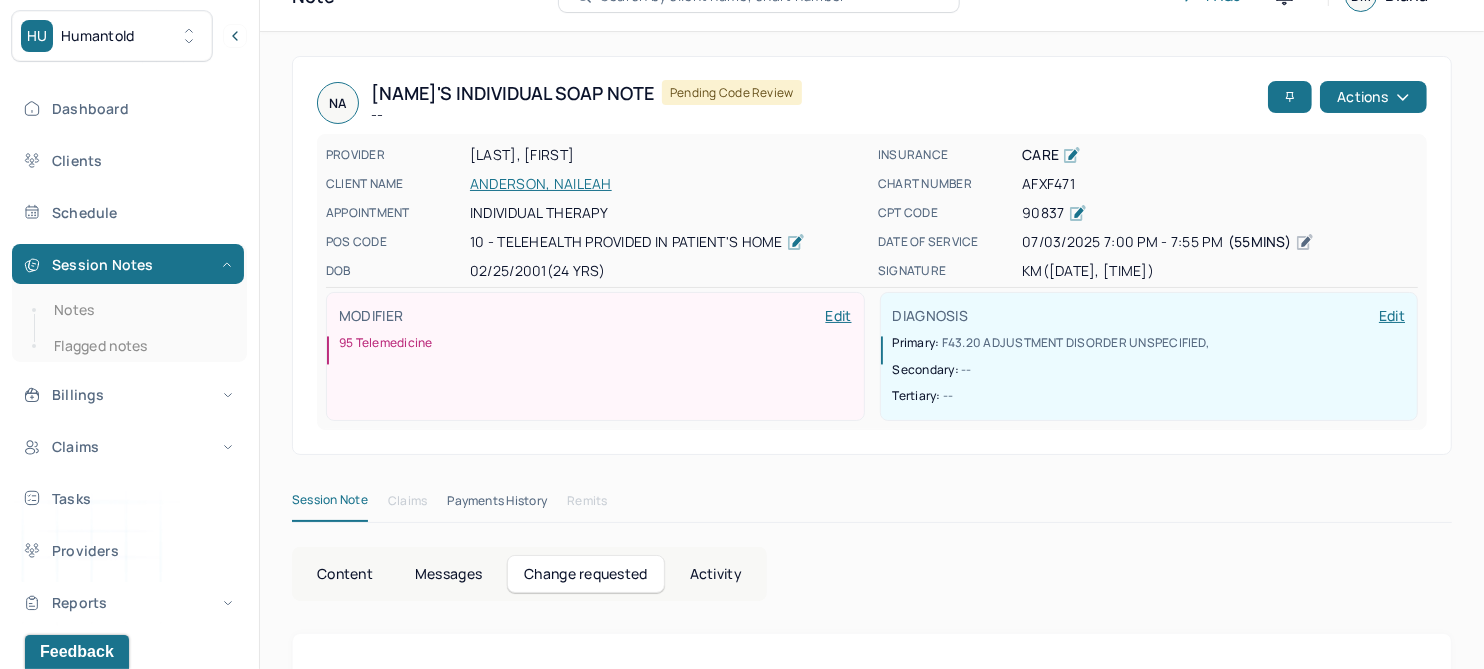 click on "ANDERSON, NAILEAH" at bounding box center [668, 184] 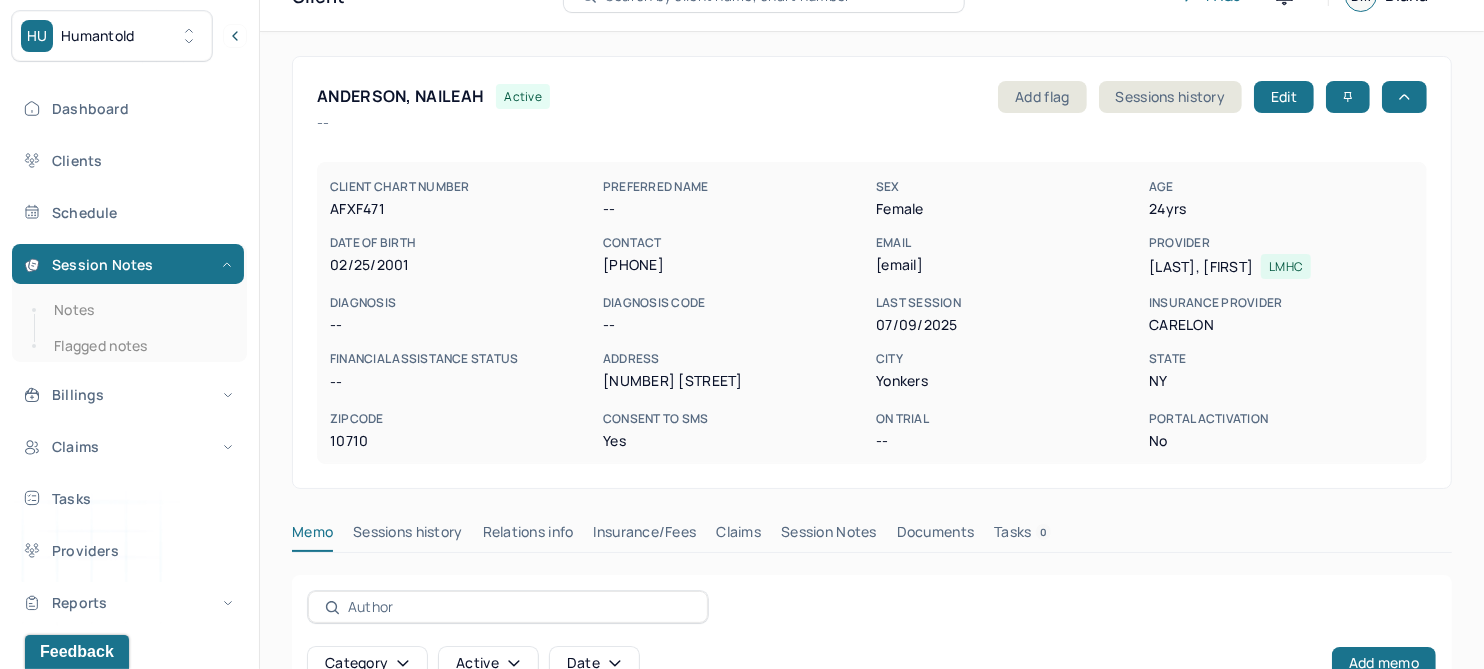 scroll, scrollTop: 0, scrollLeft: 0, axis: both 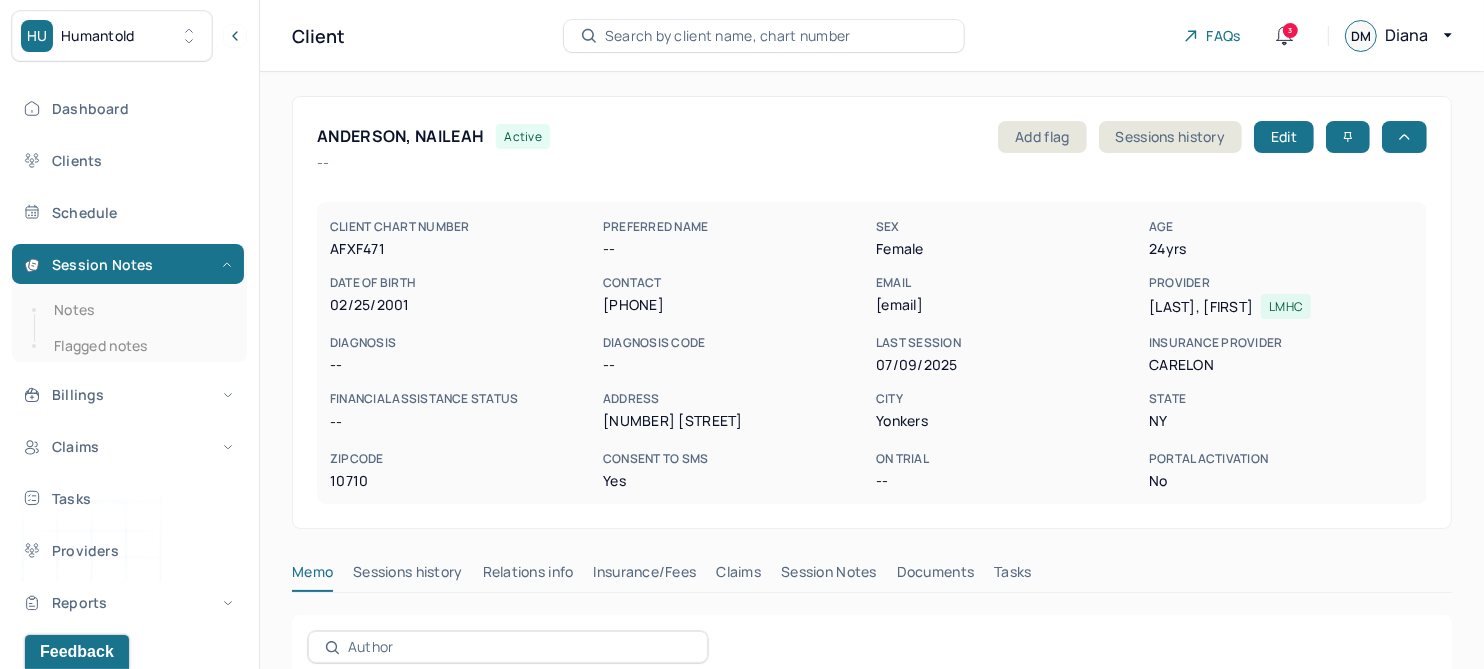 click on "Claims" at bounding box center [738, 576] 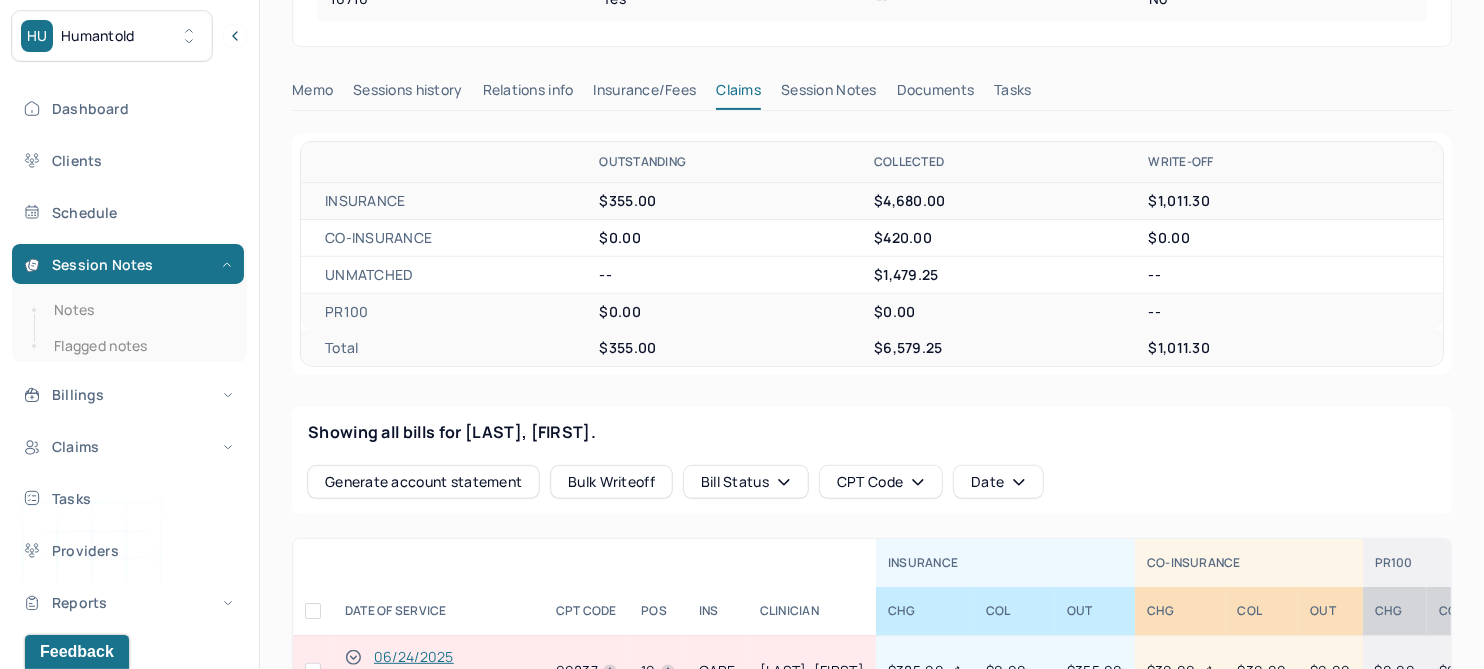 scroll, scrollTop: 500, scrollLeft: 0, axis: vertical 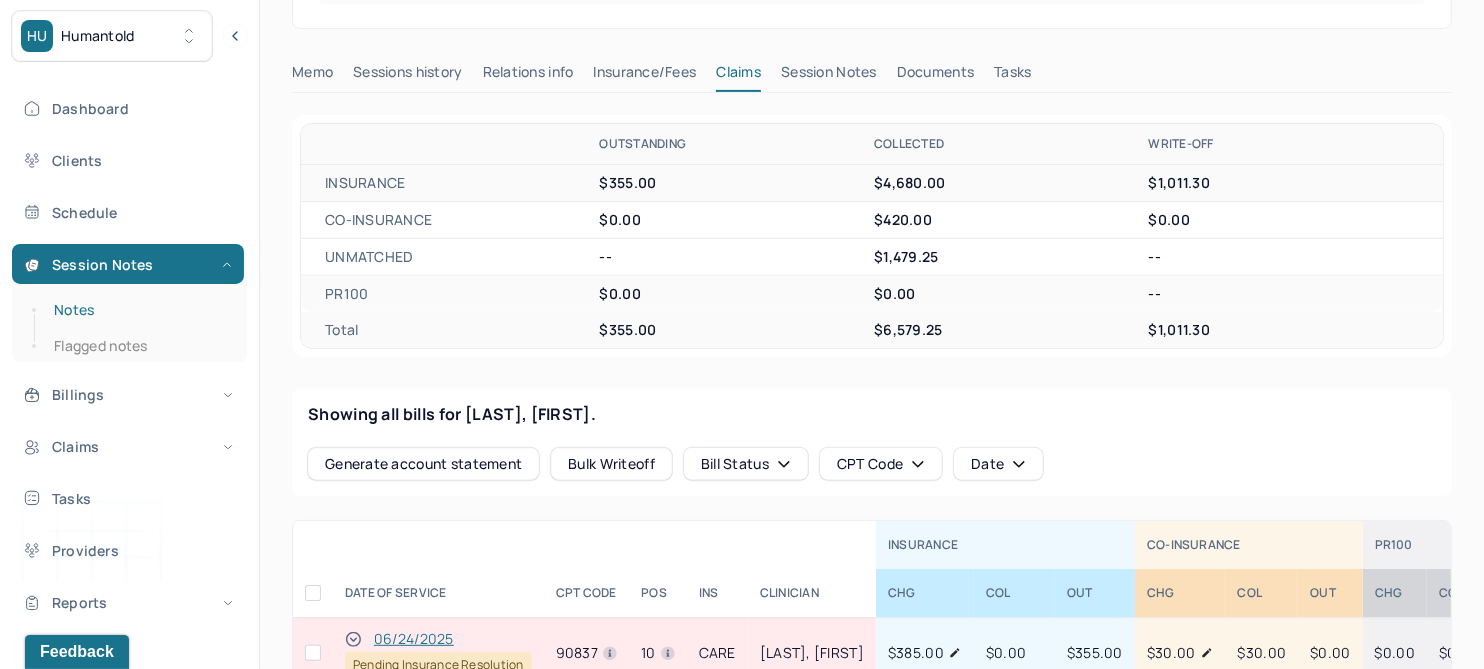 click on "Notes" at bounding box center [139, 310] 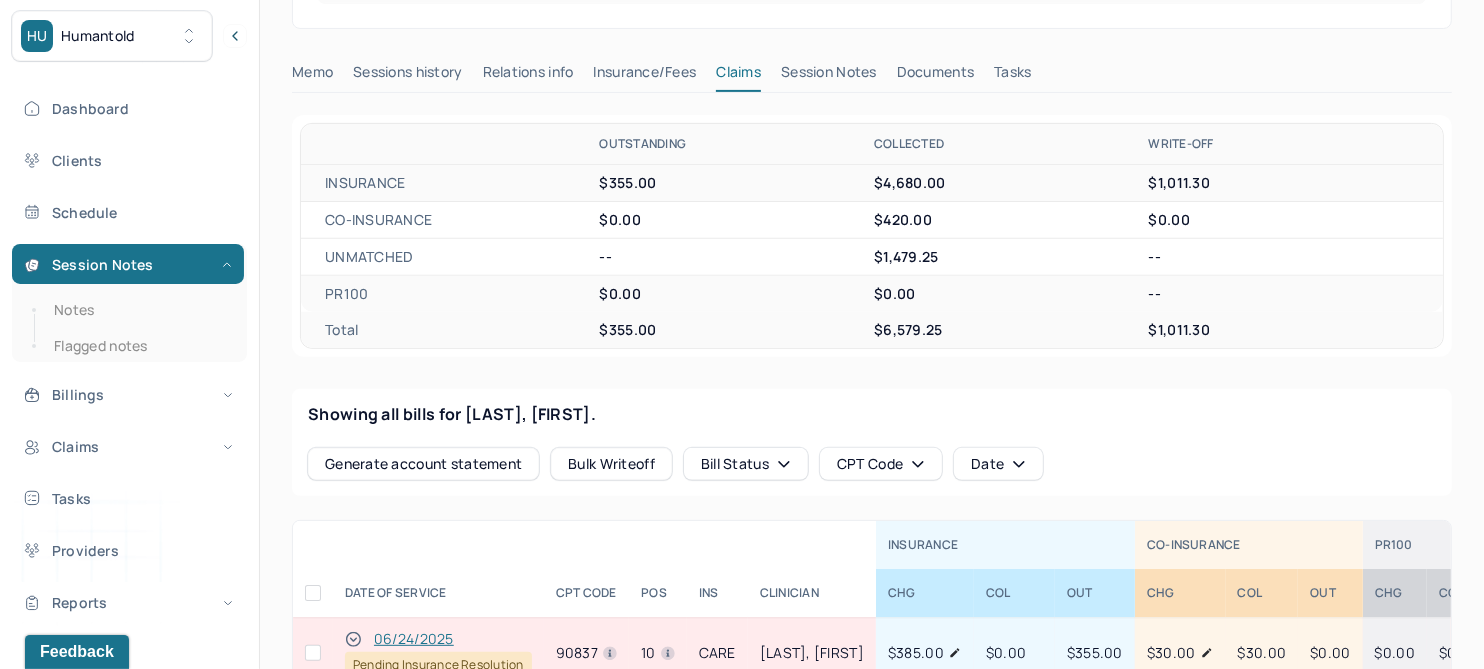 scroll, scrollTop: 0, scrollLeft: 0, axis: both 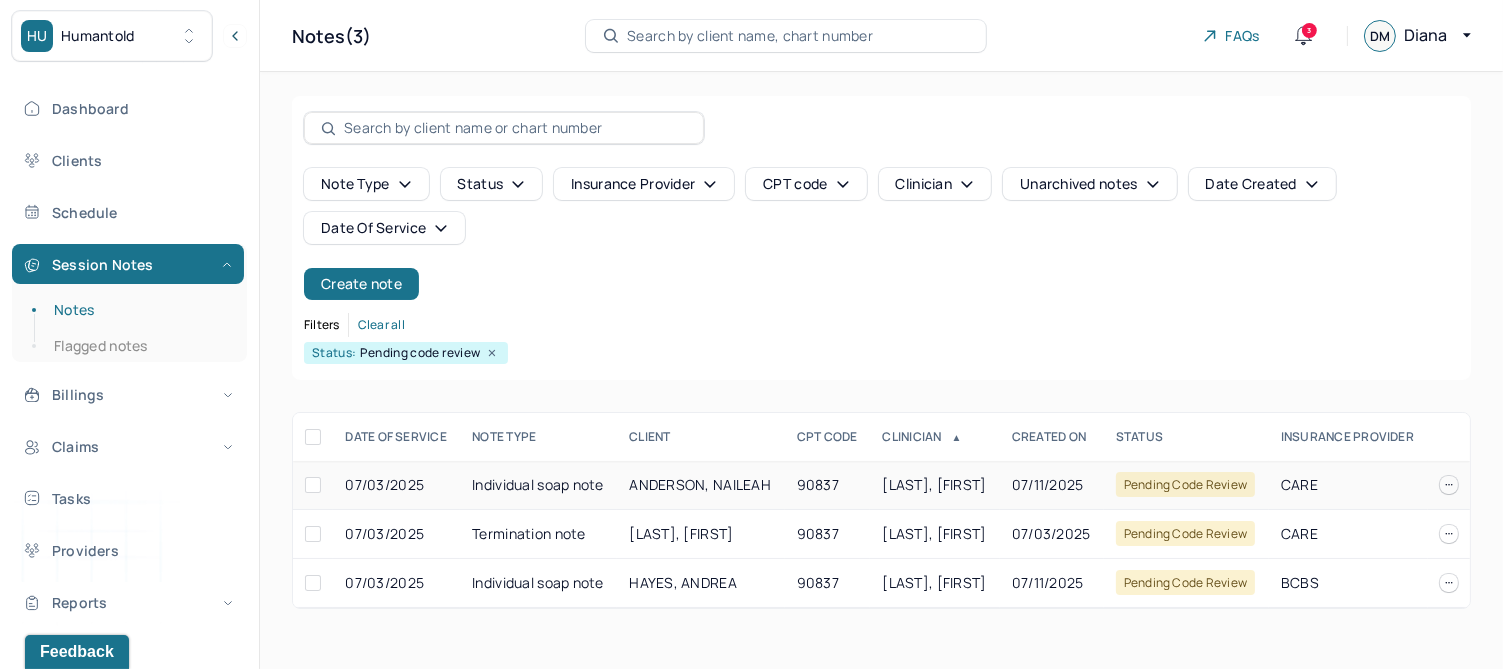 click on "ANDERSON, NAILEAH" at bounding box center (700, 484) 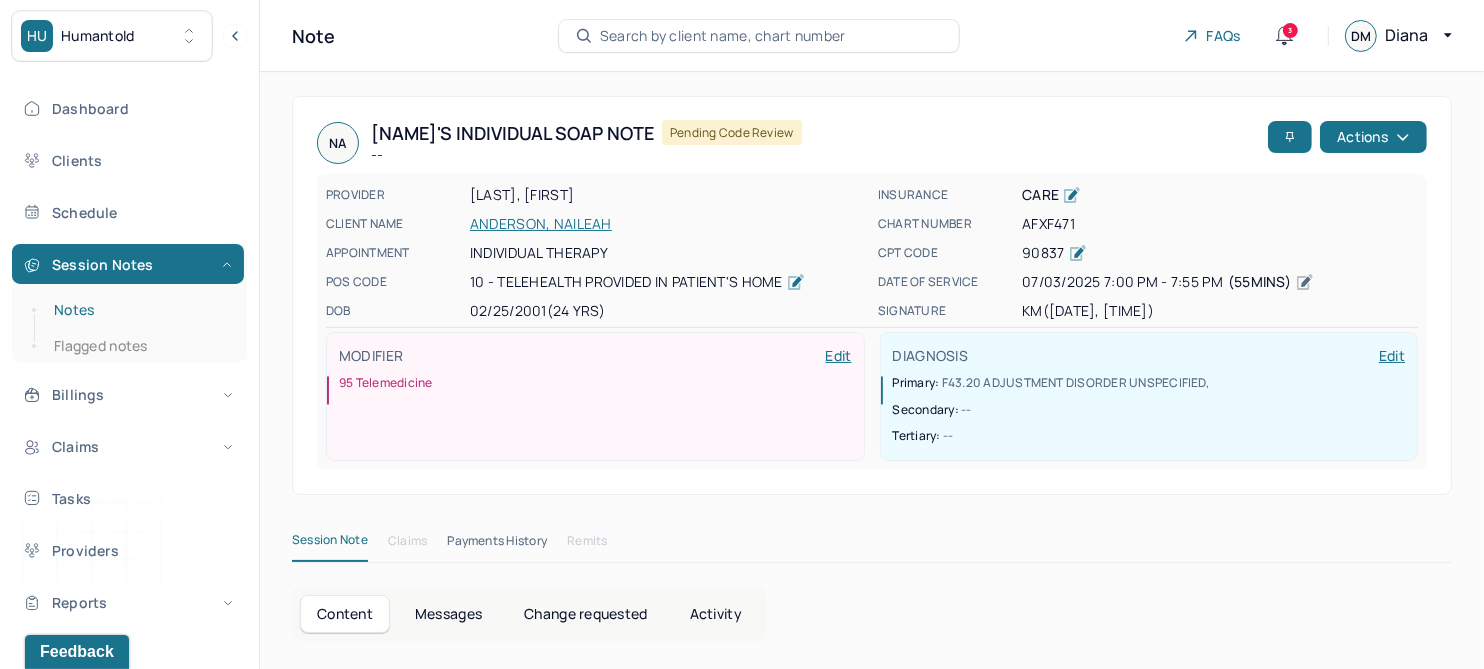 click on "Notes" at bounding box center (139, 310) 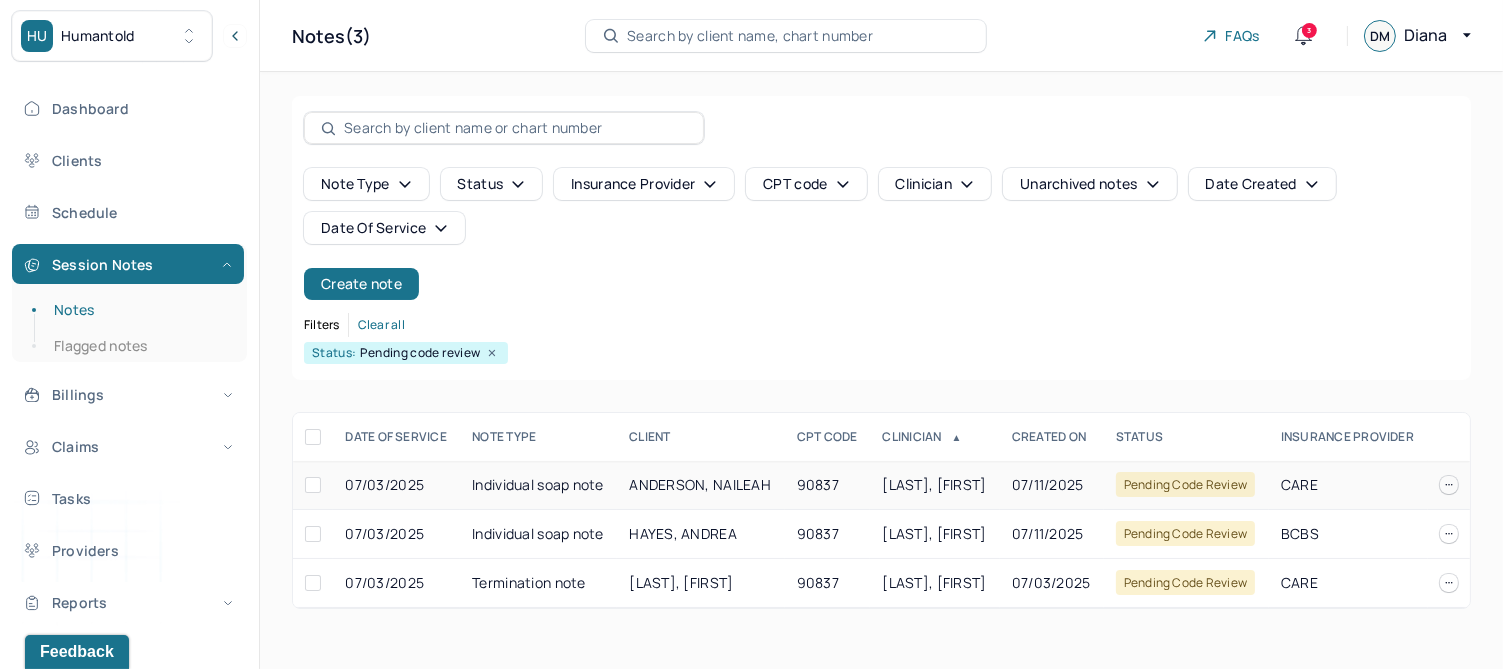 click on "ANDERSON, NAILEAH" at bounding box center (700, 484) 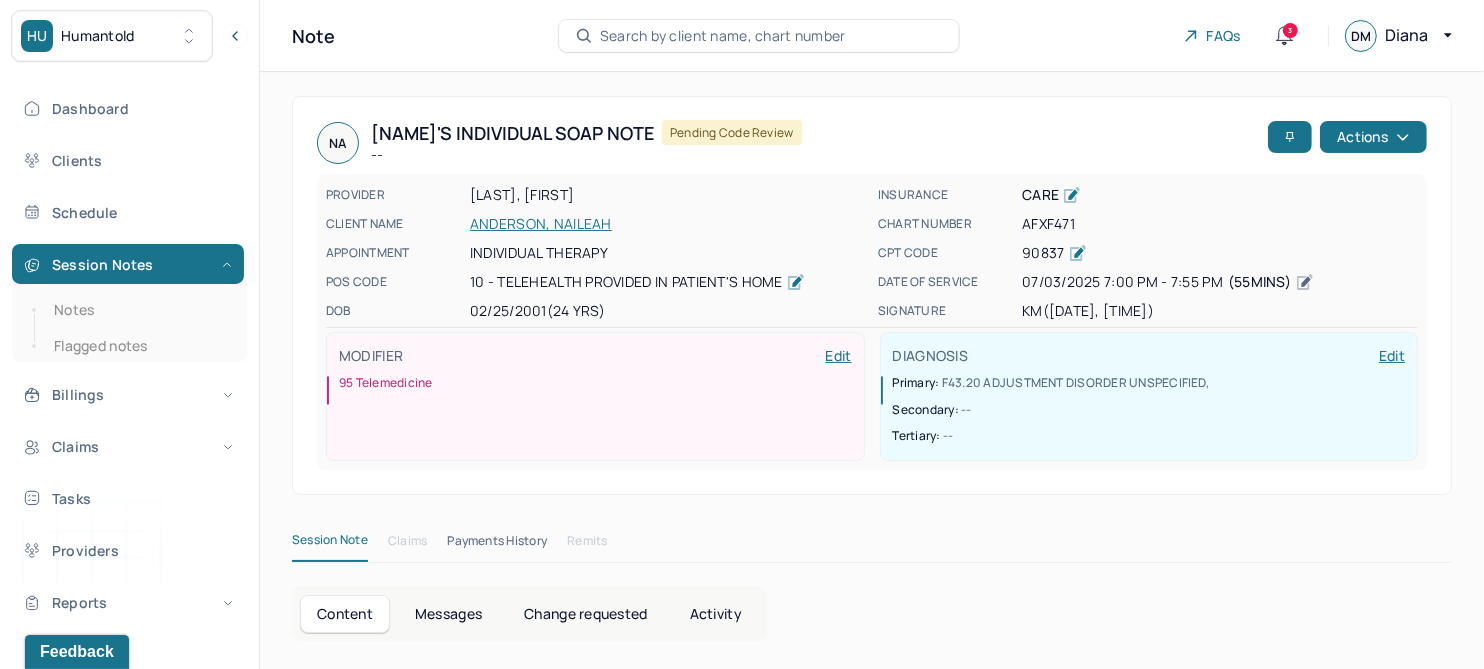 click on "ANDERSON, NAILEAH" at bounding box center (668, 224) 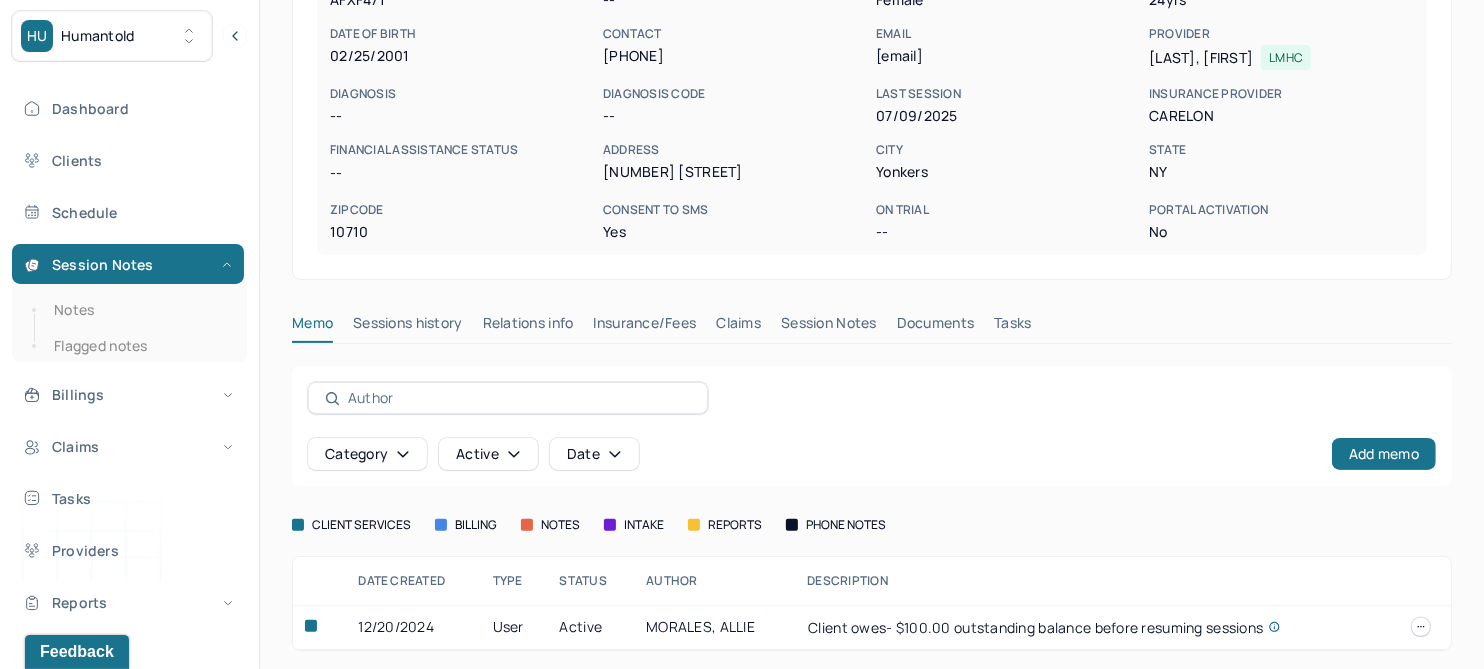 scroll, scrollTop: 250, scrollLeft: 0, axis: vertical 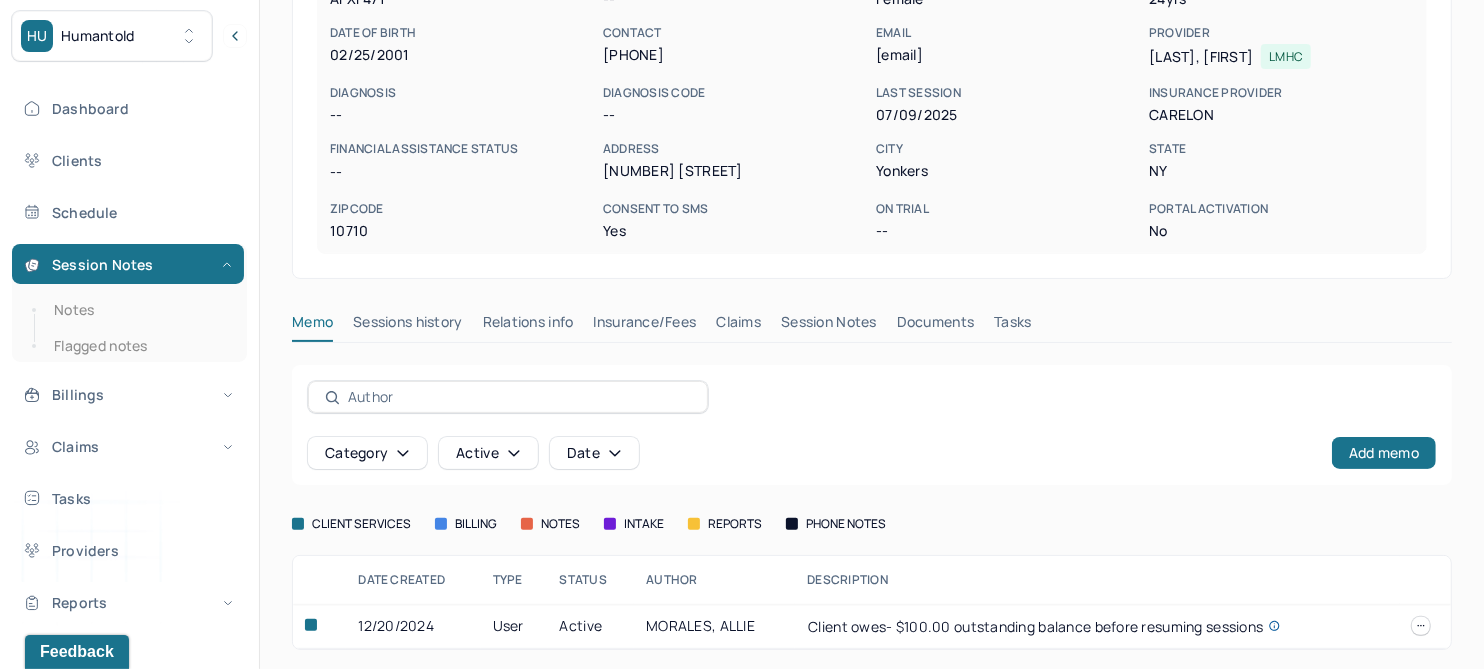 click on "Session Notes" at bounding box center [829, 326] 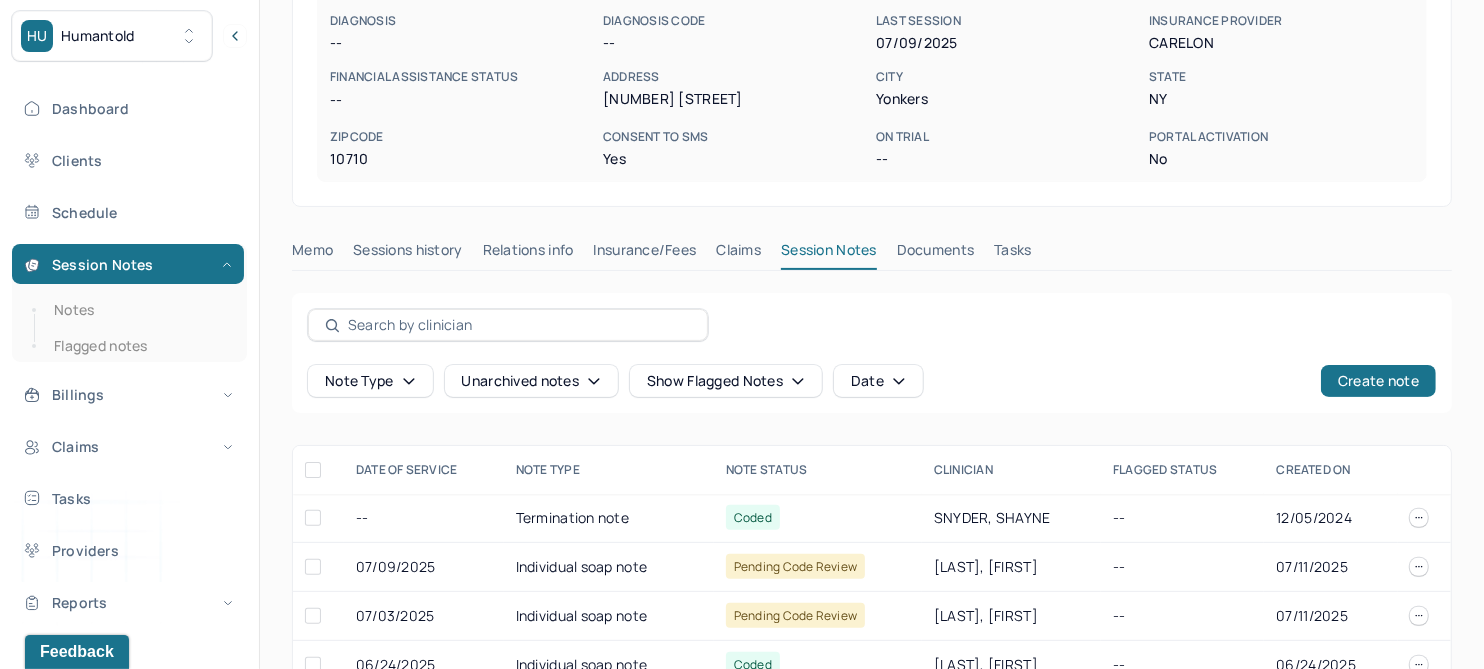 scroll, scrollTop: 374, scrollLeft: 0, axis: vertical 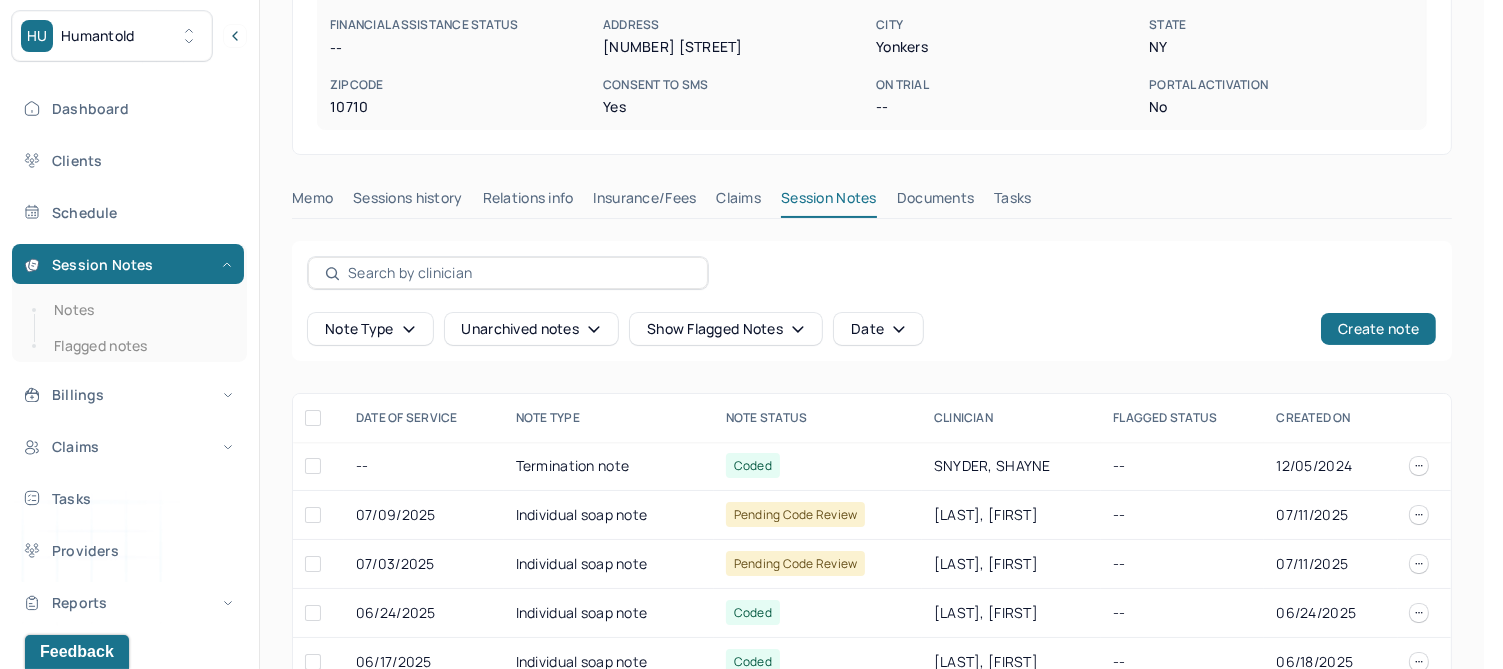 click 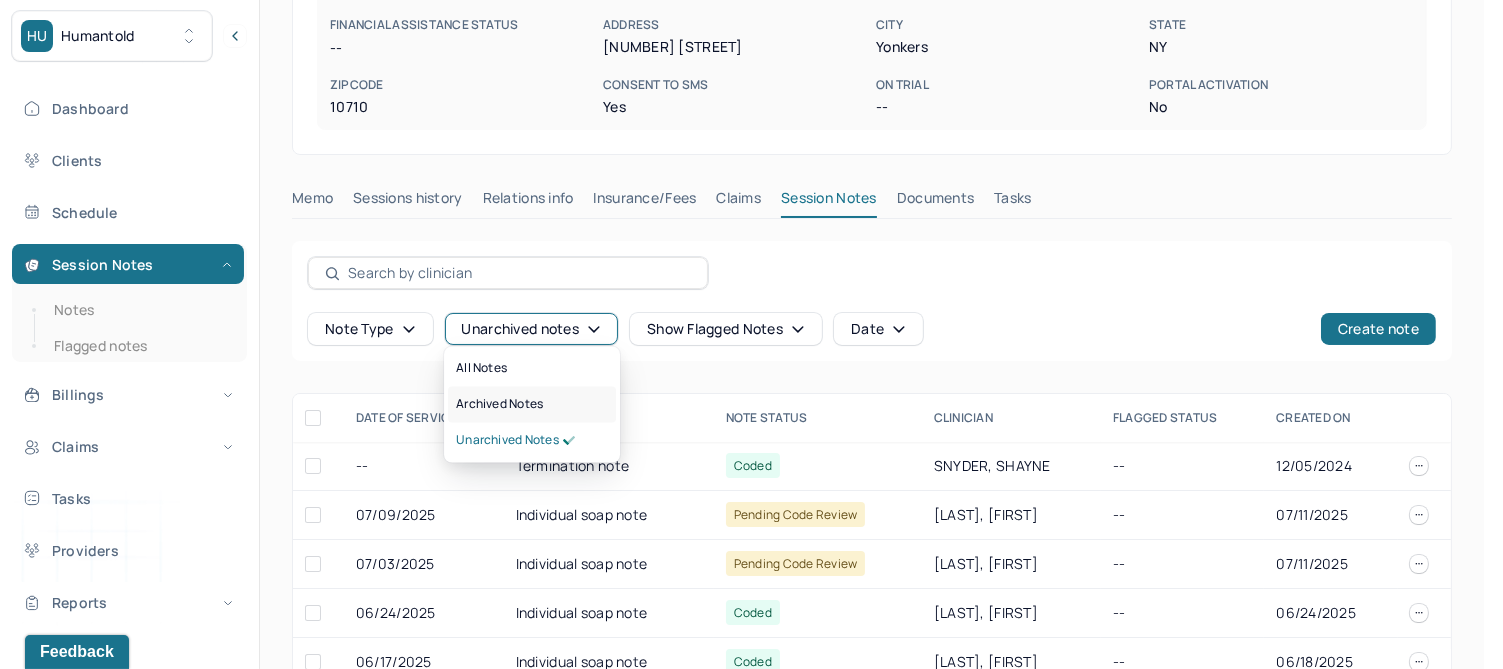 click on "Archived notes" at bounding box center [499, 405] 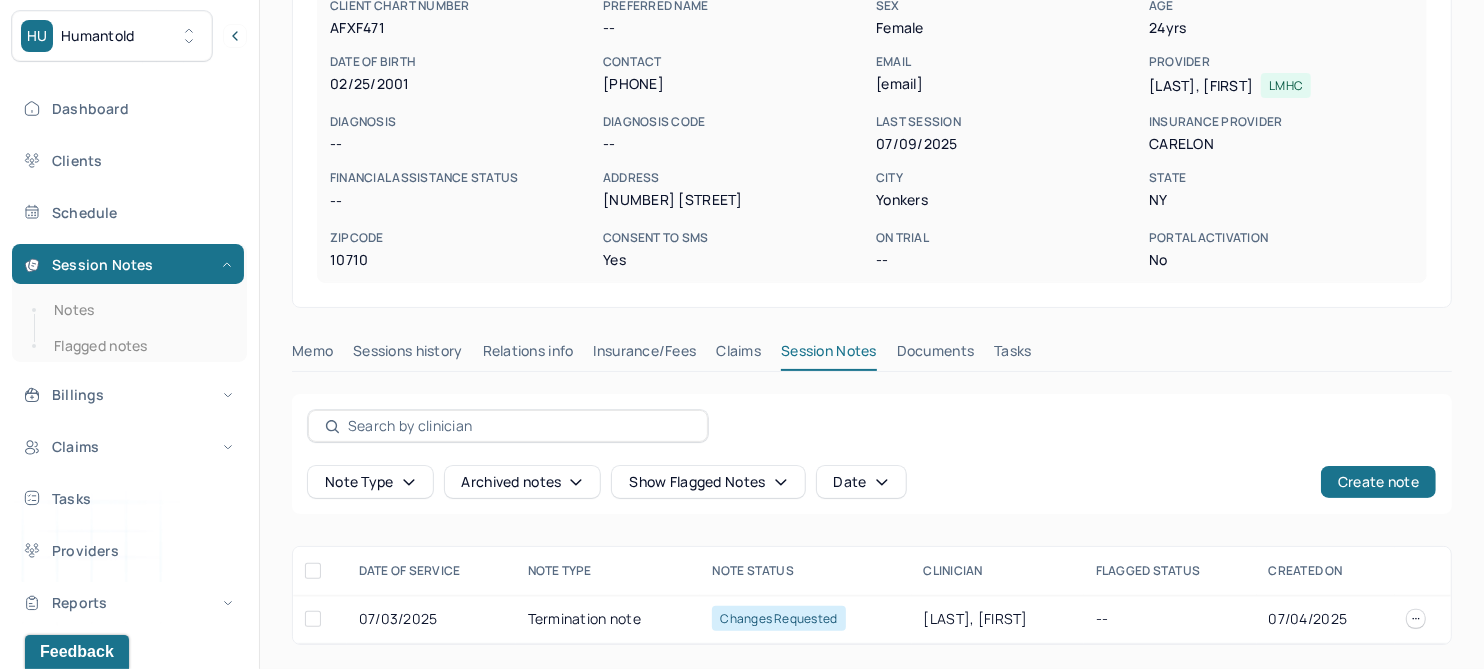 scroll, scrollTop: 218, scrollLeft: 0, axis: vertical 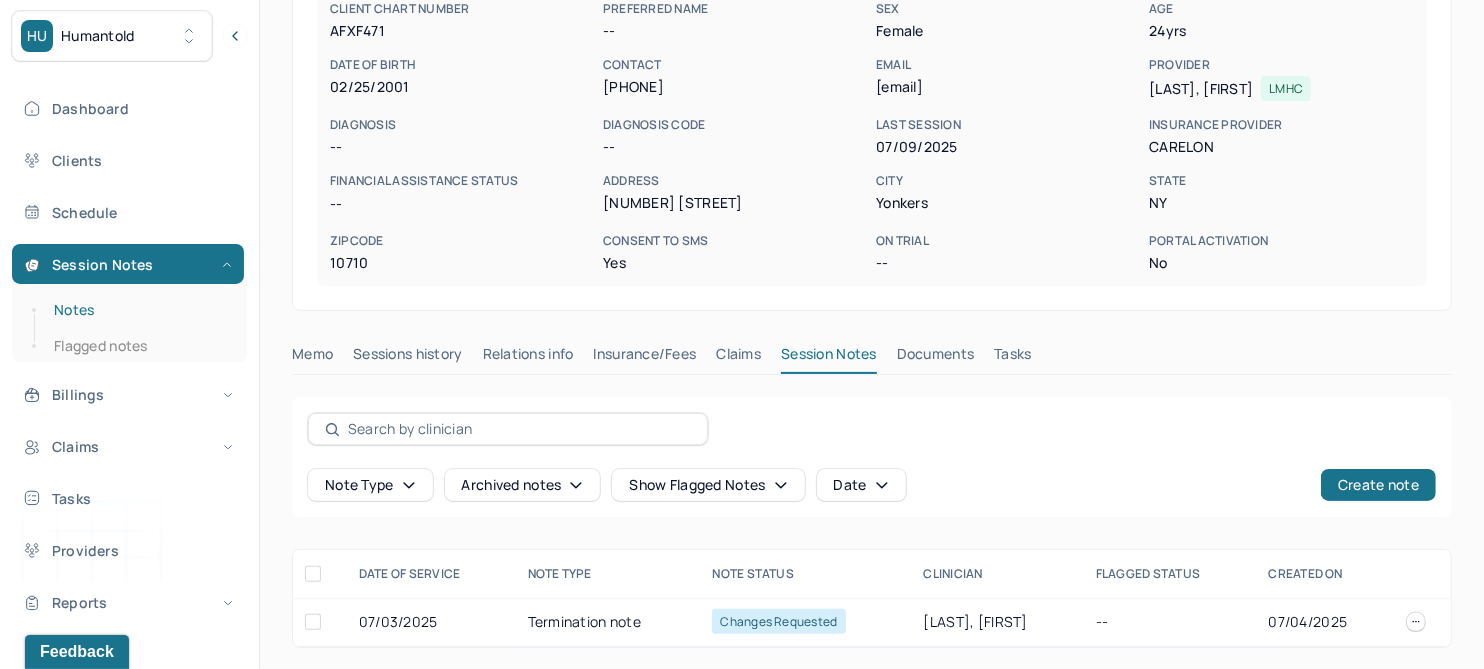 click on "Notes" at bounding box center [139, 310] 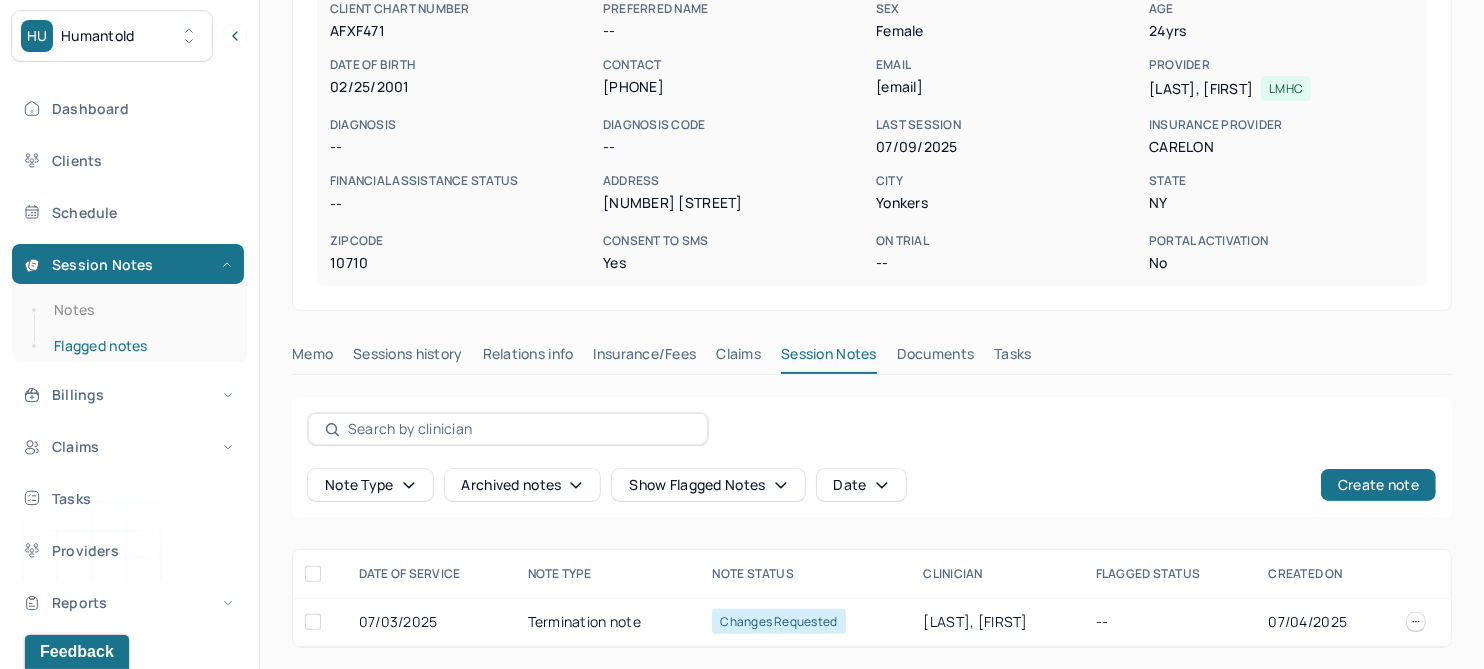 scroll, scrollTop: 0, scrollLeft: 0, axis: both 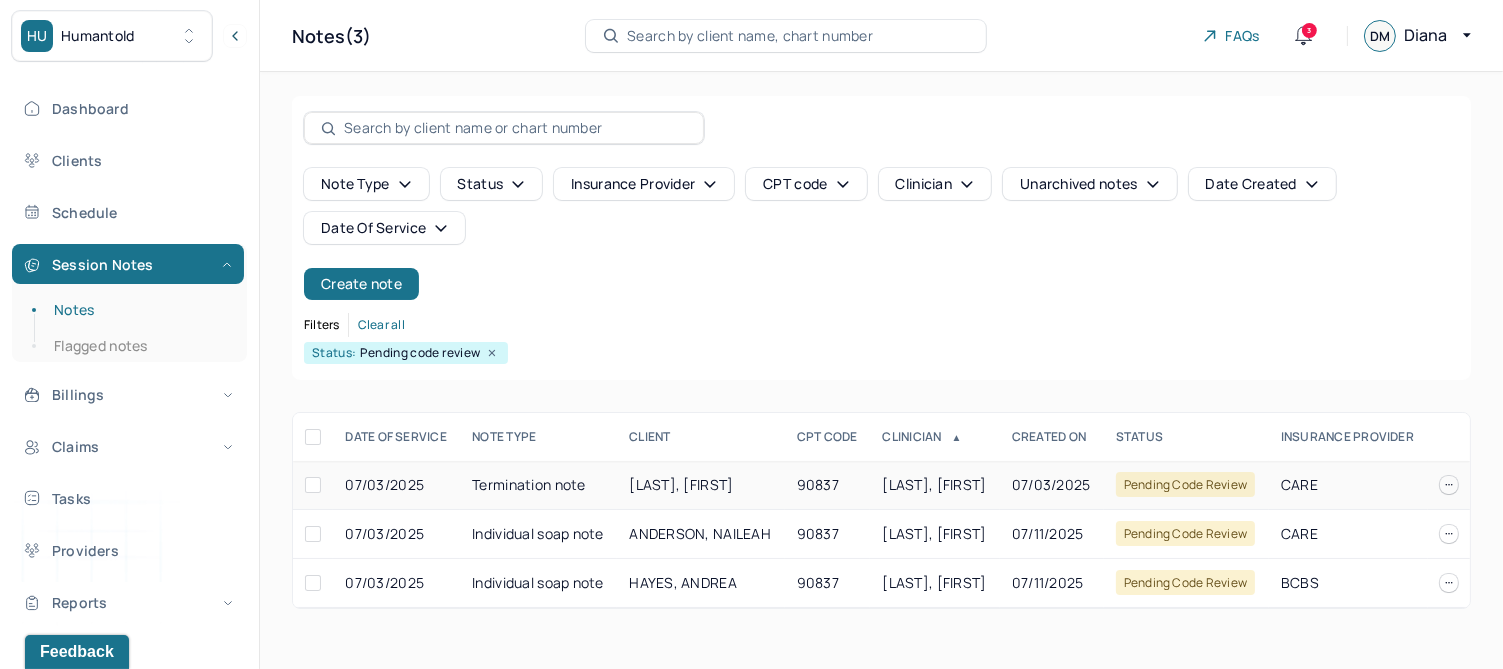 click on "[LAST], [FIRST]" at bounding box center (681, 484) 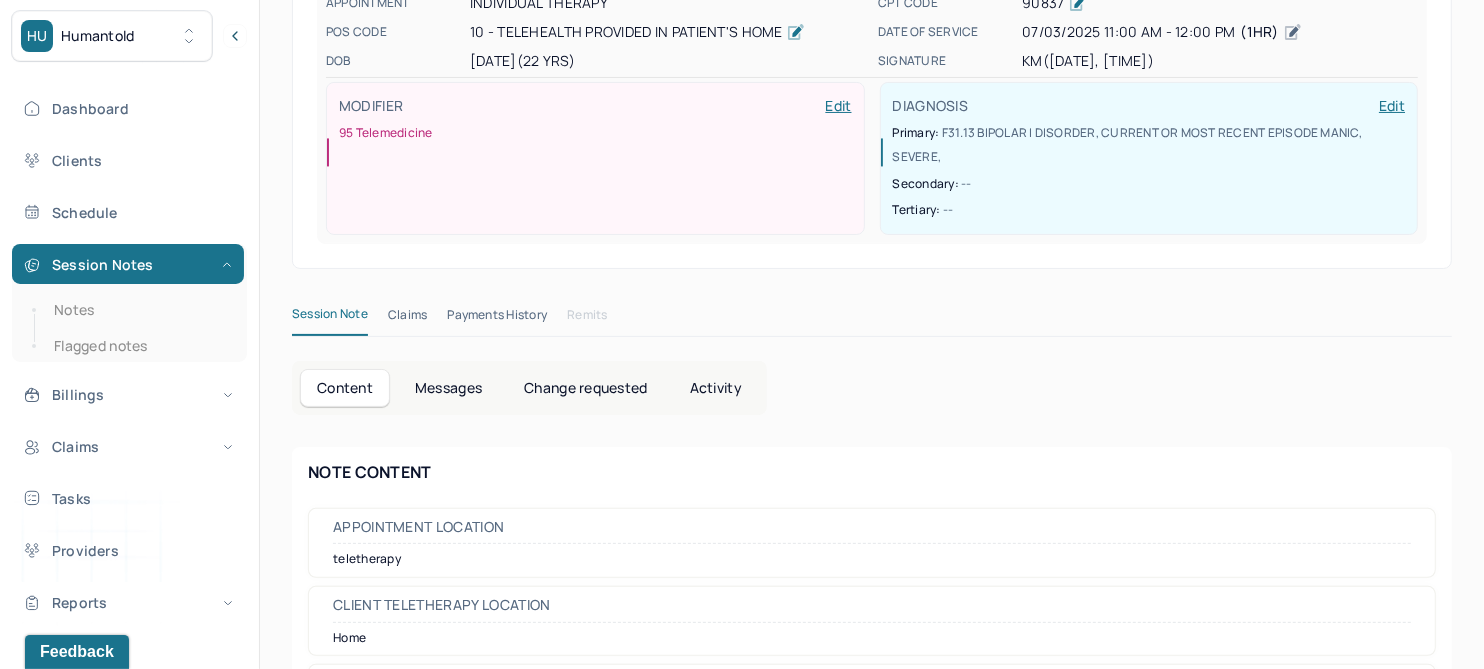 click on "Change requested" at bounding box center [585, 388] 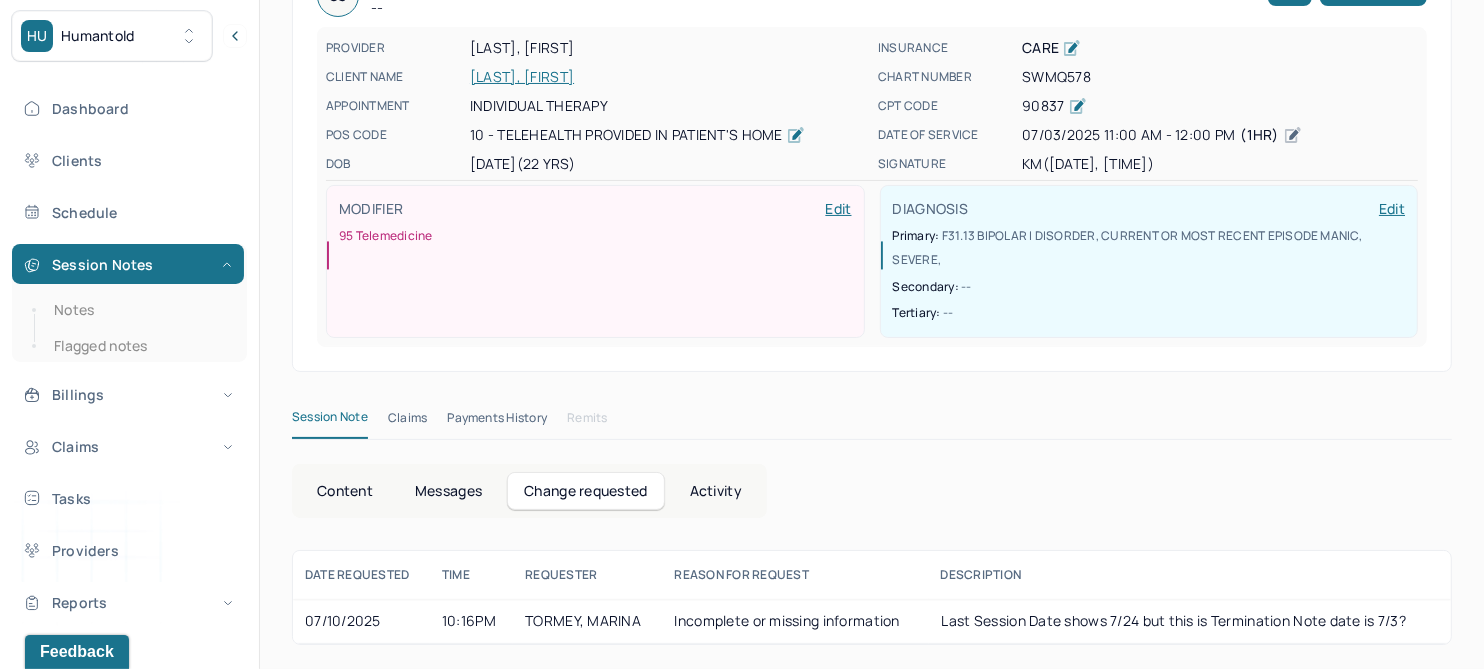 scroll, scrollTop: 142, scrollLeft: 0, axis: vertical 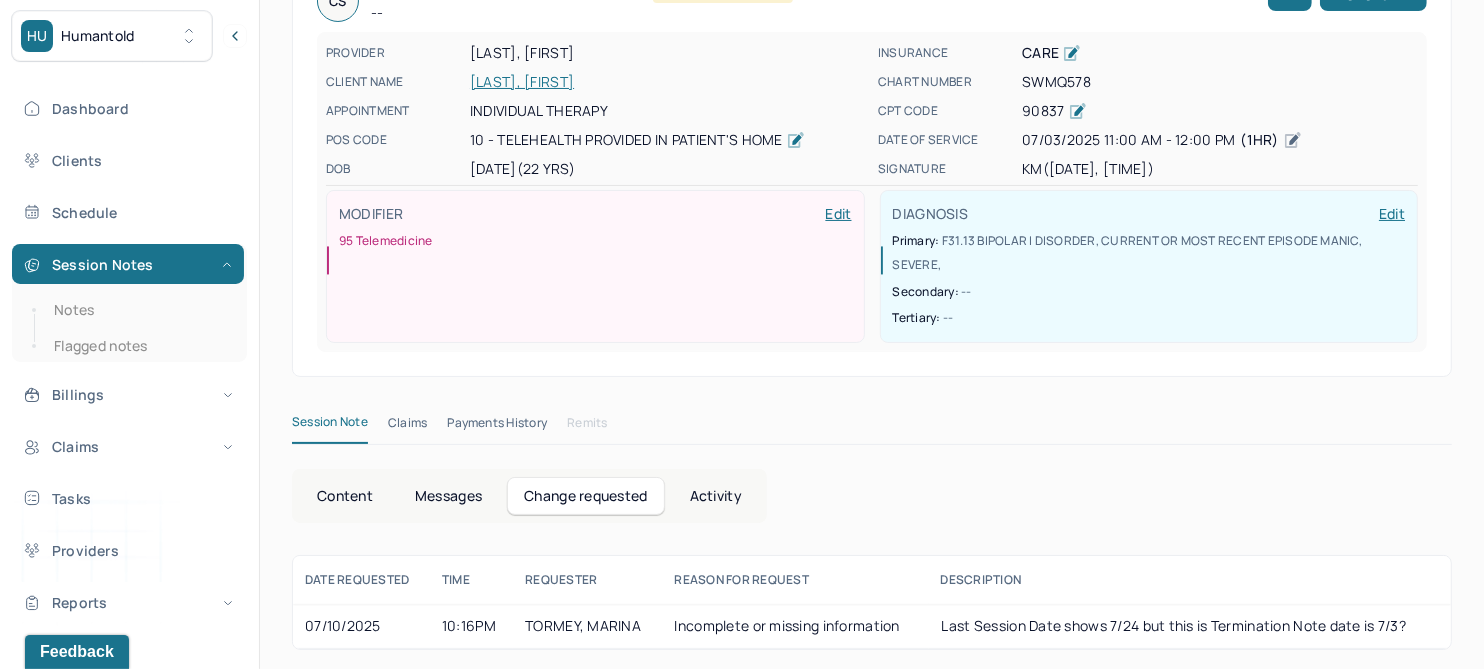 click on "Content" at bounding box center [345, 496] 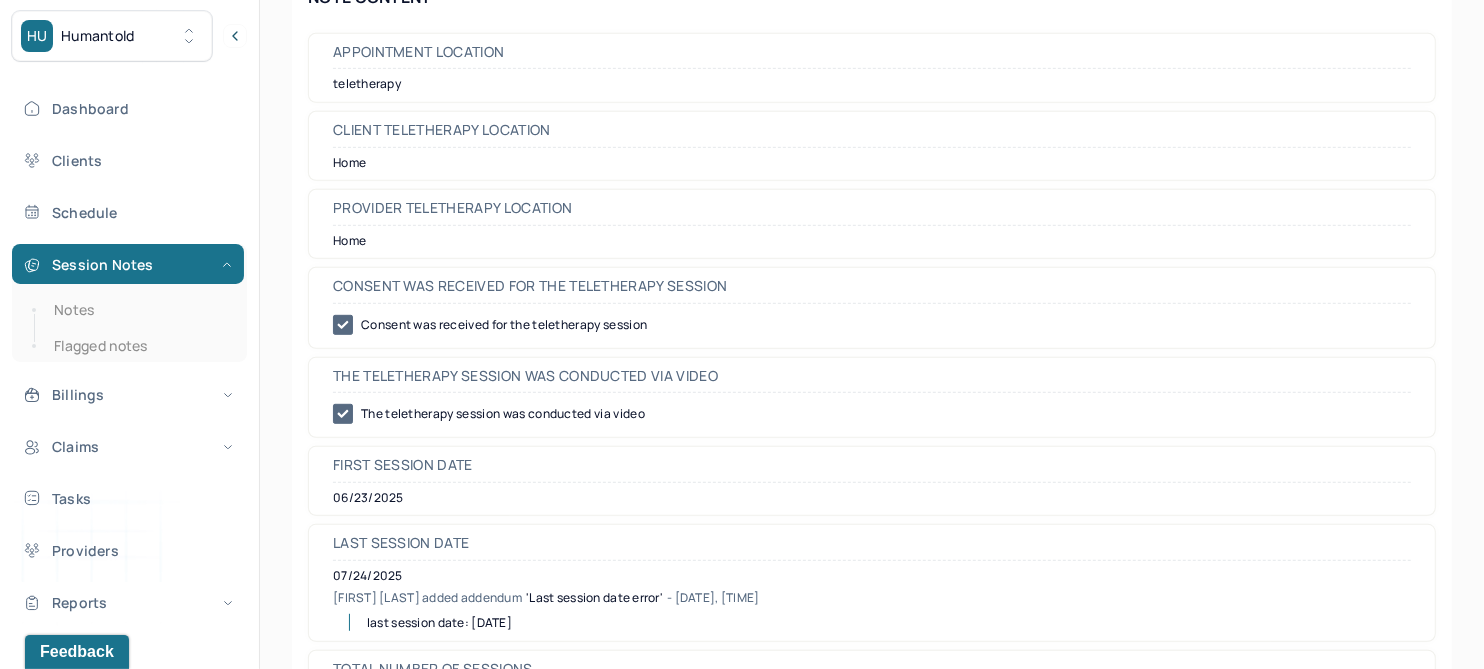 scroll, scrollTop: 517, scrollLeft: 0, axis: vertical 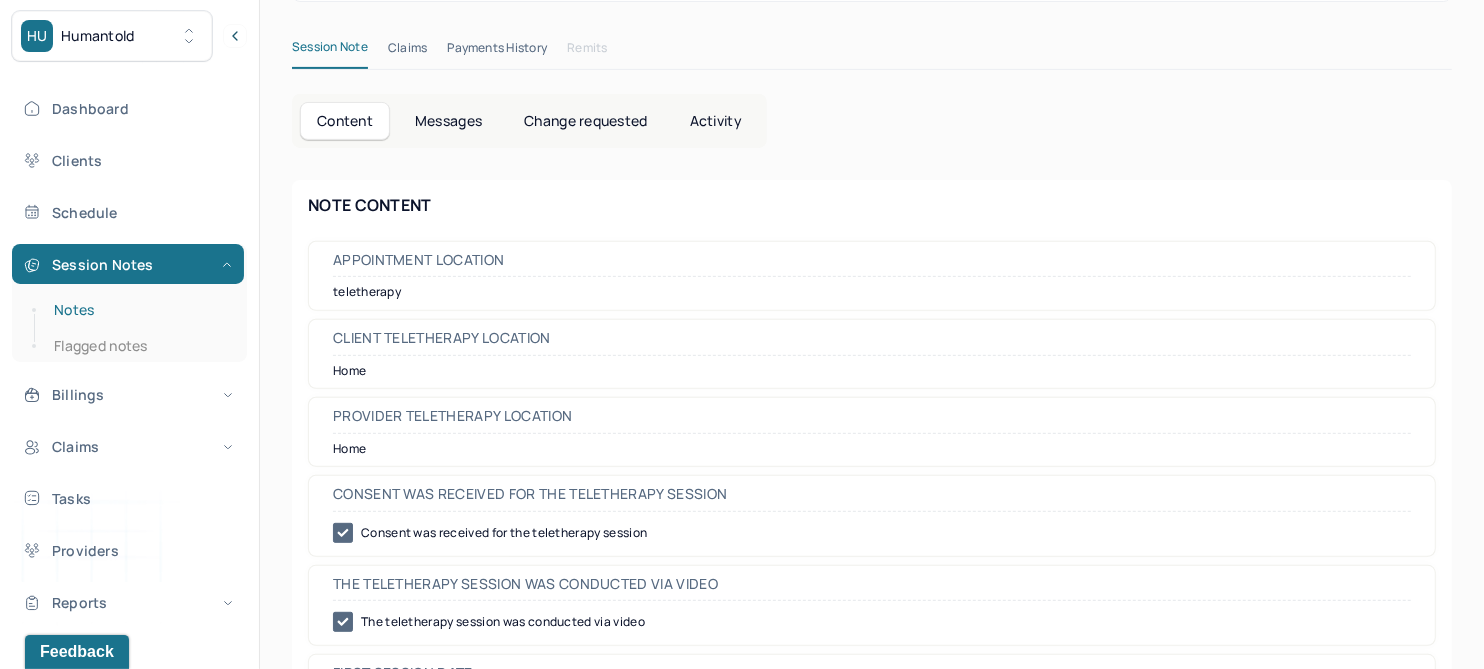 drag, startPoint x: 88, startPoint y: 307, endPoint x: 225, endPoint y: 300, distance: 137.17871 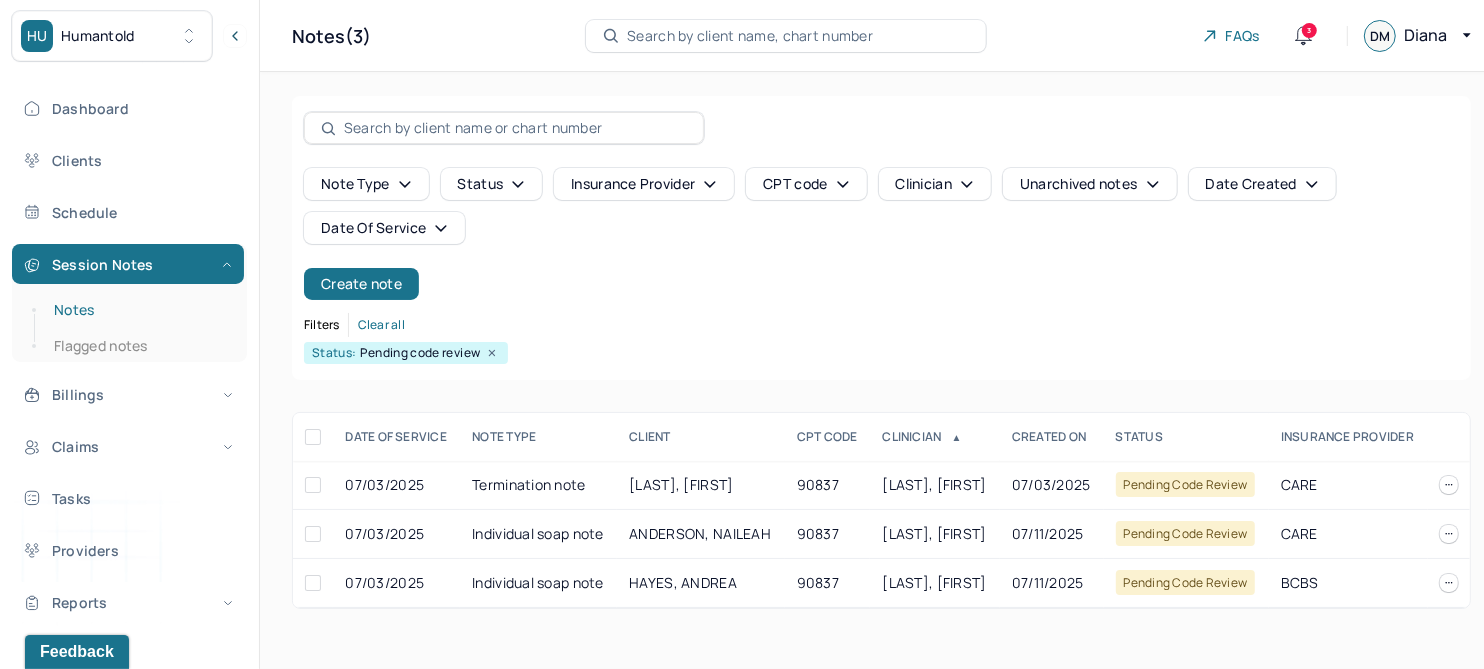 scroll, scrollTop: 0, scrollLeft: 0, axis: both 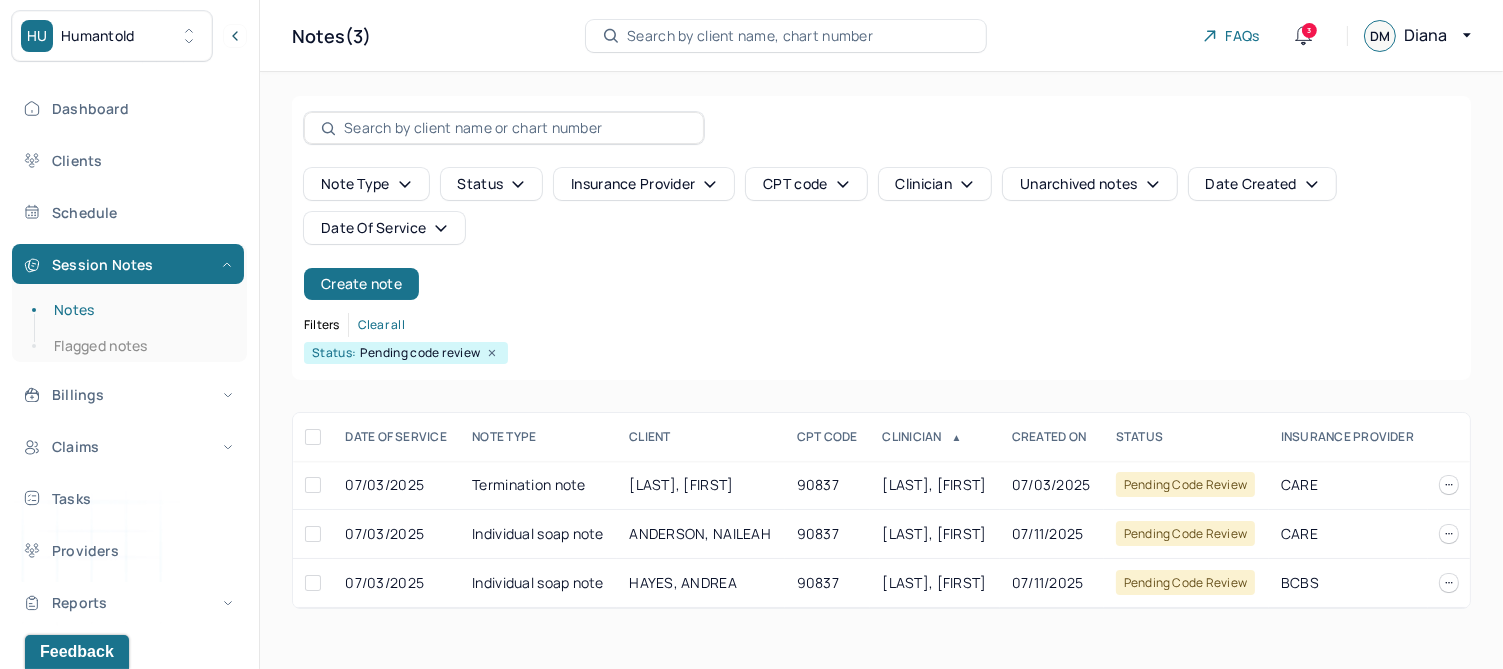 click 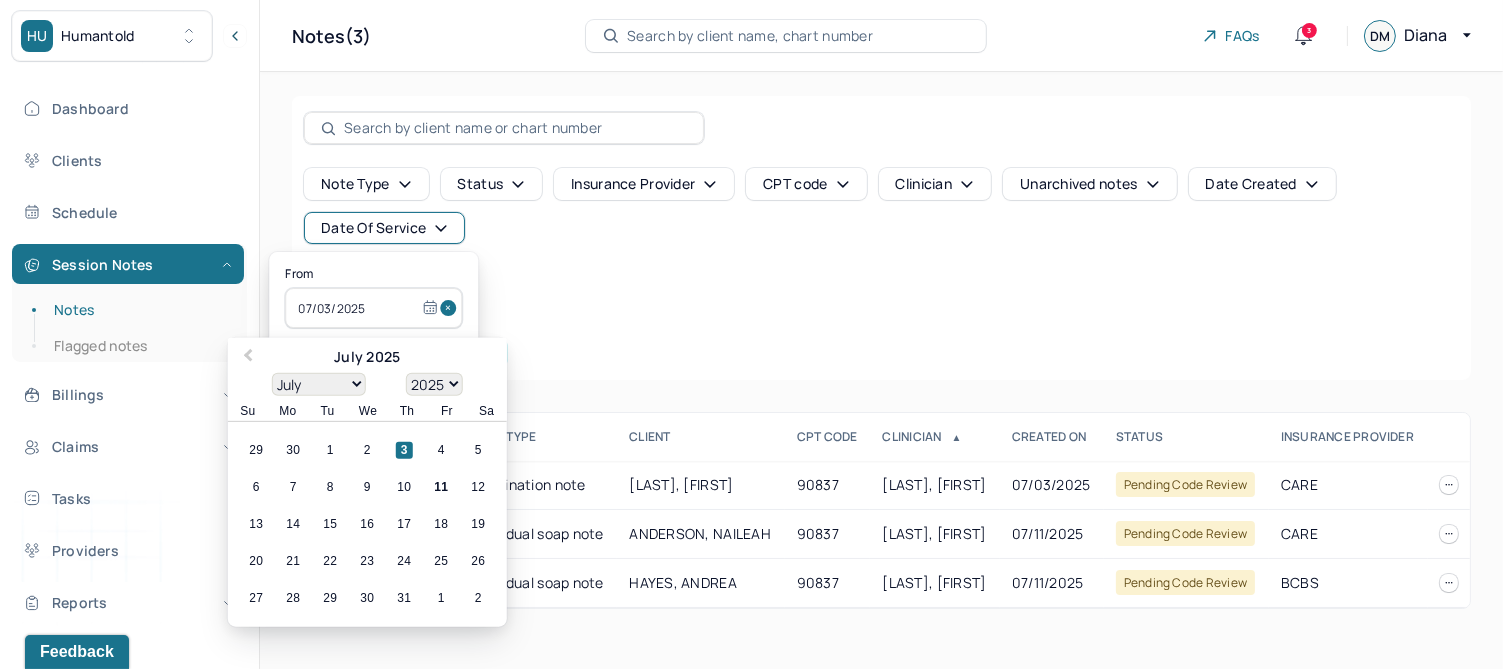 click at bounding box center [451, 308] 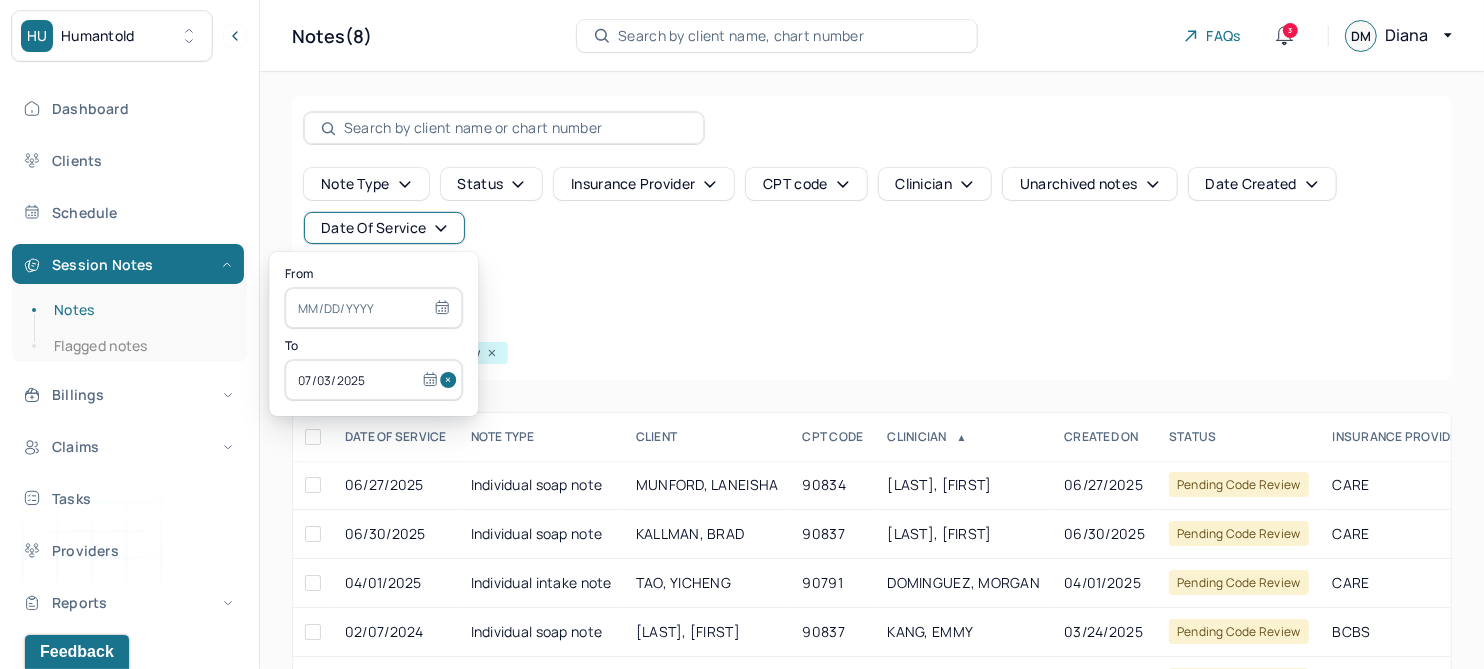 click at bounding box center [451, 380] 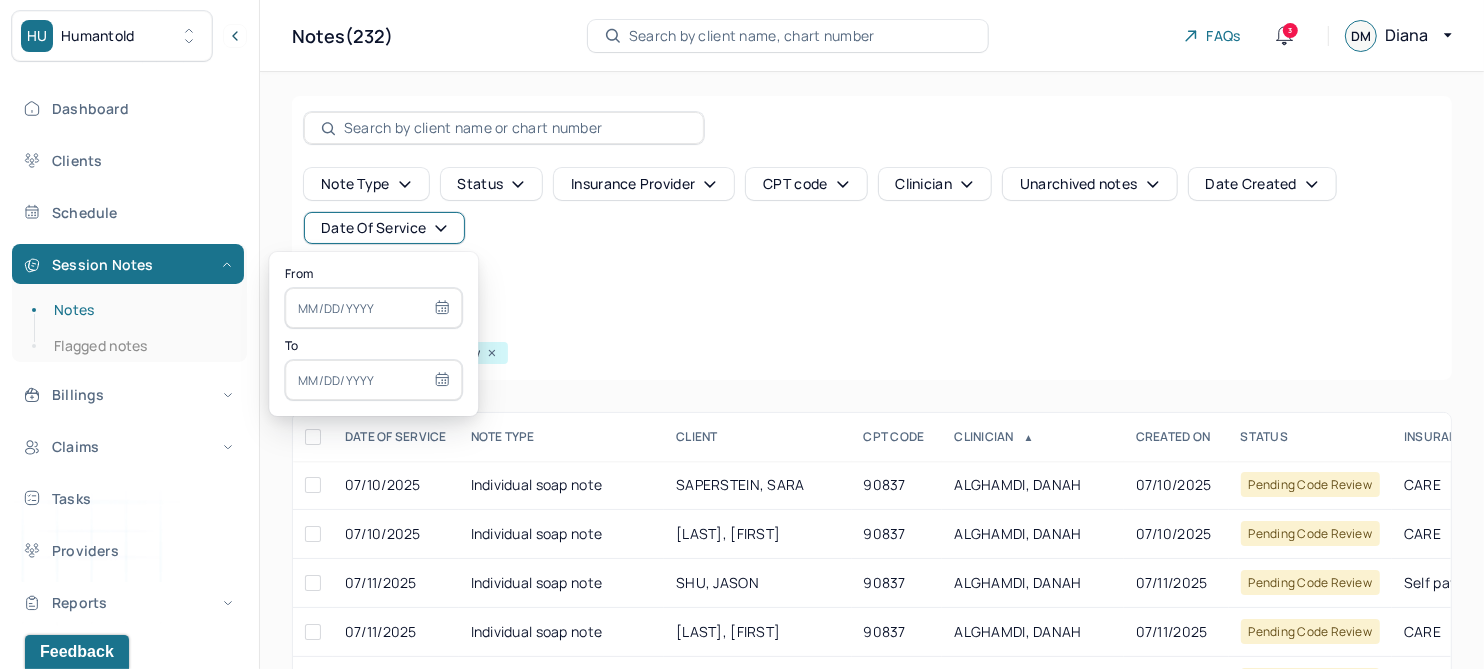 click at bounding box center (373, 308) 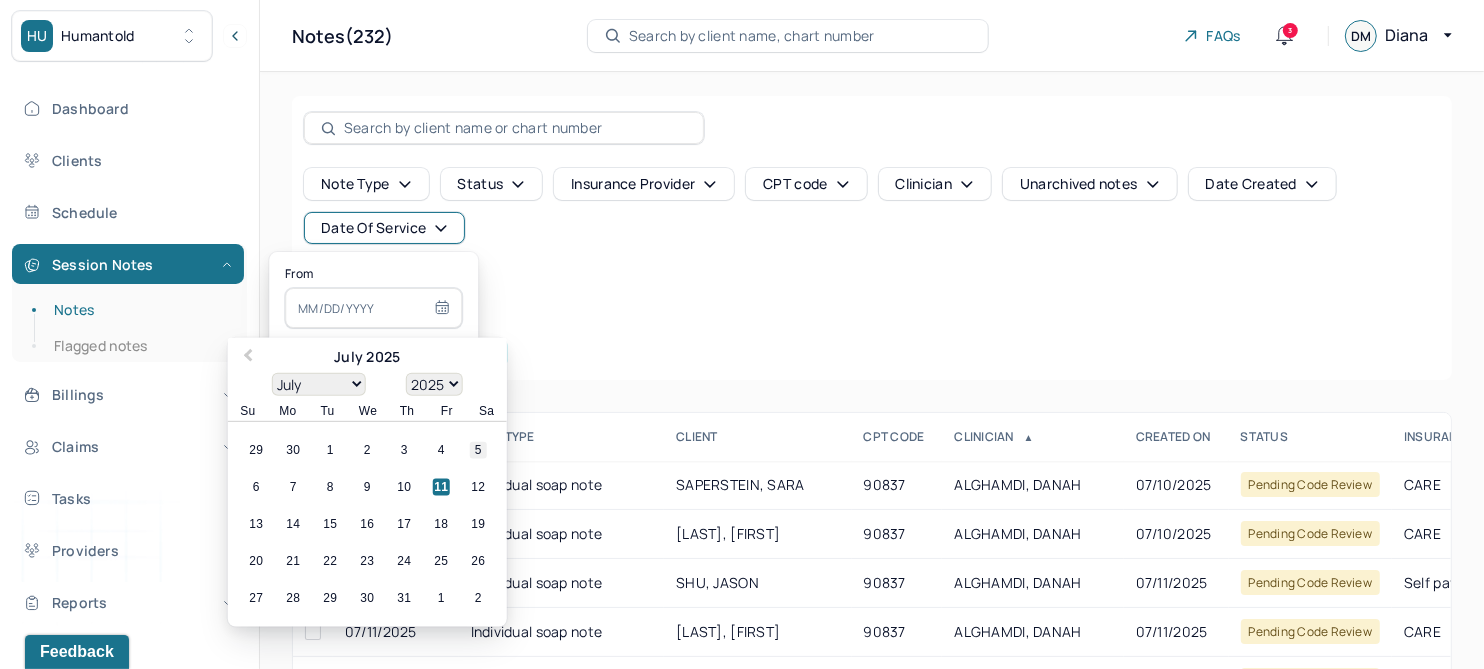 click on "5" at bounding box center (478, 450) 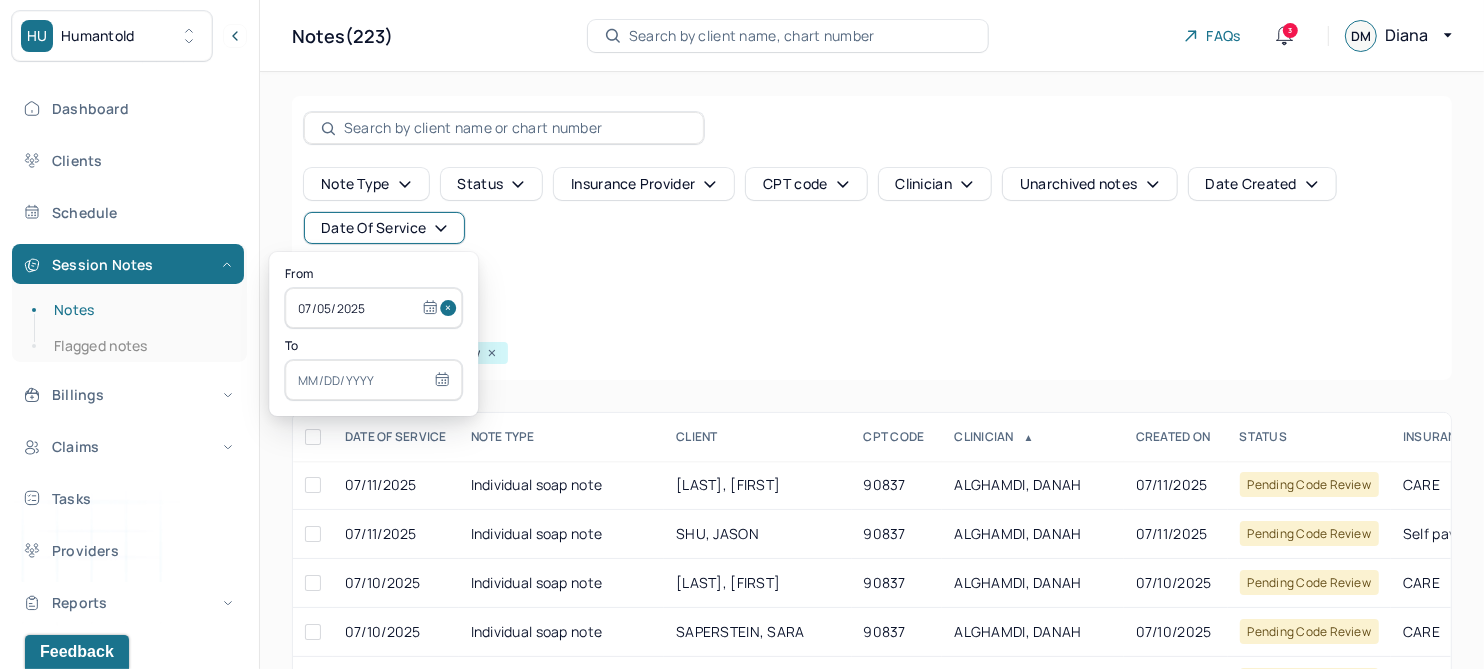 click at bounding box center [373, 380] 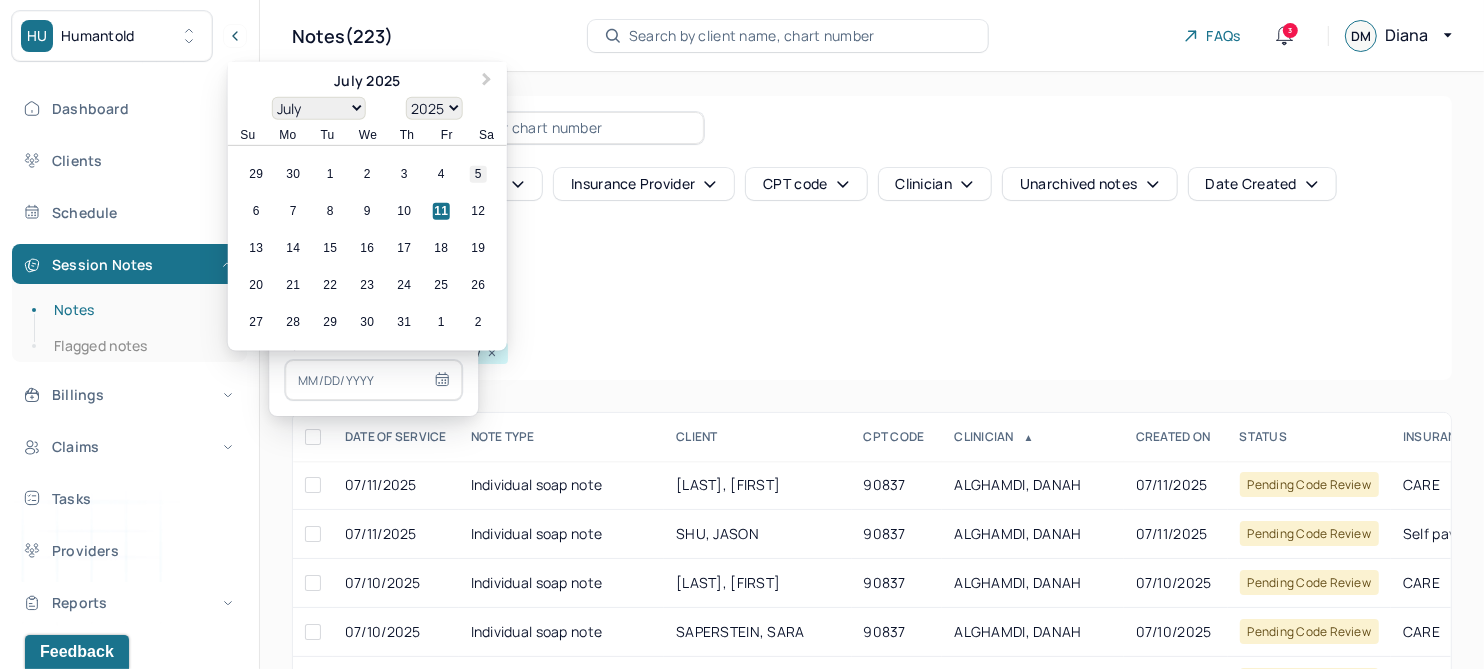 click on "5" at bounding box center (478, 174) 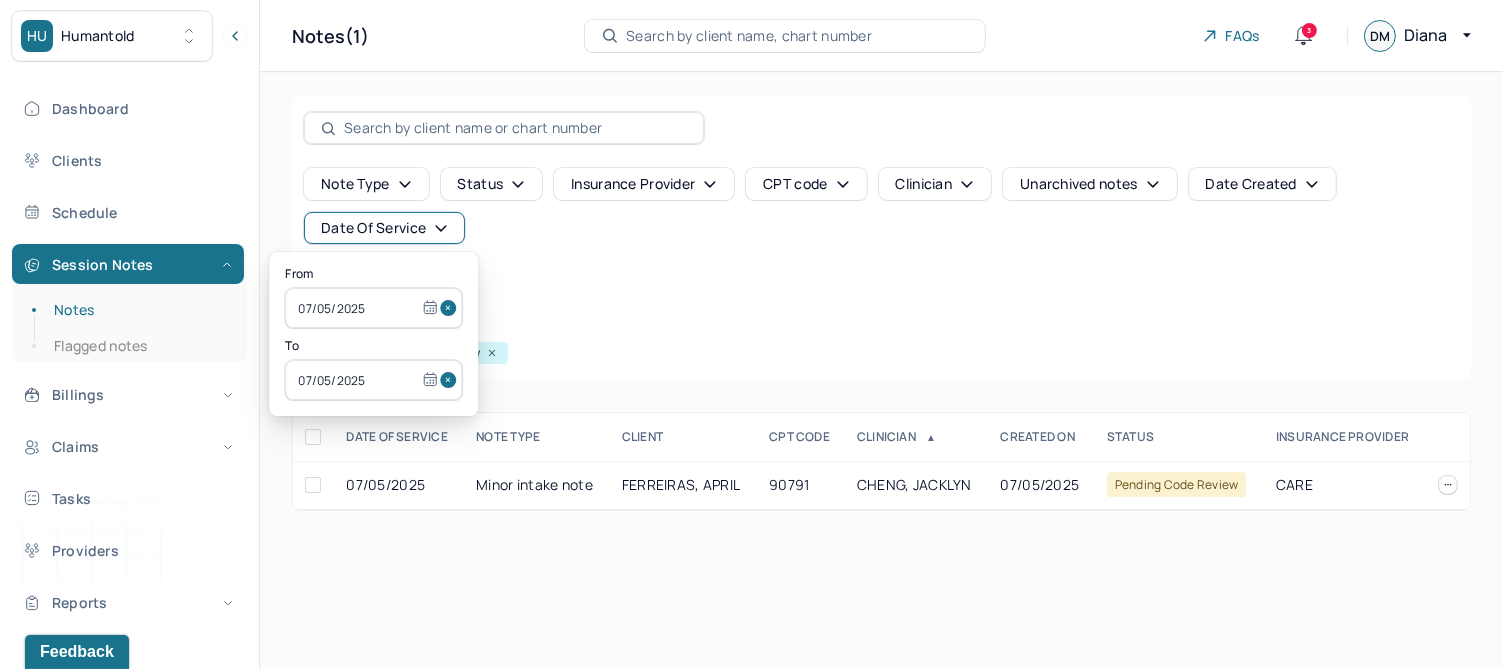 click on "Note type     Status     Insurance provider     CPT code     Clinician     Unarchived notes     Date Created     Date Of Service" at bounding box center [881, 206] 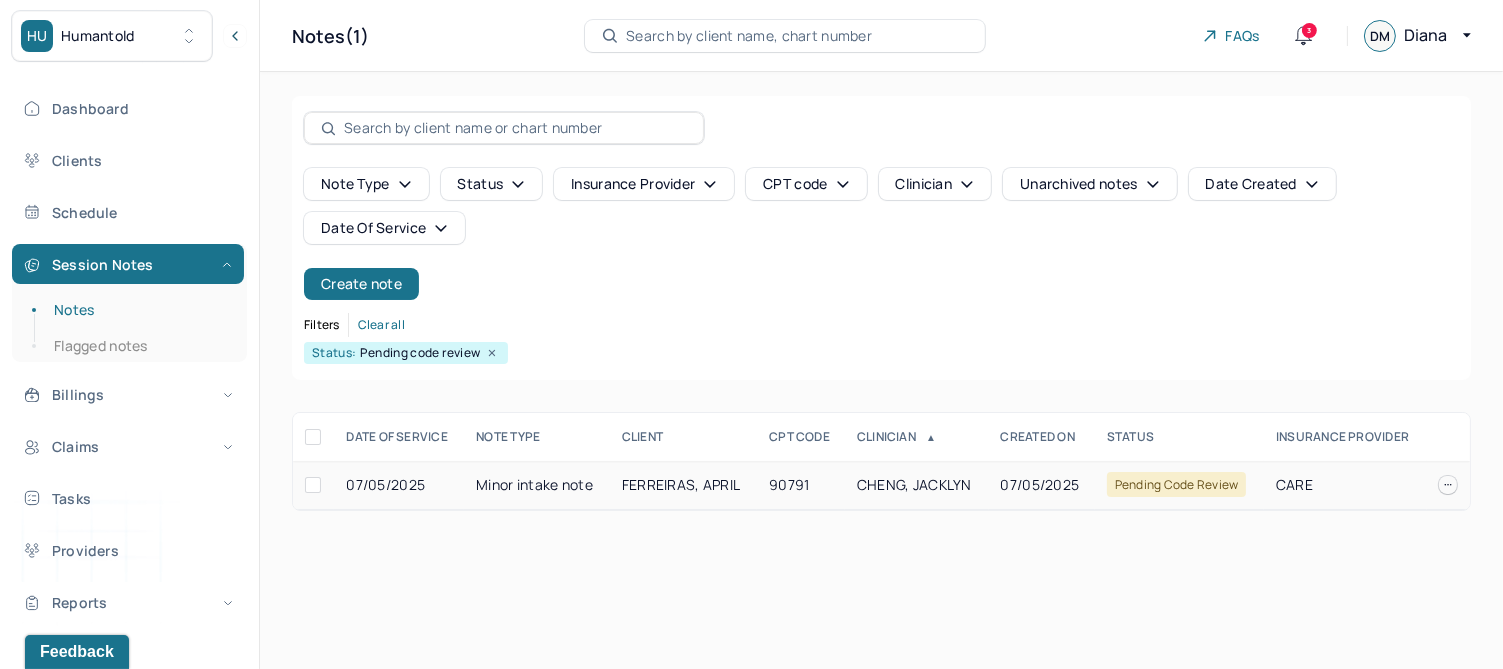 click on "FERREIRAS, APRIL" at bounding box center [681, 484] 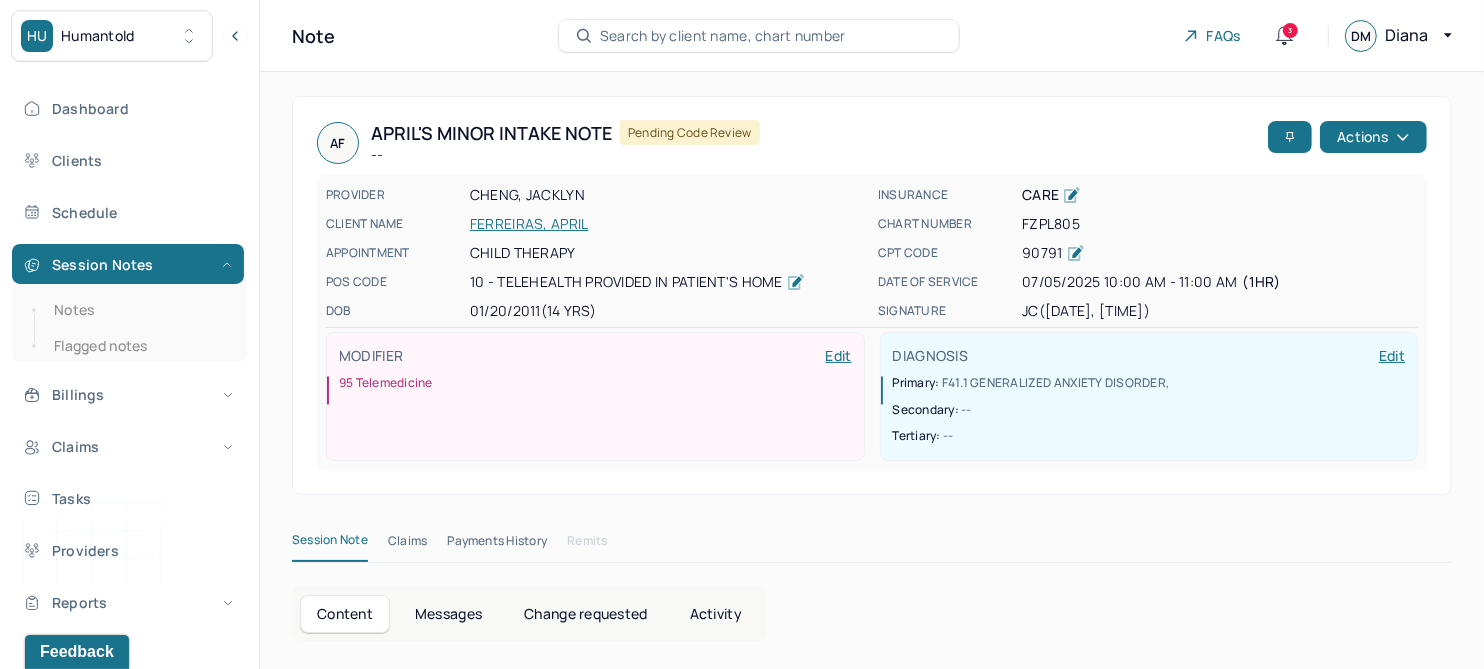 click on "Change requested" at bounding box center (585, 614) 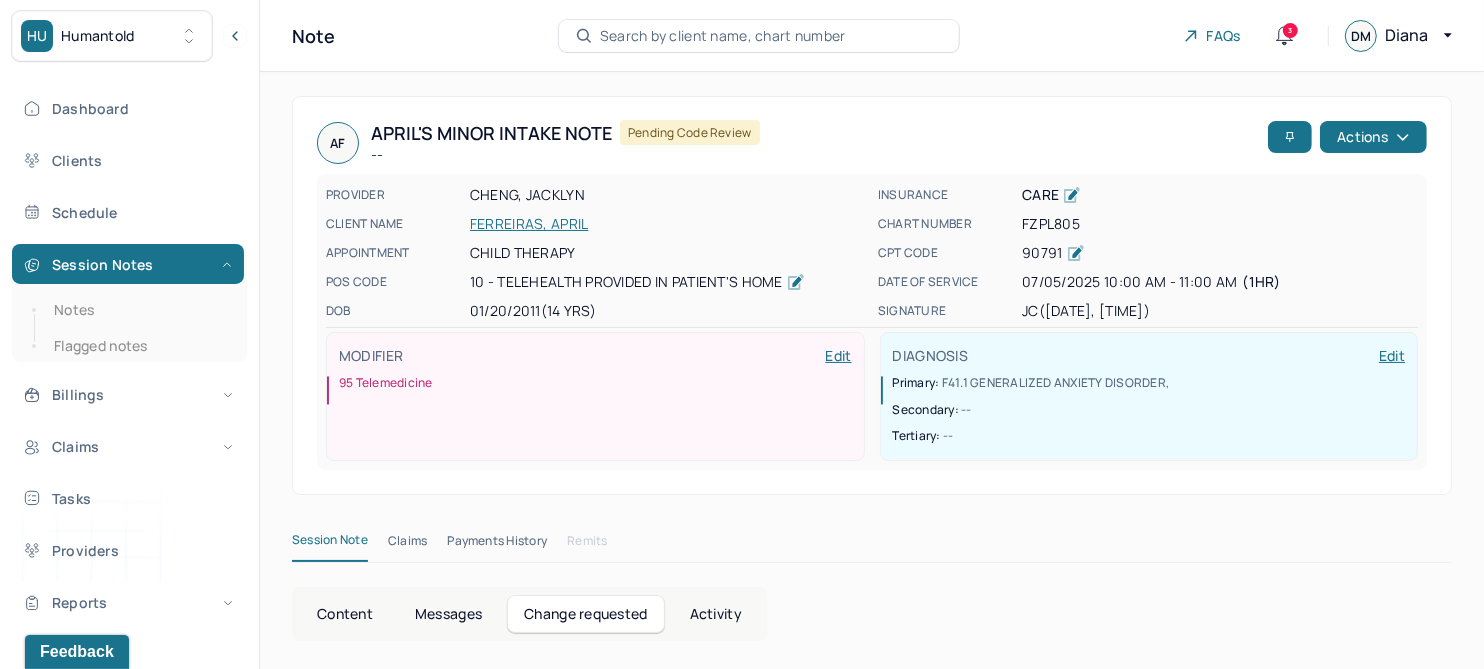 scroll, scrollTop: 118, scrollLeft: 0, axis: vertical 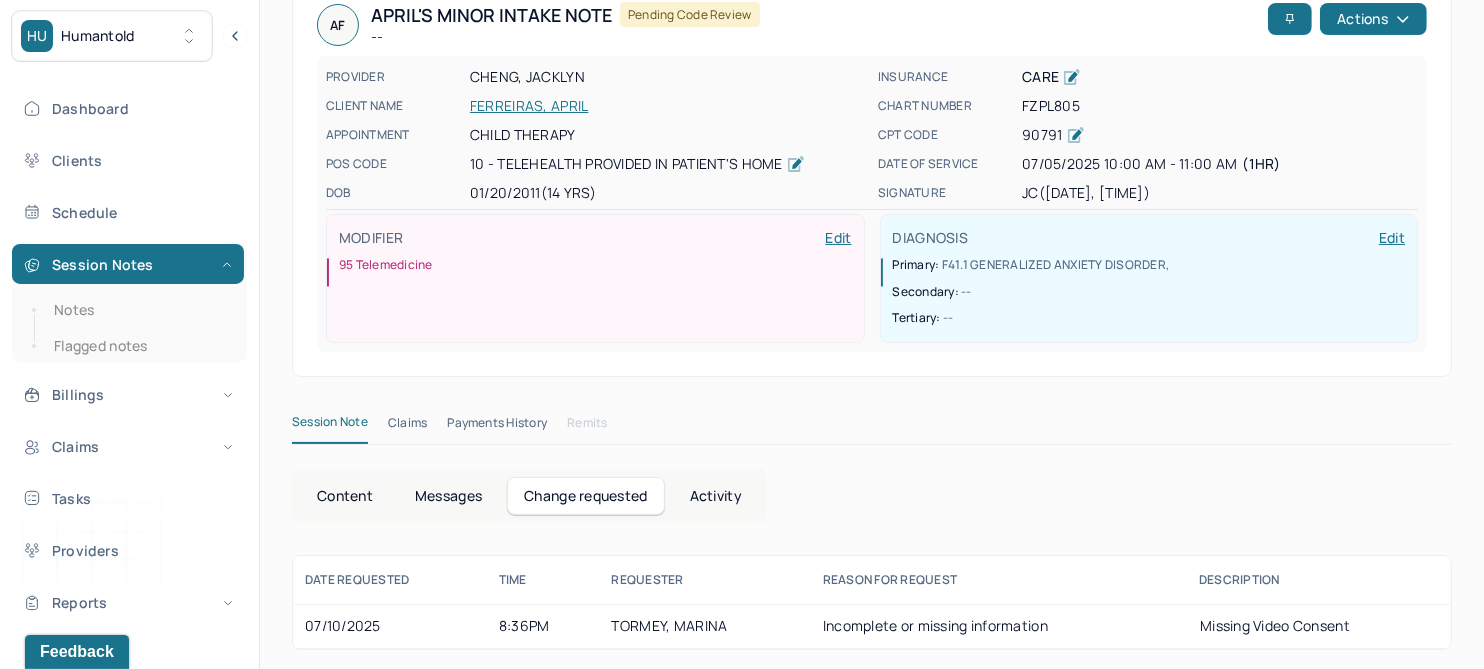 click on "Content" at bounding box center (345, 496) 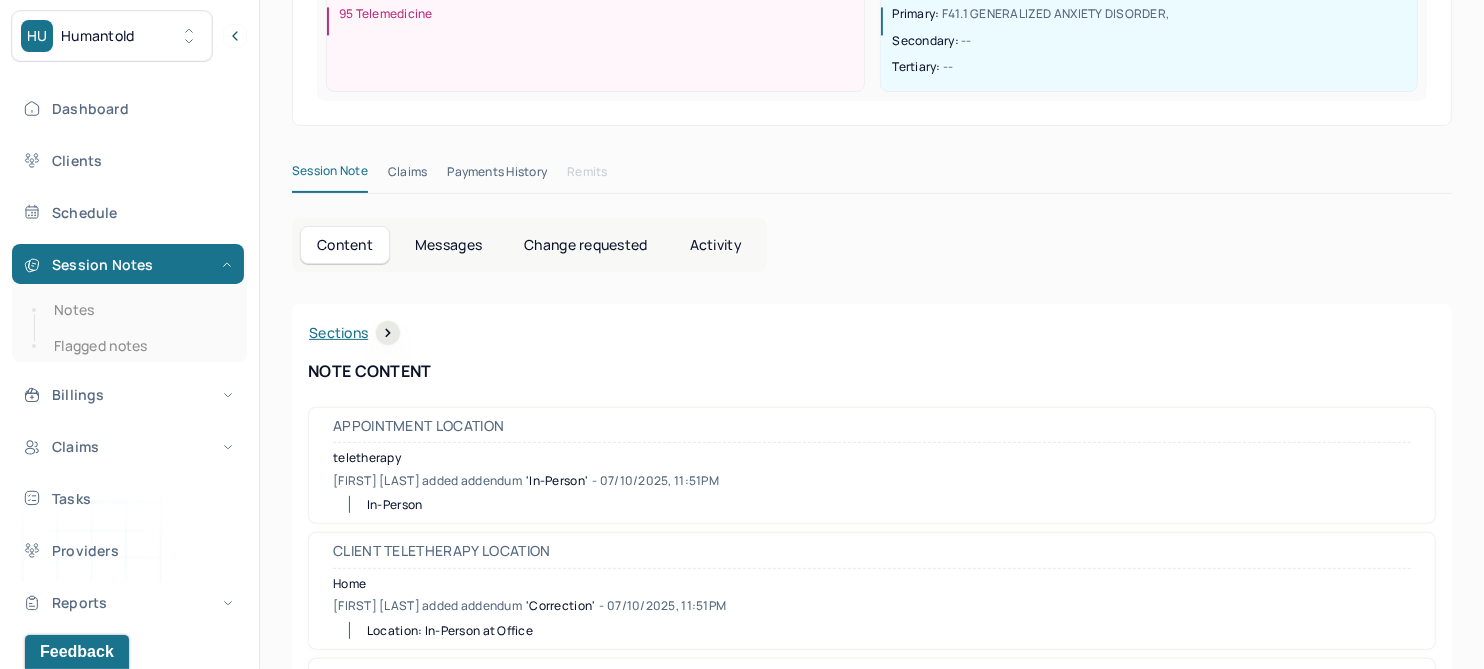 scroll, scrollTop: 125, scrollLeft: 0, axis: vertical 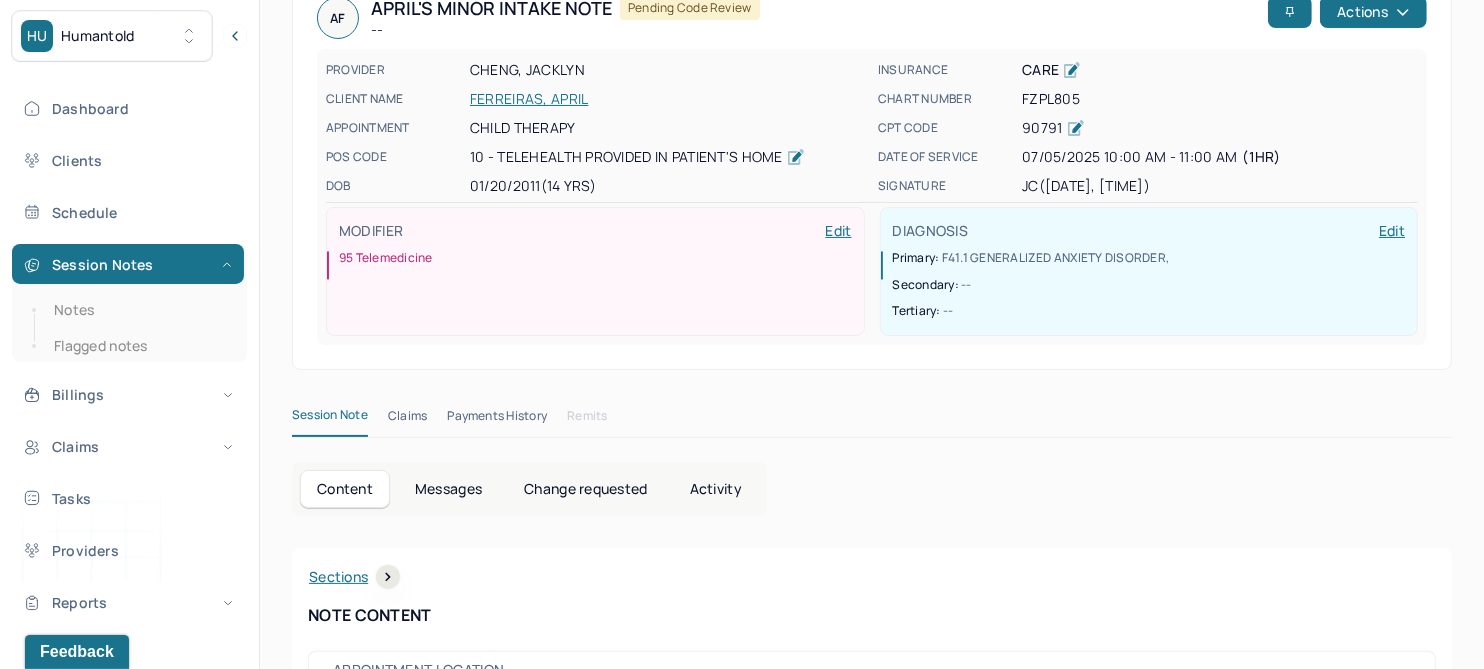 click on "FERREIRAS, APRIL" at bounding box center [668, 99] 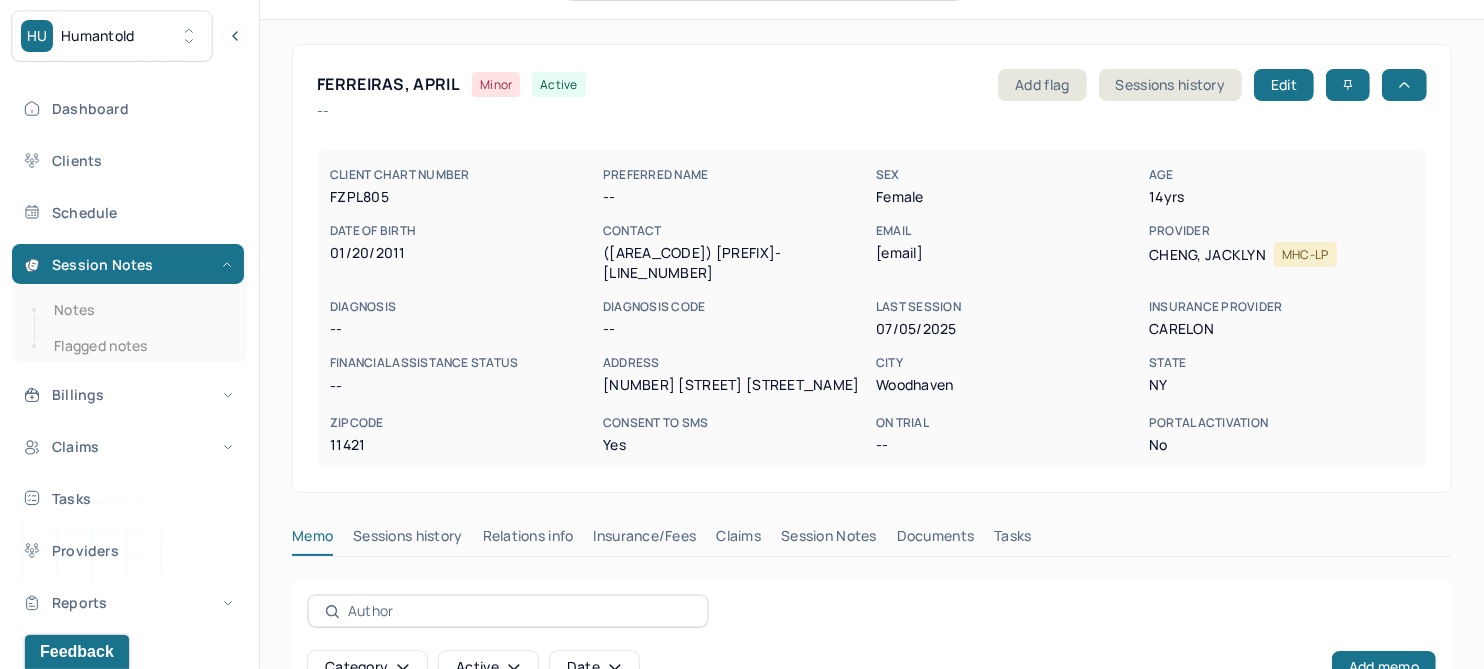 click on "Claims" at bounding box center [738, 540] 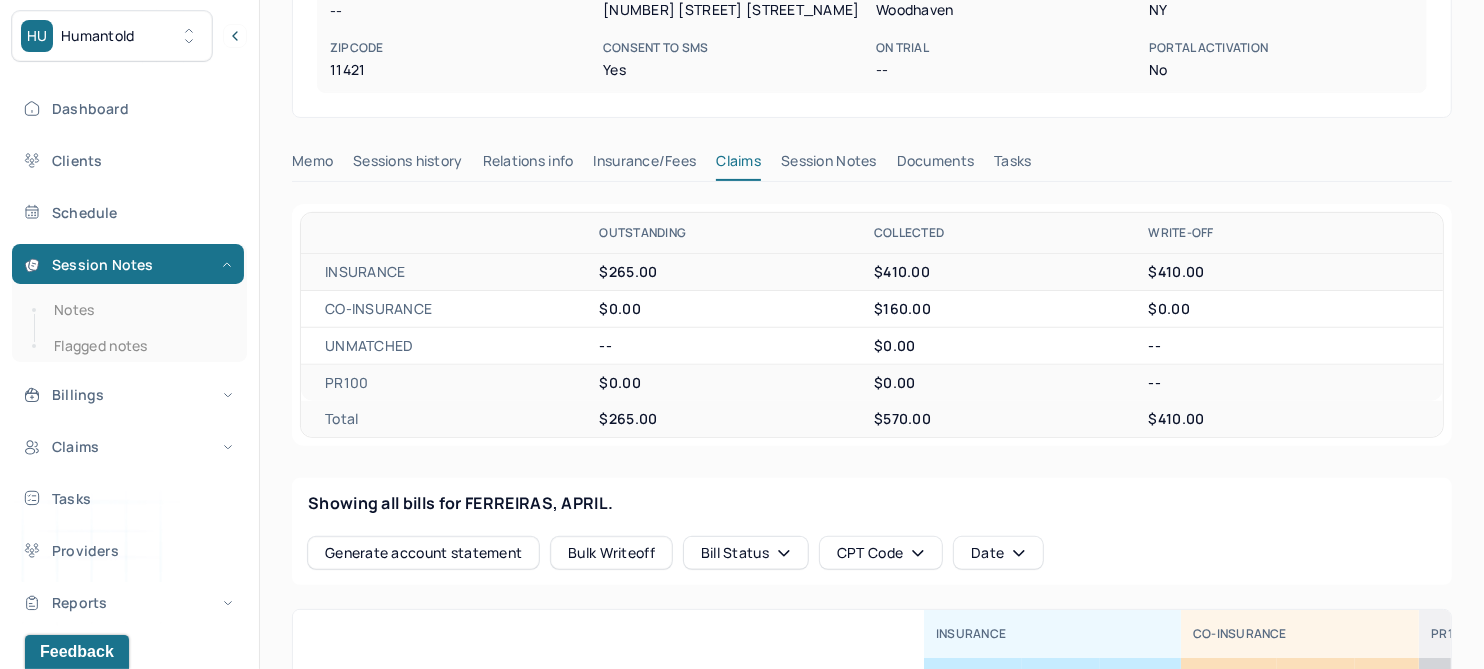 scroll, scrollTop: 552, scrollLeft: 0, axis: vertical 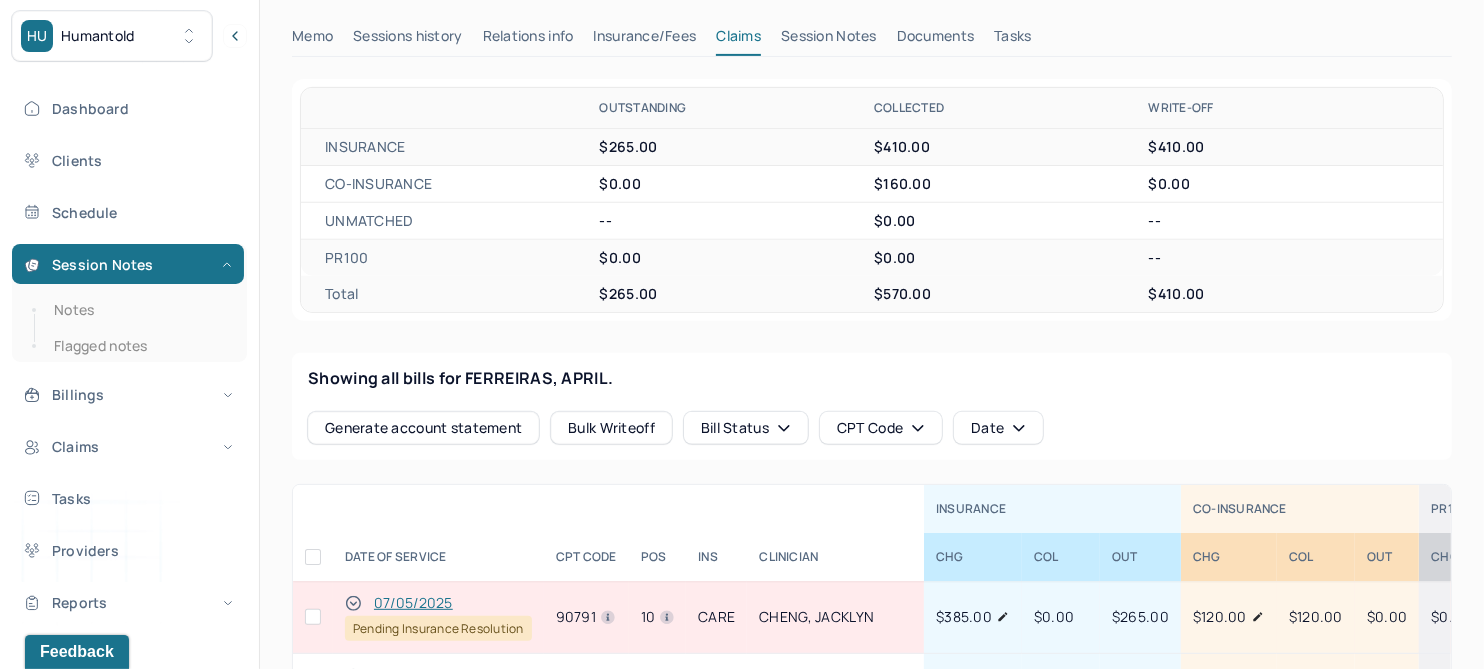 click on "07/05/2025" at bounding box center [413, 603] 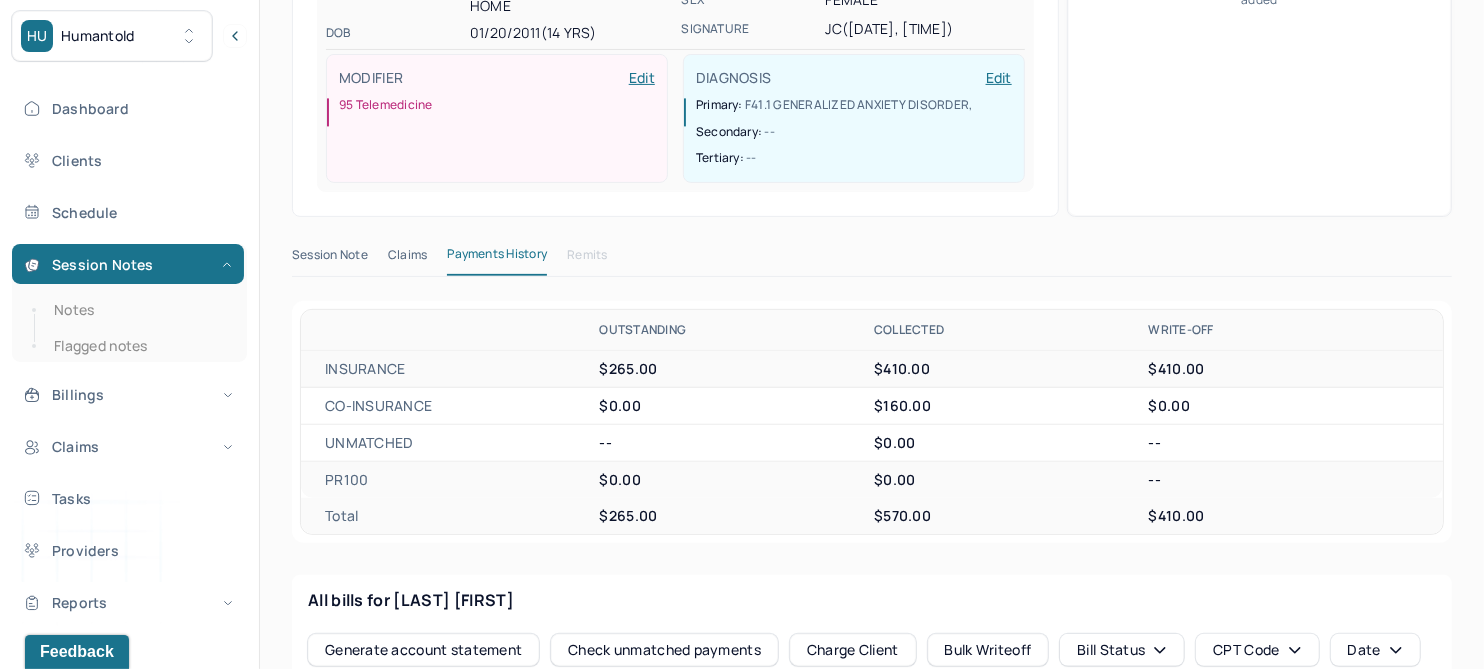 click on "Session Note" at bounding box center (330, 259) 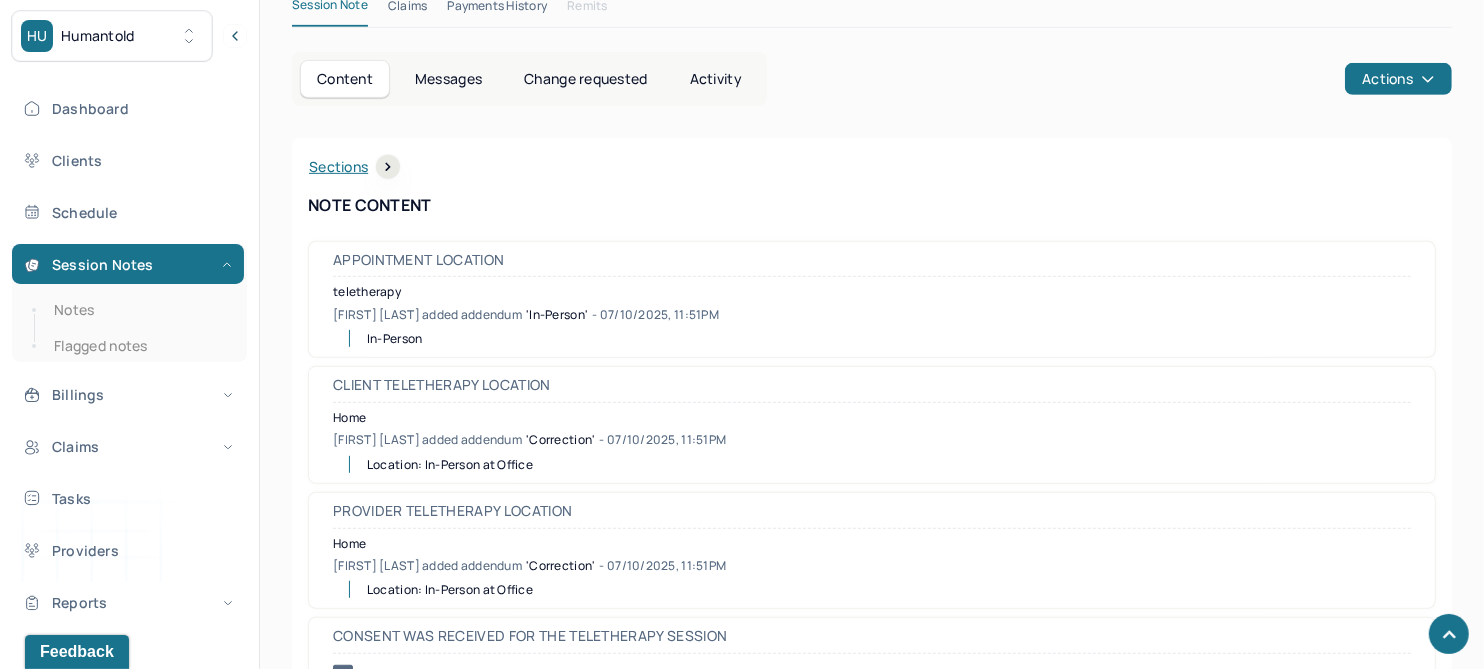 click on "Activity" at bounding box center (716, 79) 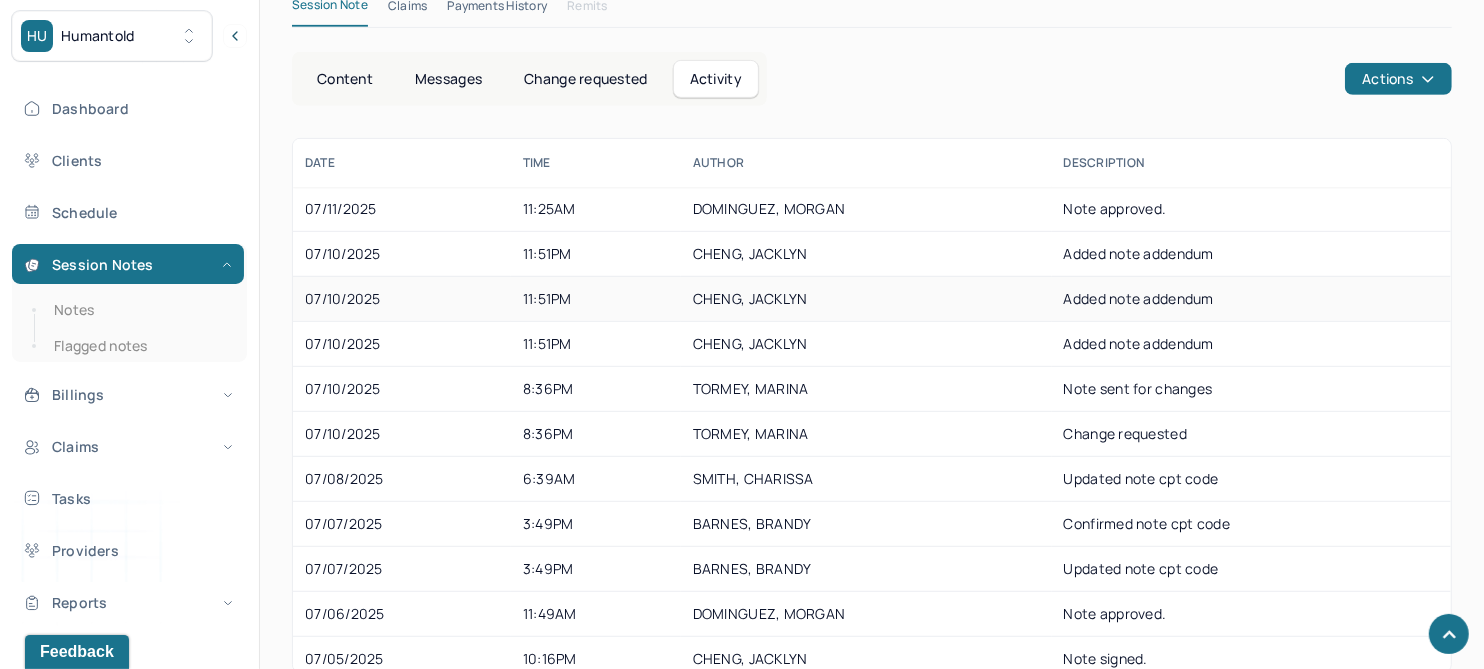 scroll, scrollTop: 733, scrollLeft: 0, axis: vertical 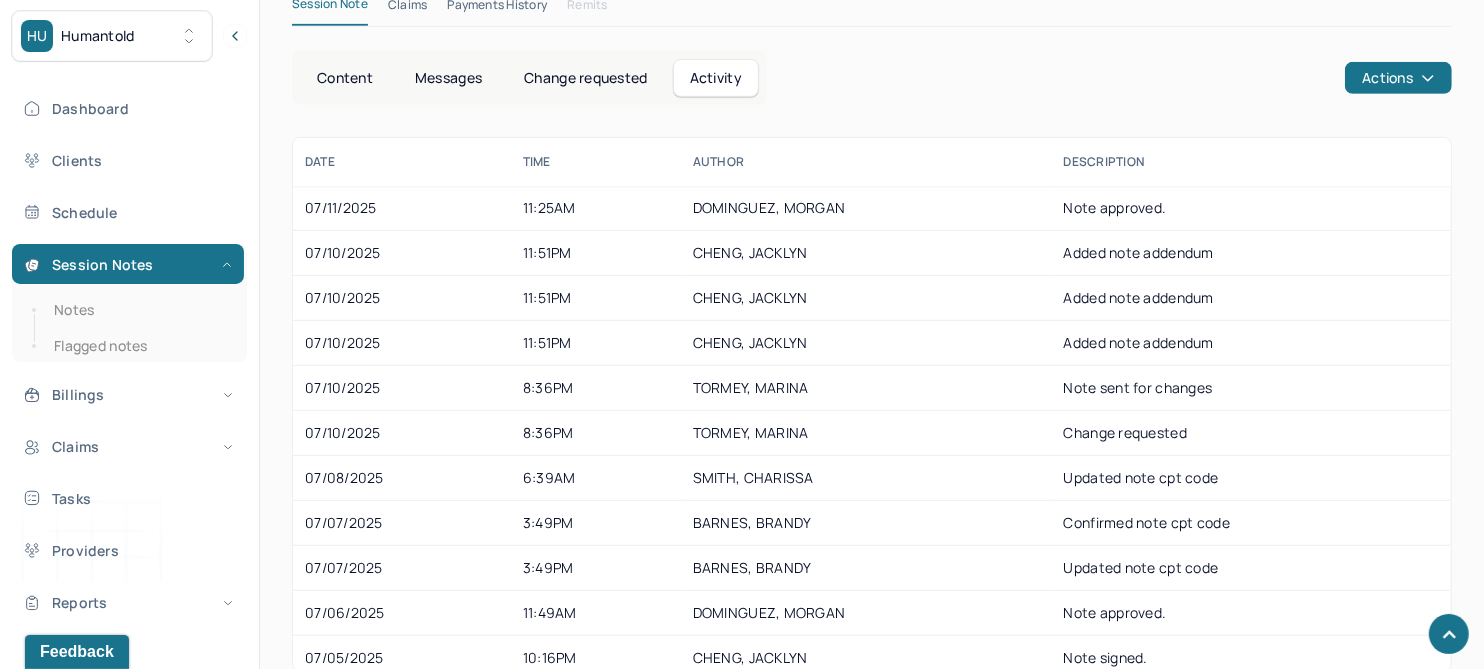 click on "Change requested" at bounding box center (585, 78) 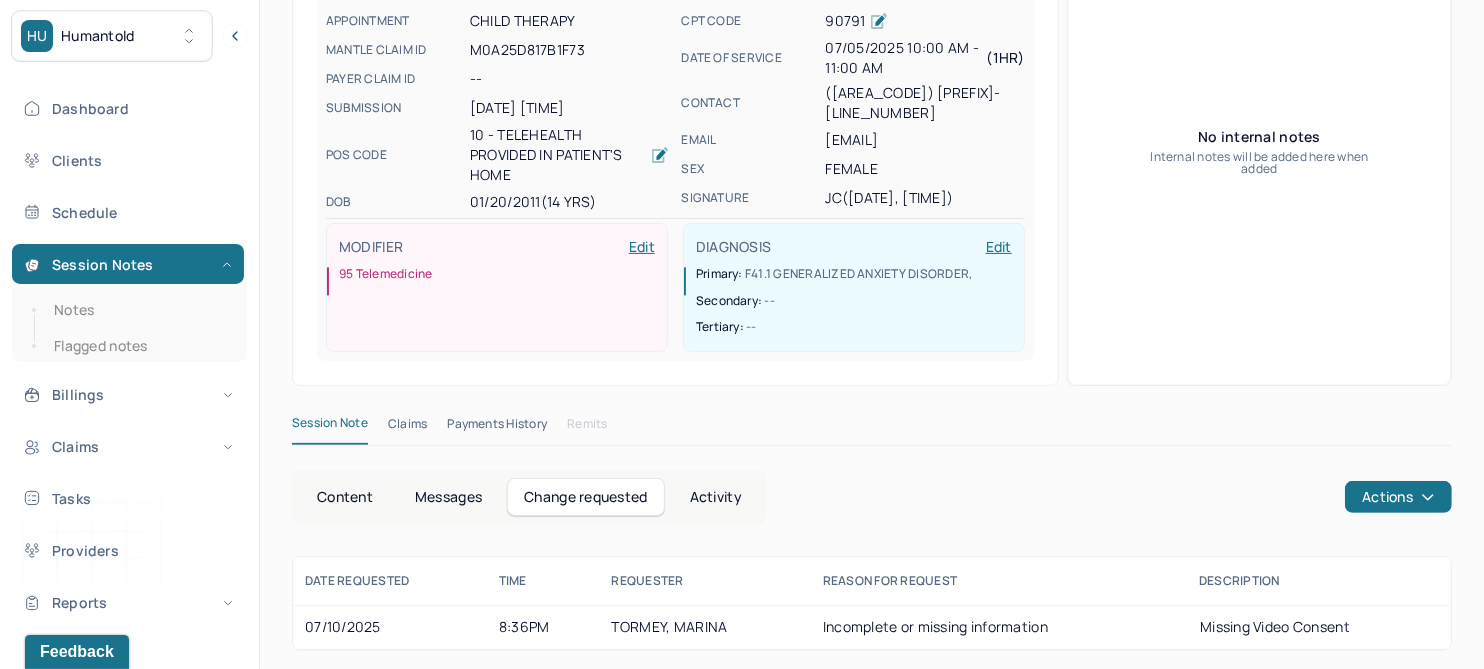 click on "Content" at bounding box center [345, 497] 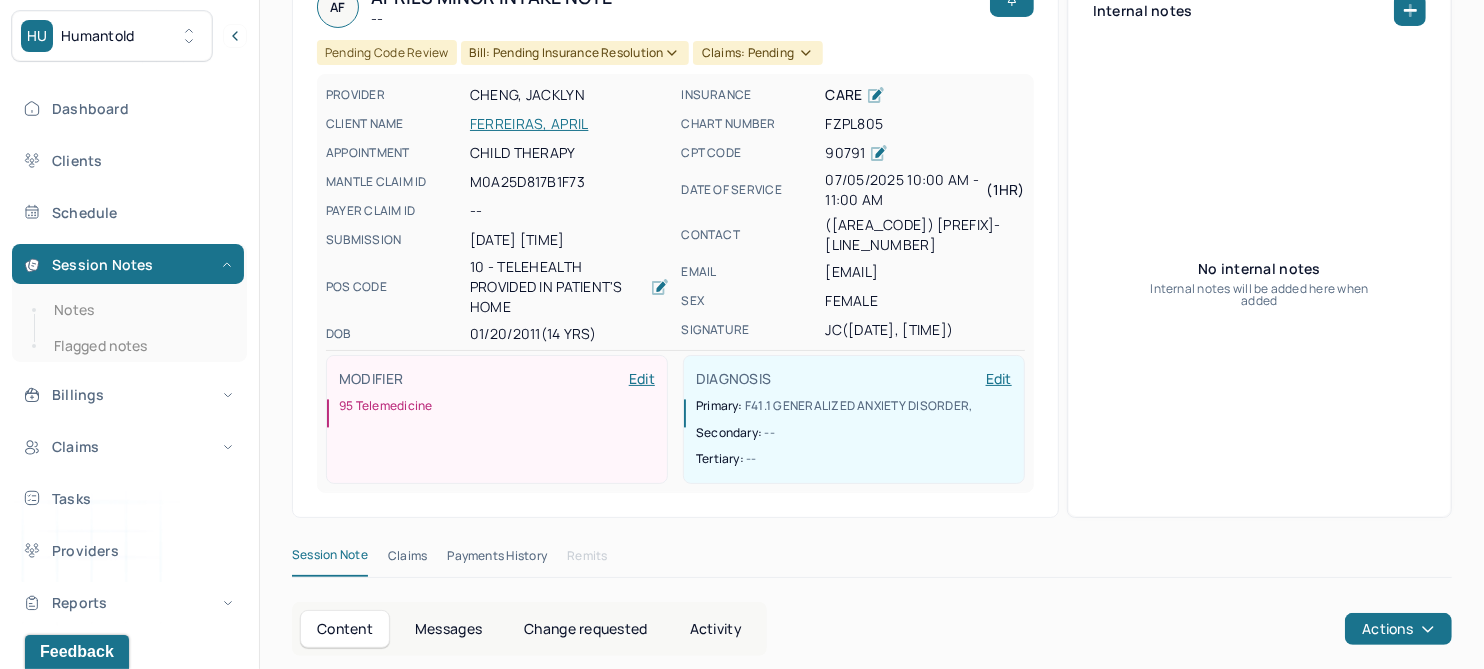 scroll, scrollTop: 65, scrollLeft: 0, axis: vertical 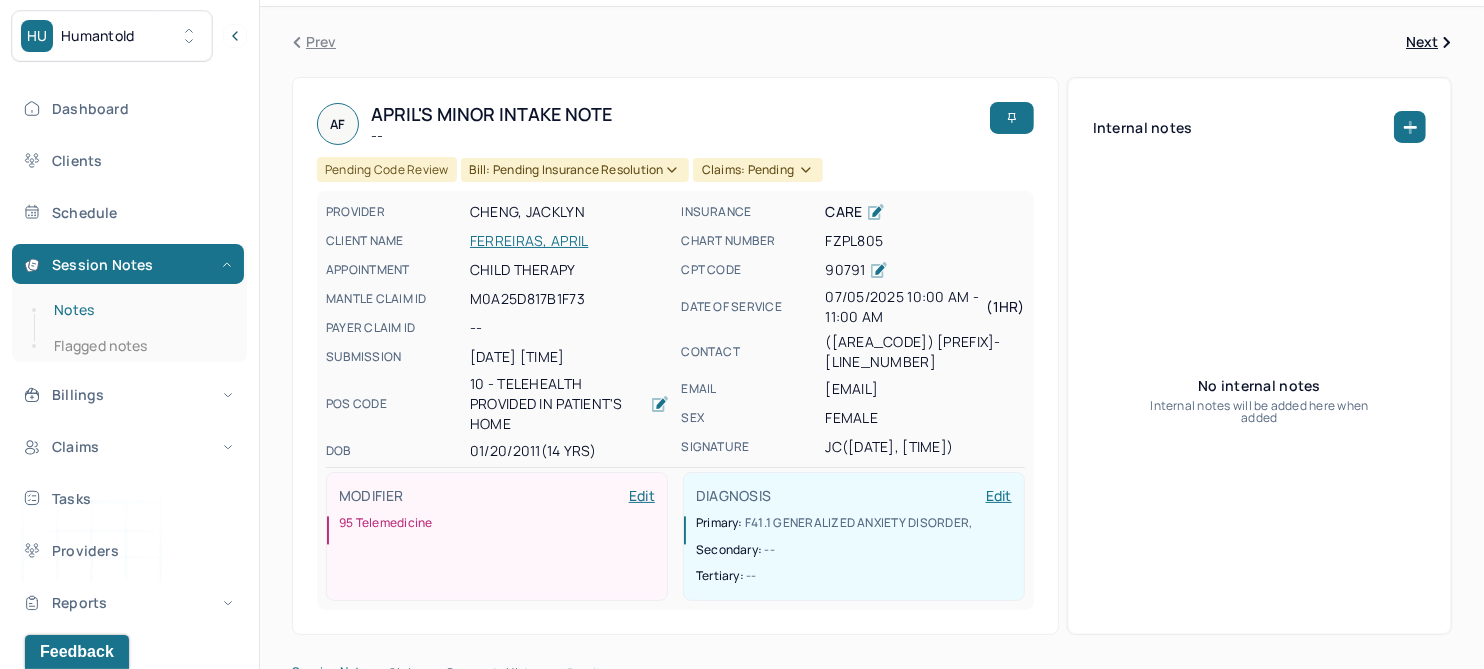 click on "Notes" at bounding box center [139, 310] 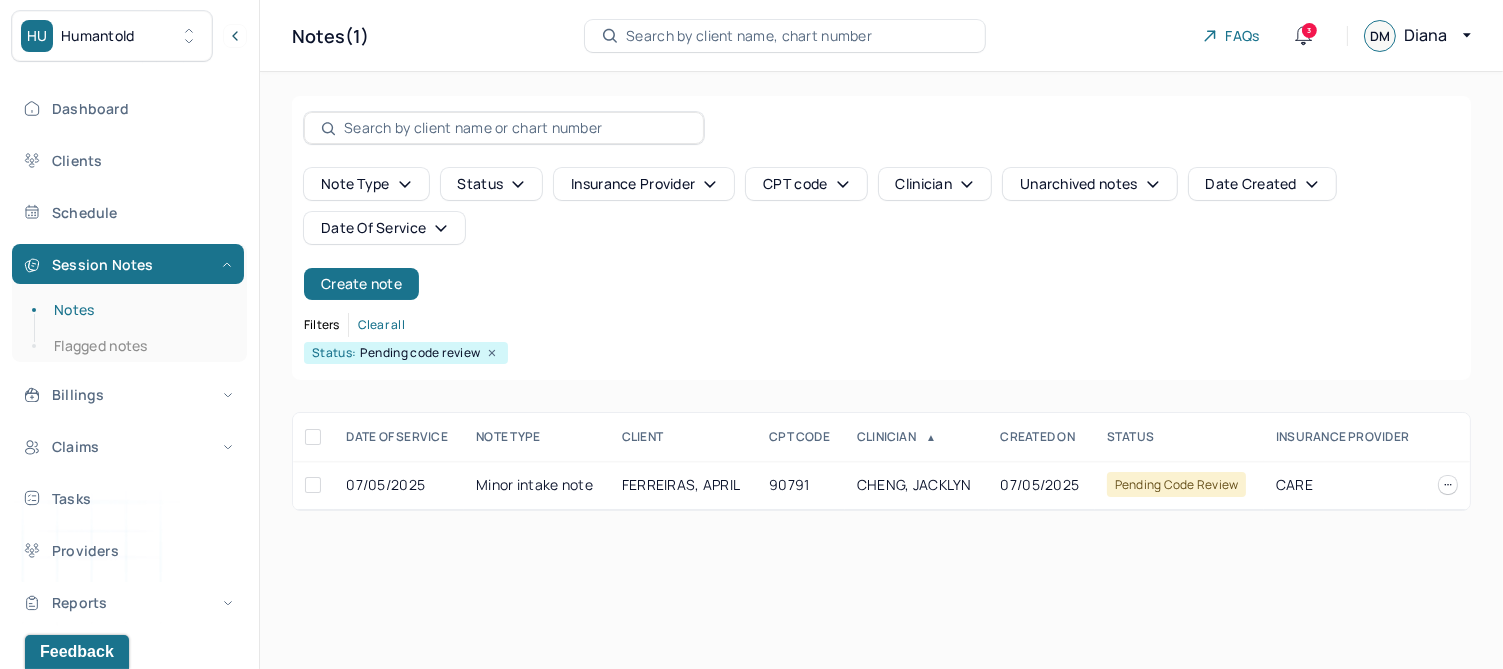 click 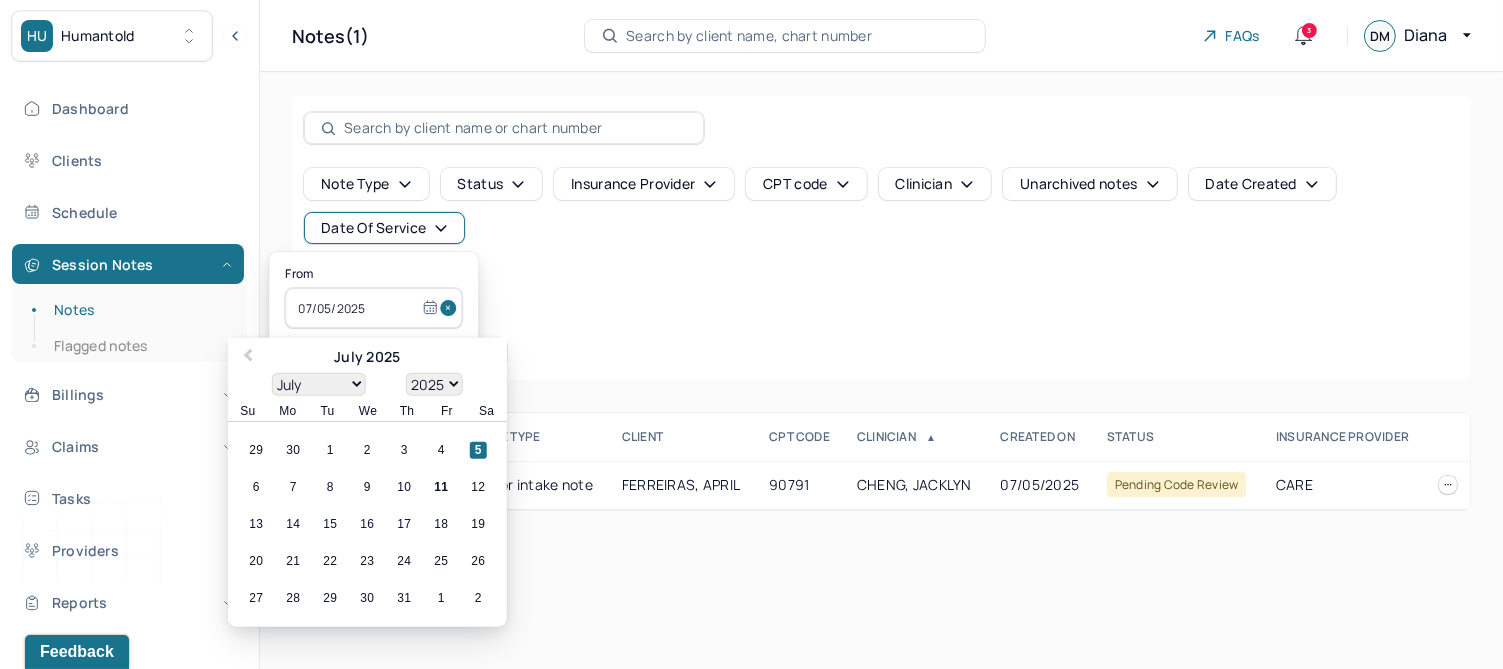 click at bounding box center (451, 308) 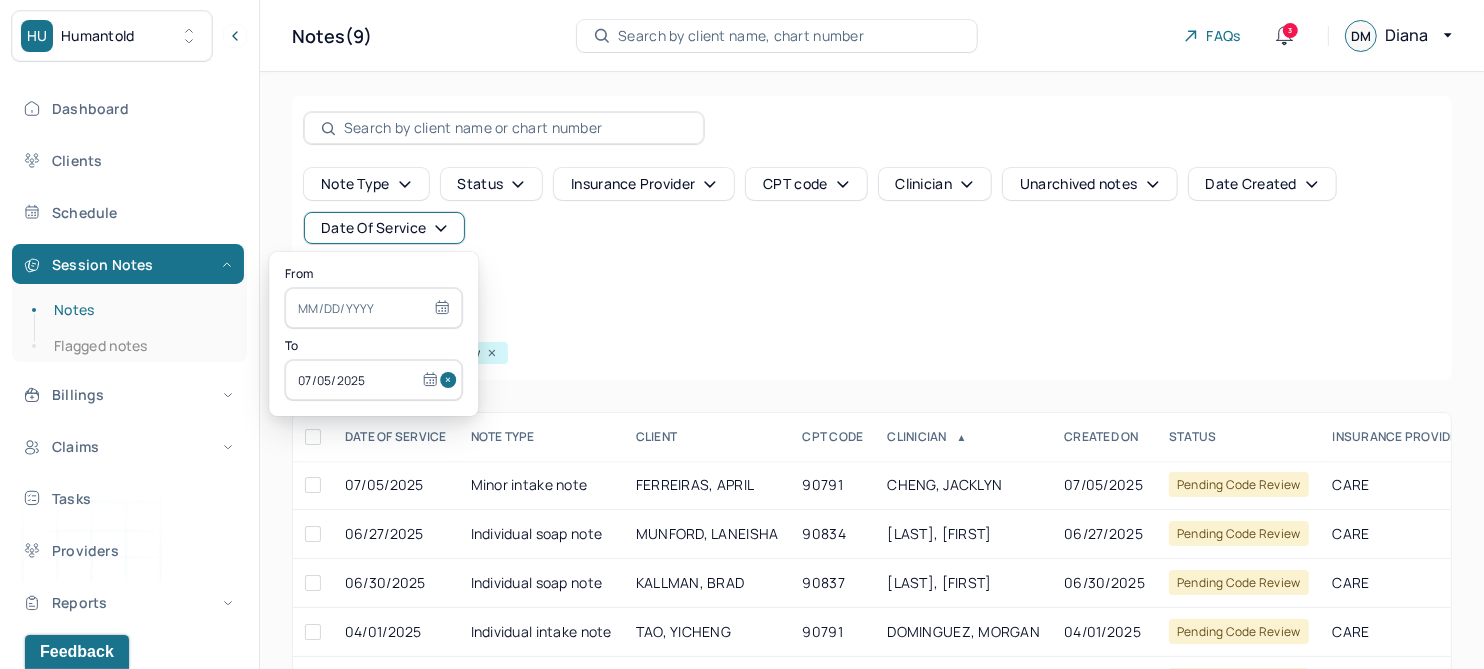 click at bounding box center (451, 380) 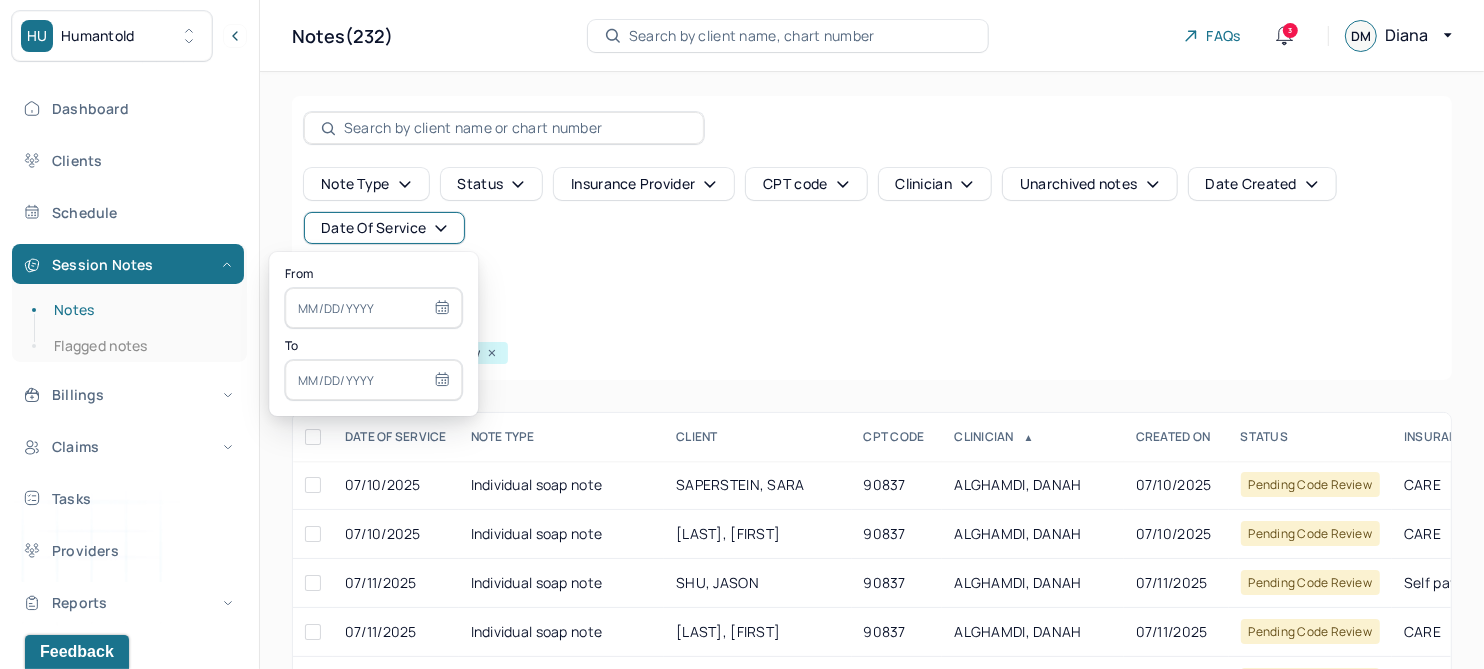 click at bounding box center [373, 308] 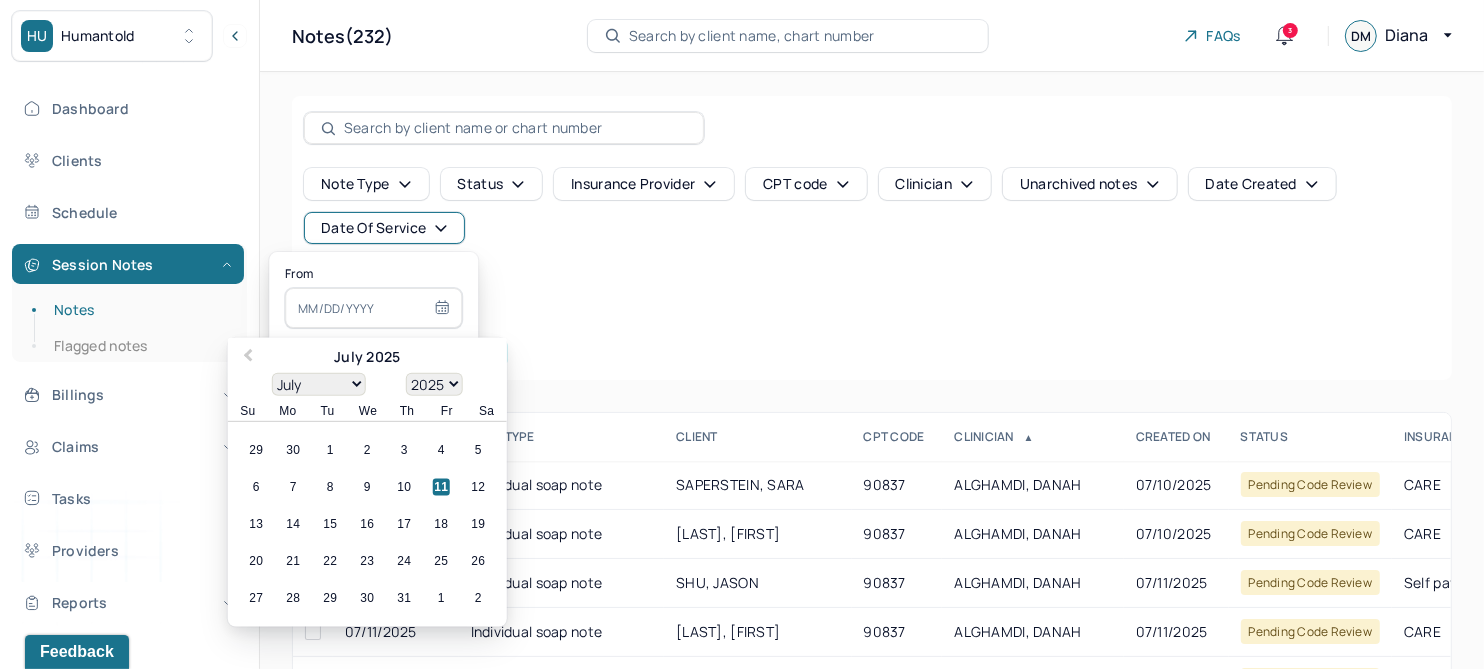 click on "6" at bounding box center [256, 487] 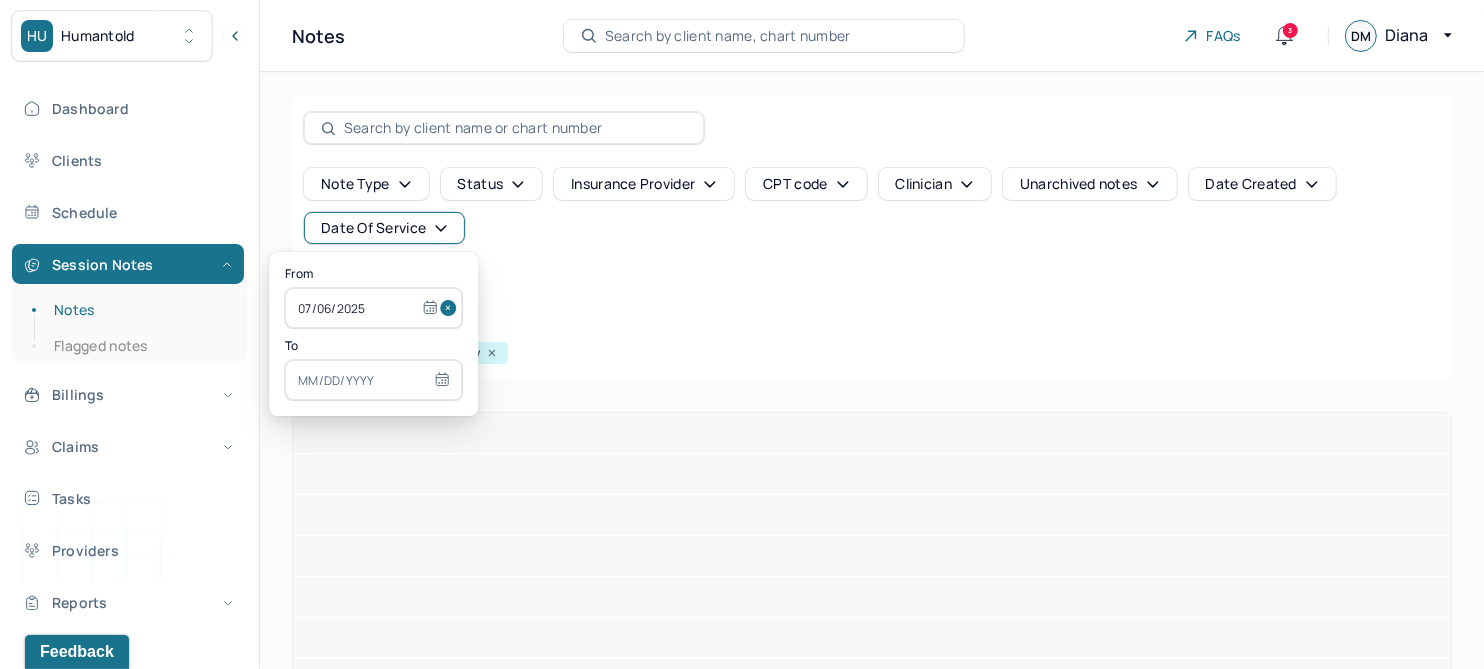 click at bounding box center (373, 380) 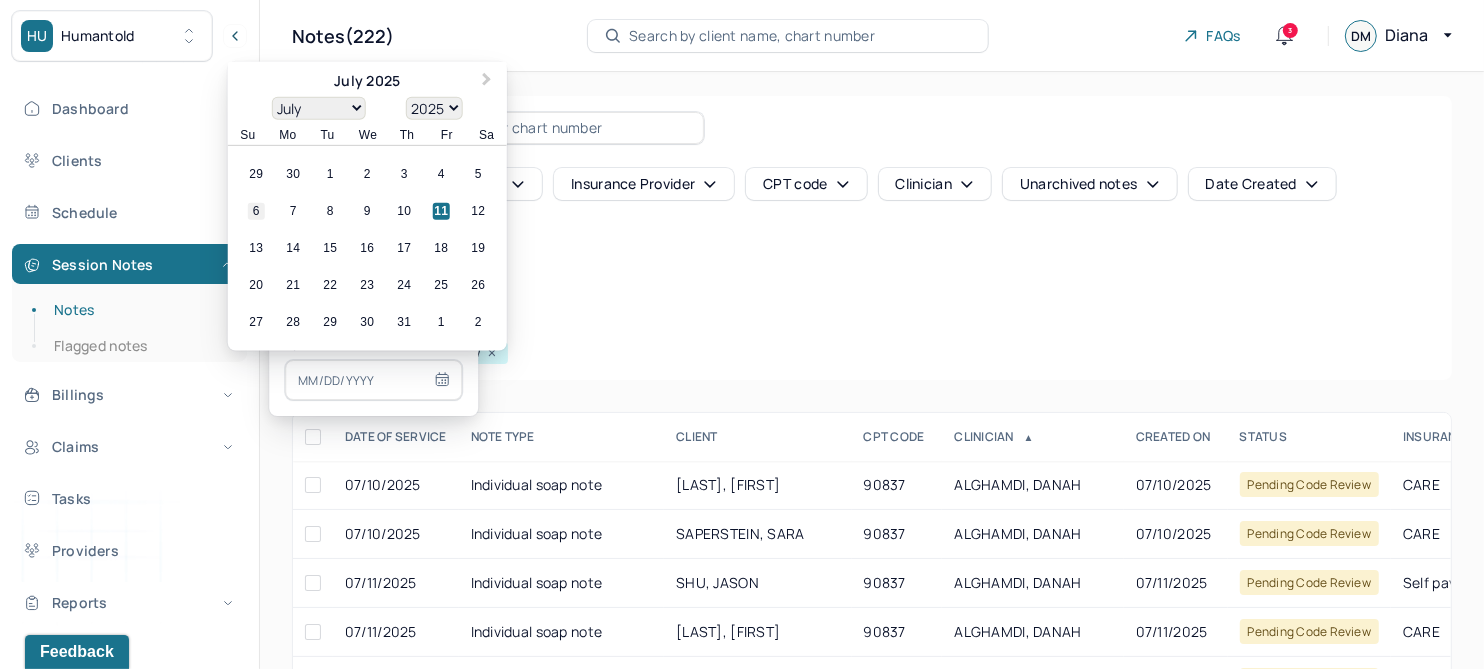 click on "6" at bounding box center [256, 211] 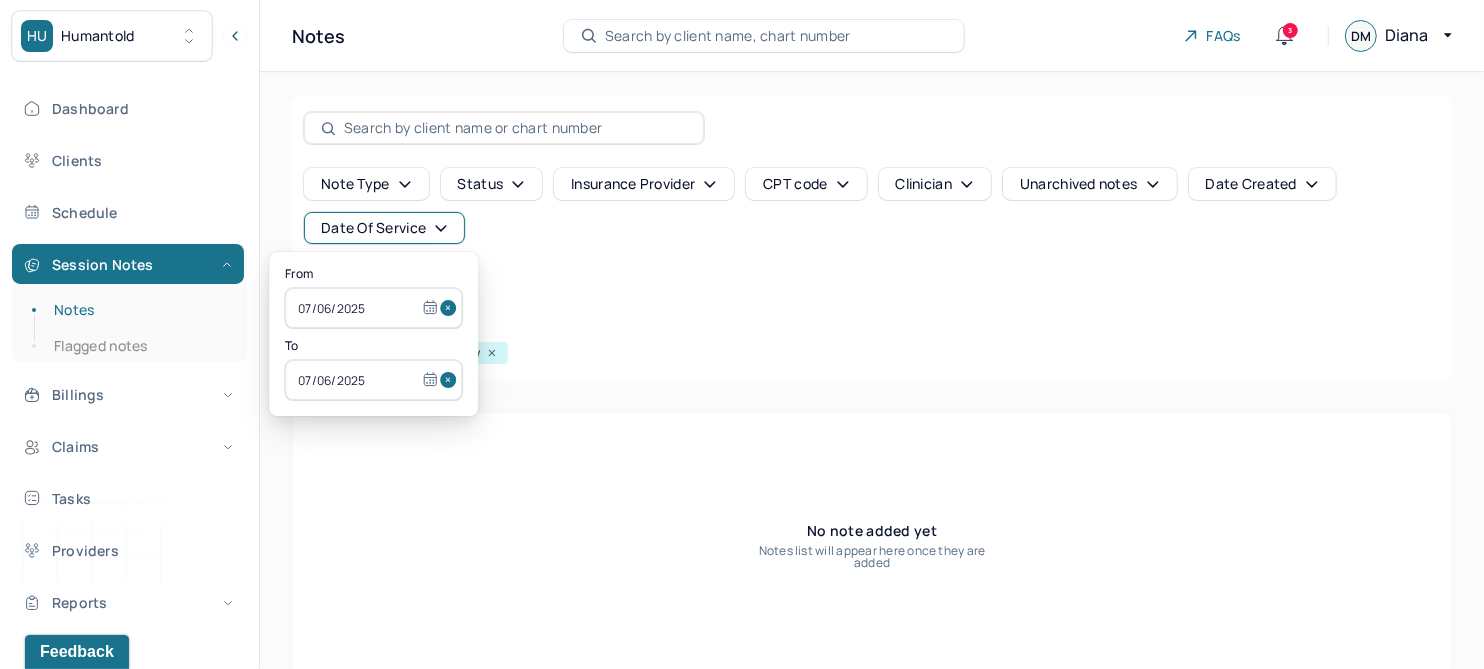 click at bounding box center [451, 308] 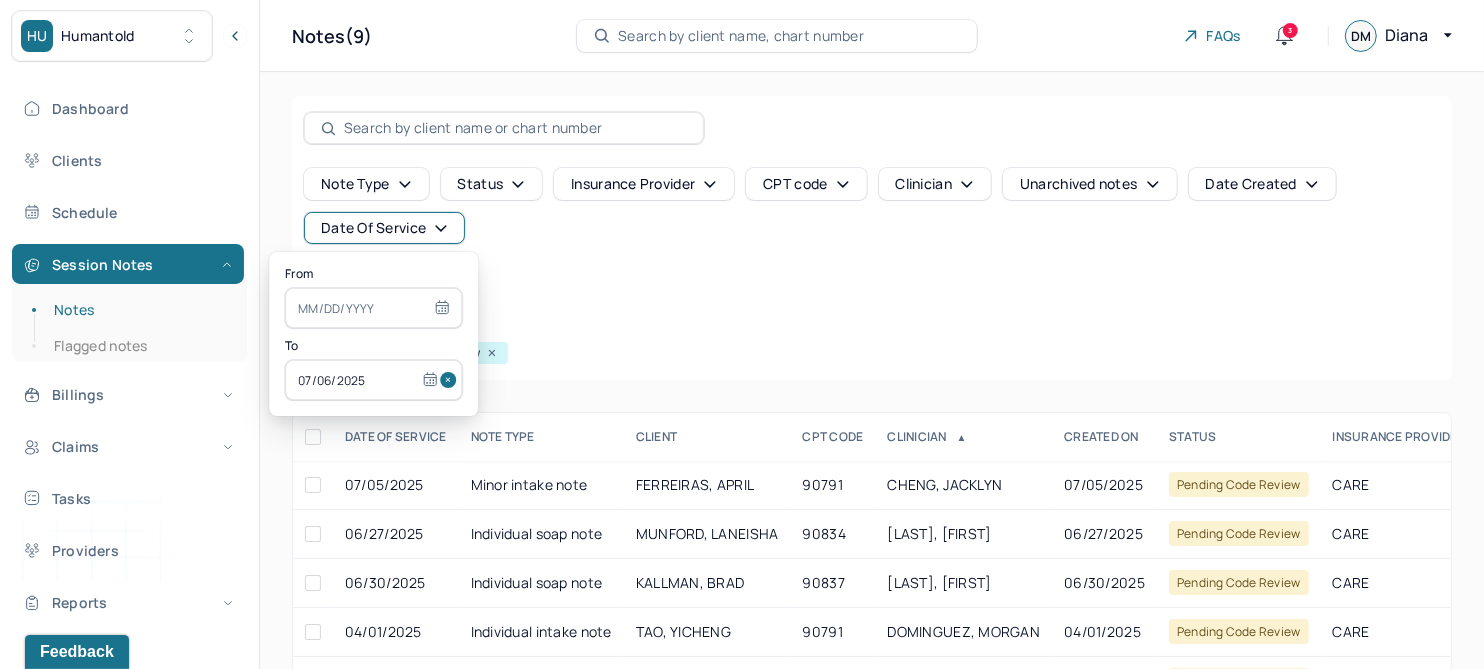 click at bounding box center (451, 380) 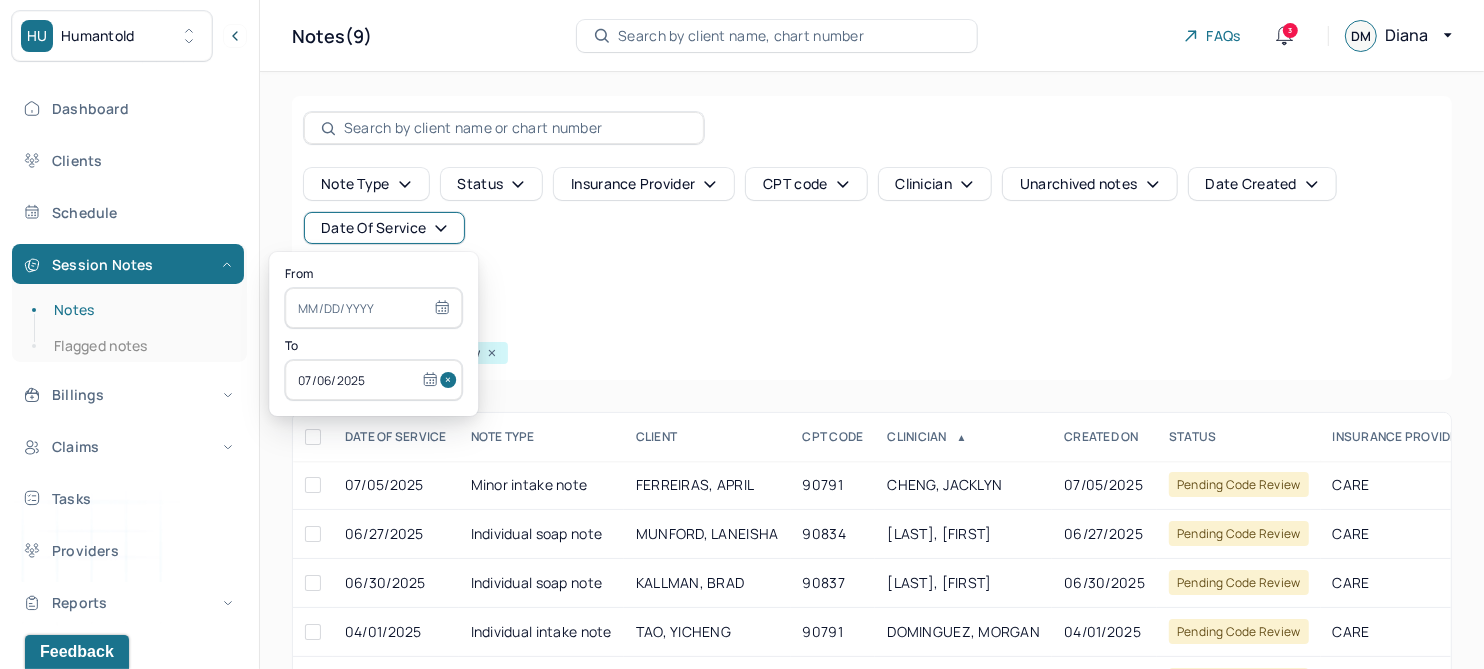 type 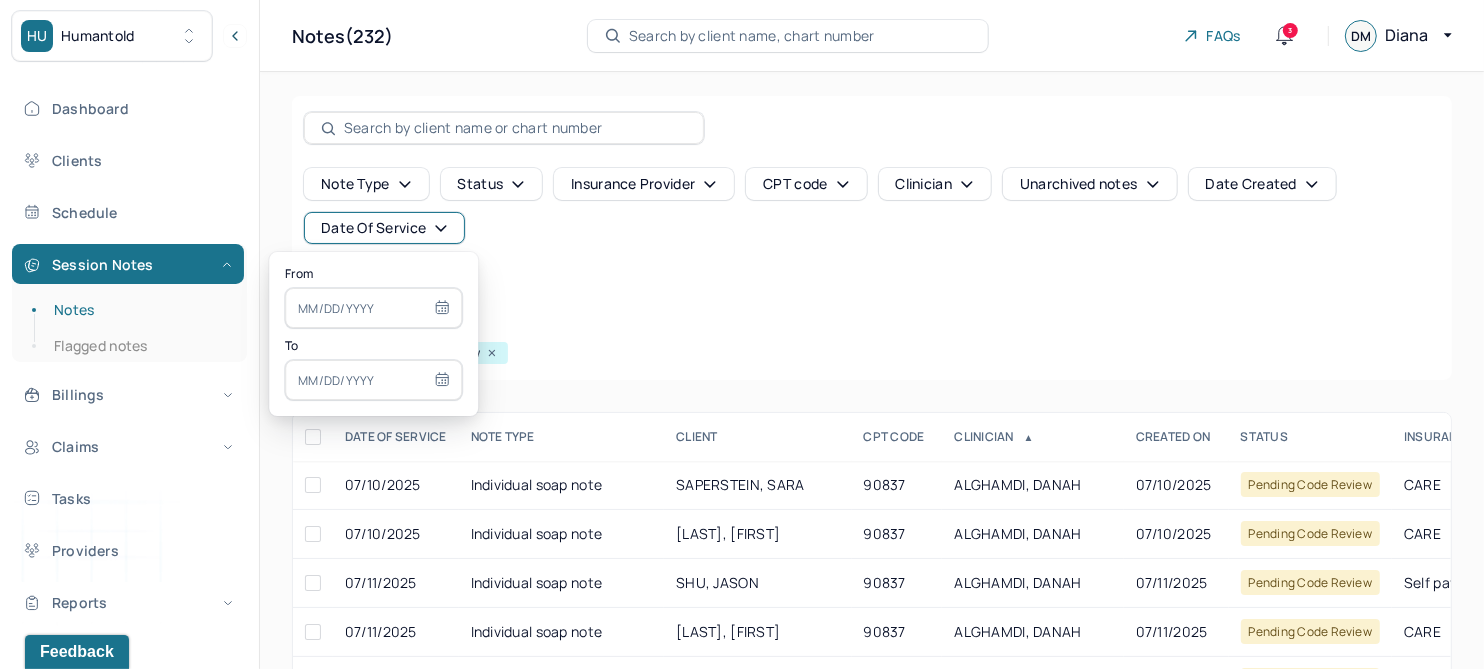 click at bounding box center [373, 308] 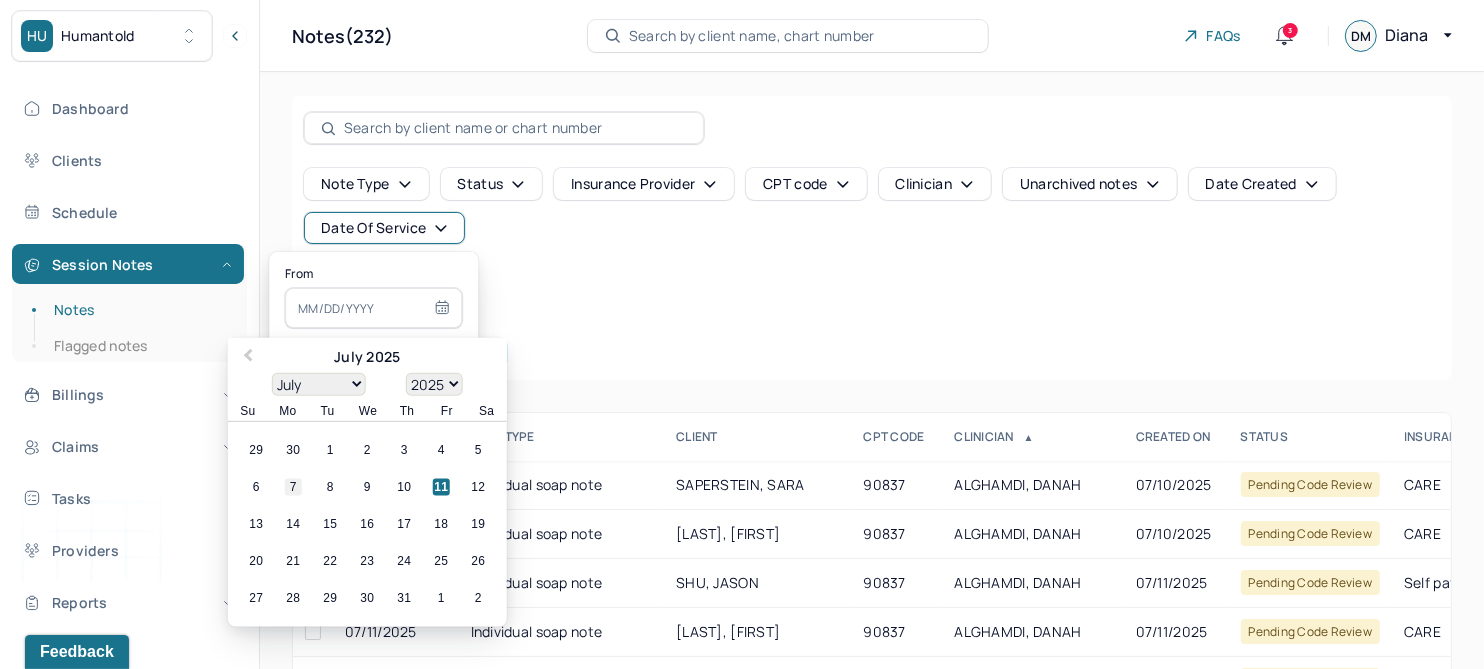 click on "7" at bounding box center [293, 487] 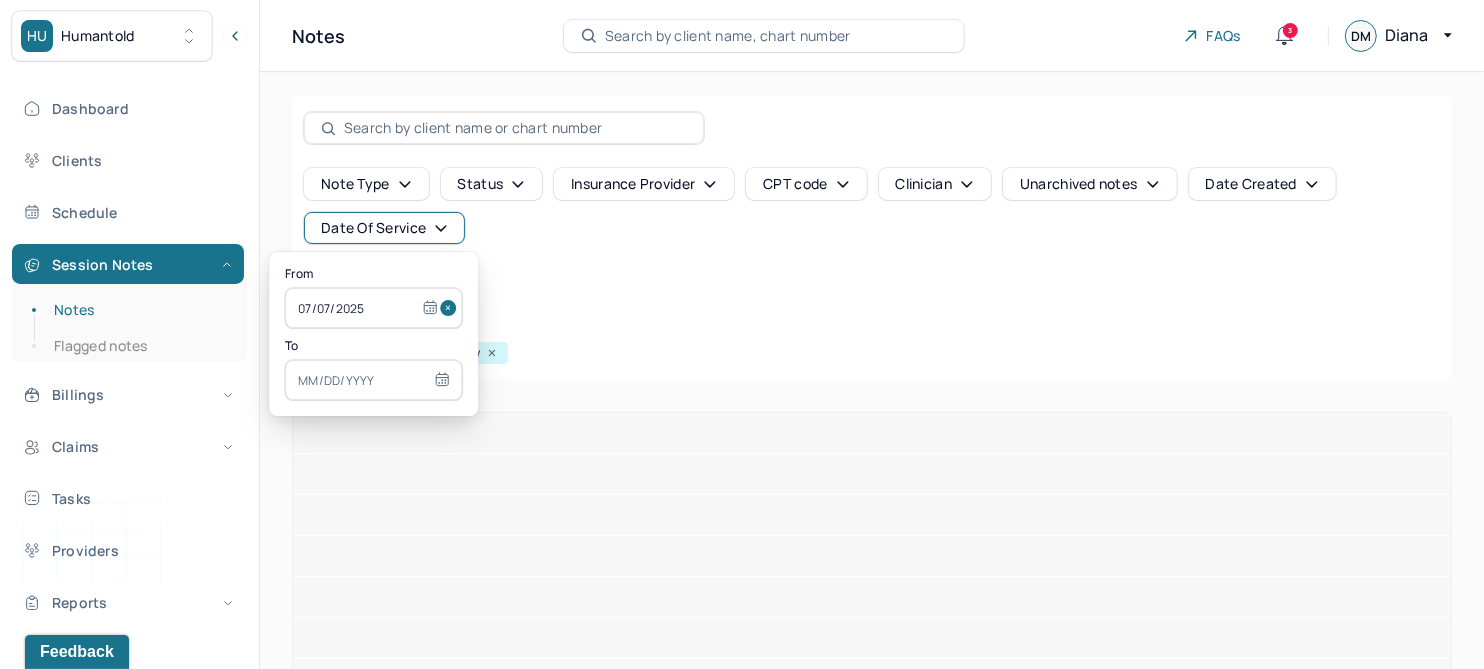click at bounding box center [373, 380] 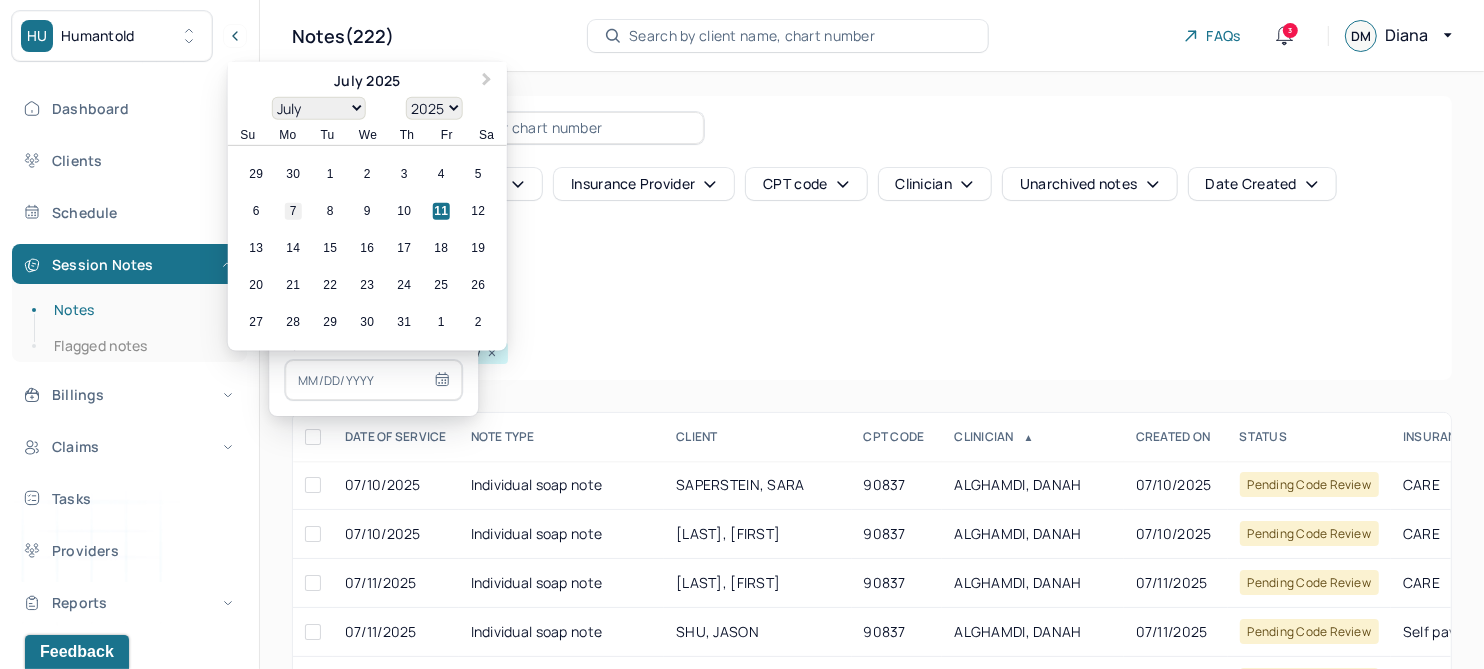 click on "7" at bounding box center [293, 211] 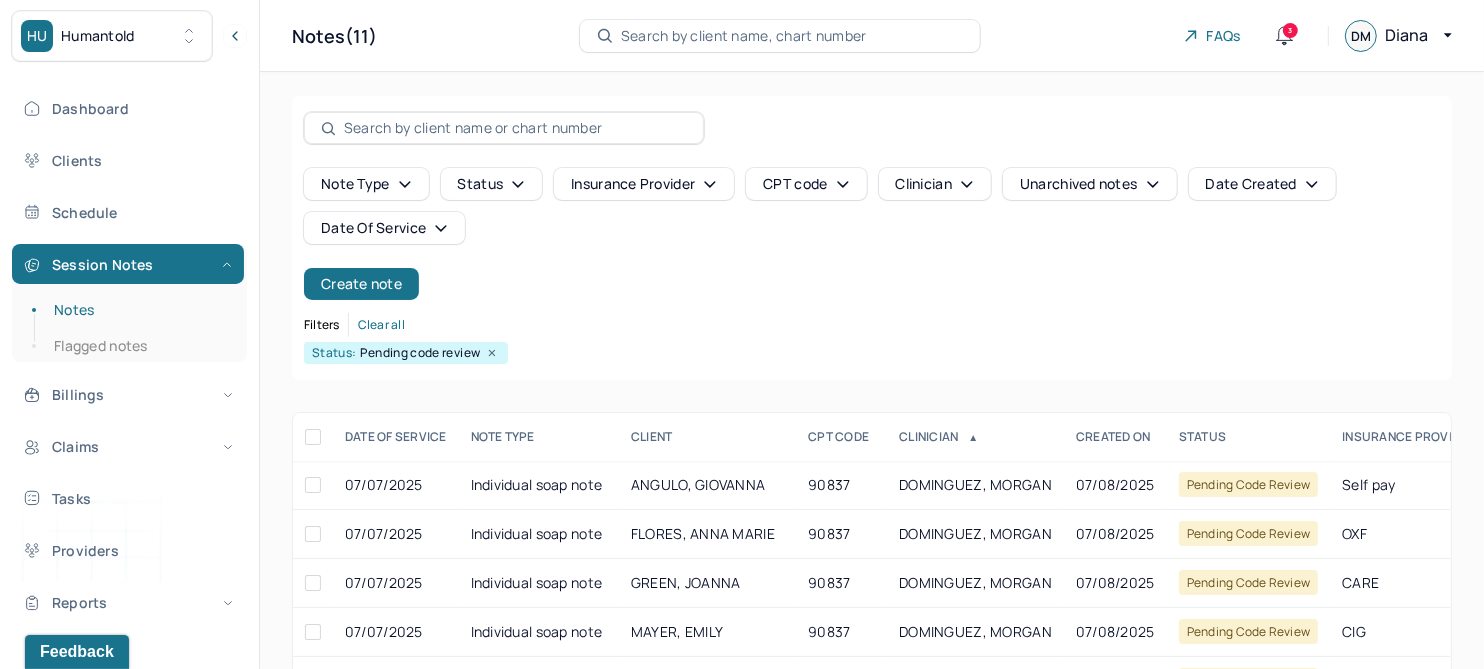 click on "Note type     Status     Insurance provider     CPT code     Clinician     Unarchived notes     Date Created     Date Of Service     Create note" at bounding box center (872, 234) 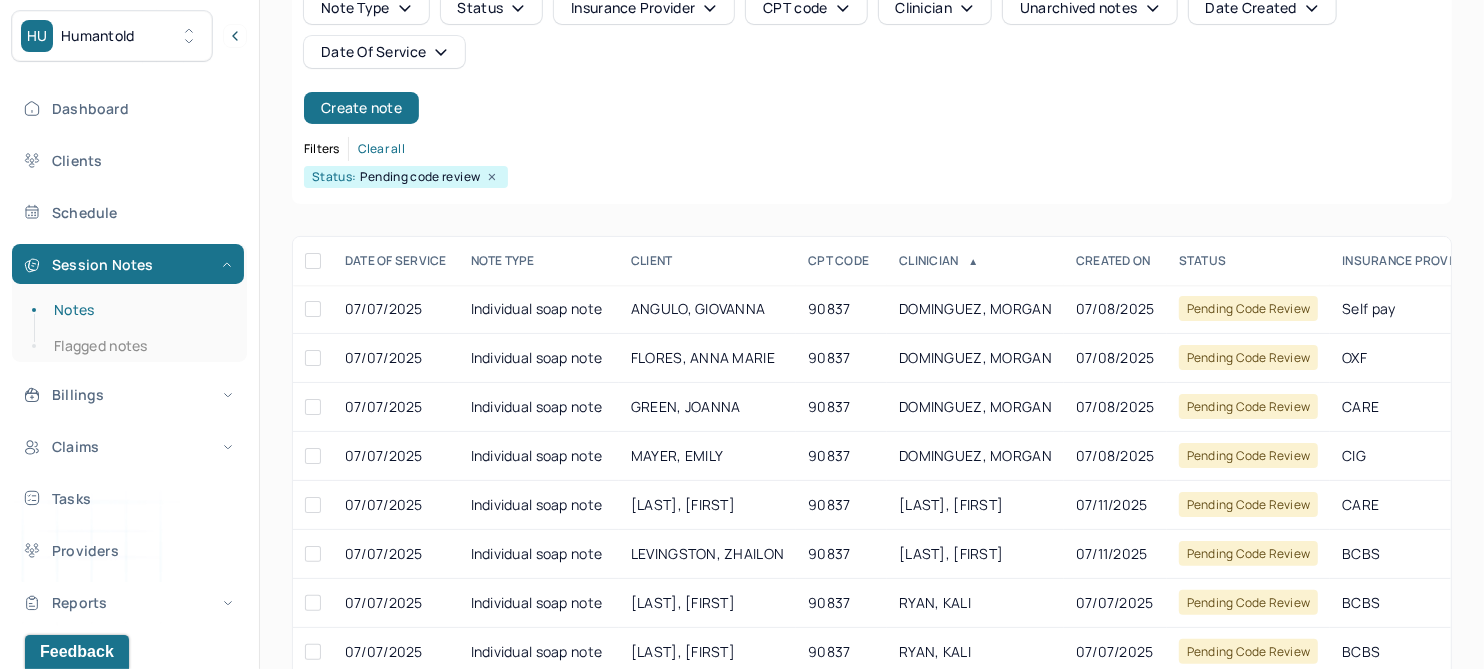 scroll, scrollTop: 250, scrollLeft: 0, axis: vertical 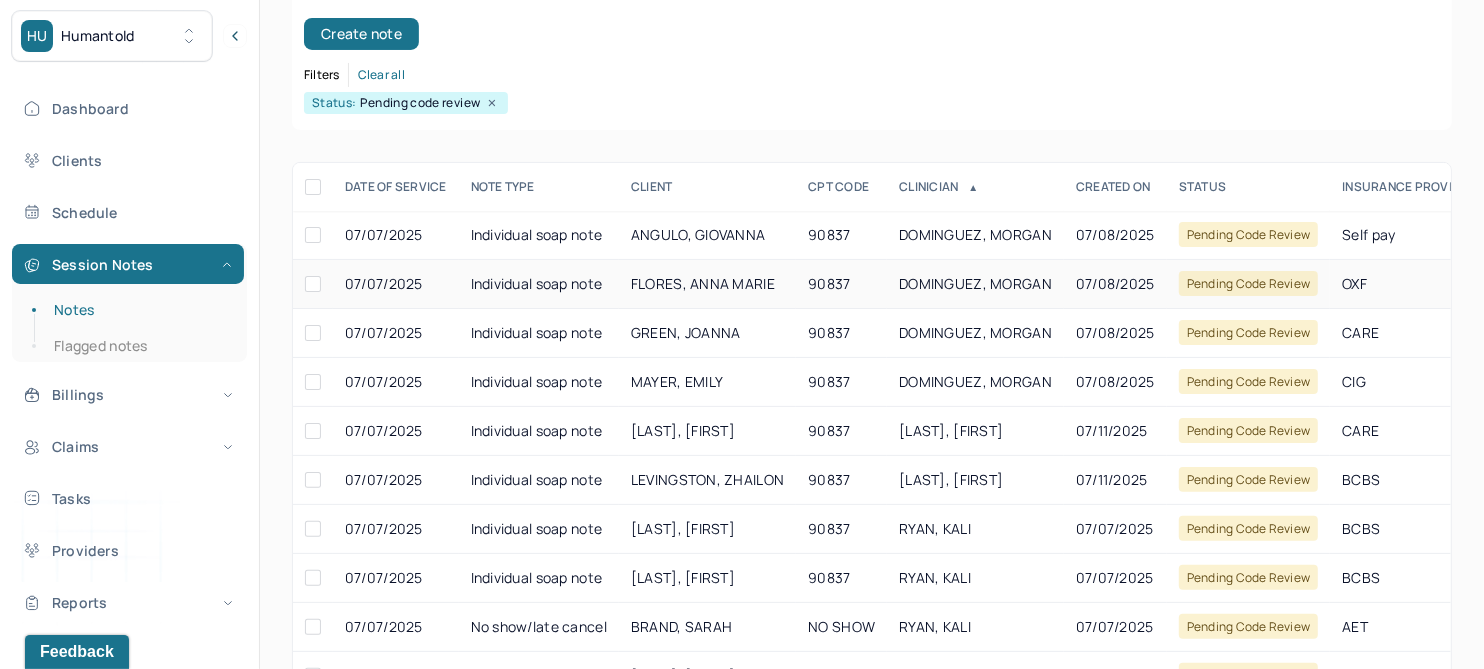 click on "FLORES, ANNA MARIE" at bounding box center [703, 283] 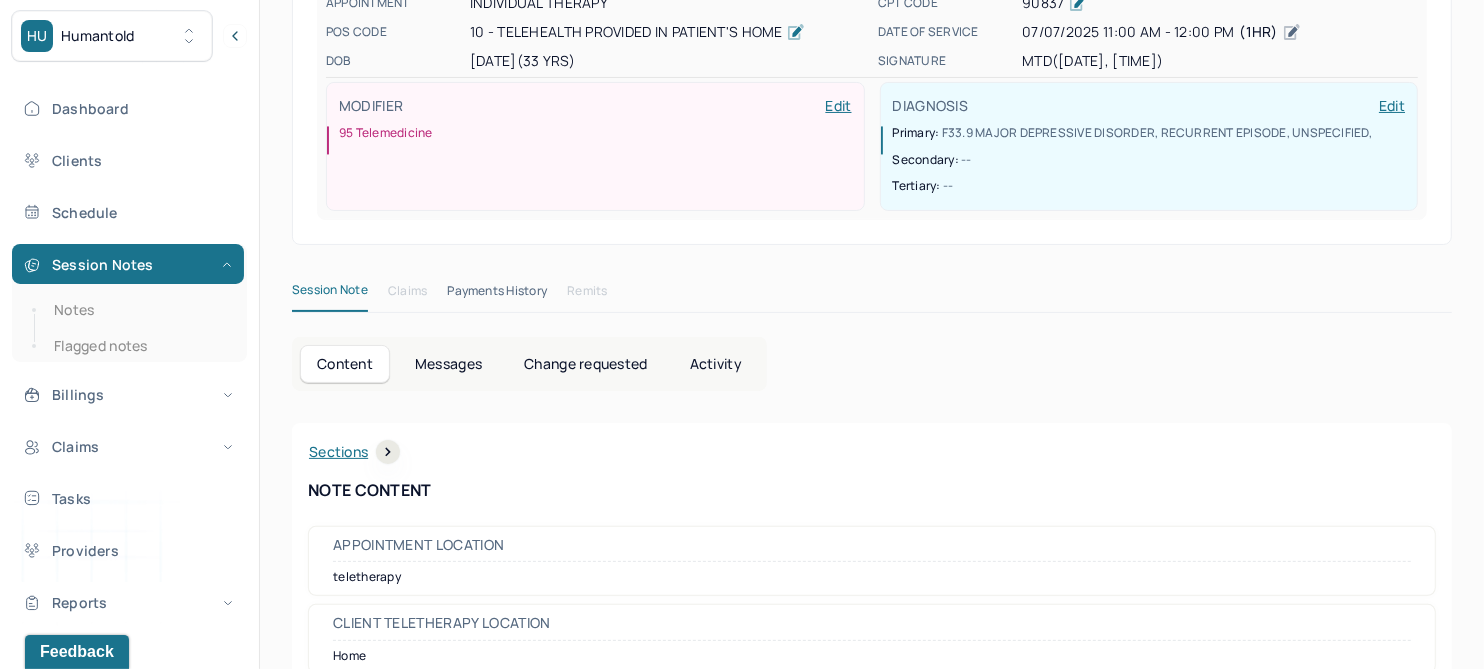 click on "Change requested" at bounding box center (585, 364) 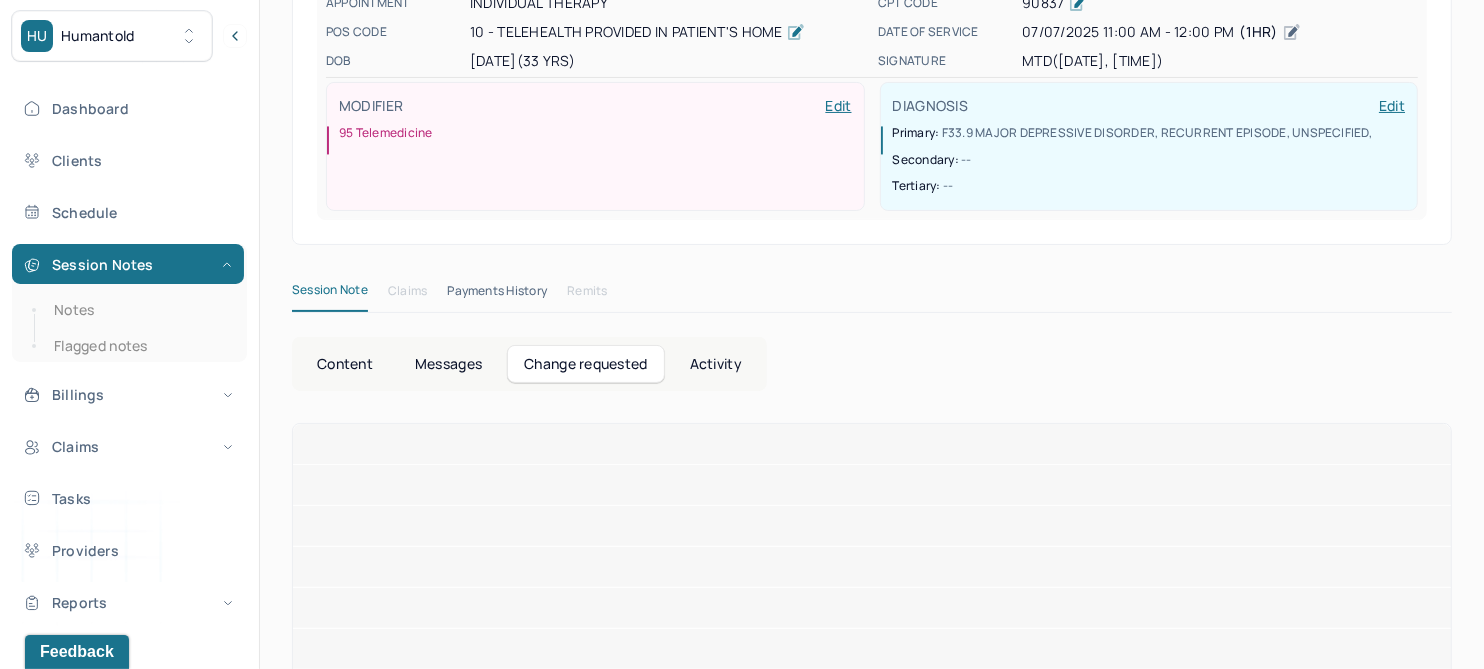 scroll, scrollTop: 118, scrollLeft: 0, axis: vertical 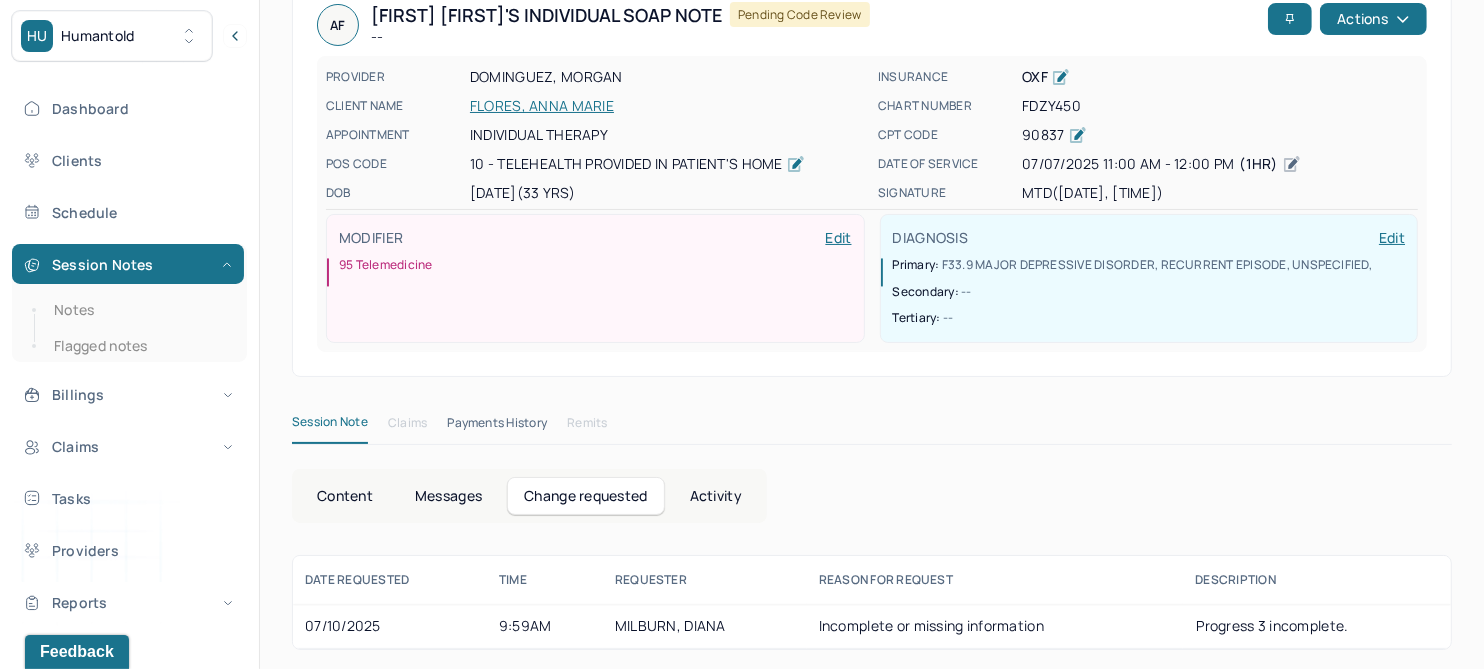 click on "Content" at bounding box center [345, 496] 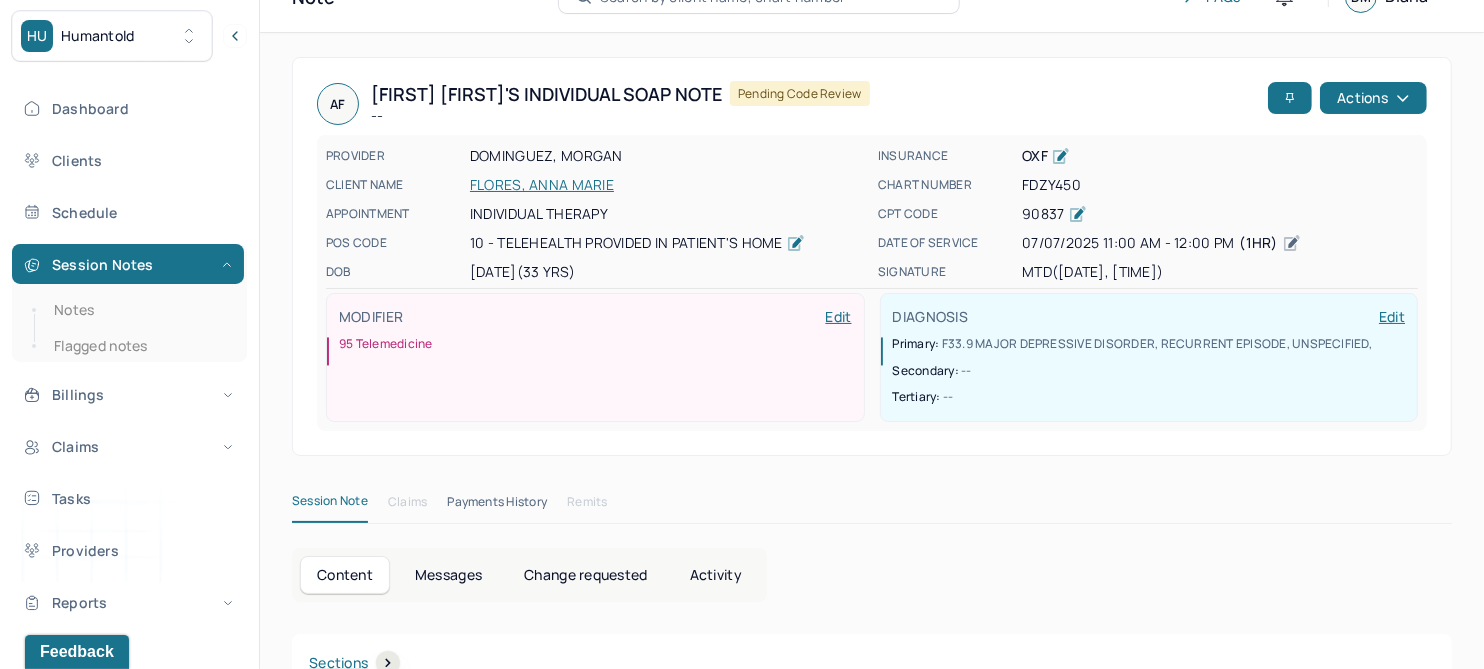 scroll, scrollTop: 0, scrollLeft: 0, axis: both 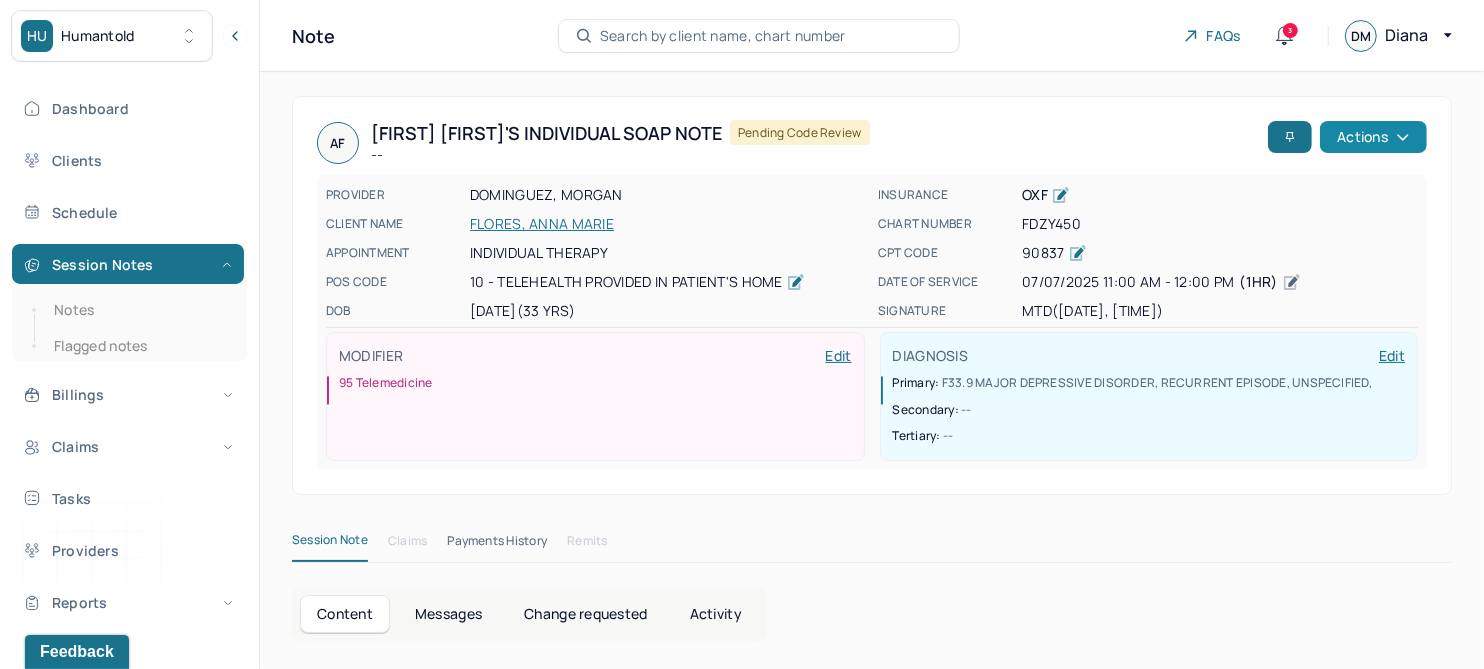 click on "Actions" at bounding box center [1373, 137] 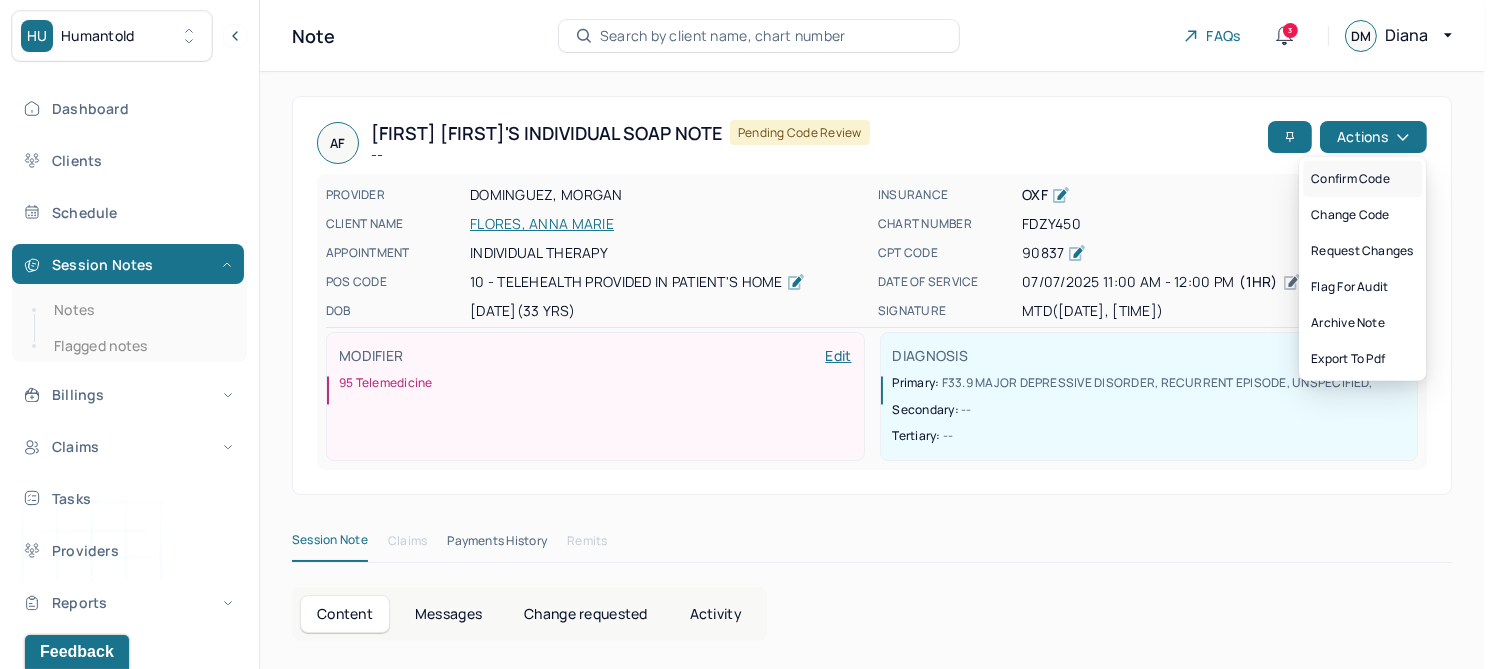 click on "Confirm code" at bounding box center (1362, 179) 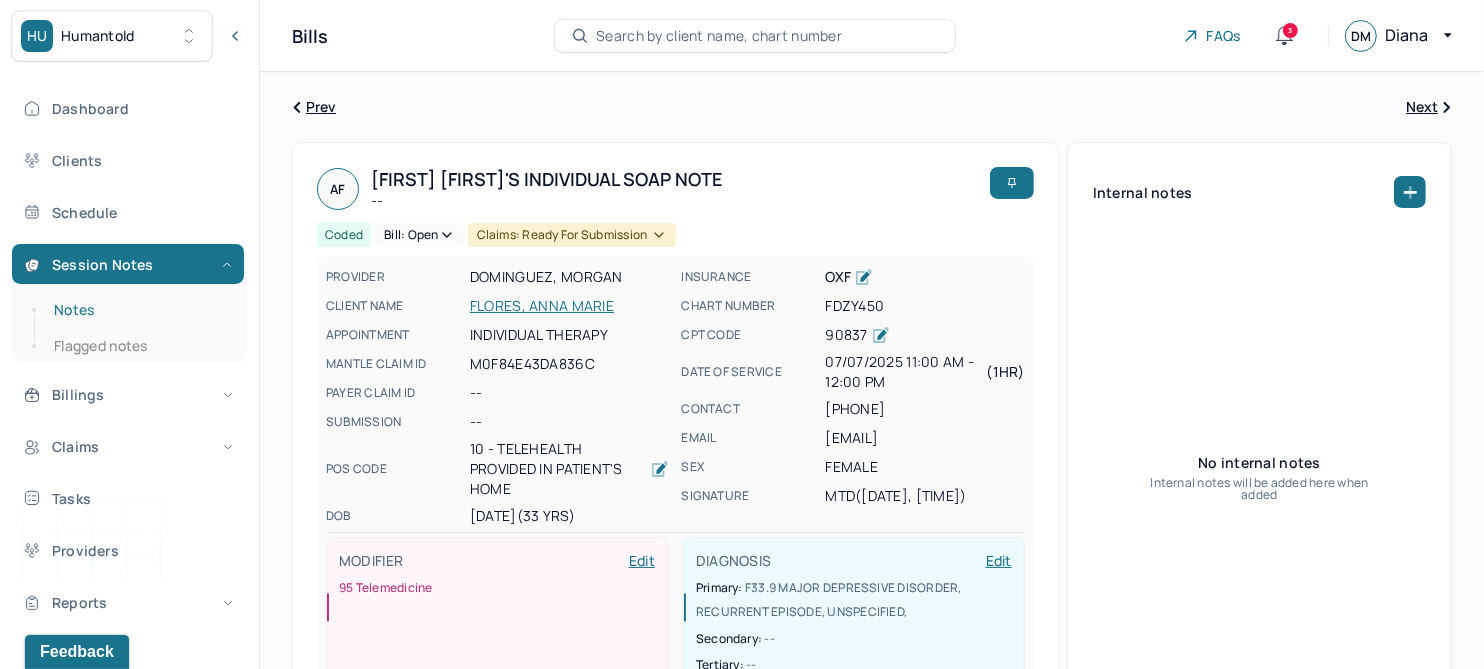 click on "Notes" at bounding box center [139, 310] 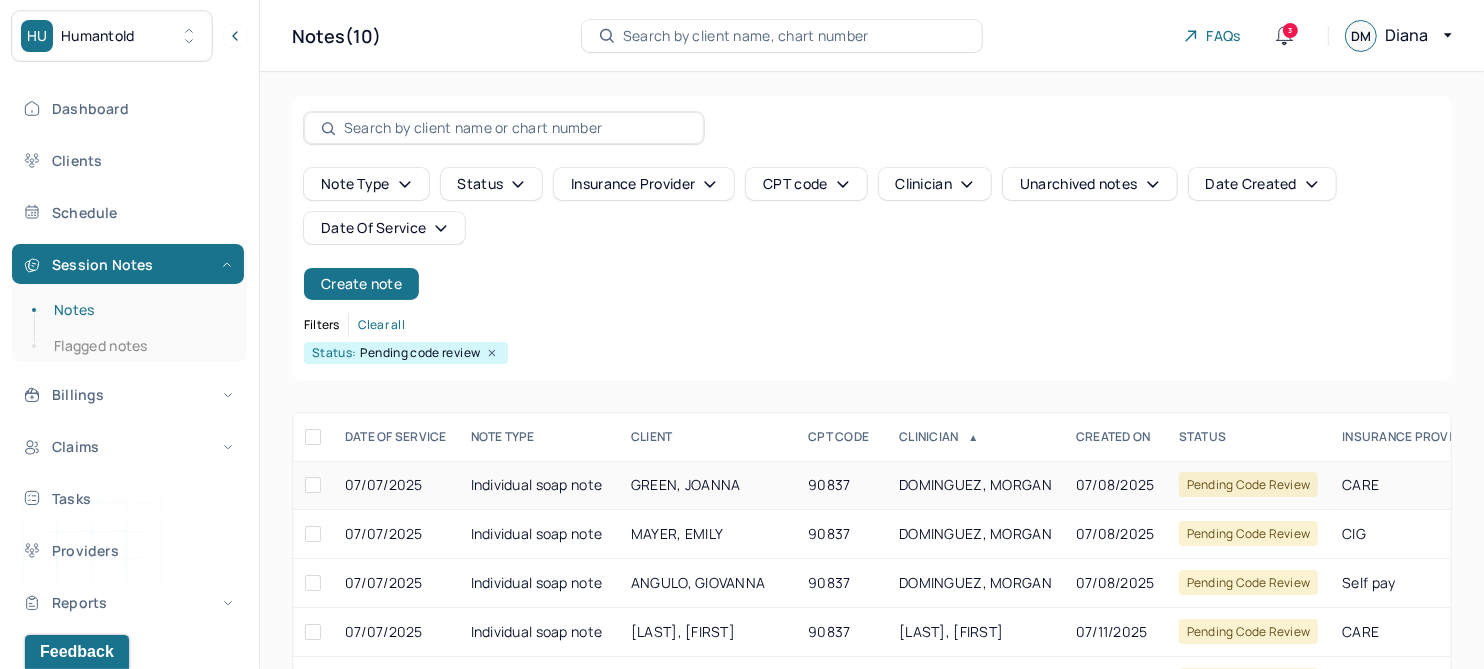 click on "GREEN, JOANNA" at bounding box center (686, 484) 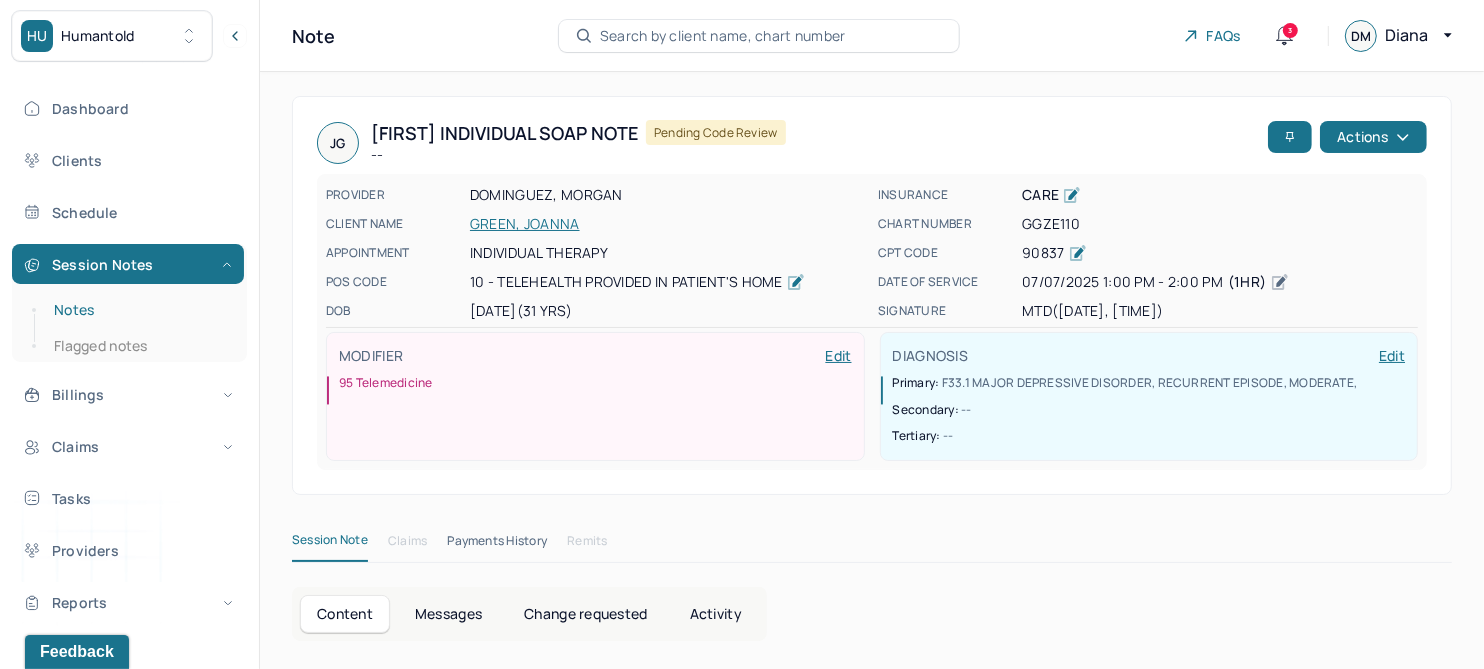 click on "Notes" at bounding box center (139, 310) 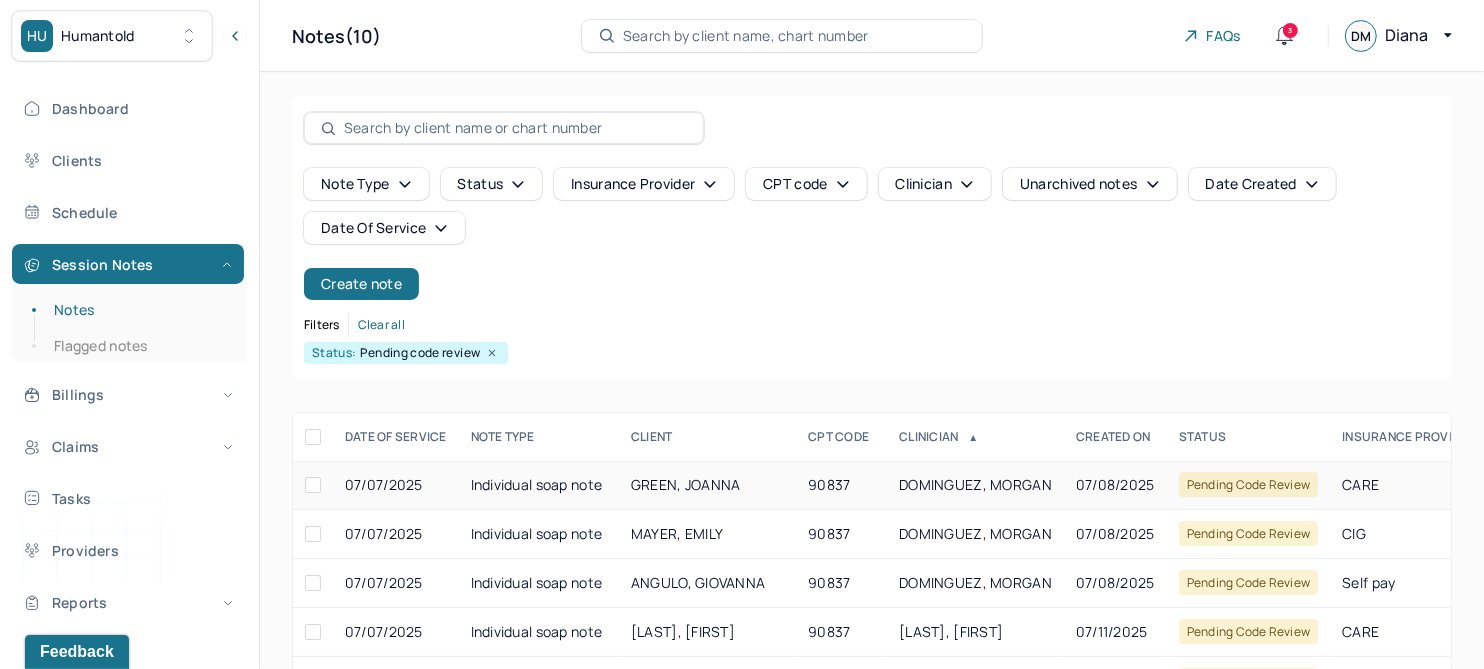 click on "GREEN, JOANNA" at bounding box center (686, 484) 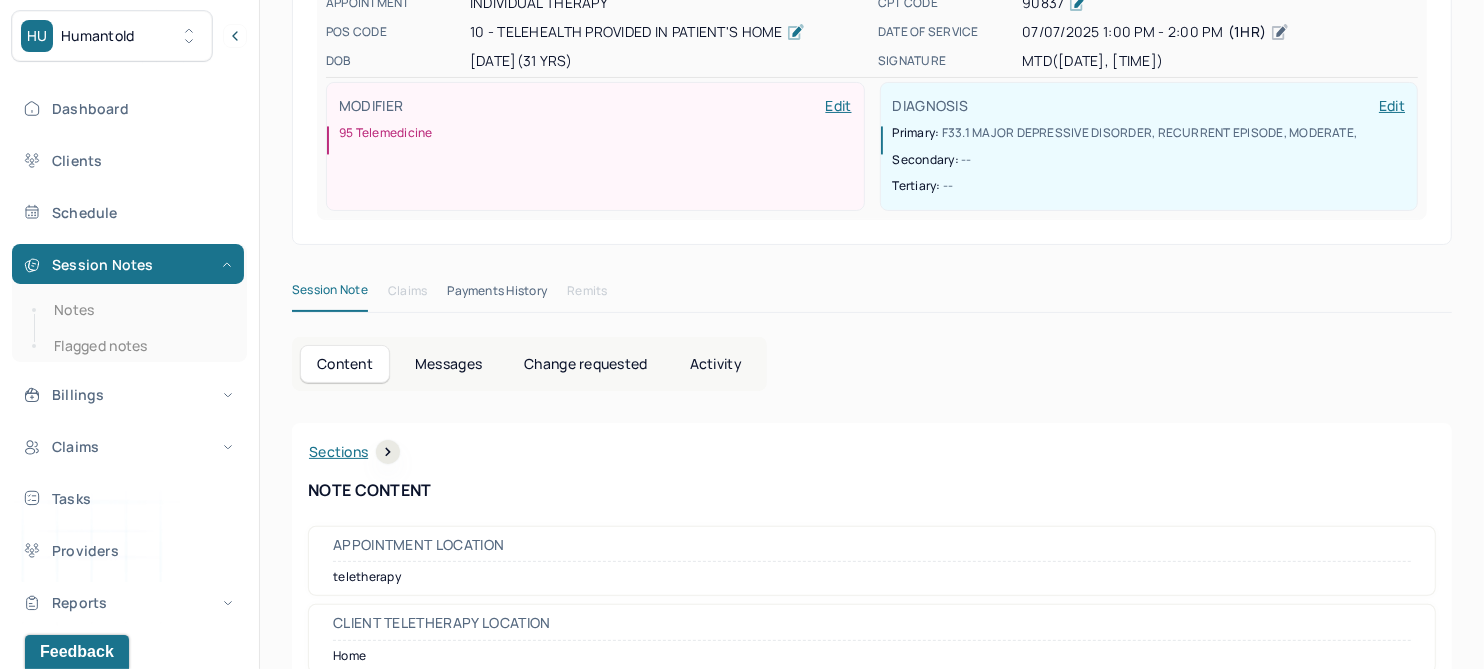 click on "Change requested" at bounding box center [585, 364] 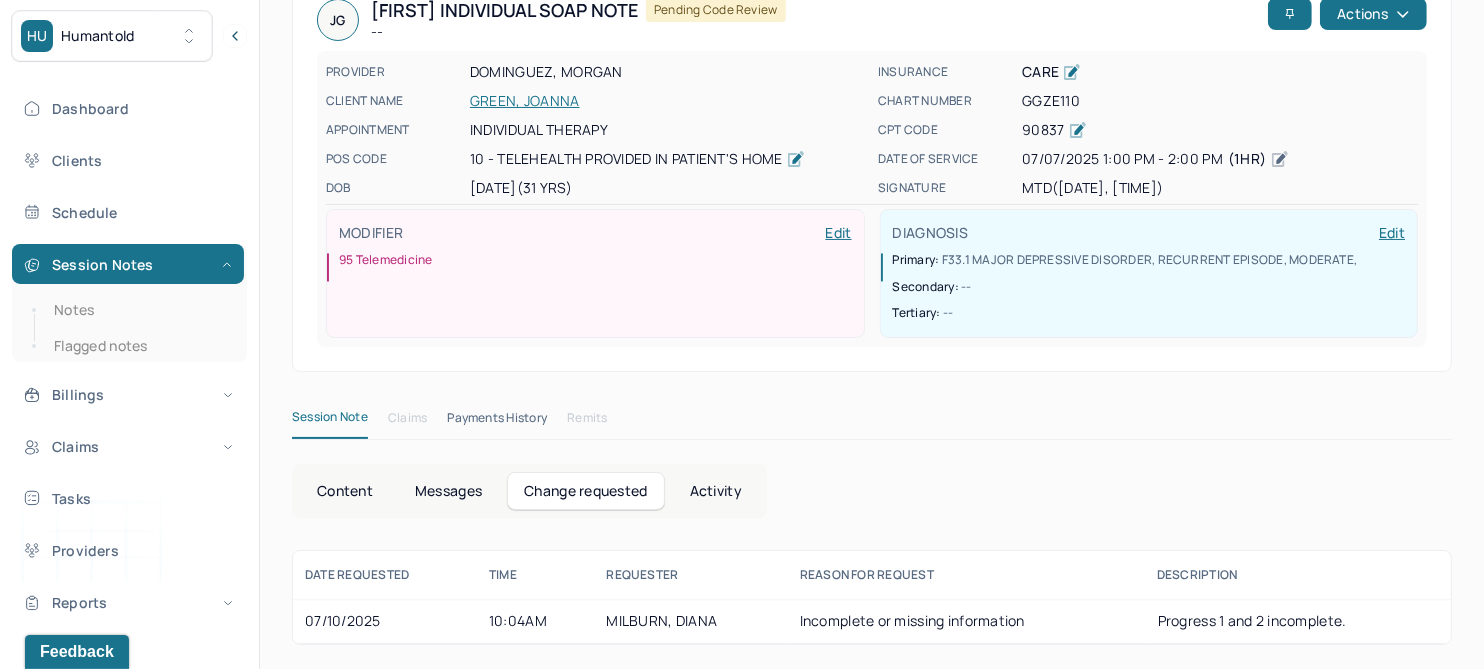 scroll, scrollTop: 118, scrollLeft: 0, axis: vertical 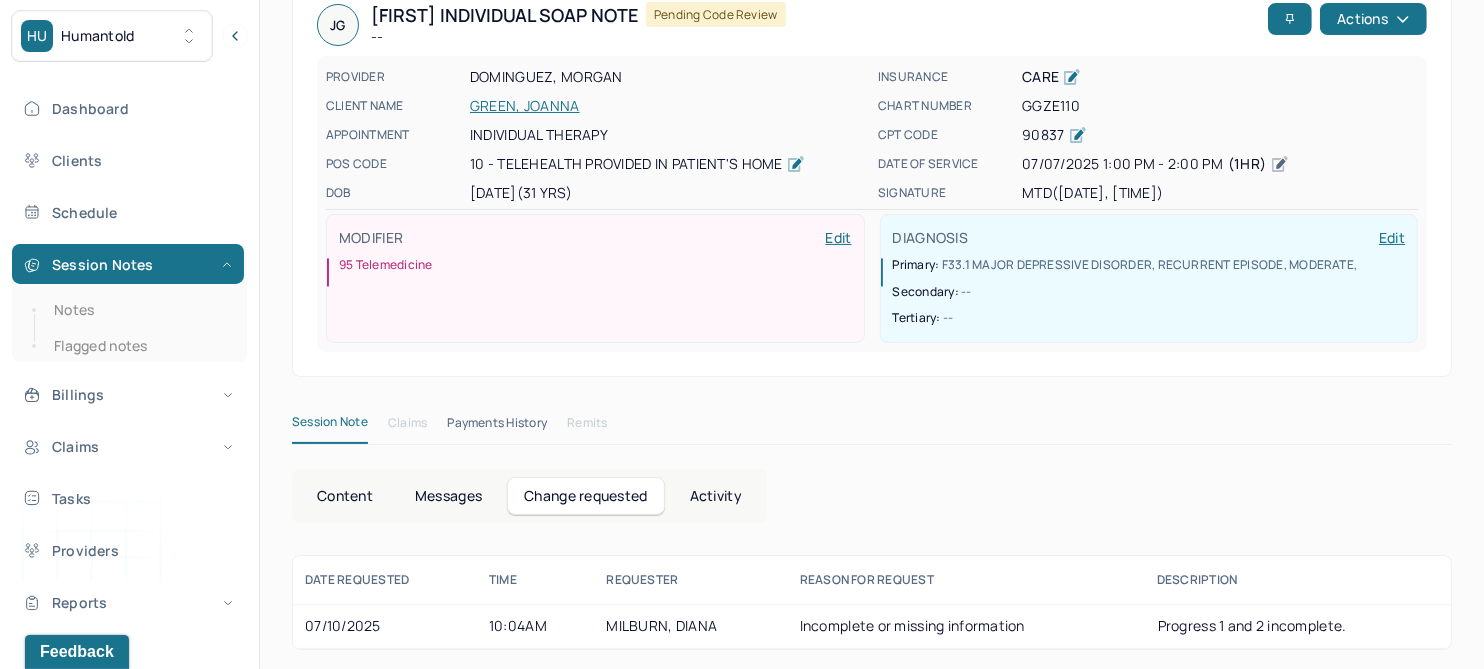 click on "Content" at bounding box center [345, 496] 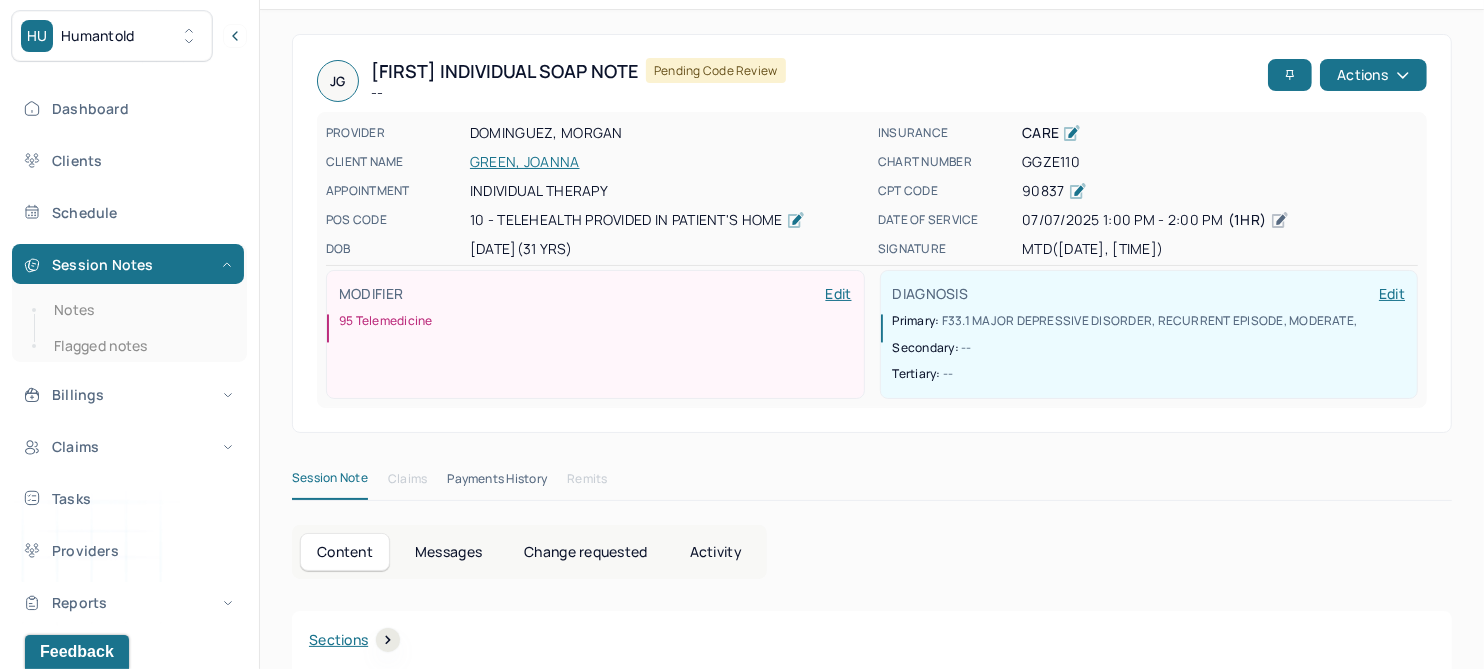 scroll, scrollTop: 0, scrollLeft: 0, axis: both 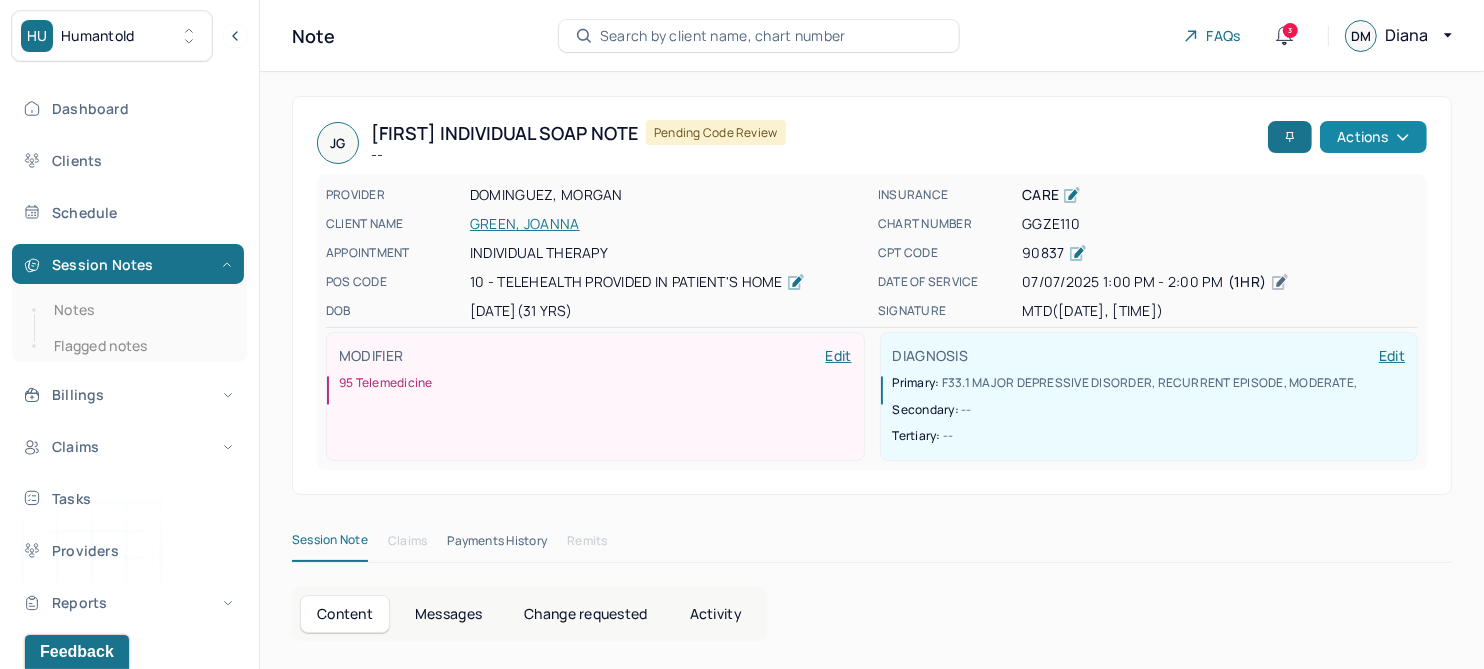 click on "Actions" at bounding box center [1373, 137] 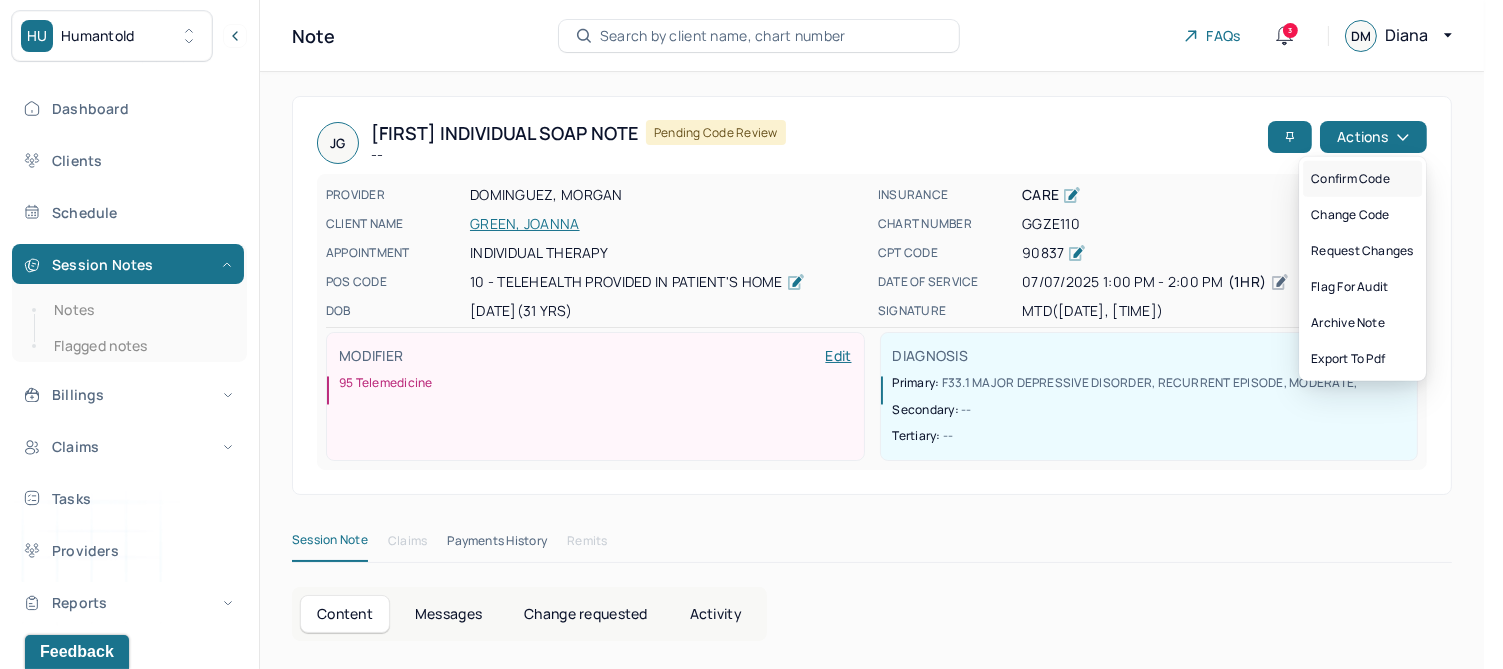 click on "Confirm code" at bounding box center (1362, 179) 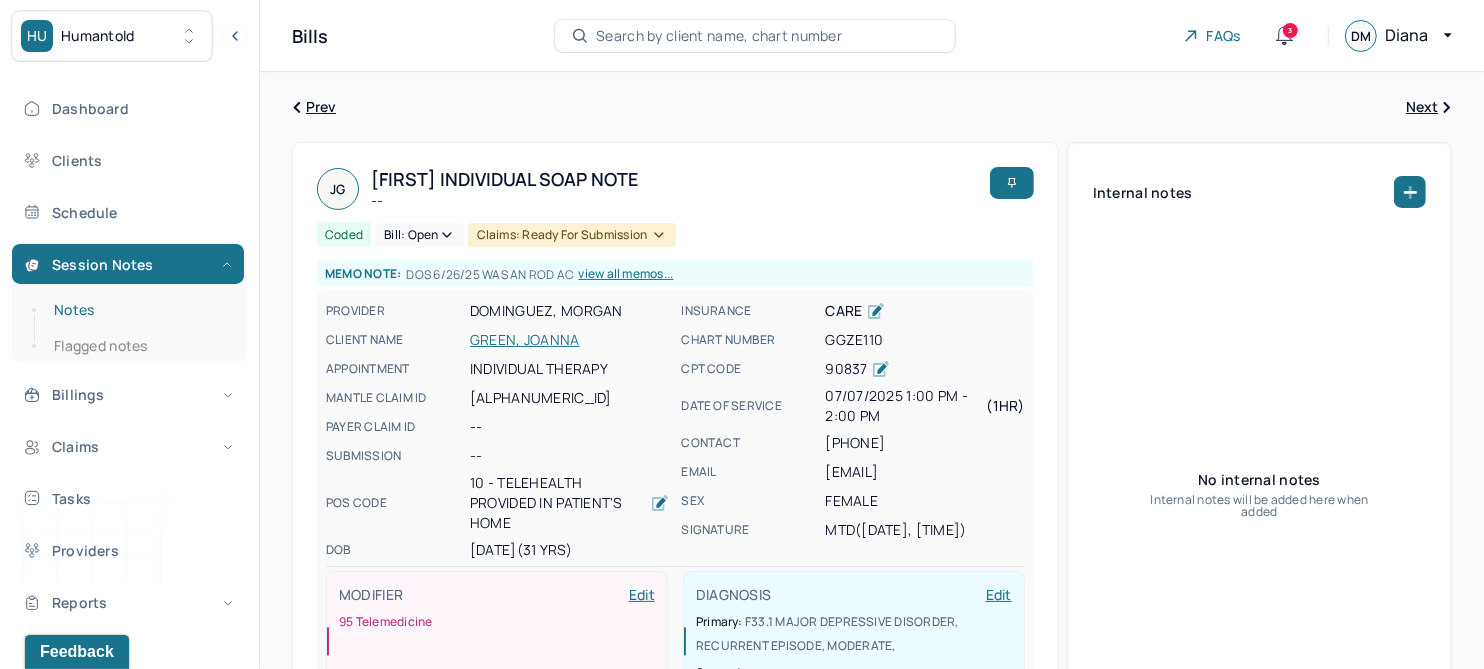 click on "Notes" at bounding box center (139, 310) 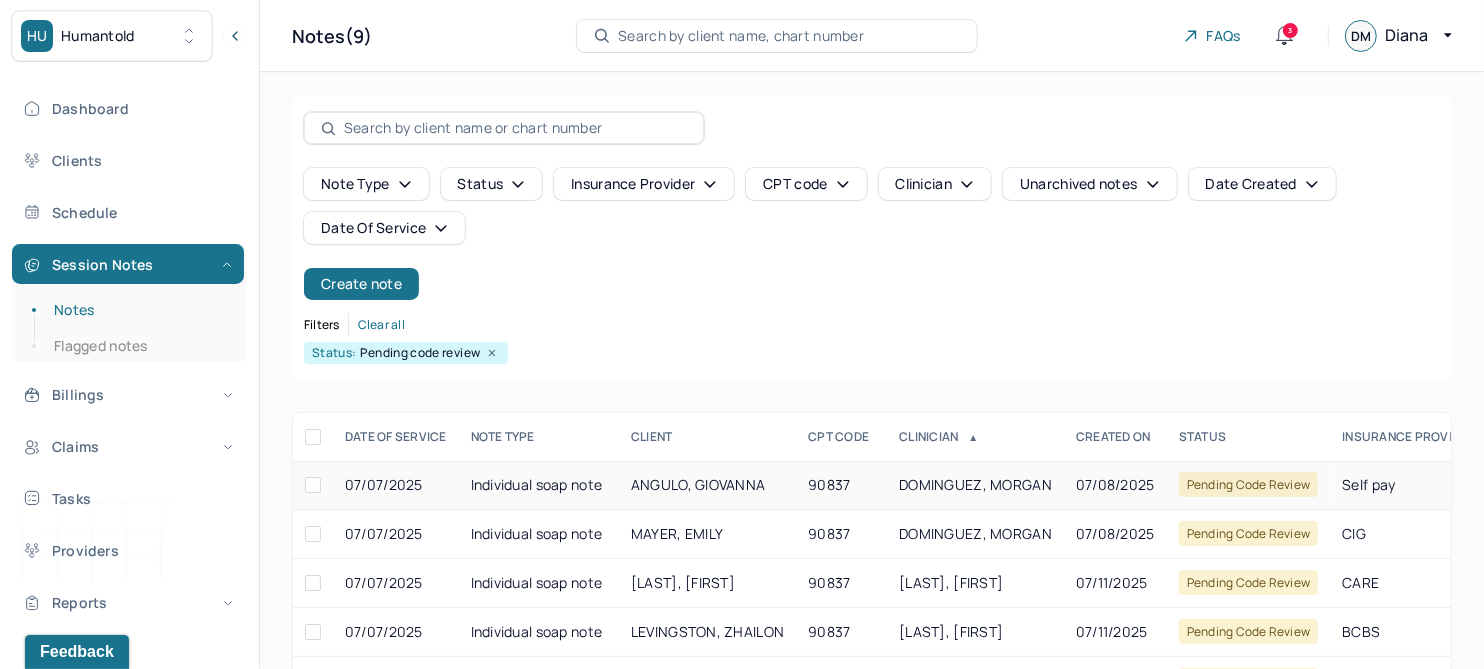 click on "ANGULO, GIOVANNA" at bounding box center (698, 484) 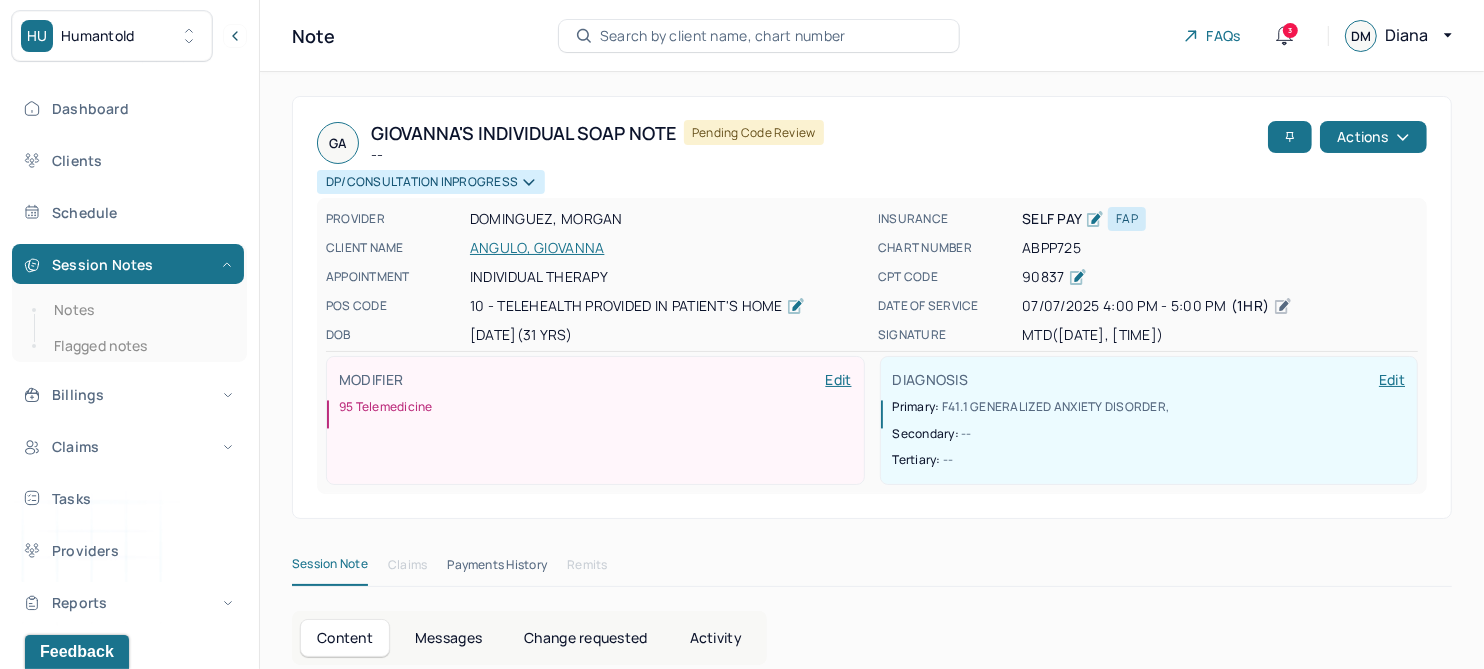 click on "Change requested" at bounding box center (585, 638) 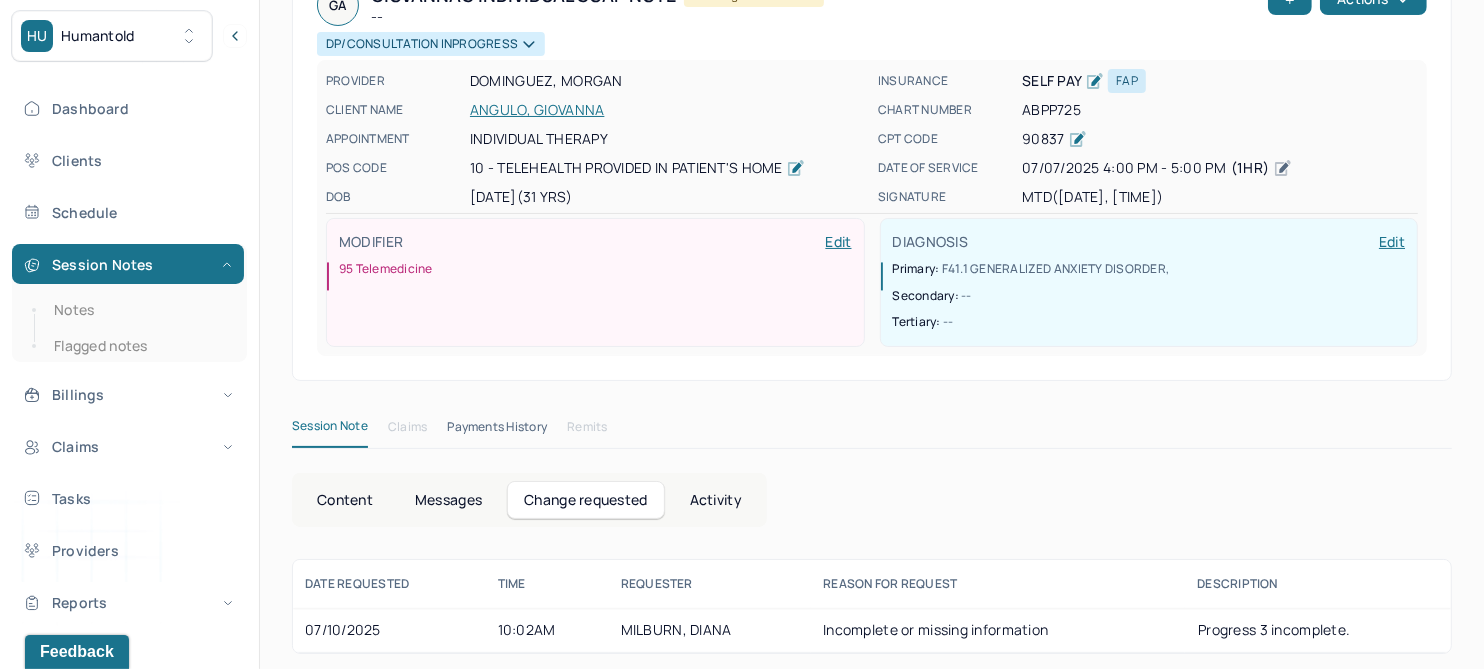 scroll, scrollTop: 142, scrollLeft: 0, axis: vertical 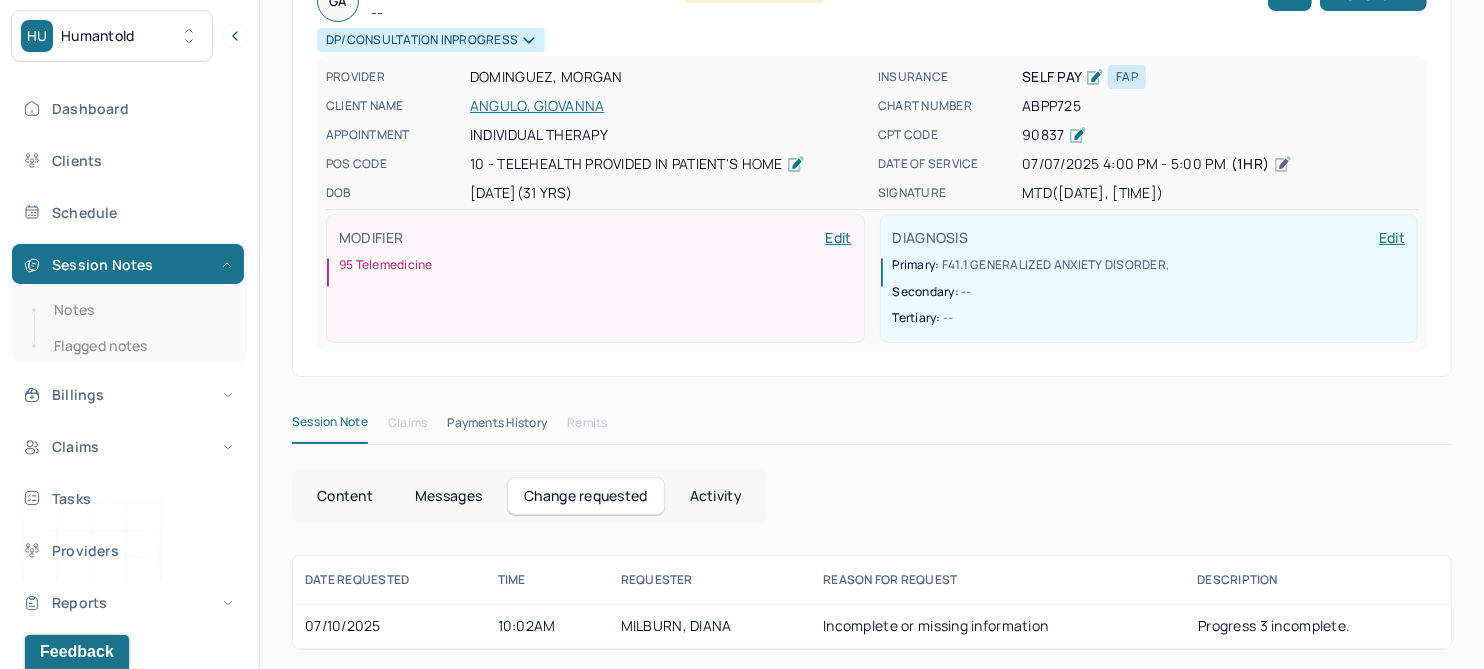 click on "Content" at bounding box center [345, 496] 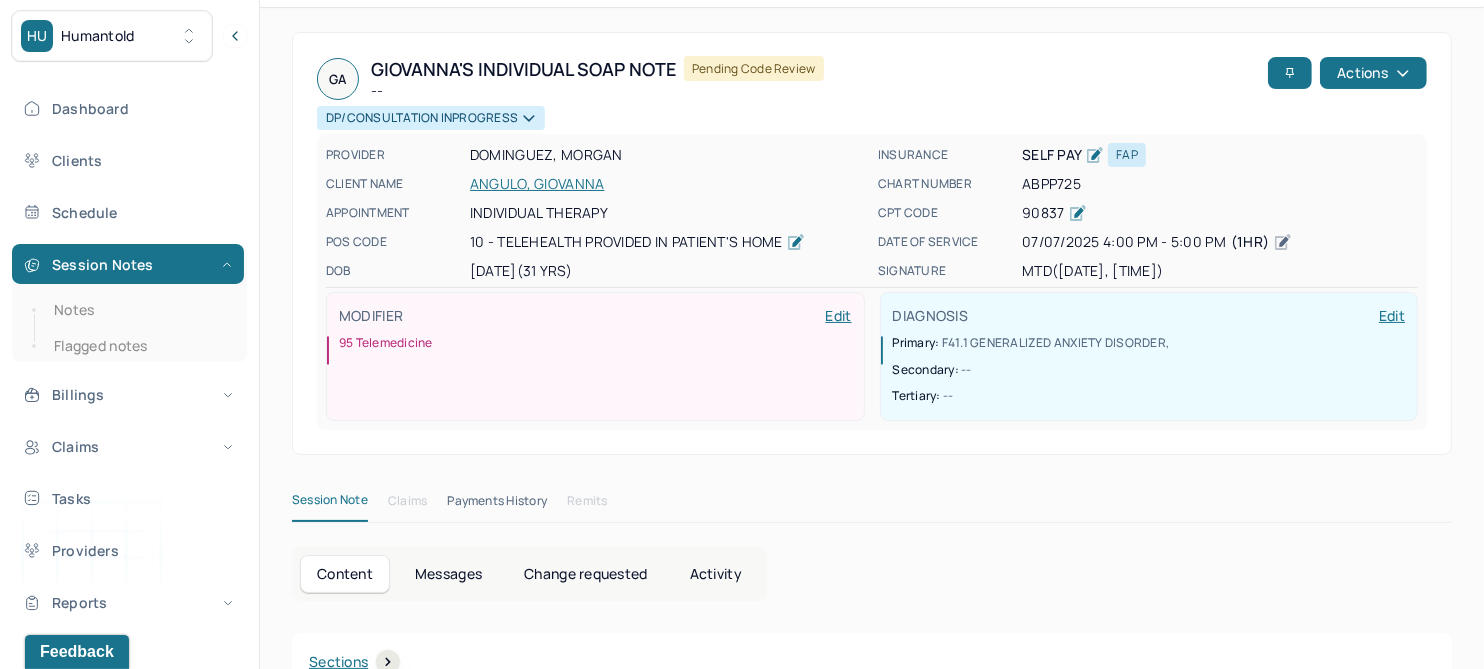 scroll, scrollTop: 0, scrollLeft: 0, axis: both 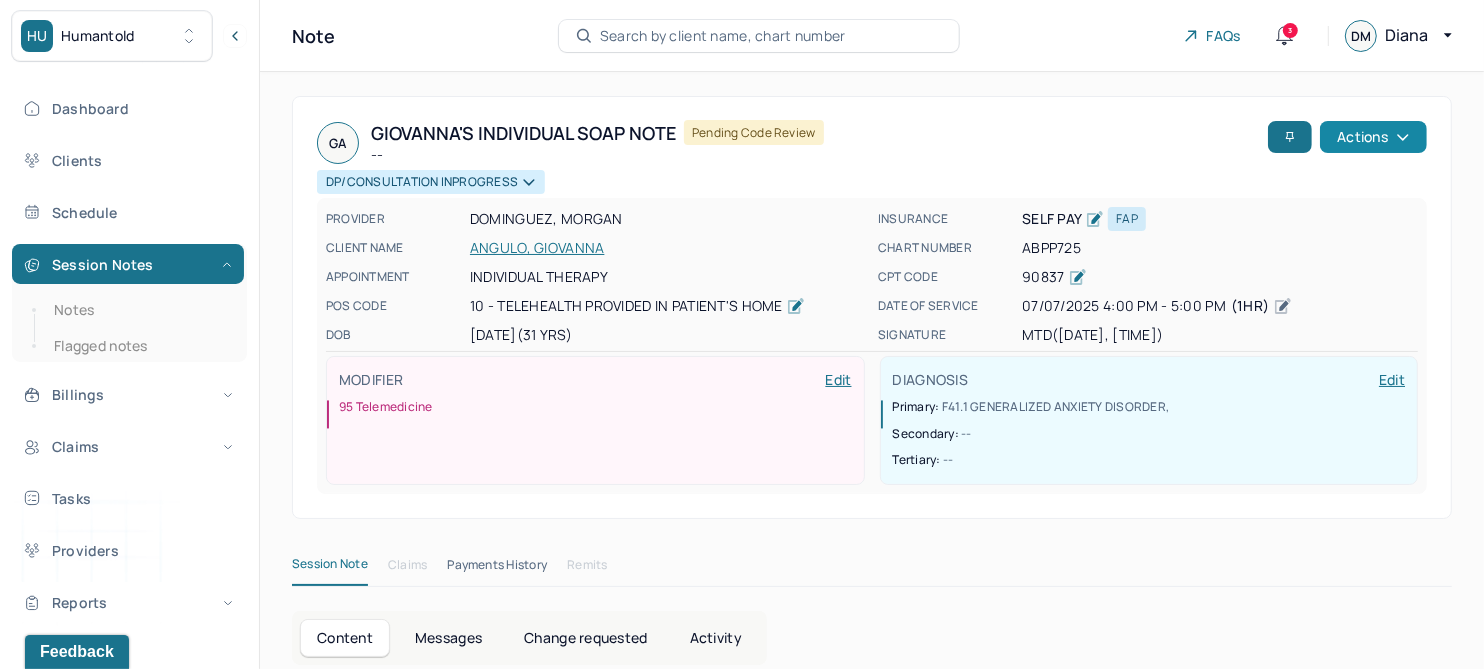 click 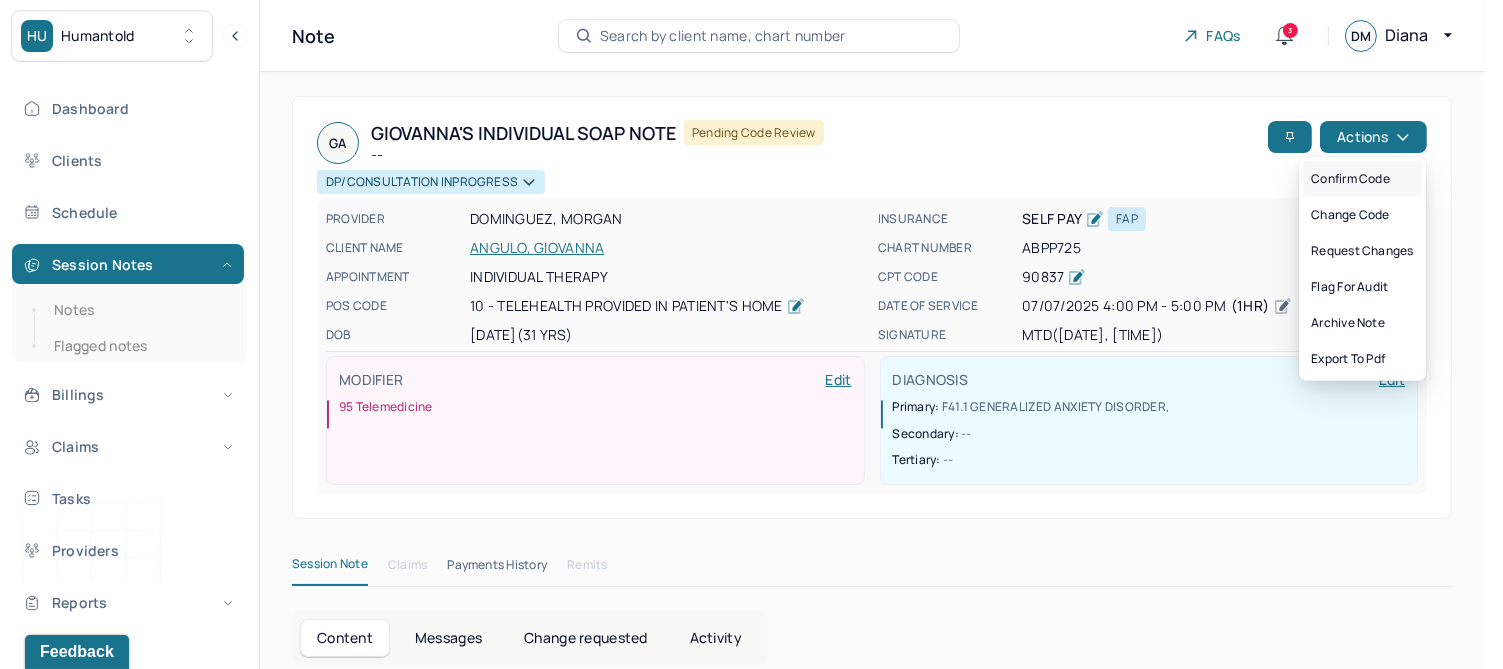 click on "Confirm code" at bounding box center [1362, 179] 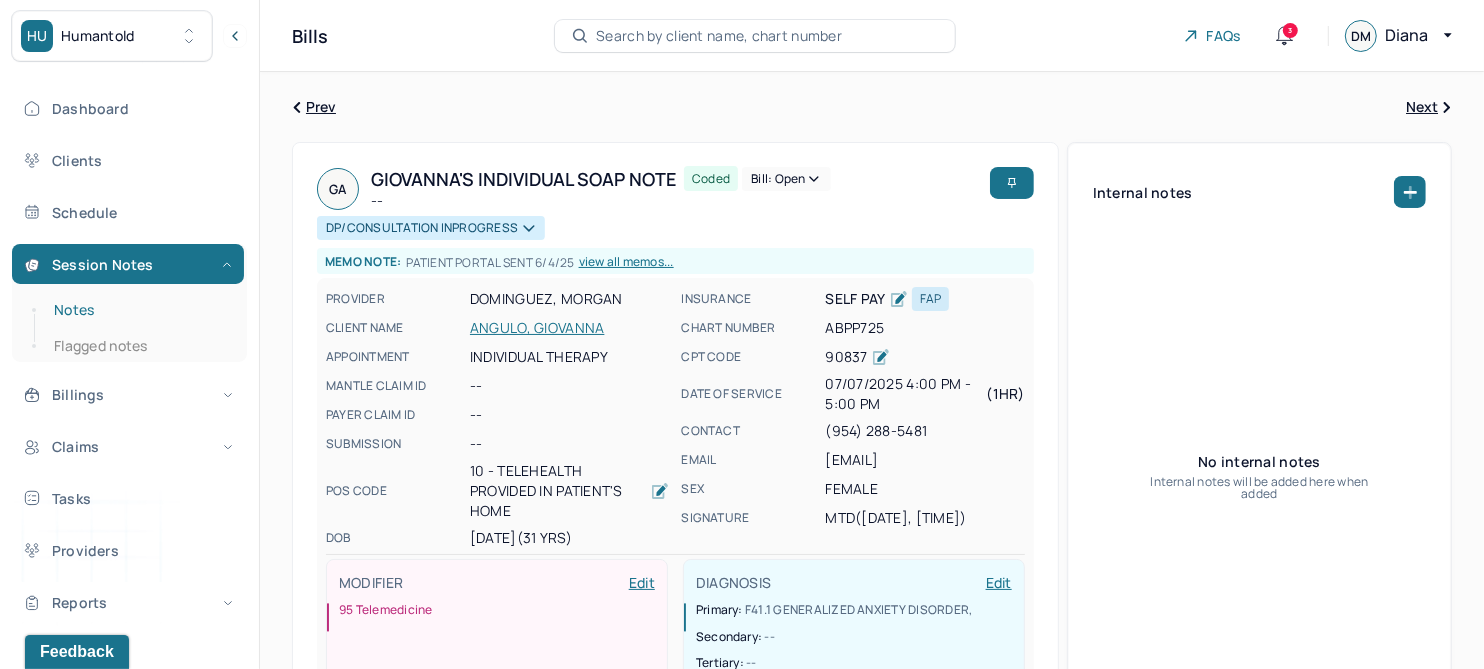 click on "Notes" at bounding box center [139, 310] 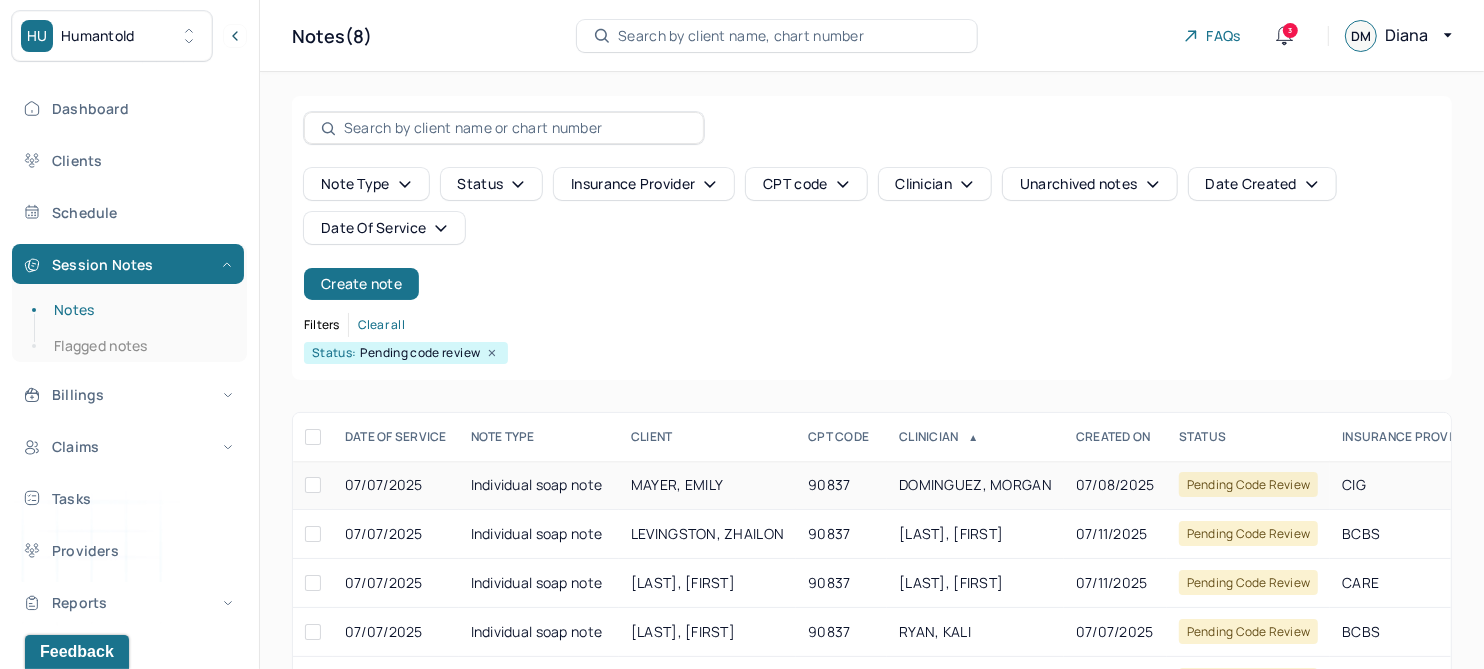 click on "MAYER, EMILY" at bounding box center [677, 484] 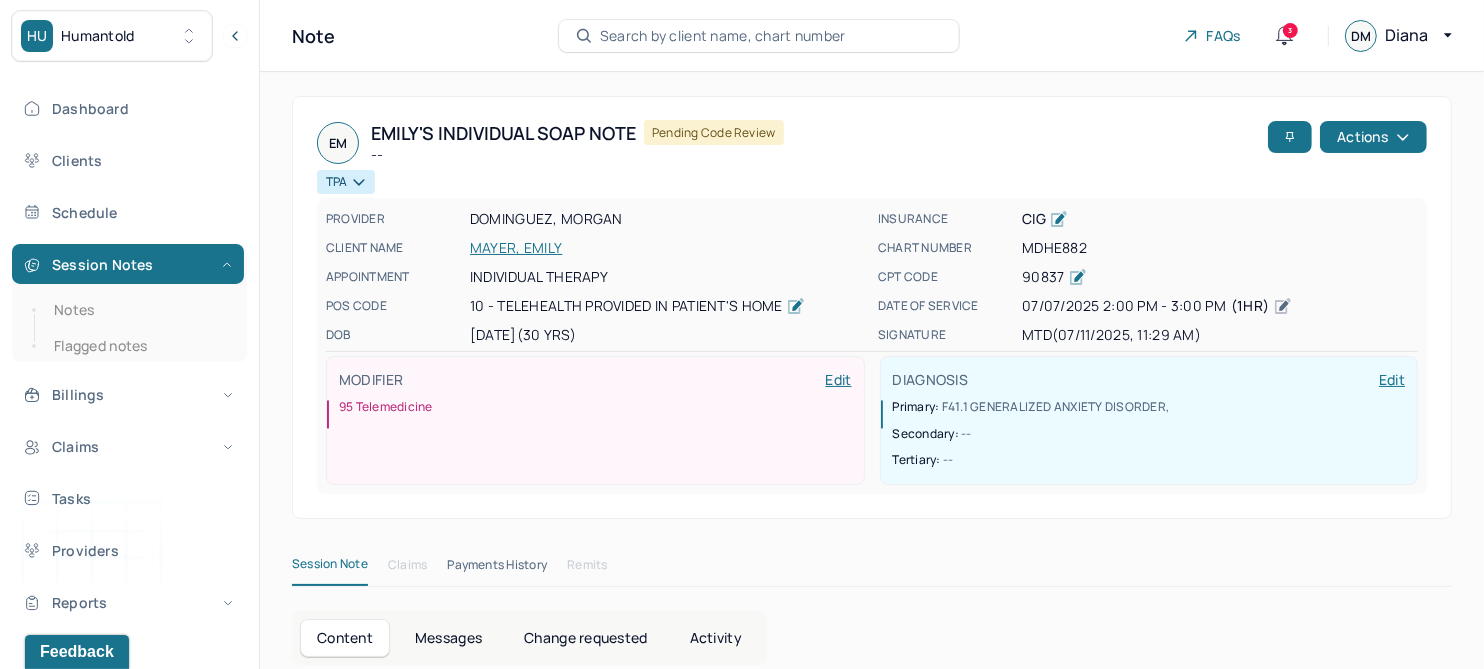 drag, startPoint x: 601, startPoint y: 634, endPoint x: 571, endPoint y: 540, distance: 98.67117 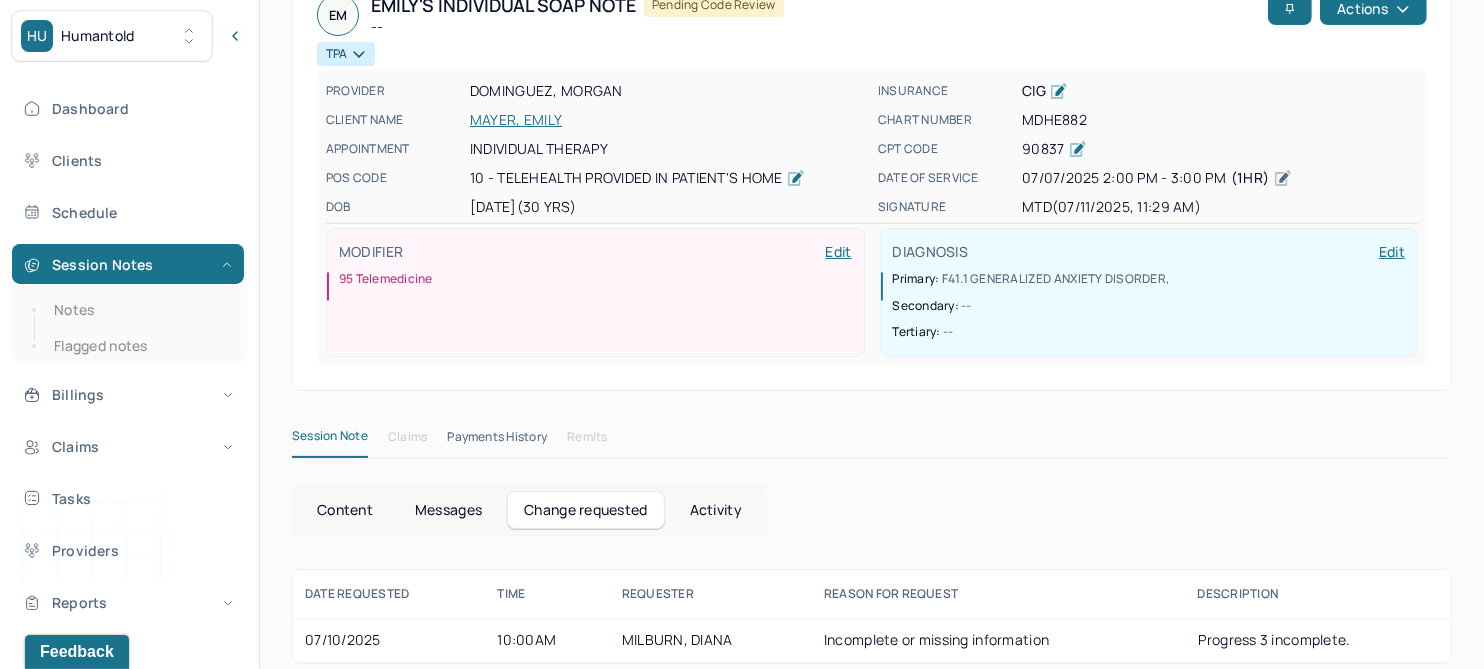 scroll, scrollTop: 142, scrollLeft: 0, axis: vertical 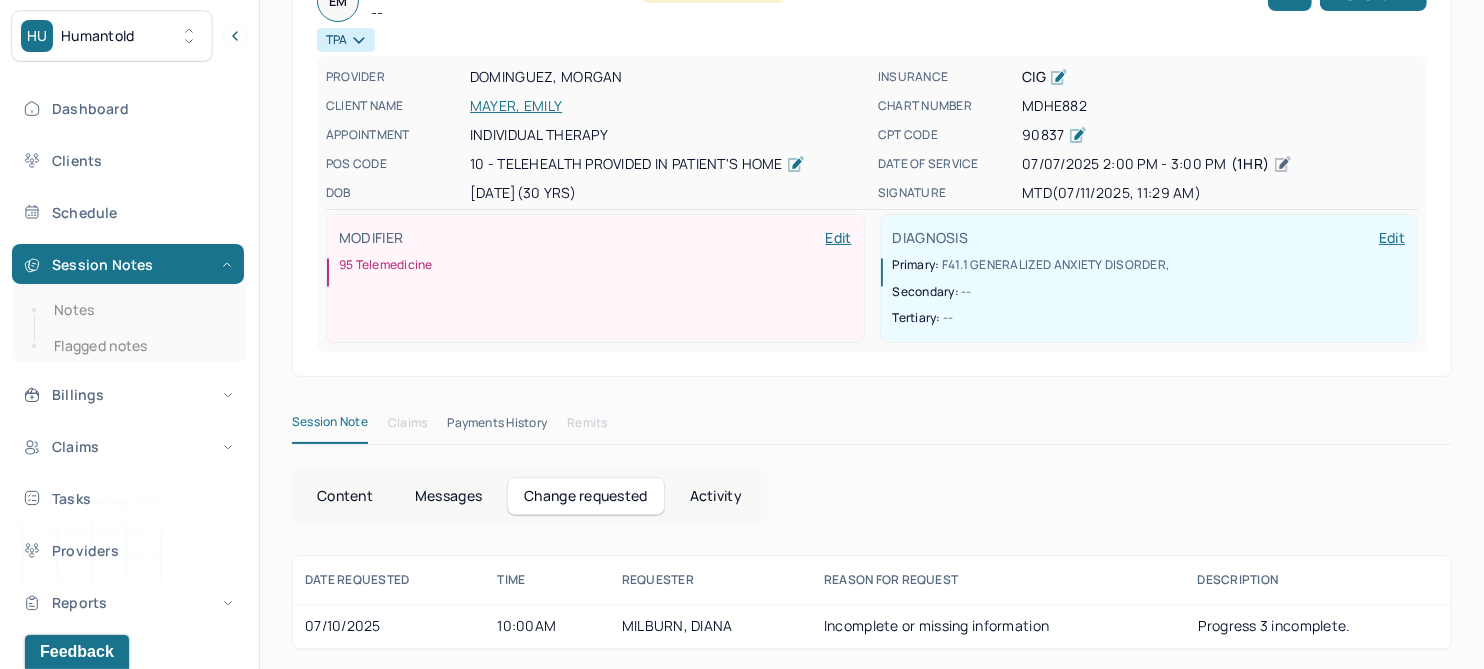 click on "Content" at bounding box center (345, 496) 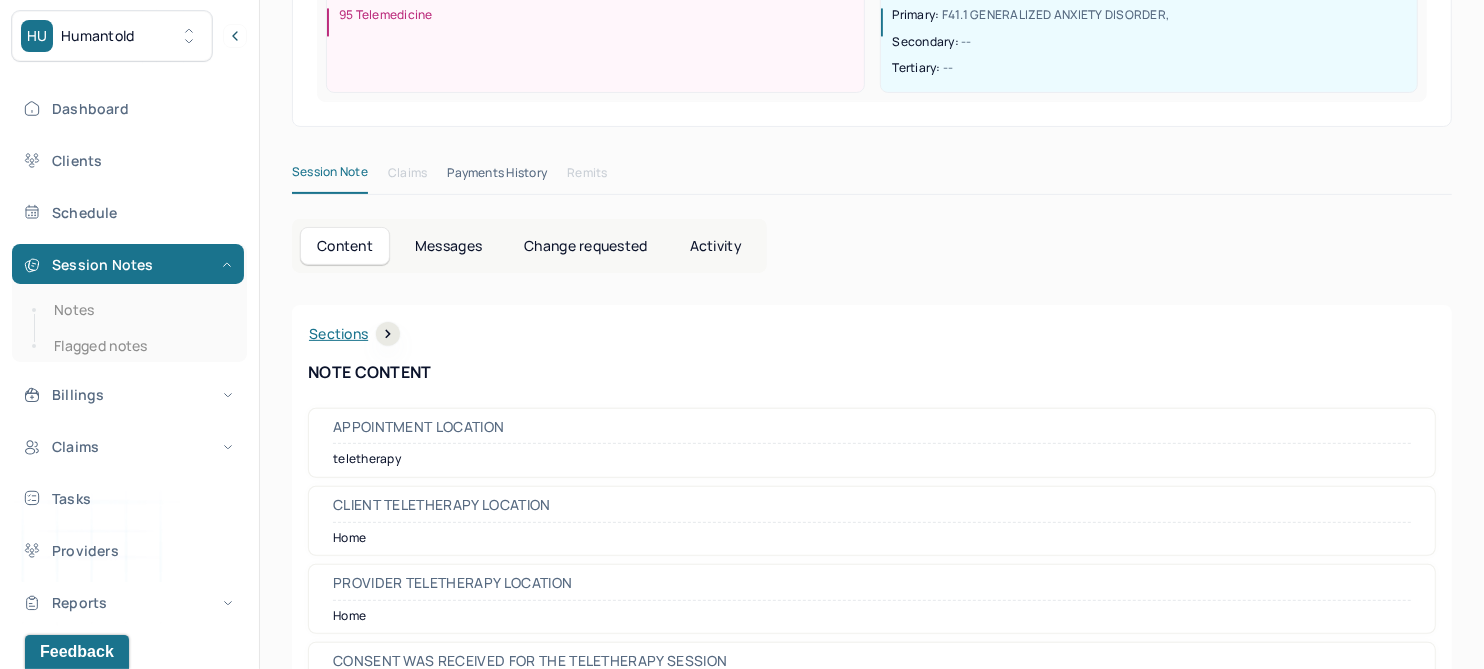 scroll, scrollTop: 0, scrollLeft: 0, axis: both 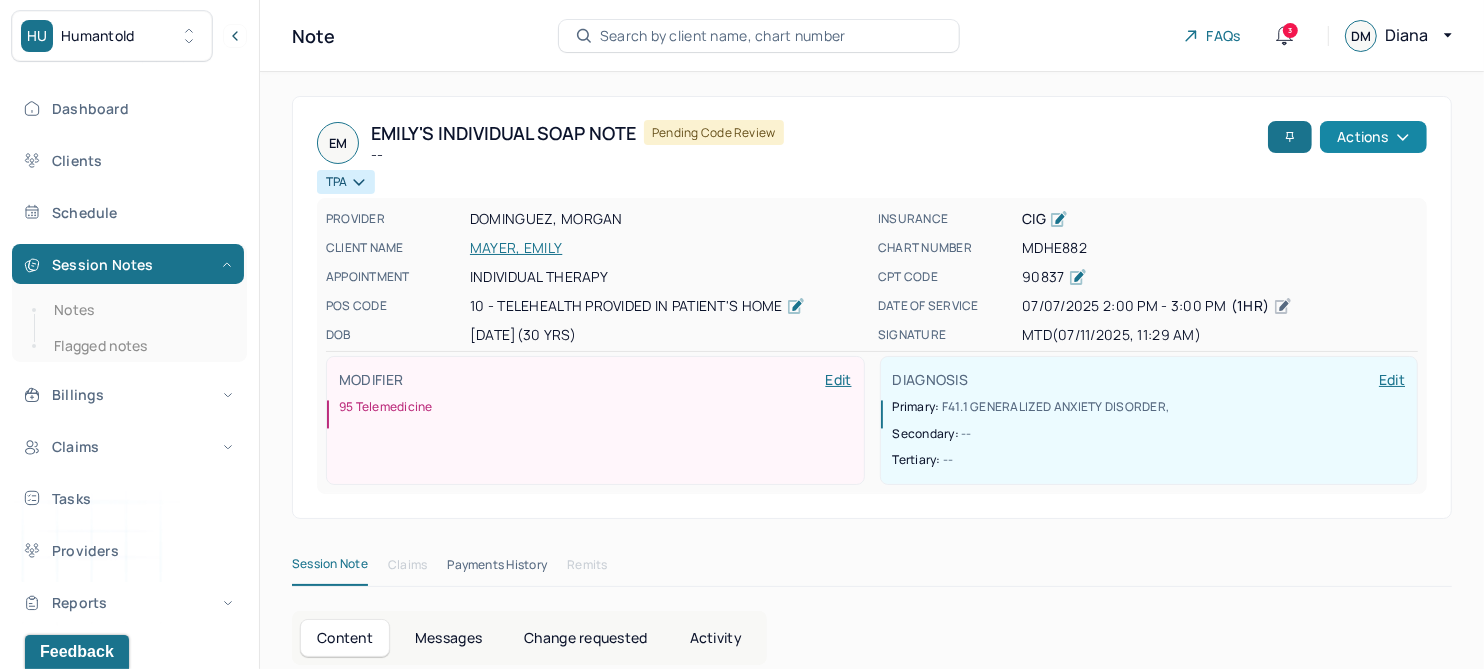 click 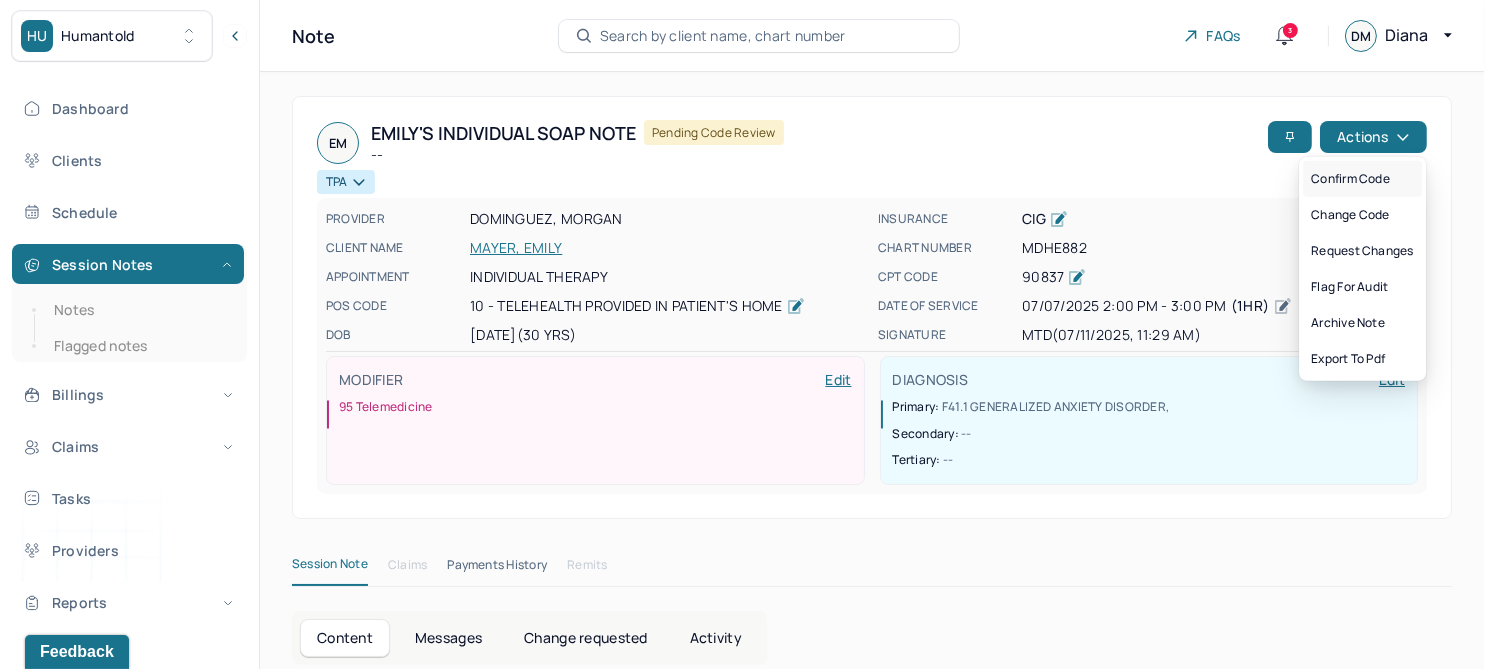click on "Confirm code" at bounding box center (1362, 179) 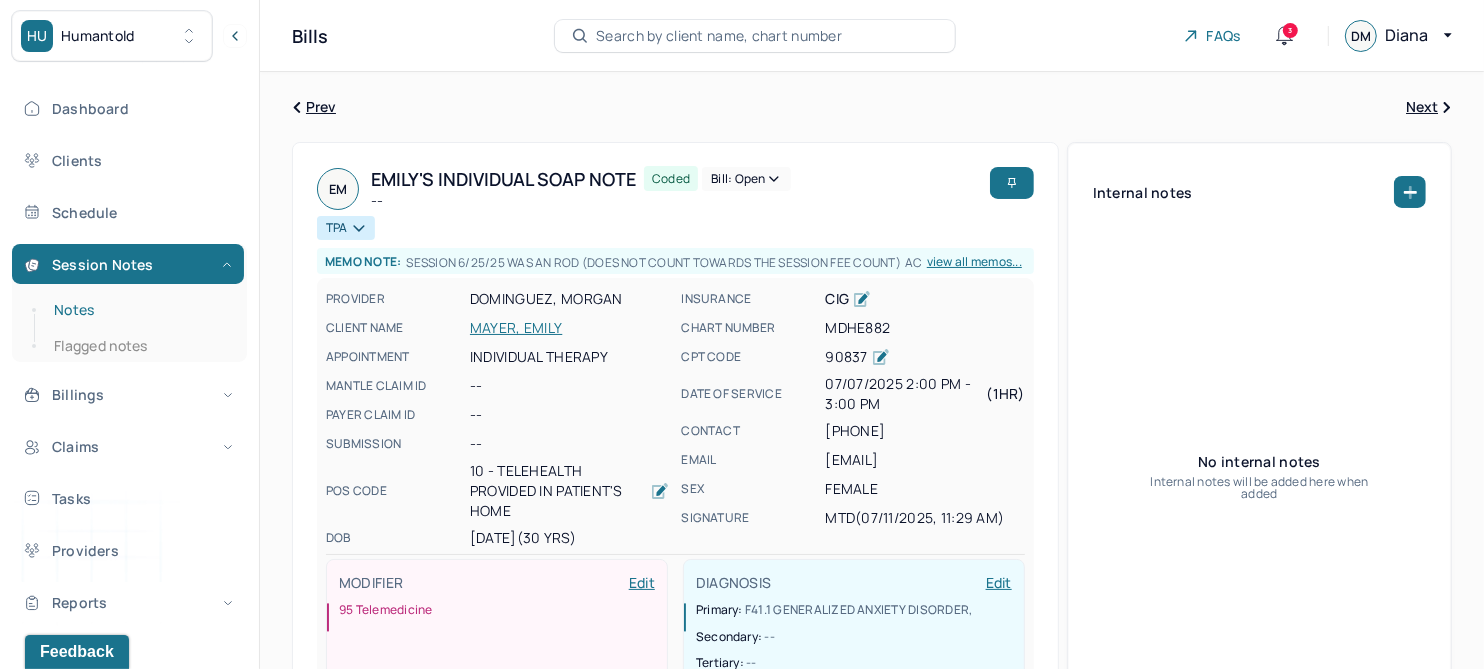 click on "Notes" at bounding box center (139, 310) 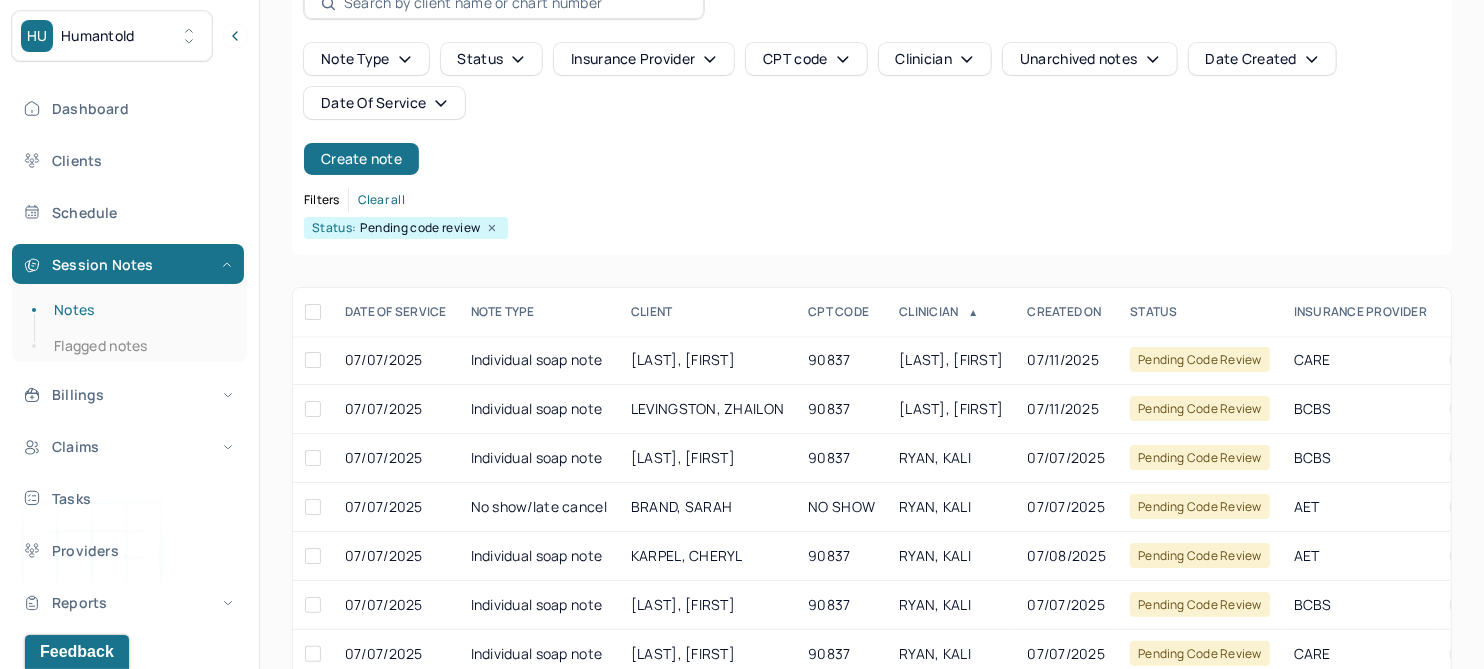 scroll, scrollTop: 176, scrollLeft: 0, axis: vertical 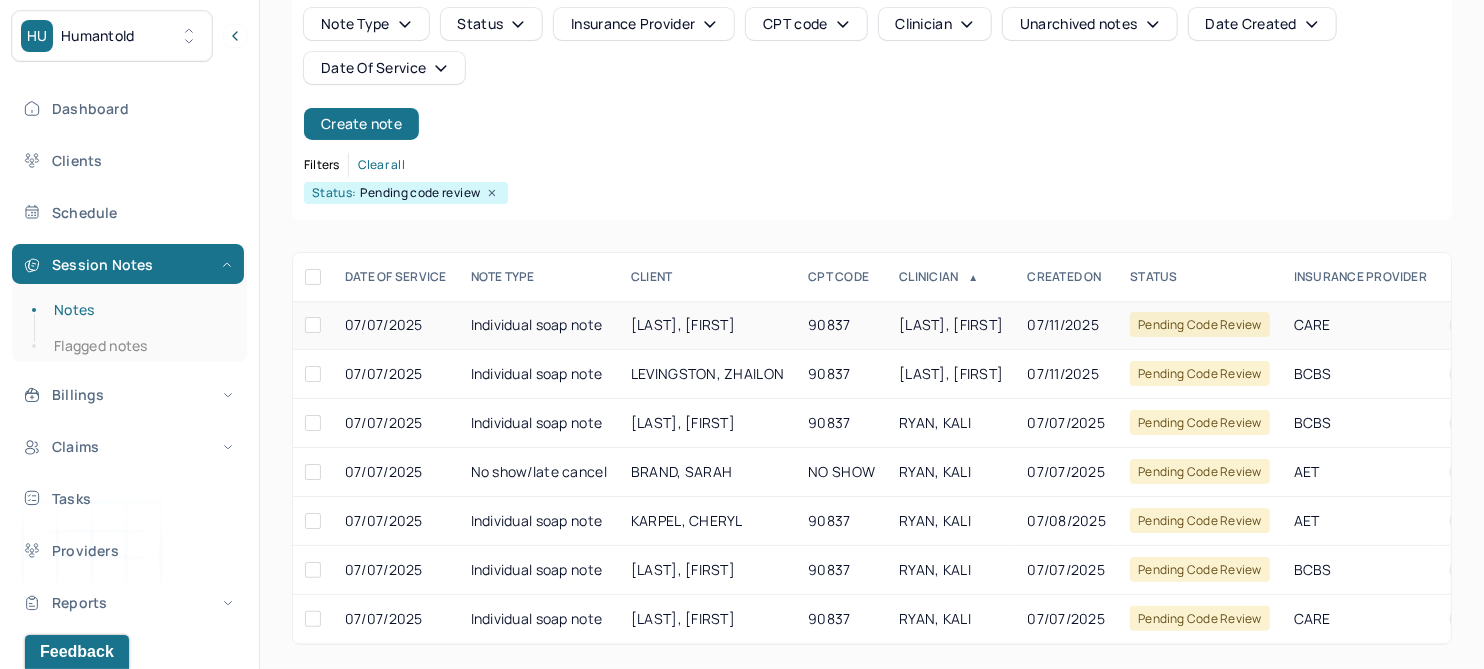 click on "[LAST], [FIRST]" at bounding box center (683, 324) 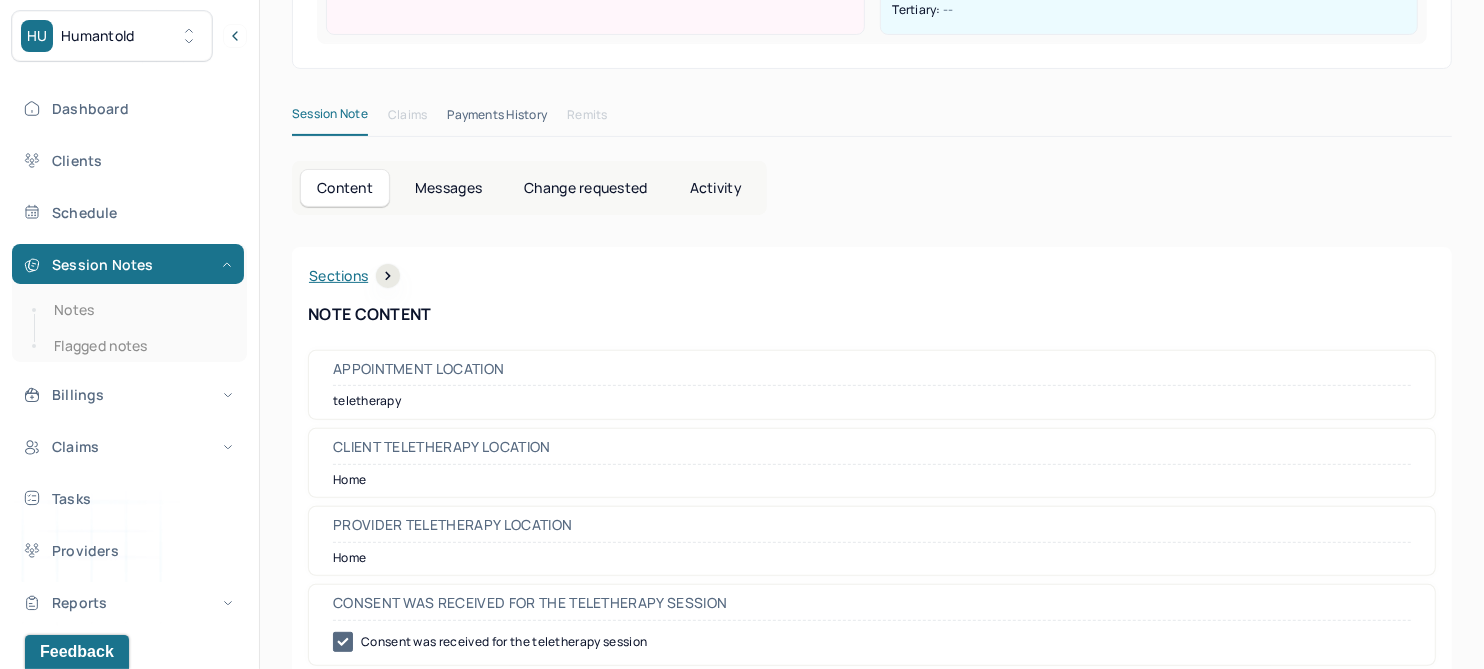click on "Change requested" at bounding box center [585, 188] 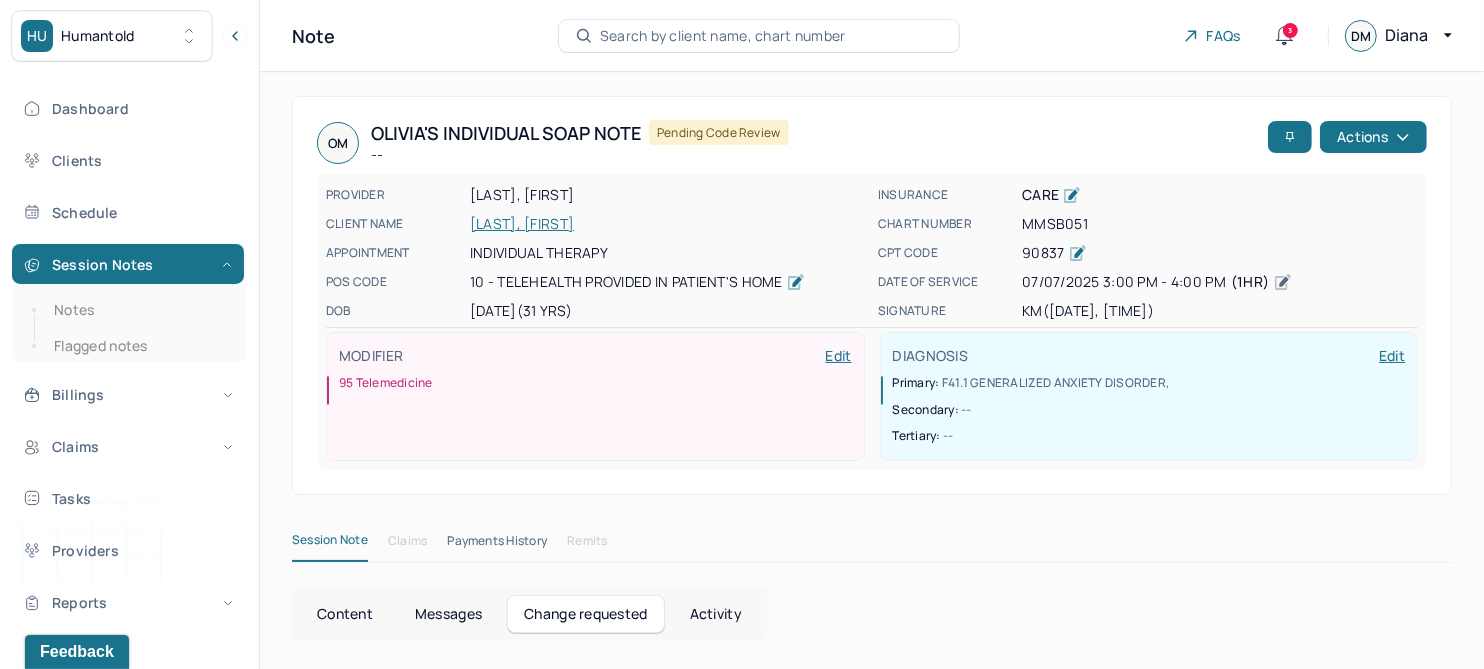 scroll, scrollTop: 0, scrollLeft: 0, axis: both 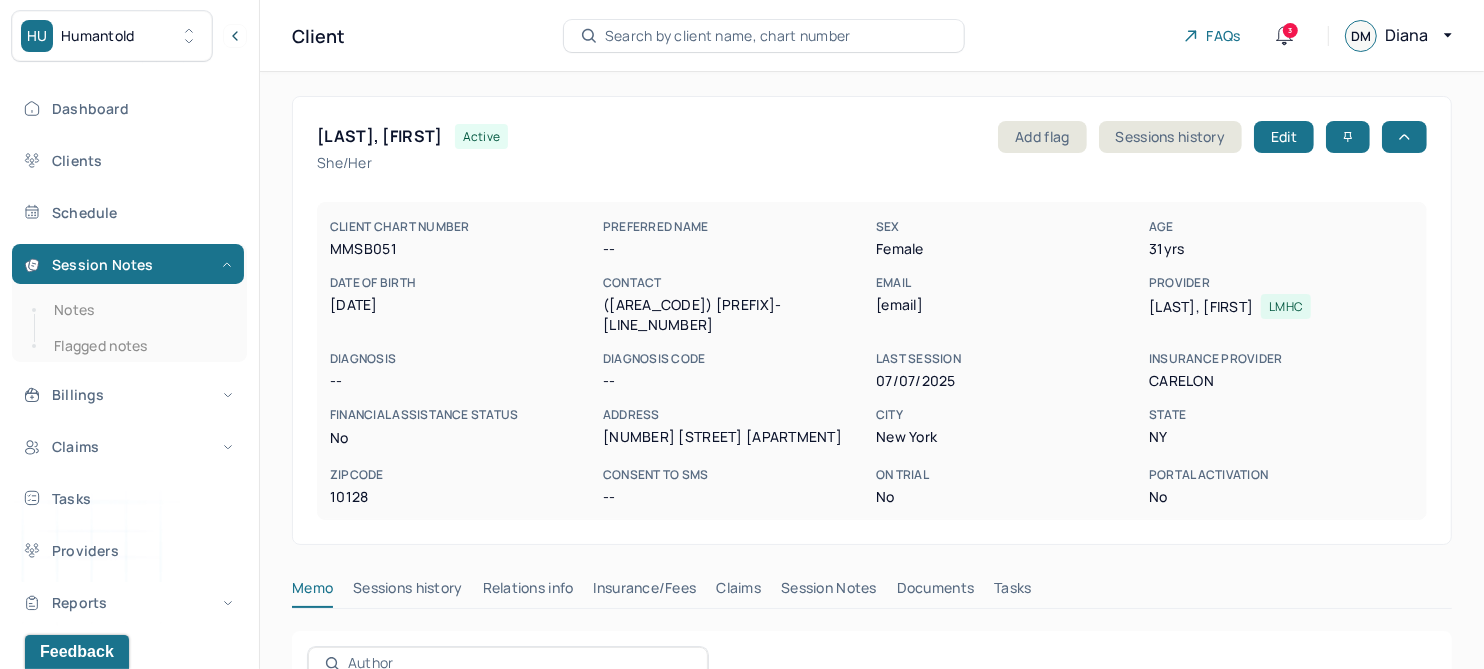drag, startPoint x: 840, startPoint y: 569, endPoint x: 828, endPoint y: 530, distance: 40.804413 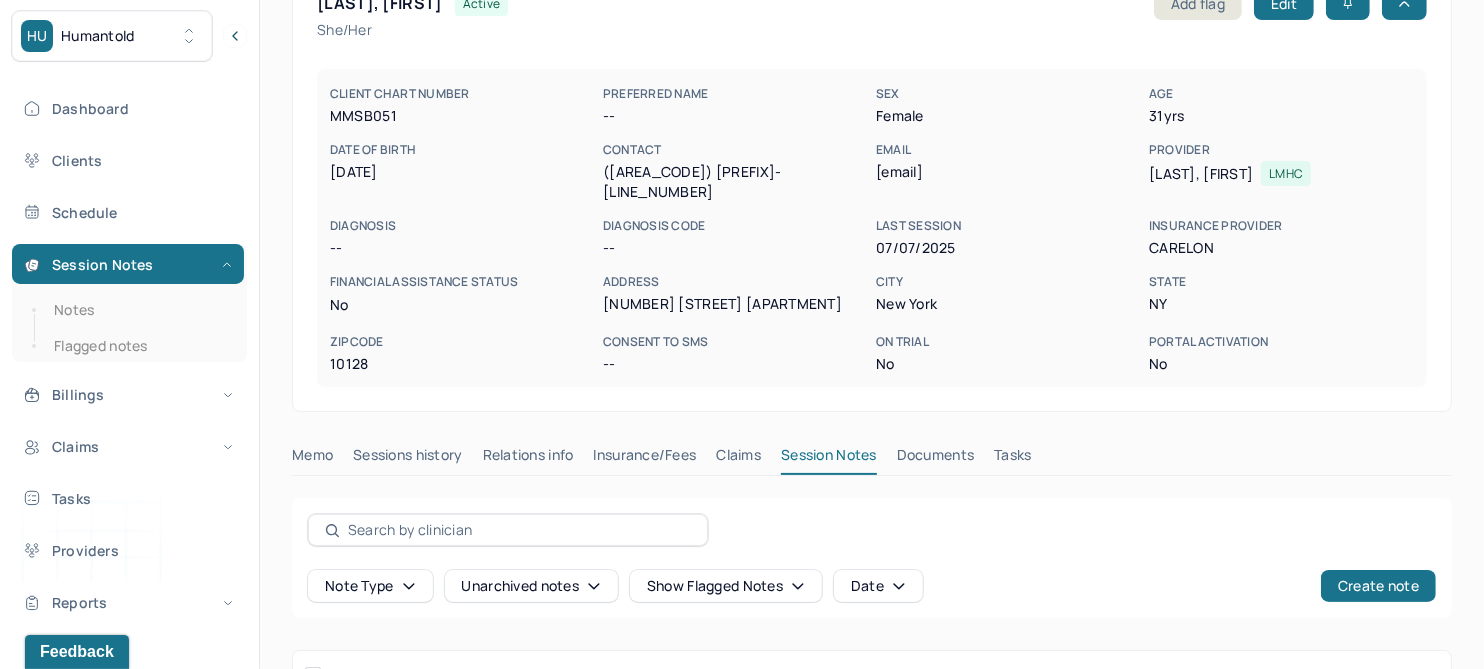 scroll, scrollTop: 374, scrollLeft: 0, axis: vertical 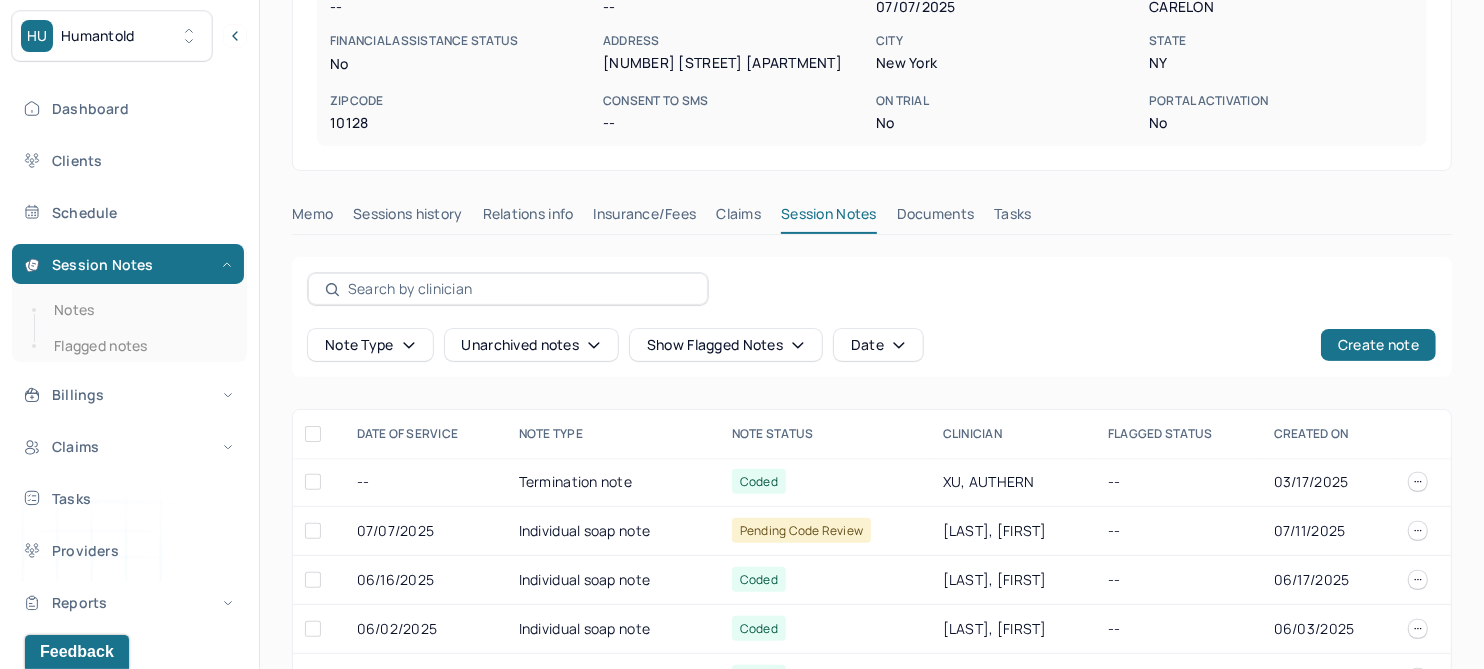 click 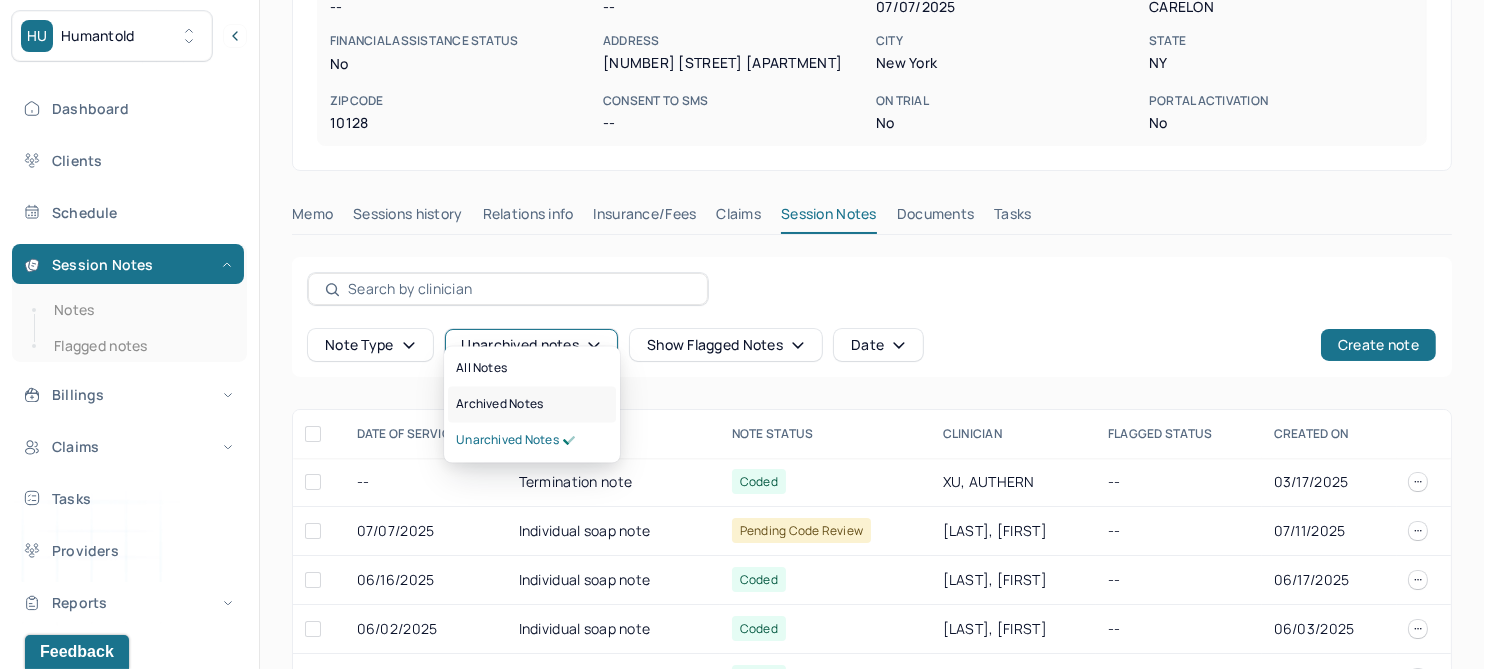 click on "Archived notes" at bounding box center [499, 405] 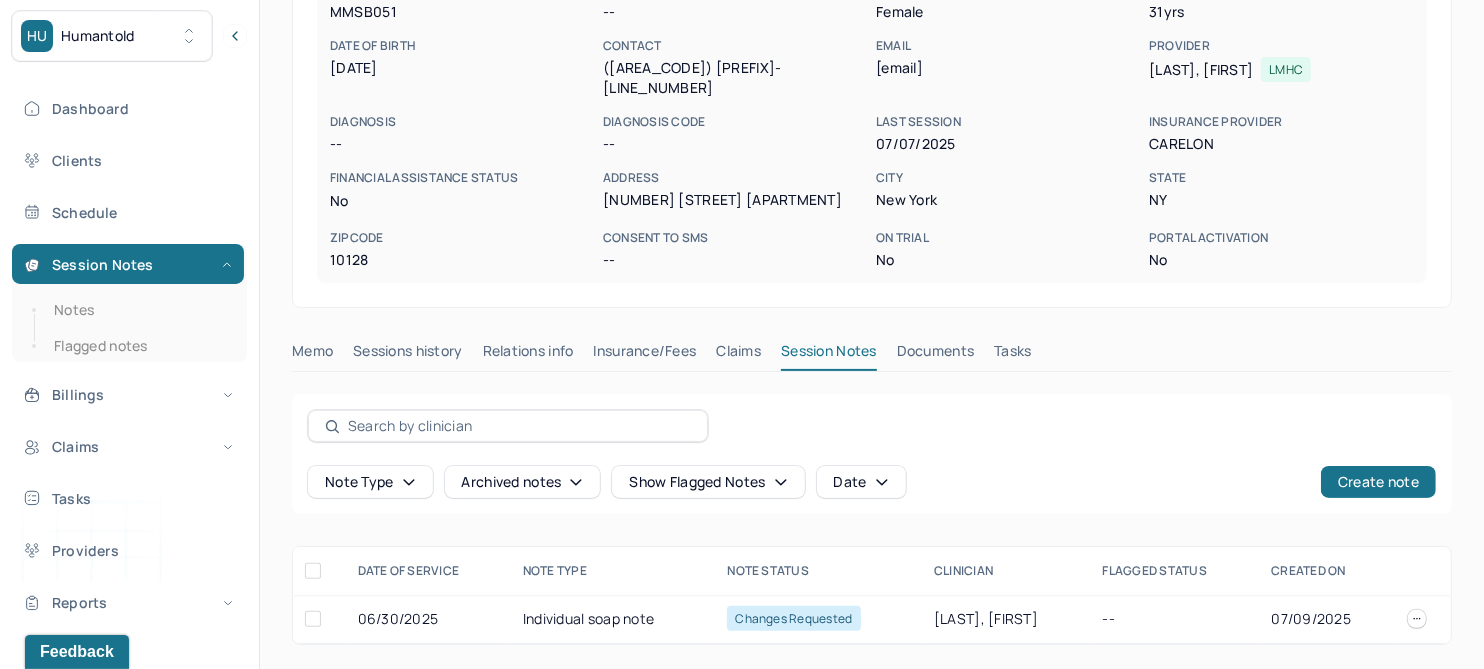 scroll, scrollTop: 218, scrollLeft: 0, axis: vertical 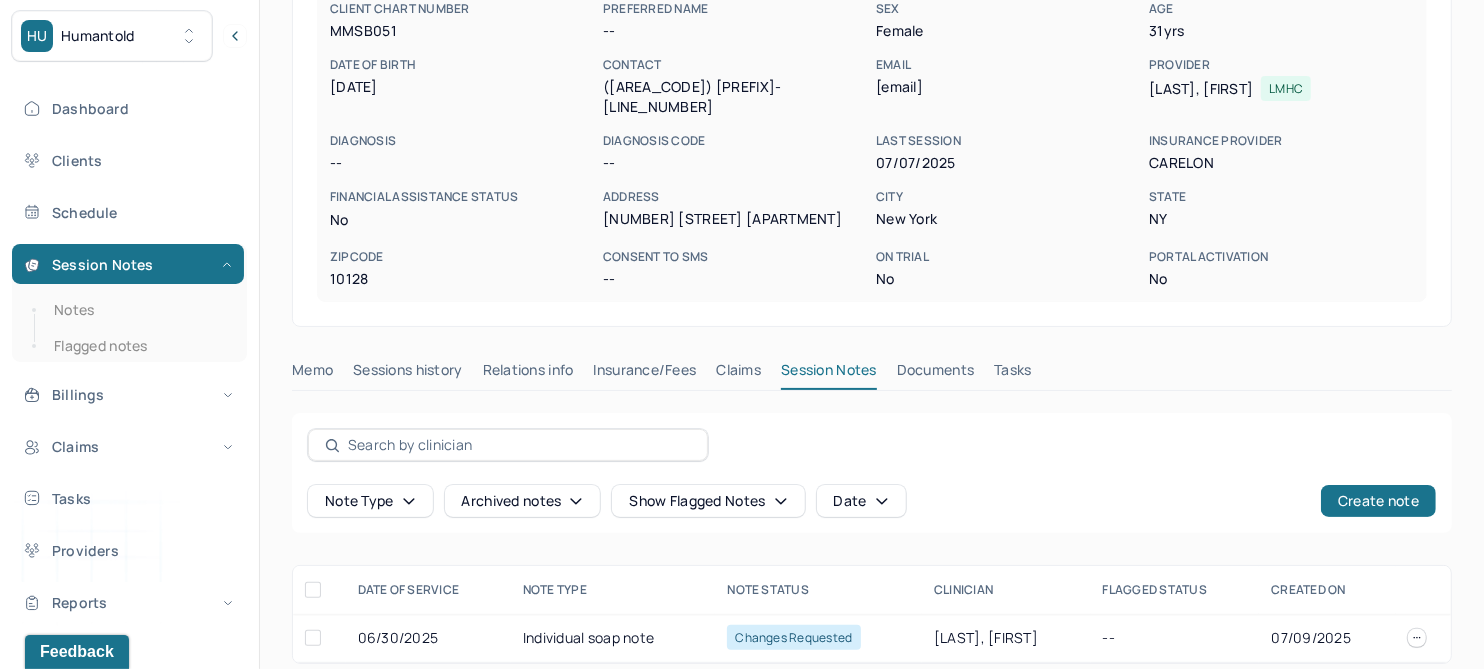 click on "Claims" at bounding box center [738, 374] 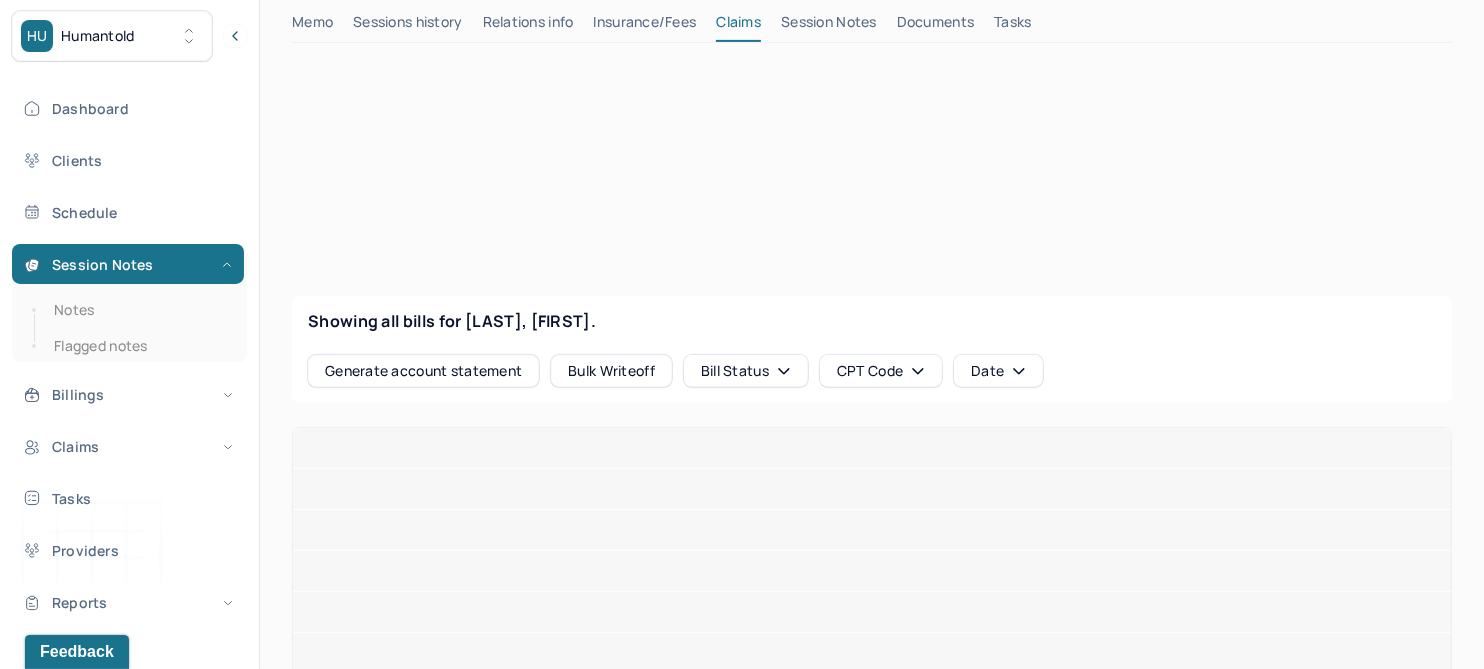scroll, scrollTop: 592, scrollLeft: 0, axis: vertical 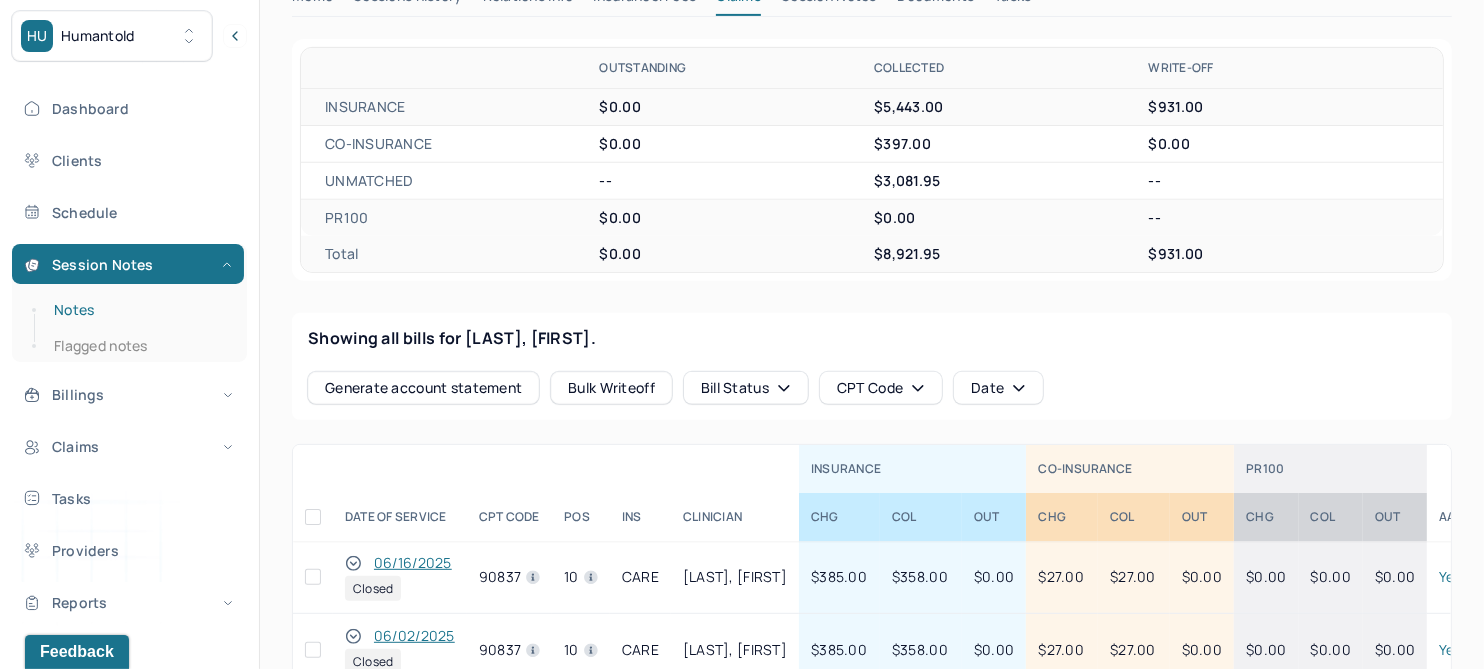 click on "Notes" at bounding box center (139, 310) 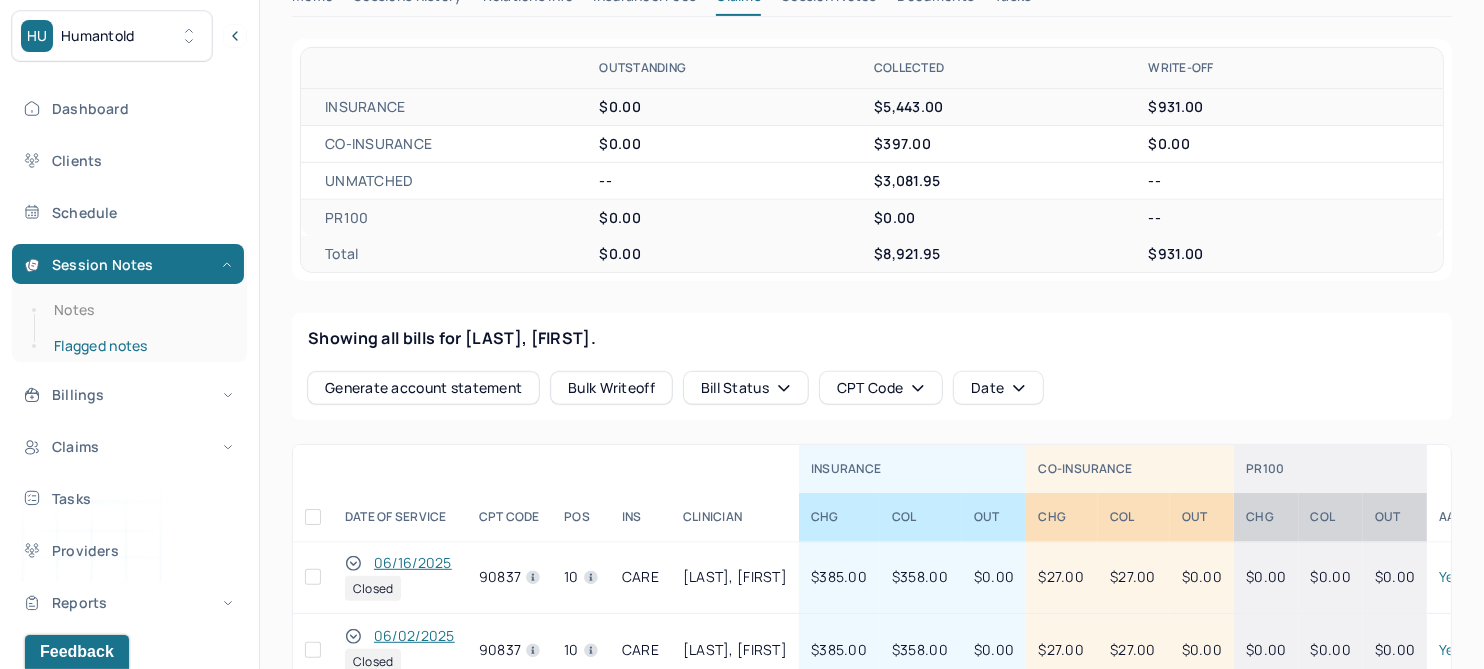 scroll, scrollTop: 176, scrollLeft: 0, axis: vertical 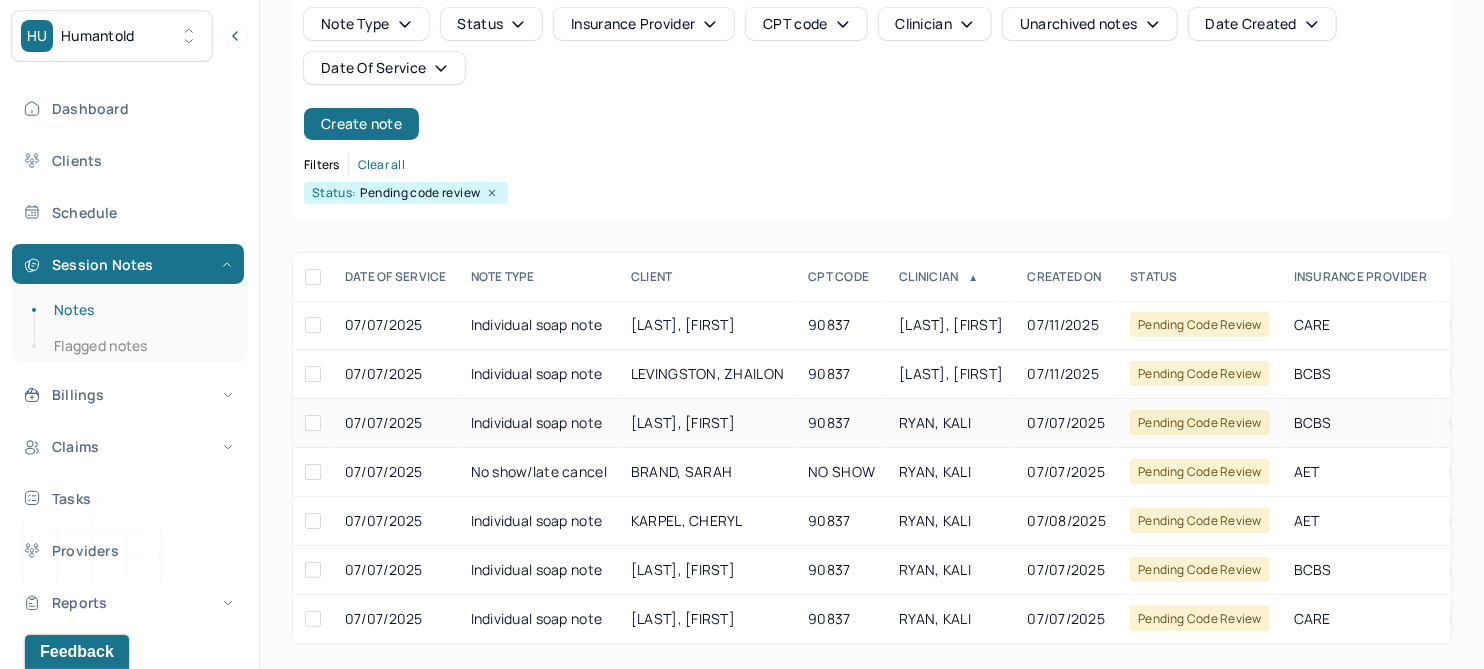 click on "[LAST], [FIRST]" at bounding box center [683, 422] 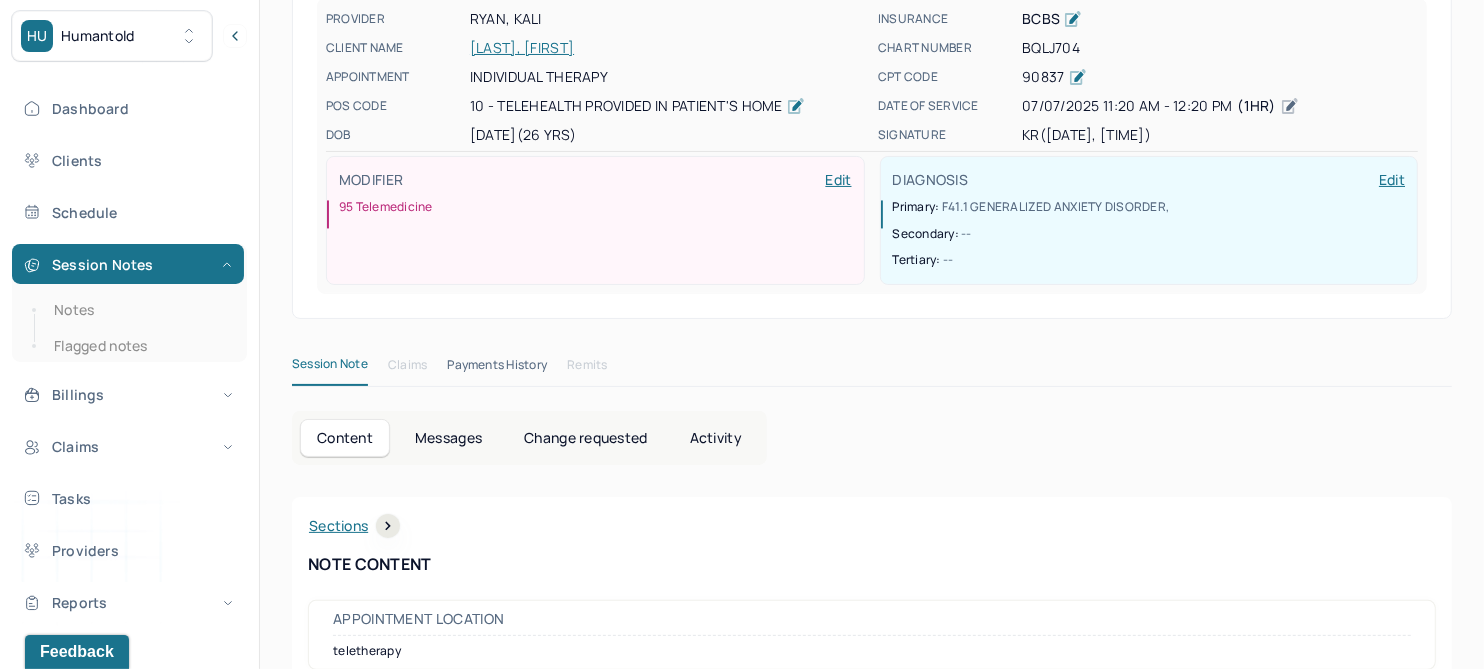 click on "Change requested" at bounding box center [585, 438] 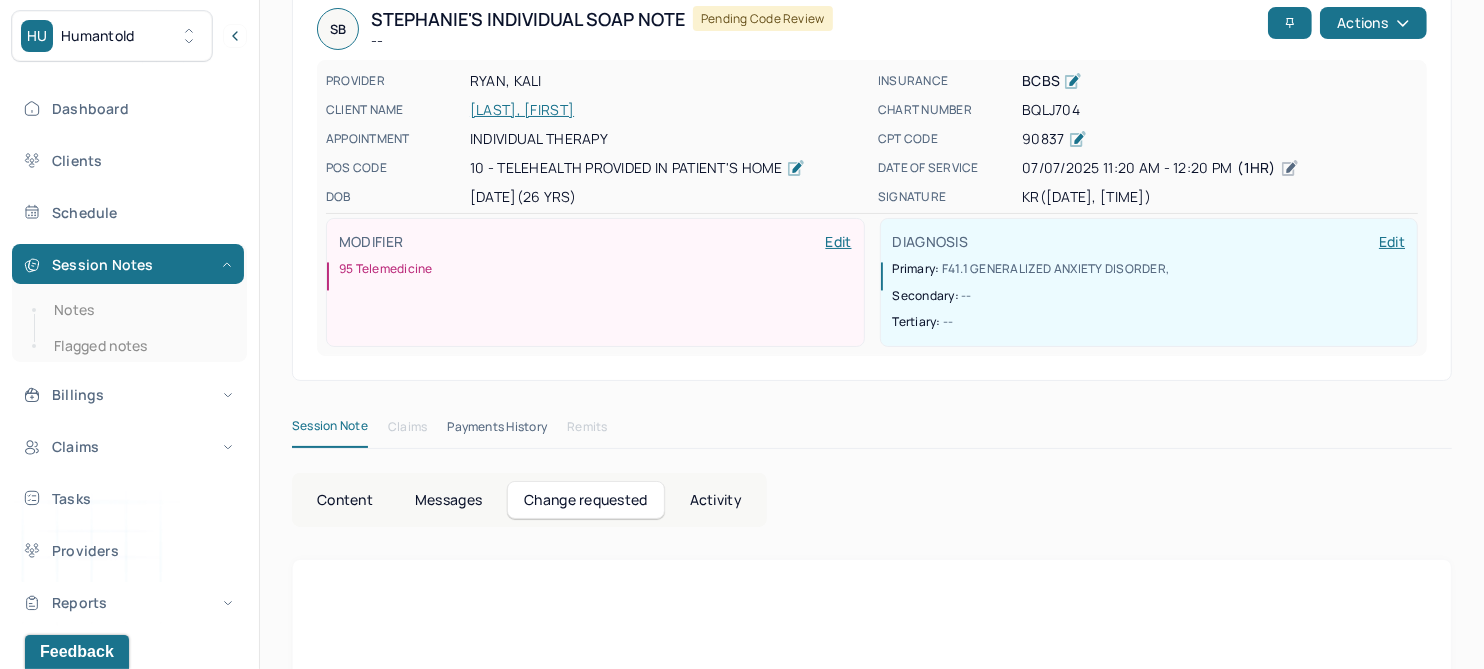 scroll, scrollTop: 0, scrollLeft: 0, axis: both 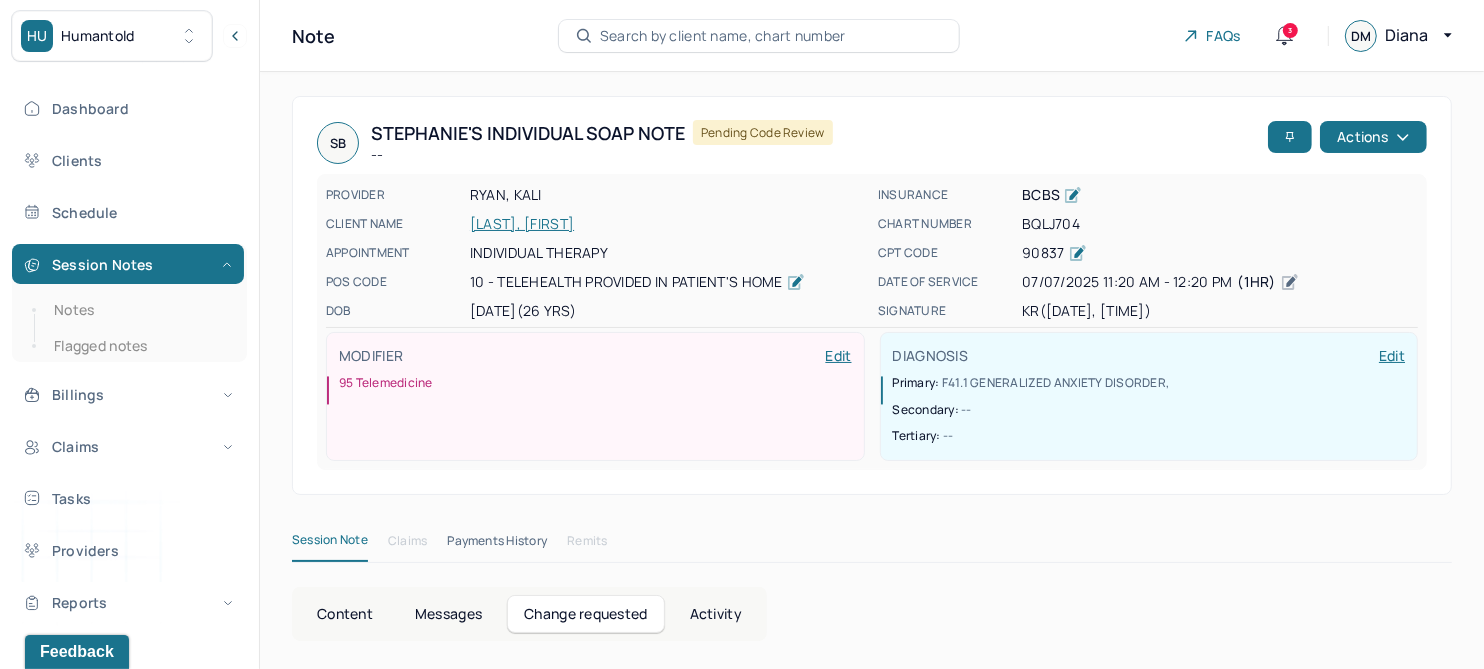click on "[LAST], [FIRST]" at bounding box center [668, 224] 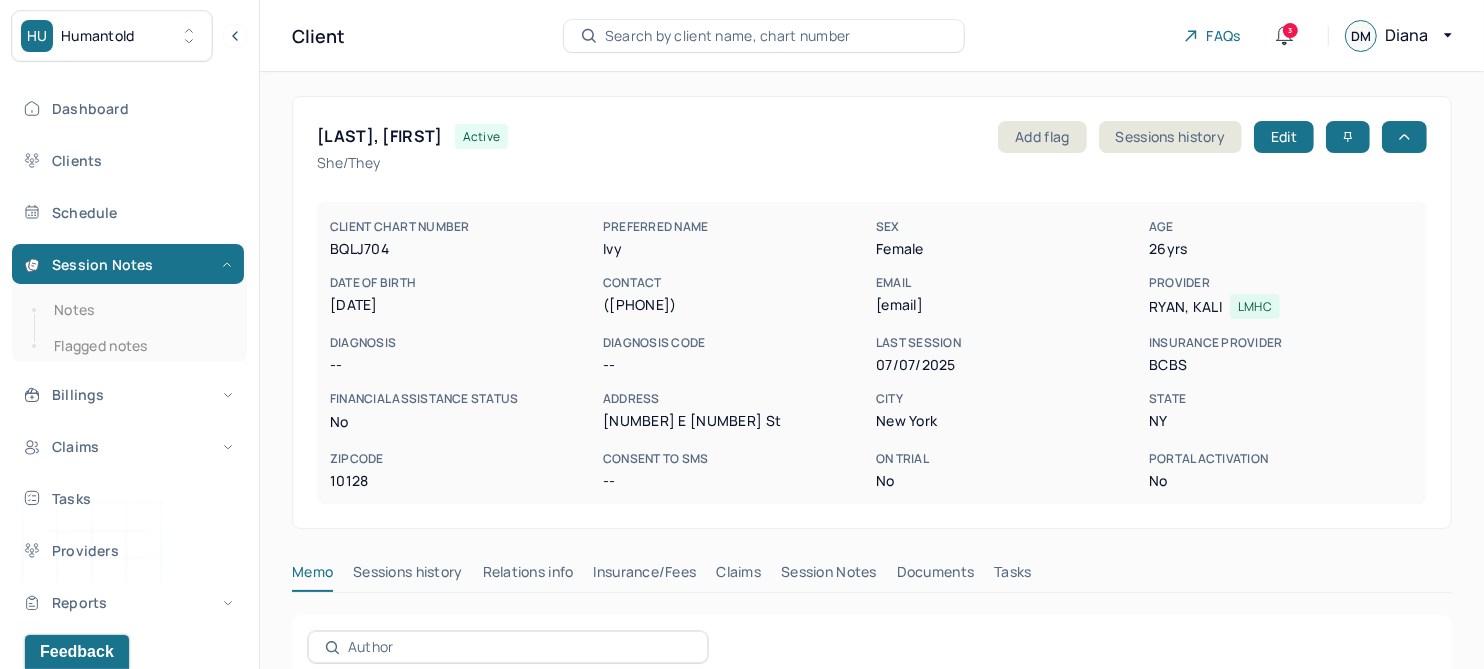 click on "Session Notes" at bounding box center (829, 576) 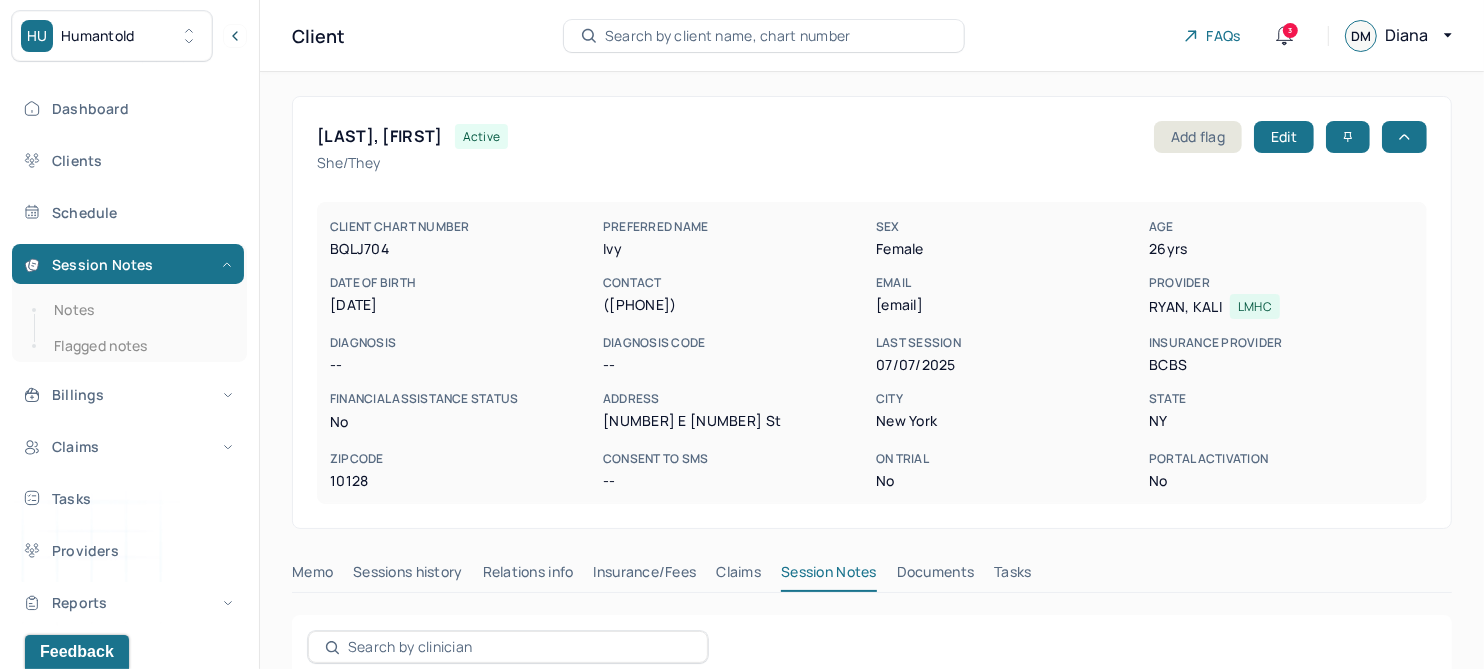 scroll, scrollTop: 374, scrollLeft: 0, axis: vertical 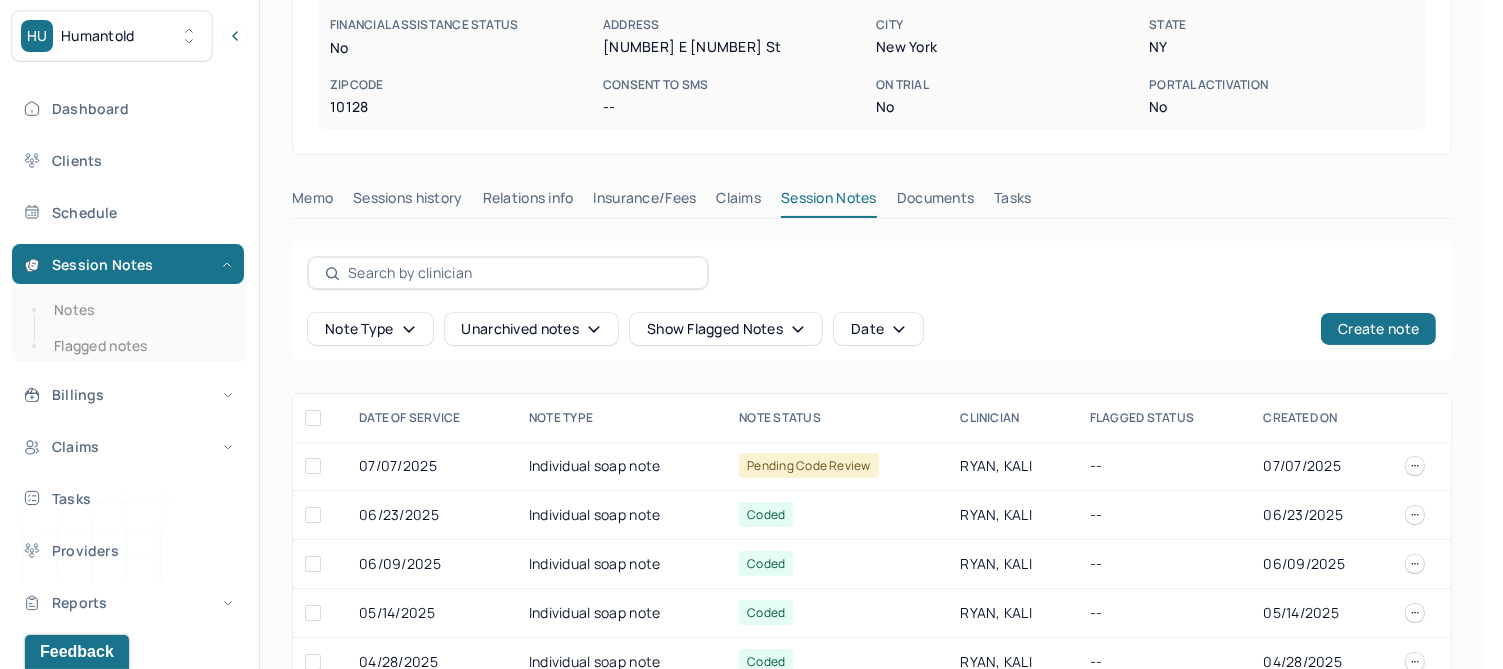 click 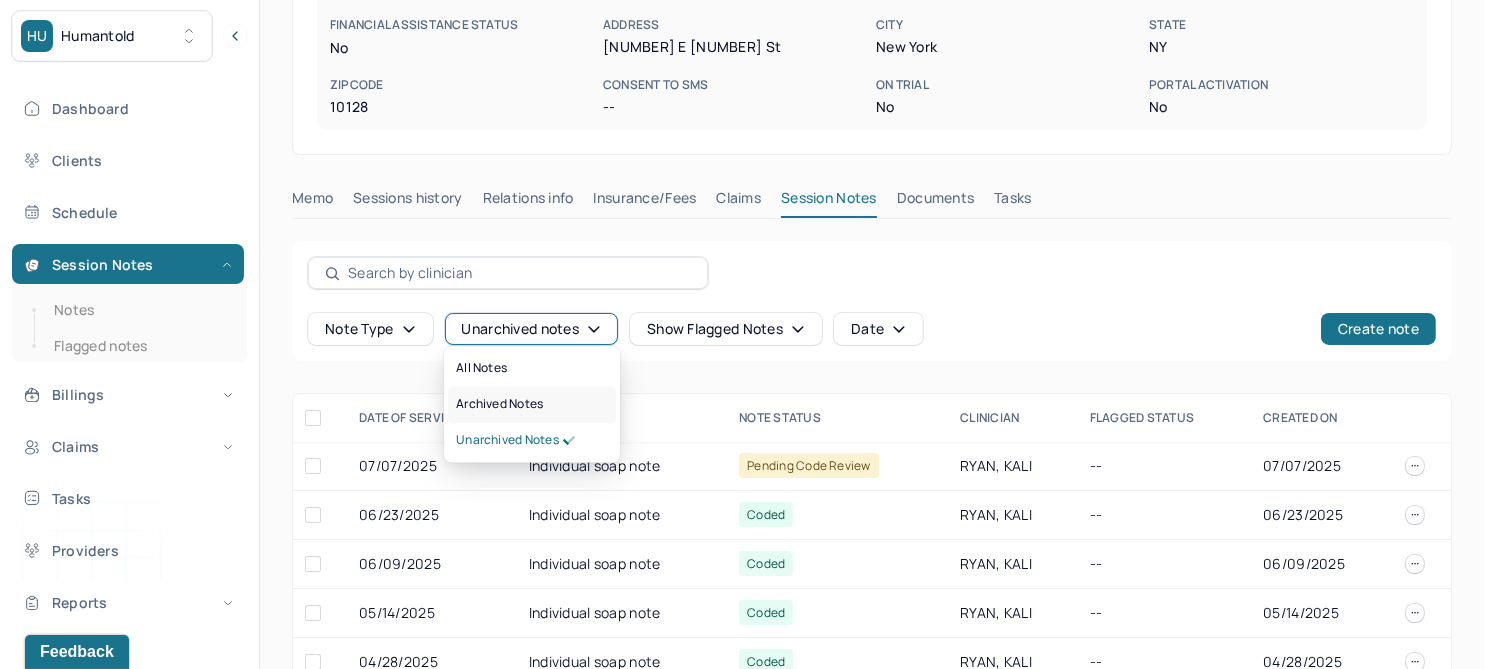 click on "Archived notes" at bounding box center [499, 405] 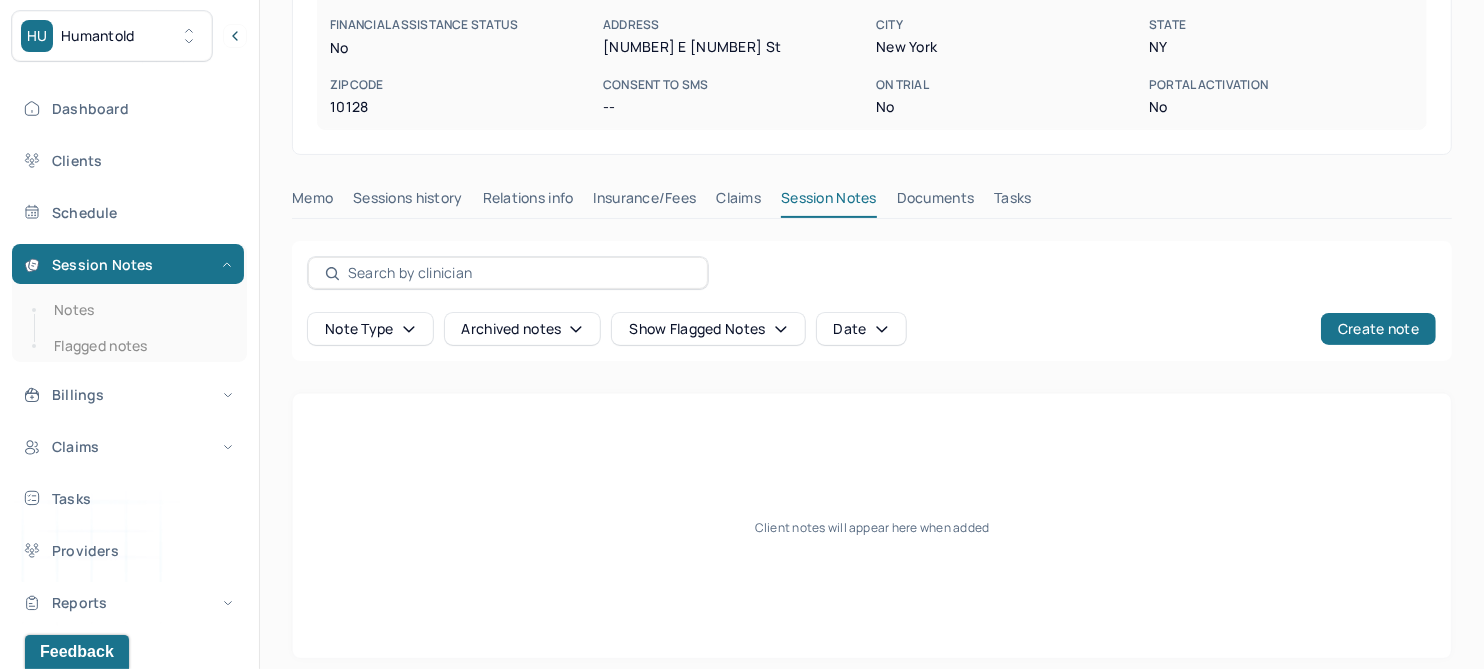 click on "Claims" at bounding box center [738, 202] 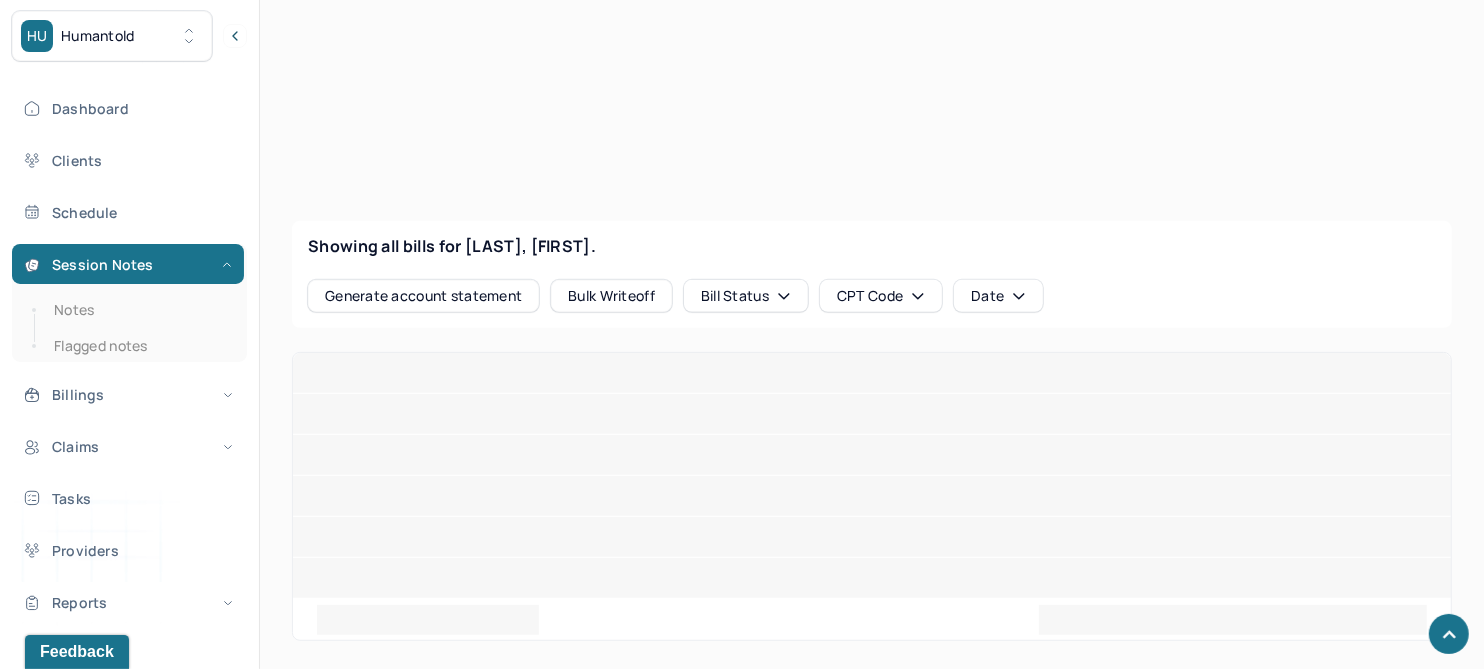 scroll, scrollTop: 666, scrollLeft: 0, axis: vertical 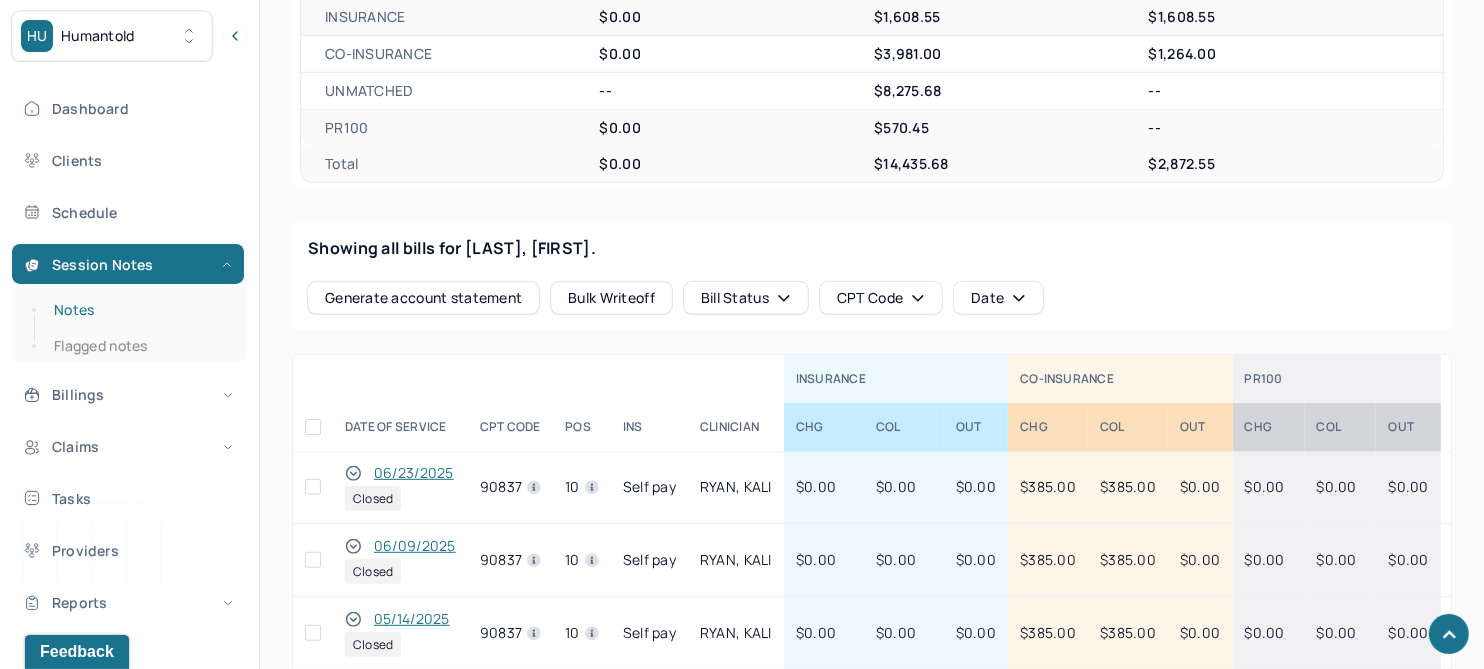 click on "Notes" at bounding box center [139, 310] 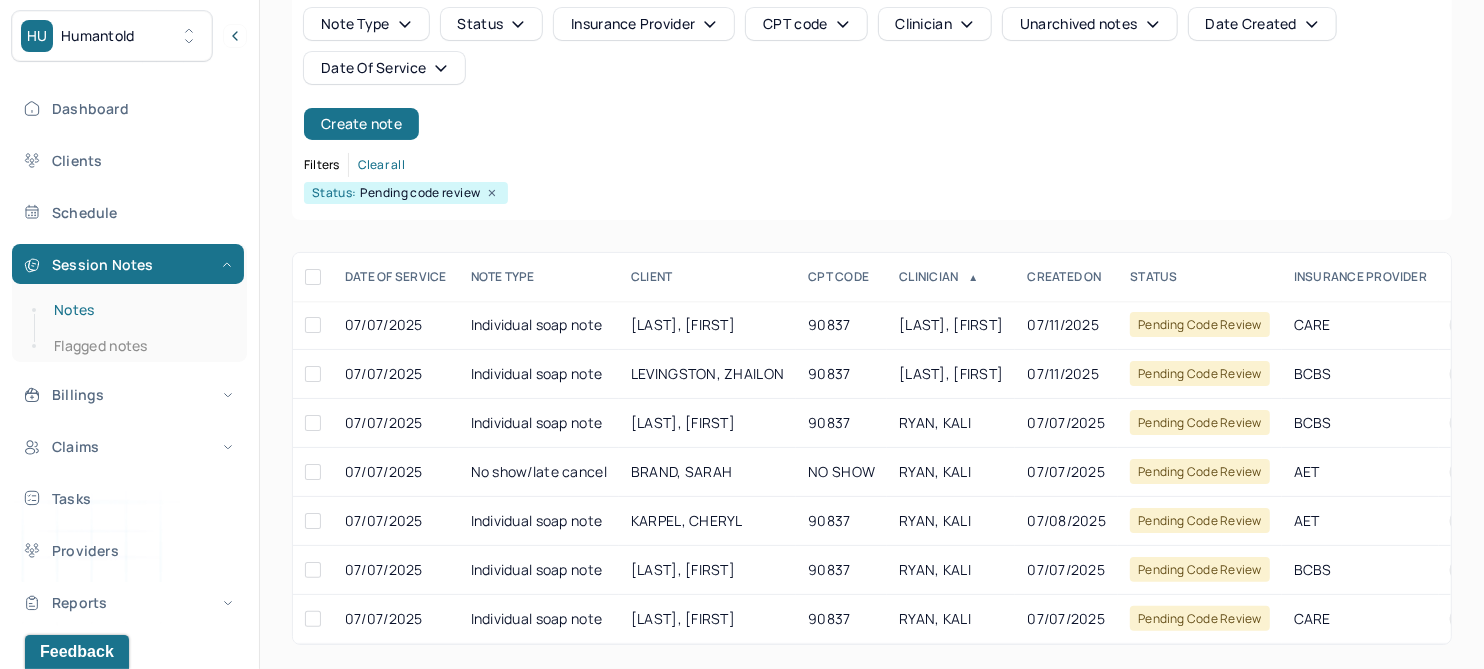 scroll, scrollTop: 176, scrollLeft: 0, axis: vertical 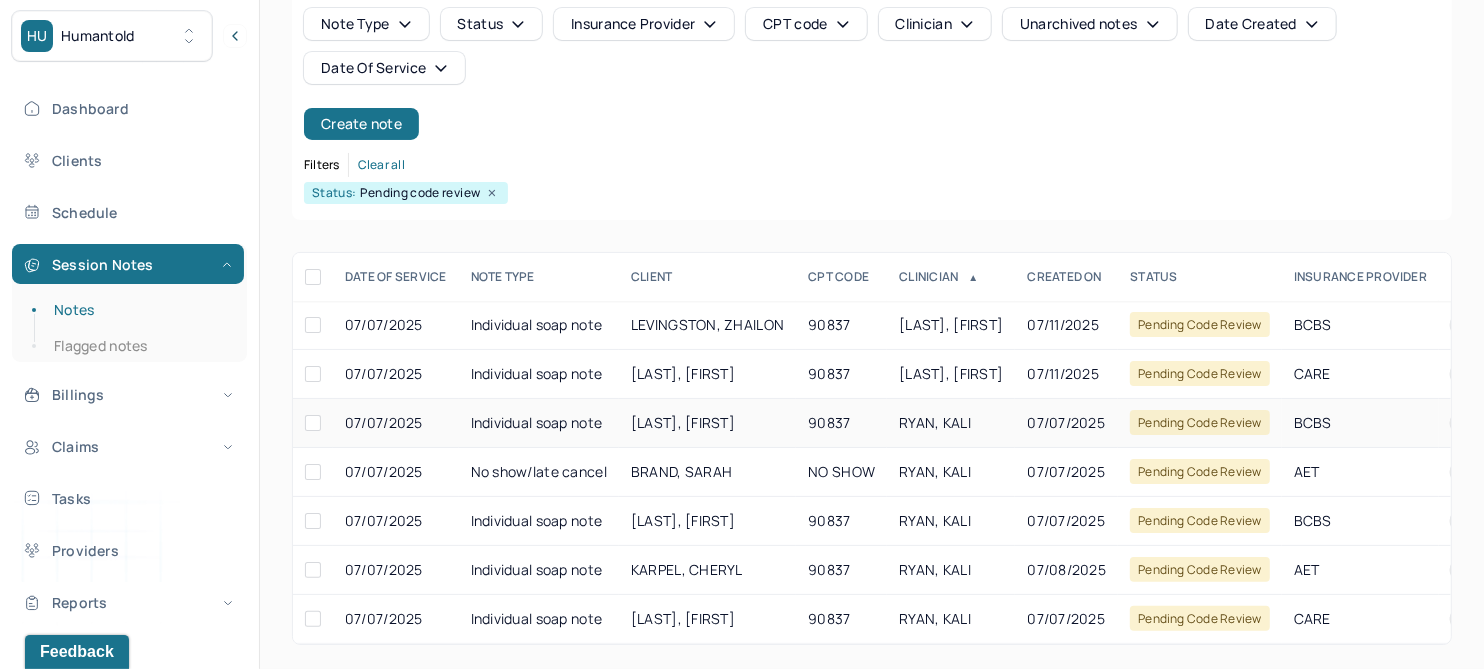 click on "[LAST], [FIRST]" at bounding box center (683, 422) 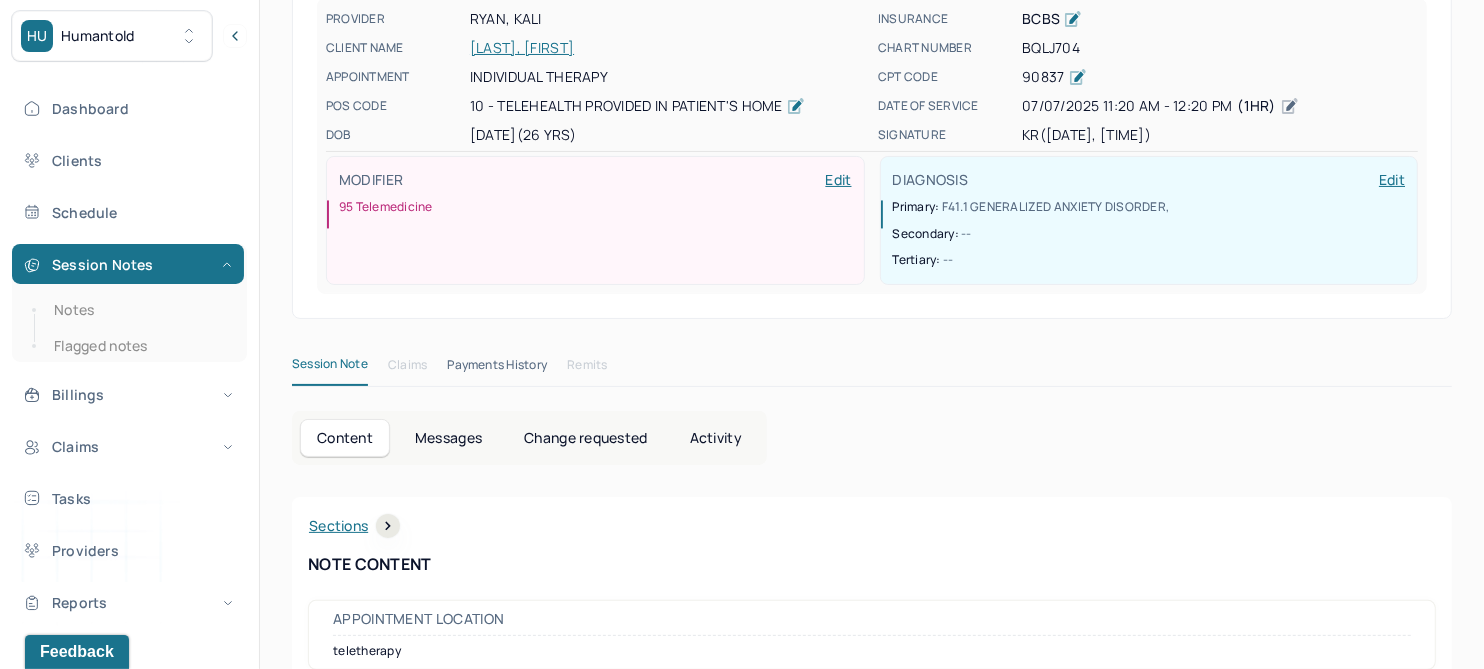 click on "Change requested" at bounding box center [585, 438] 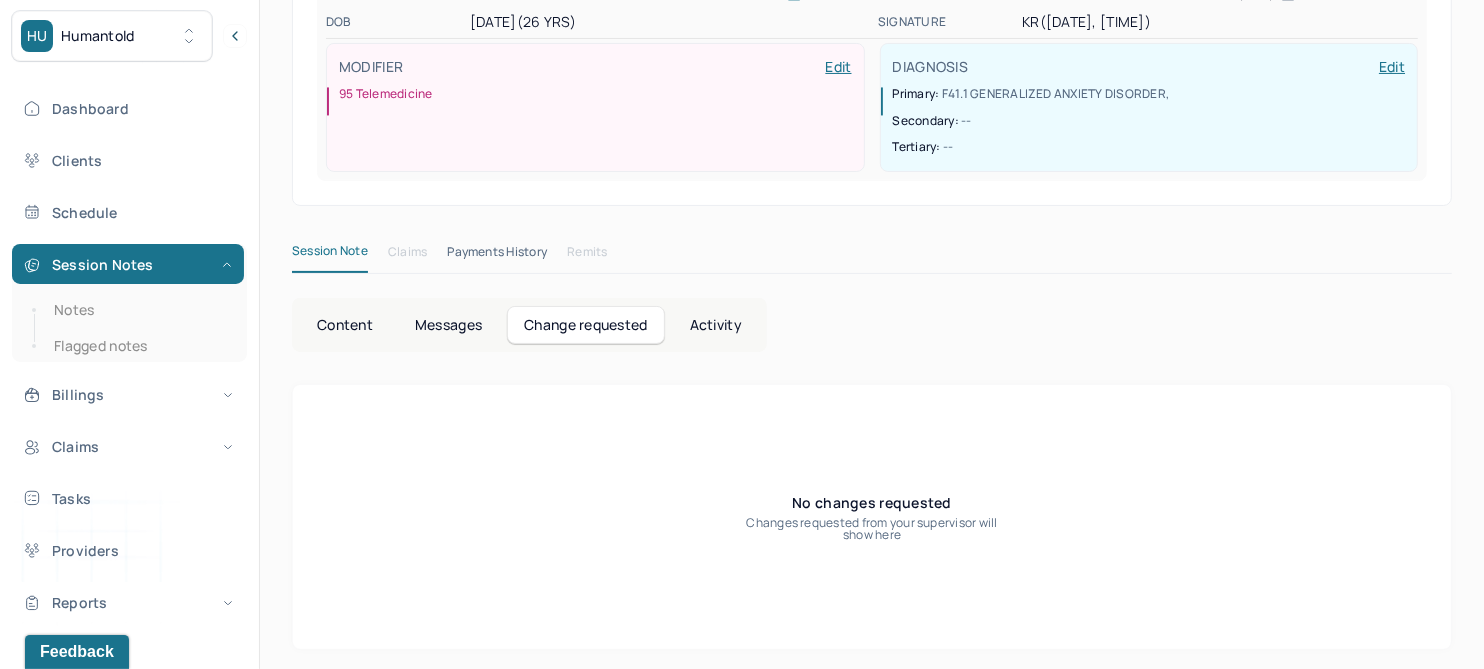 scroll, scrollTop: 0, scrollLeft: 0, axis: both 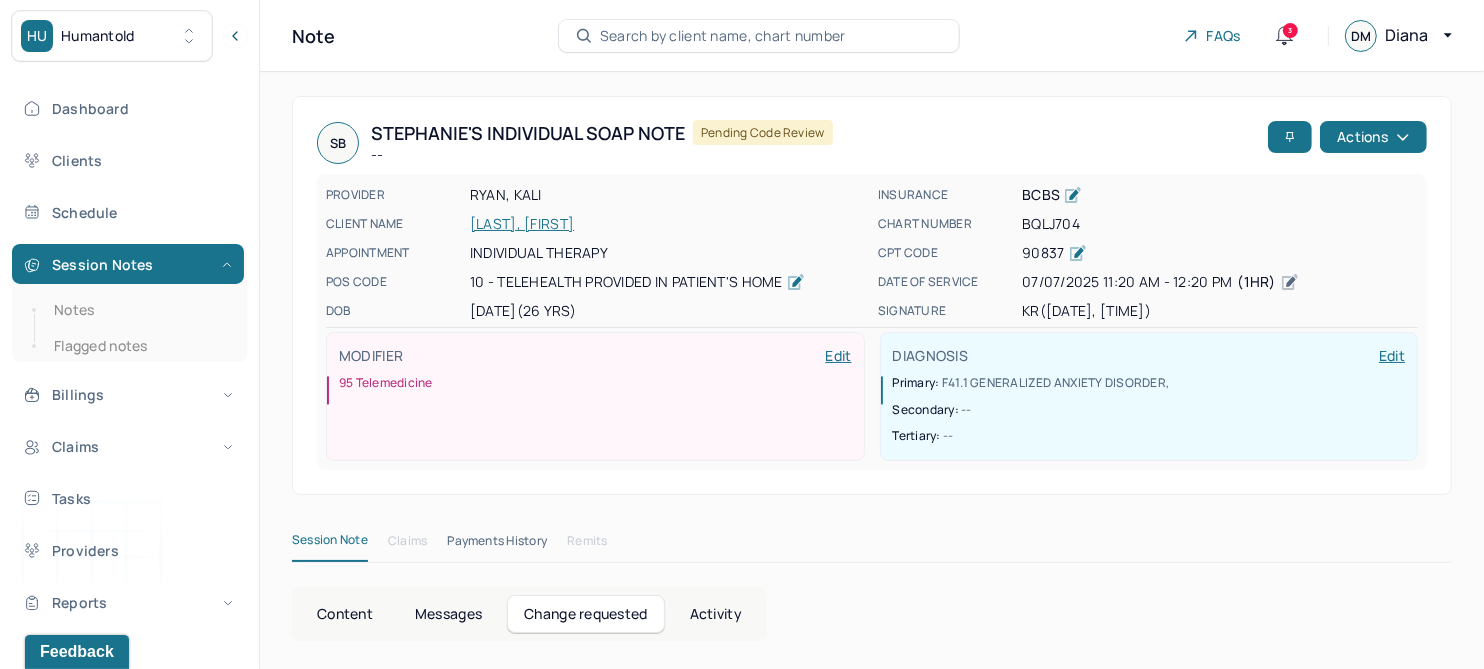 click on "[LAST], [FIRST]" at bounding box center (668, 224) 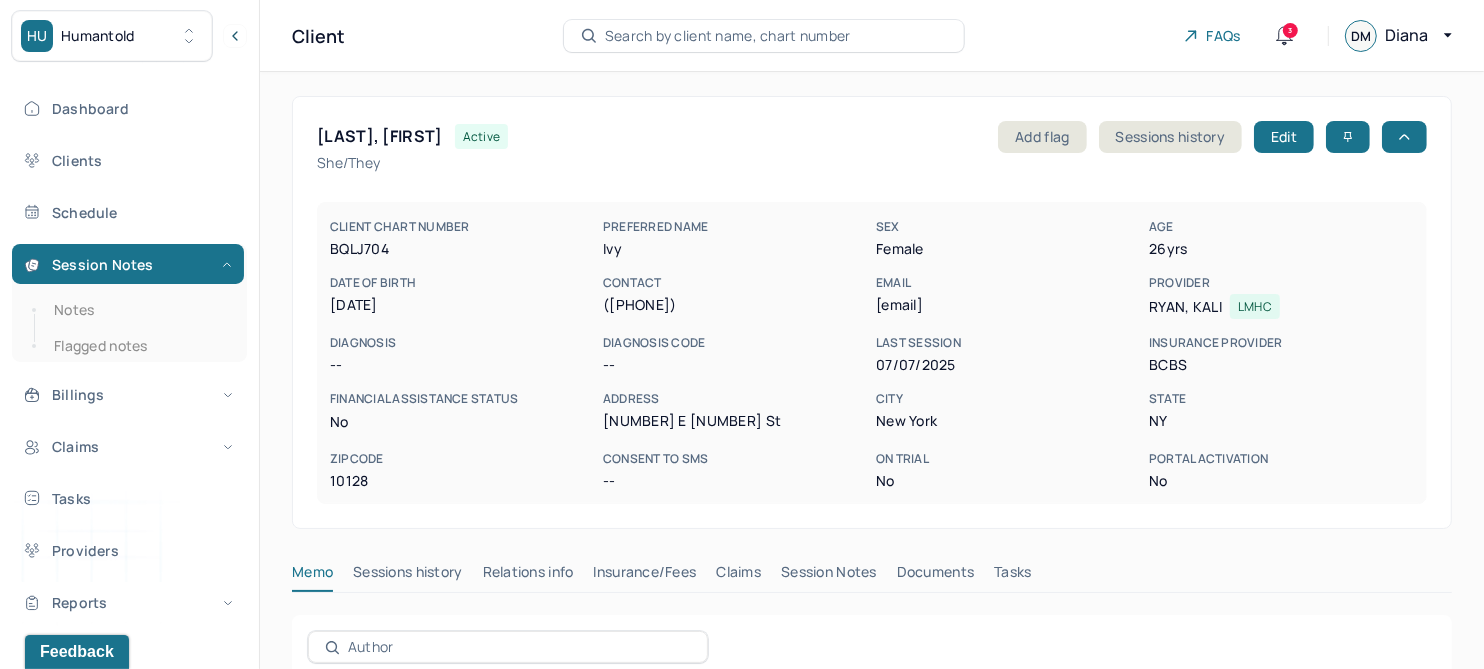 drag, startPoint x: 745, startPoint y: 577, endPoint x: 614, endPoint y: 468, distance: 170.41713 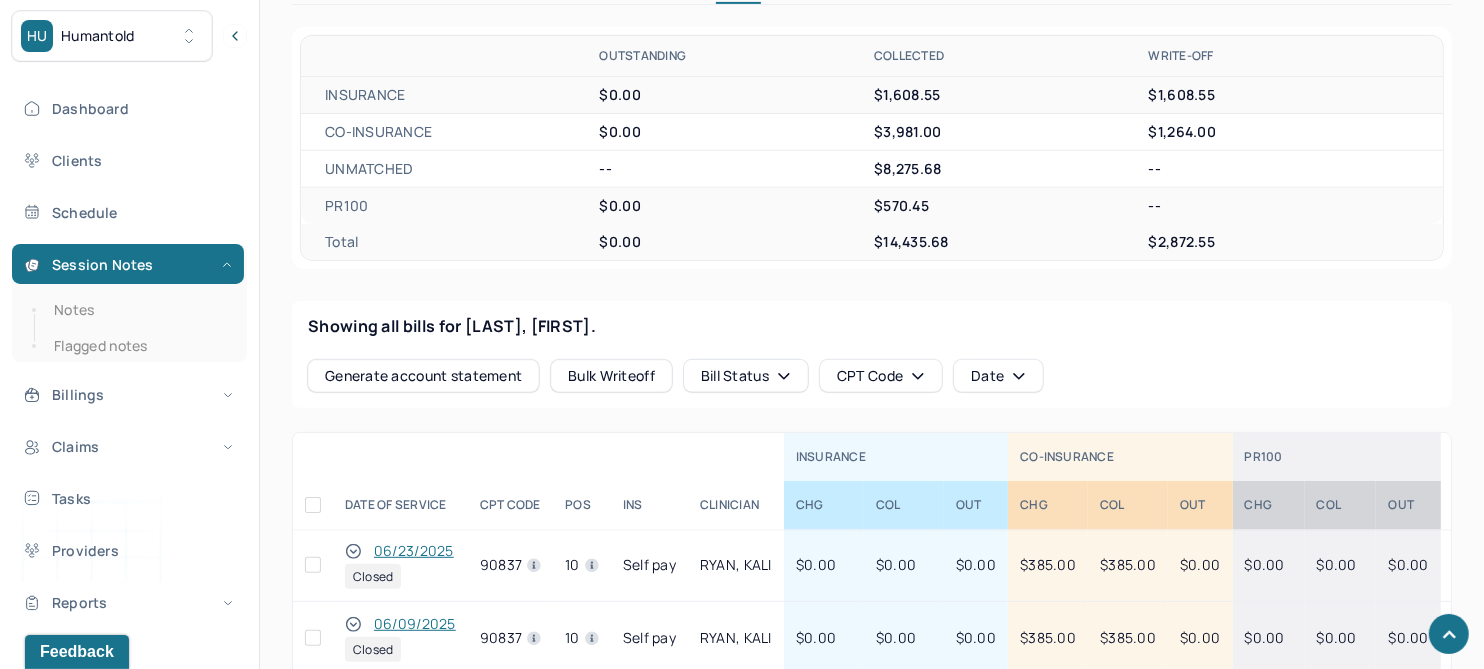 scroll, scrollTop: 625, scrollLeft: 0, axis: vertical 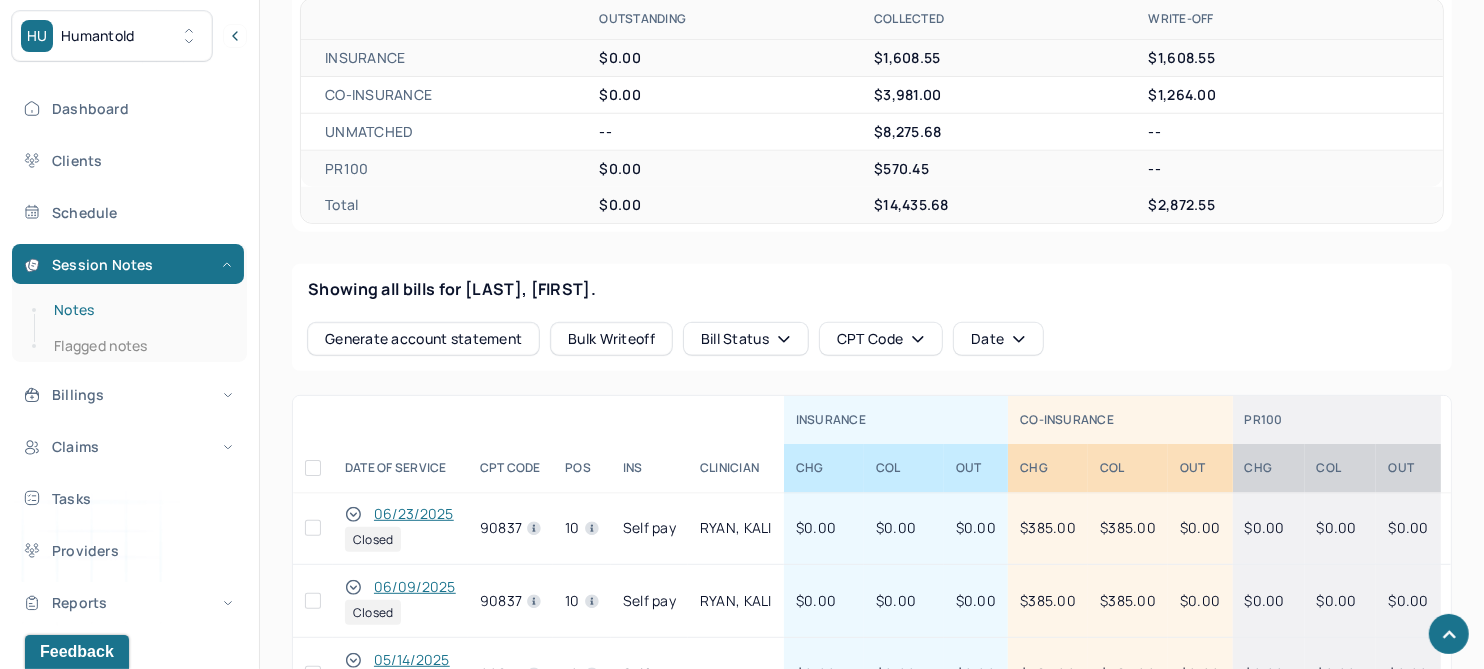 click on "Notes" at bounding box center [139, 310] 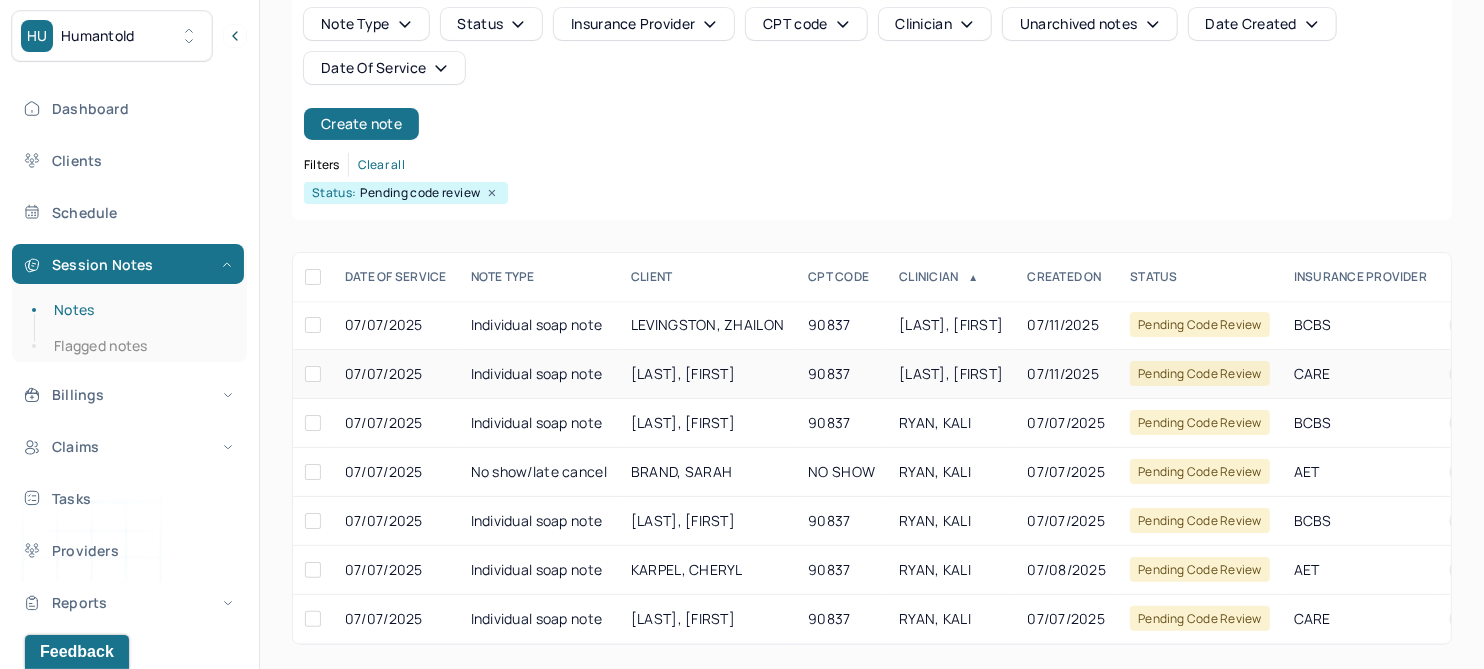 scroll, scrollTop: 176, scrollLeft: 0, axis: vertical 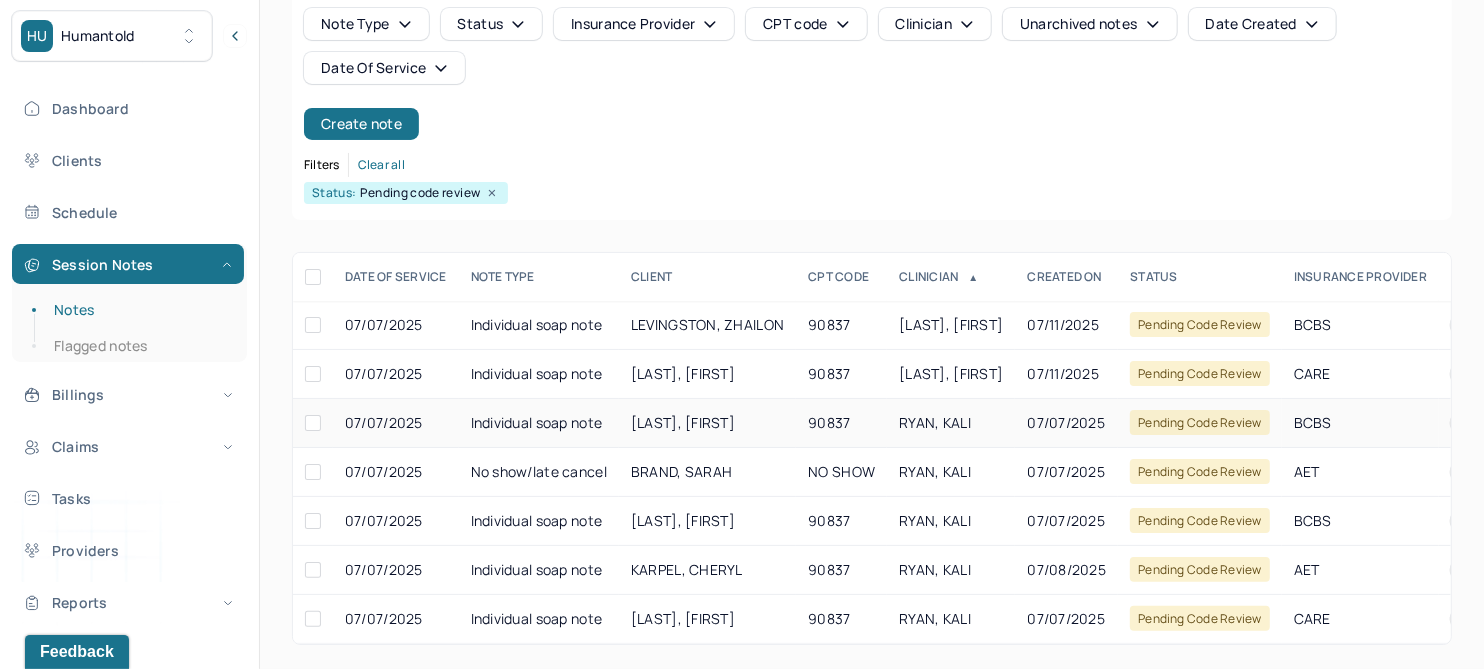 click on "[LAST], [FIRST]" at bounding box center (683, 422) 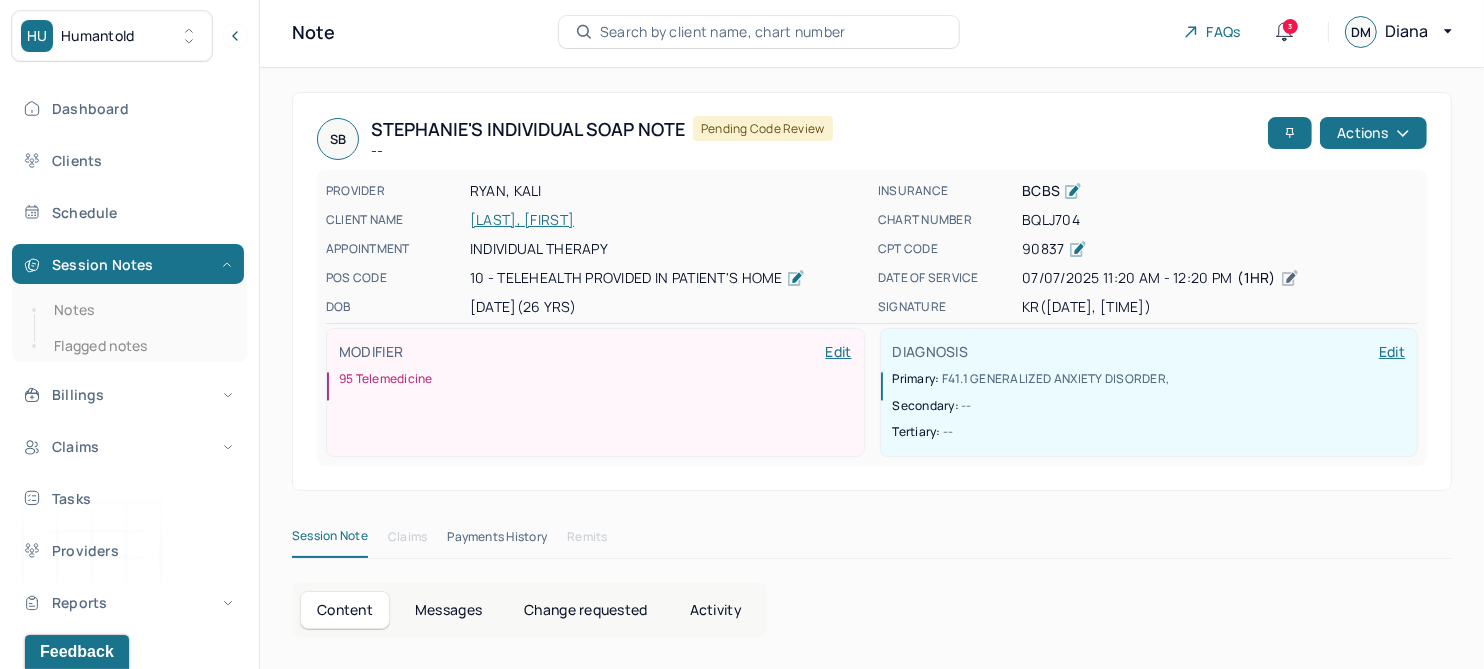 scroll, scrollTop: 0, scrollLeft: 0, axis: both 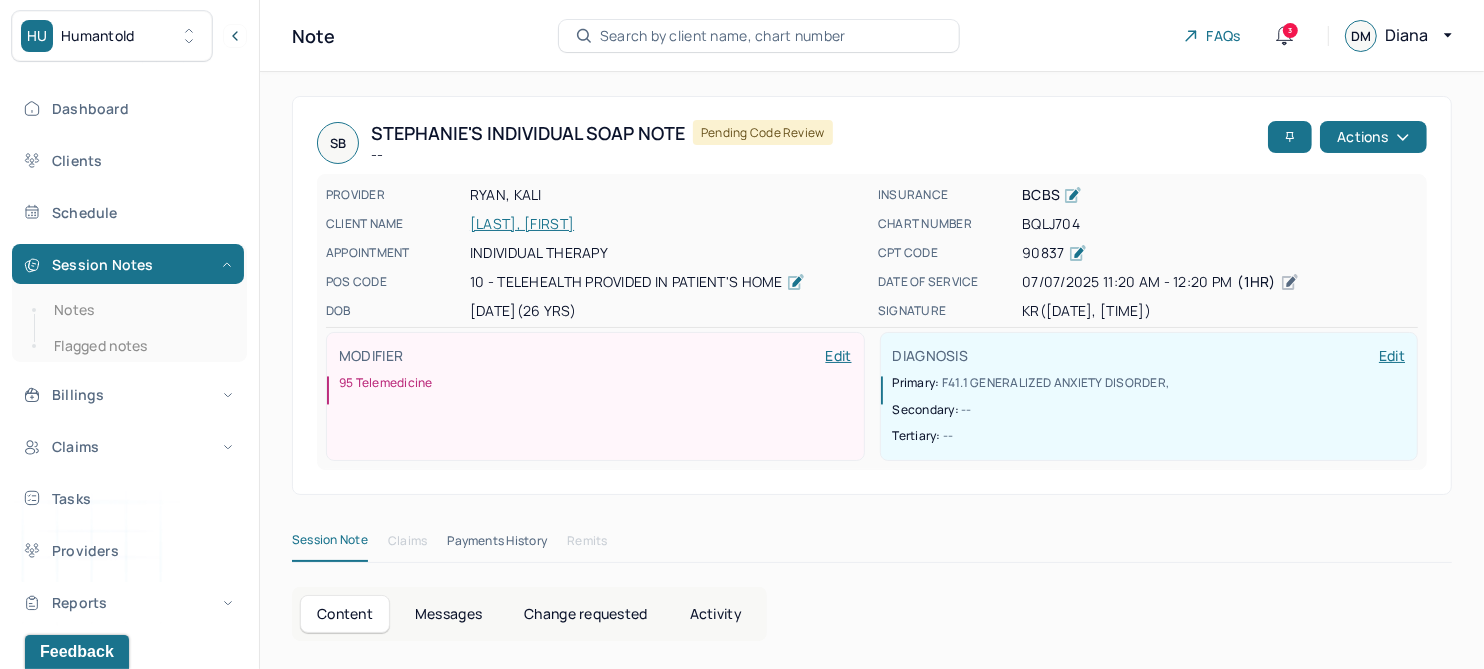 click on "BQLJ704" at bounding box center [1220, 224] 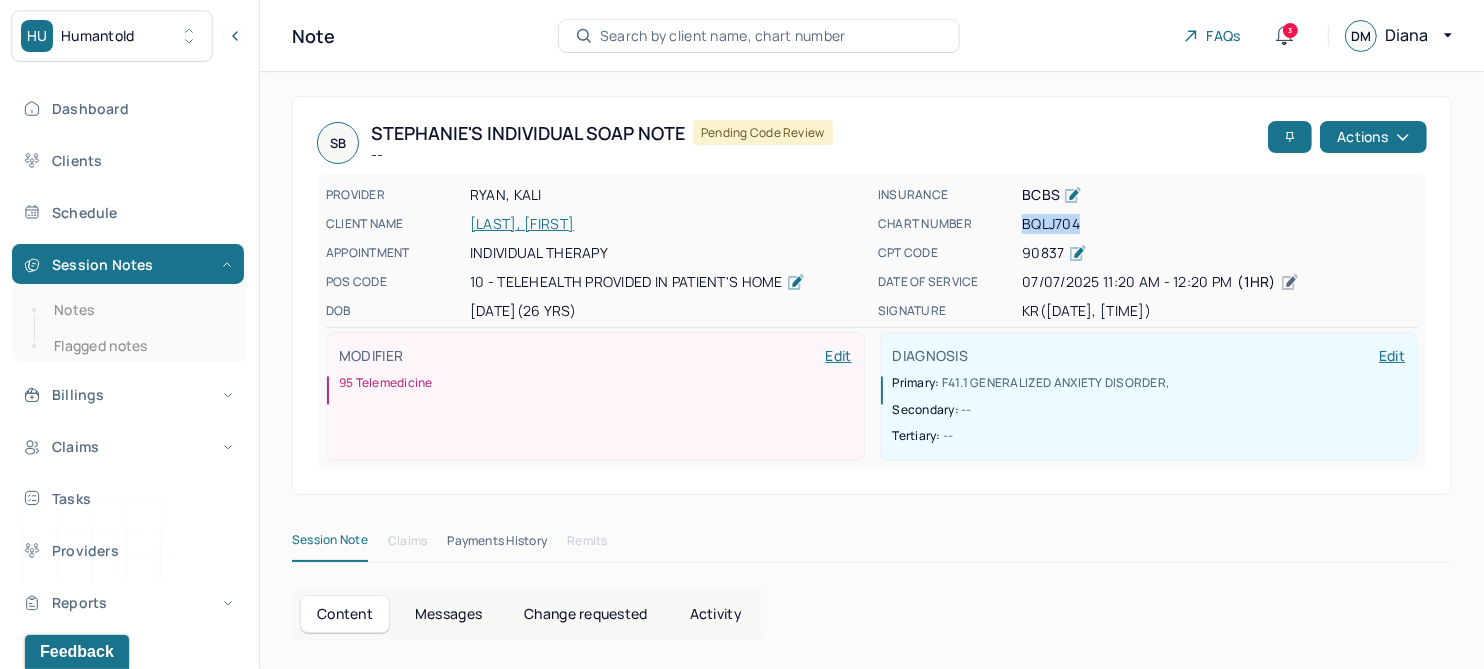 click on "BQLJ704" at bounding box center (1220, 224) 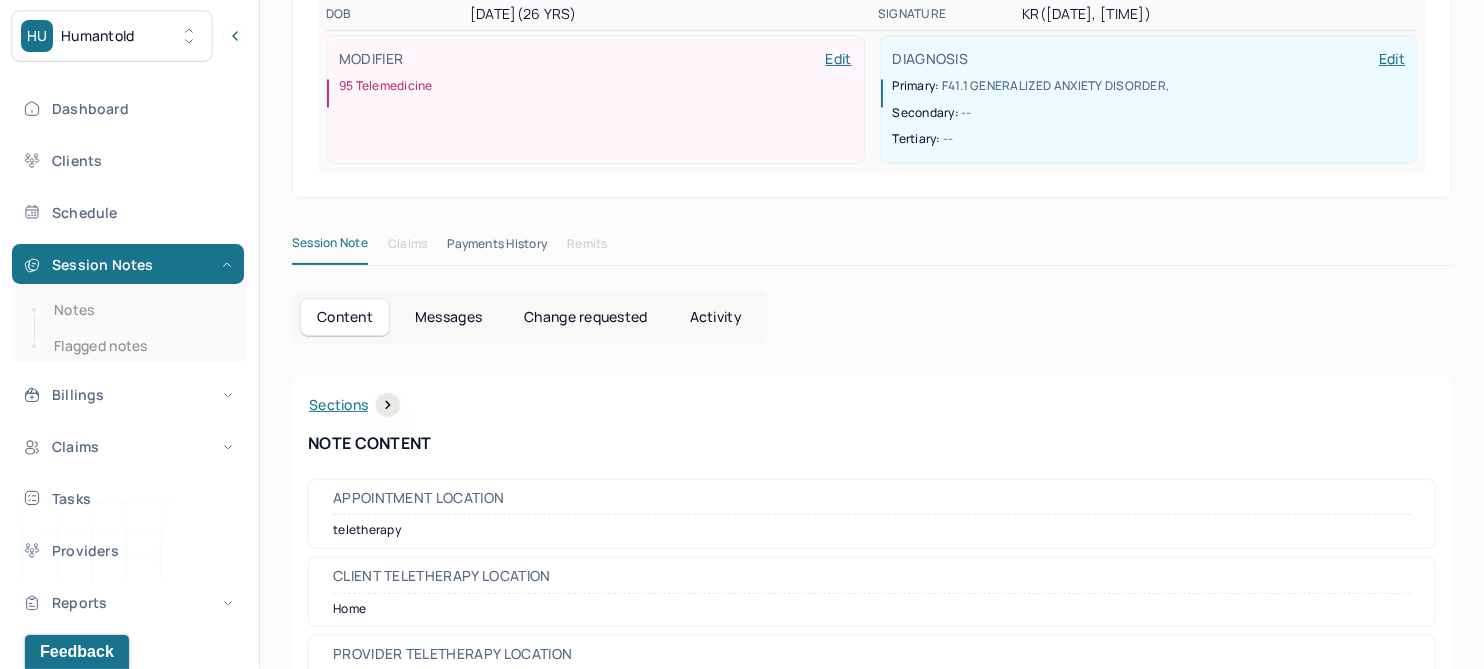 scroll, scrollTop: 0, scrollLeft: 0, axis: both 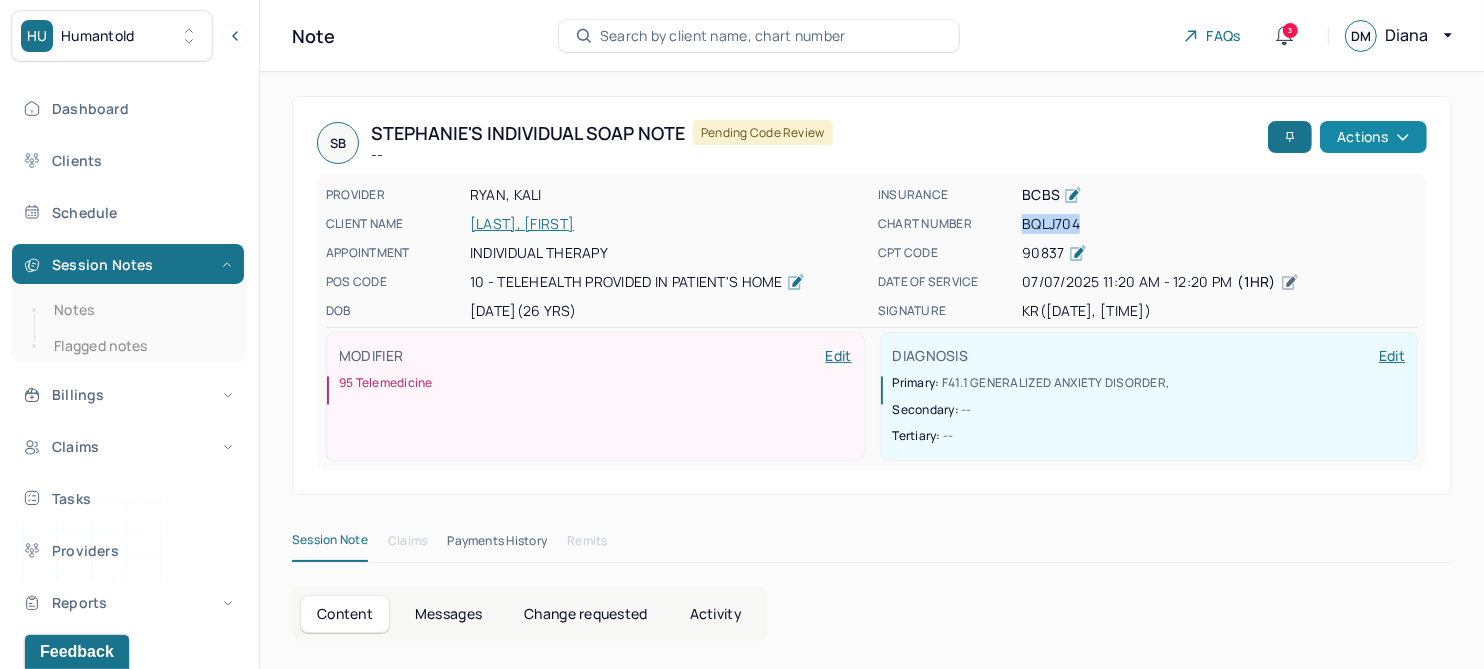 click 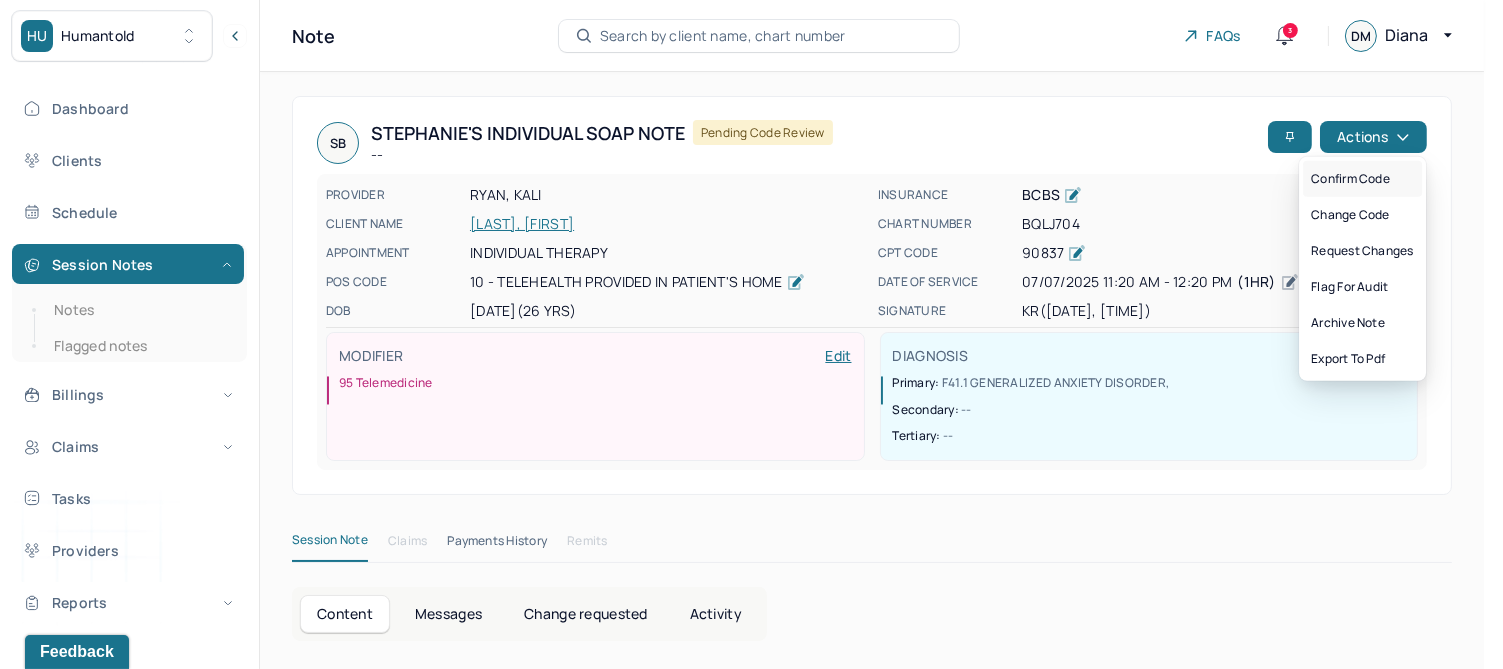 click on "Confirm code" at bounding box center (1362, 179) 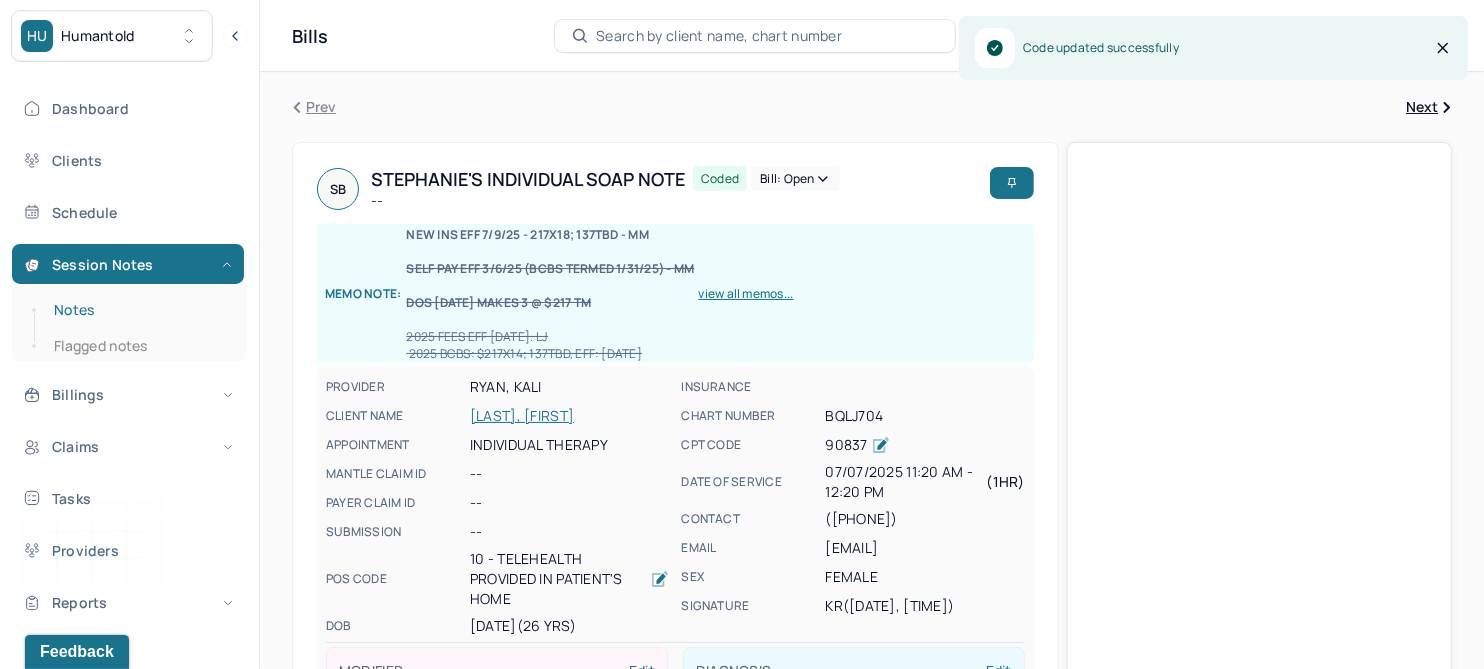 click on "Notes" at bounding box center (139, 310) 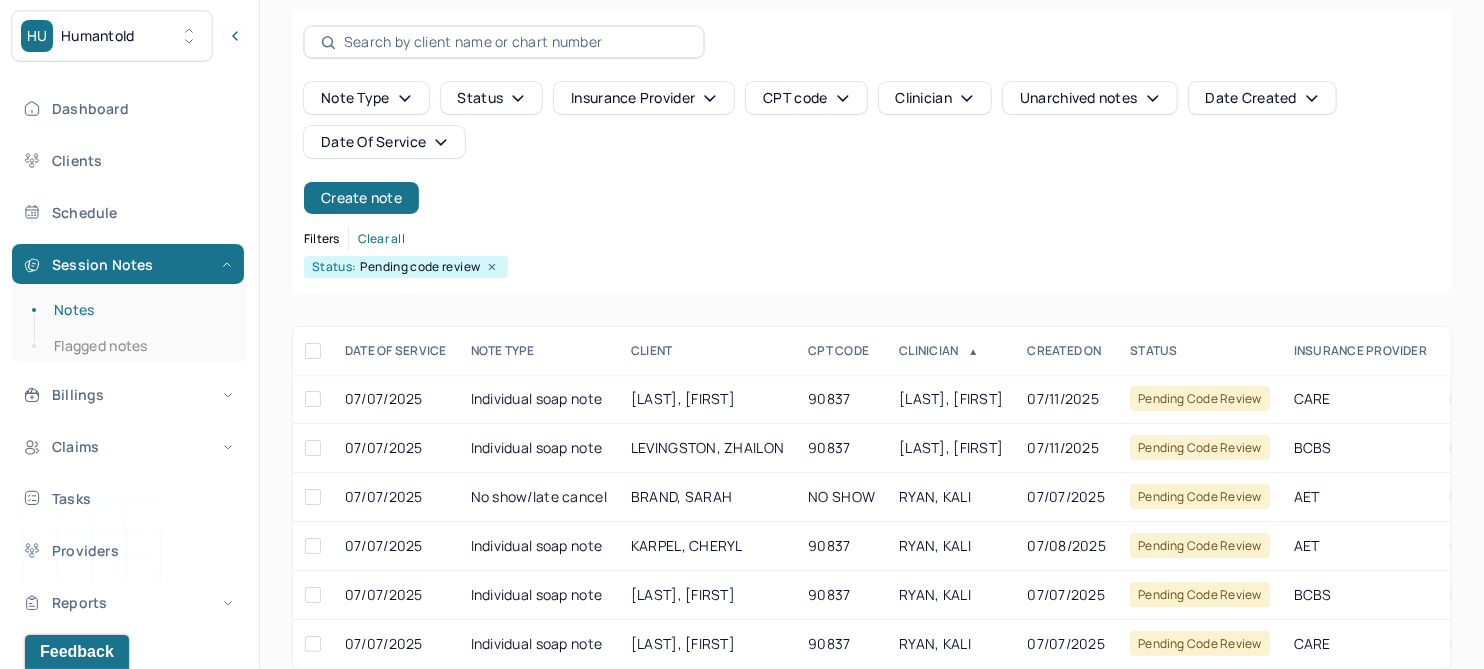 scroll, scrollTop: 127, scrollLeft: 0, axis: vertical 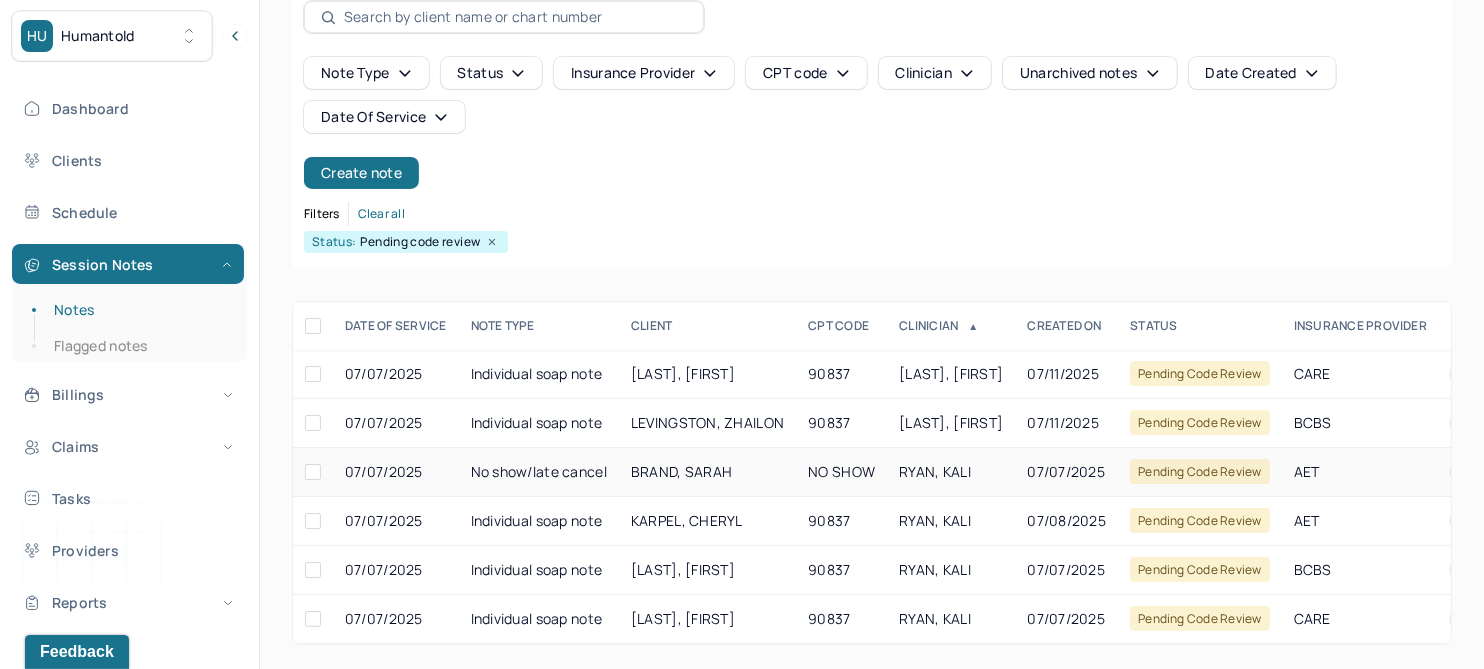 click on "BRAND, SARAH" at bounding box center (681, 471) 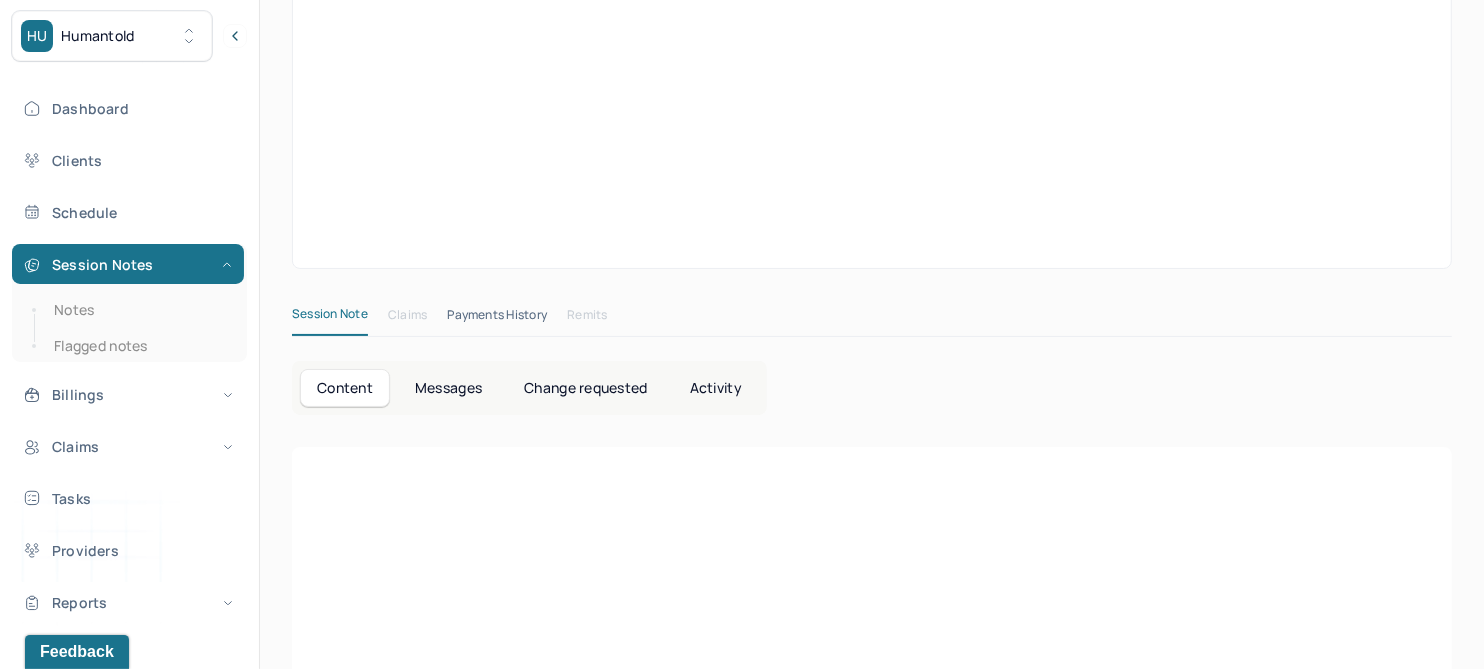 scroll, scrollTop: 33, scrollLeft: 0, axis: vertical 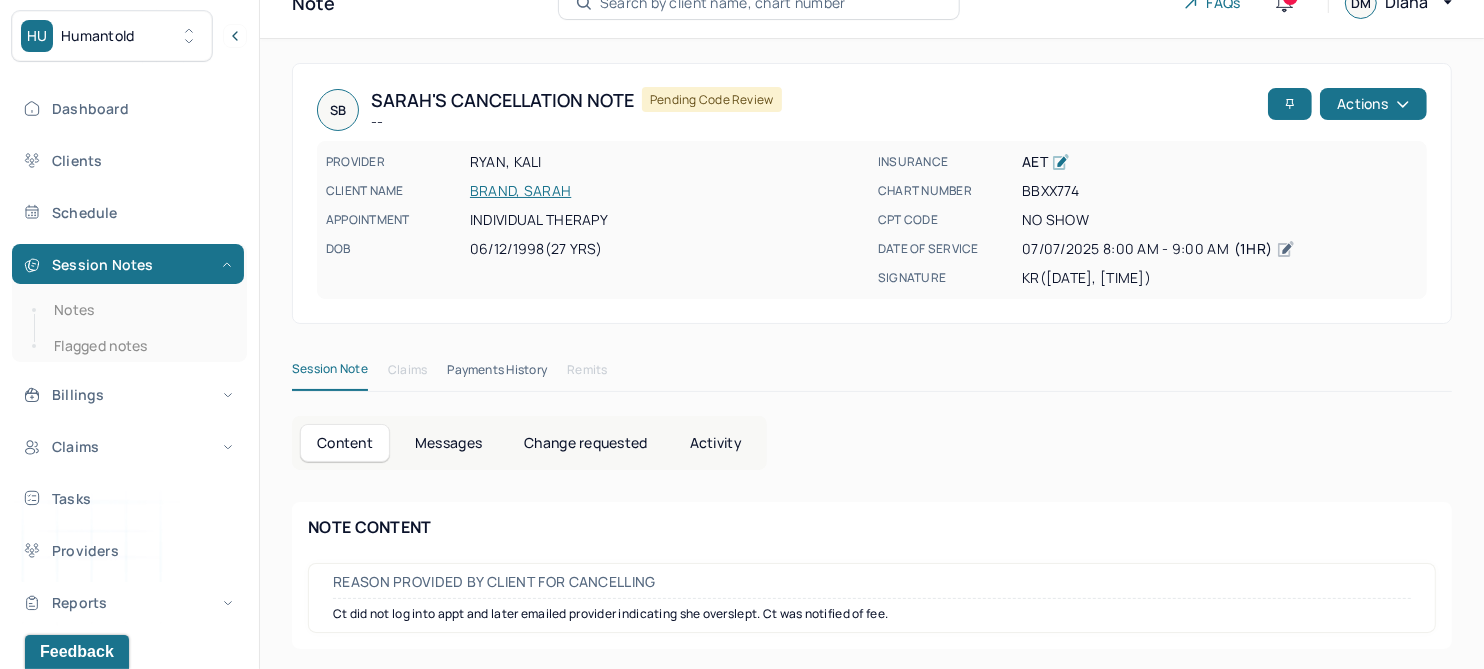 click on "BRAND, SARAH" at bounding box center (668, 191) 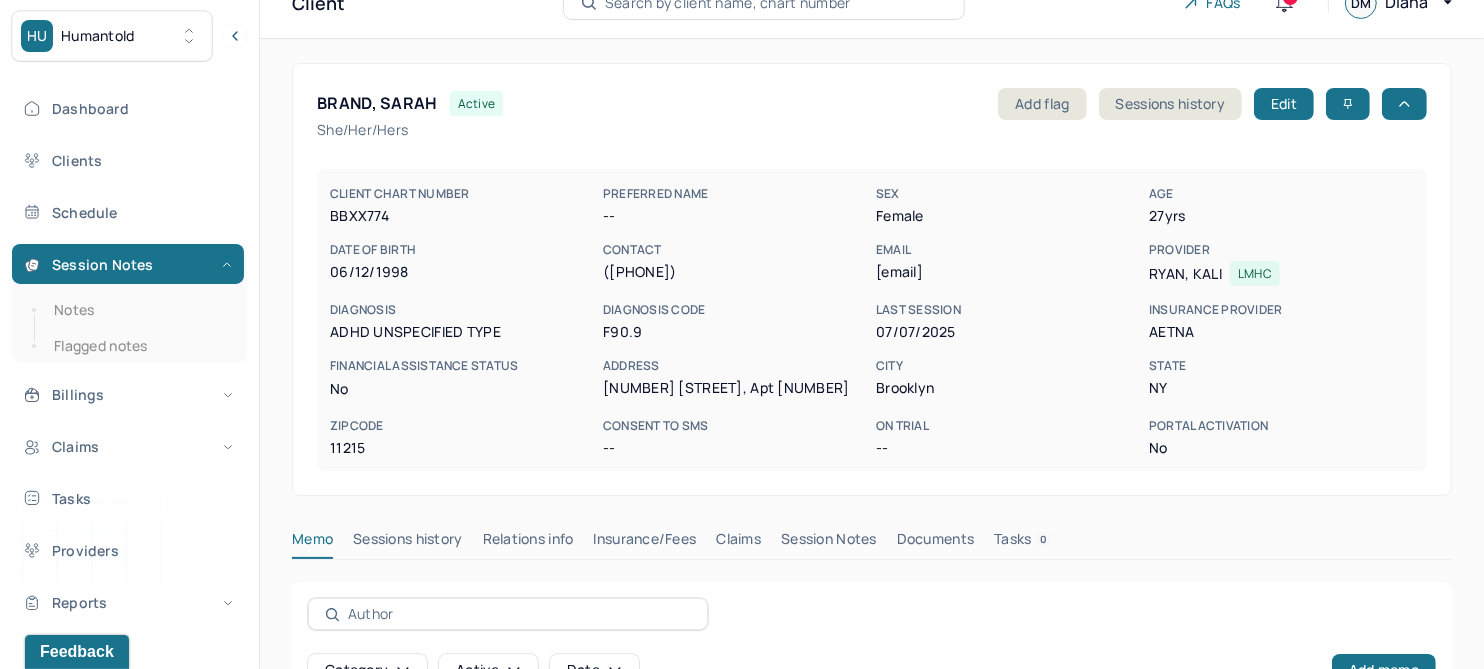 scroll, scrollTop: 0, scrollLeft: 0, axis: both 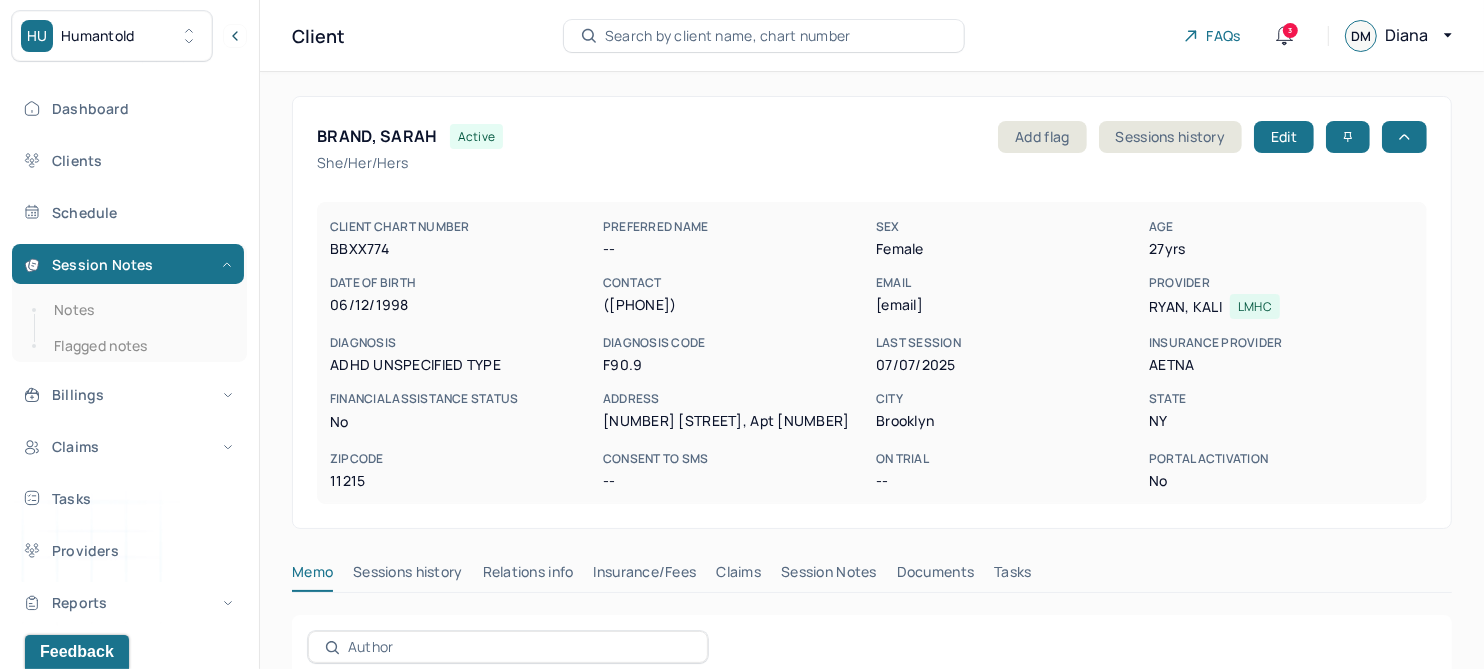 click on "Session Notes" at bounding box center (829, 576) 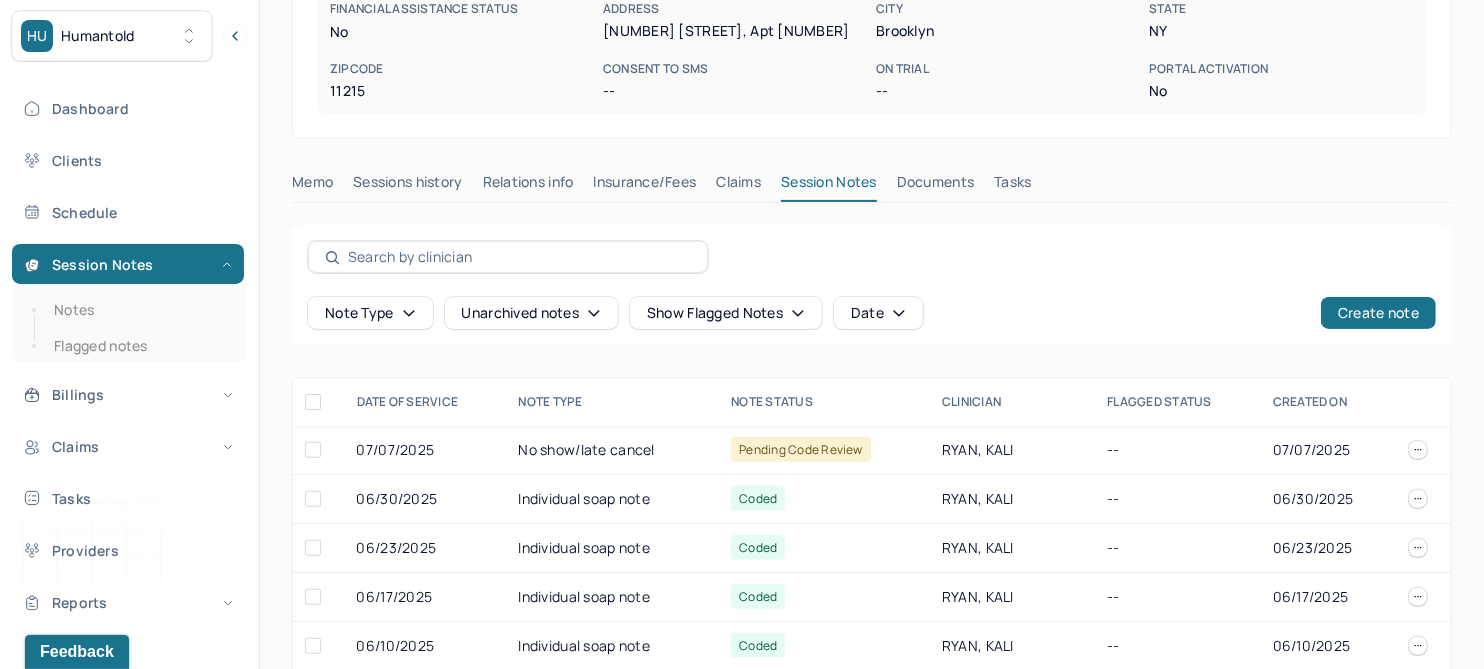 scroll, scrollTop: 408, scrollLeft: 0, axis: vertical 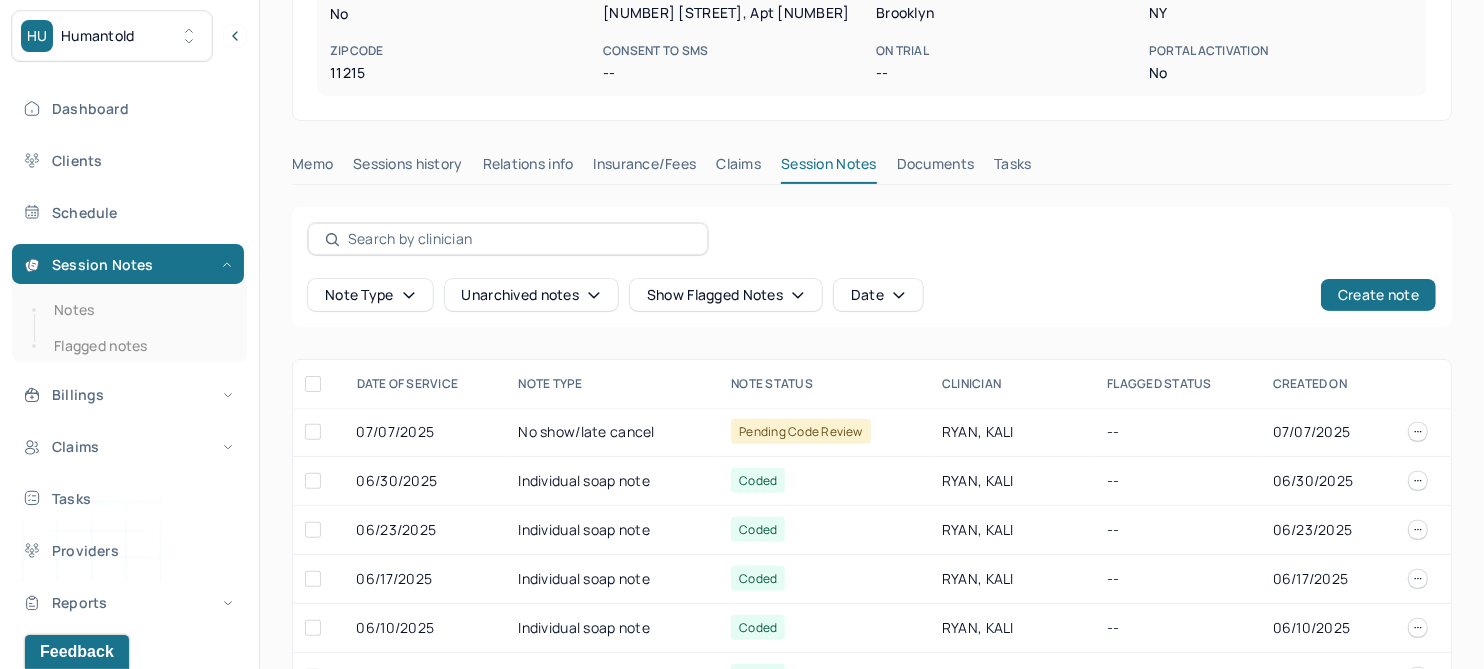 click 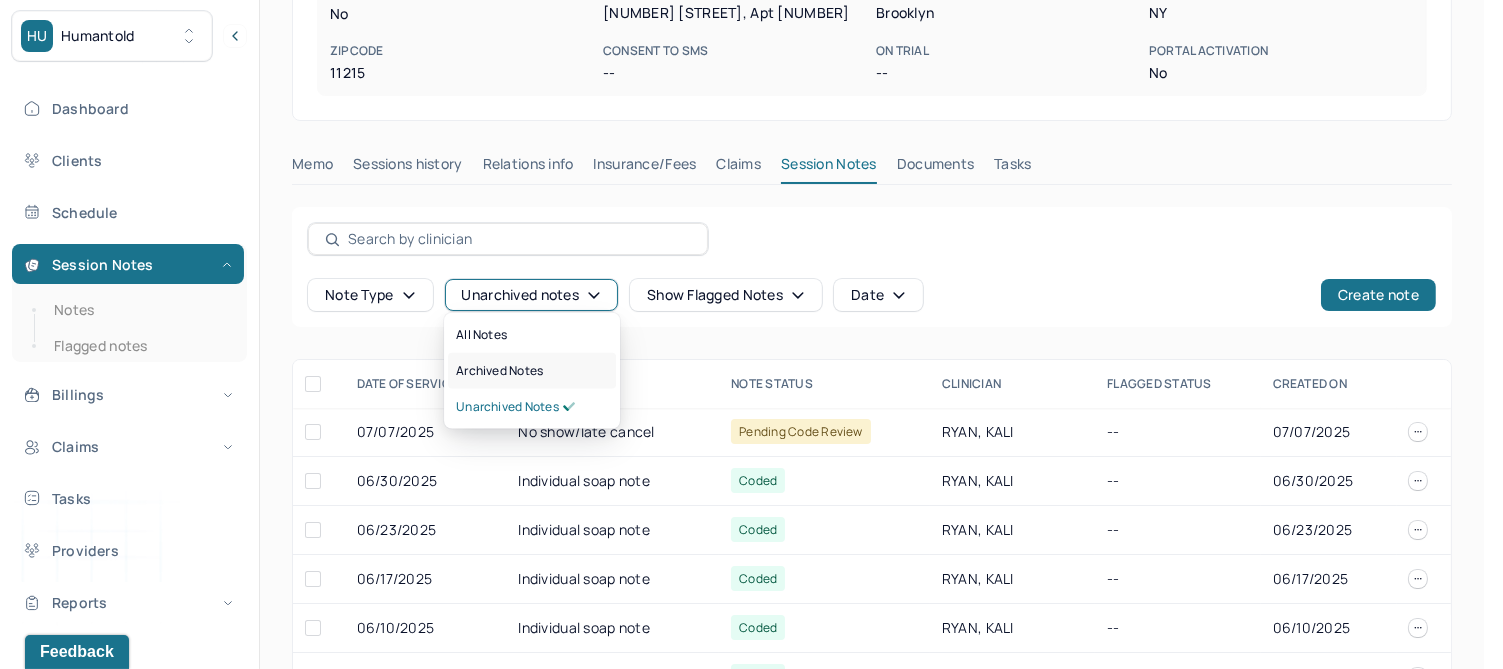 click on "Archived notes" at bounding box center (499, 371) 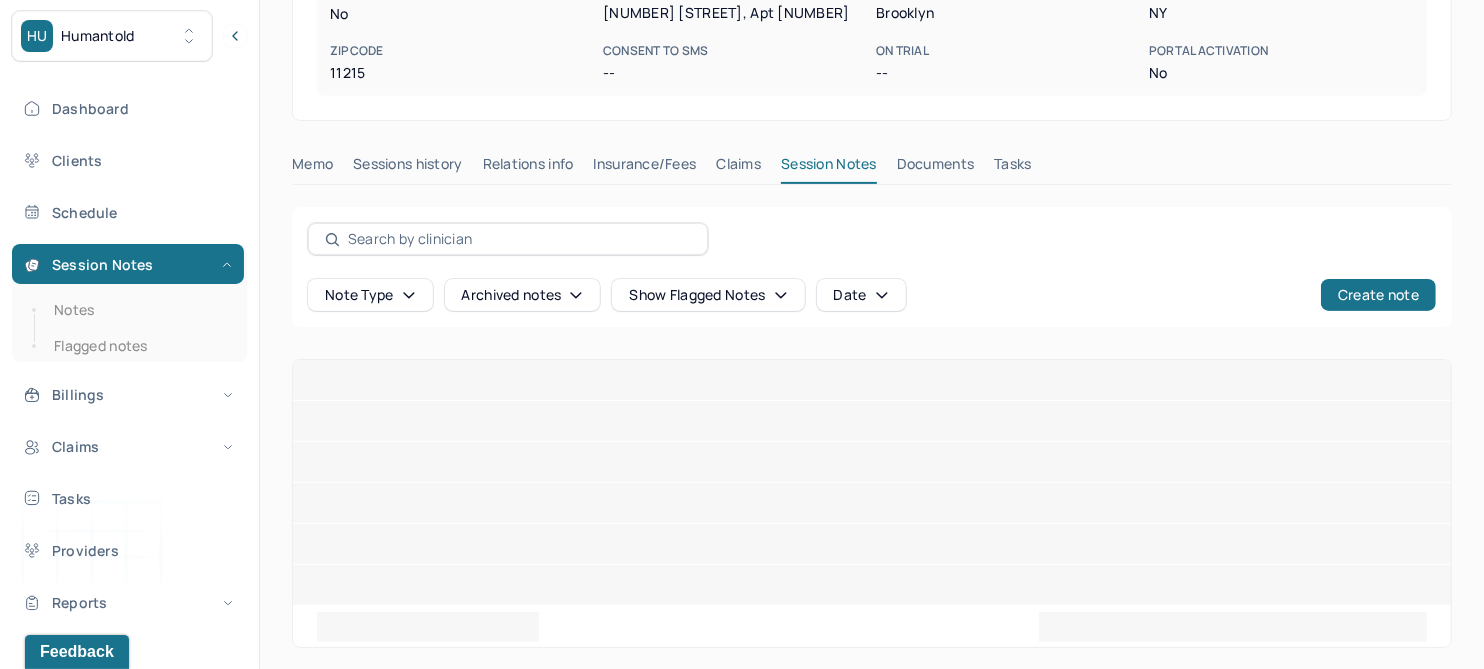 scroll, scrollTop: 218, scrollLeft: 0, axis: vertical 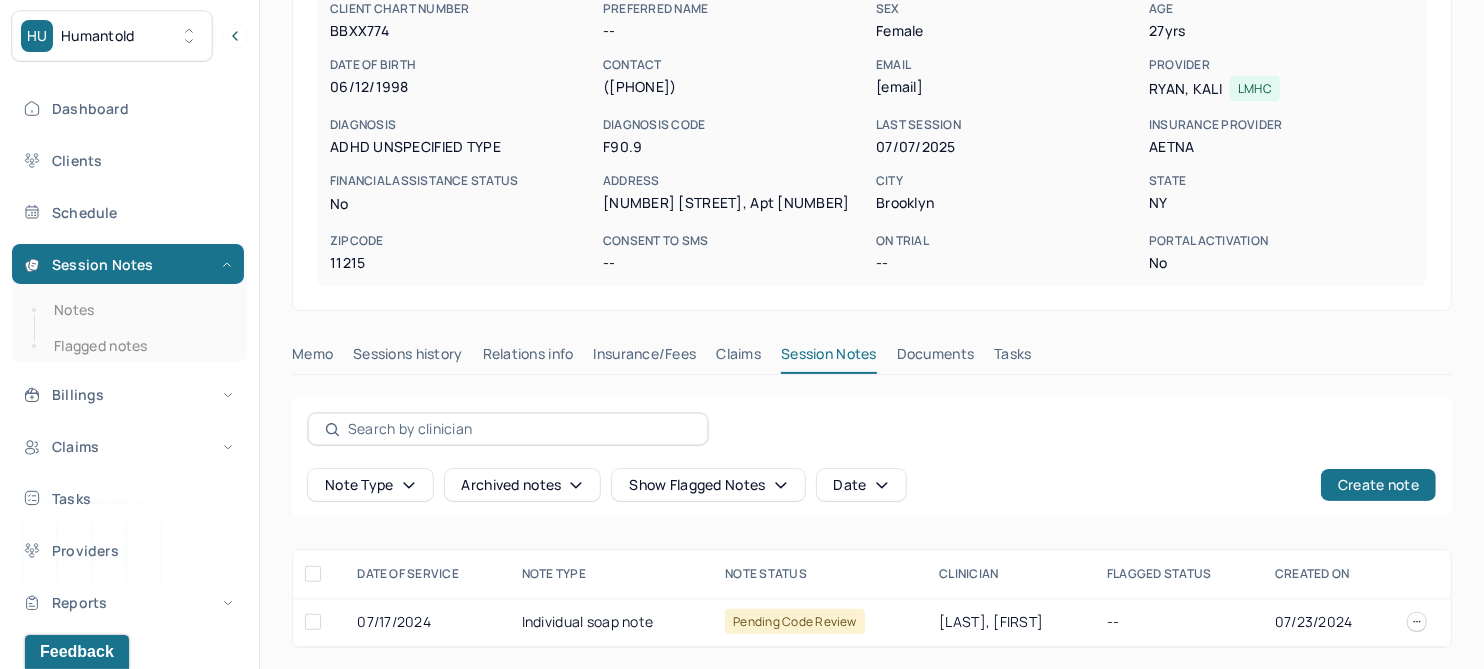 click on "Claims" at bounding box center [738, 358] 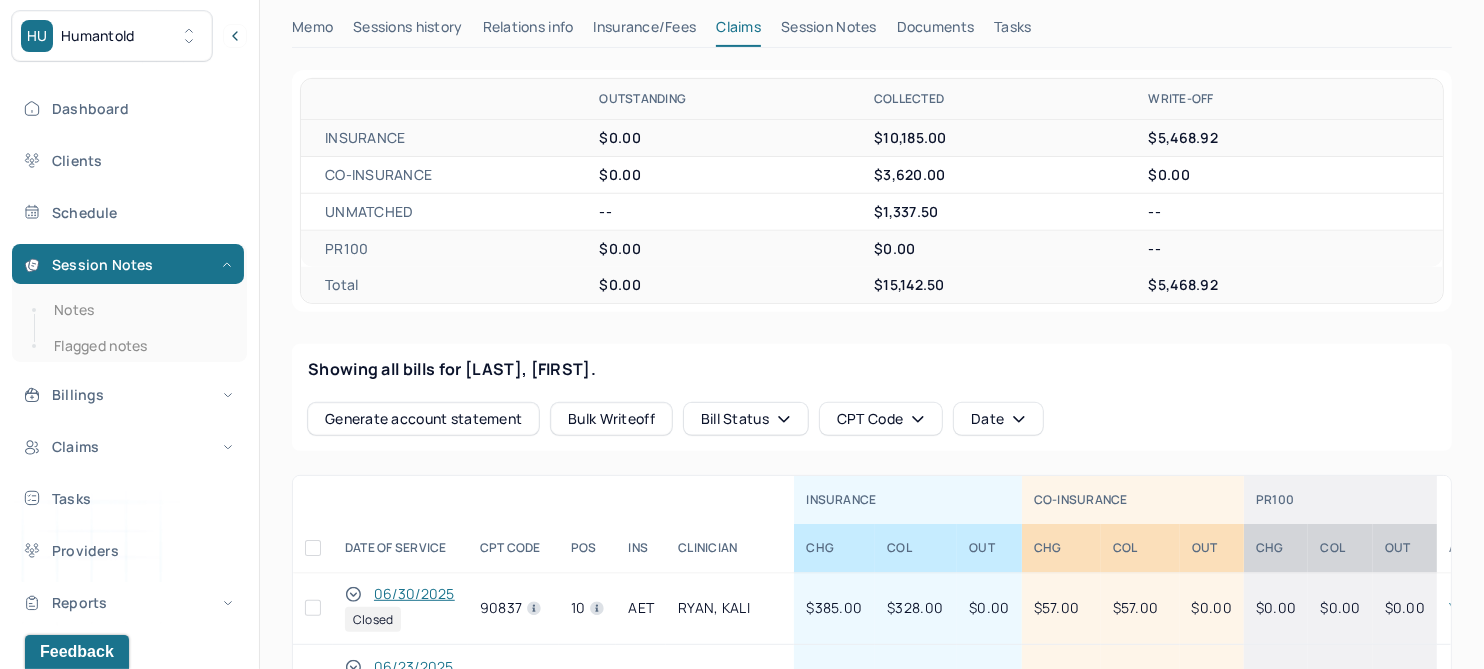 scroll, scrollTop: 592, scrollLeft: 0, axis: vertical 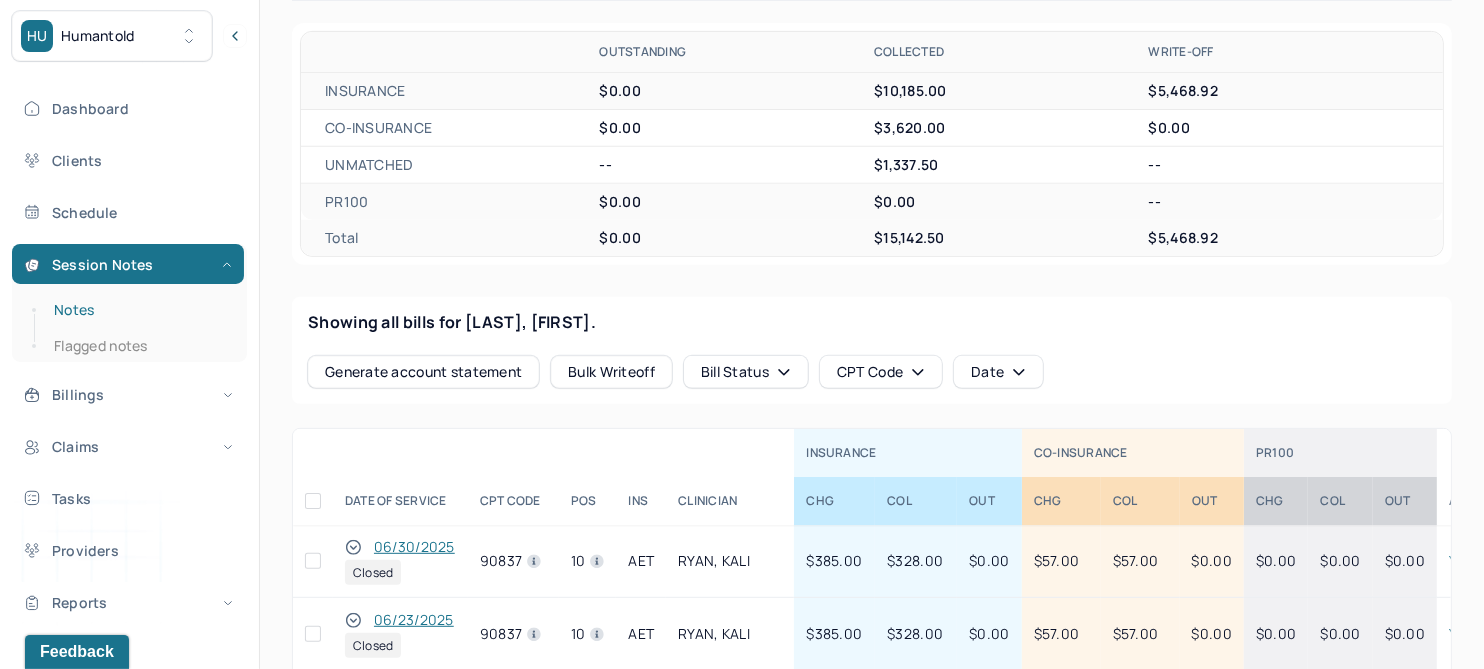 click on "Notes" at bounding box center (139, 310) 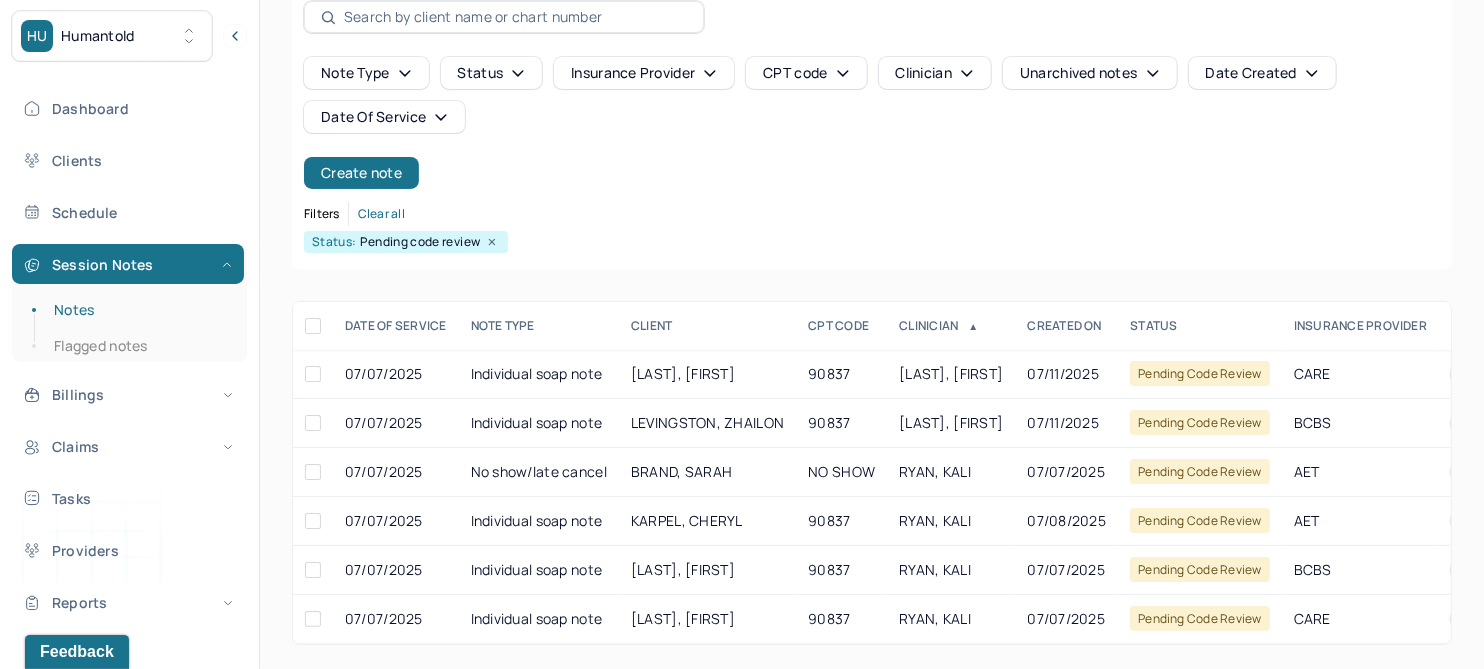 scroll, scrollTop: 127, scrollLeft: 0, axis: vertical 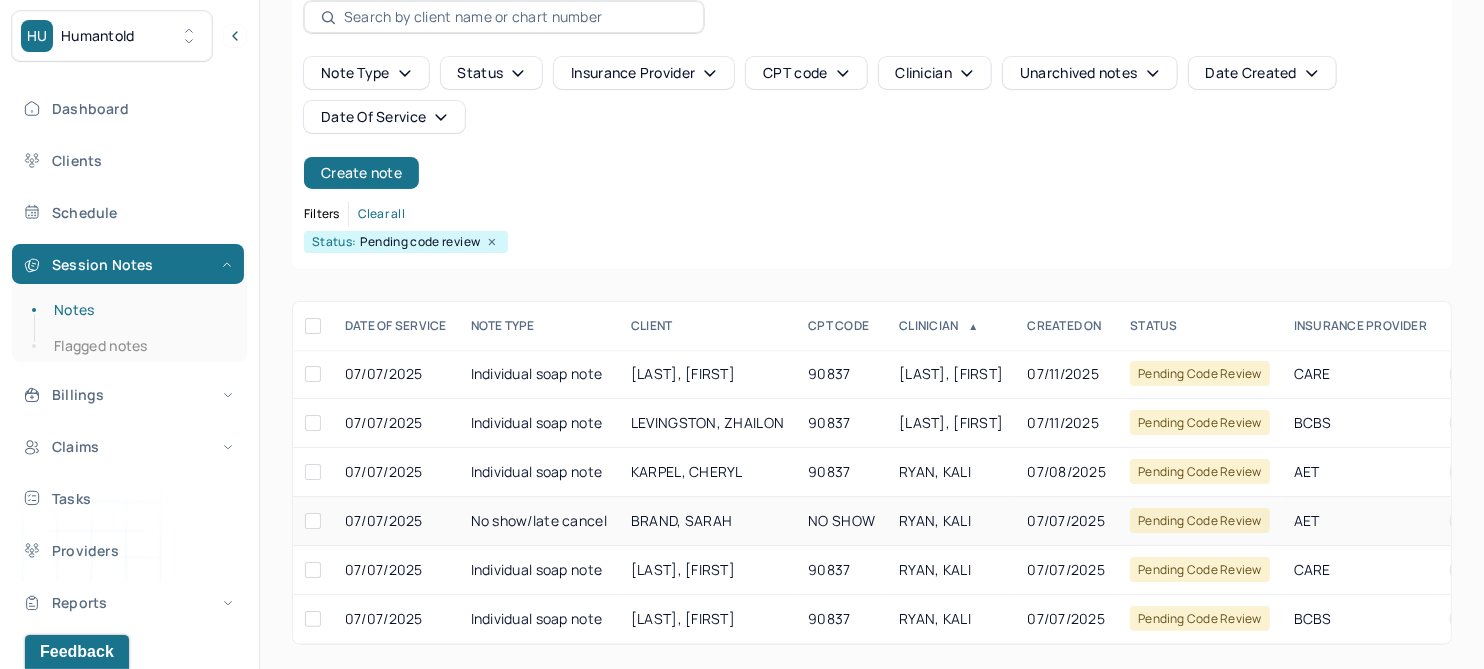 click on "BRAND, SARAH" at bounding box center (681, 520) 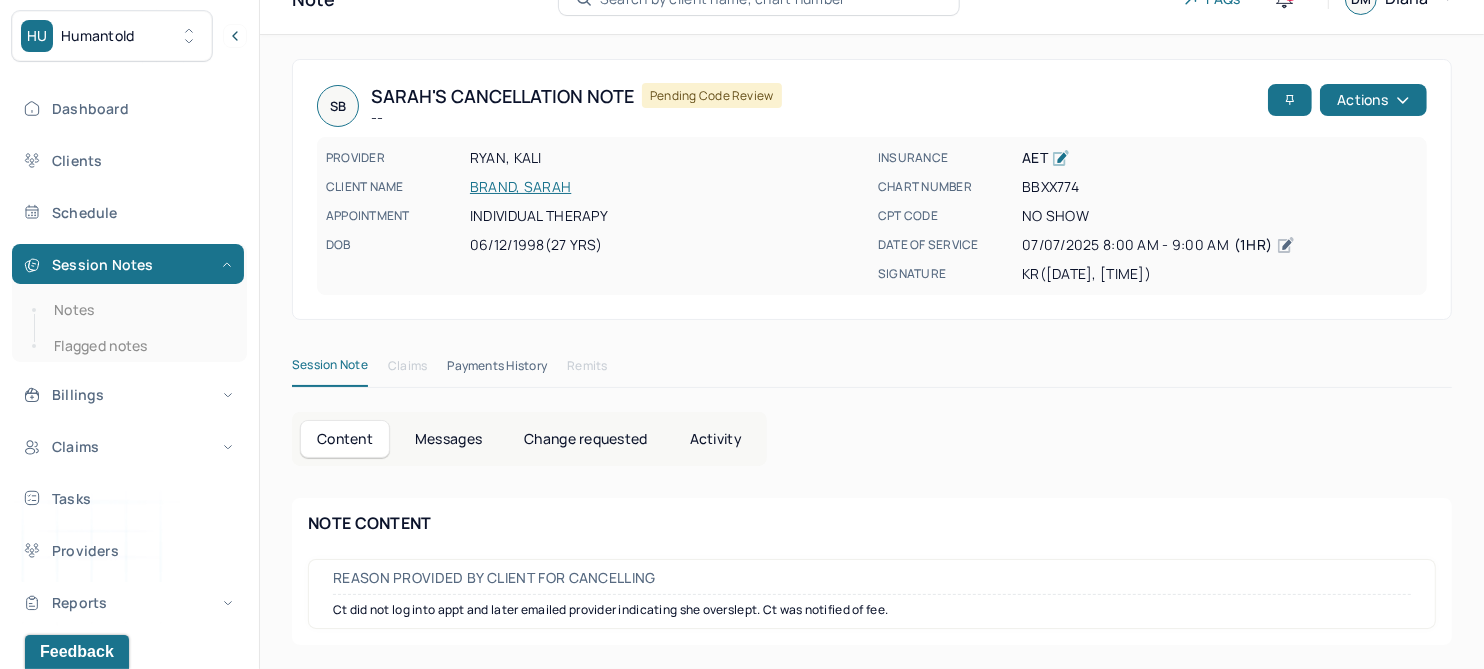 scroll, scrollTop: 33, scrollLeft: 0, axis: vertical 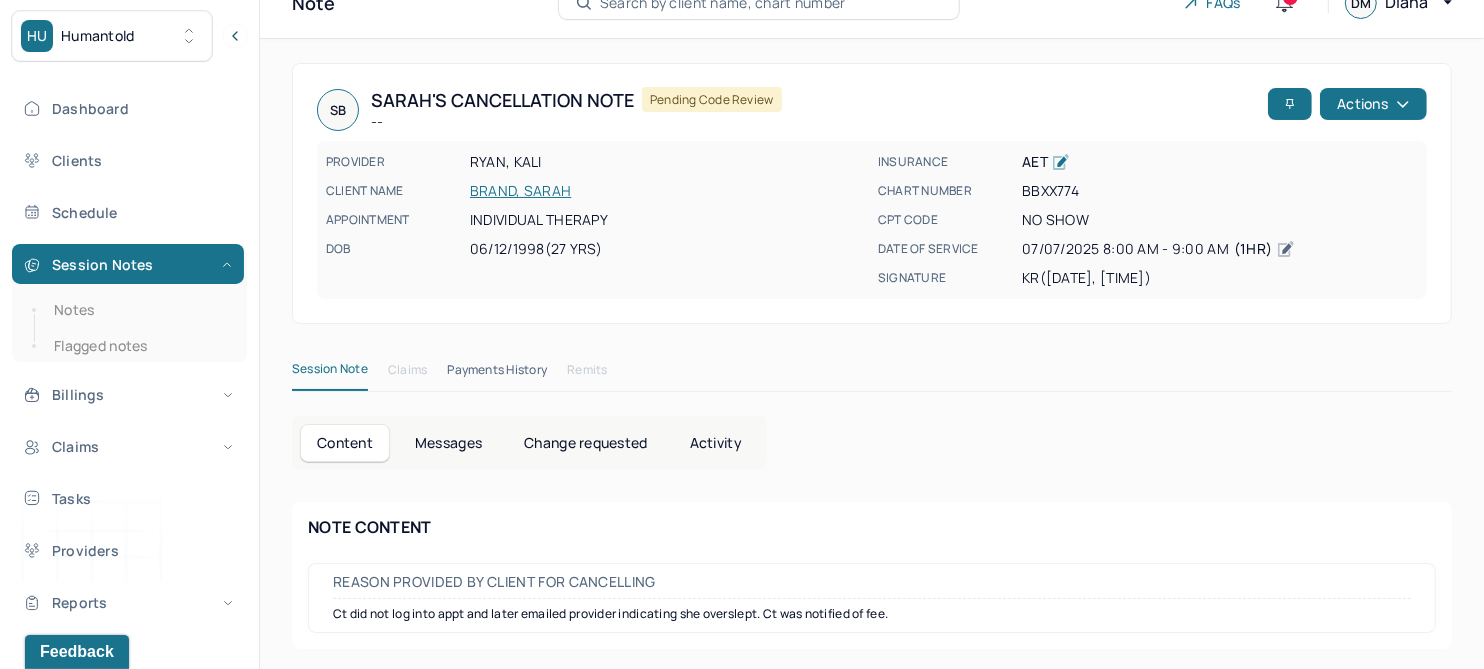 click on "BBXX774" at bounding box center [1220, 191] 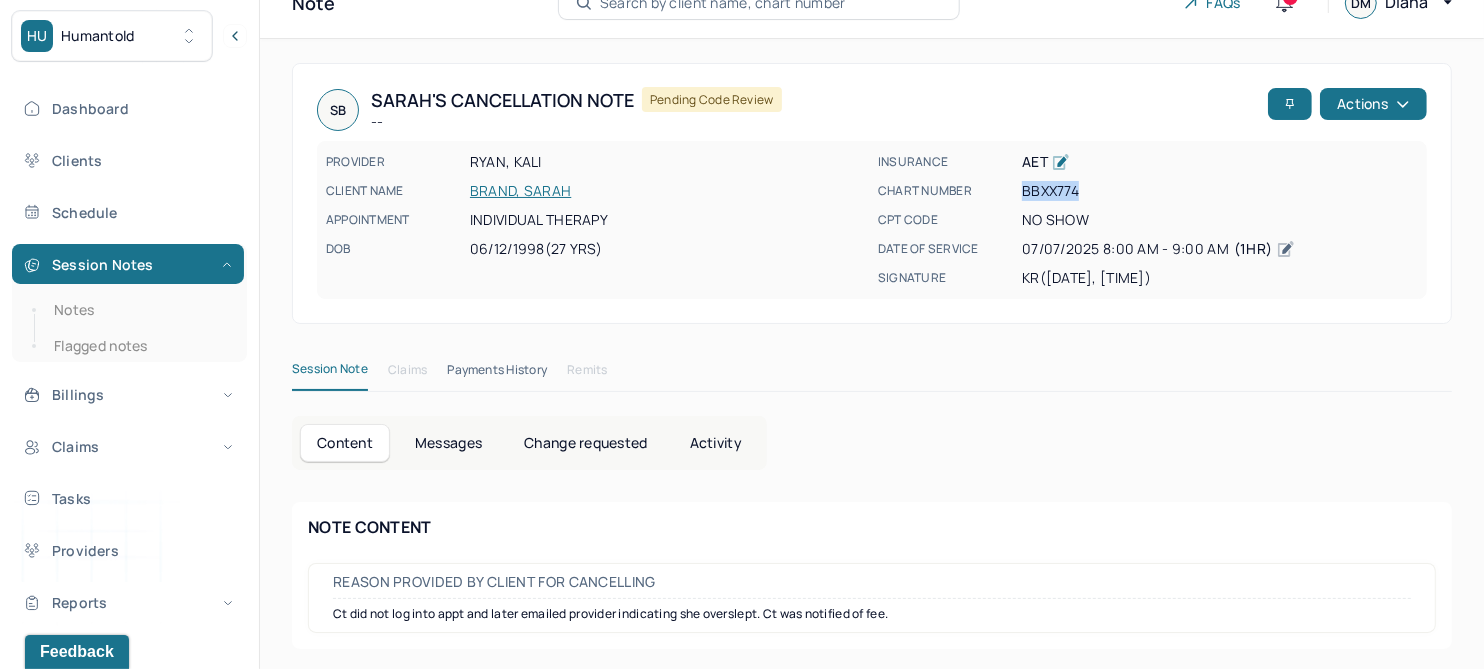 click on "BBXX774" at bounding box center [1220, 191] 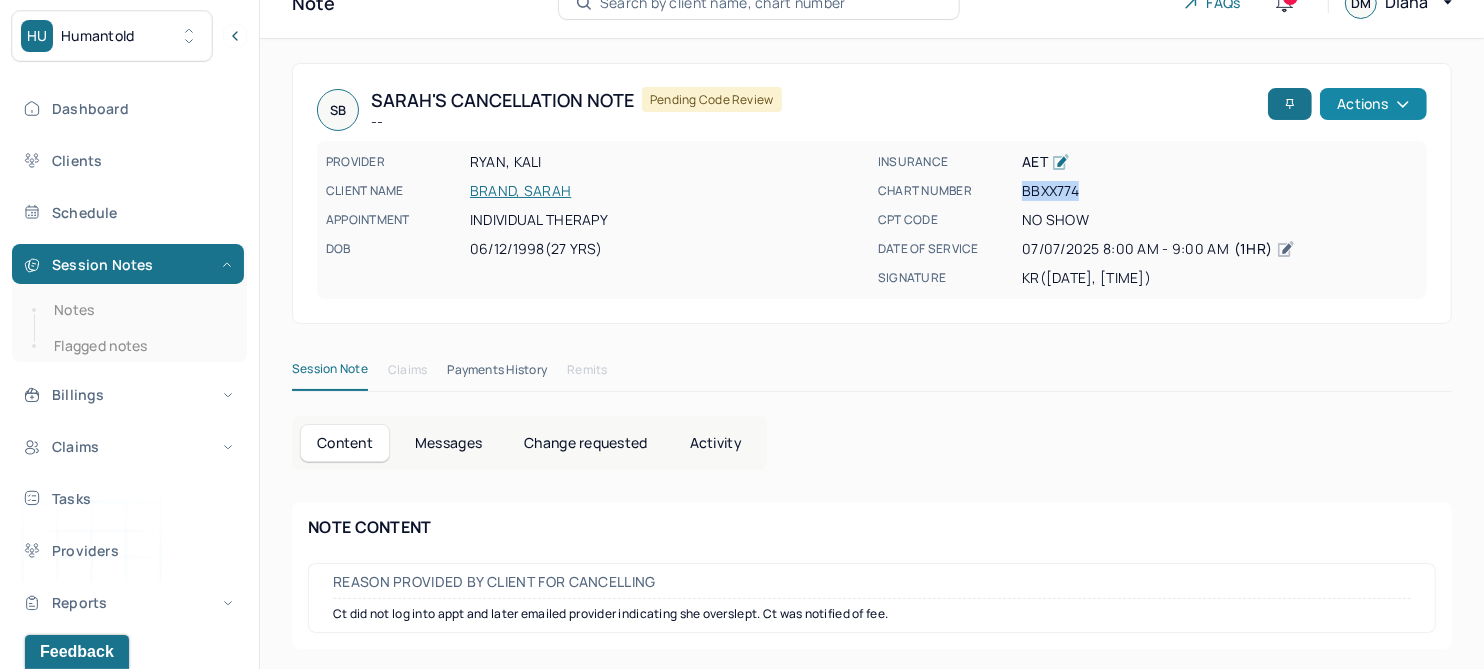 click 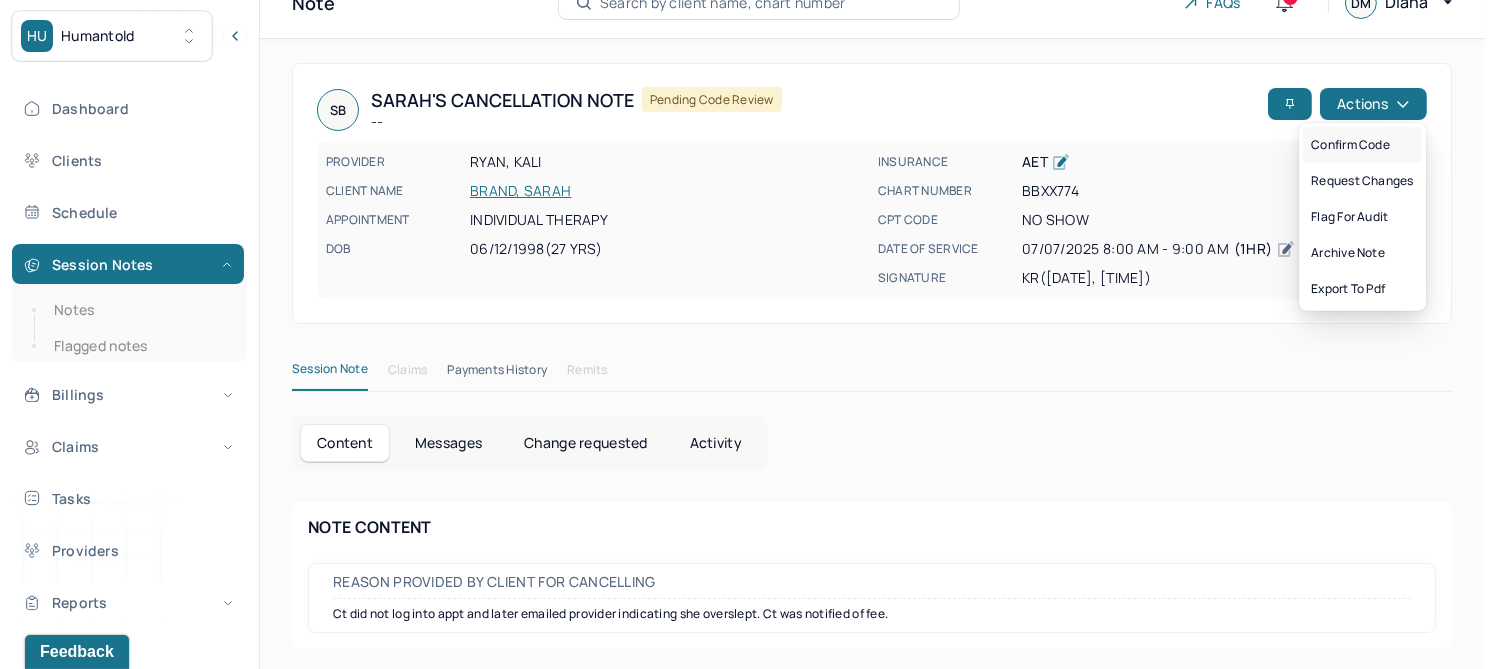 click on "Confirm code" at bounding box center [1362, 145] 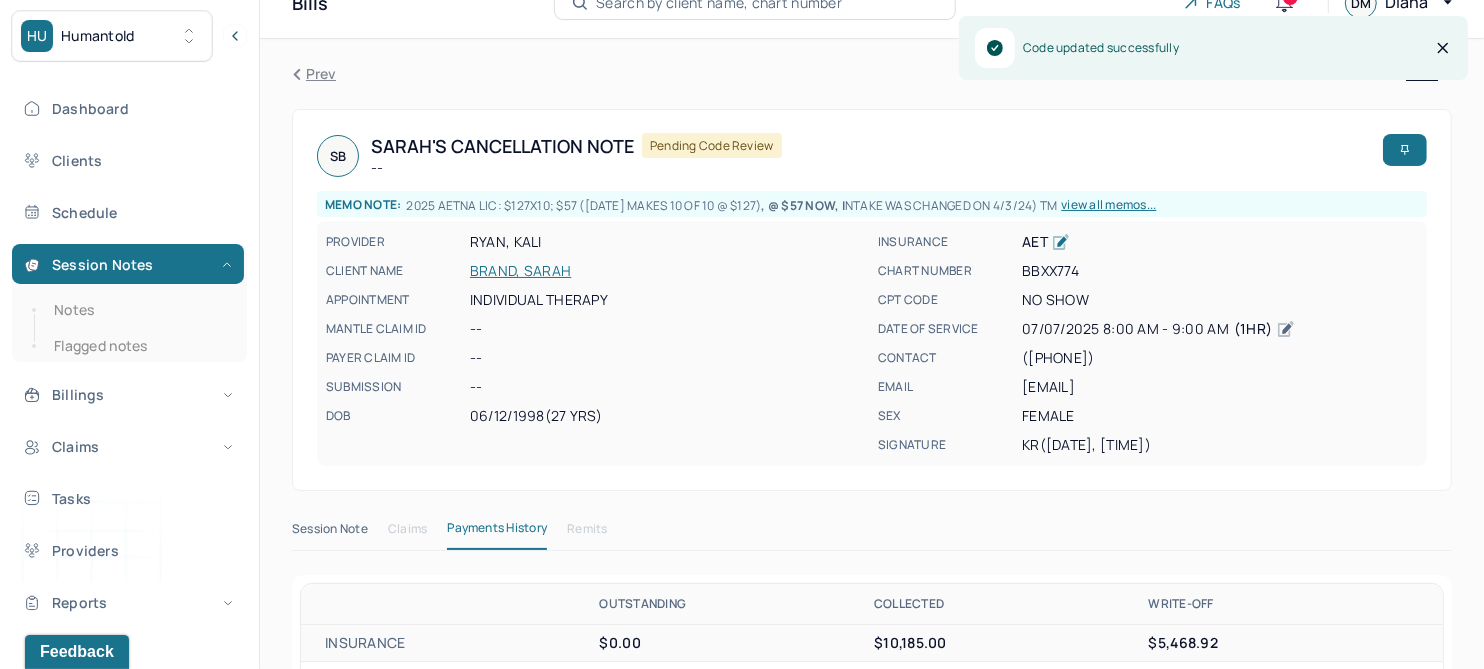 scroll, scrollTop: 0, scrollLeft: 0, axis: both 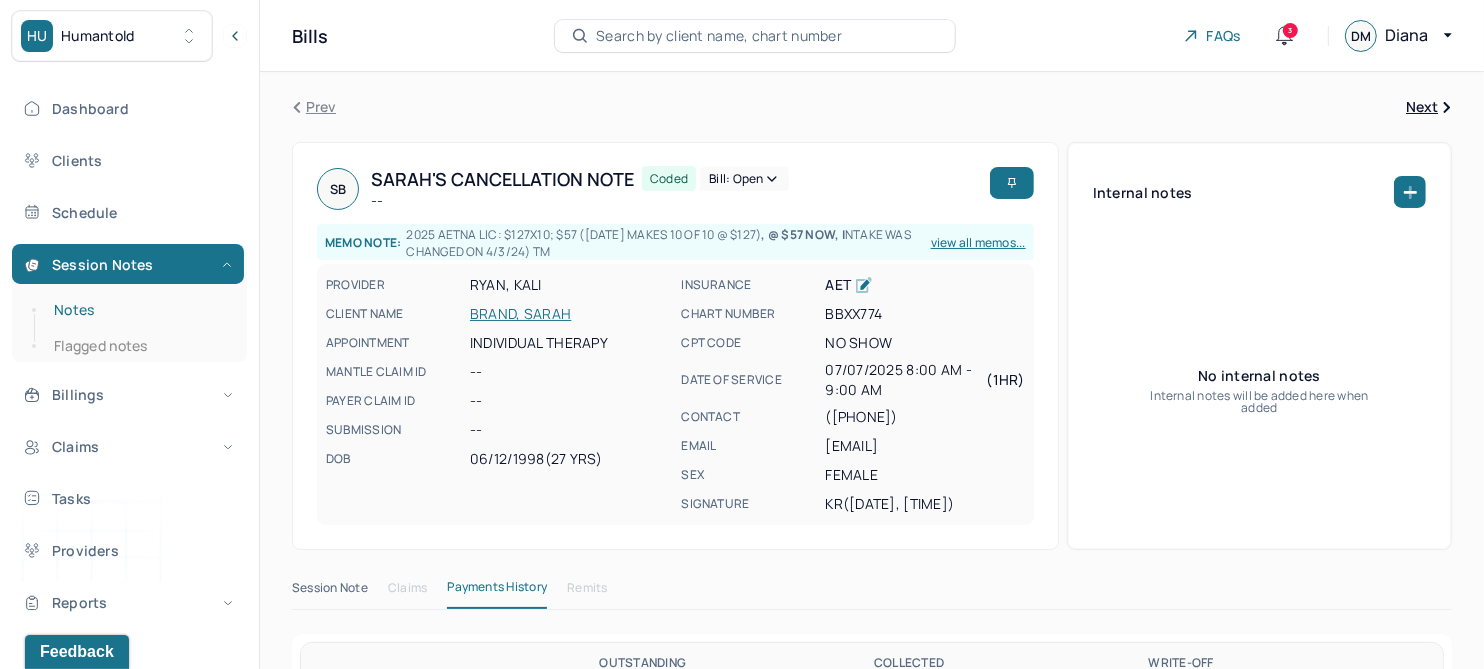 click on "Notes" at bounding box center (139, 310) 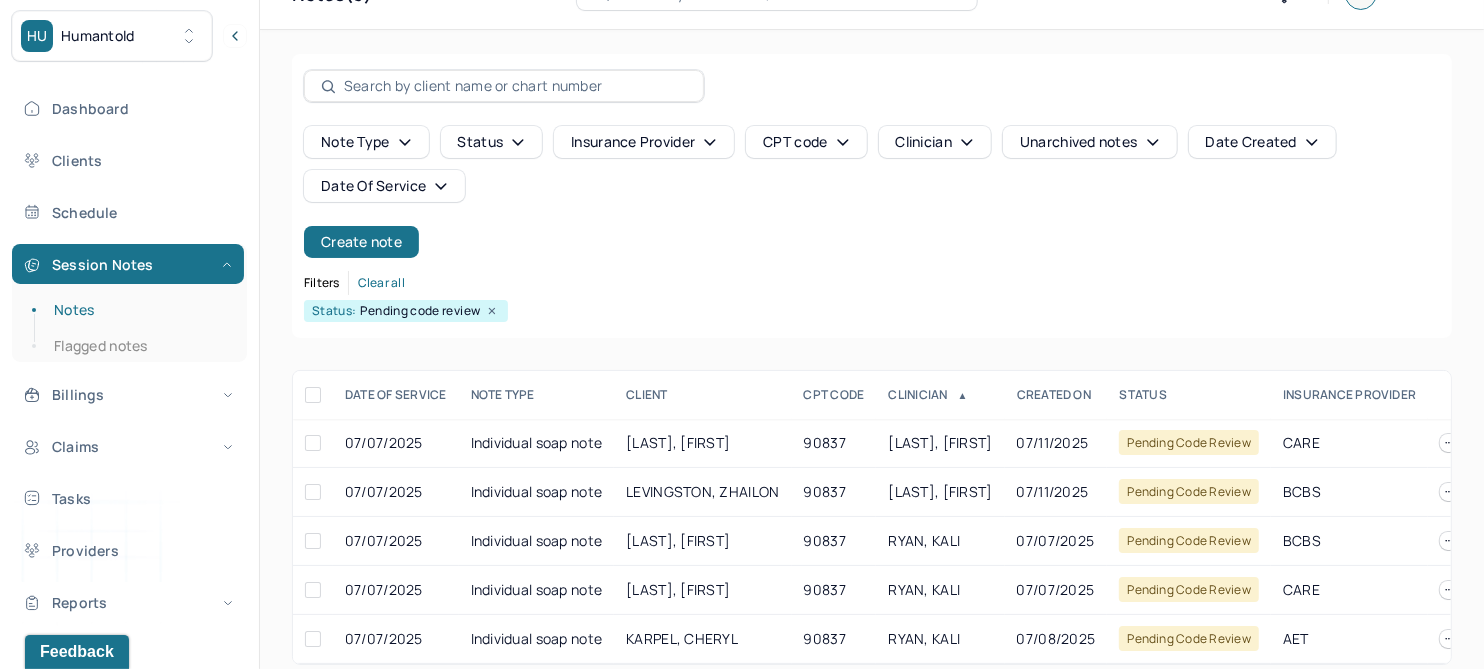 scroll, scrollTop: 78, scrollLeft: 0, axis: vertical 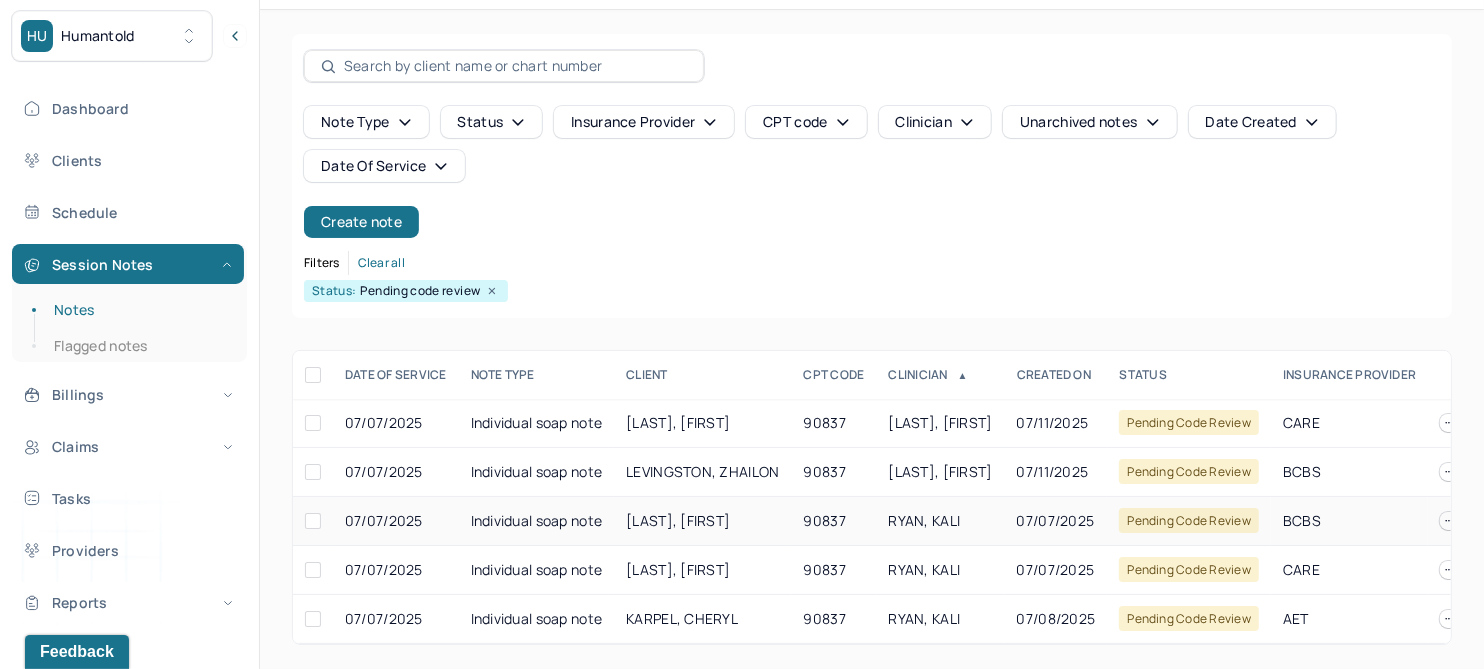 click on "[LAST], [FIRST]" at bounding box center (678, 520) 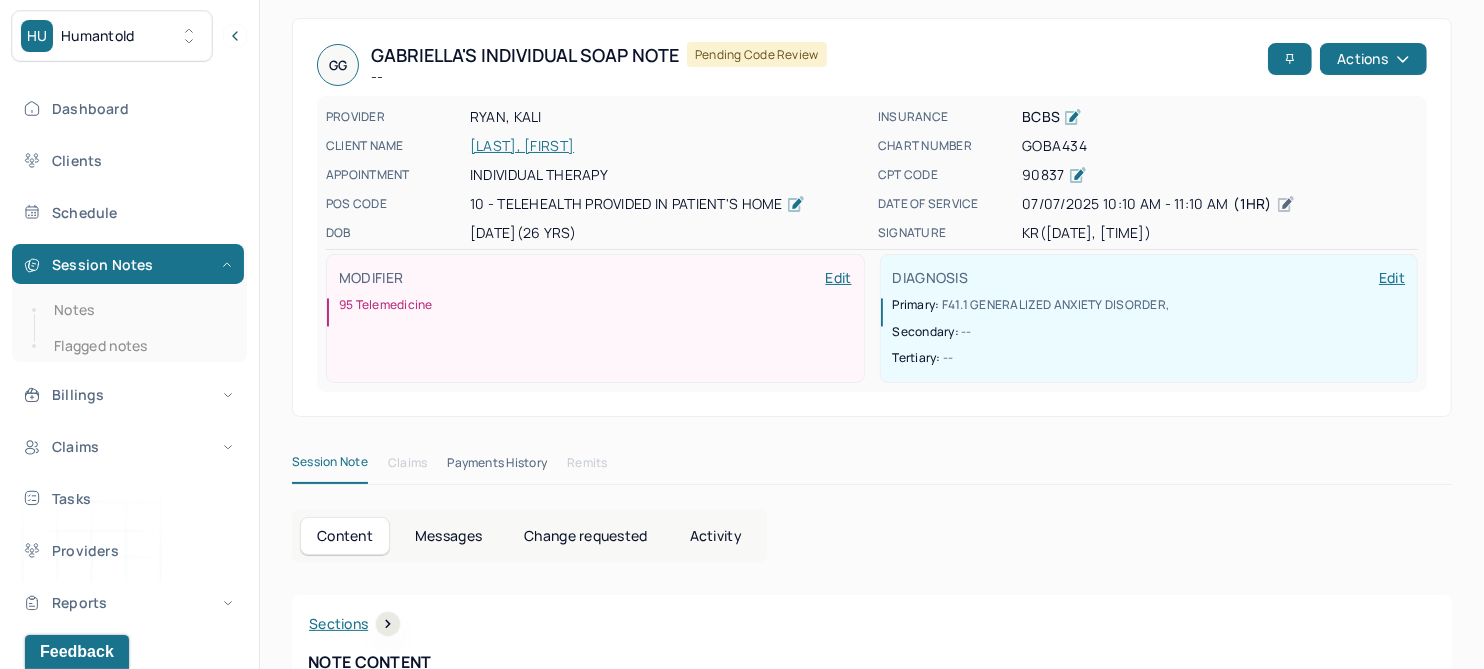 drag, startPoint x: 604, startPoint y: 534, endPoint x: 617, endPoint y: 521, distance: 18.384777 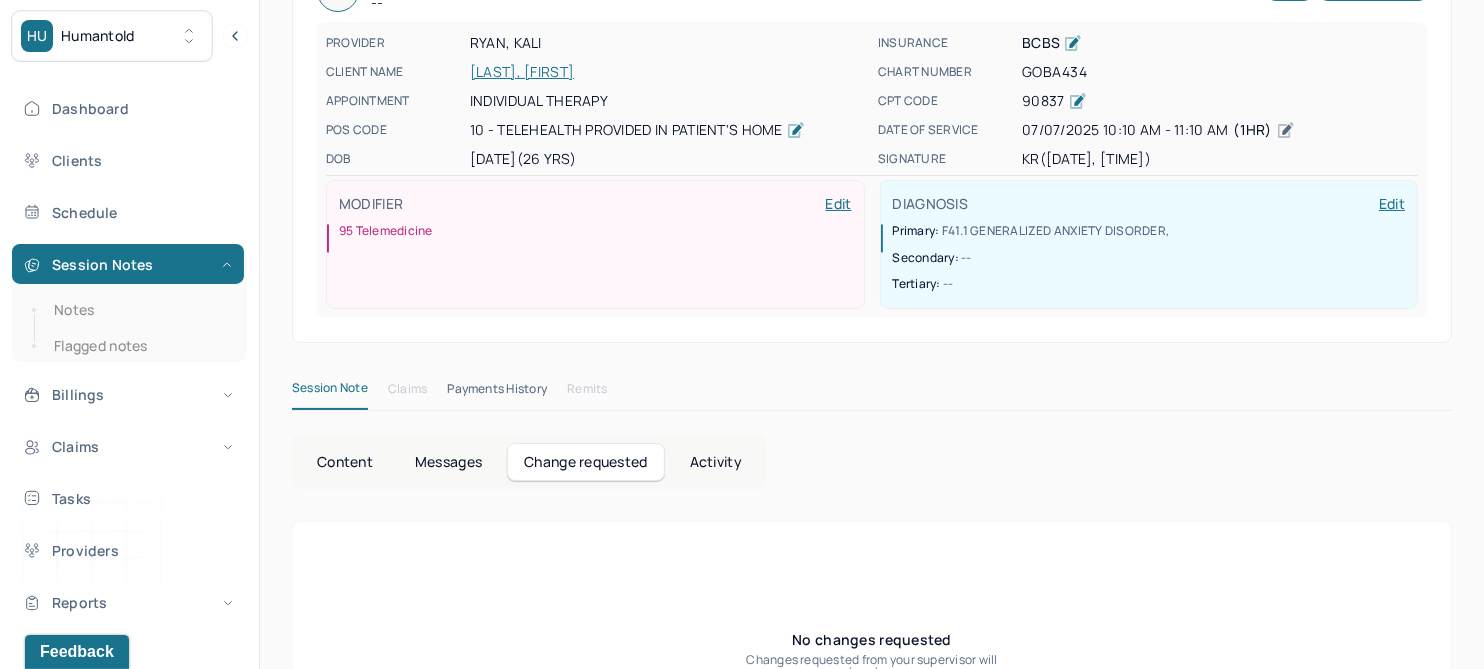 scroll, scrollTop: 0, scrollLeft: 0, axis: both 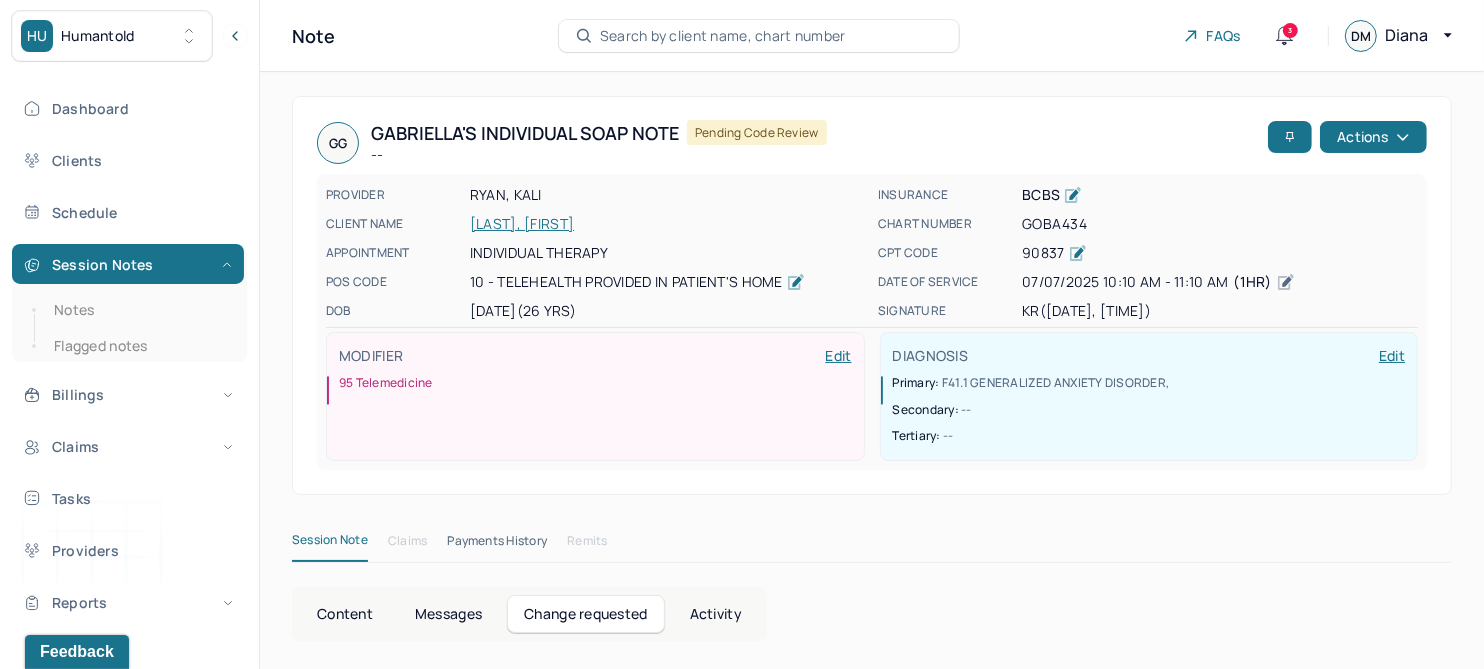 click on "[LAST], [FIRST]" at bounding box center (668, 224) 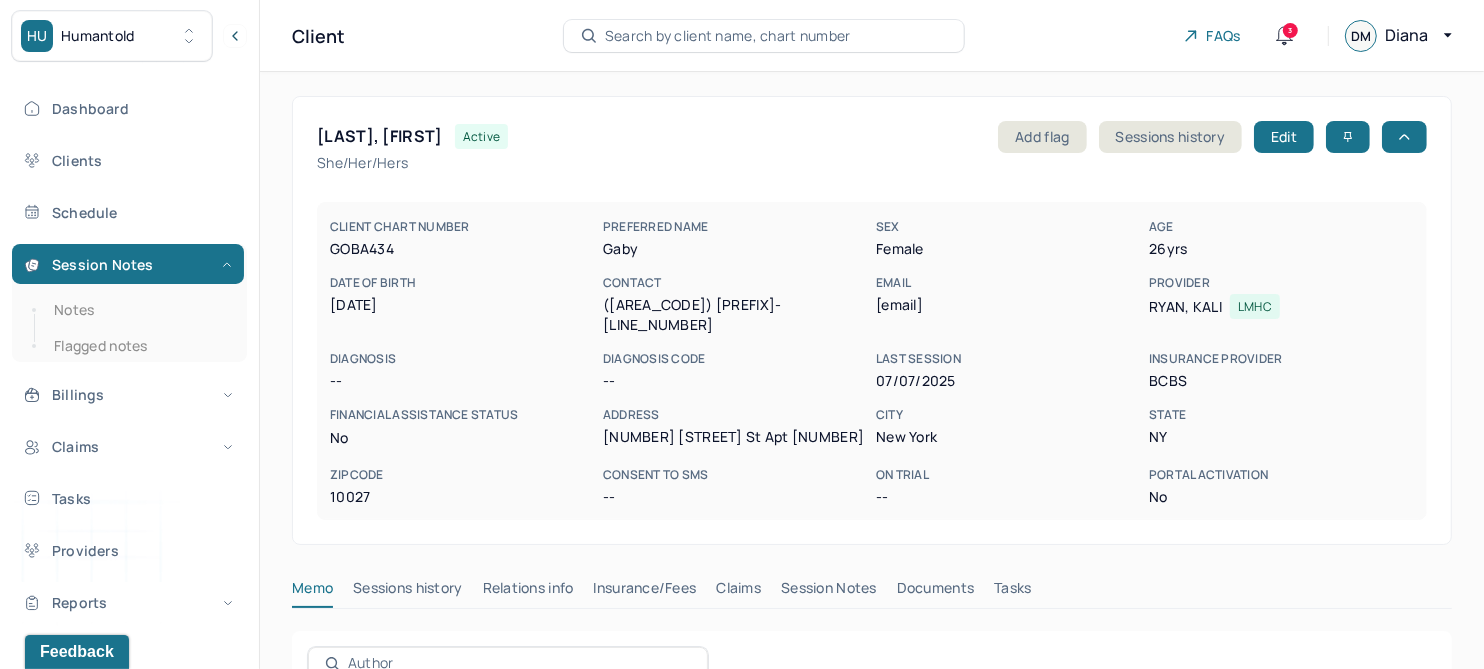 click on "Session Notes" at bounding box center (829, 592) 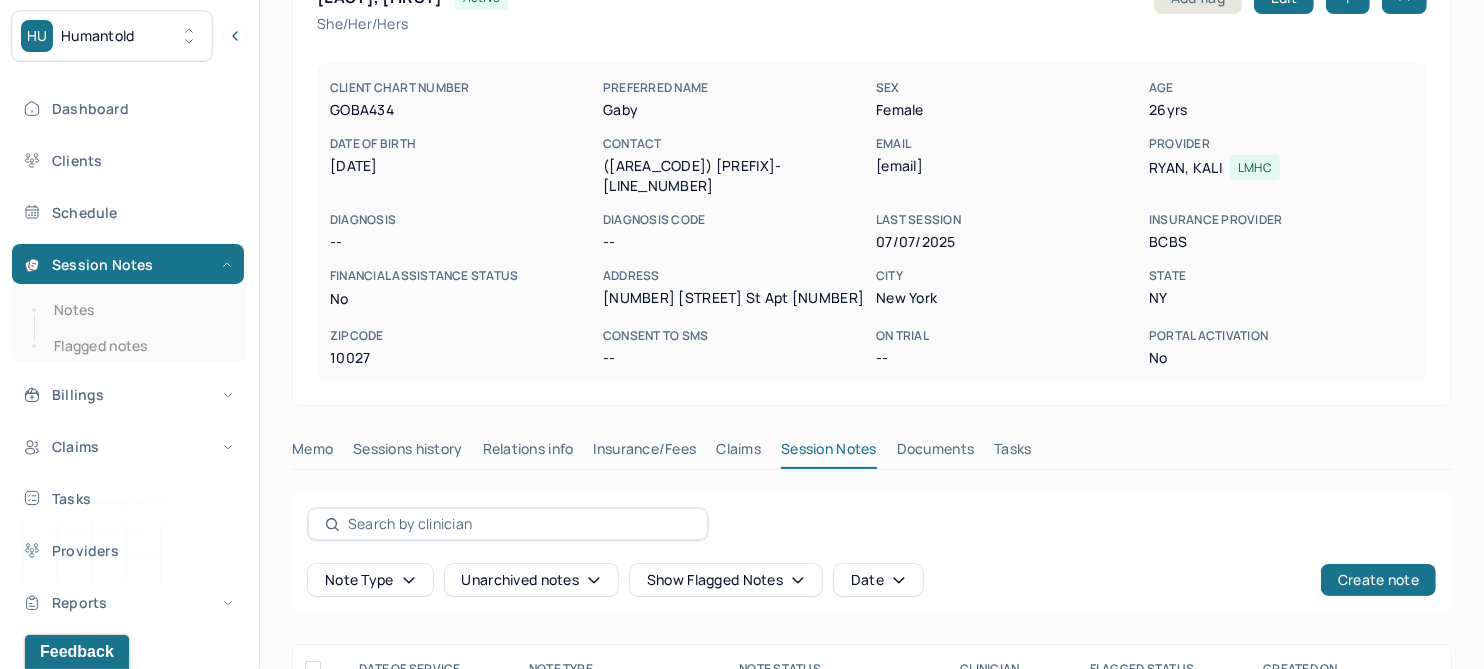 scroll, scrollTop: 374, scrollLeft: 0, axis: vertical 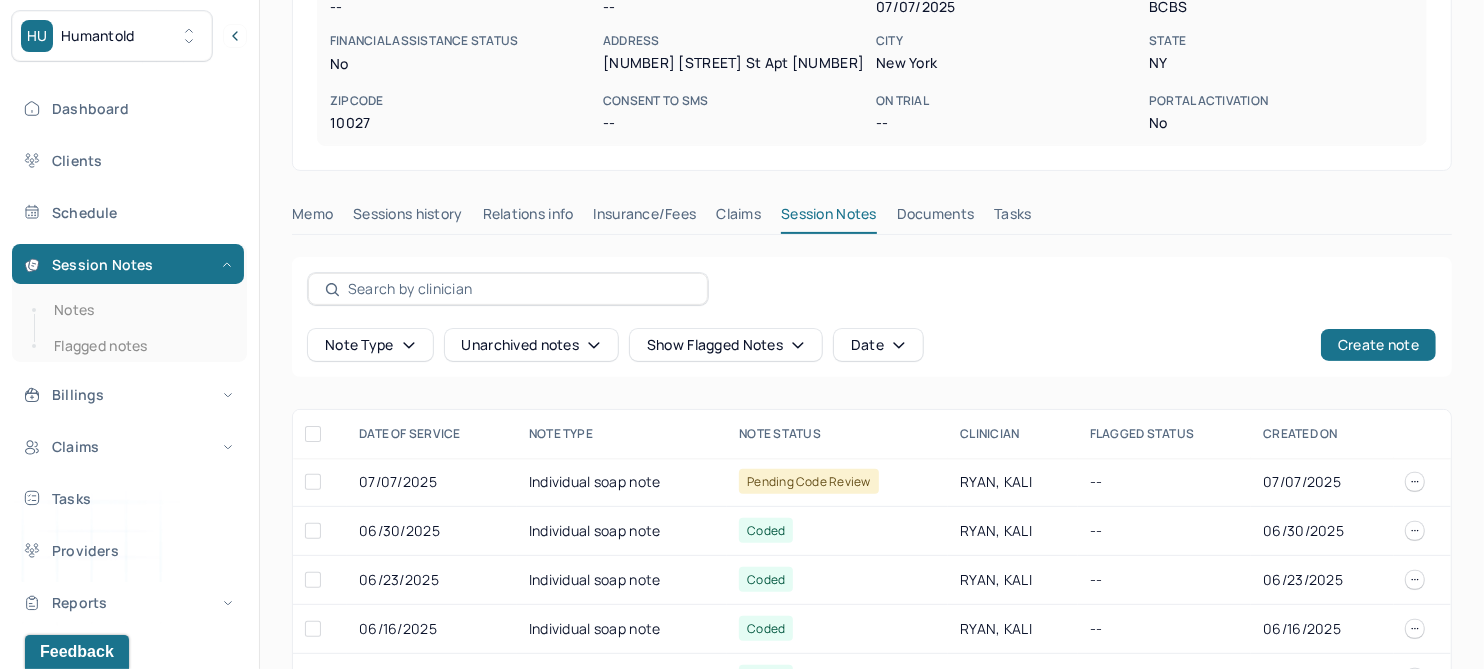 click on "Unarchived notes" at bounding box center [531, 345] 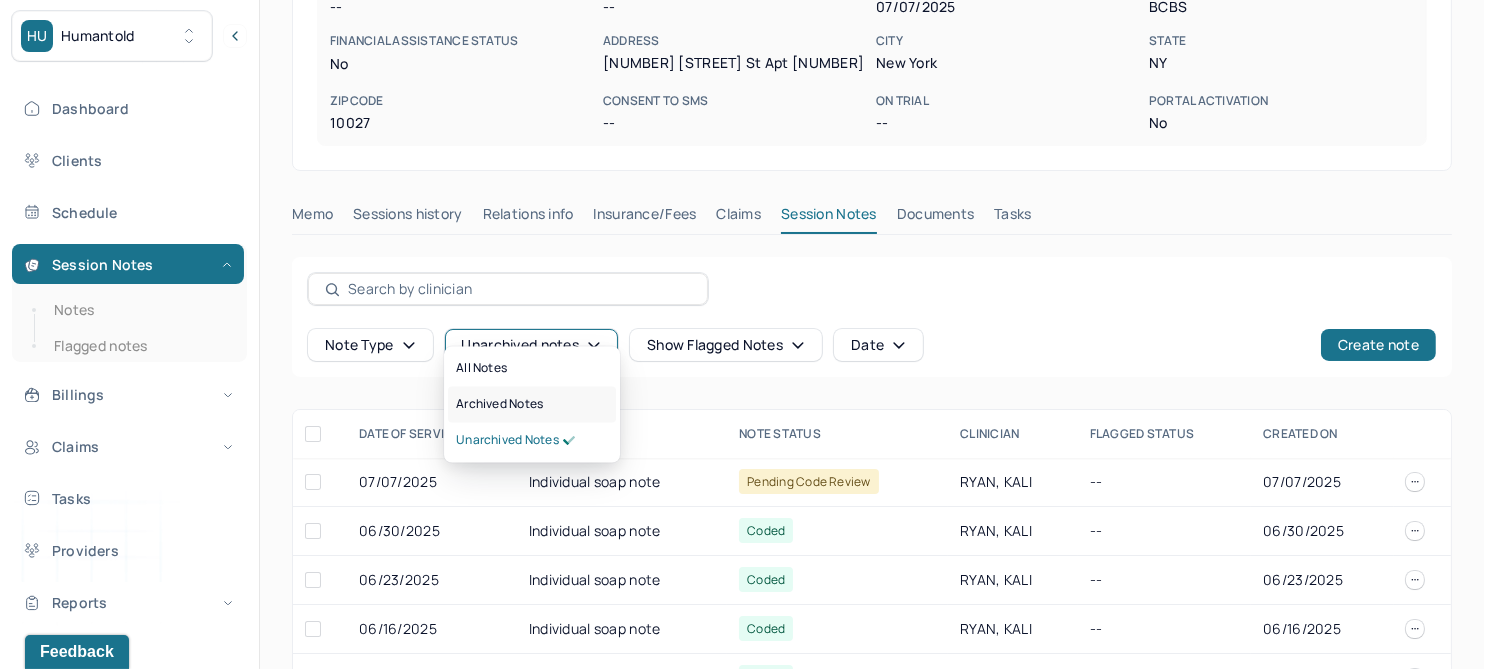 click on "Archived notes" at bounding box center [499, 405] 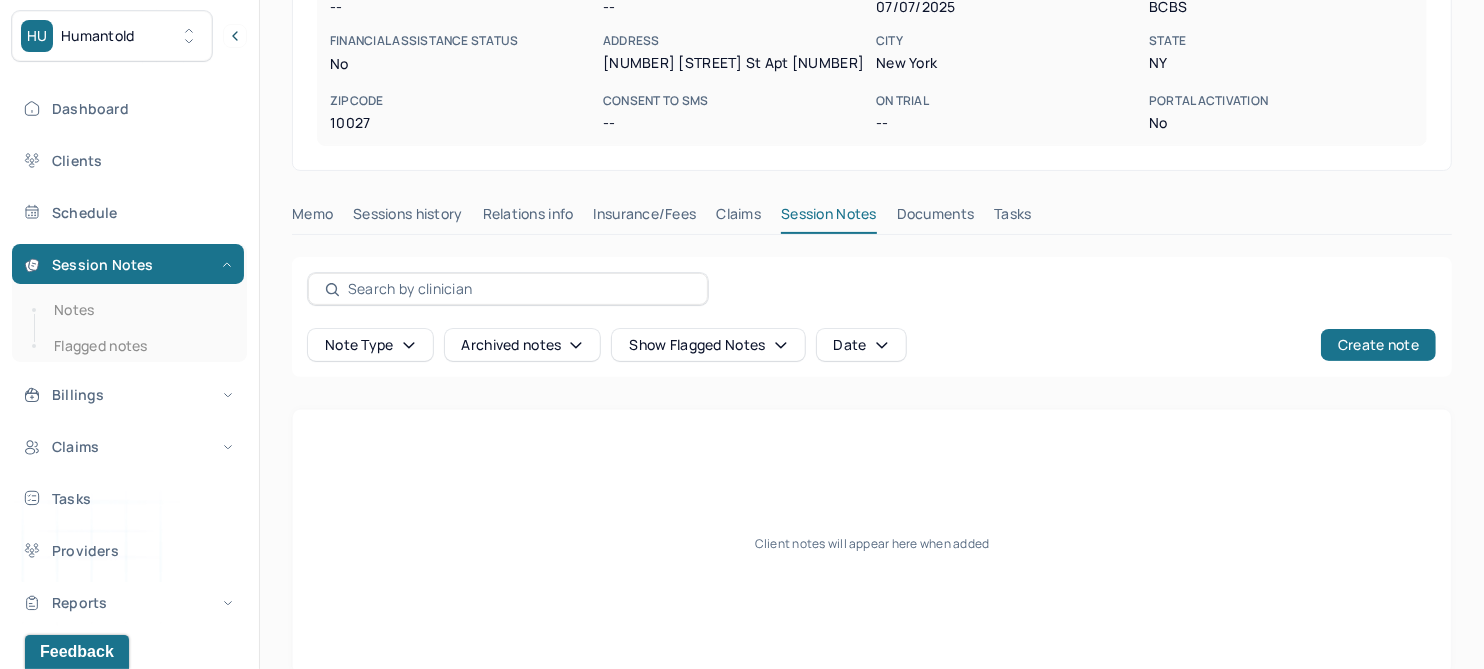 click on "Claims" at bounding box center (738, 218) 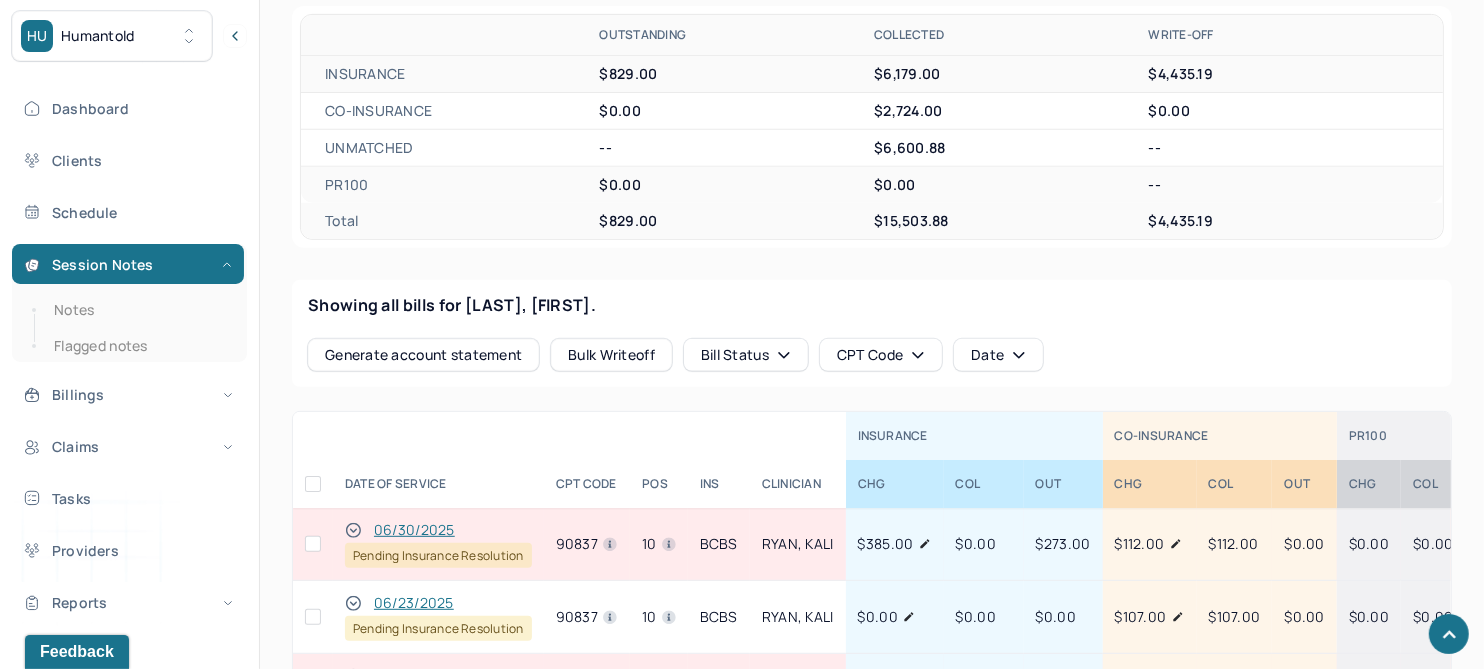 scroll, scrollTop: 666, scrollLeft: 0, axis: vertical 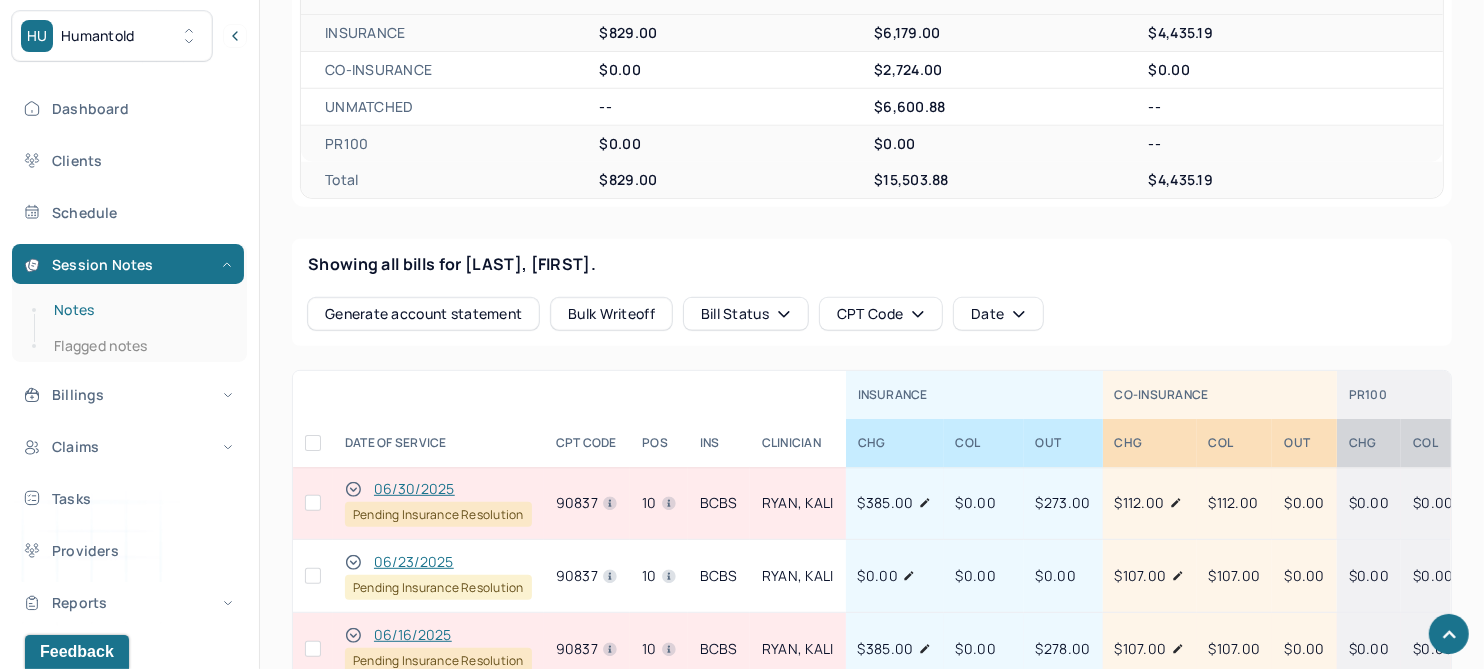 click on "Notes" at bounding box center (139, 310) 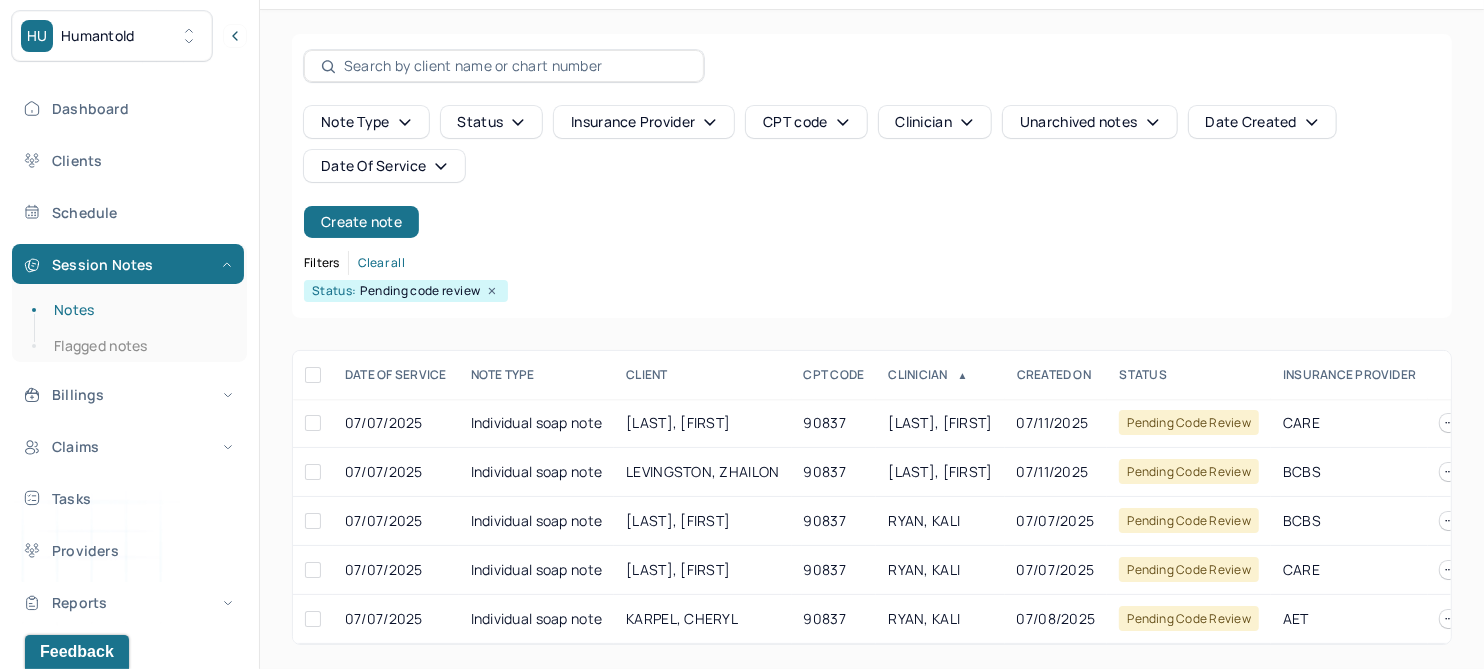 scroll, scrollTop: 78, scrollLeft: 0, axis: vertical 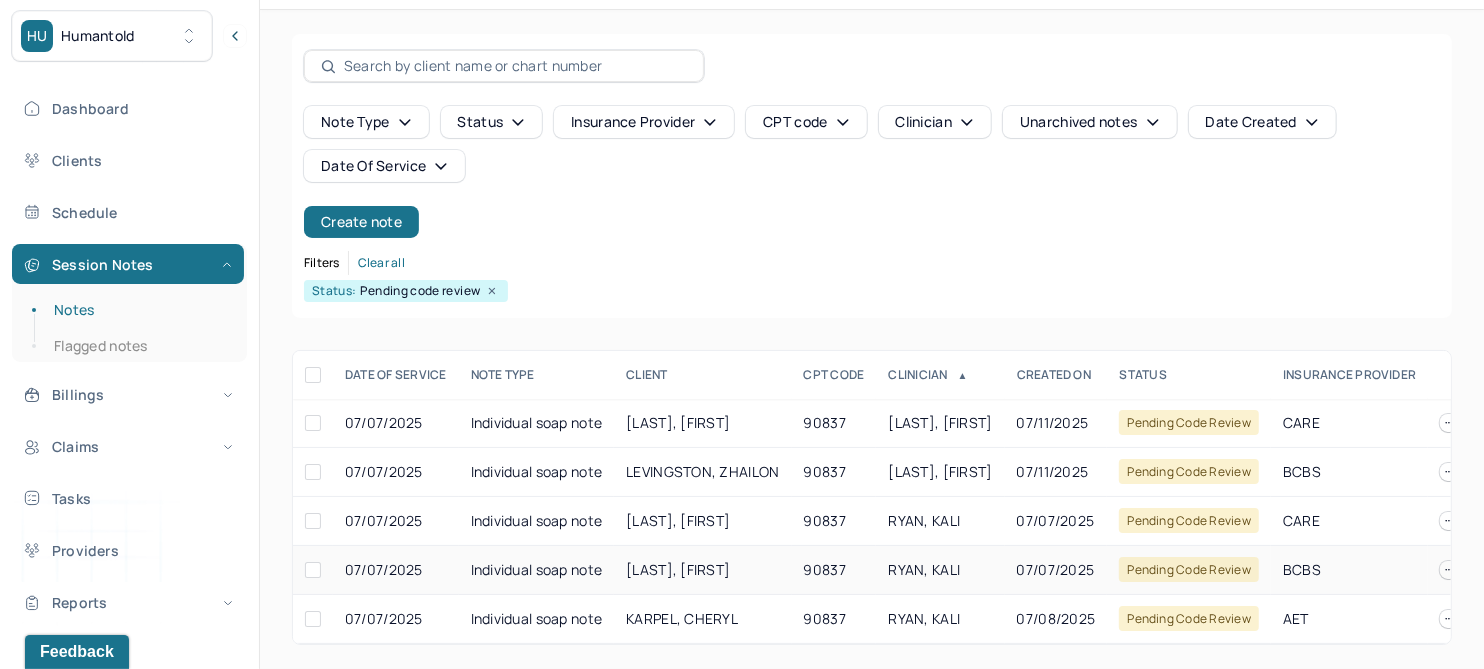 click on "[LAST], [FIRST]" at bounding box center (678, 569) 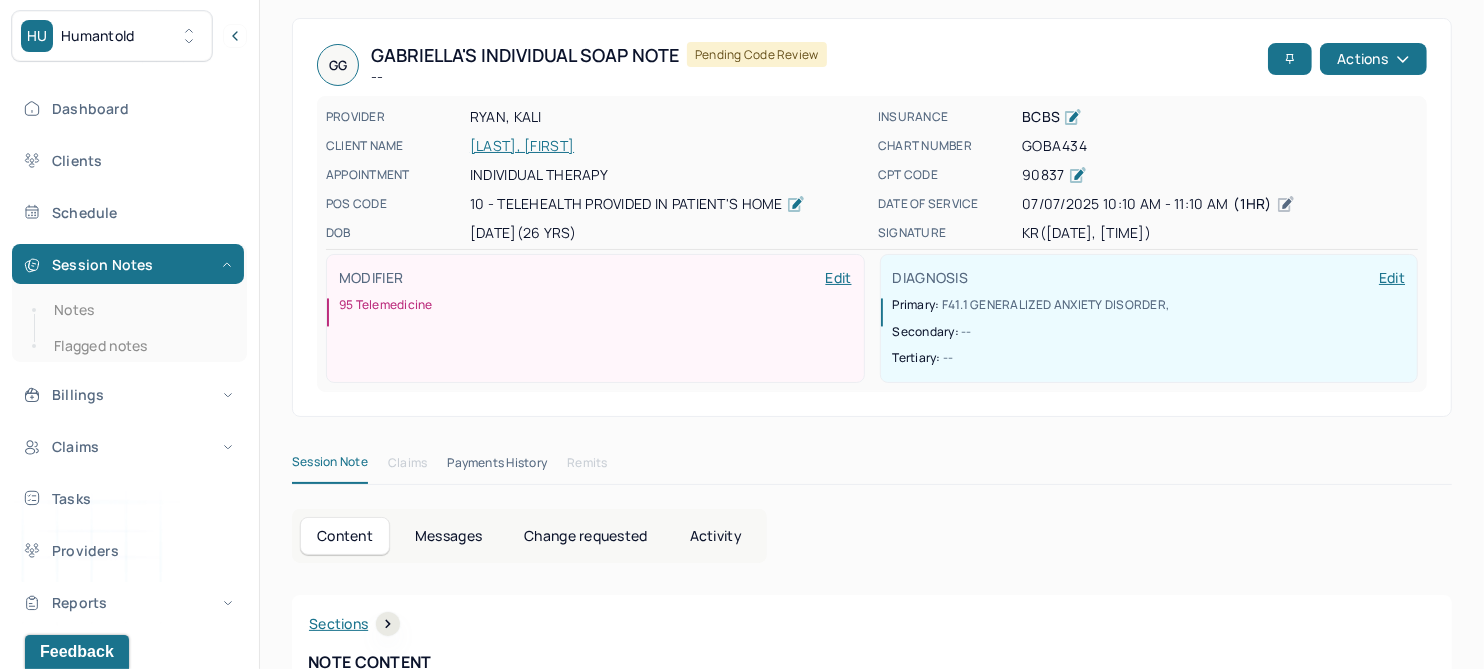 click on "GOBA434" at bounding box center (1220, 146) 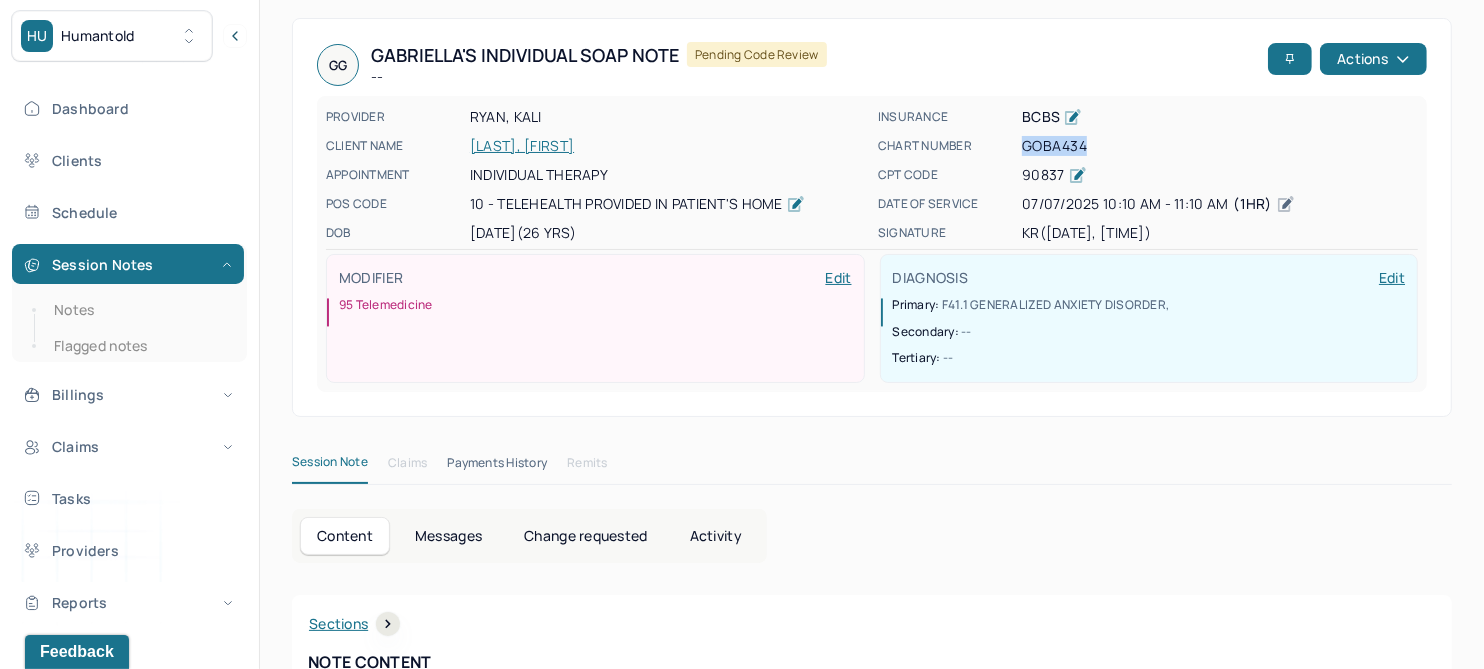 click on "GOBA434" at bounding box center [1220, 146] 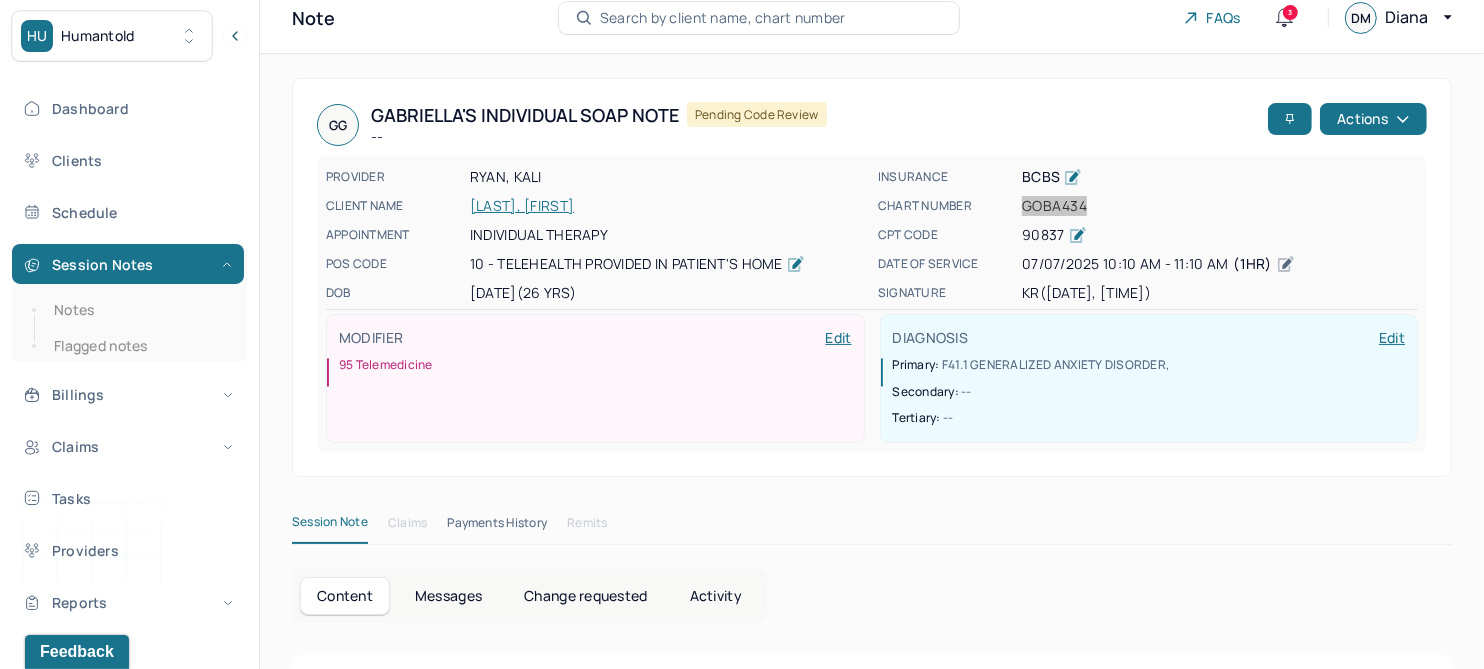 scroll, scrollTop: 0, scrollLeft: 0, axis: both 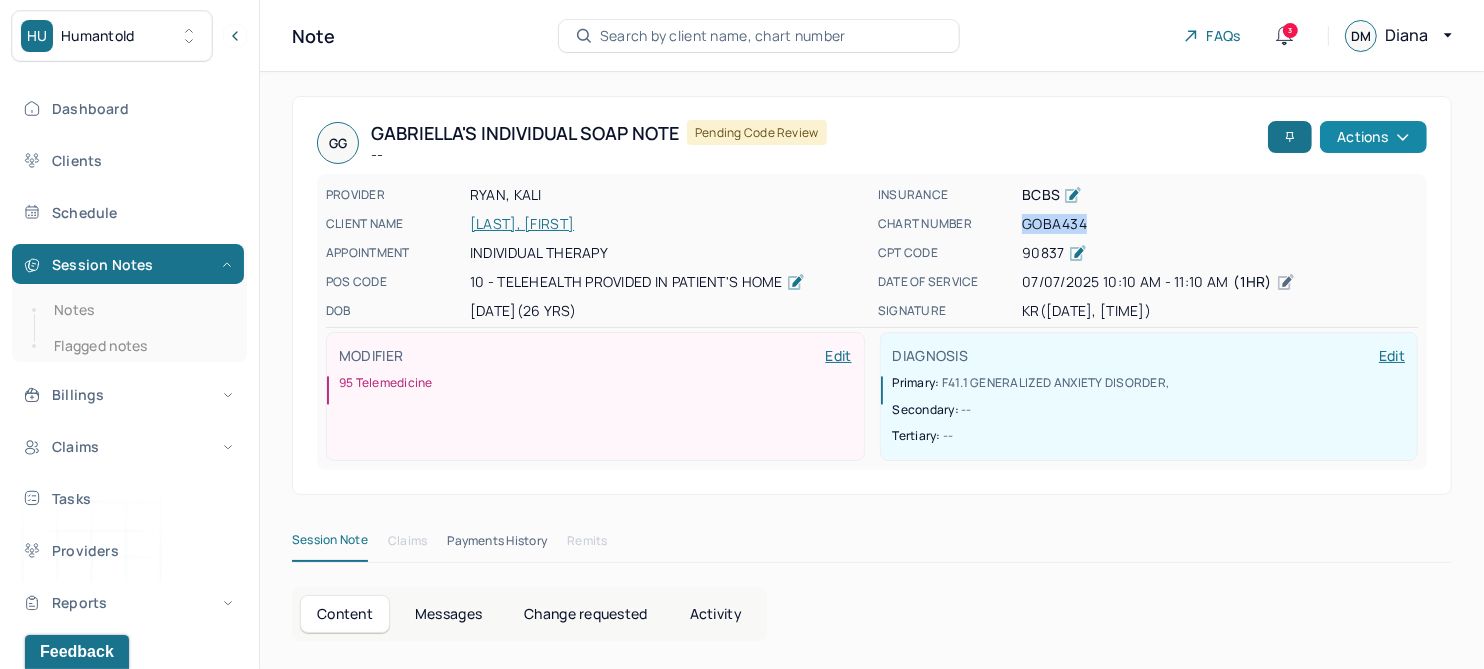 click on "Actions" at bounding box center (1373, 137) 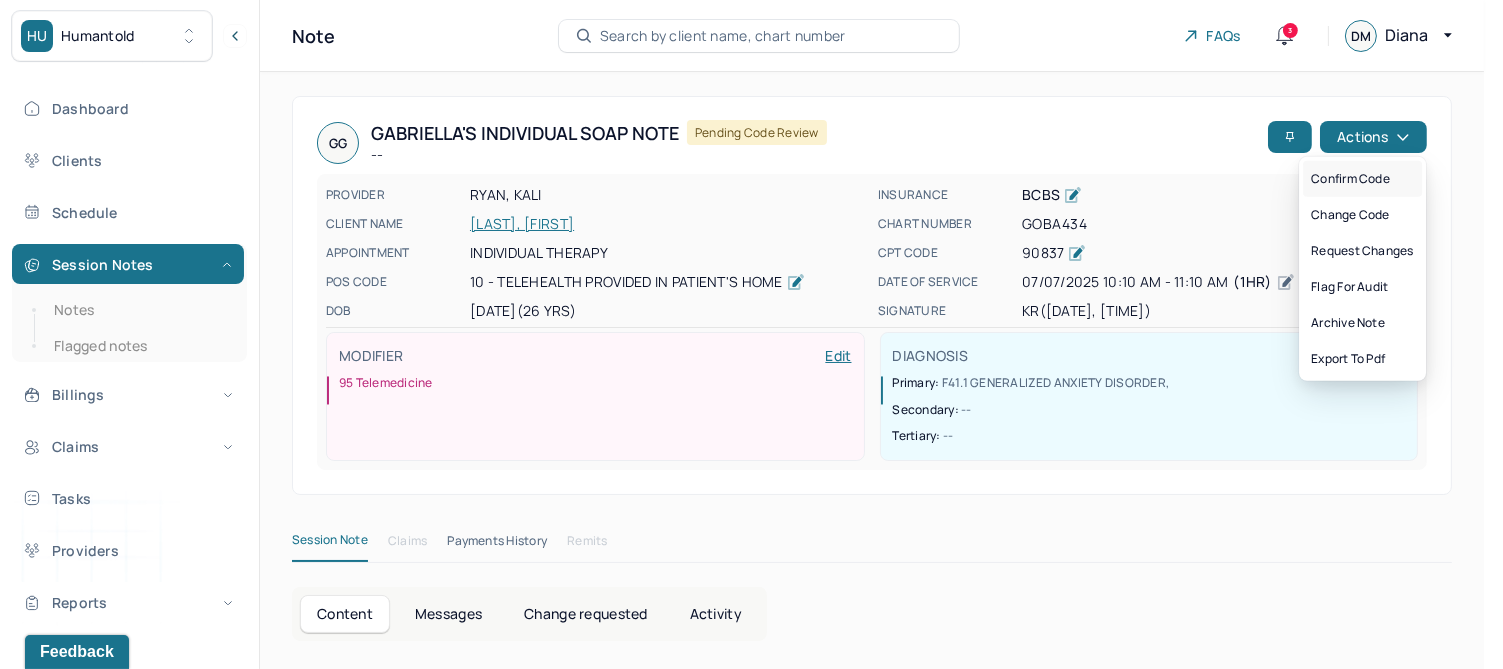 click on "Confirm code" at bounding box center (1362, 179) 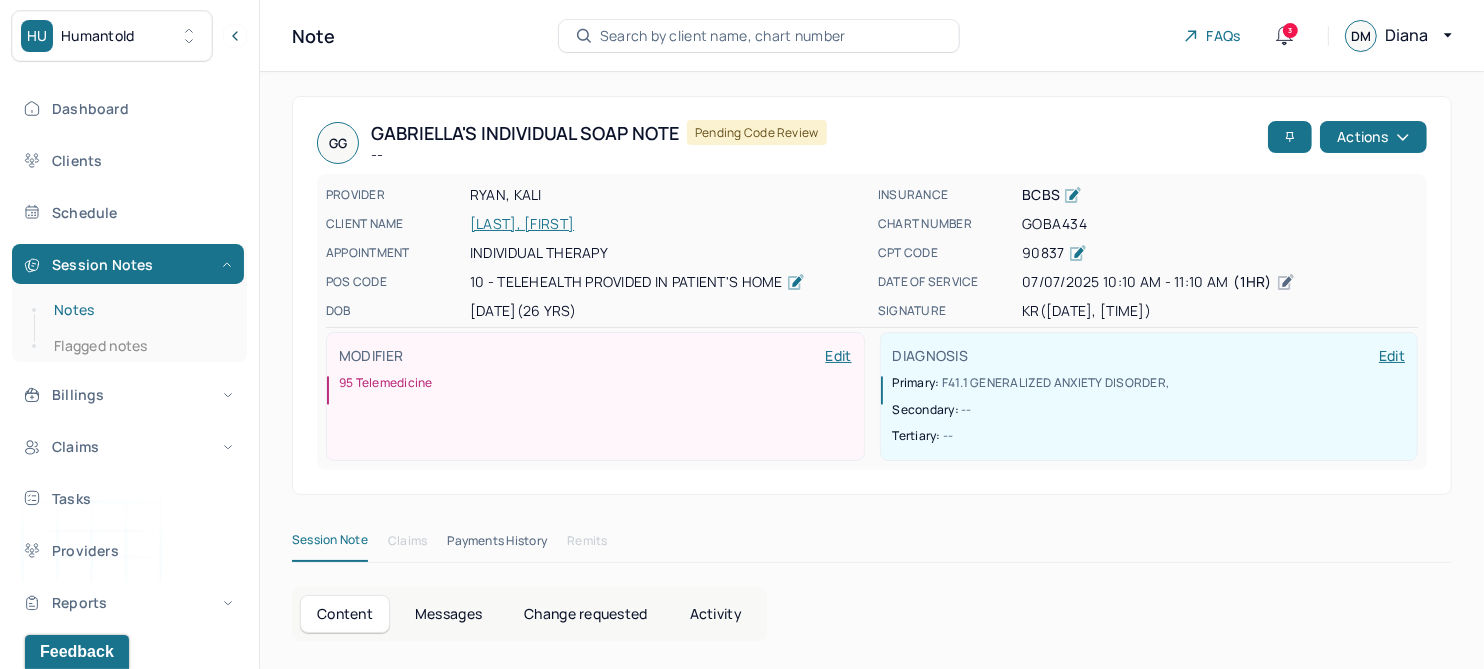 click on "Notes" at bounding box center (139, 310) 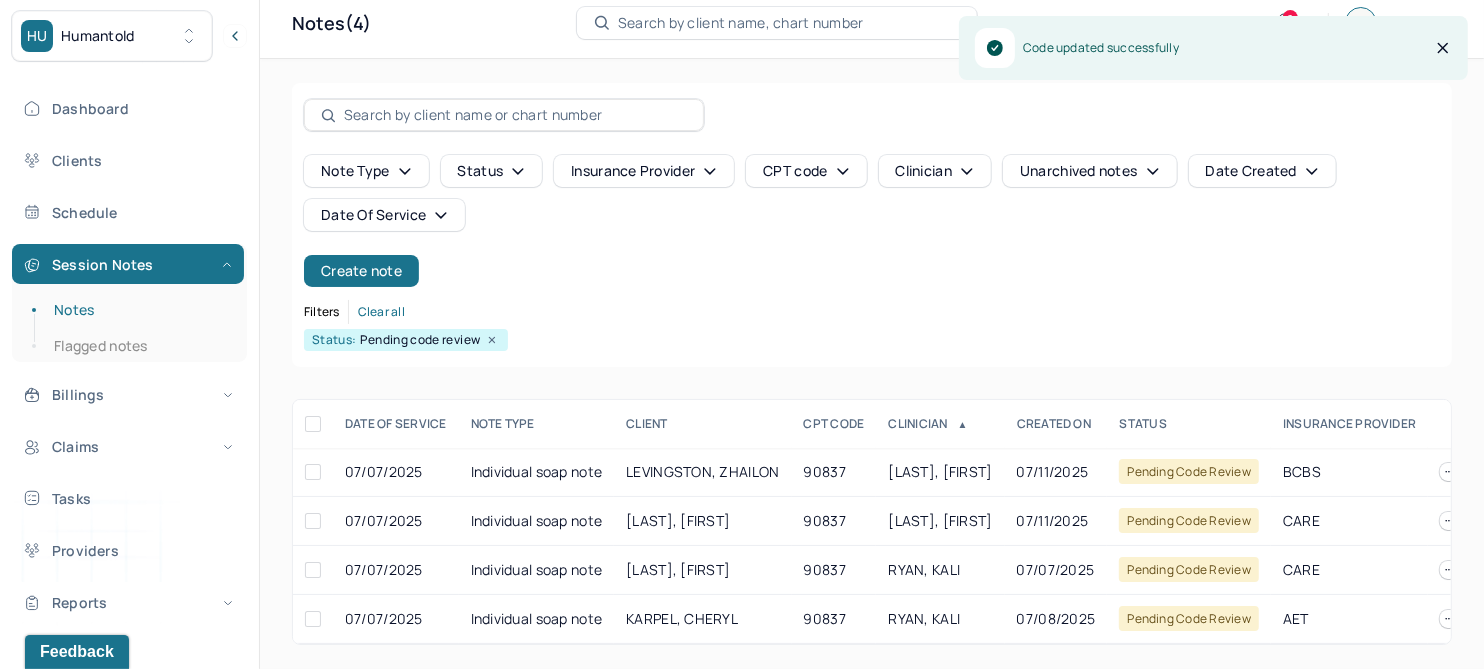 scroll, scrollTop: 29, scrollLeft: 0, axis: vertical 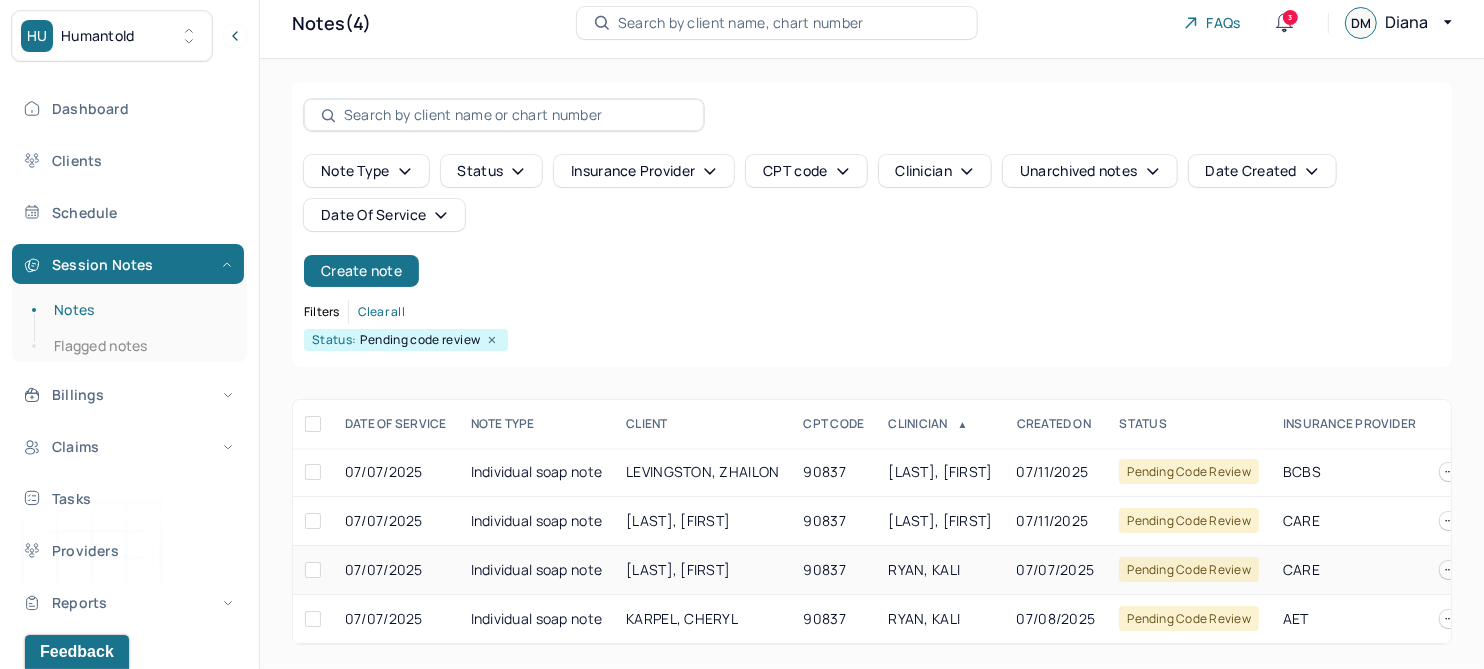 click on "[LAST], [FIRST]" at bounding box center (678, 569) 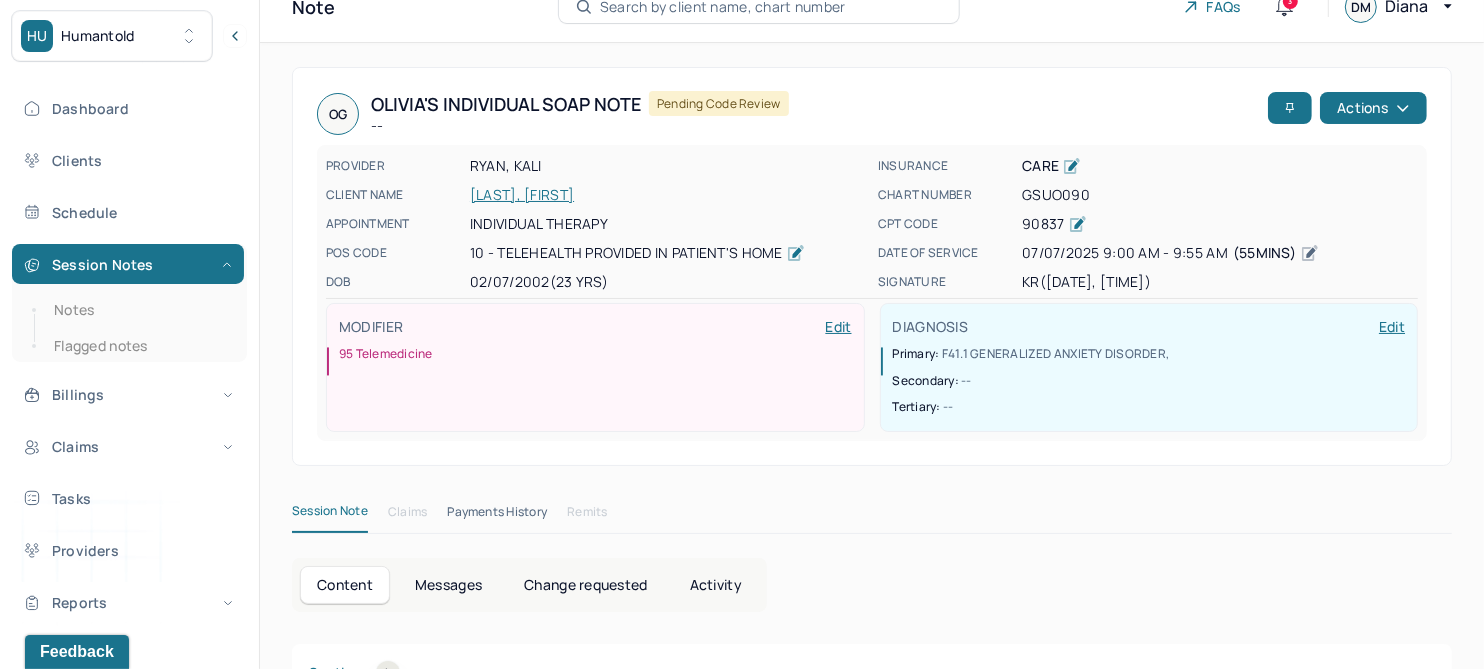 click on "Change requested" at bounding box center [585, 585] 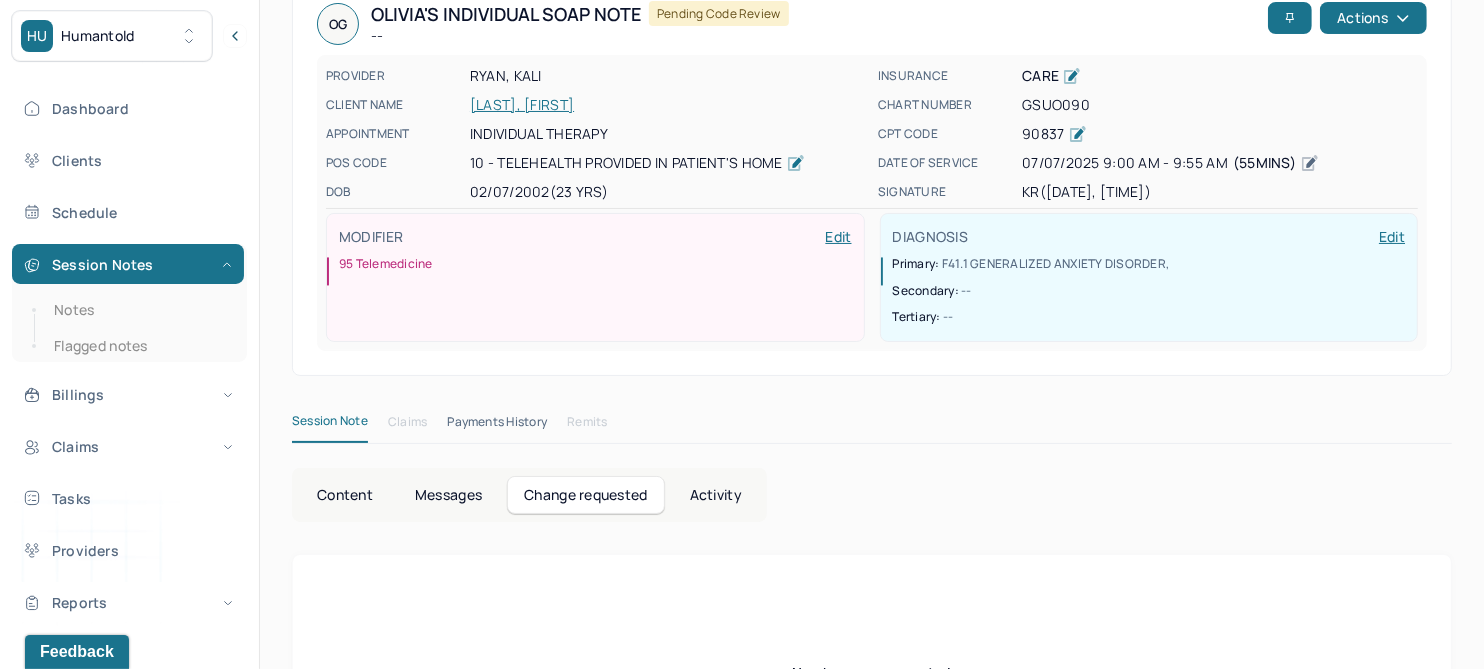 scroll, scrollTop: 0, scrollLeft: 0, axis: both 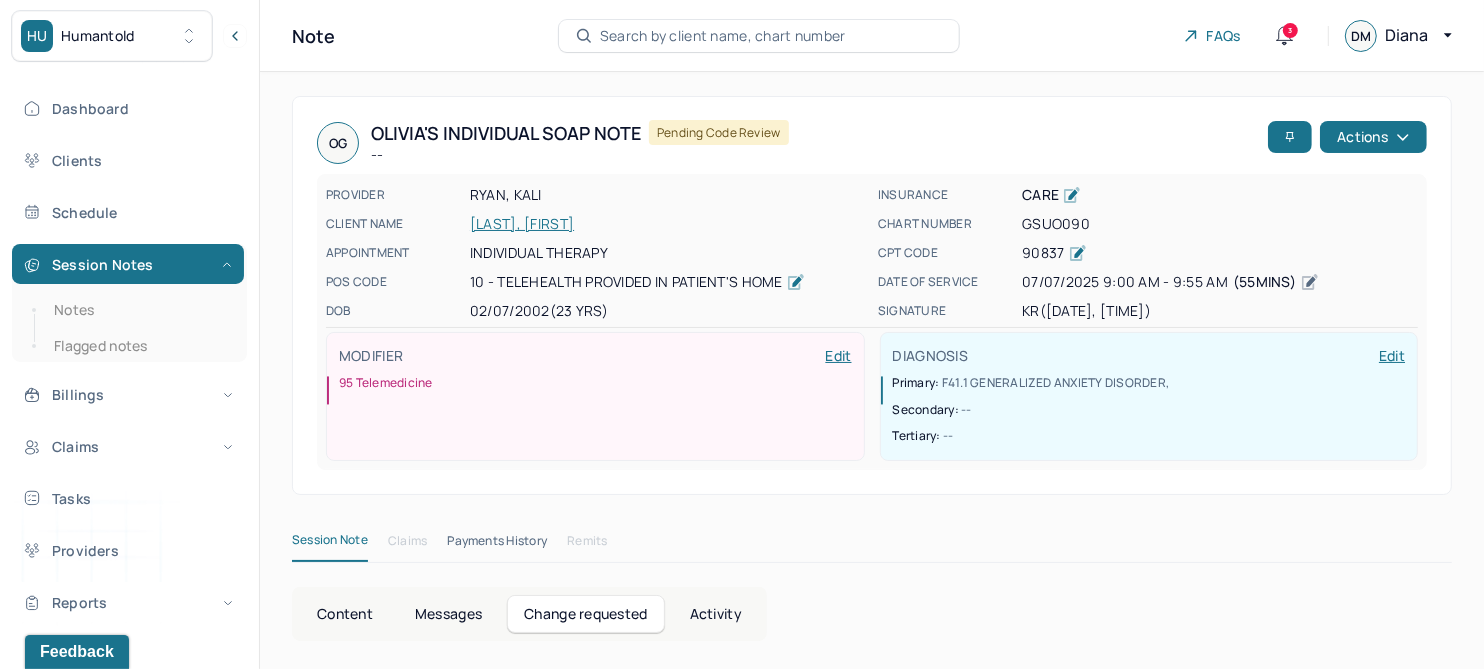 click on "[LAST], [FIRST]" at bounding box center (668, 224) 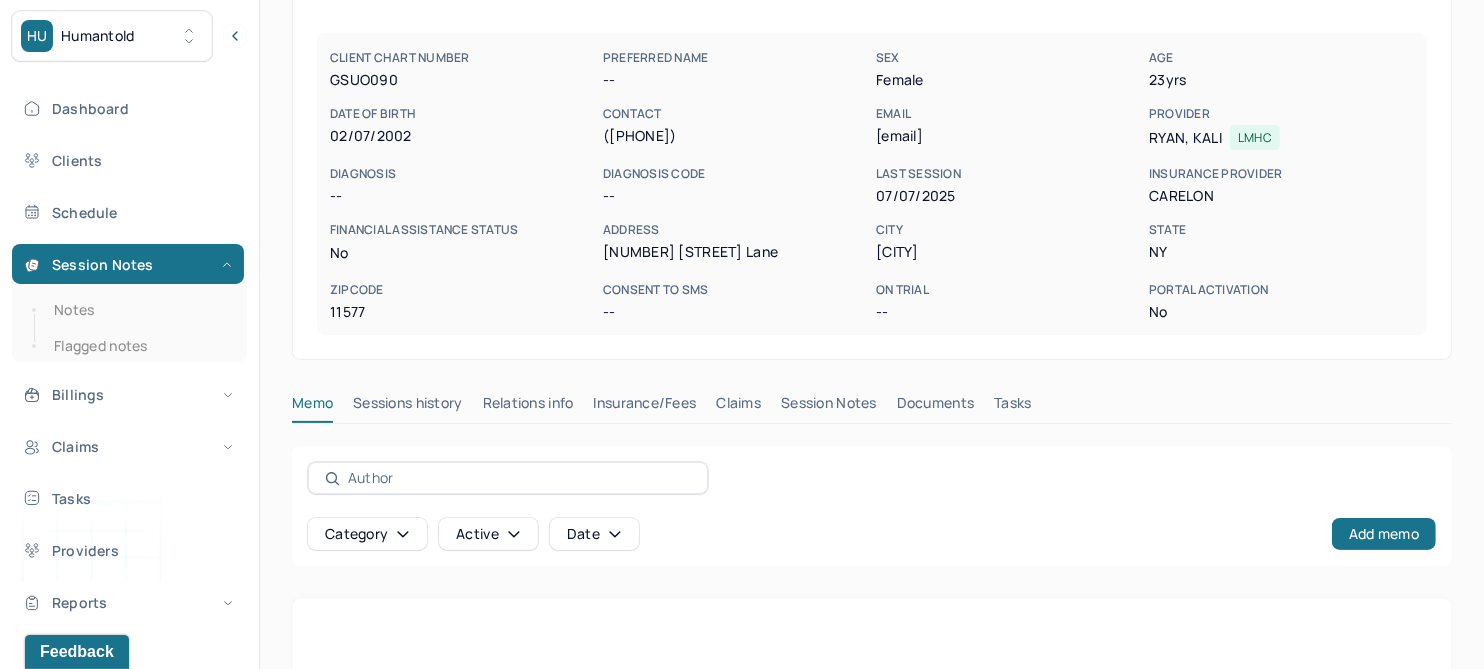 scroll, scrollTop: 250, scrollLeft: 0, axis: vertical 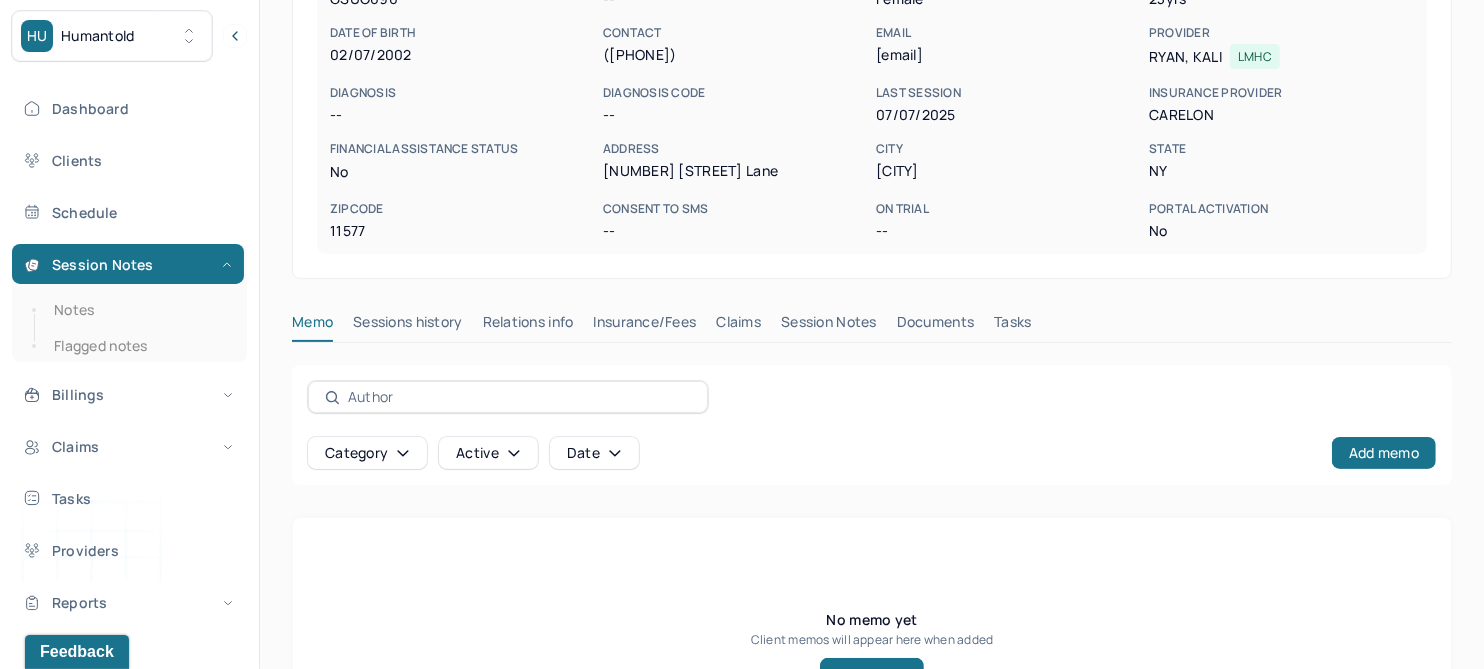 drag, startPoint x: 844, startPoint y: 323, endPoint x: 815, endPoint y: 345, distance: 36.40055 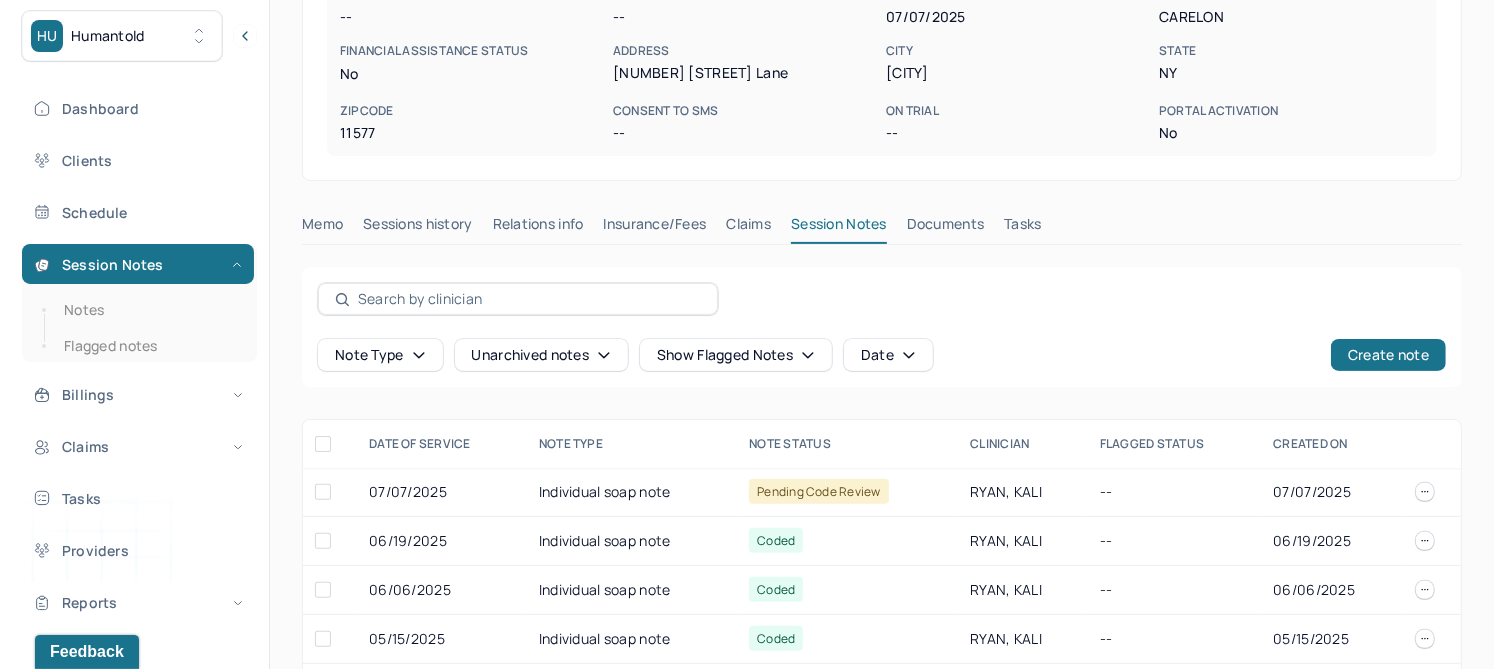 scroll, scrollTop: 500, scrollLeft: 0, axis: vertical 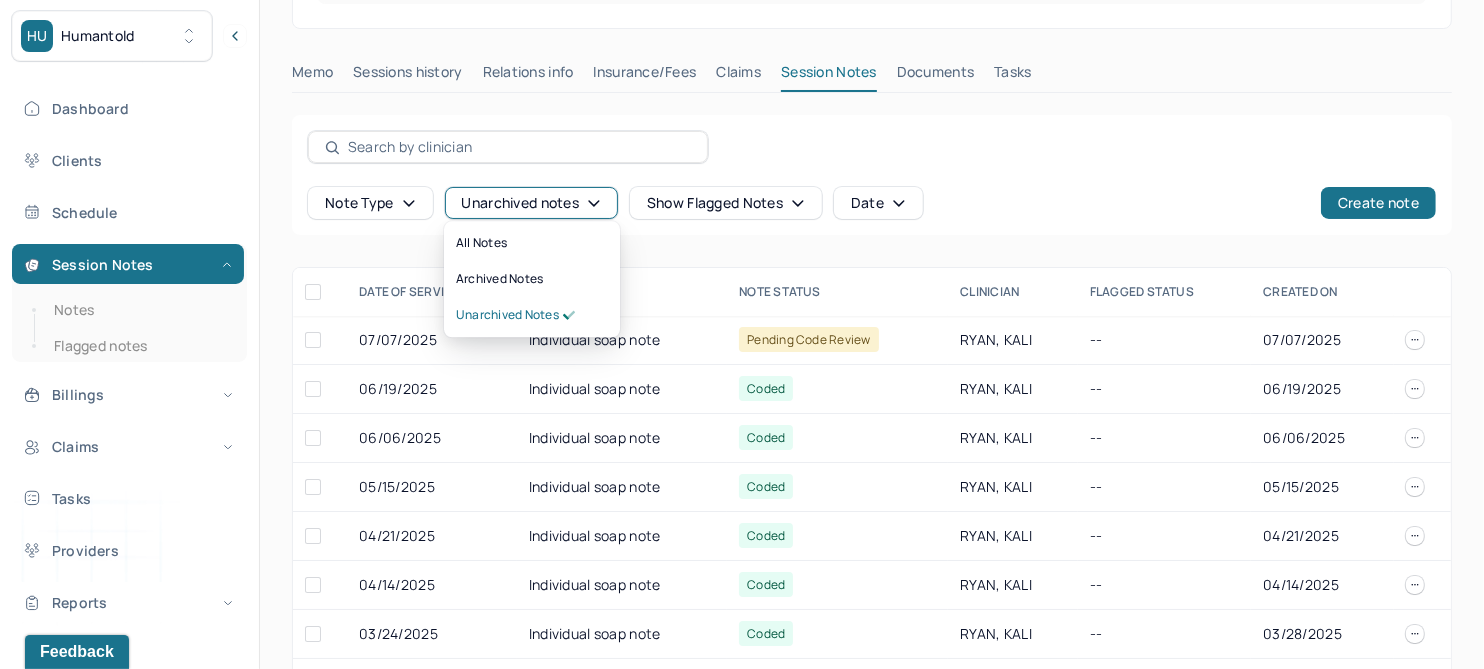 click 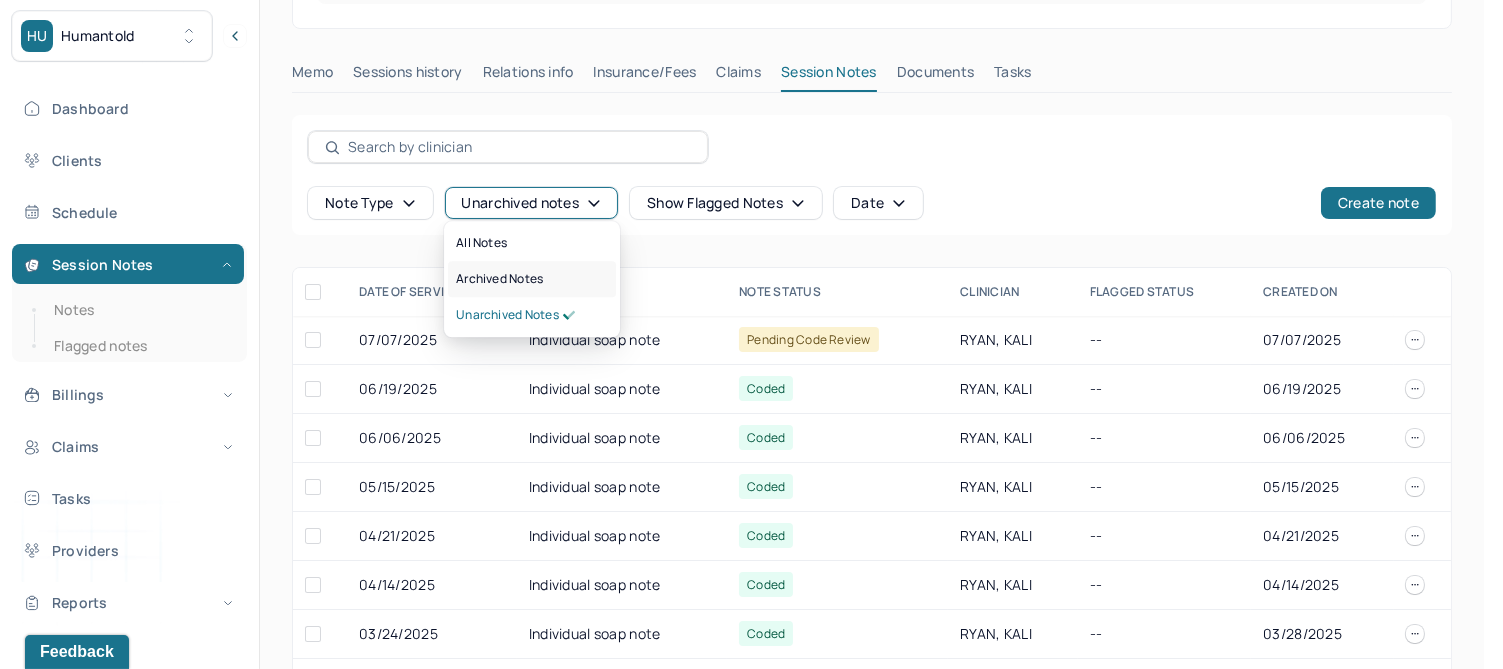 click on "Archived notes" at bounding box center (499, 279) 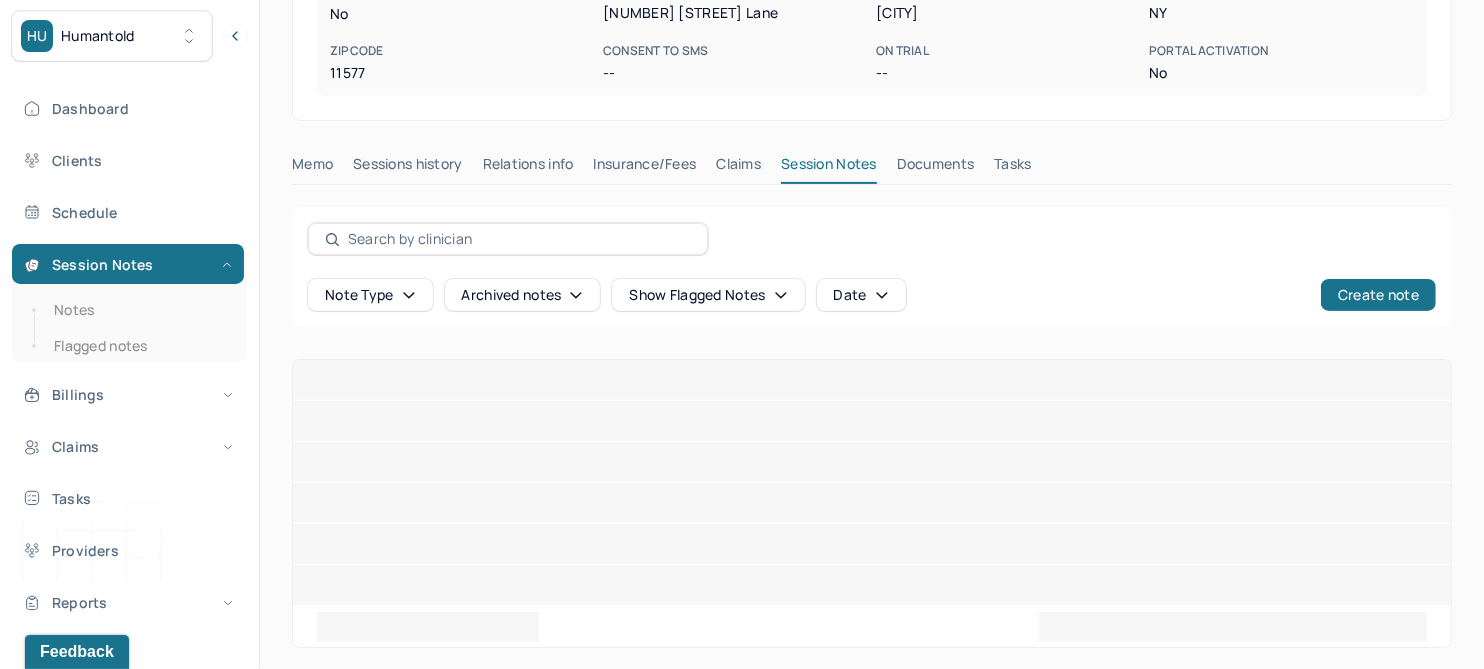 scroll, scrollTop: 385, scrollLeft: 0, axis: vertical 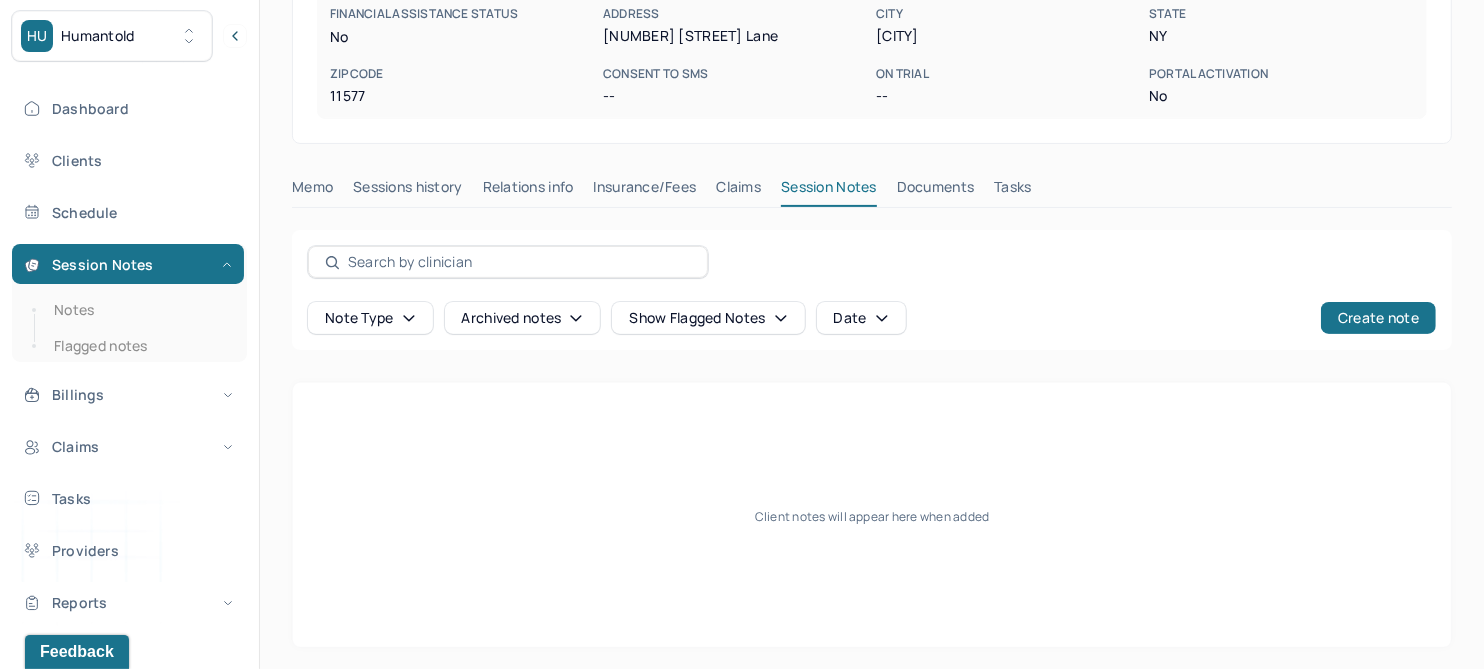 click on "Claims" at bounding box center (738, 191) 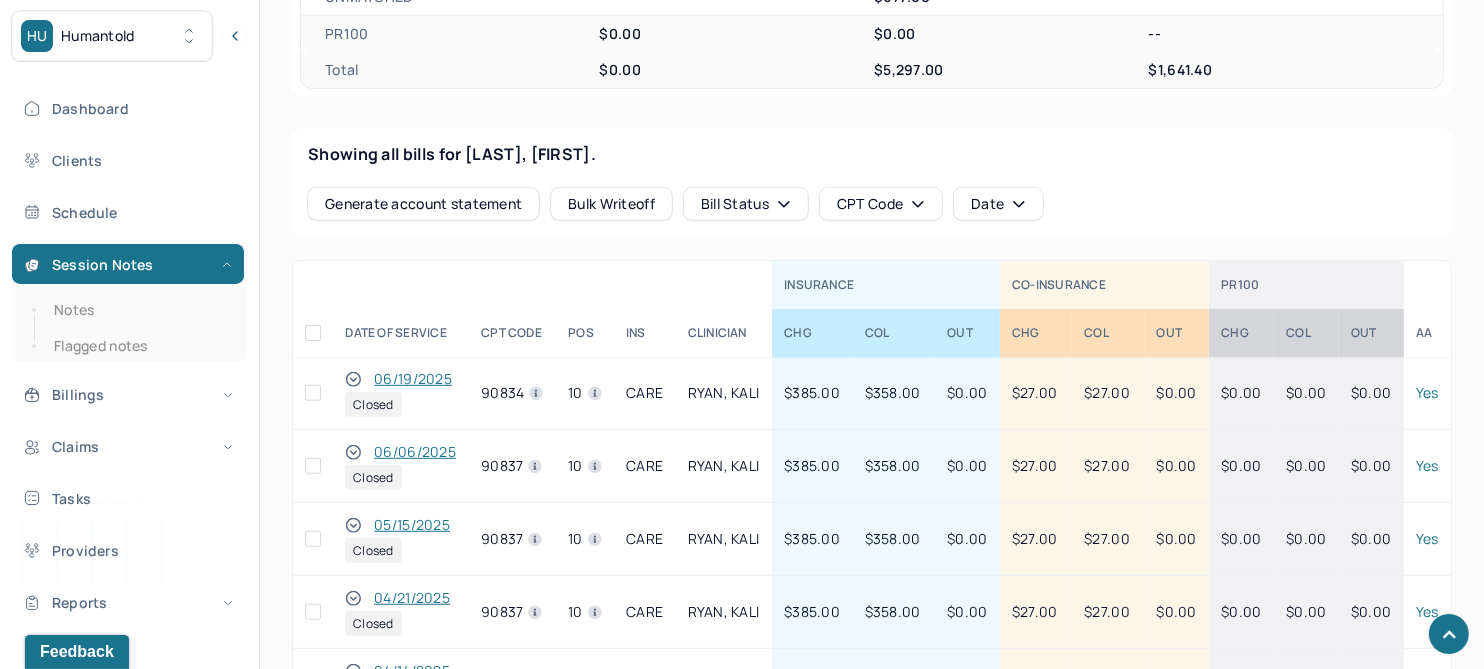 scroll, scrollTop: 801, scrollLeft: 0, axis: vertical 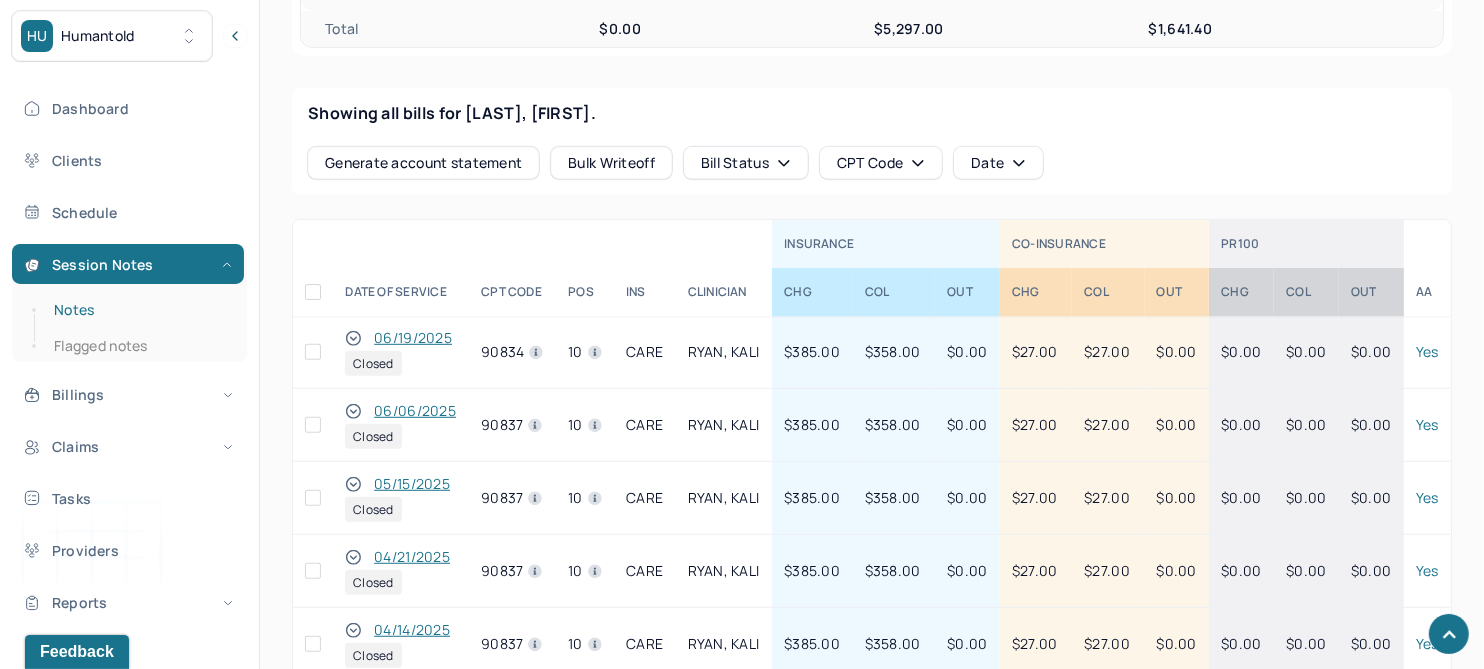 click on "Notes" at bounding box center [139, 310] 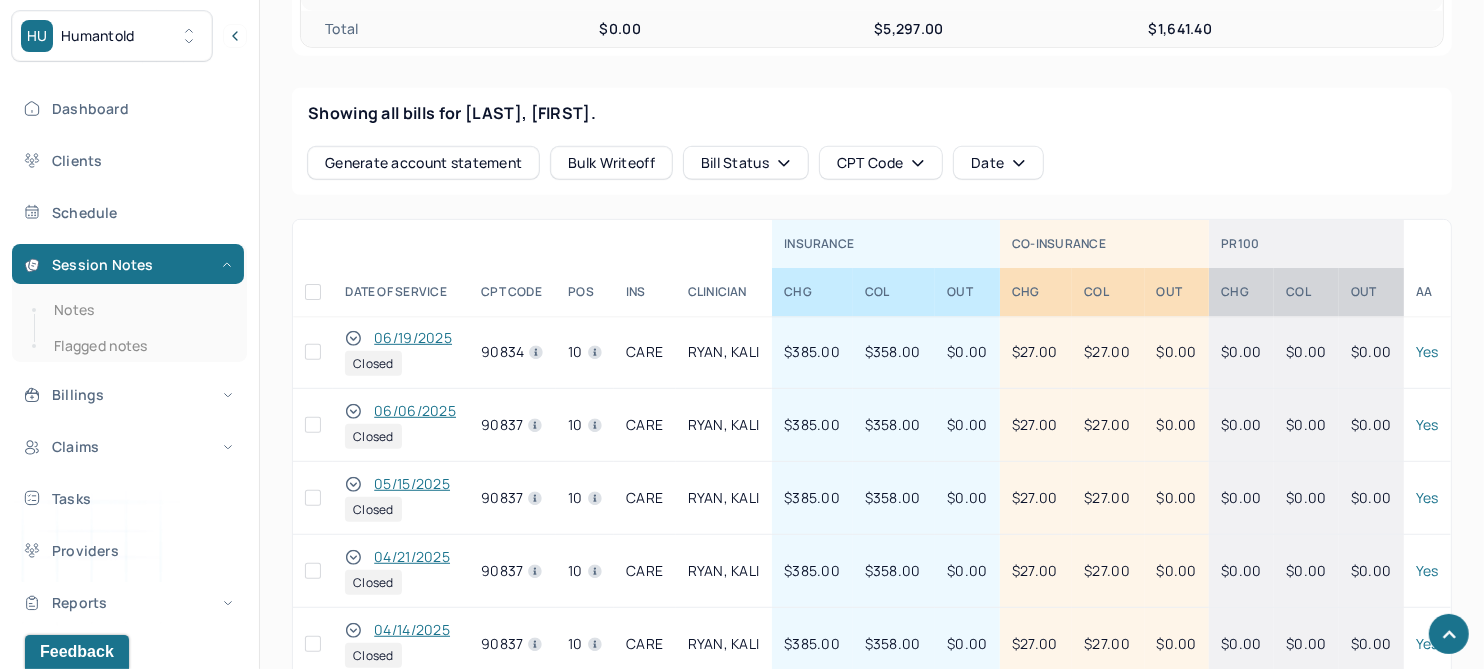 scroll, scrollTop: 29, scrollLeft: 0, axis: vertical 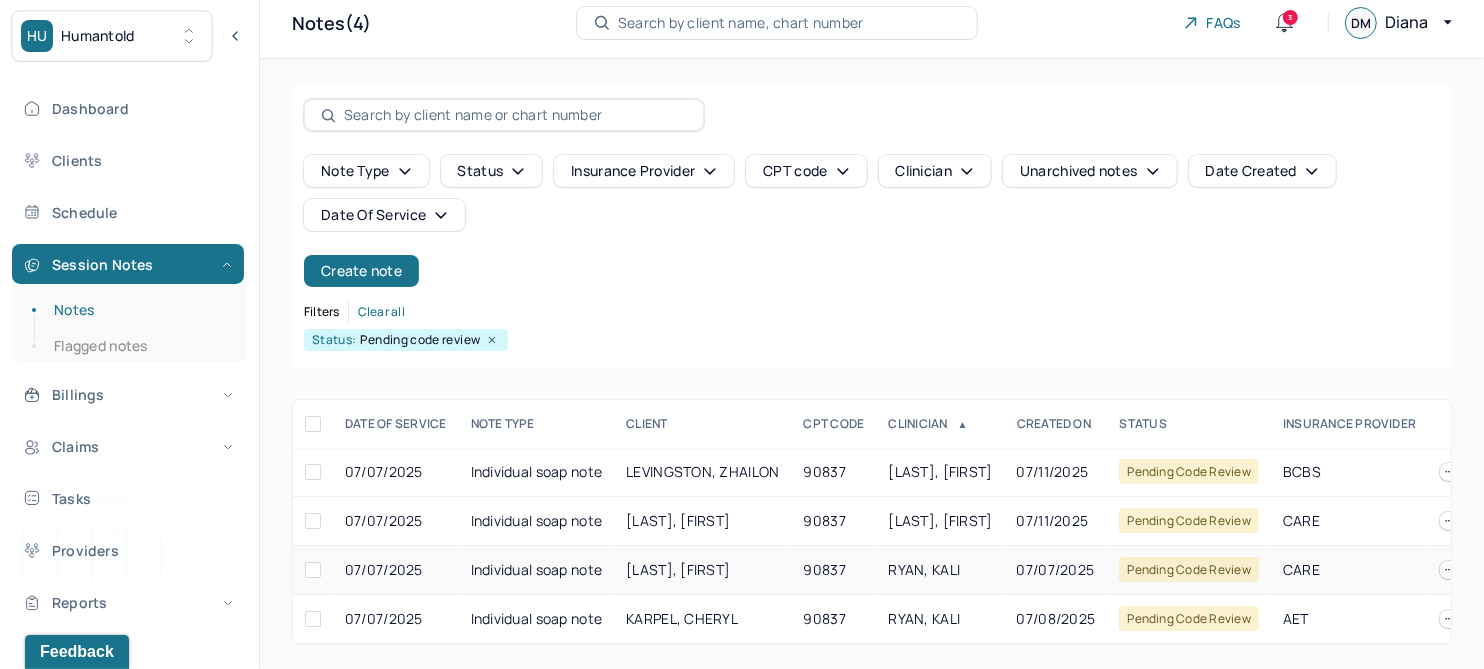 click on "[LAST], [FIRST]" at bounding box center [678, 569] 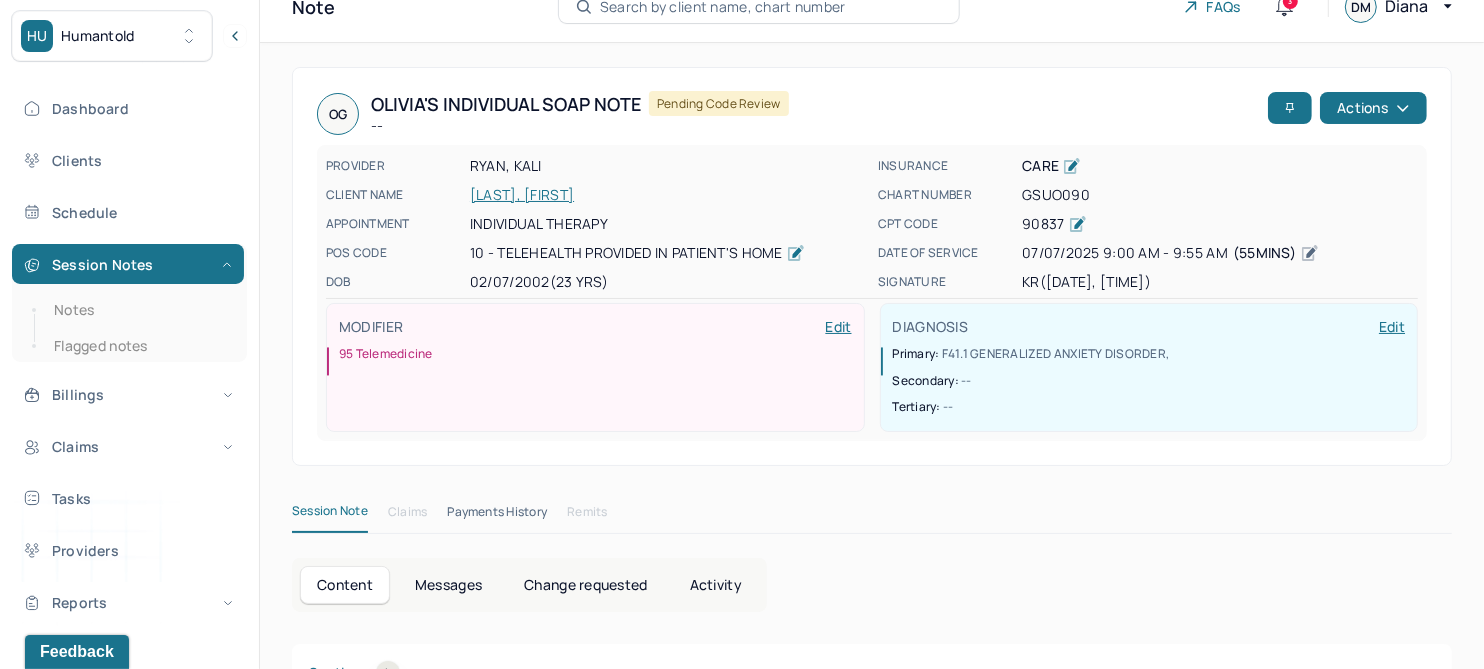click on "GSUO090" at bounding box center (1220, 195) 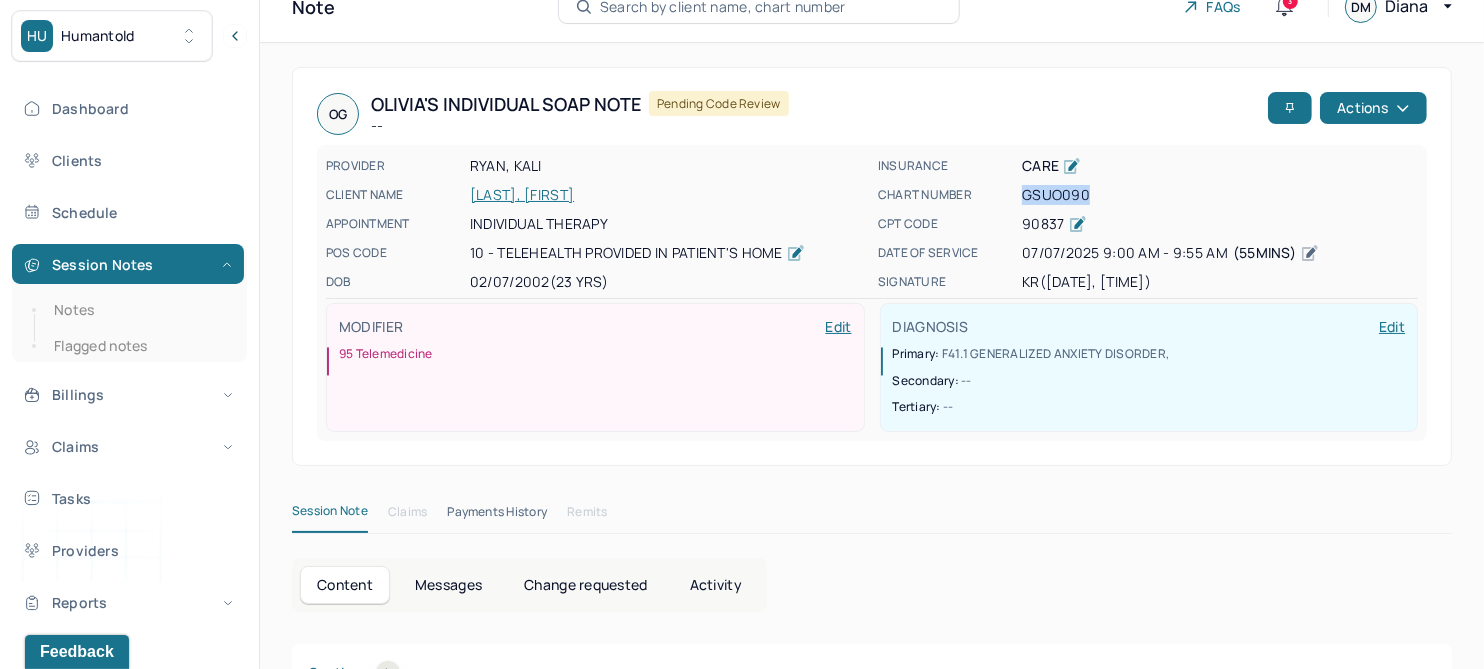 click on "GSUO090" at bounding box center [1220, 195] 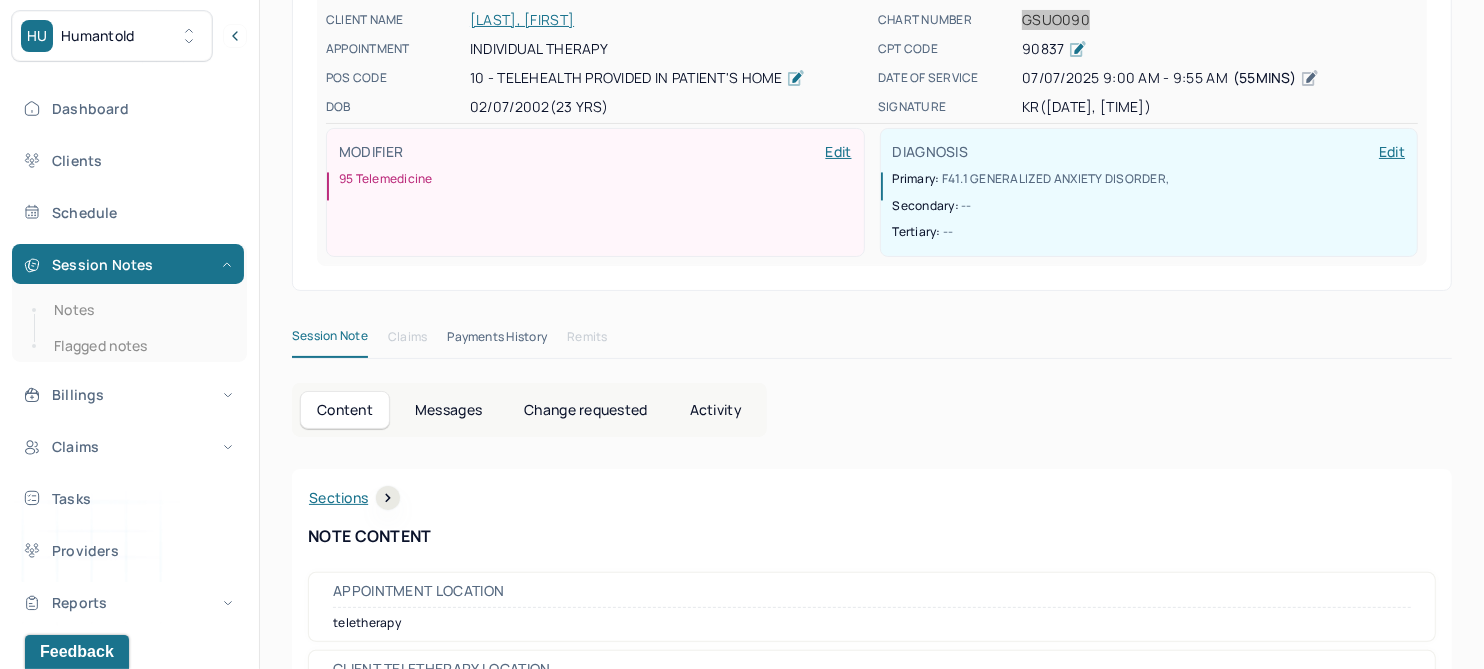 scroll, scrollTop: 0, scrollLeft: 0, axis: both 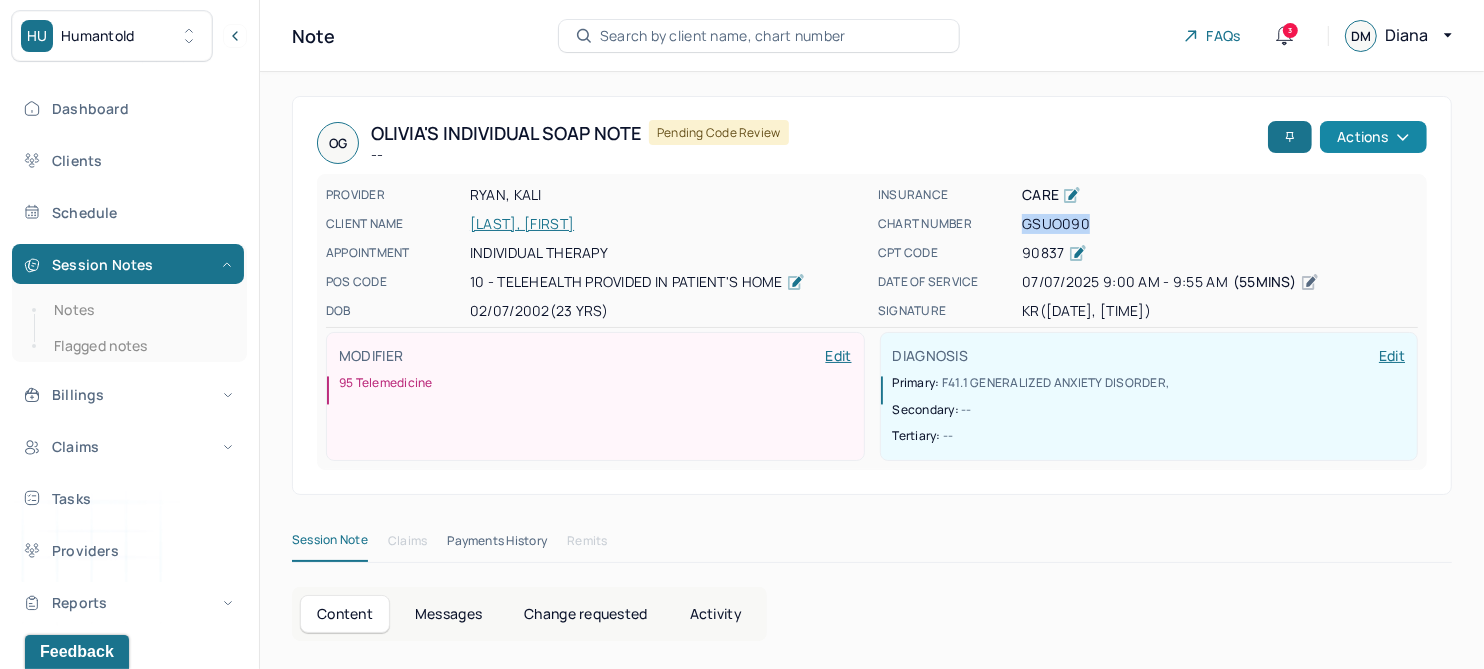 click on "Actions" at bounding box center (1373, 137) 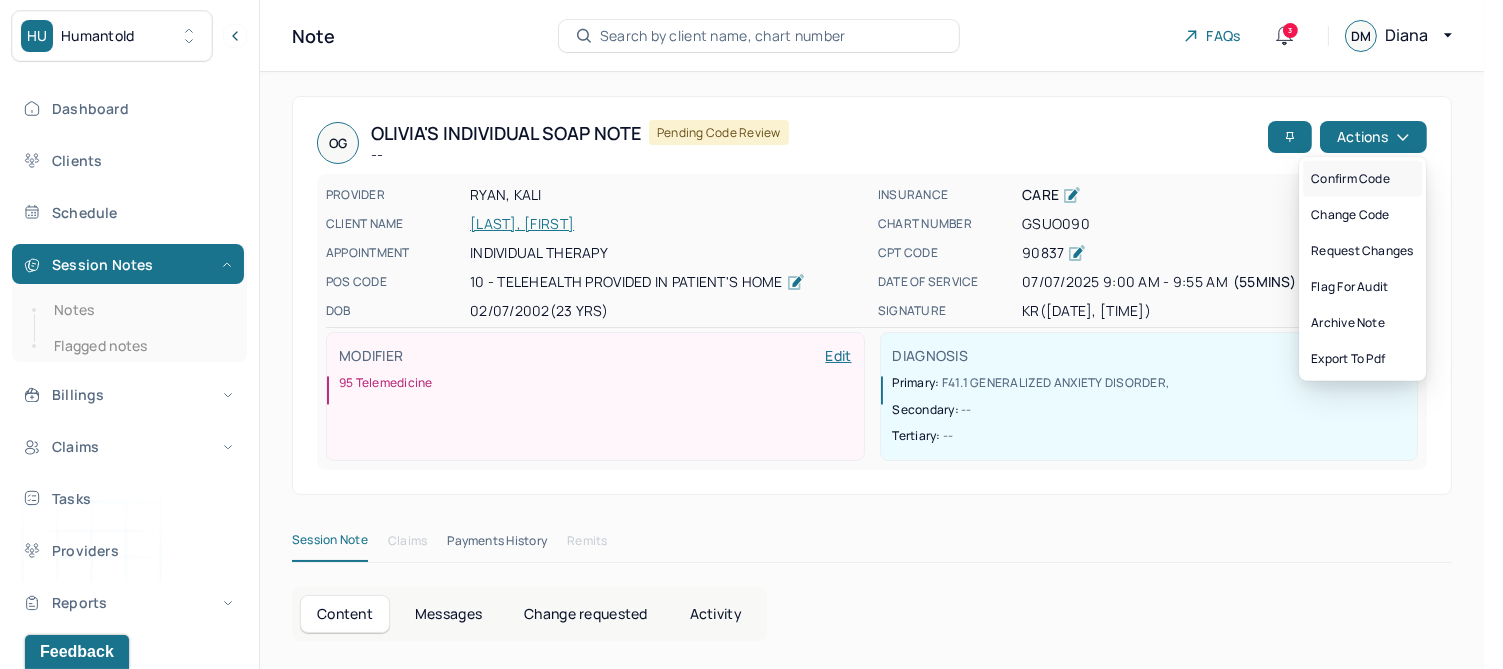 click on "Confirm code" at bounding box center [1362, 179] 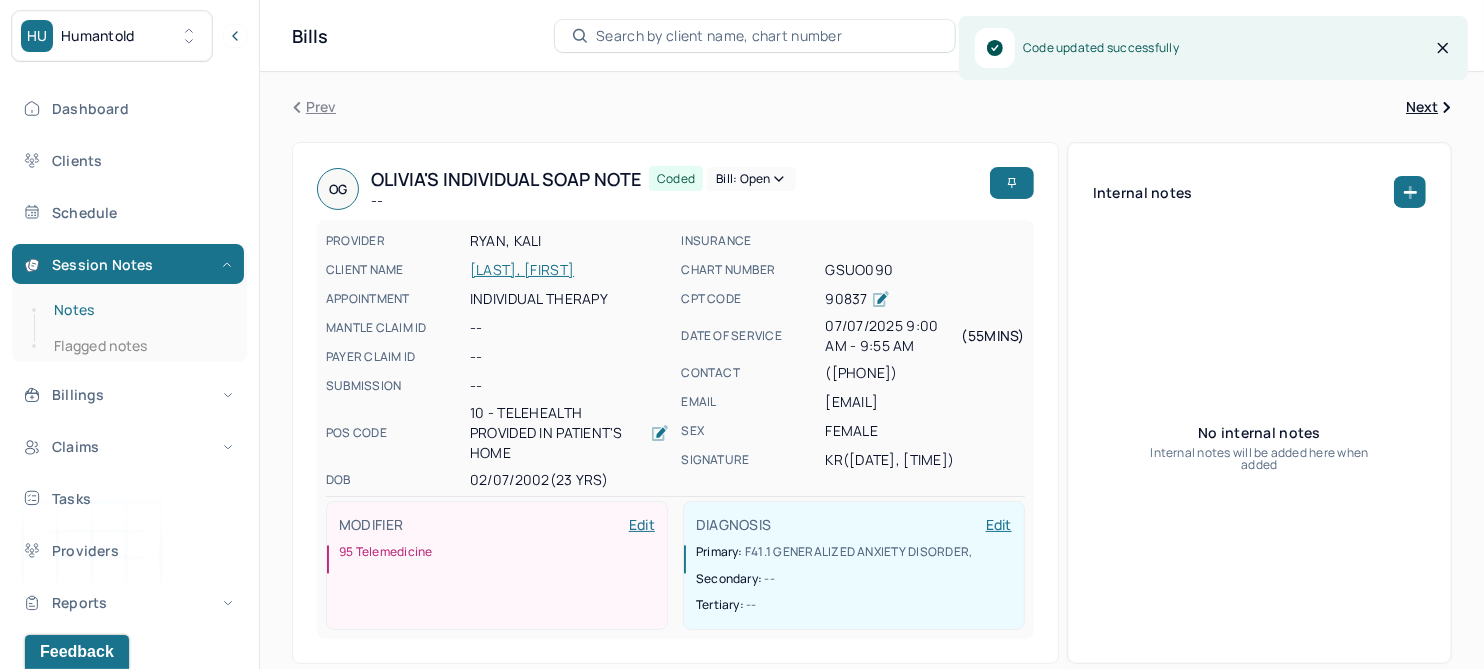 click on "Notes" at bounding box center [139, 310] 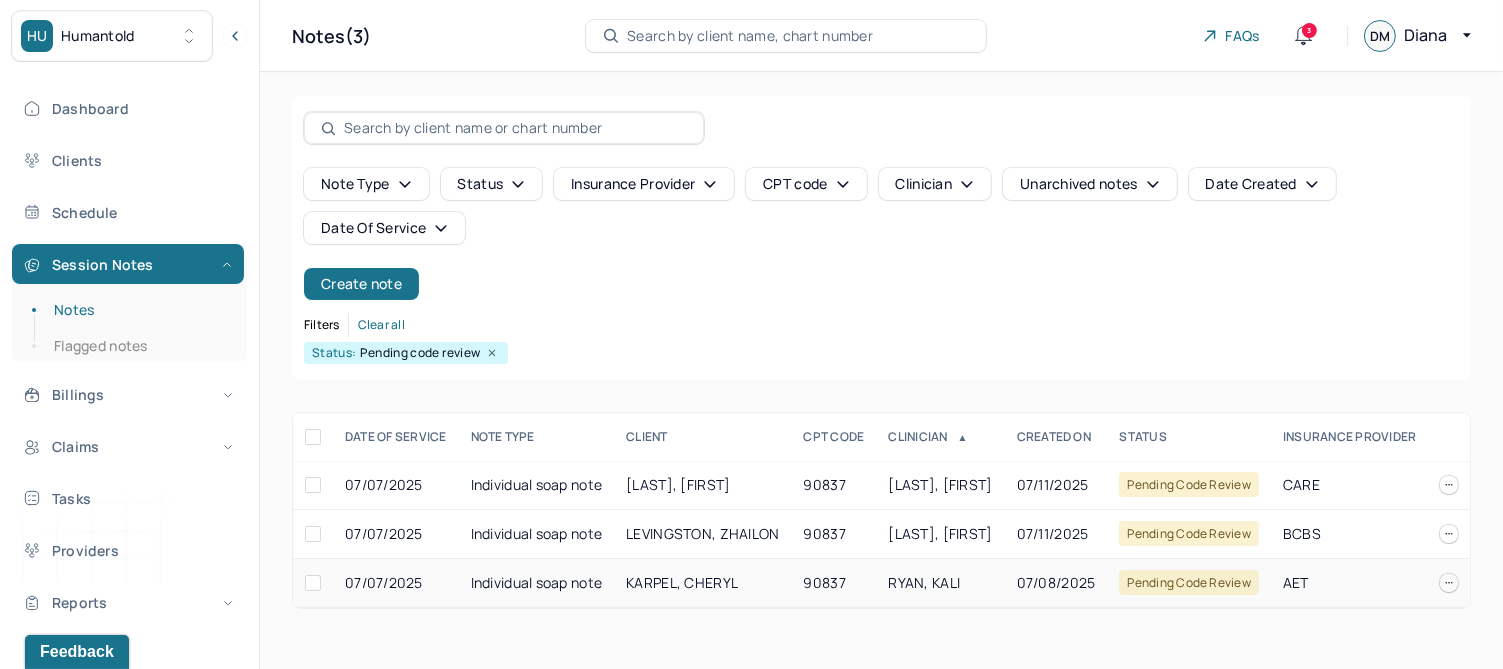 click on "KARPEL, CHERYL" at bounding box center (682, 582) 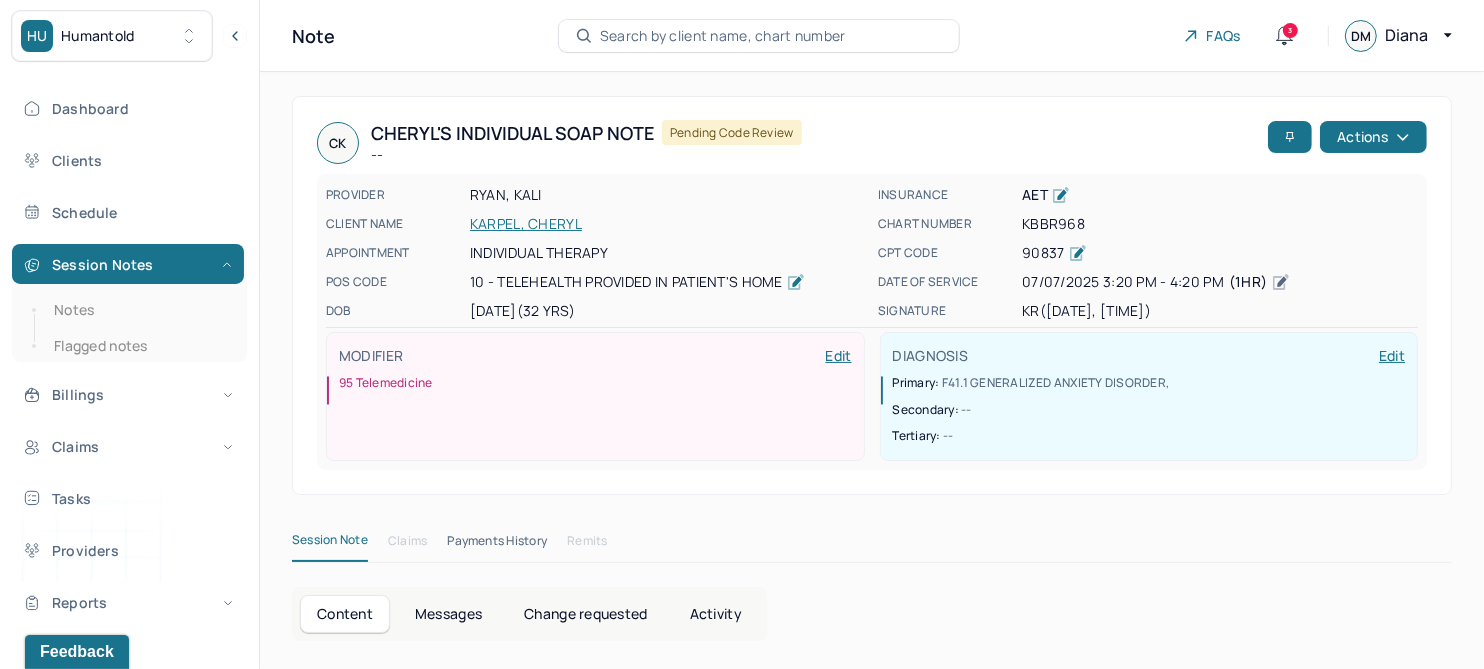 click on "Change requested" at bounding box center (585, 614) 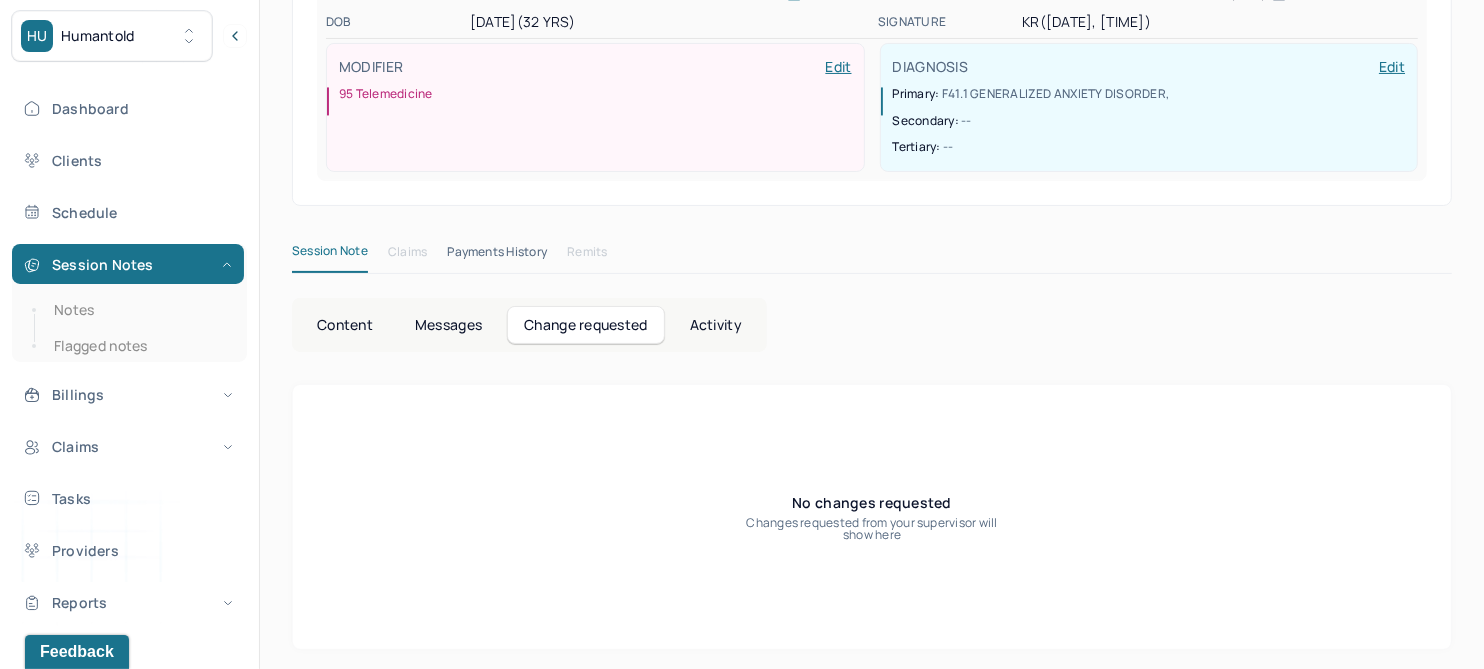 scroll, scrollTop: 0, scrollLeft: 0, axis: both 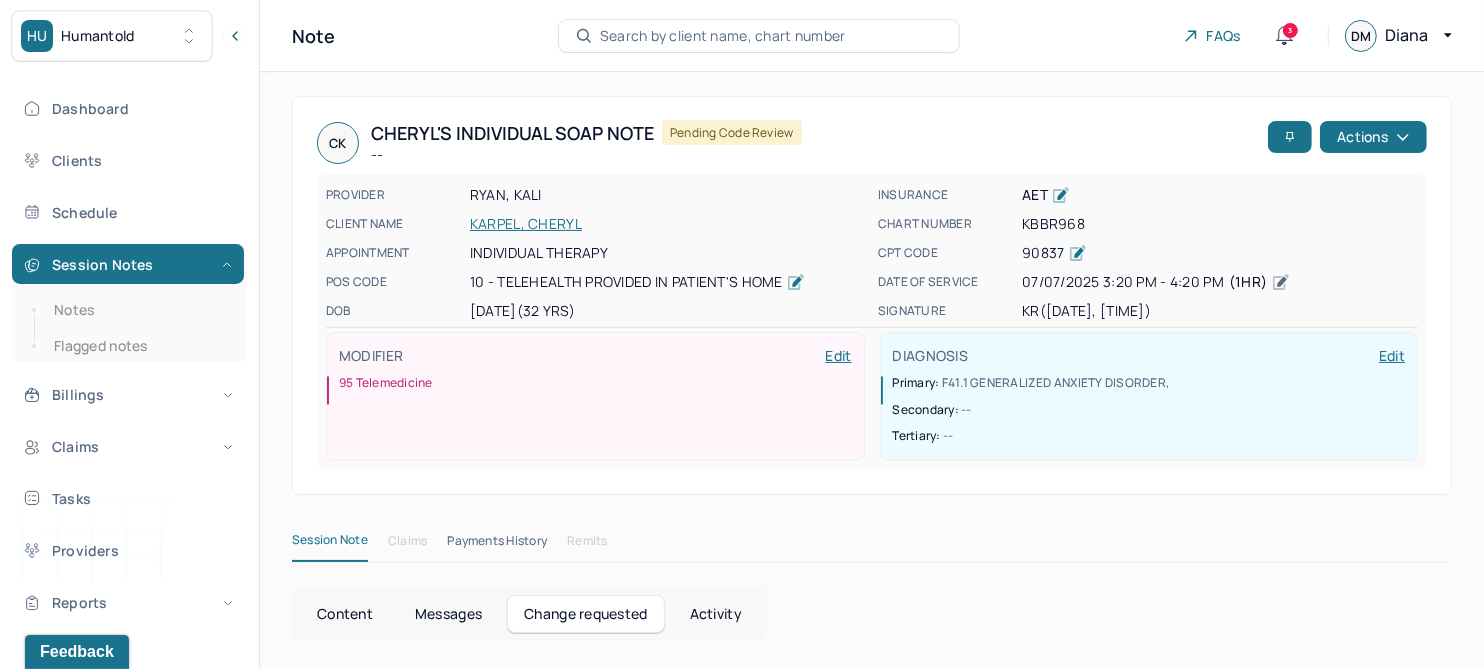 click on "KARPEL, CHERYL" at bounding box center [668, 224] 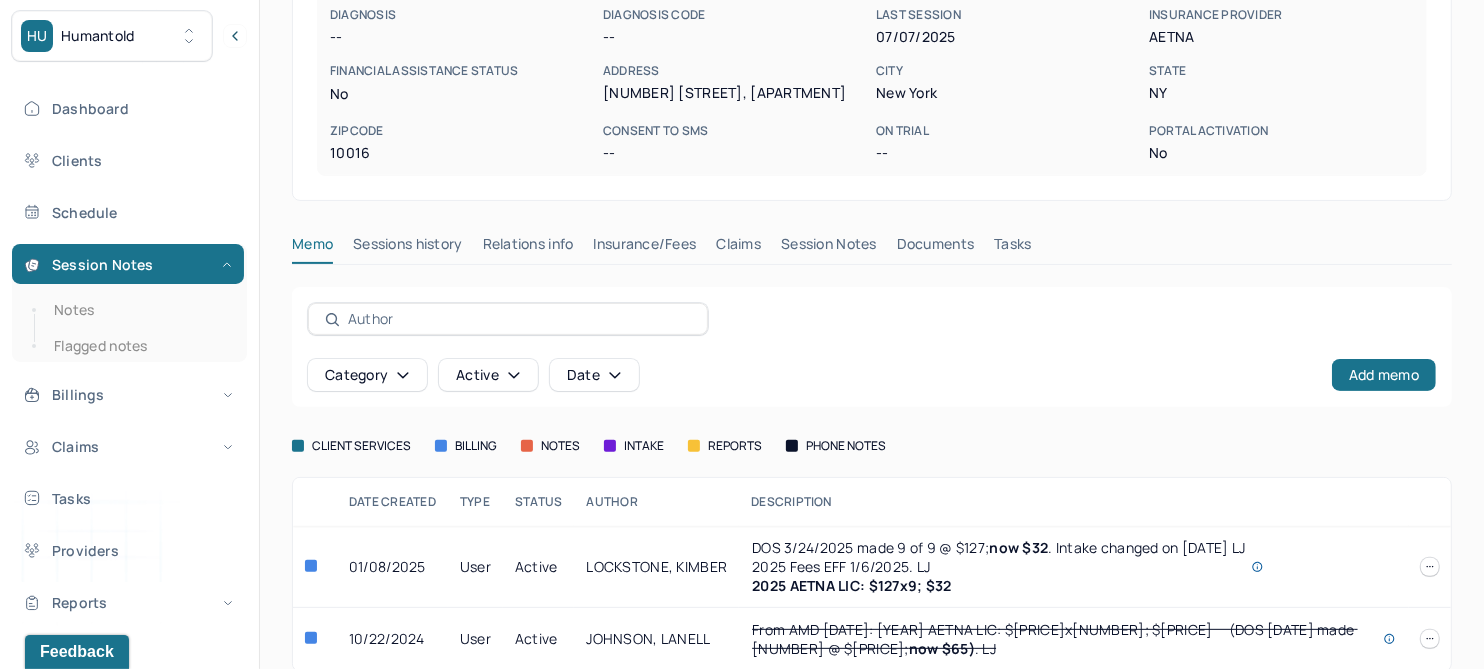 scroll, scrollTop: 351, scrollLeft: 0, axis: vertical 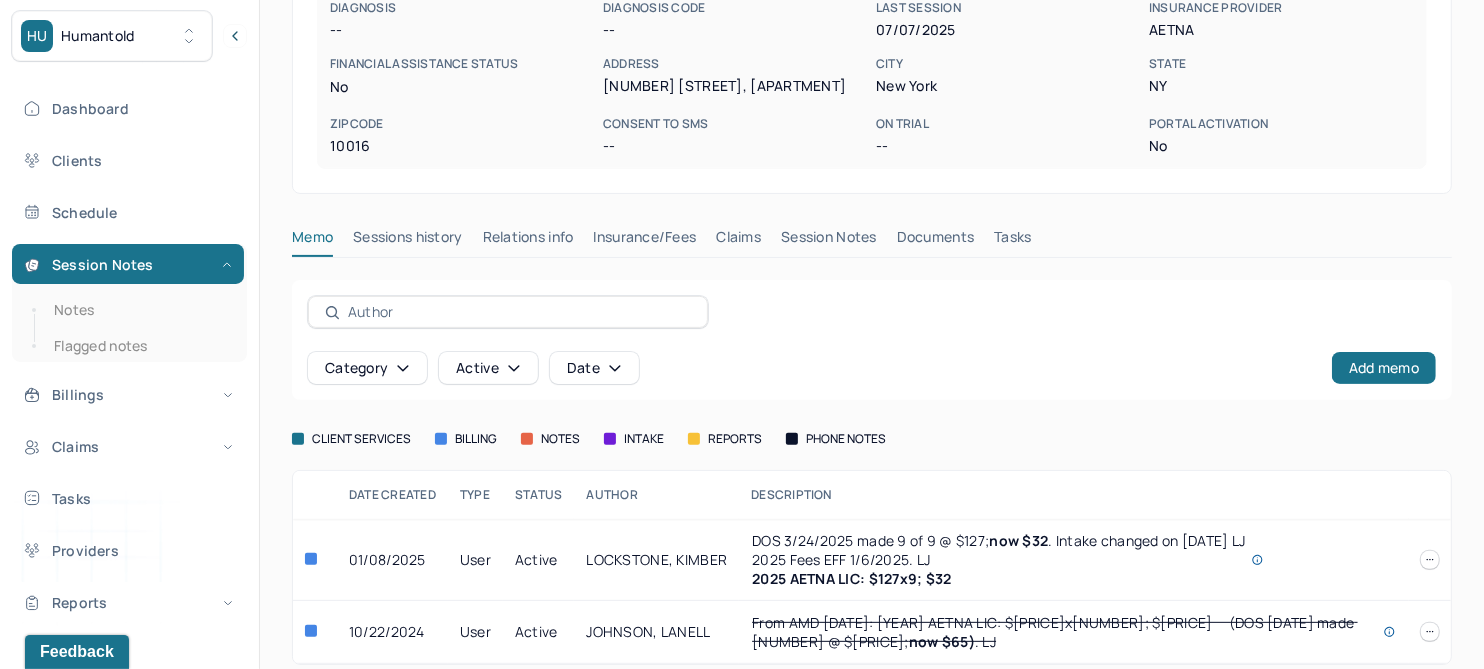 click on "Session Notes" at bounding box center [829, 241] 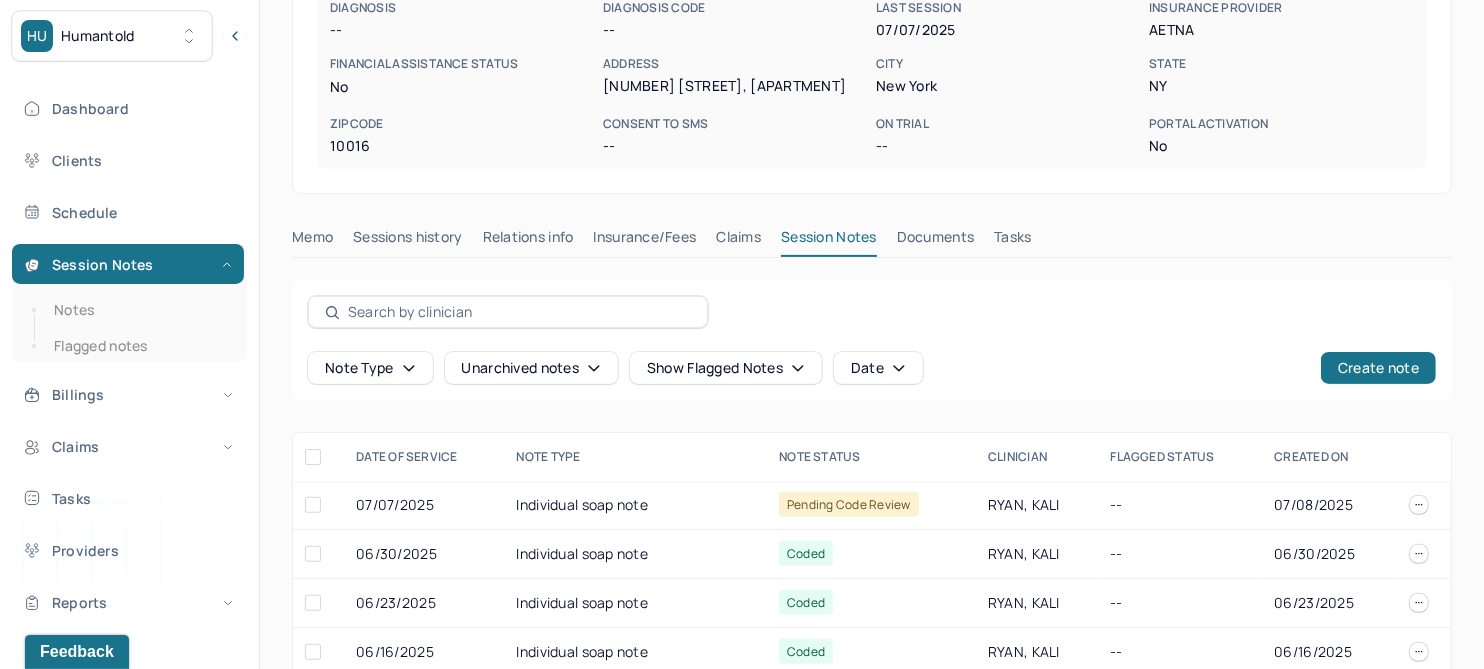 click on "Claims" at bounding box center [738, 241] 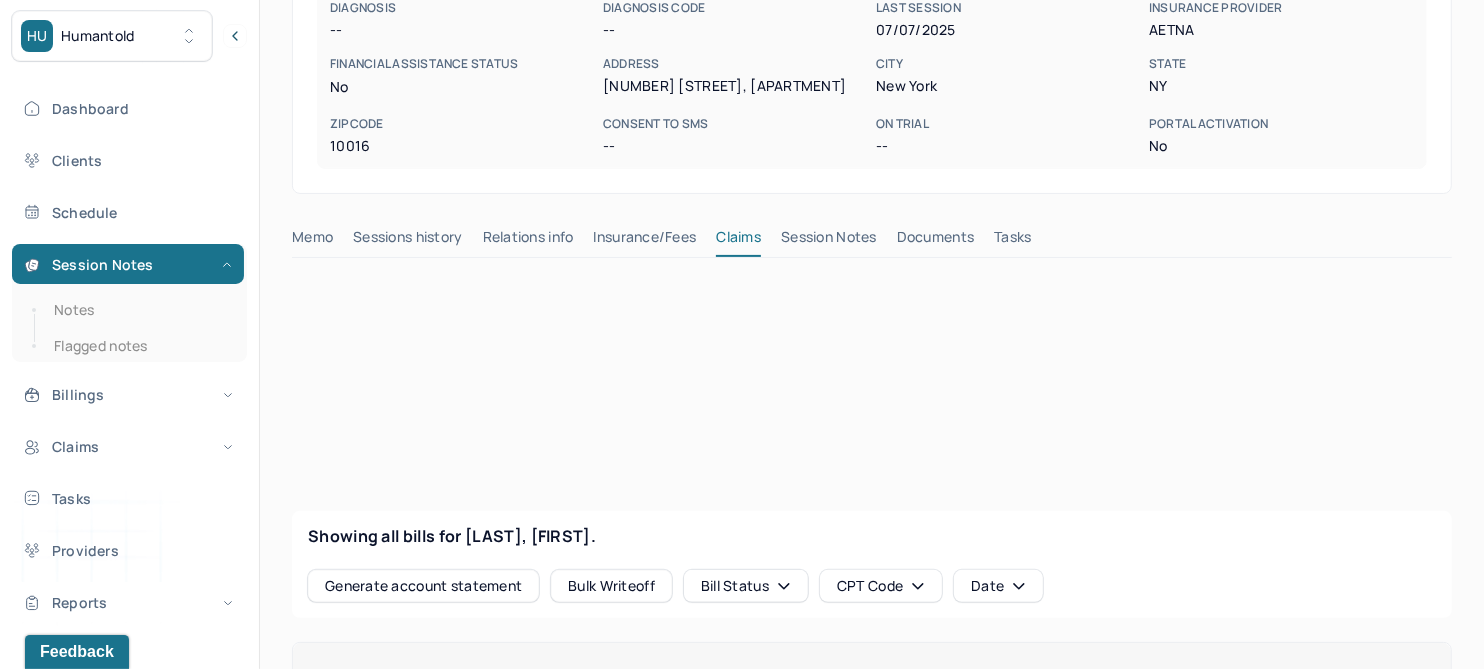 click on "Session Notes" at bounding box center [829, 241] 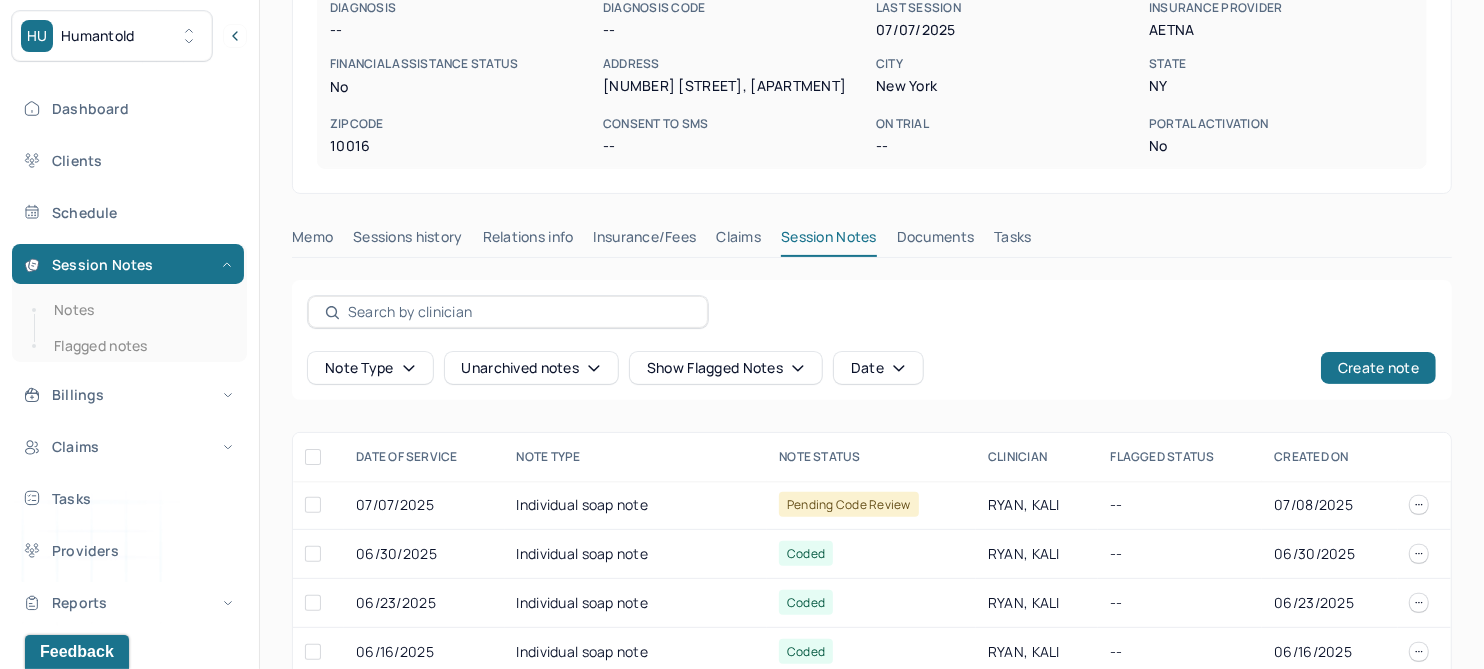 click 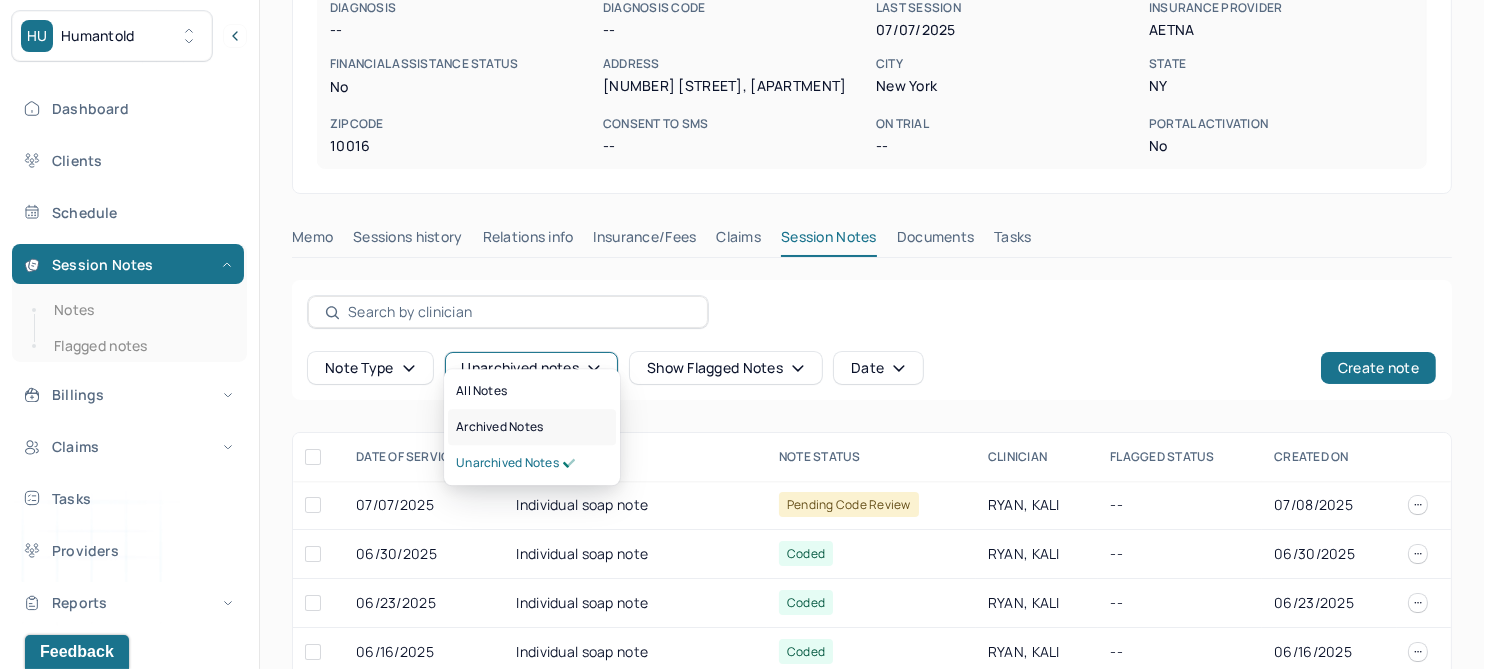 click on "Archived notes" at bounding box center (499, 427) 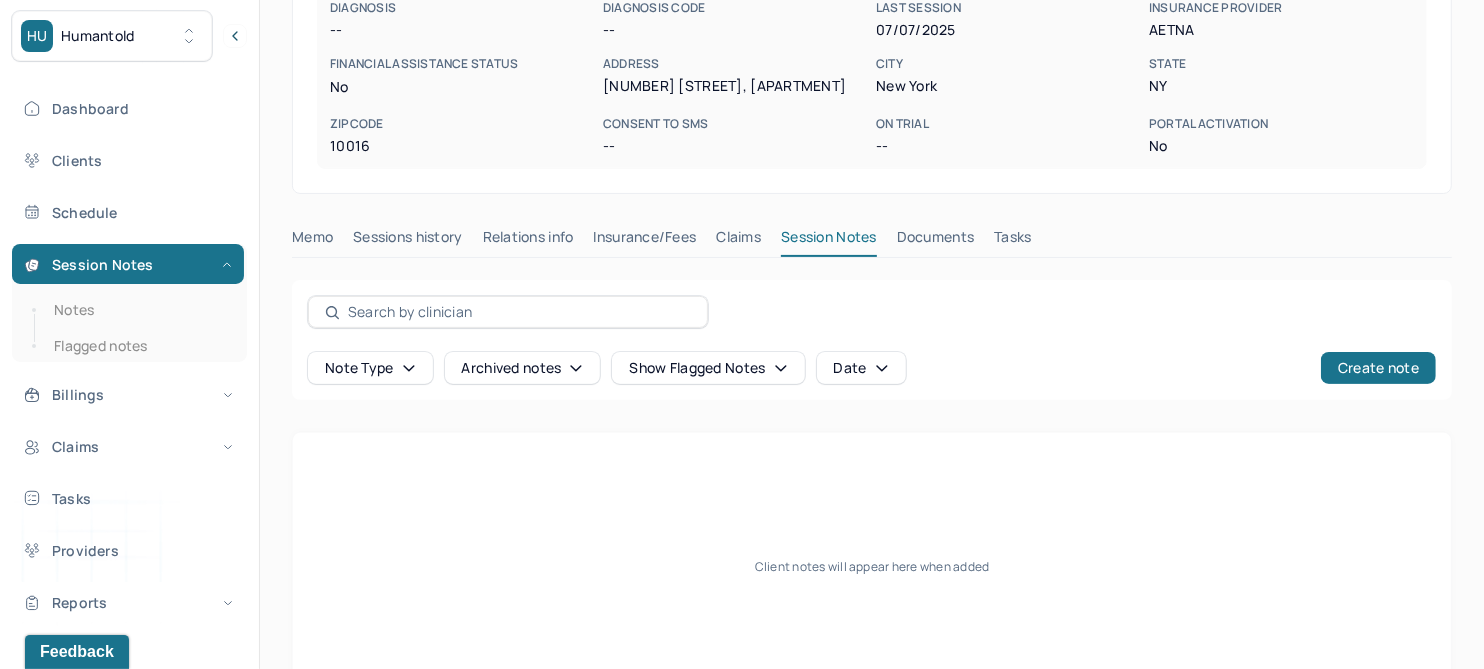 click on "Claims" at bounding box center (738, 241) 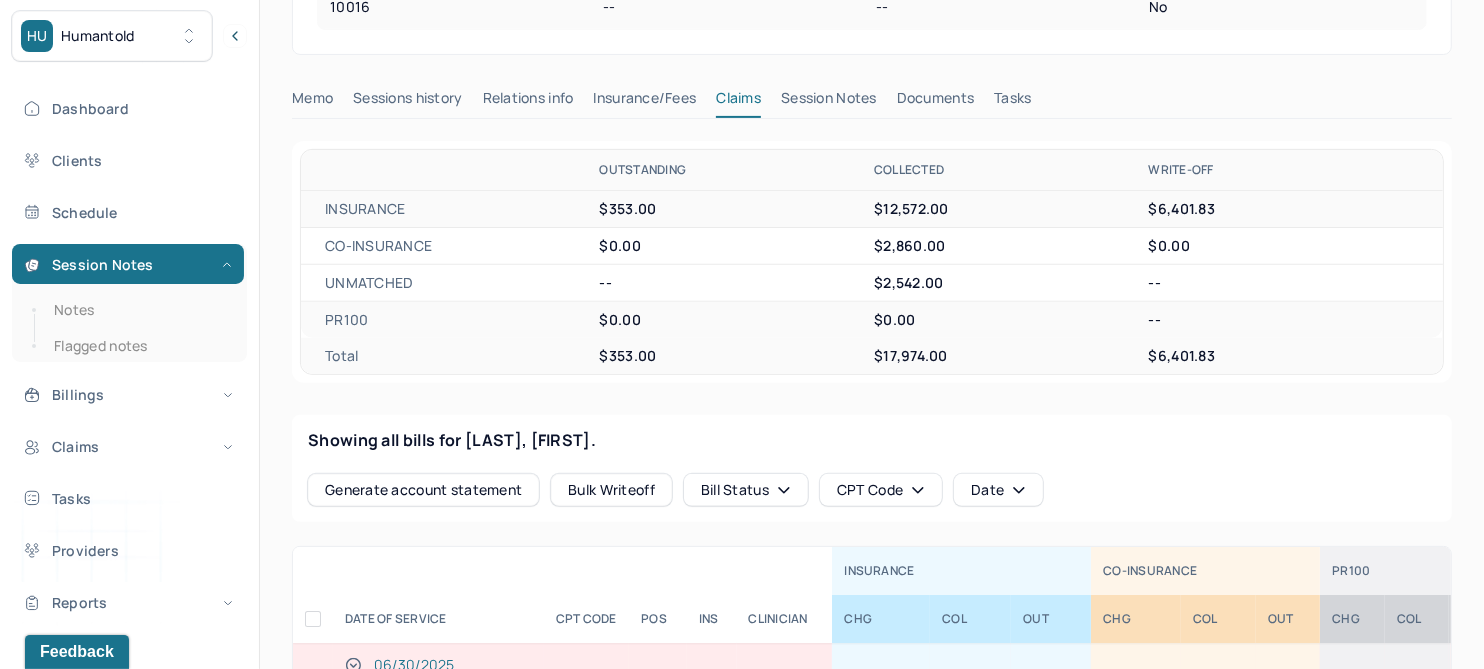 scroll, scrollTop: 726, scrollLeft: 0, axis: vertical 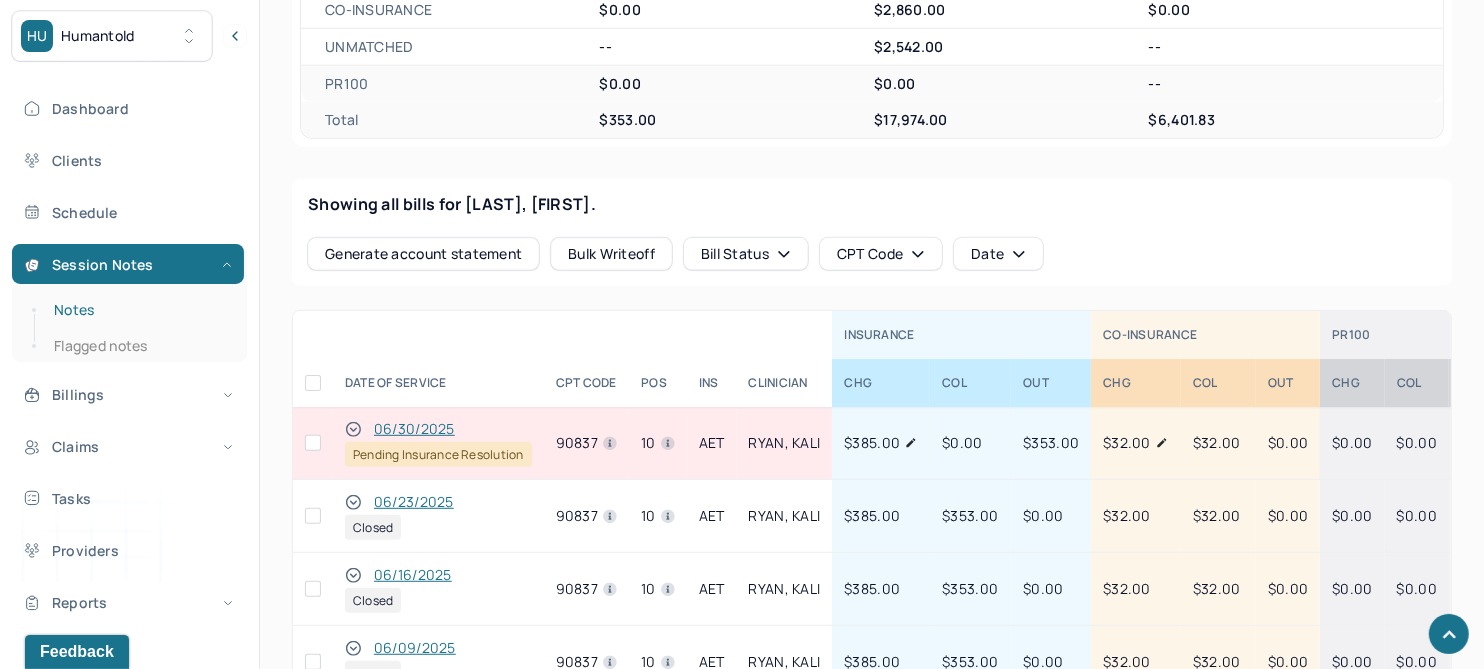 click on "Notes" at bounding box center (139, 310) 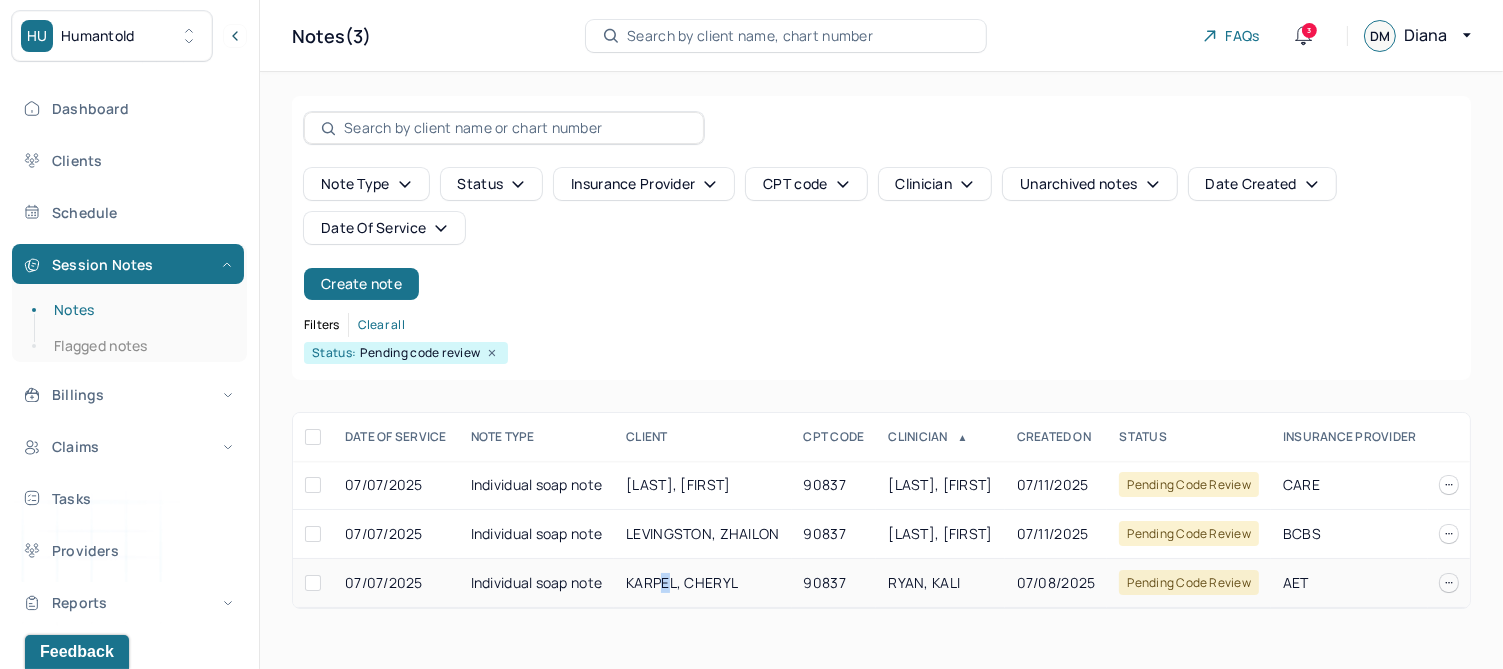click on "KARPEL, CHERYL" at bounding box center [682, 582] 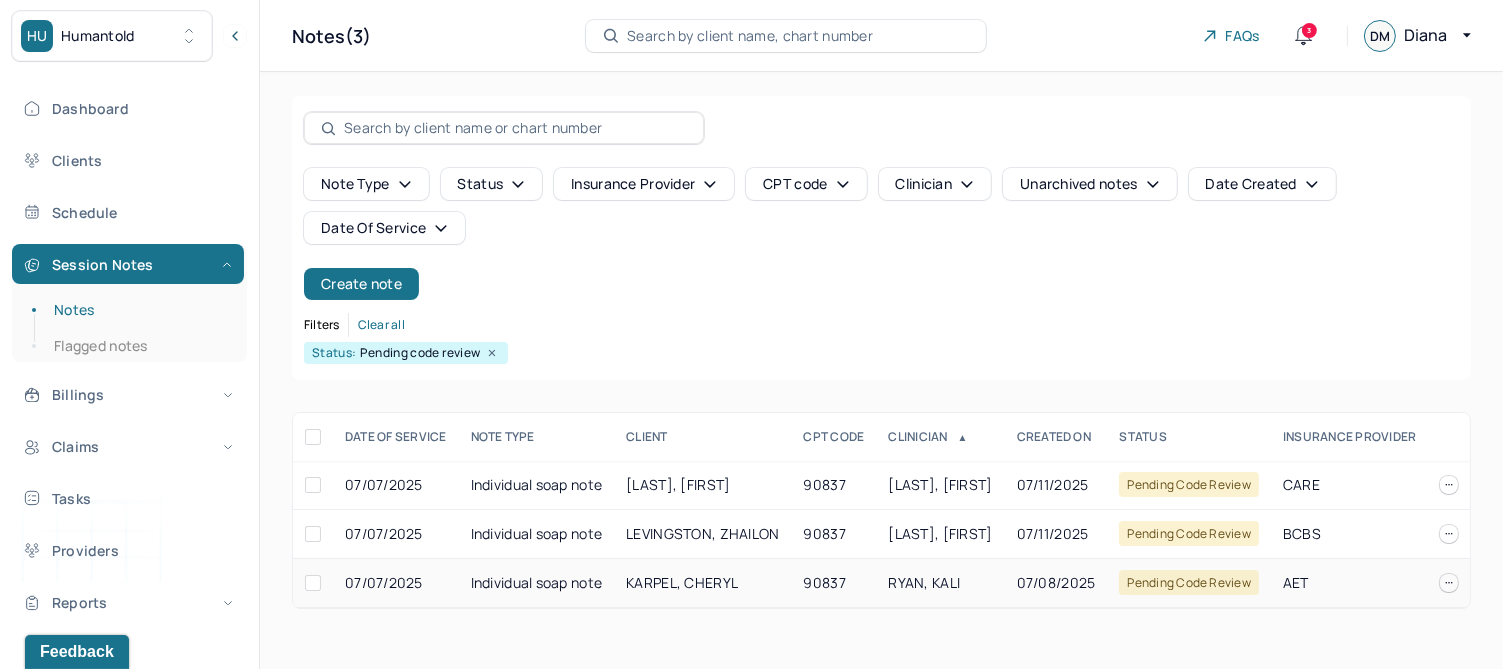 drag, startPoint x: 669, startPoint y: 582, endPoint x: 698, endPoint y: 583, distance: 29.017237 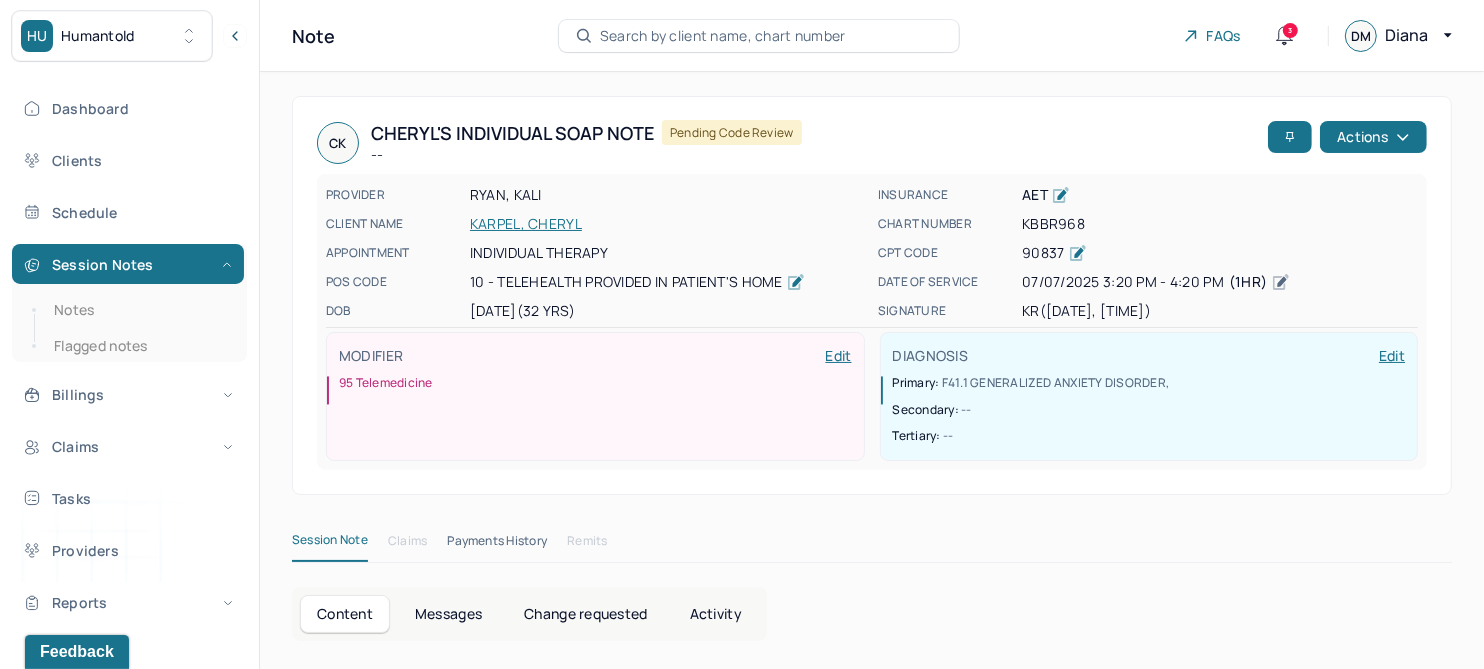click on "KBBR968" at bounding box center [1220, 224] 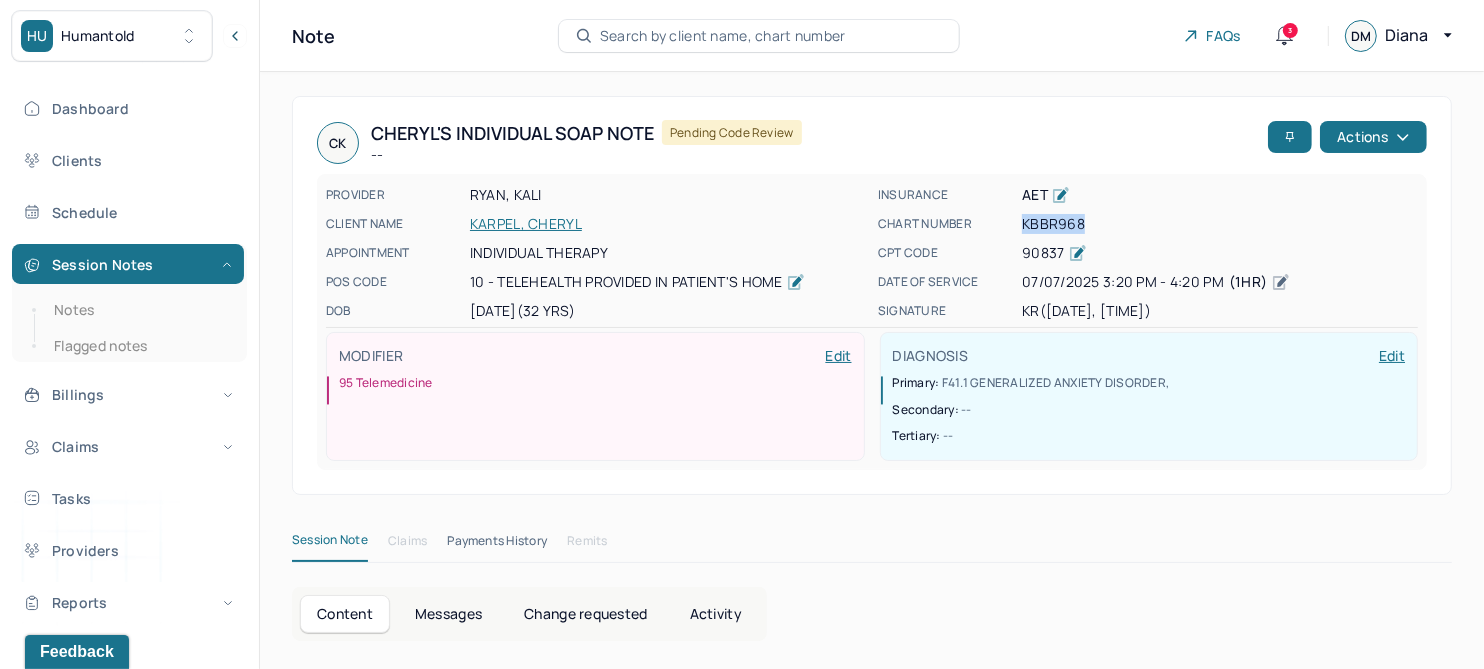 click on "KBBR968" at bounding box center [1220, 224] 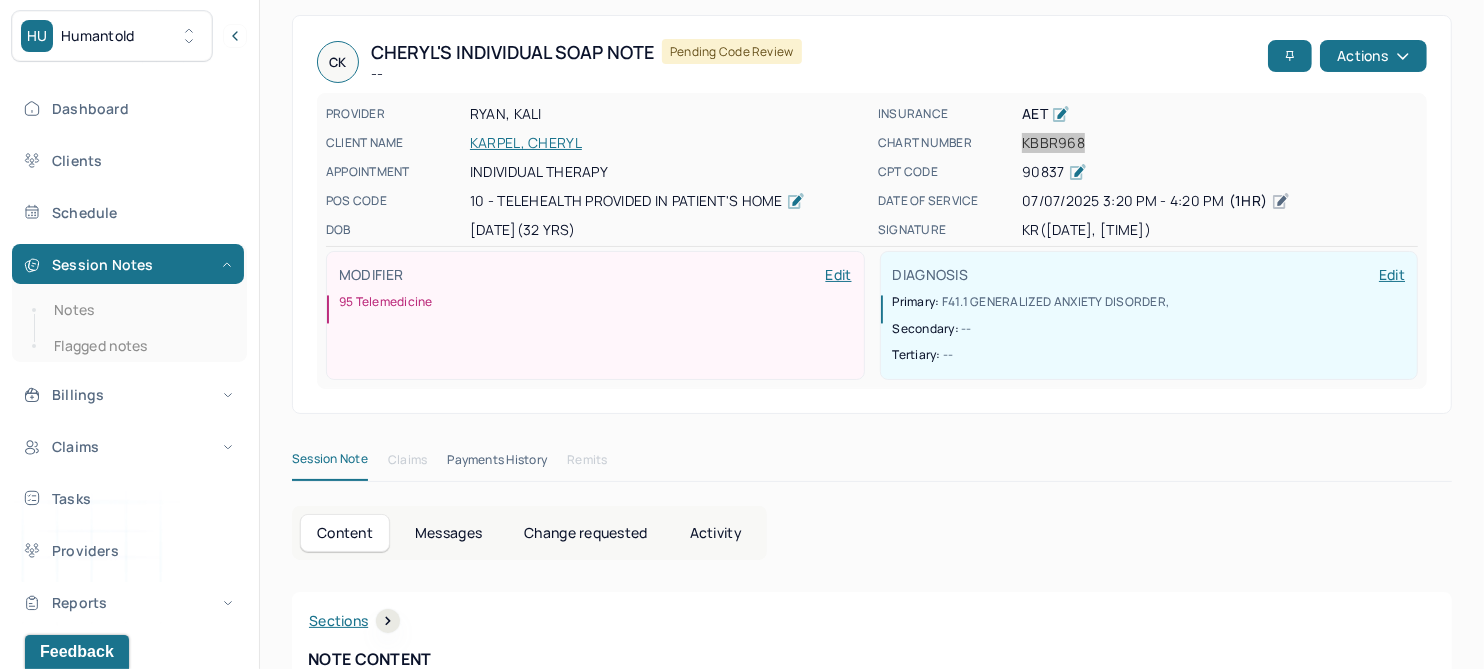 scroll, scrollTop: 0, scrollLeft: 0, axis: both 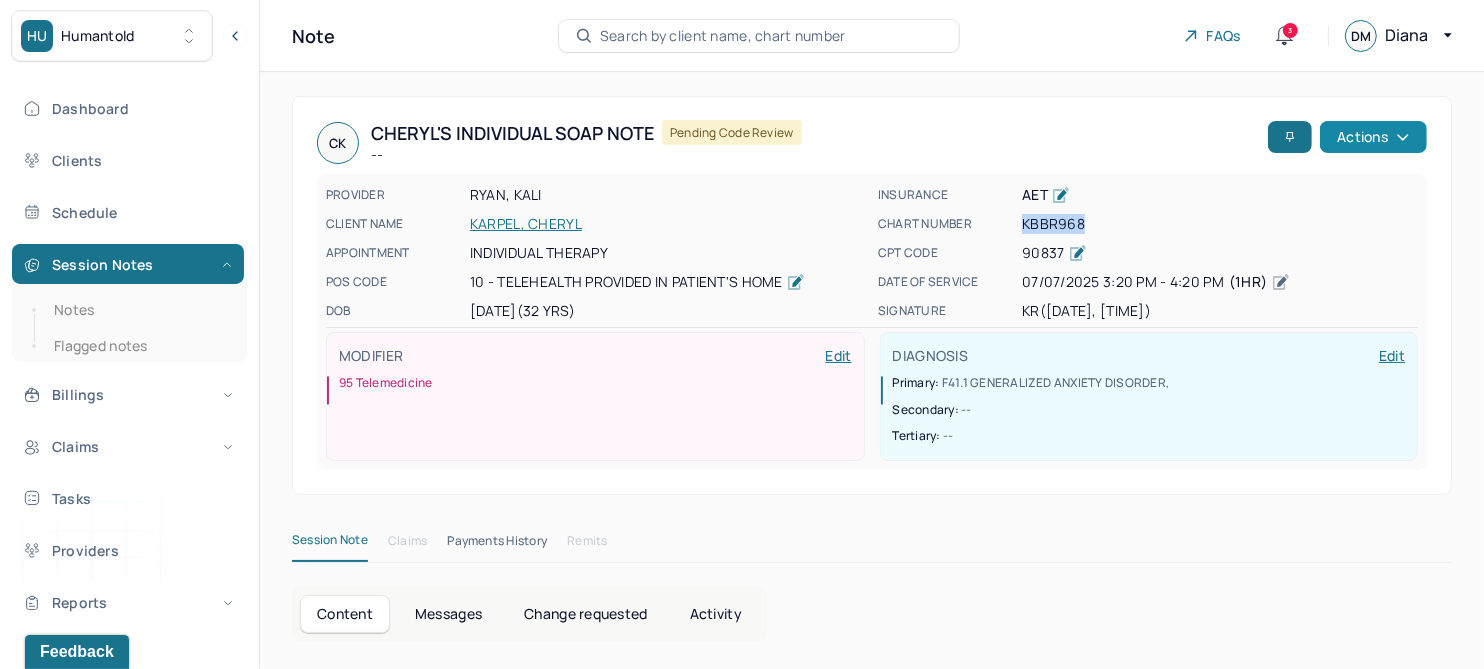 click 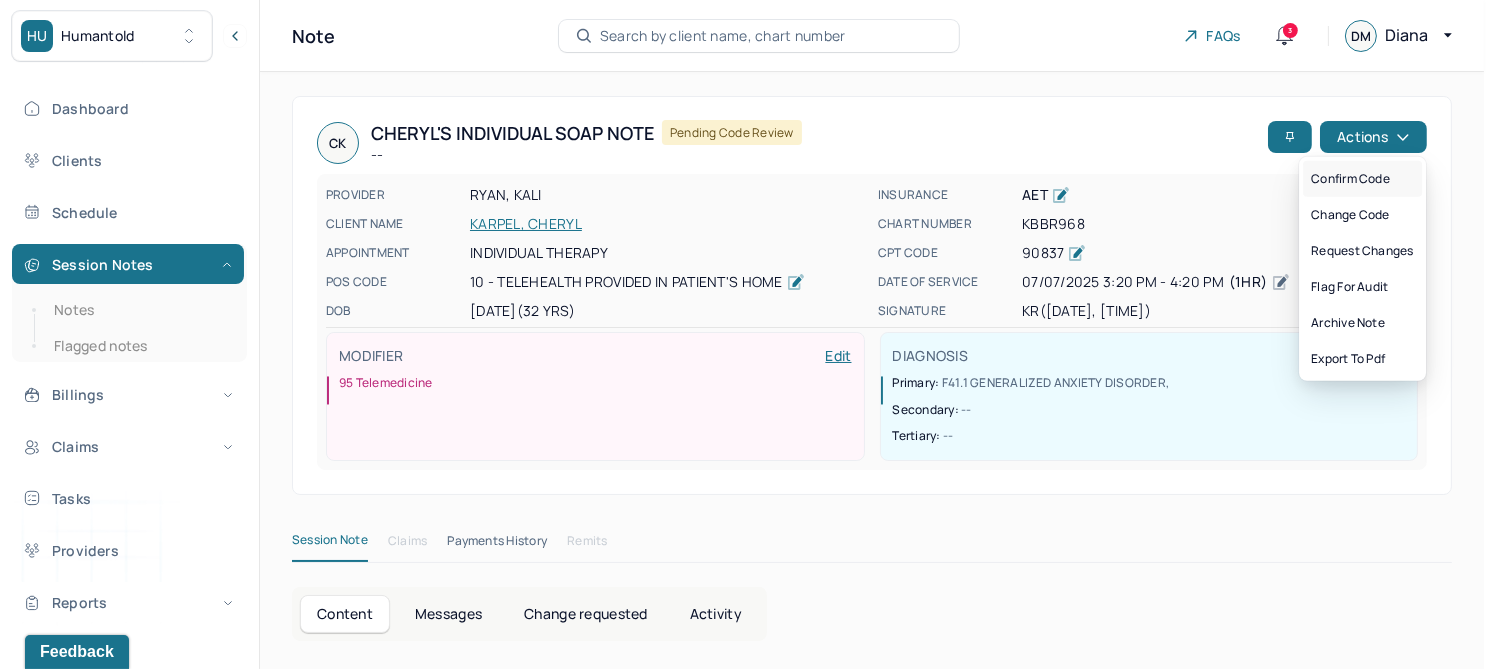 click on "Confirm code" at bounding box center (1362, 179) 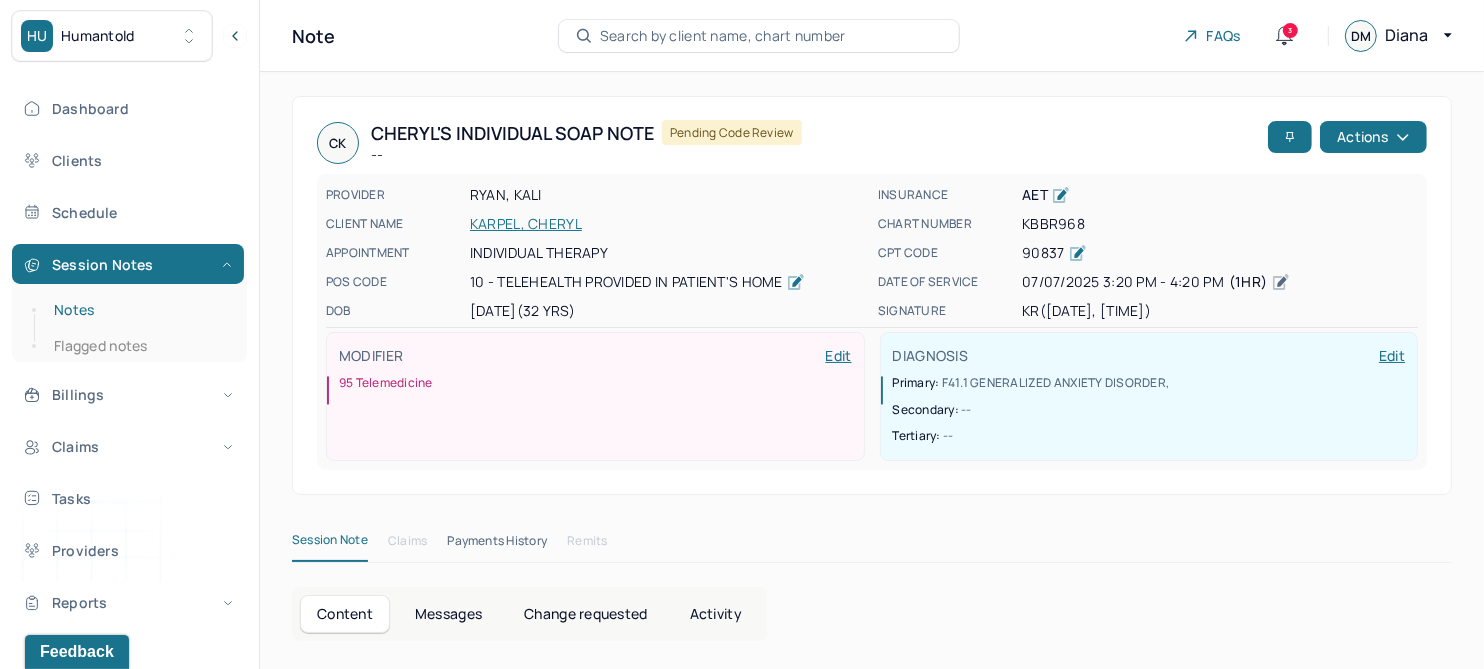 click on "Notes" at bounding box center (139, 310) 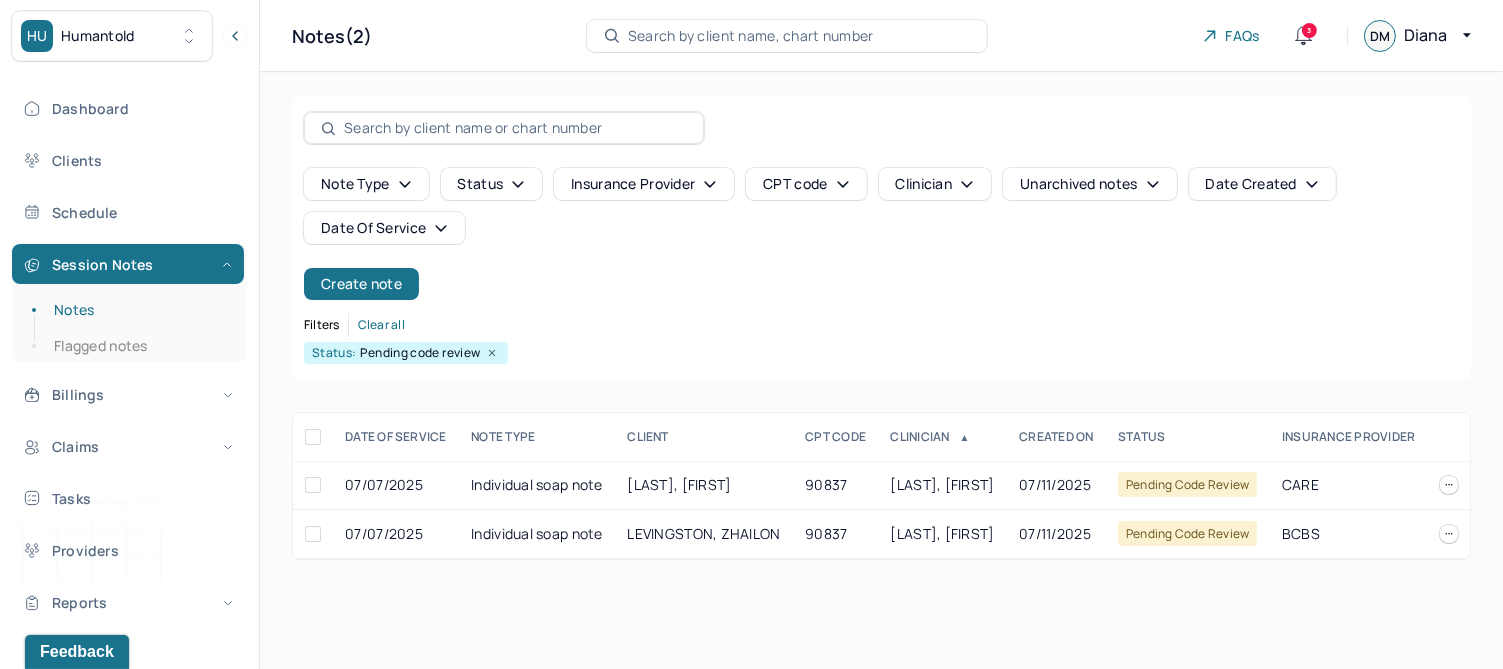 click 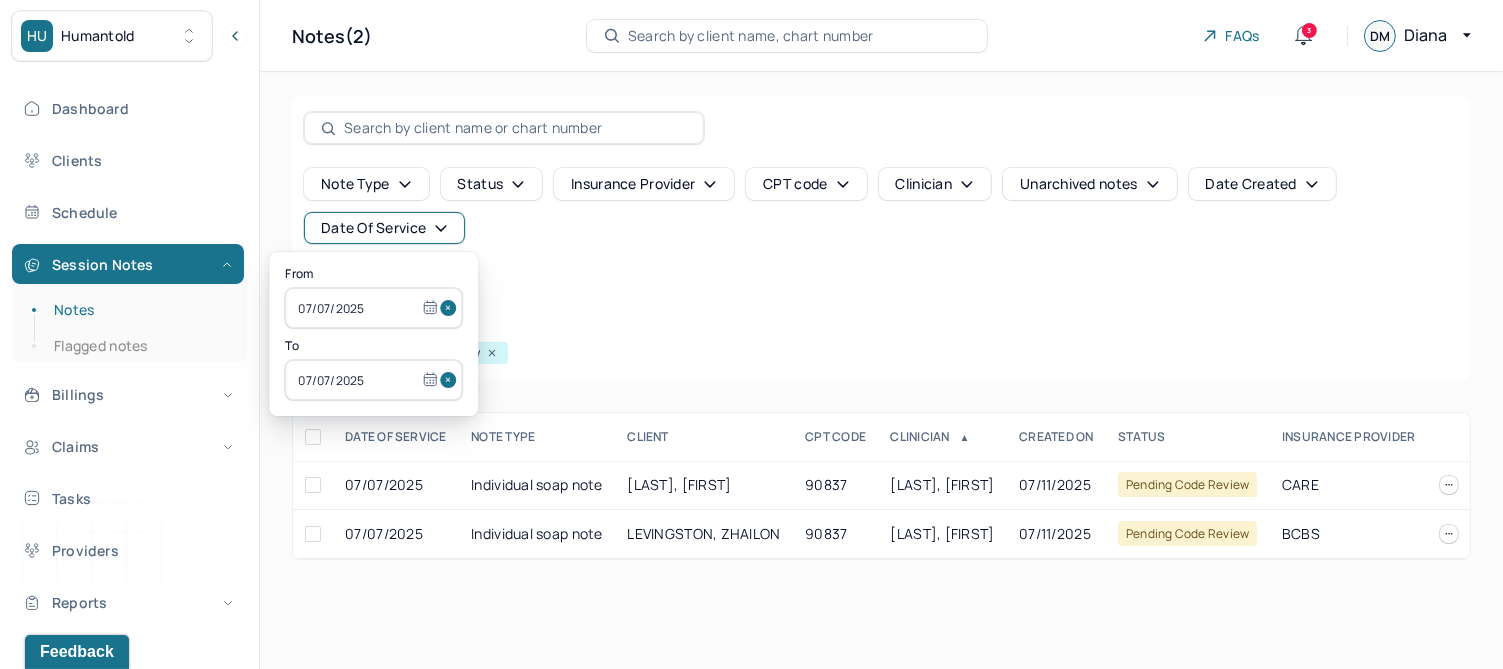 click at bounding box center [451, 308] 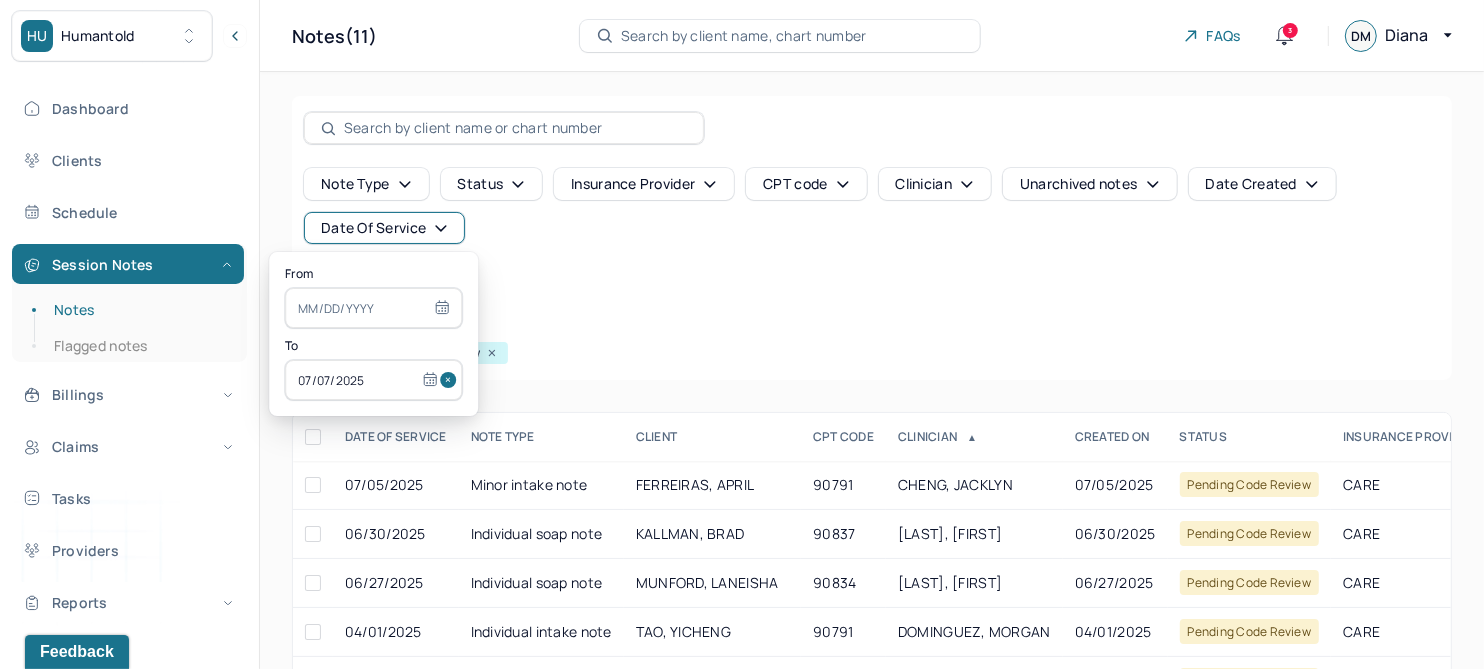 click at bounding box center (451, 380) 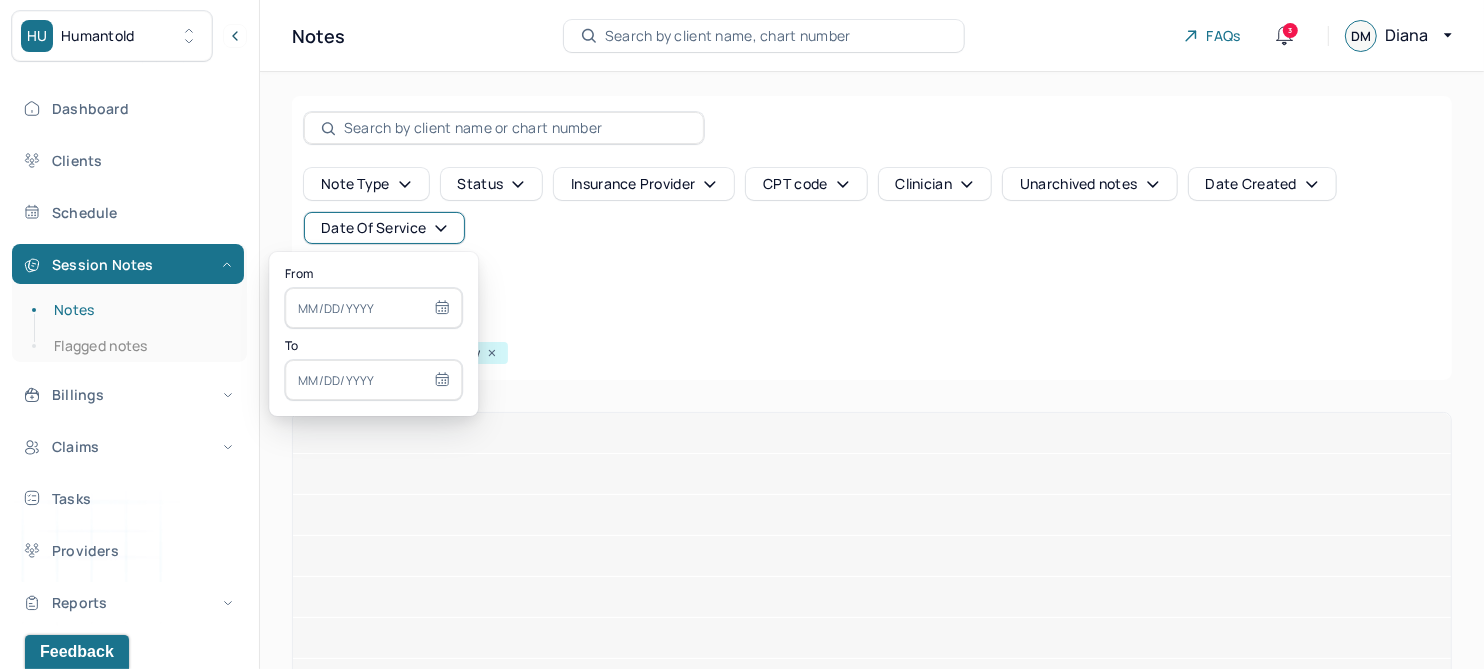 click at bounding box center [373, 308] 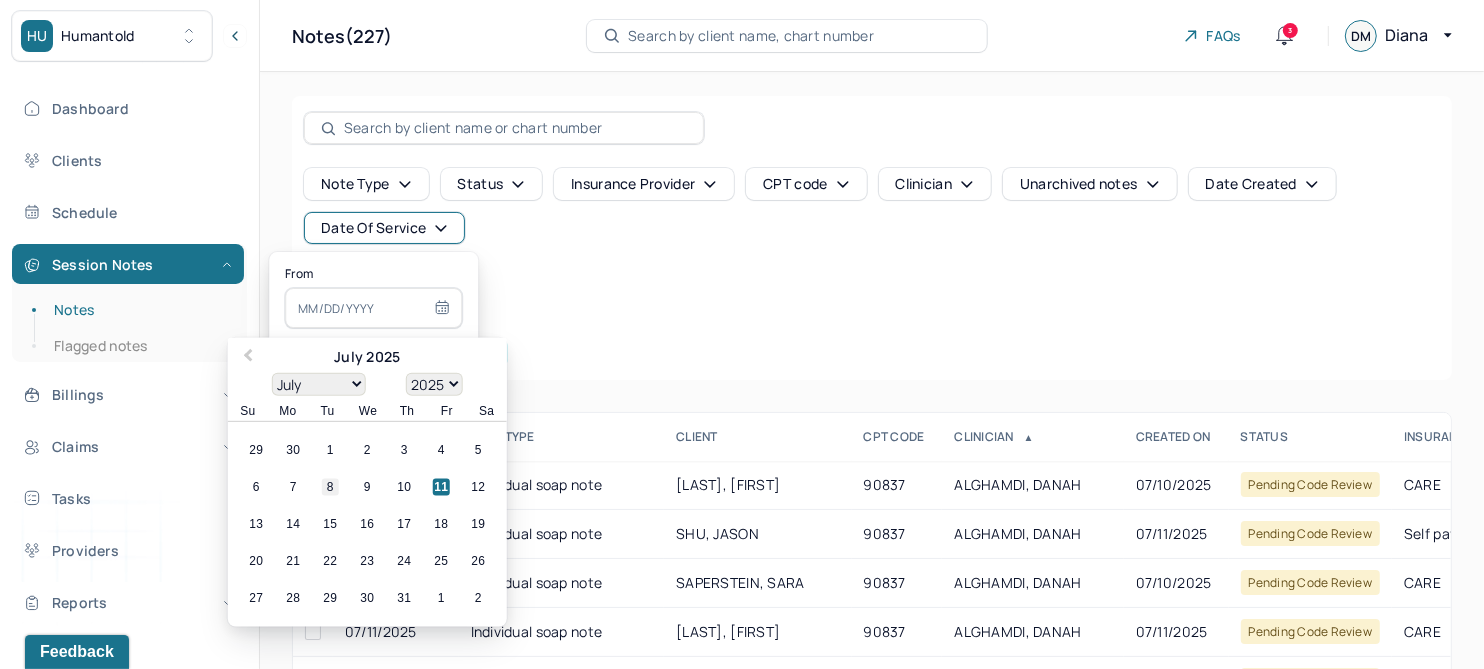 click on "8" at bounding box center (330, 487) 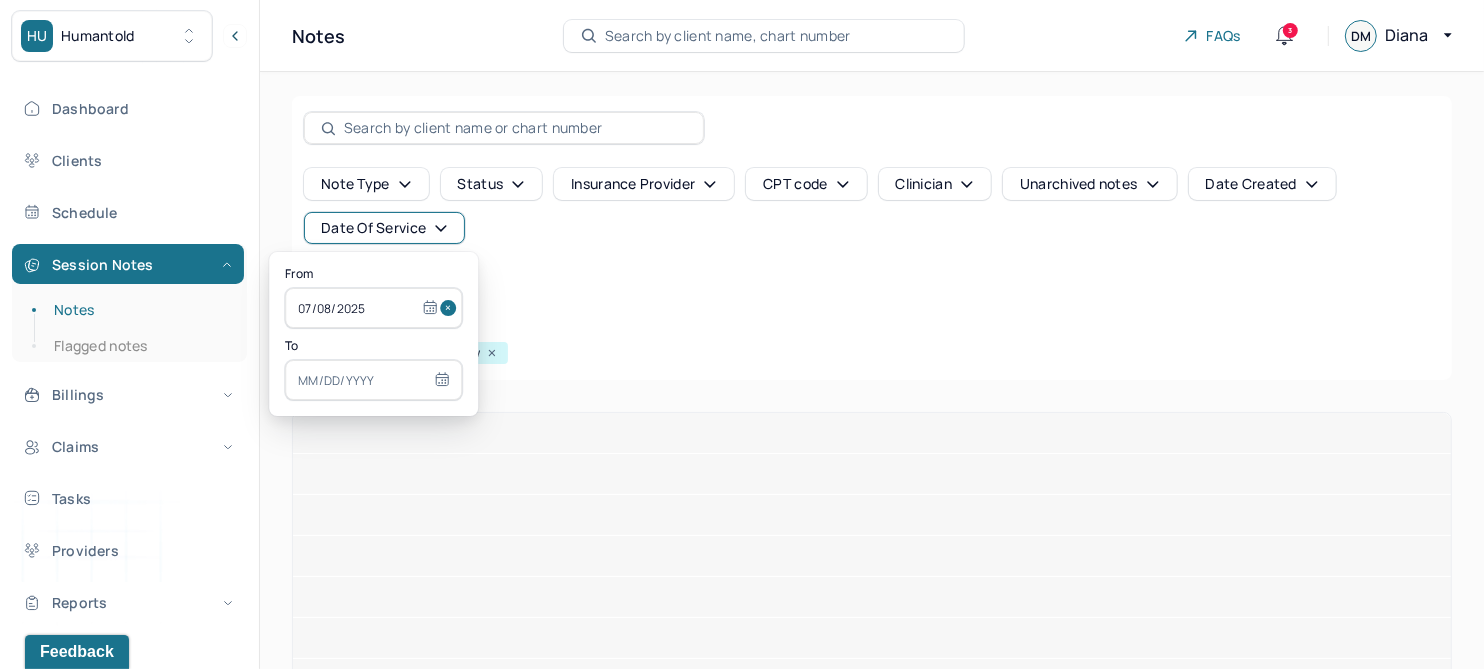 click at bounding box center (373, 380) 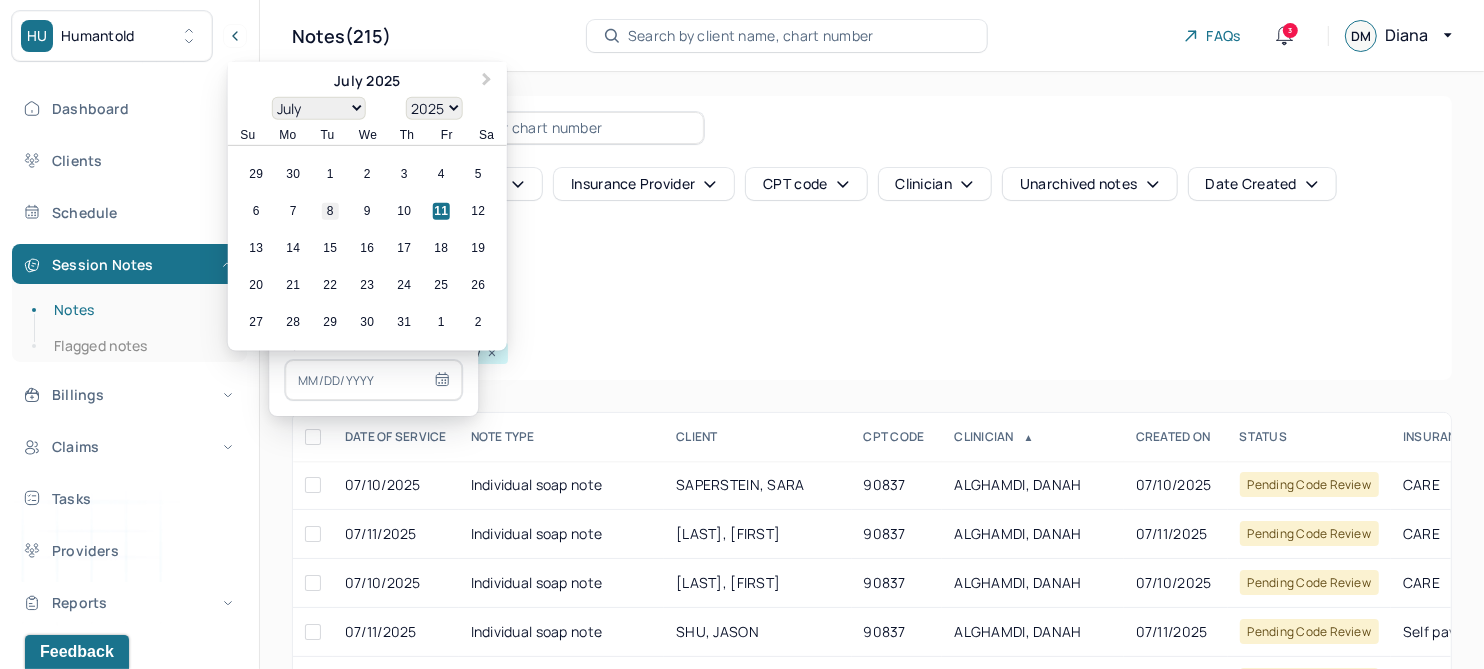 click on "8" at bounding box center [330, 211] 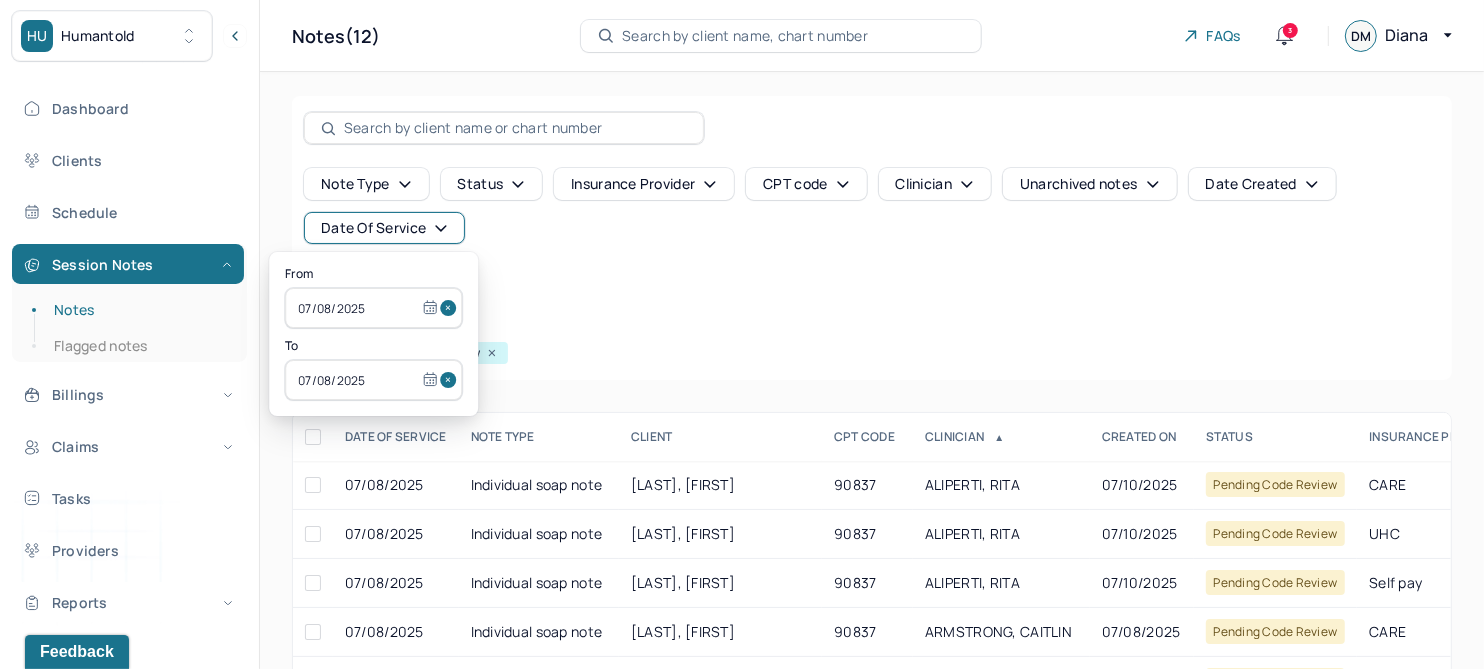 drag, startPoint x: 887, startPoint y: 286, endPoint x: 969, endPoint y: 285, distance: 82.006096 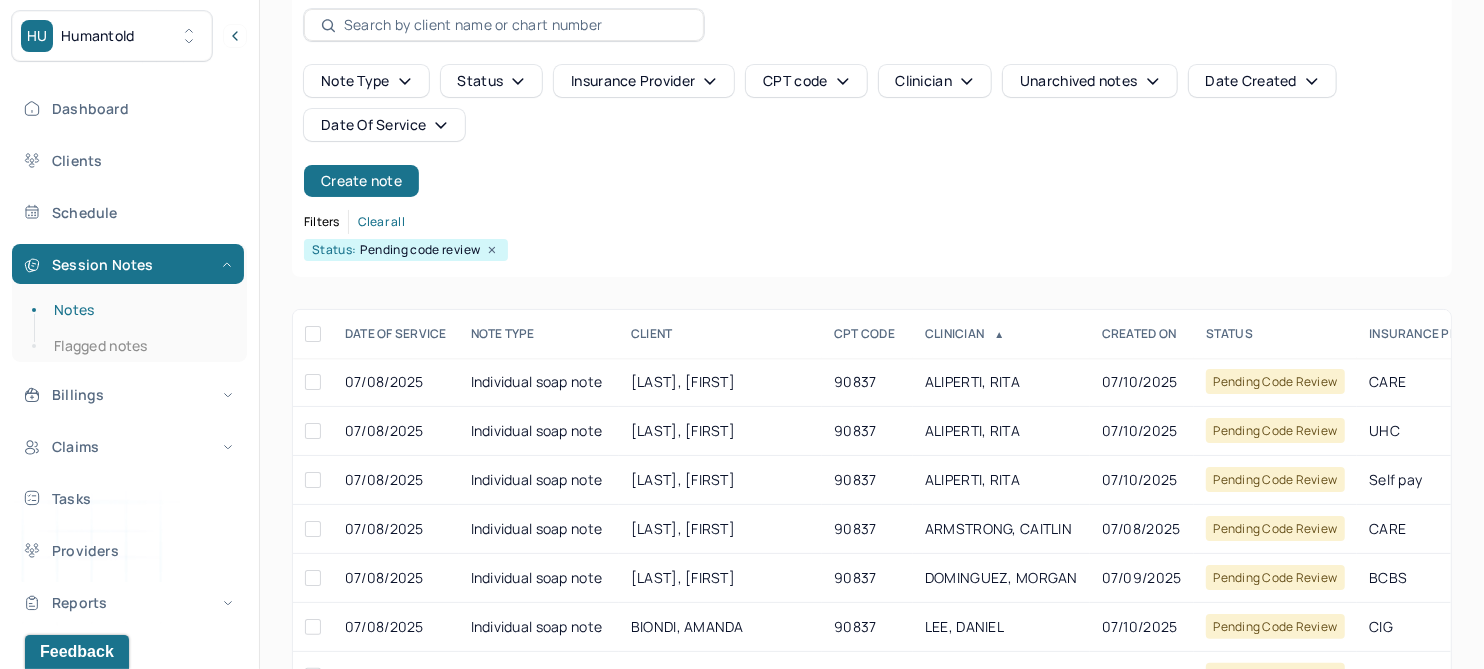 scroll, scrollTop: 125, scrollLeft: 0, axis: vertical 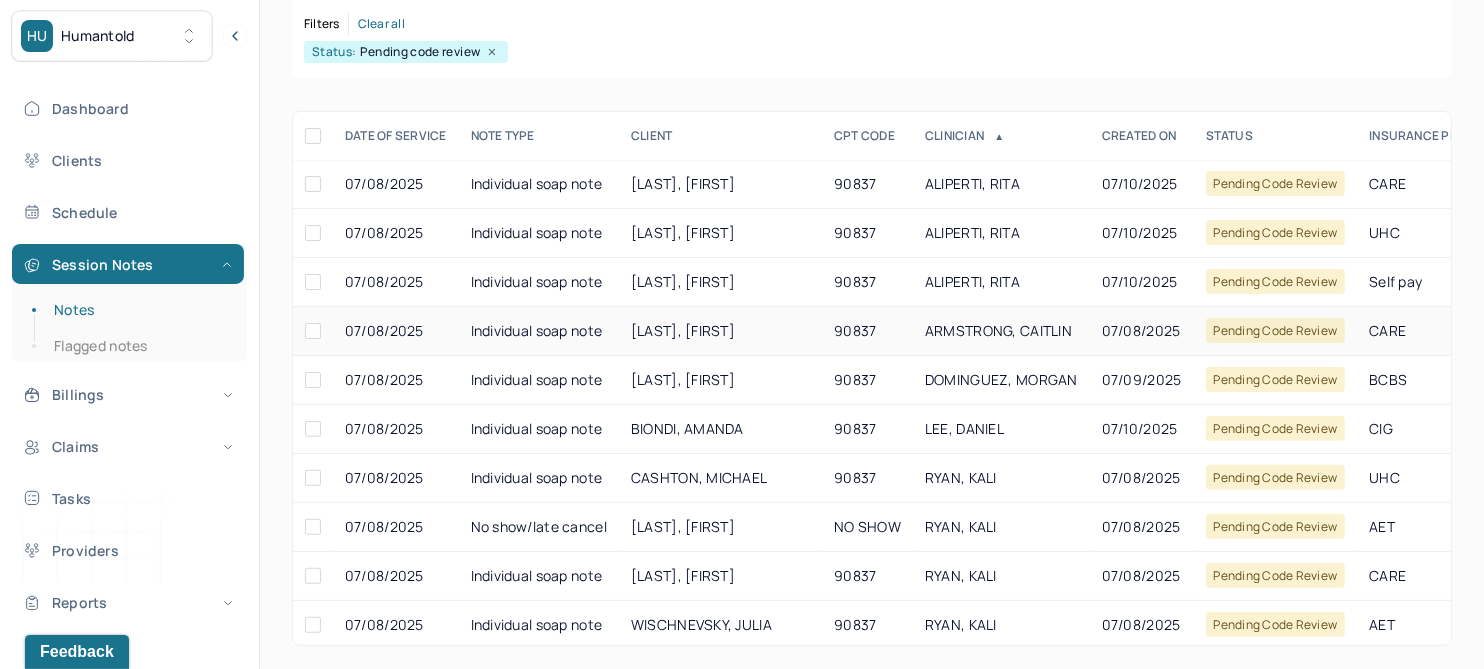 click on "[LAST], [FIRST]" at bounding box center (720, 331) 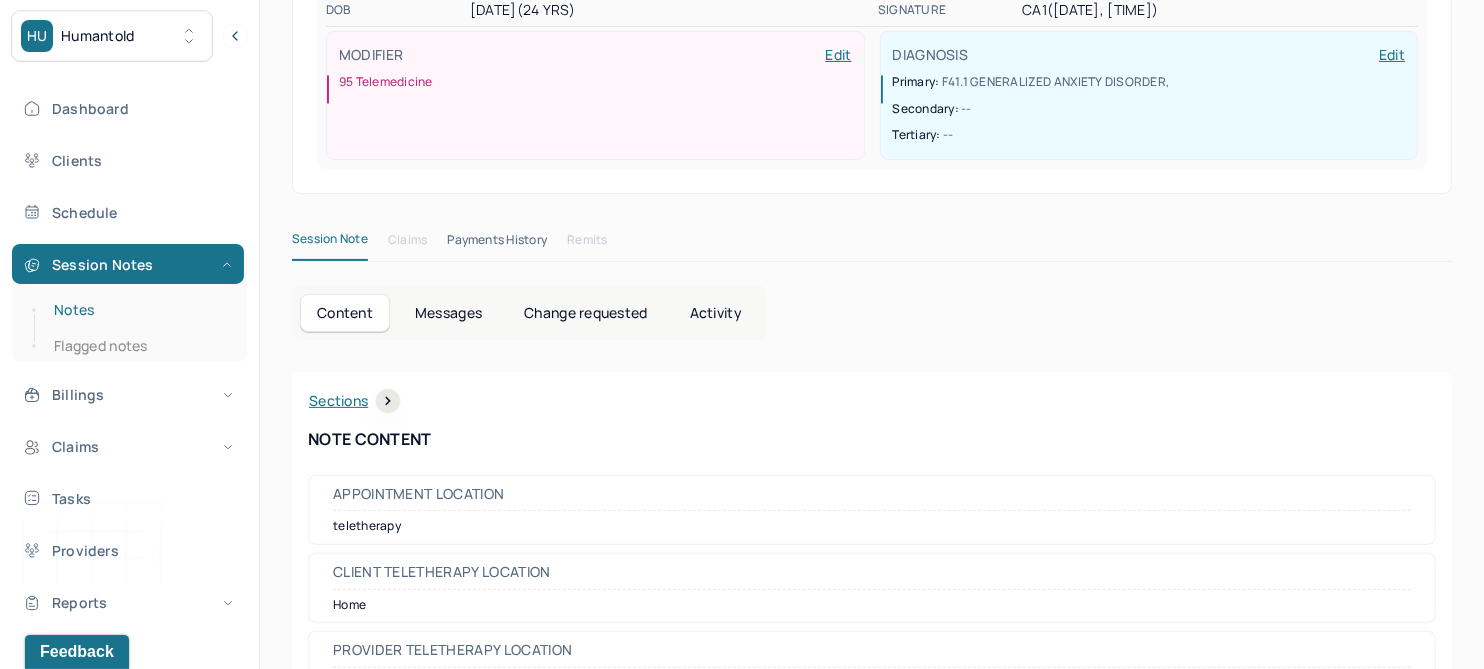 click on "Notes" at bounding box center (139, 310) 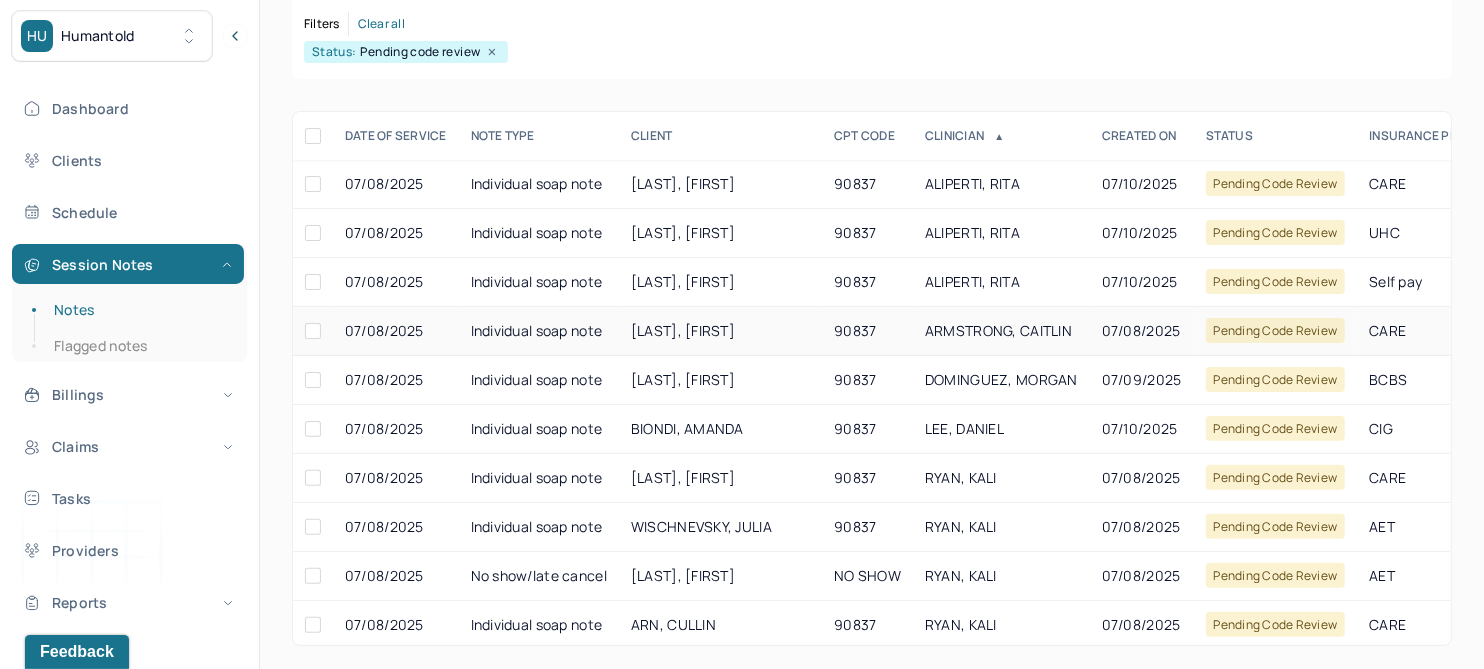 click on "[LAST], [FIRST]" at bounding box center (683, 330) 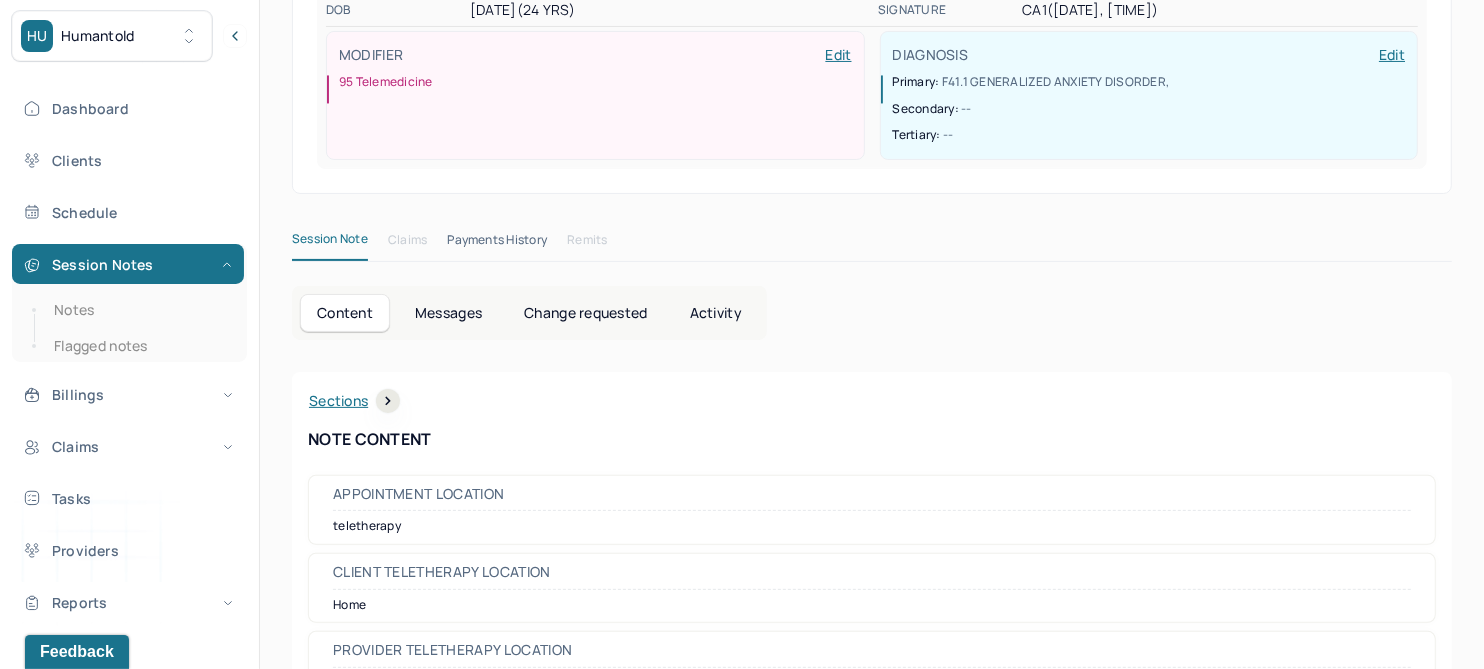 click on "Change requested" at bounding box center (585, 313) 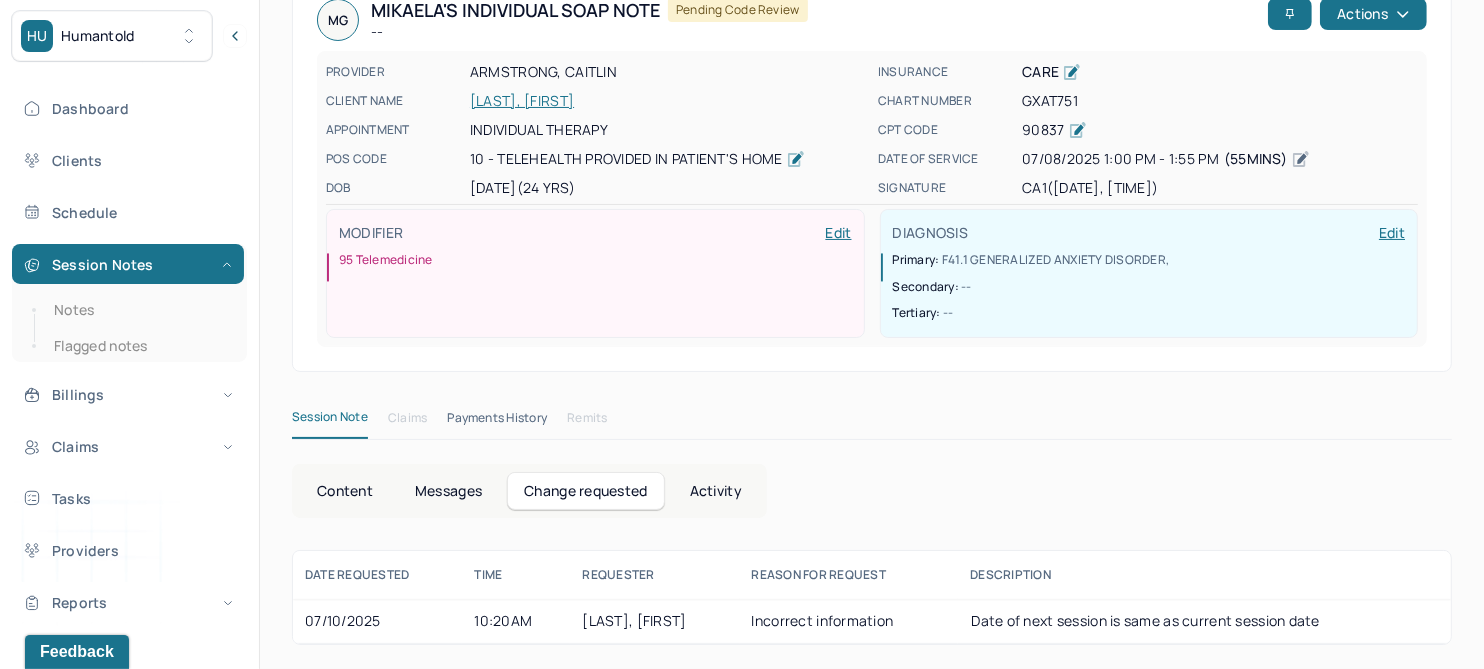 scroll, scrollTop: 118, scrollLeft: 0, axis: vertical 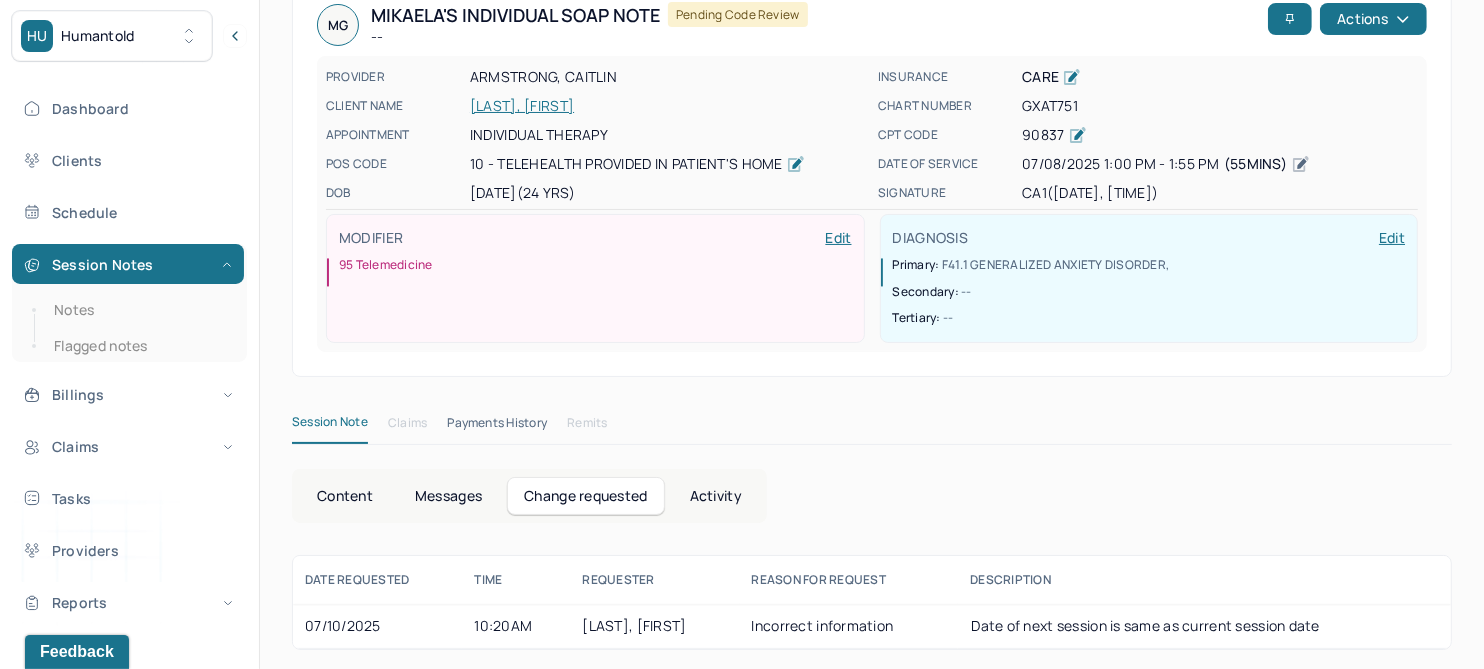 click on "Content" at bounding box center (345, 496) 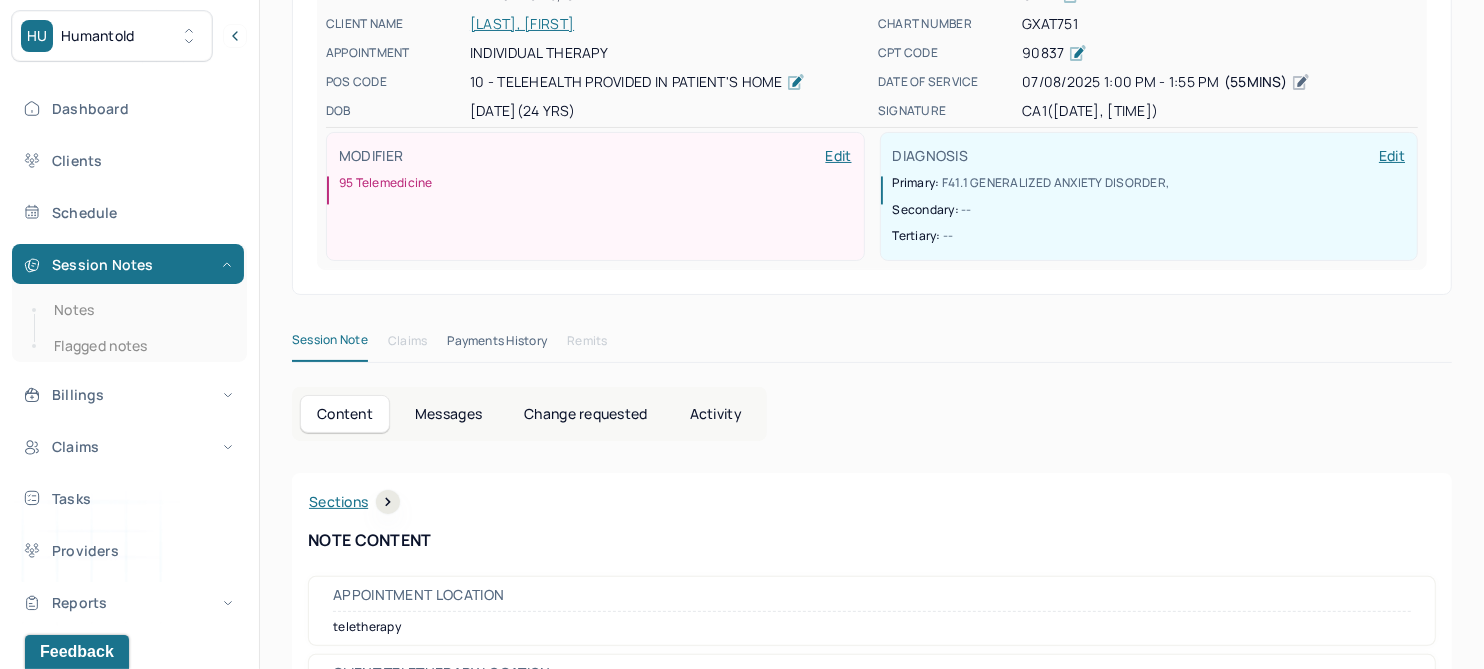 scroll, scrollTop: 0, scrollLeft: 0, axis: both 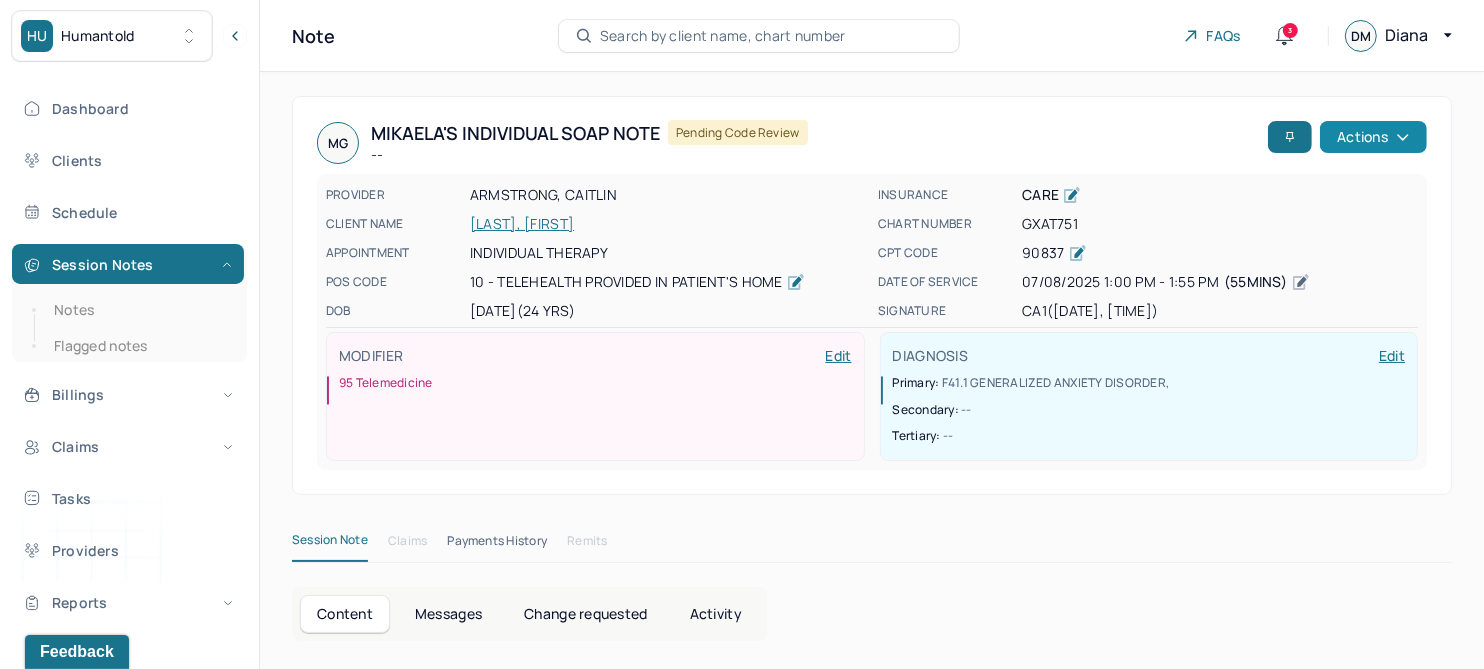 click 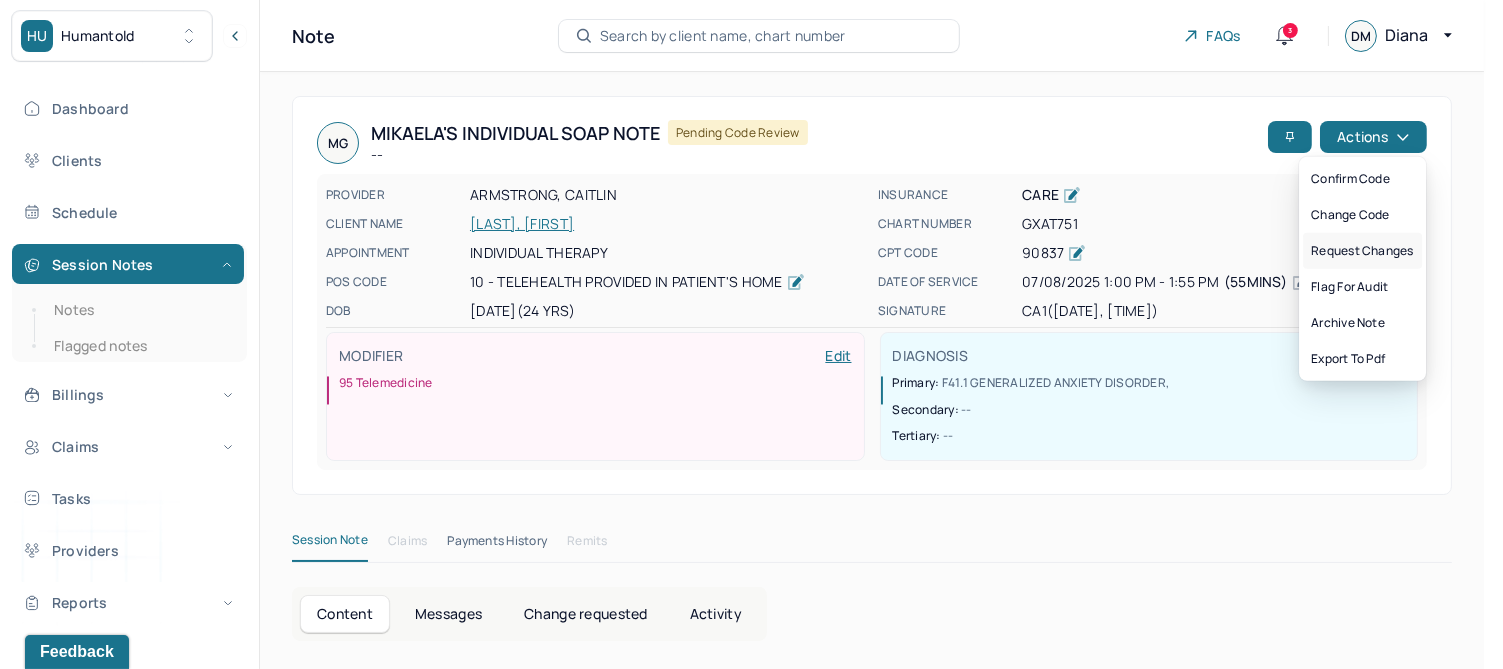 click on "Request changes" at bounding box center (1362, 251) 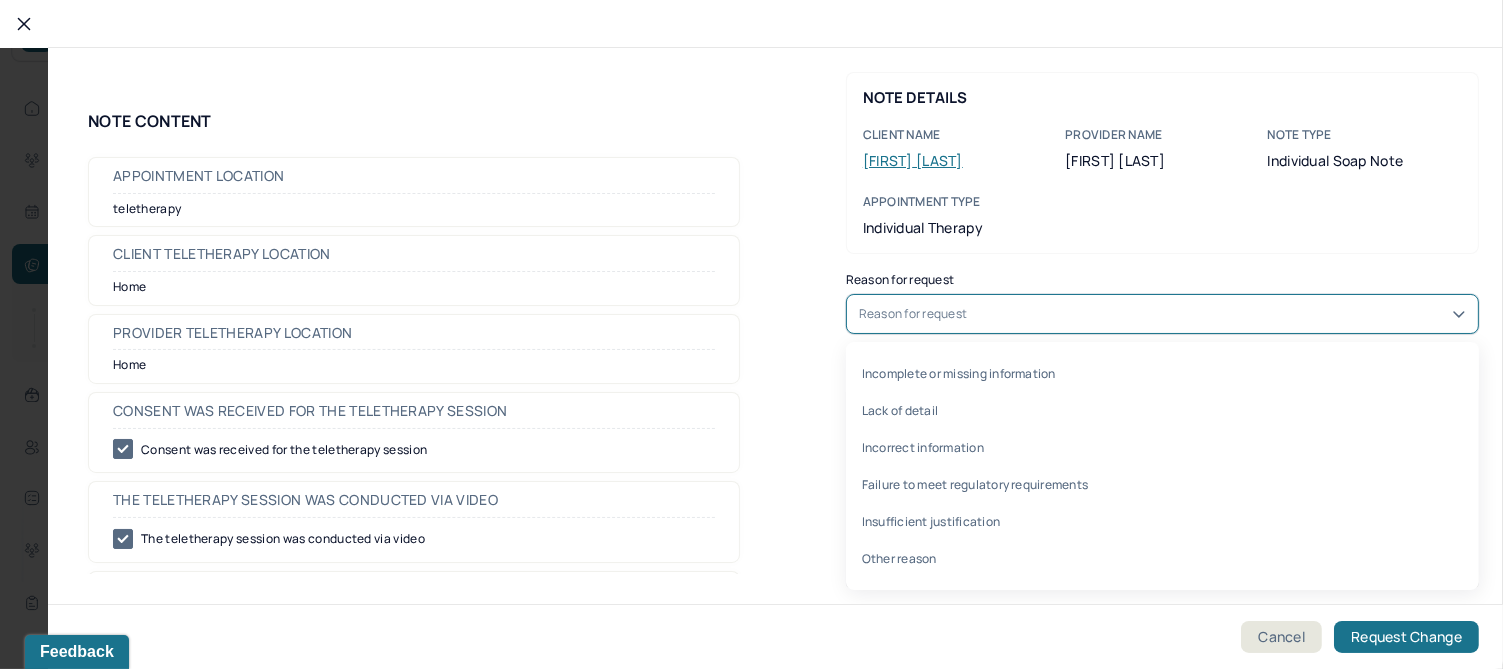 click on "Reason for request" at bounding box center [1162, 314] 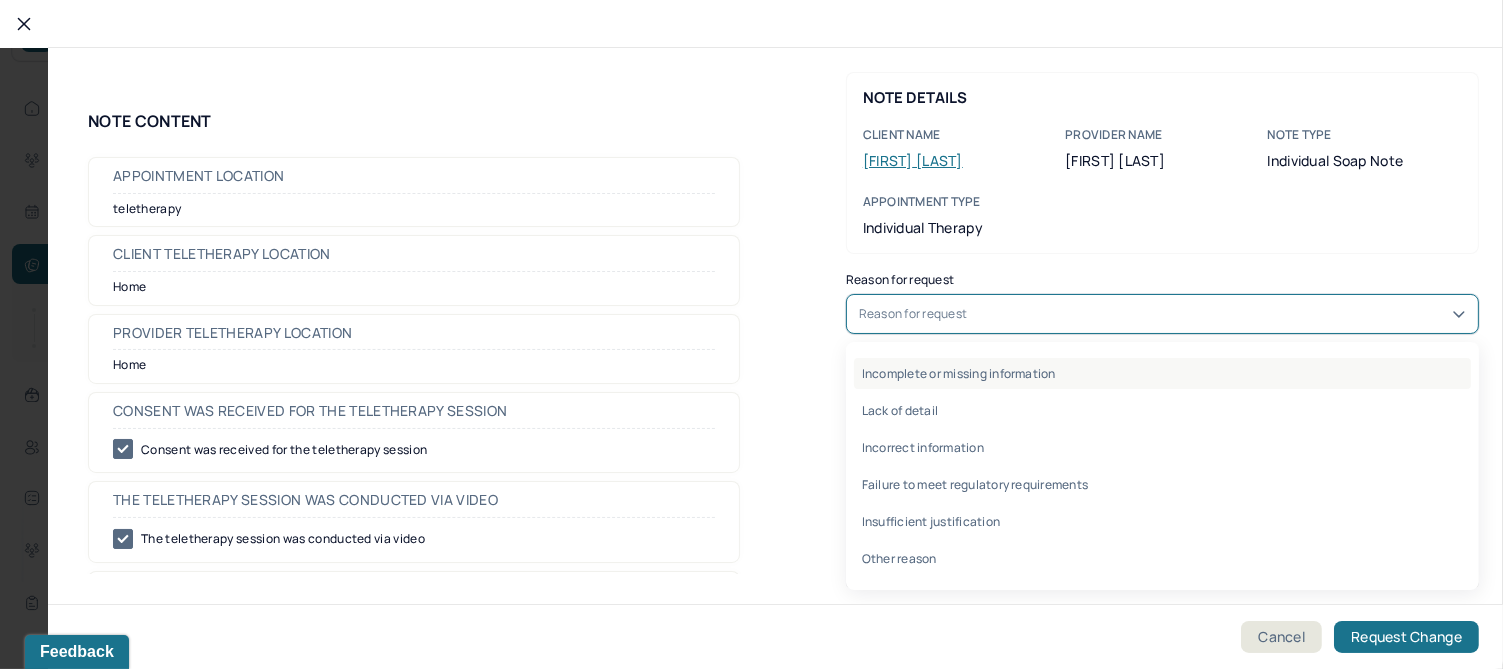 click on "Incomplete or missing information" at bounding box center (1162, 373) 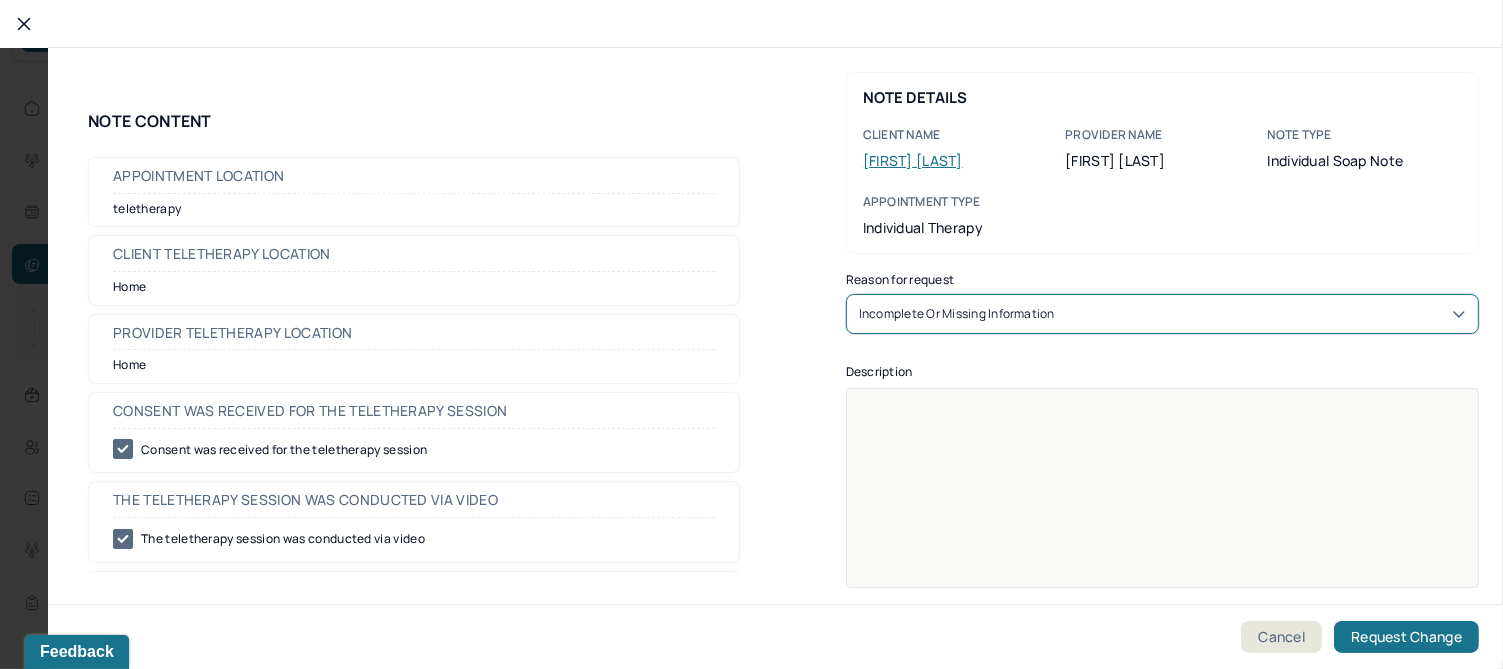 click at bounding box center (1163, 501) 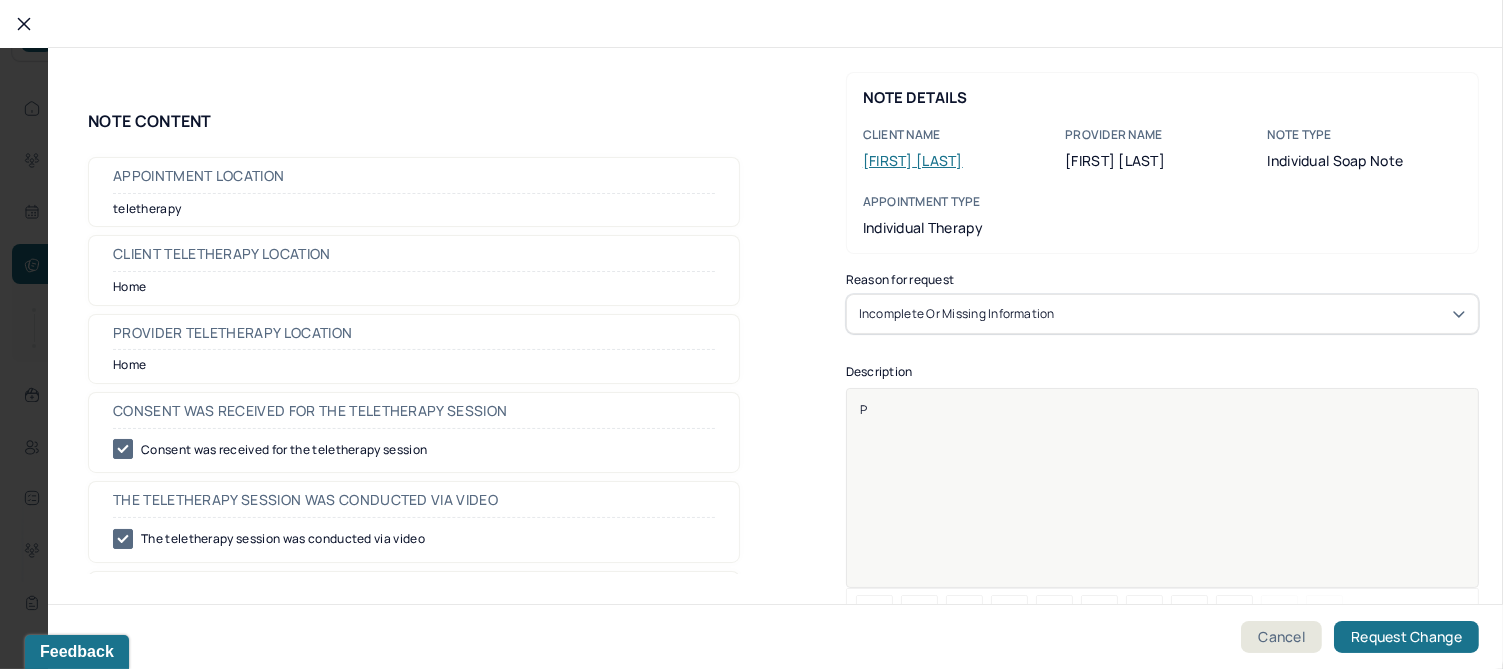 type 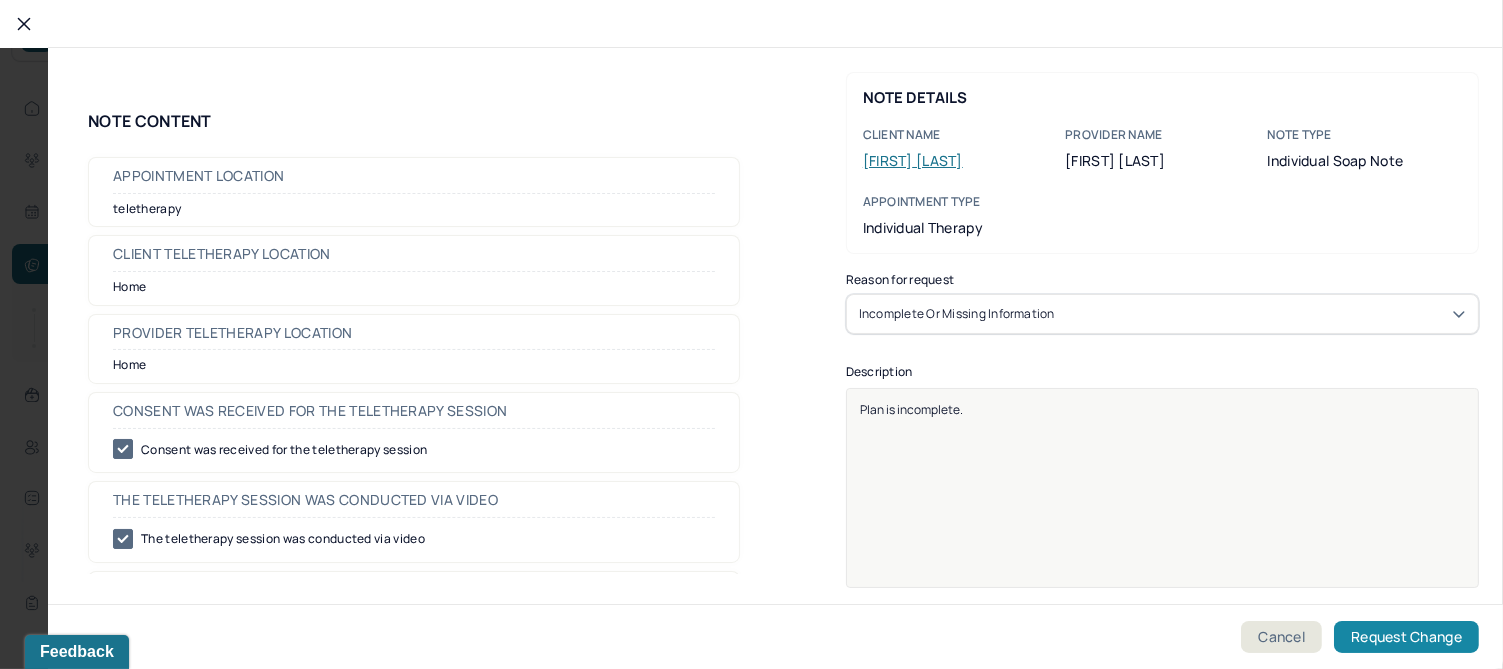 click on "Request Change" at bounding box center (1406, 637) 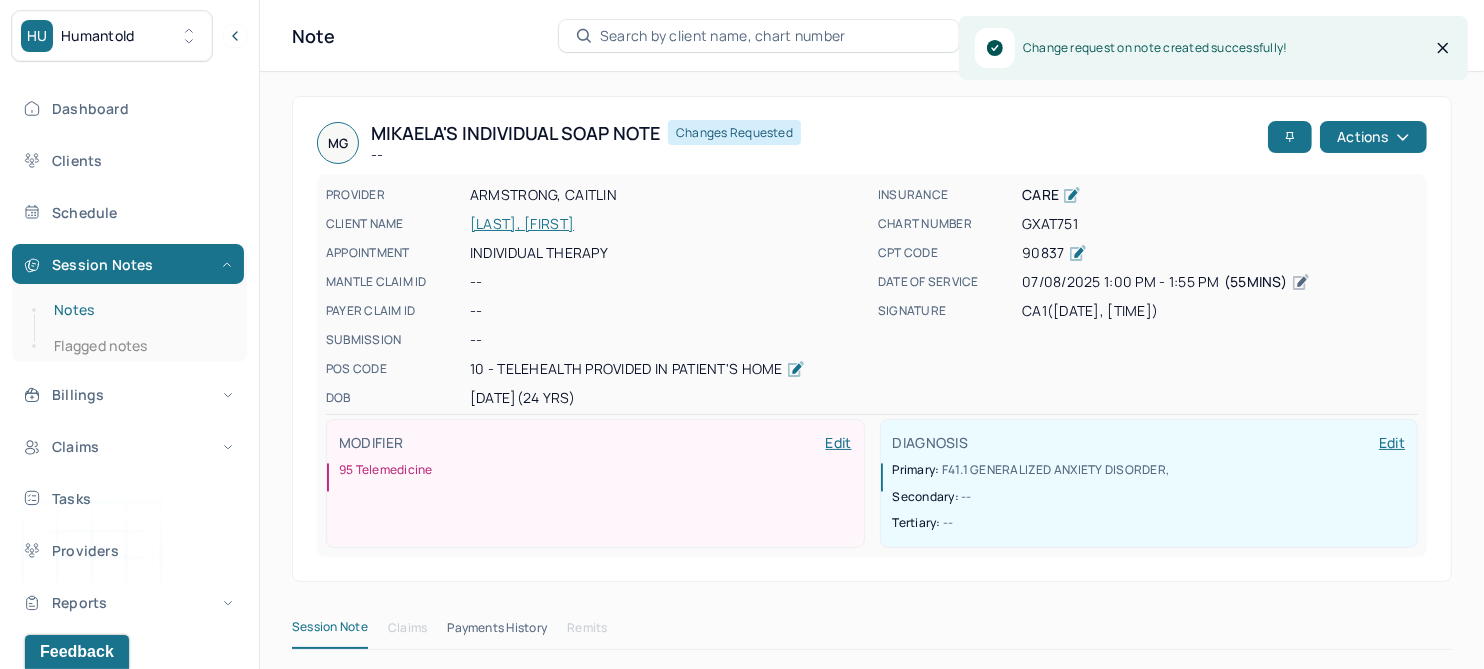click on "Notes" at bounding box center [139, 310] 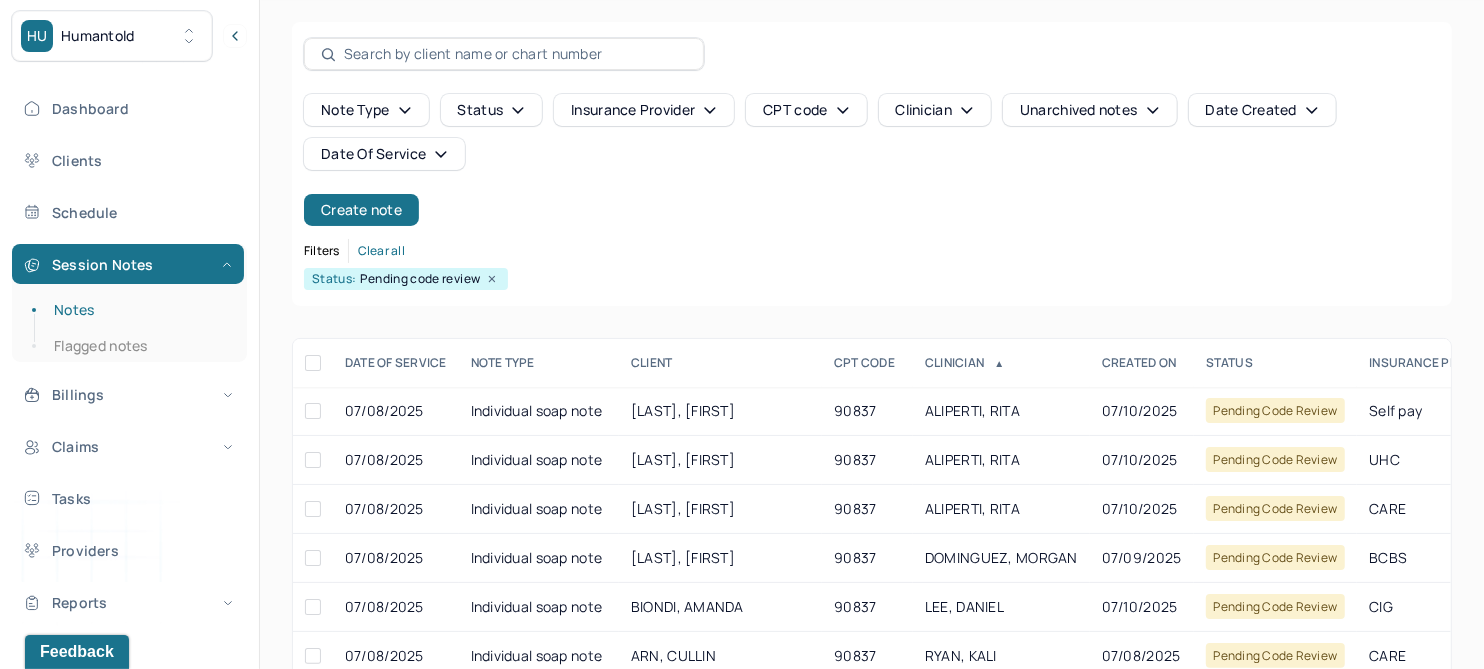 scroll, scrollTop: 125, scrollLeft: 0, axis: vertical 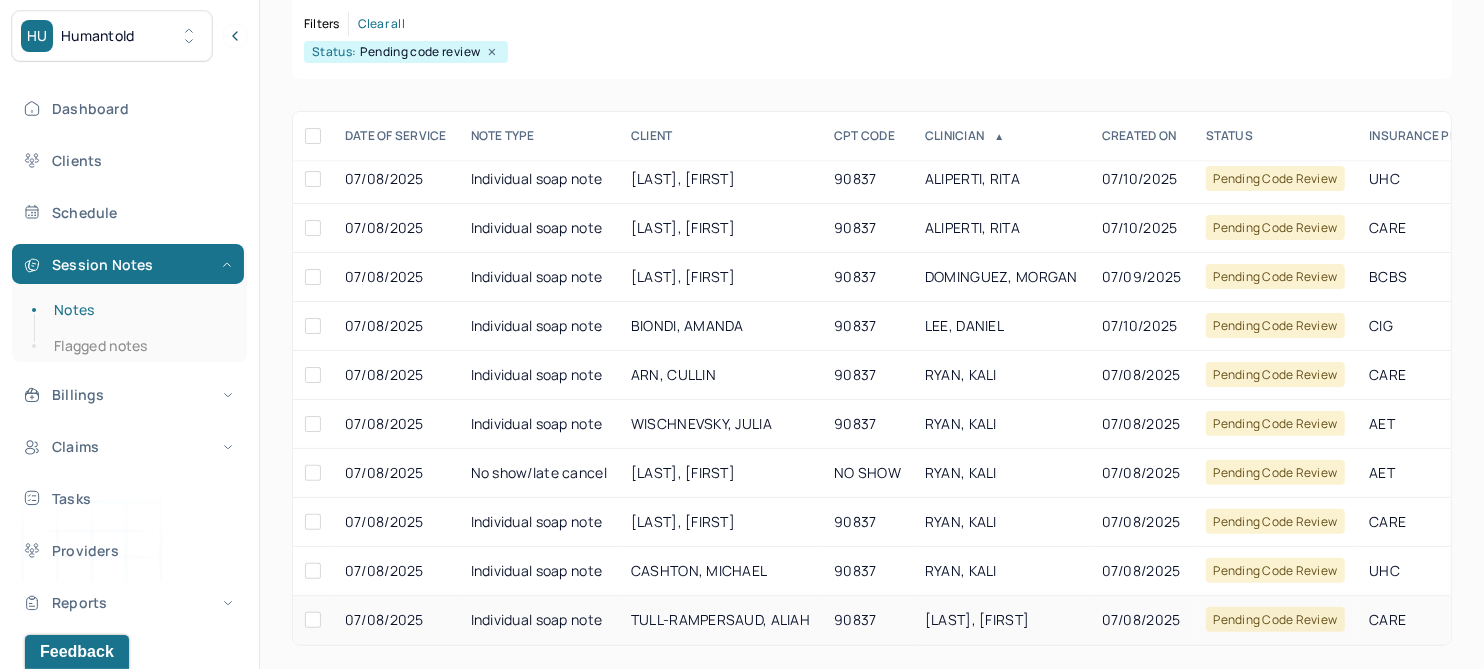 click on "TULL-RAMPERSAUD, ALIAH" at bounding box center (720, 619) 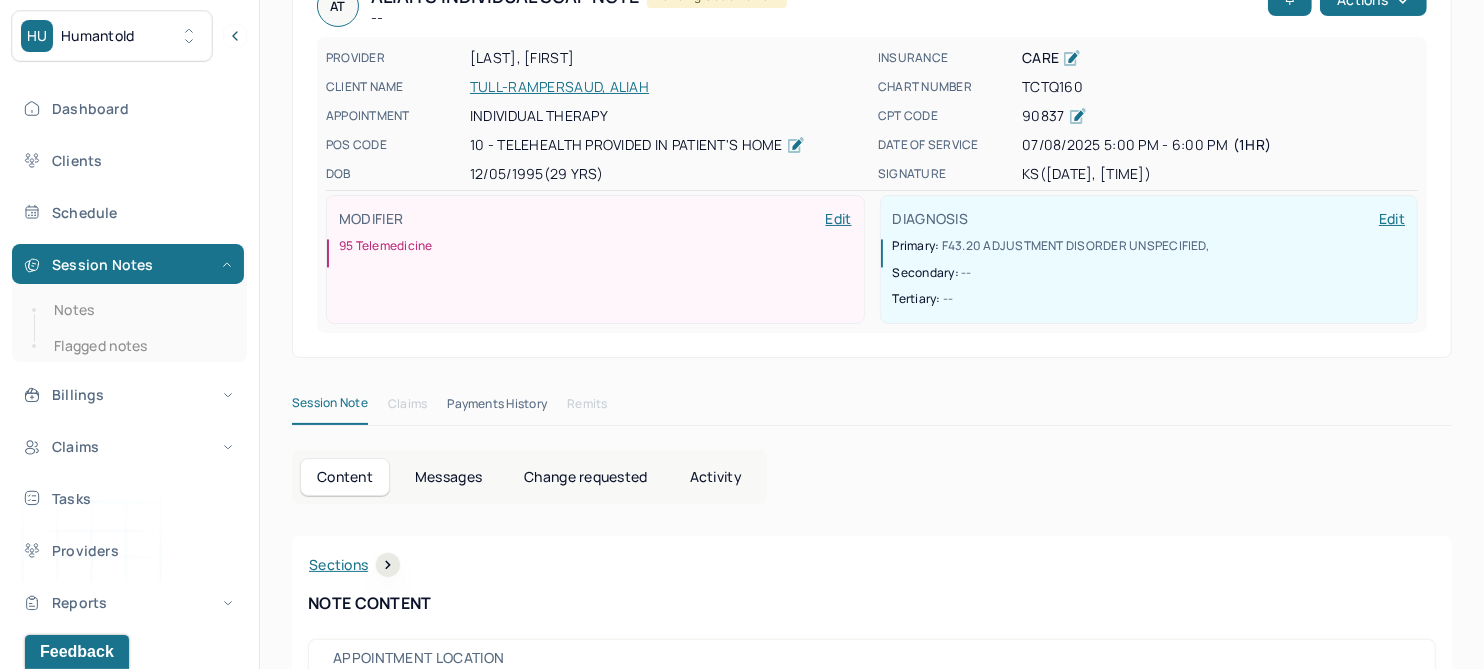 scroll, scrollTop: 0, scrollLeft: 0, axis: both 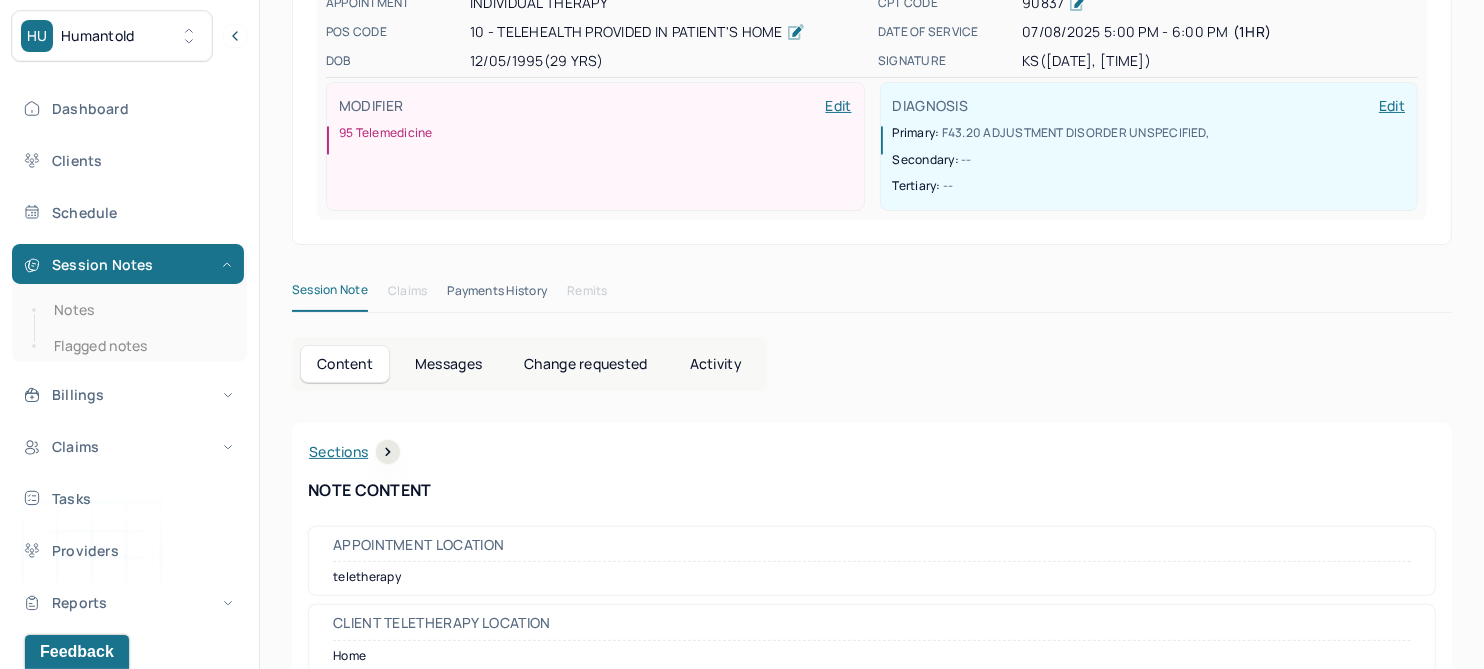 click on "Change requested" at bounding box center (585, 364) 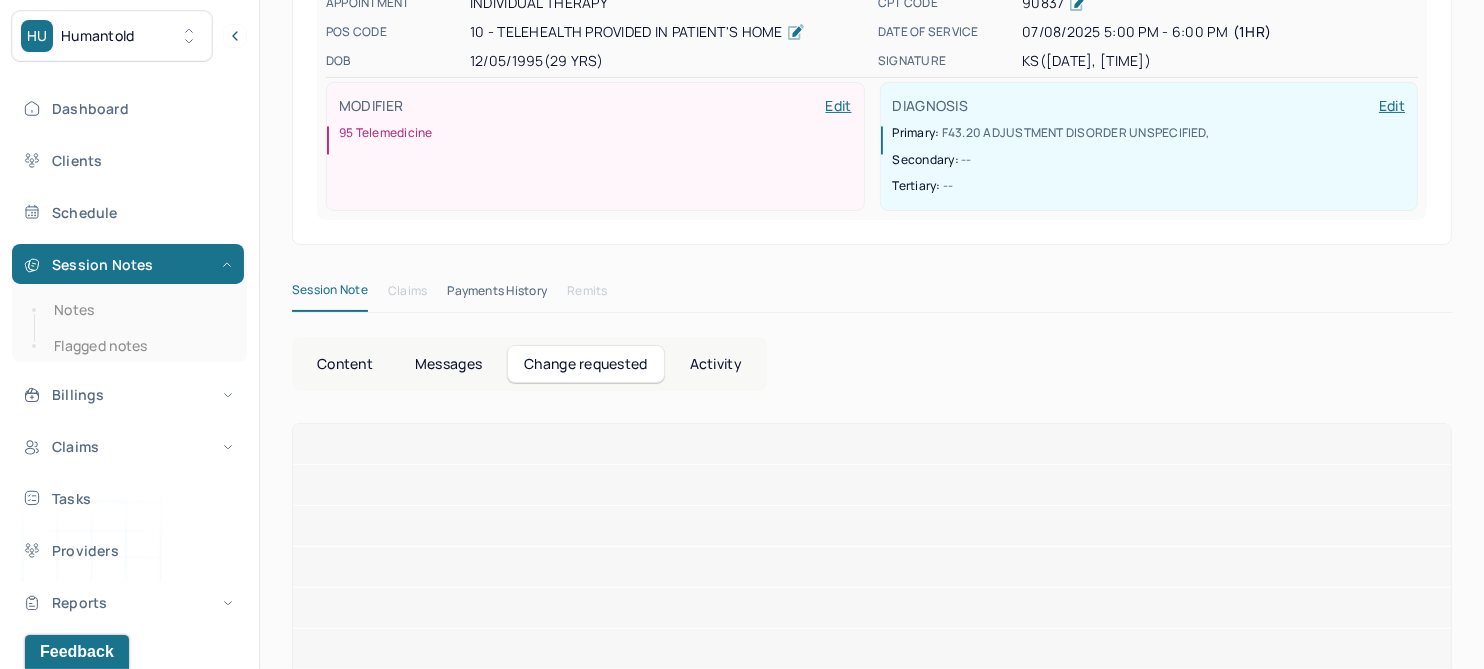 scroll, scrollTop: 118, scrollLeft: 0, axis: vertical 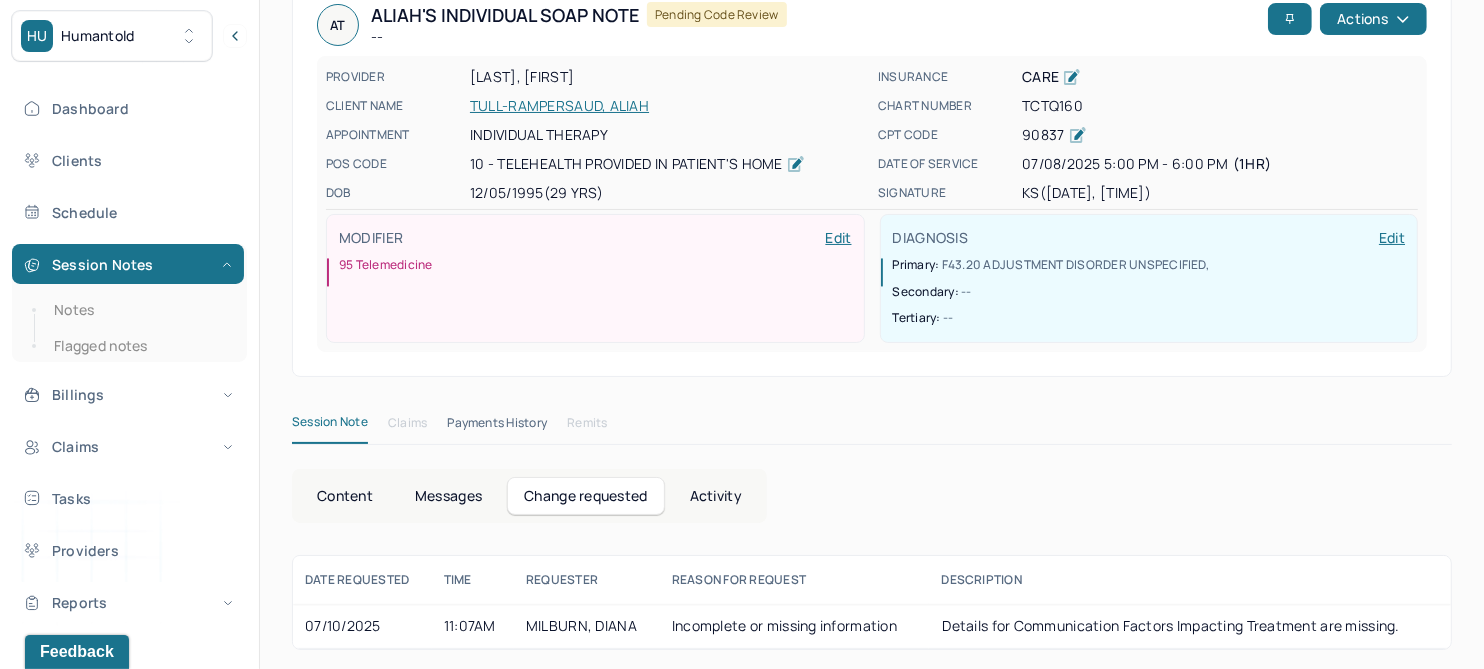 click on "Content" at bounding box center (345, 496) 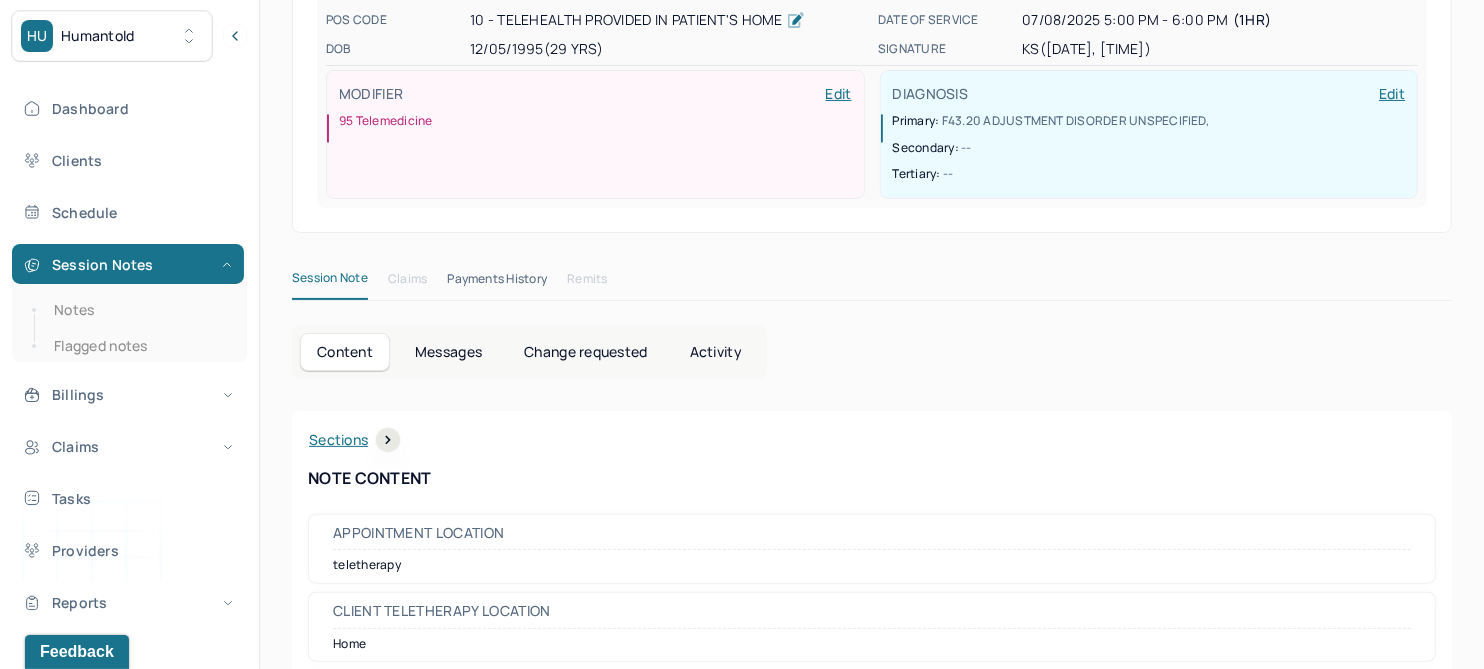 scroll, scrollTop: 0, scrollLeft: 0, axis: both 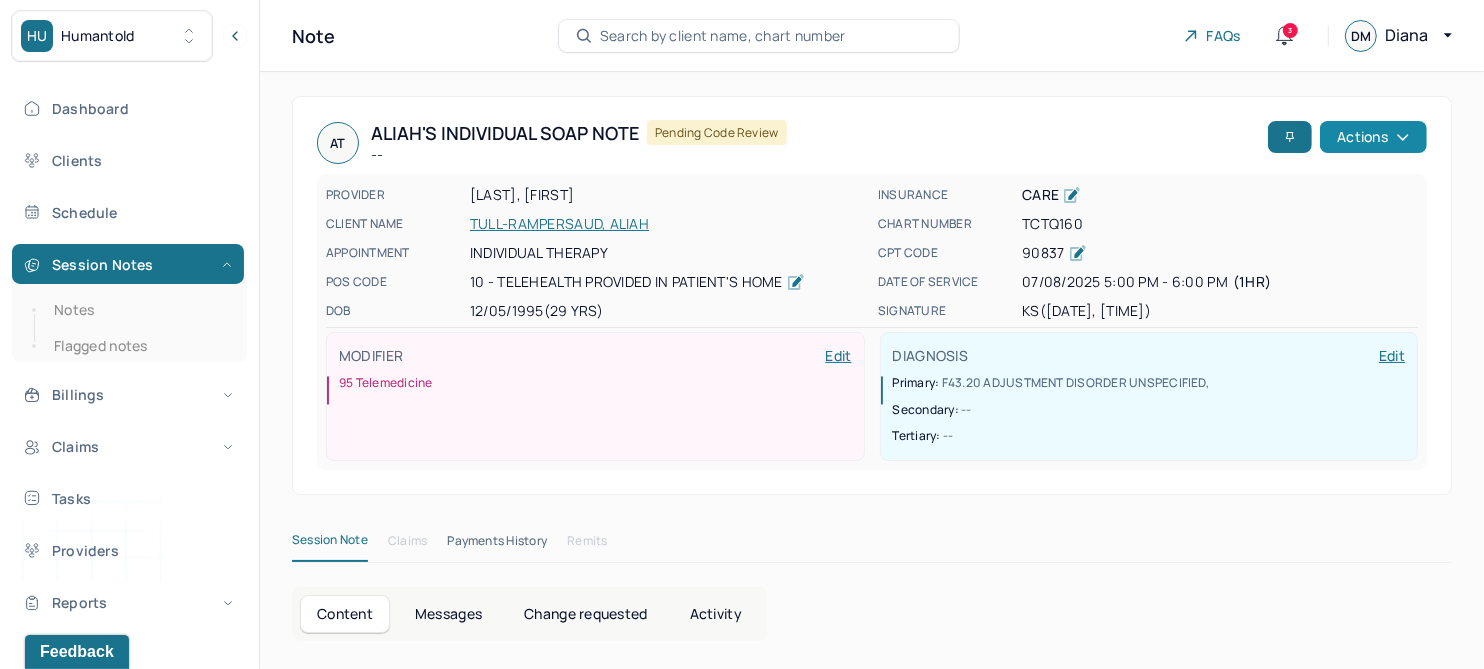 click on "Actions" at bounding box center [1373, 137] 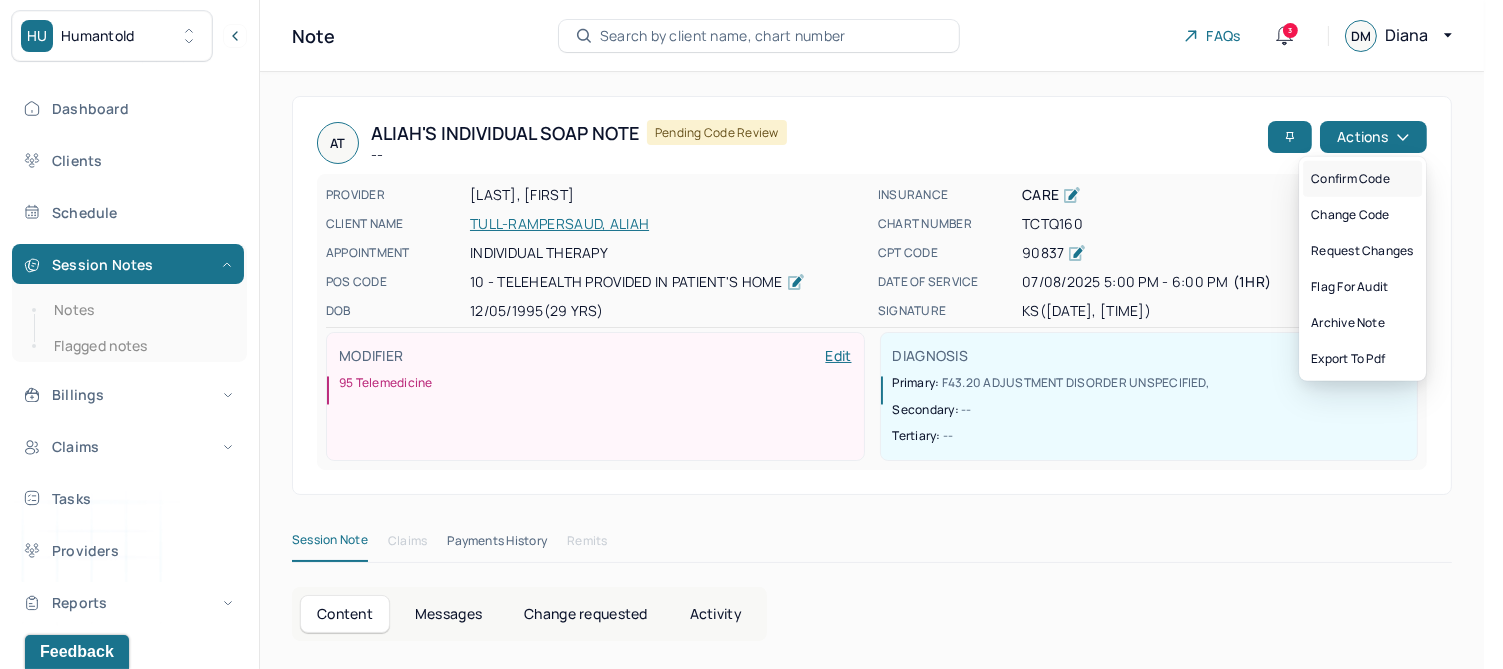 click on "Confirm code" at bounding box center (1362, 179) 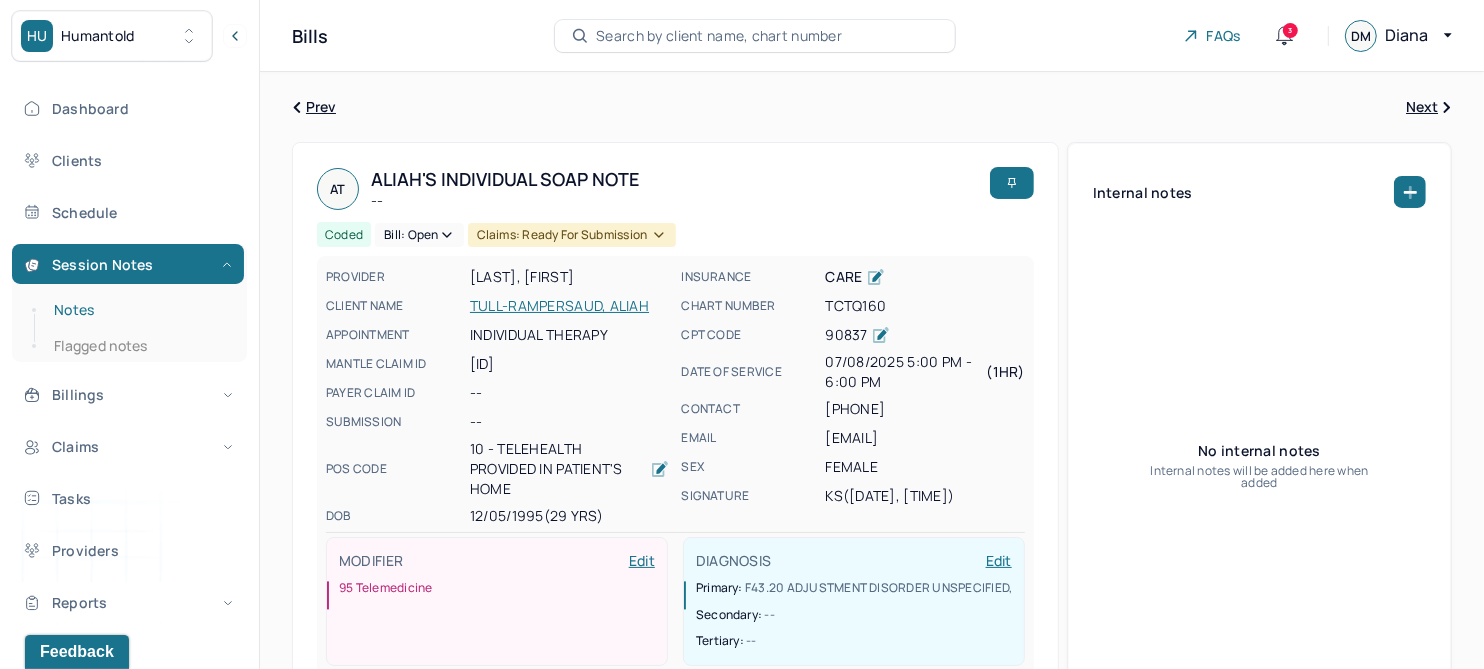 click on "Notes" at bounding box center (139, 310) 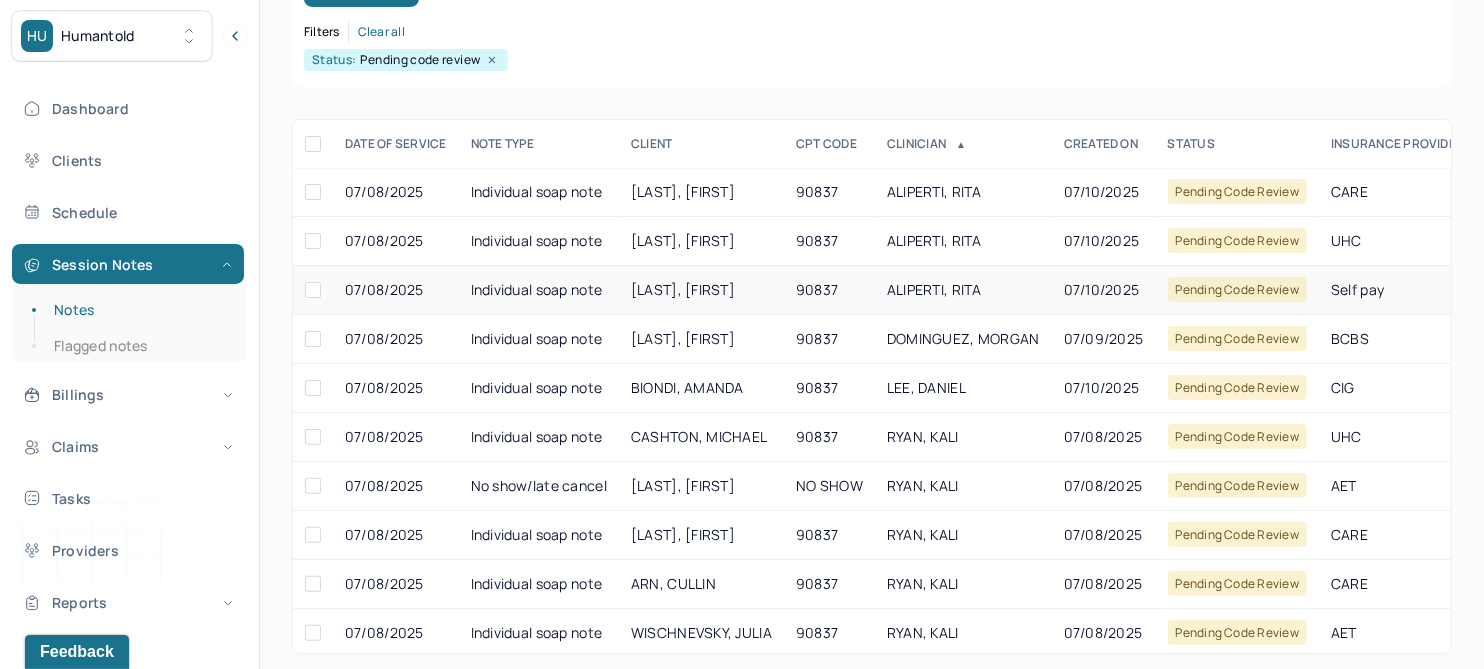 scroll, scrollTop: 301, scrollLeft: 0, axis: vertical 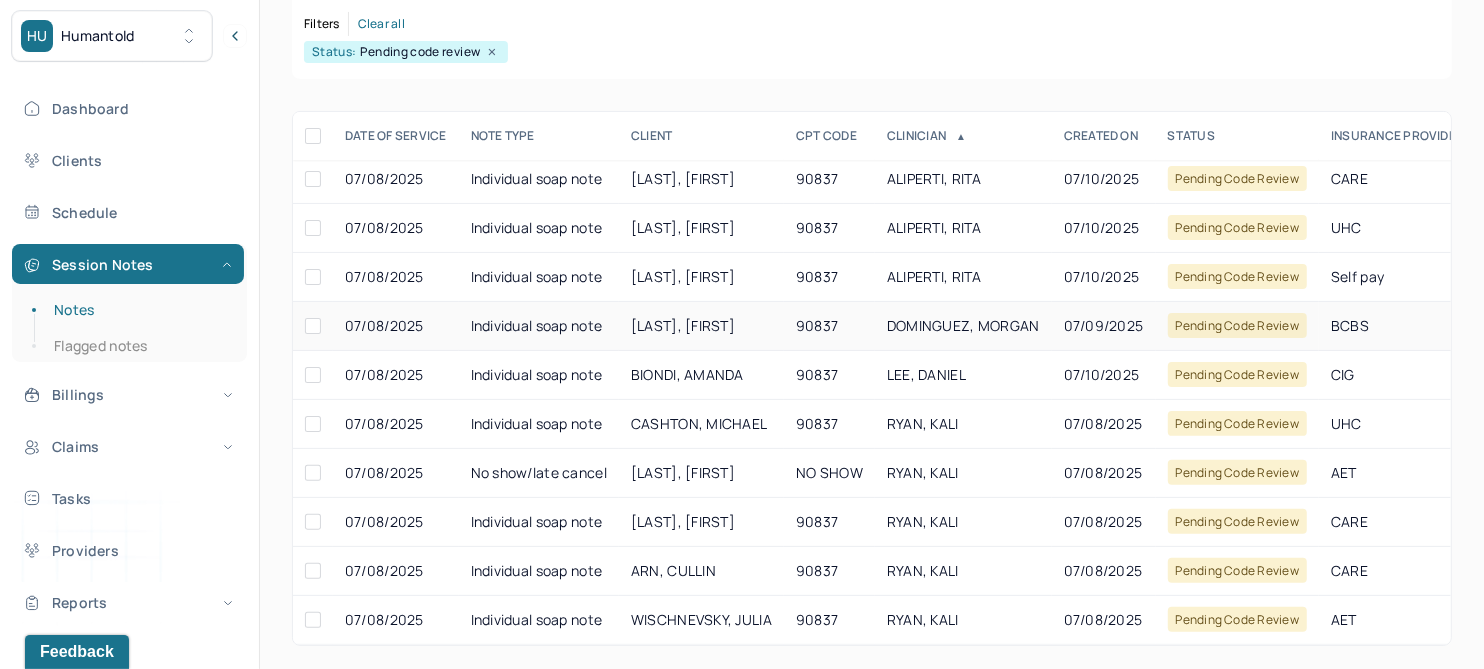 drag, startPoint x: 0, startPoint y: 0, endPoint x: 724, endPoint y: 312, distance: 788.3654 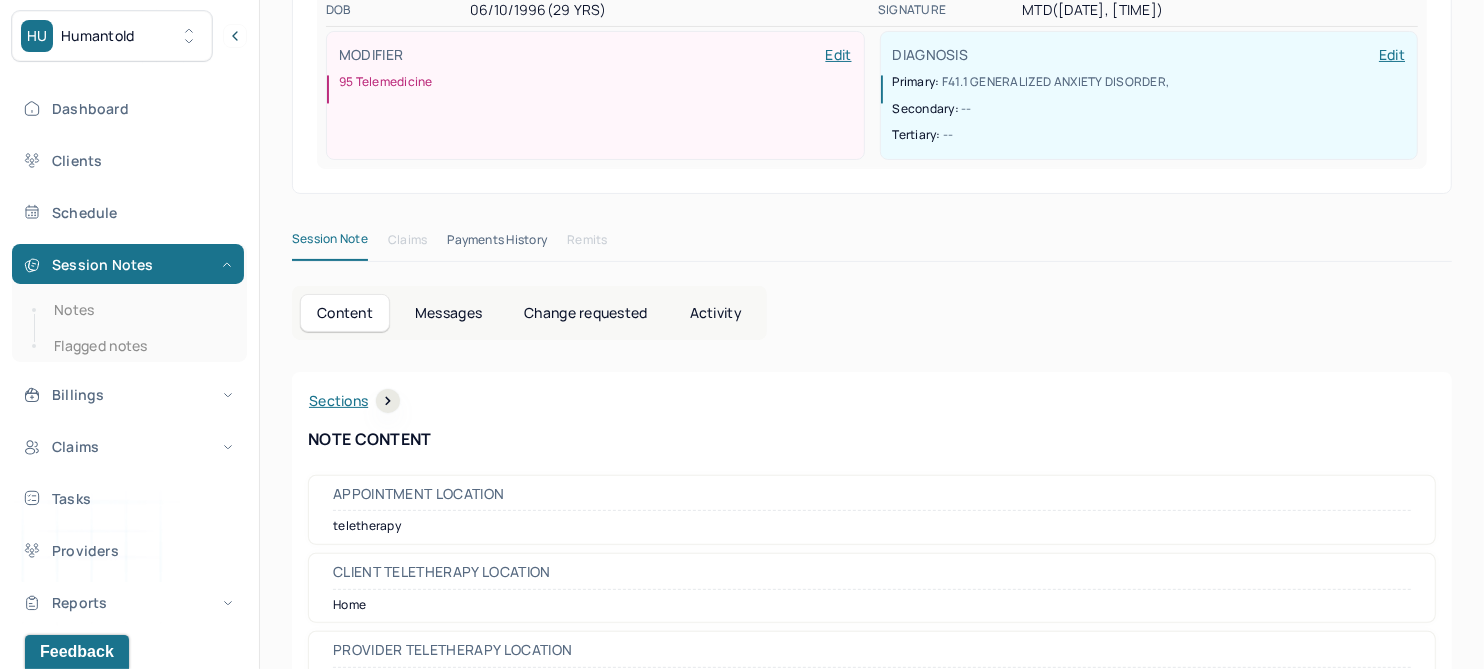 click on "Change requested" at bounding box center (585, 313) 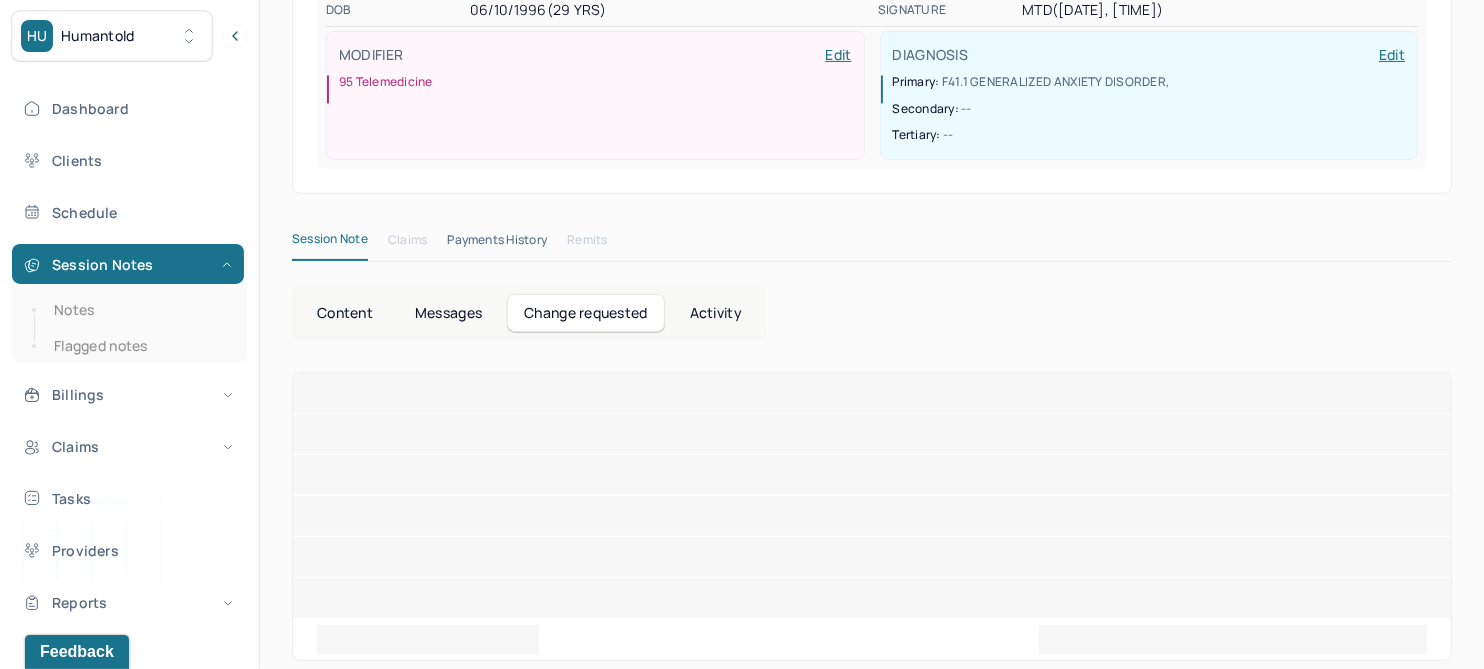 scroll, scrollTop: 118, scrollLeft: 0, axis: vertical 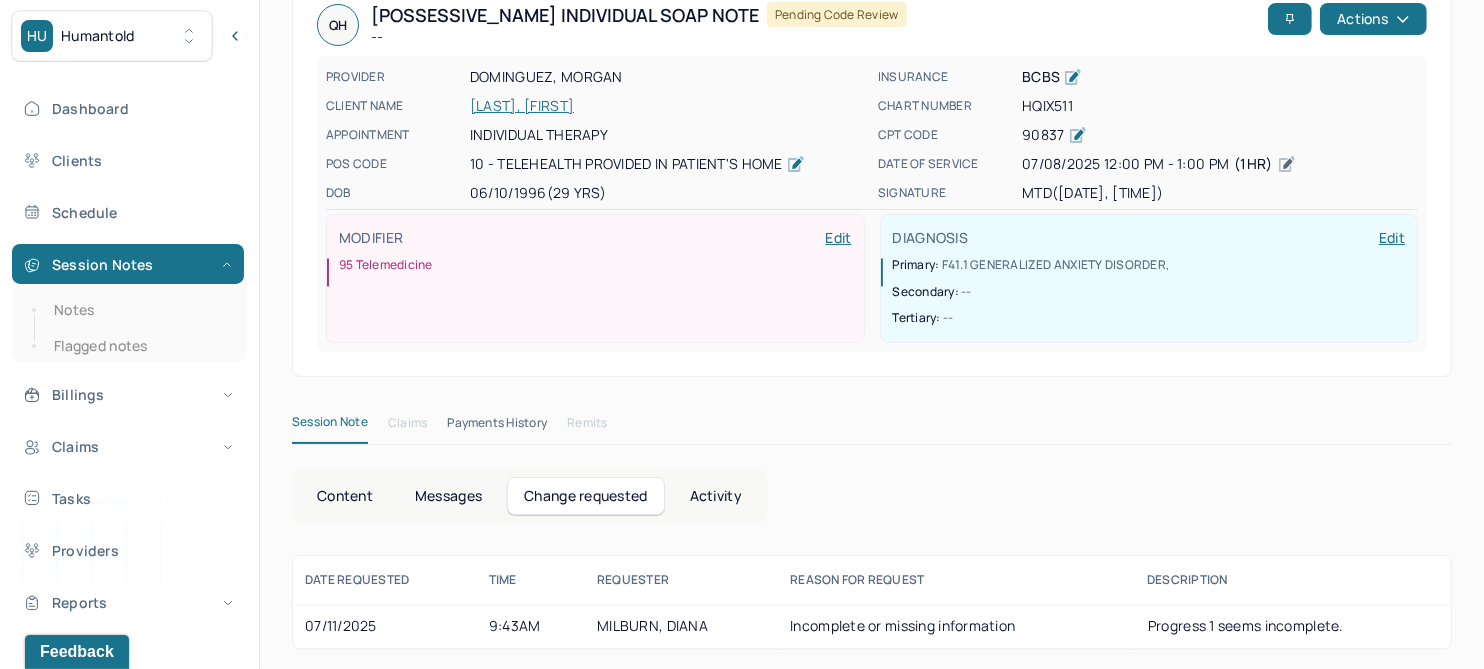 click on "Content" at bounding box center [345, 496] 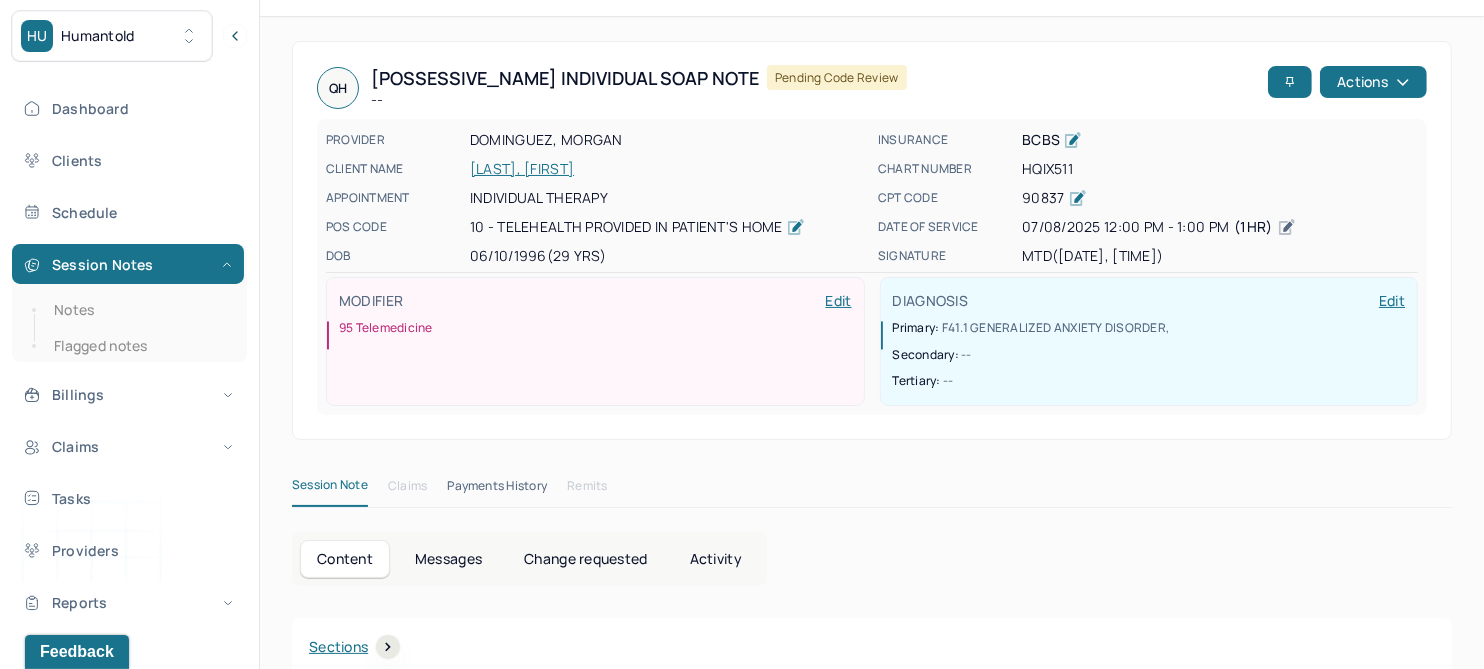 scroll, scrollTop: 0, scrollLeft: 0, axis: both 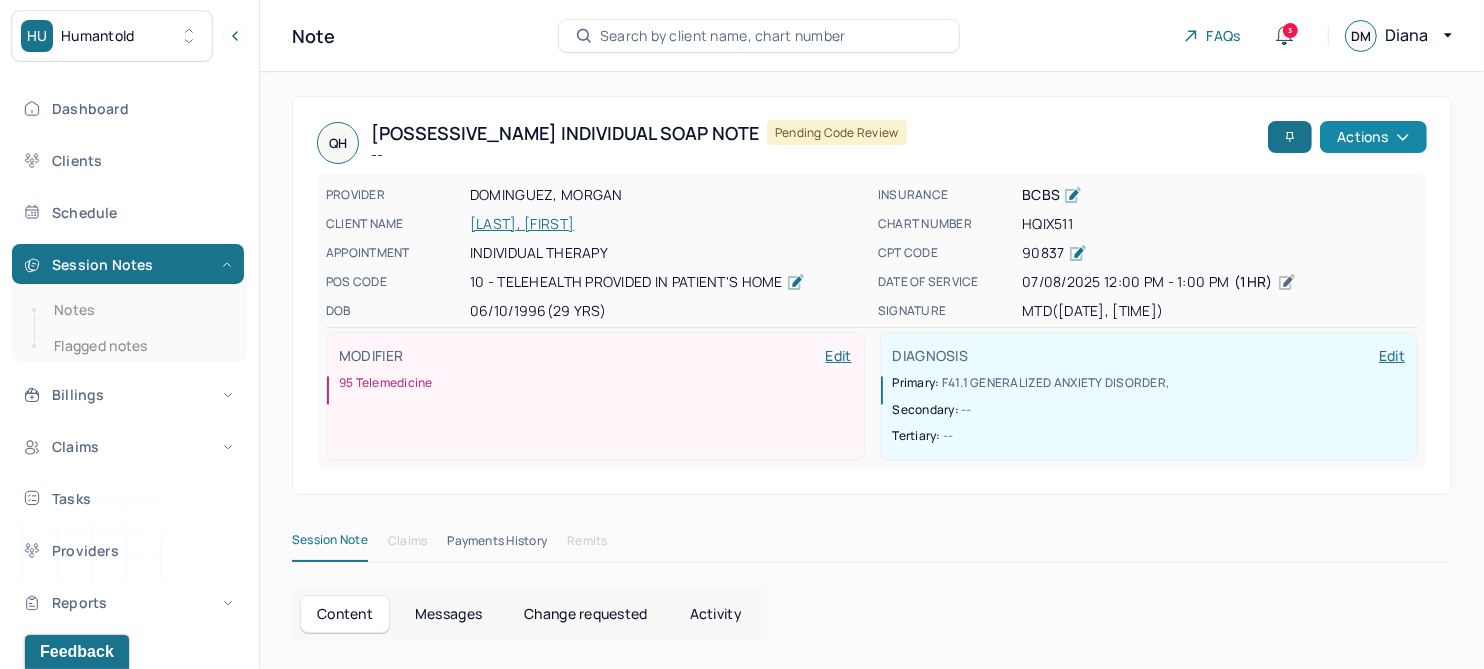click 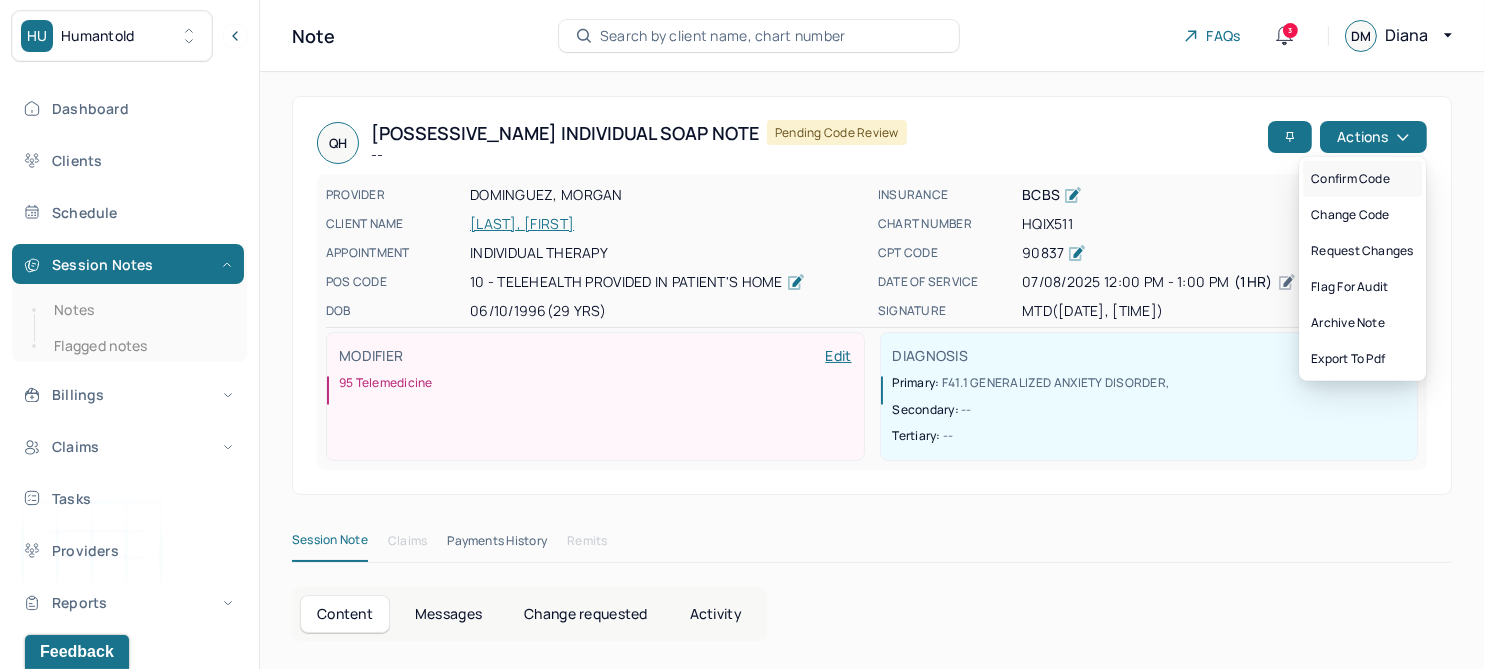 click on "Confirm code" at bounding box center (1362, 179) 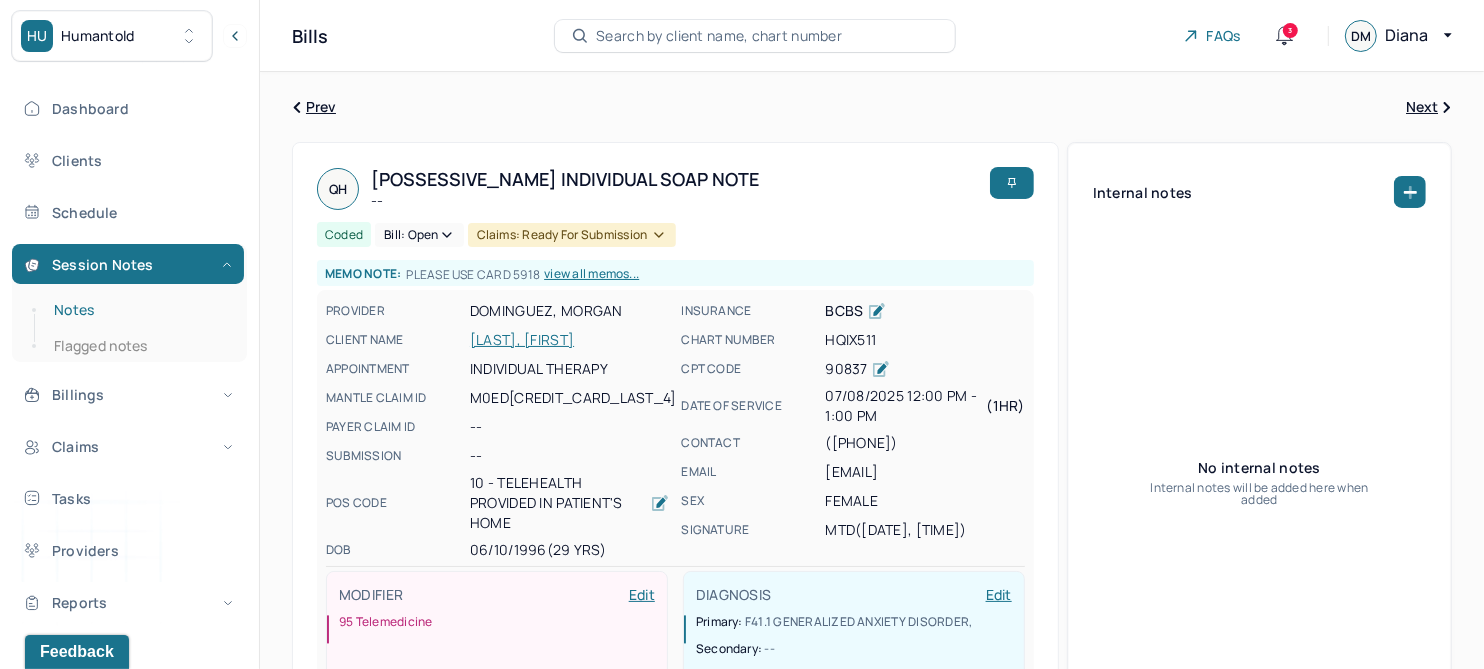 click on "Notes" at bounding box center [139, 310] 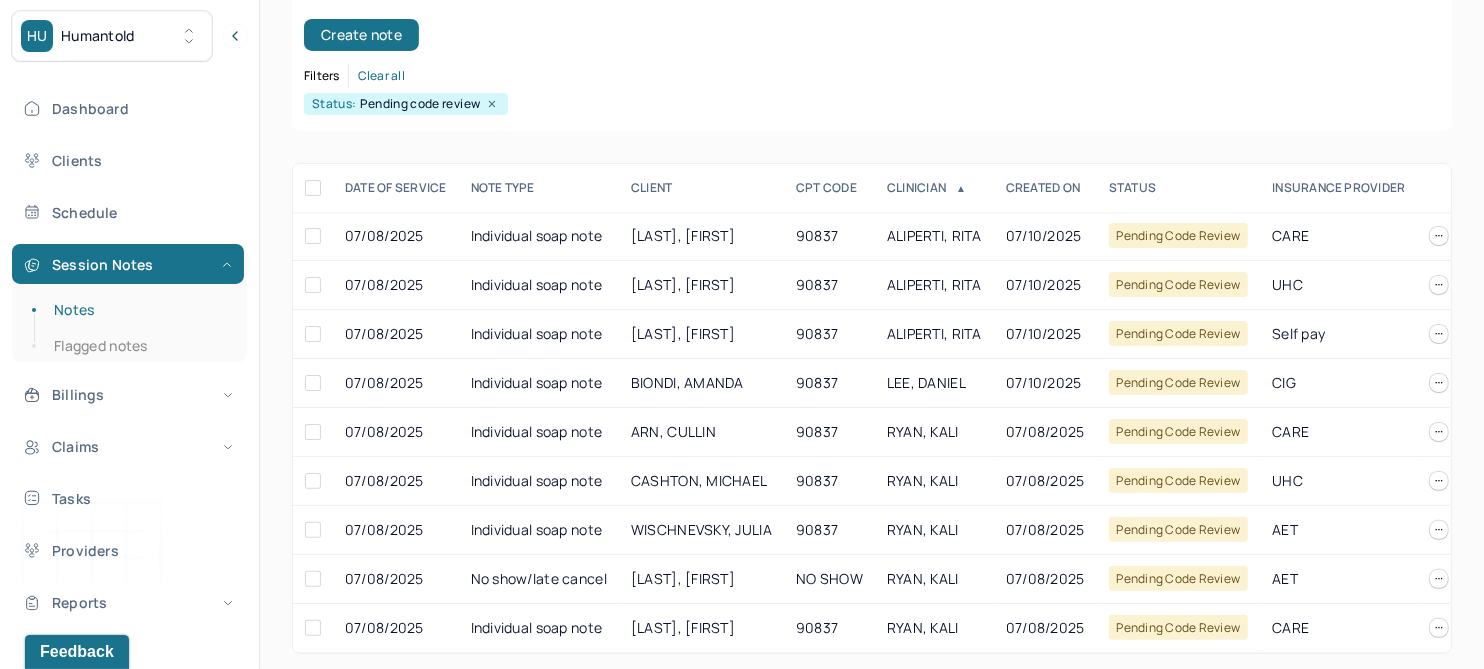 scroll, scrollTop: 274, scrollLeft: 0, axis: vertical 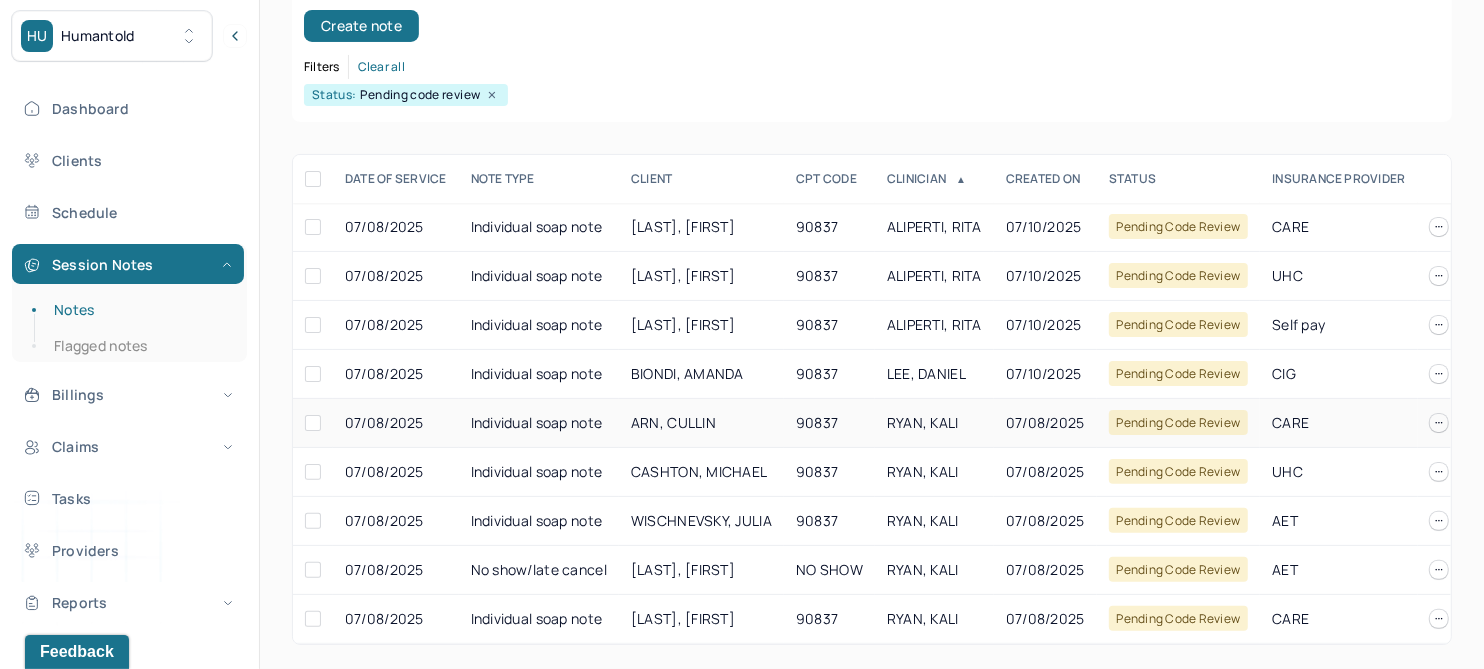 click on "ARN, CULLIN" at bounding box center [673, 422] 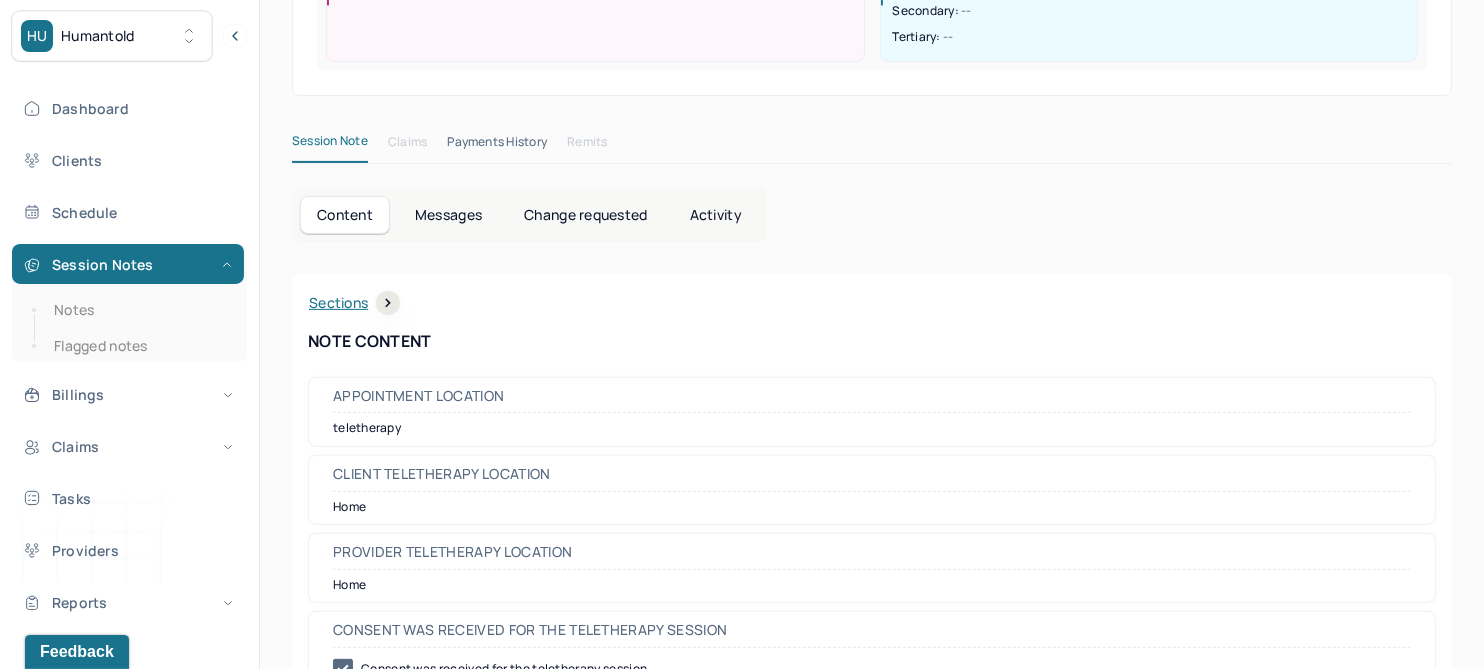 click on "Change requested" at bounding box center [585, 215] 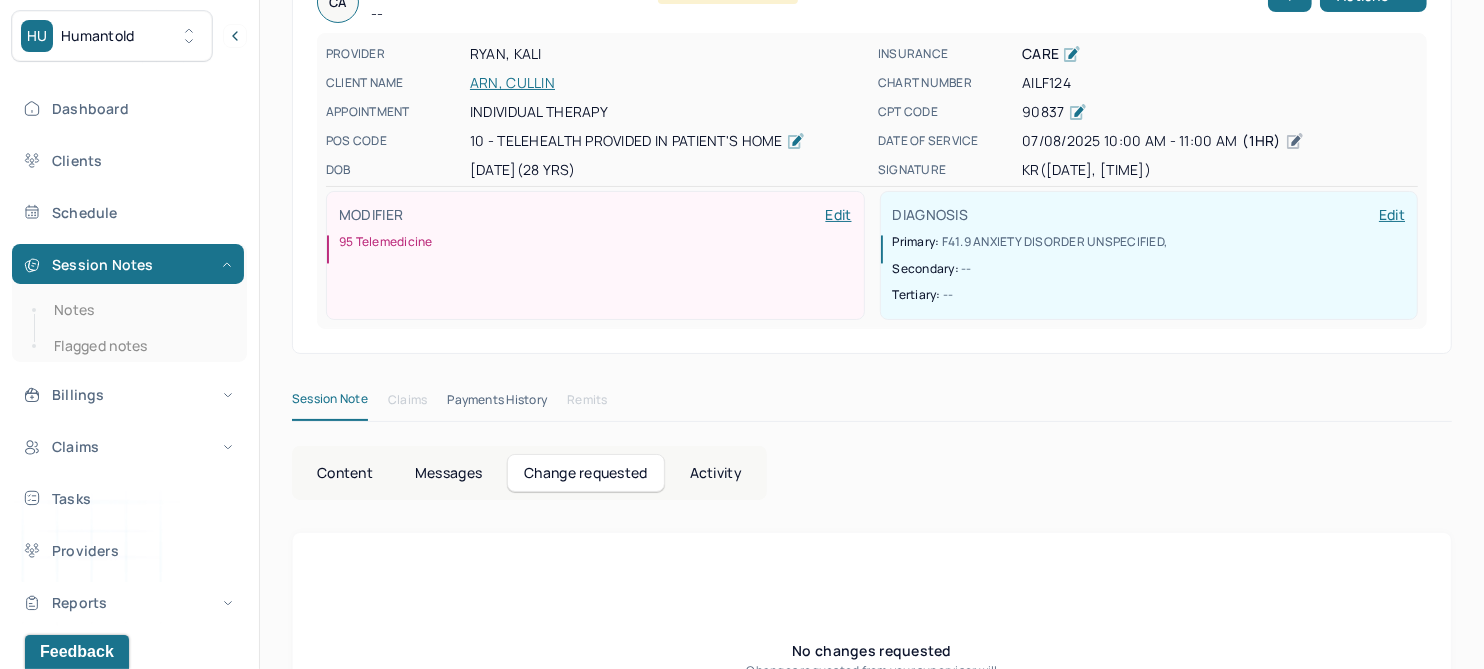 scroll, scrollTop: 0, scrollLeft: 0, axis: both 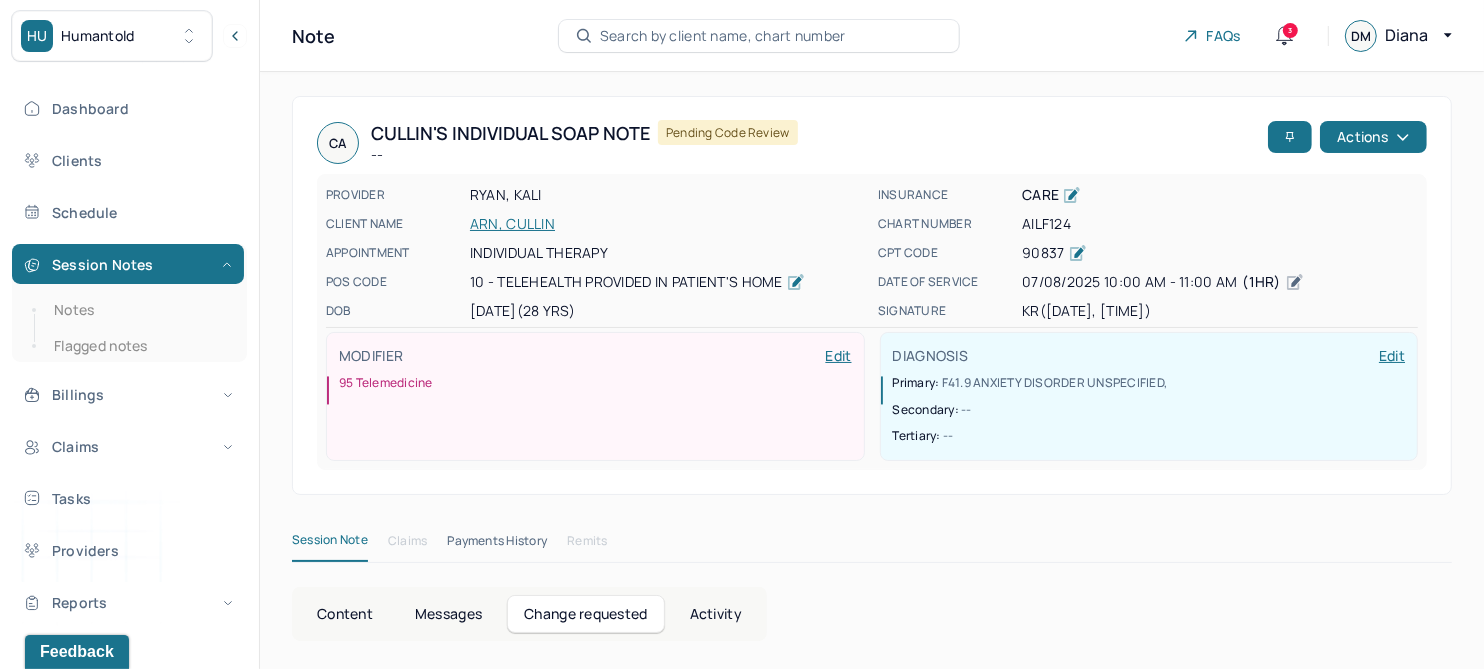 click on "ARN, CULLIN" at bounding box center (668, 224) 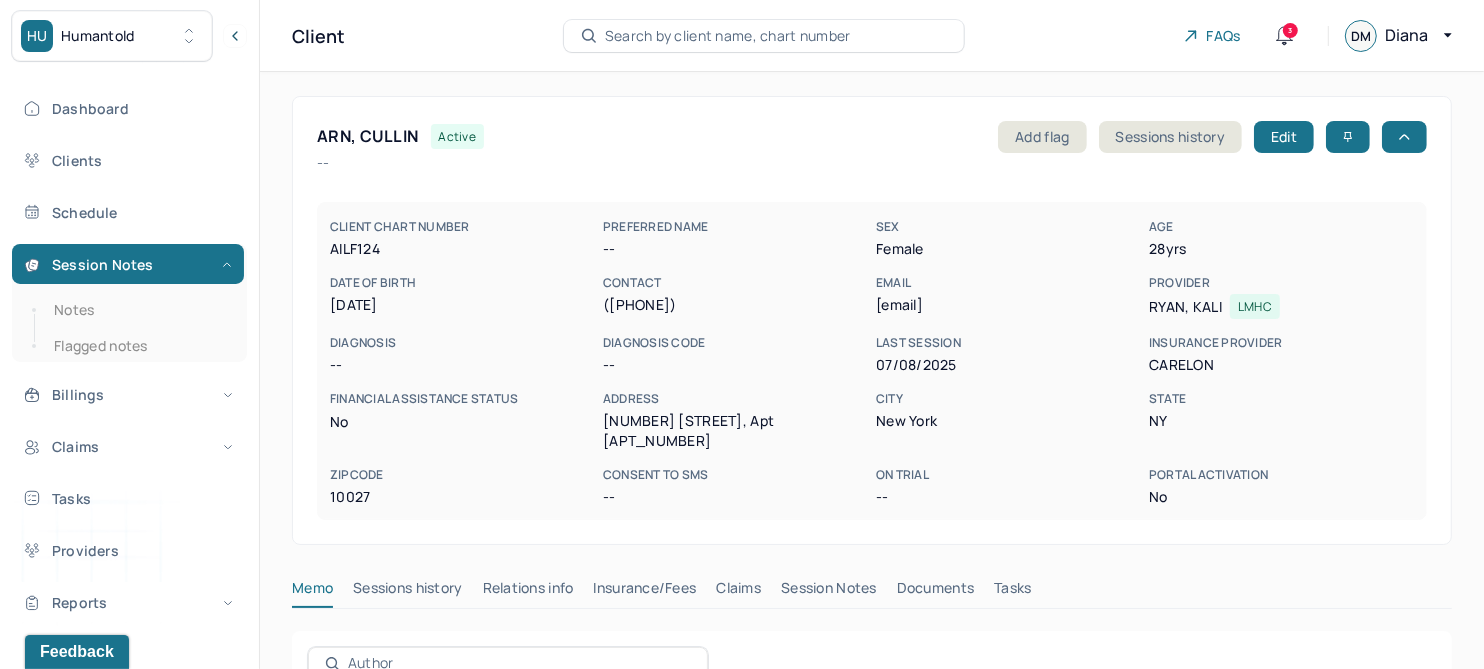 click on "Session Notes" at bounding box center (829, 592) 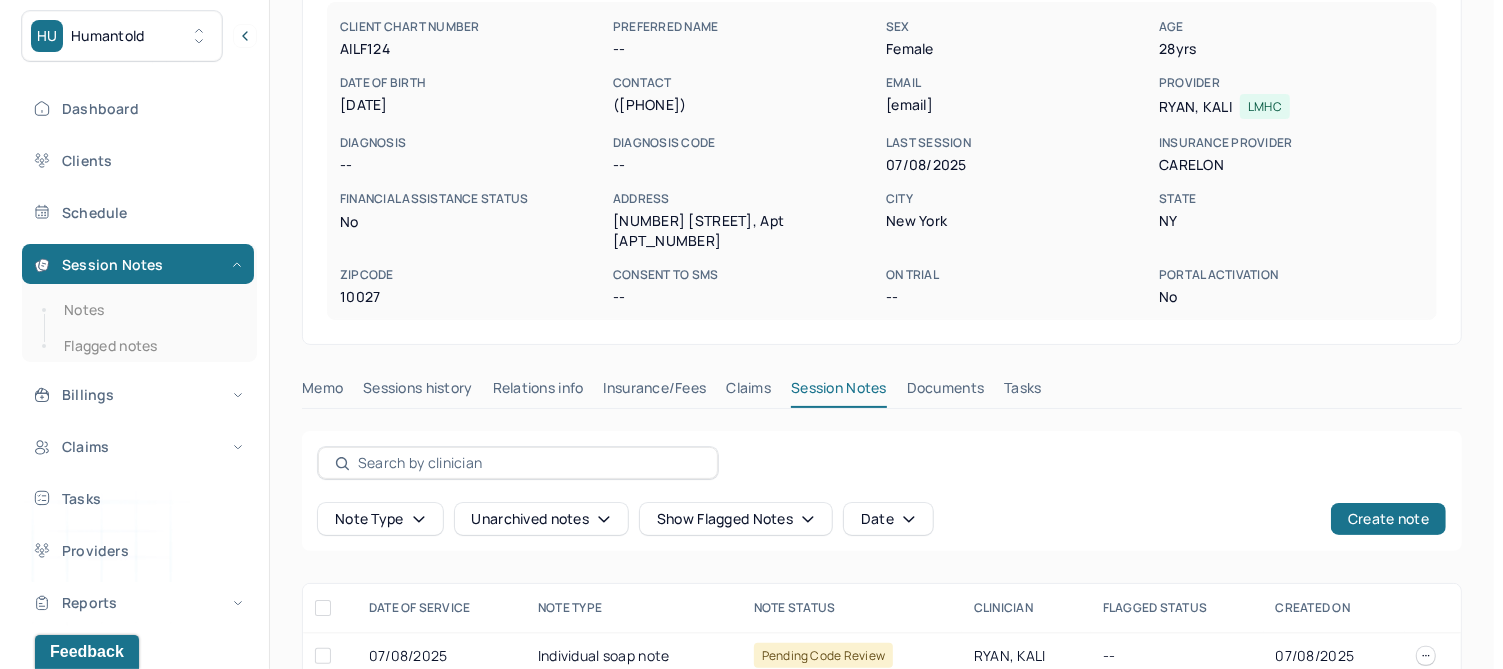 scroll, scrollTop: 500, scrollLeft: 0, axis: vertical 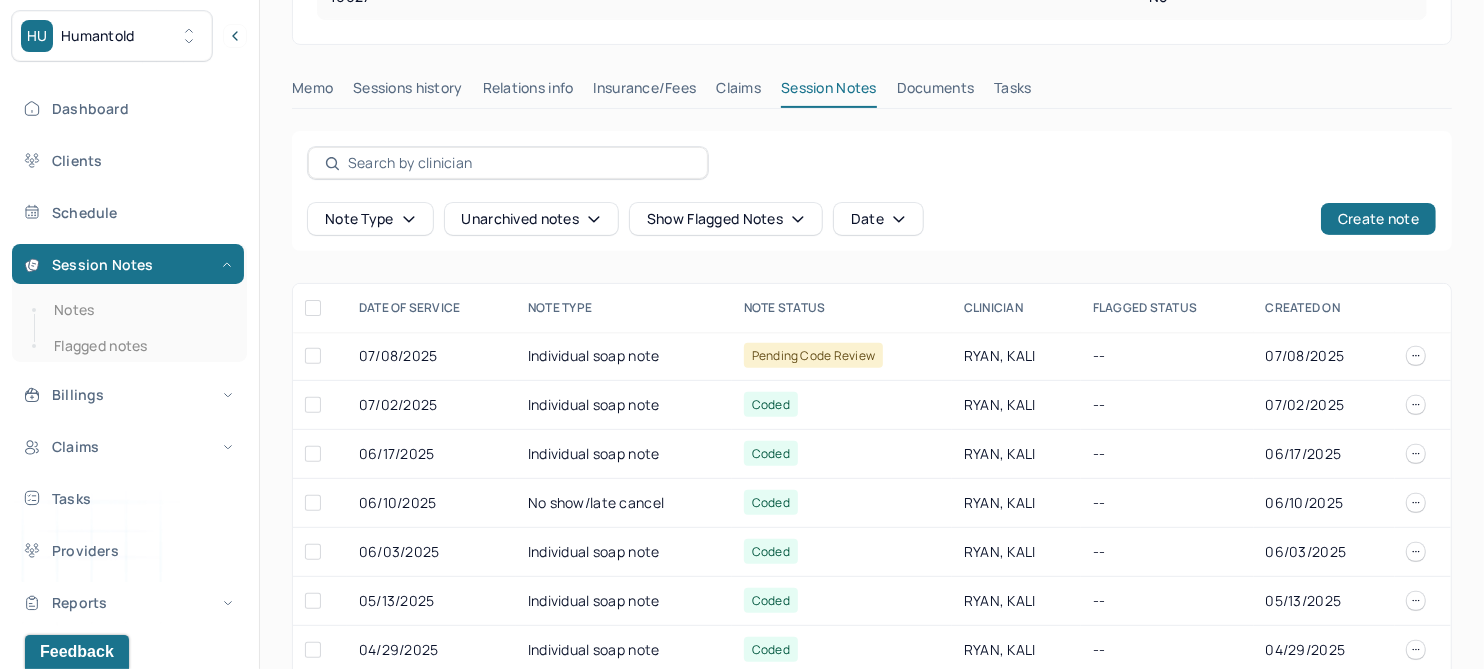click on "Unarchived notes" at bounding box center [531, 219] 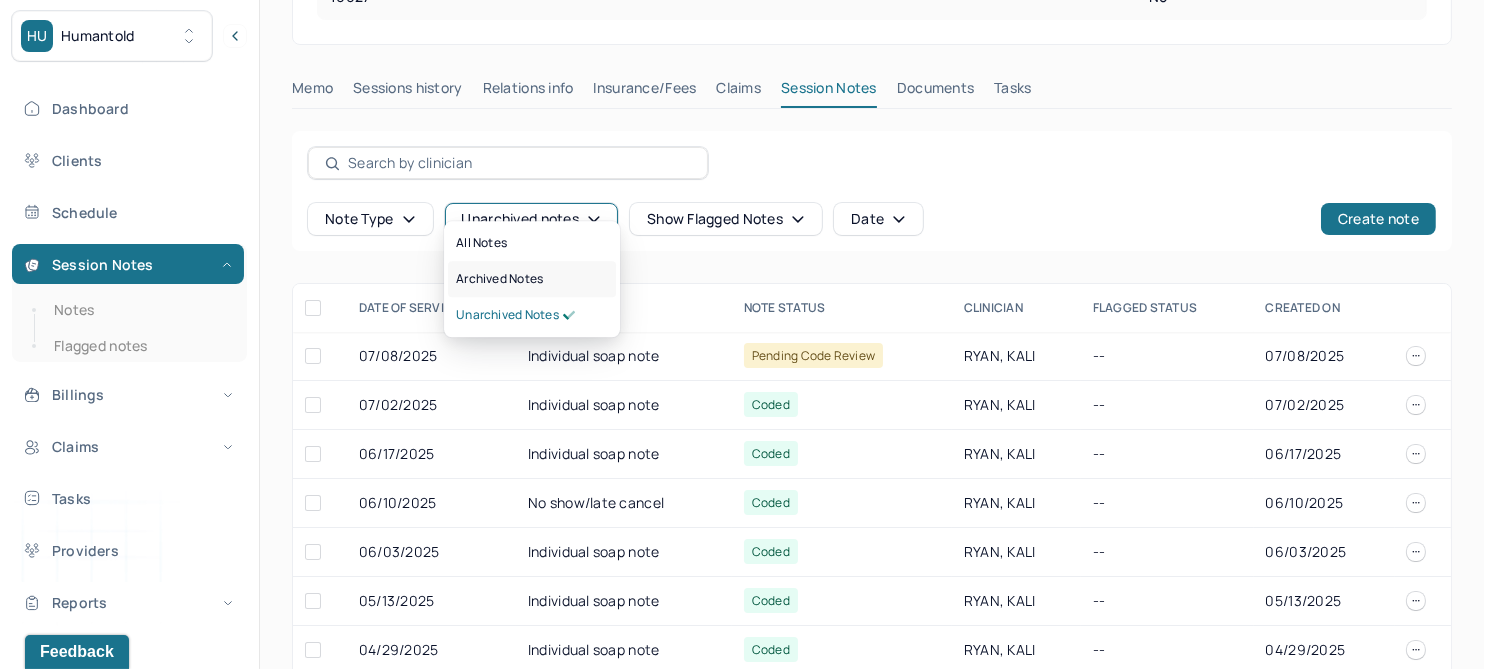 click on "Archived notes" at bounding box center (499, 279) 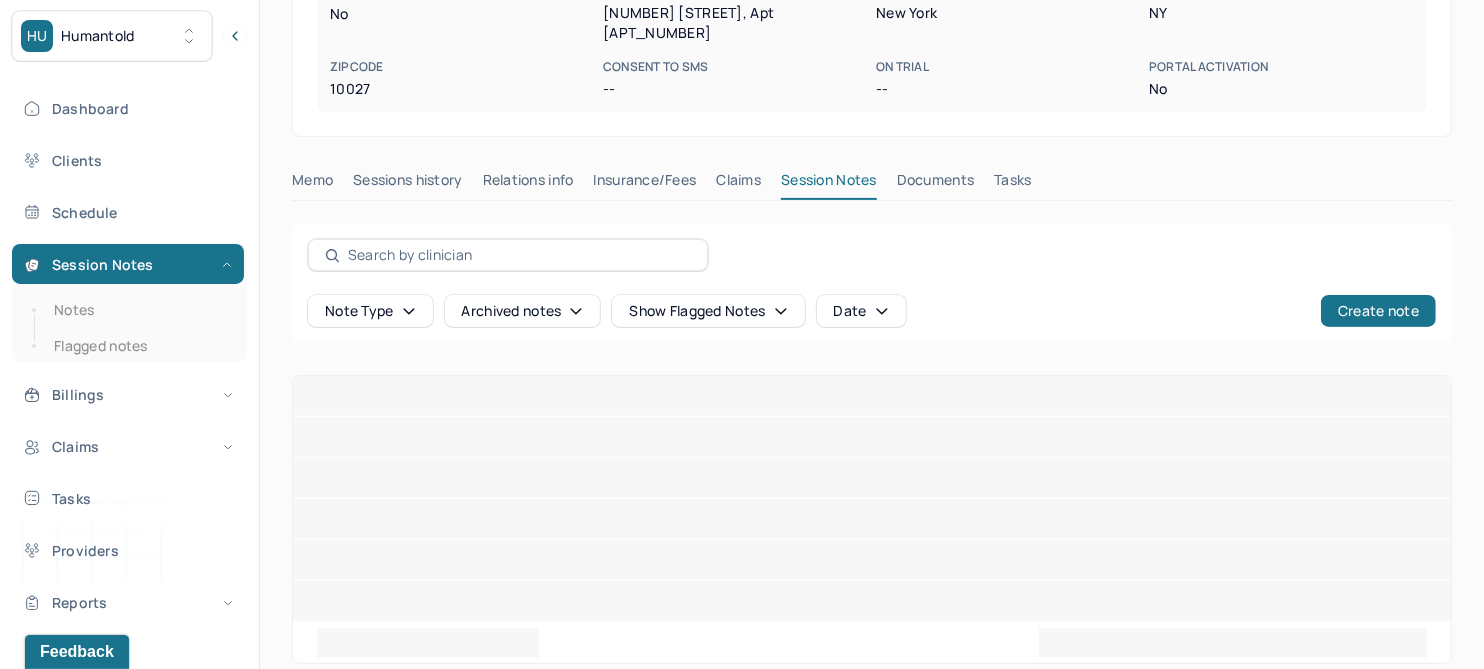 scroll, scrollTop: 385, scrollLeft: 0, axis: vertical 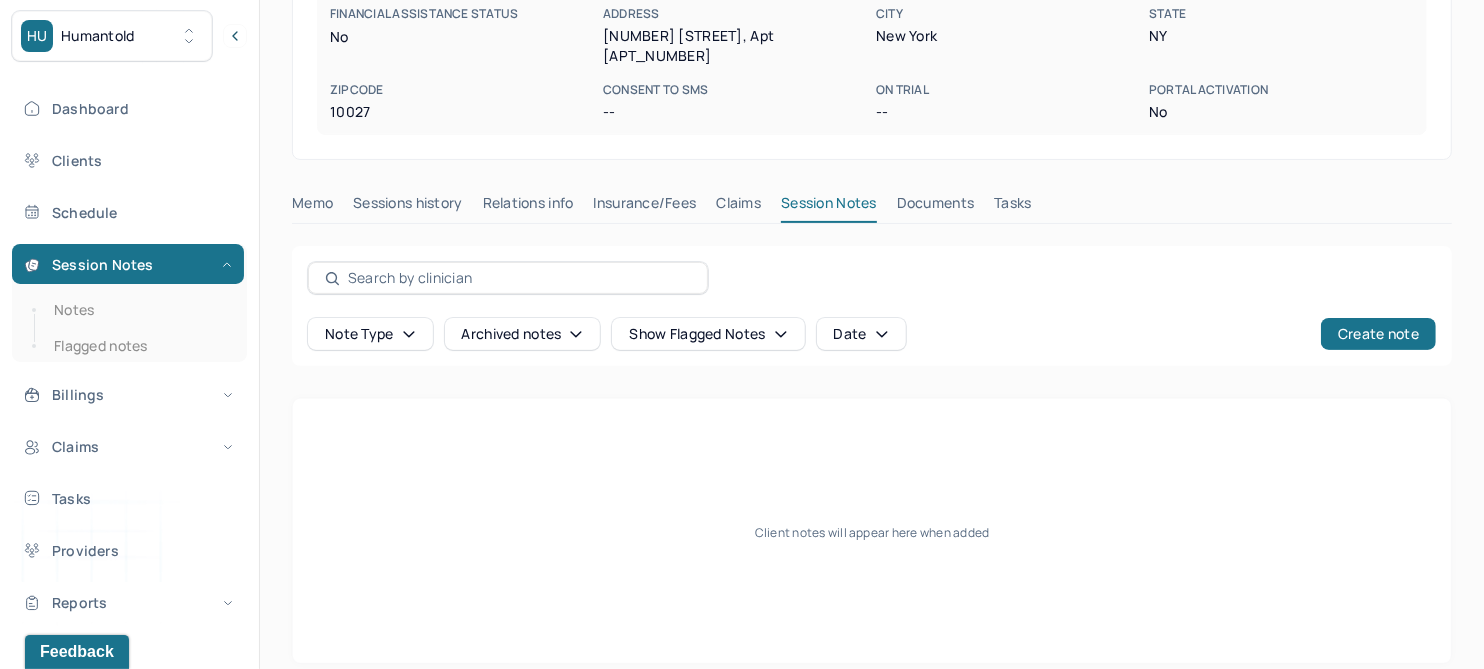 click on "Claims" at bounding box center [738, 207] 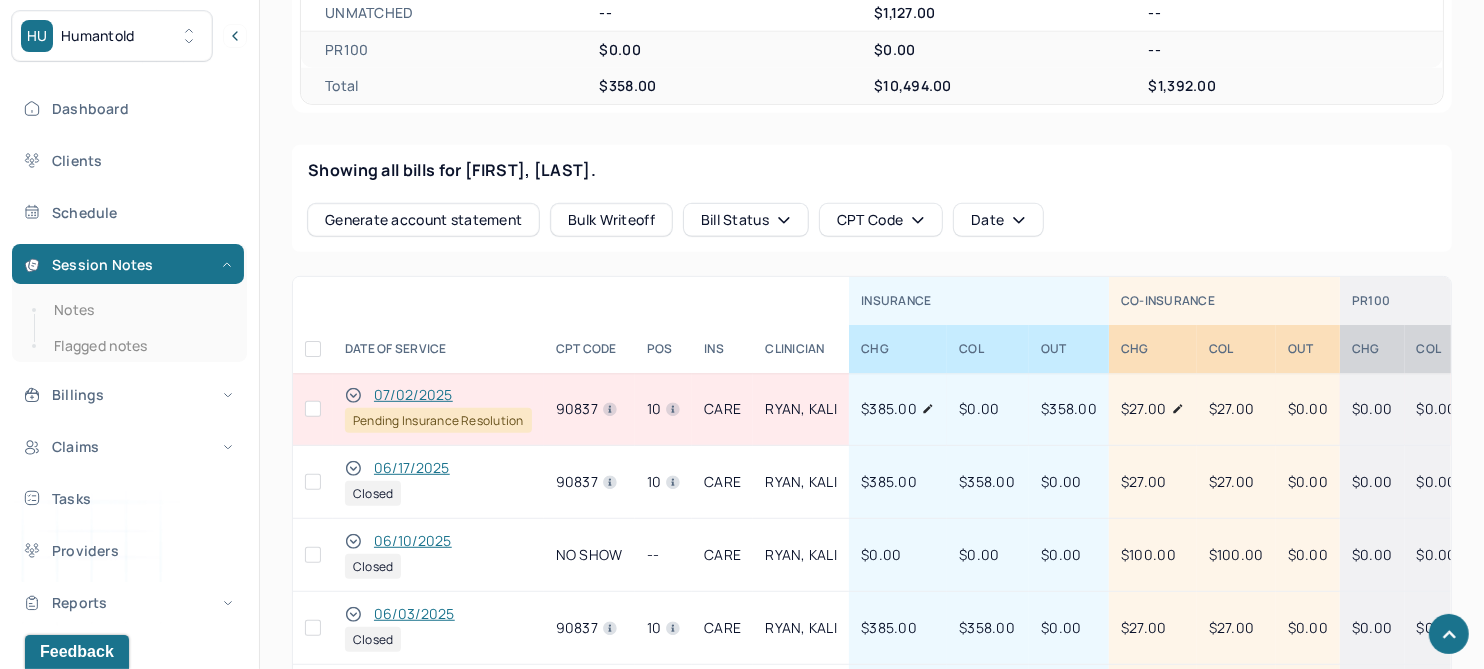 scroll, scrollTop: 801, scrollLeft: 0, axis: vertical 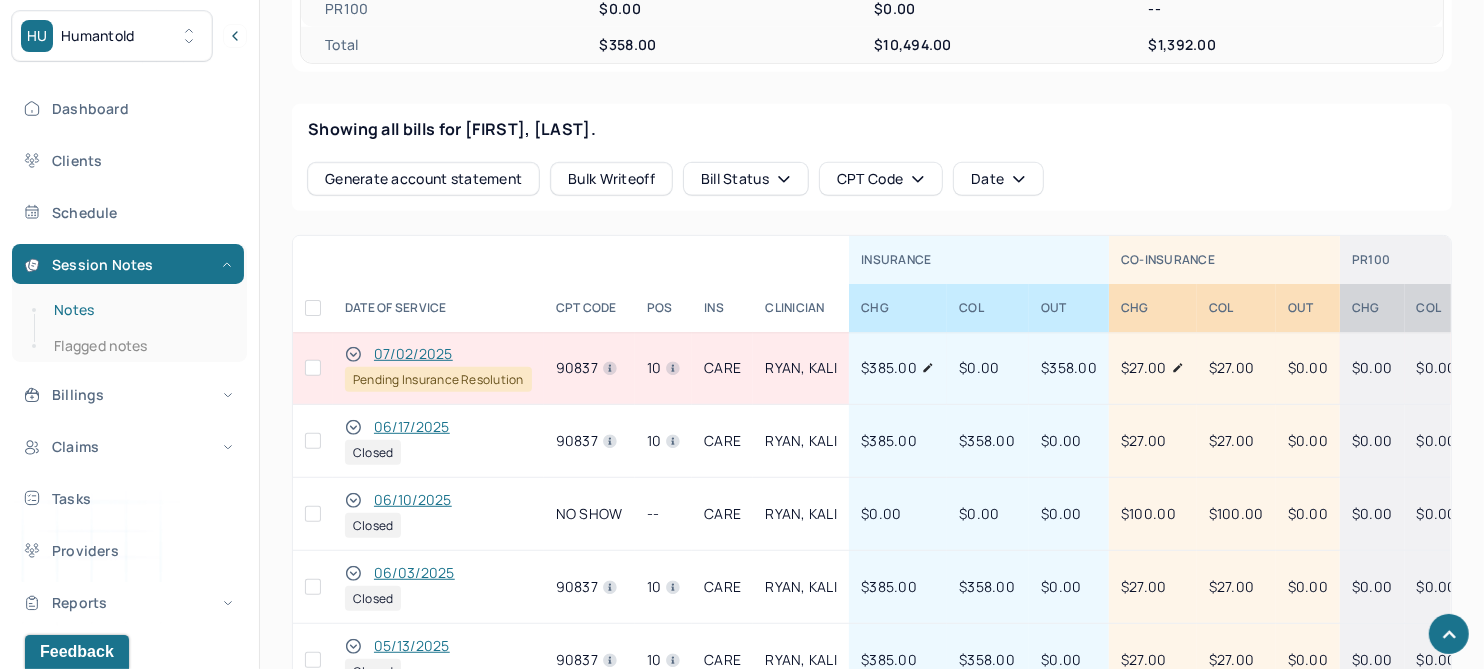 click on "Notes" at bounding box center [139, 310] 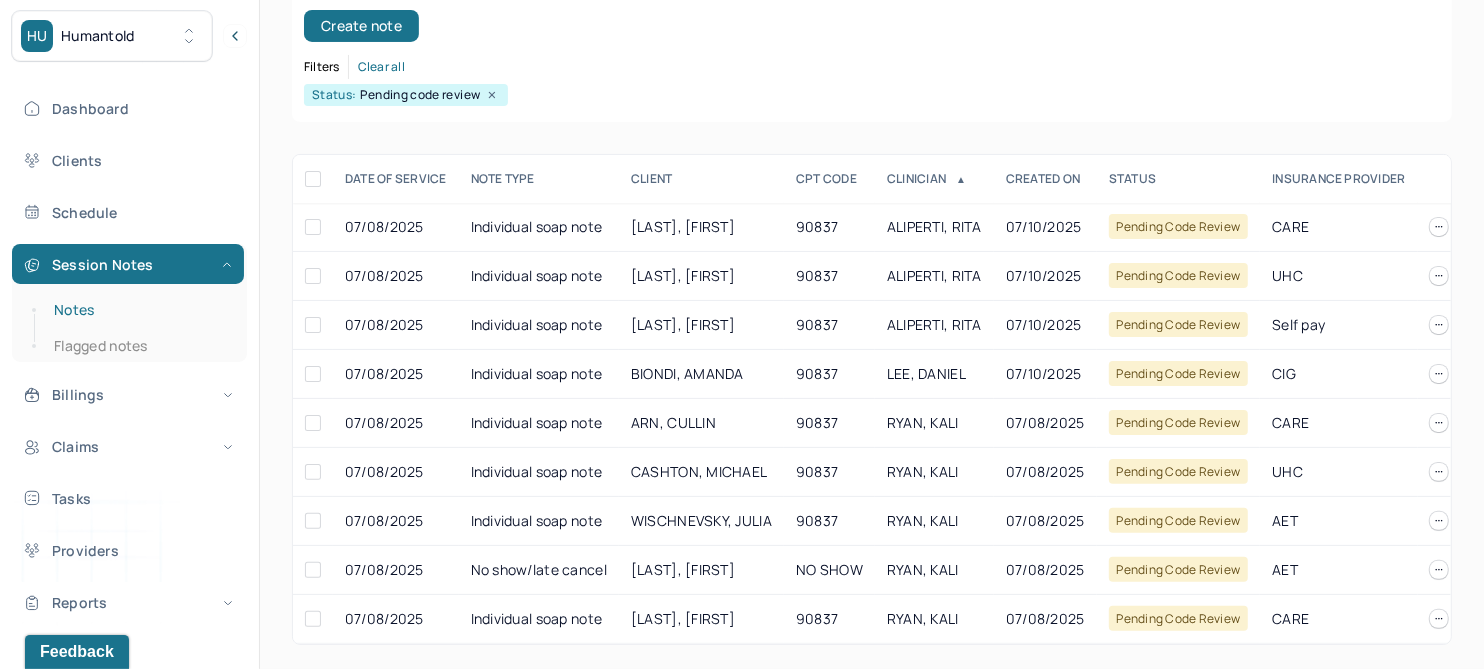 scroll, scrollTop: 274, scrollLeft: 0, axis: vertical 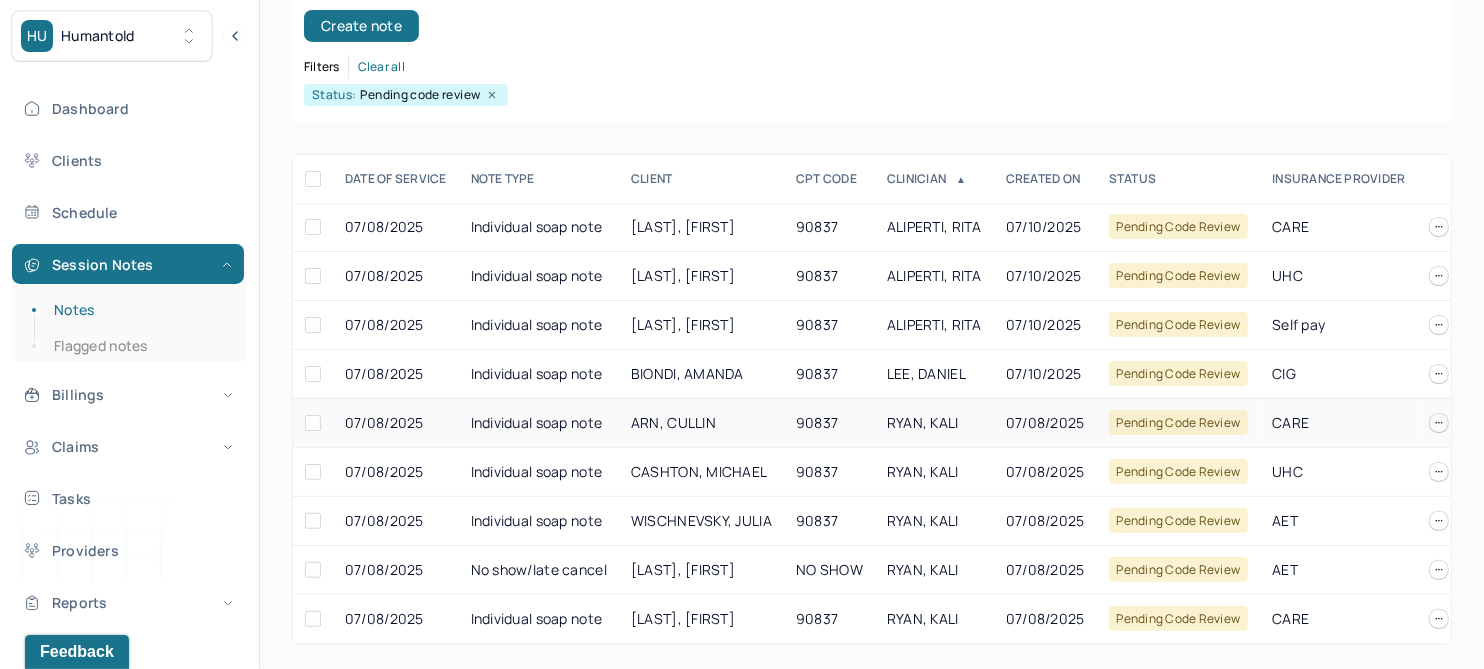 click on "ARN, CULLIN" at bounding box center [673, 422] 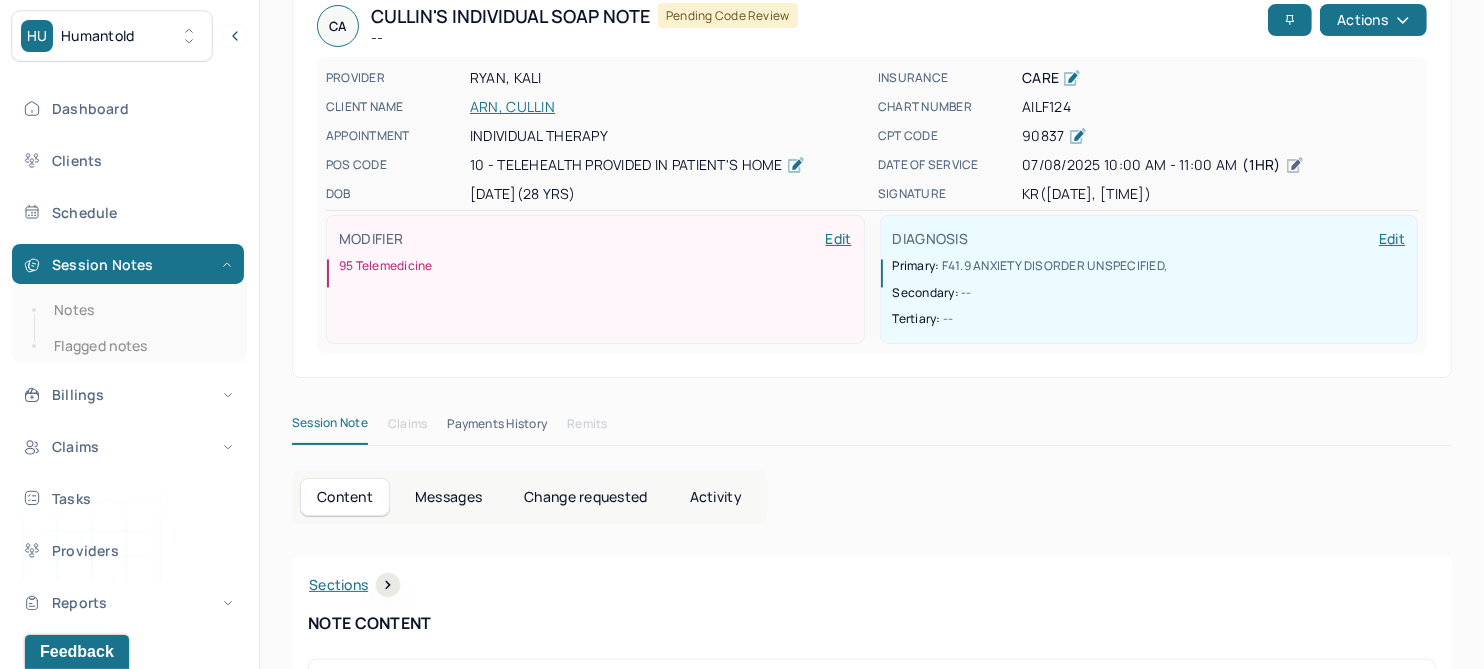 scroll, scrollTop: 0, scrollLeft: 0, axis: both 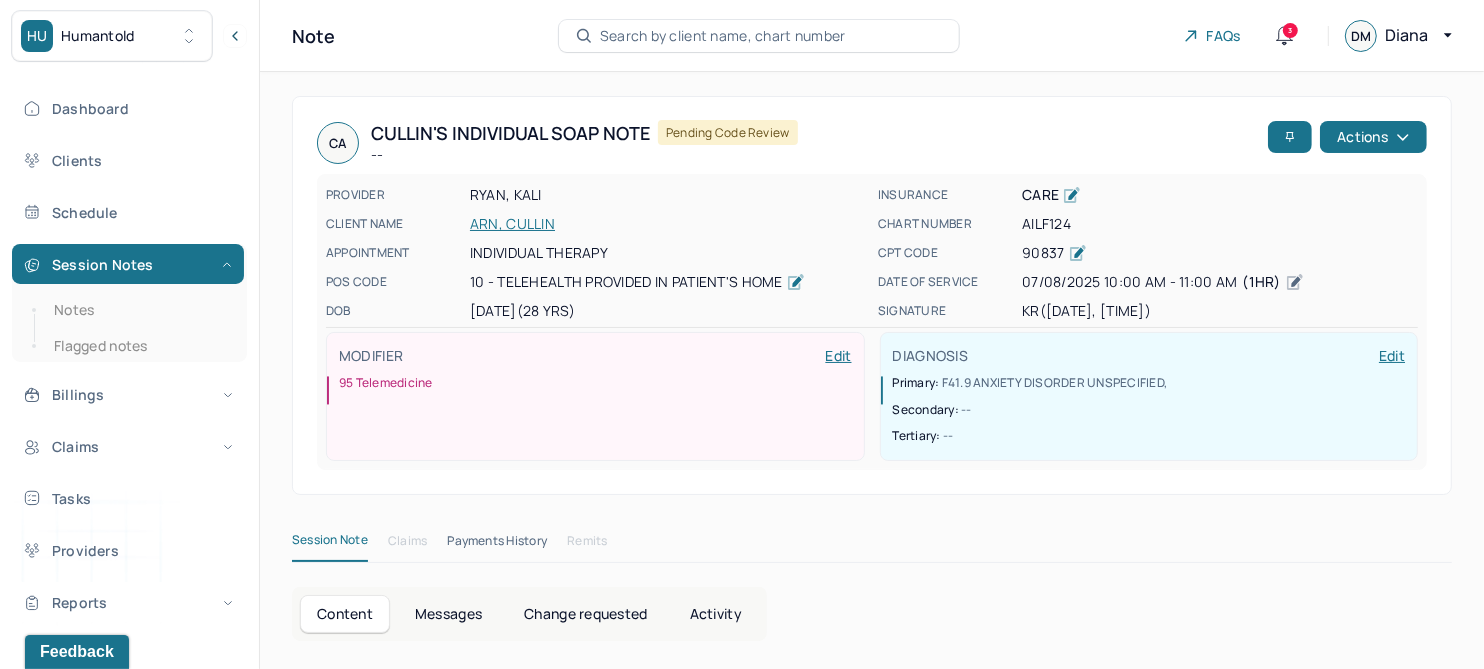 click on "AILF124" at bounding box center [1220, 224] 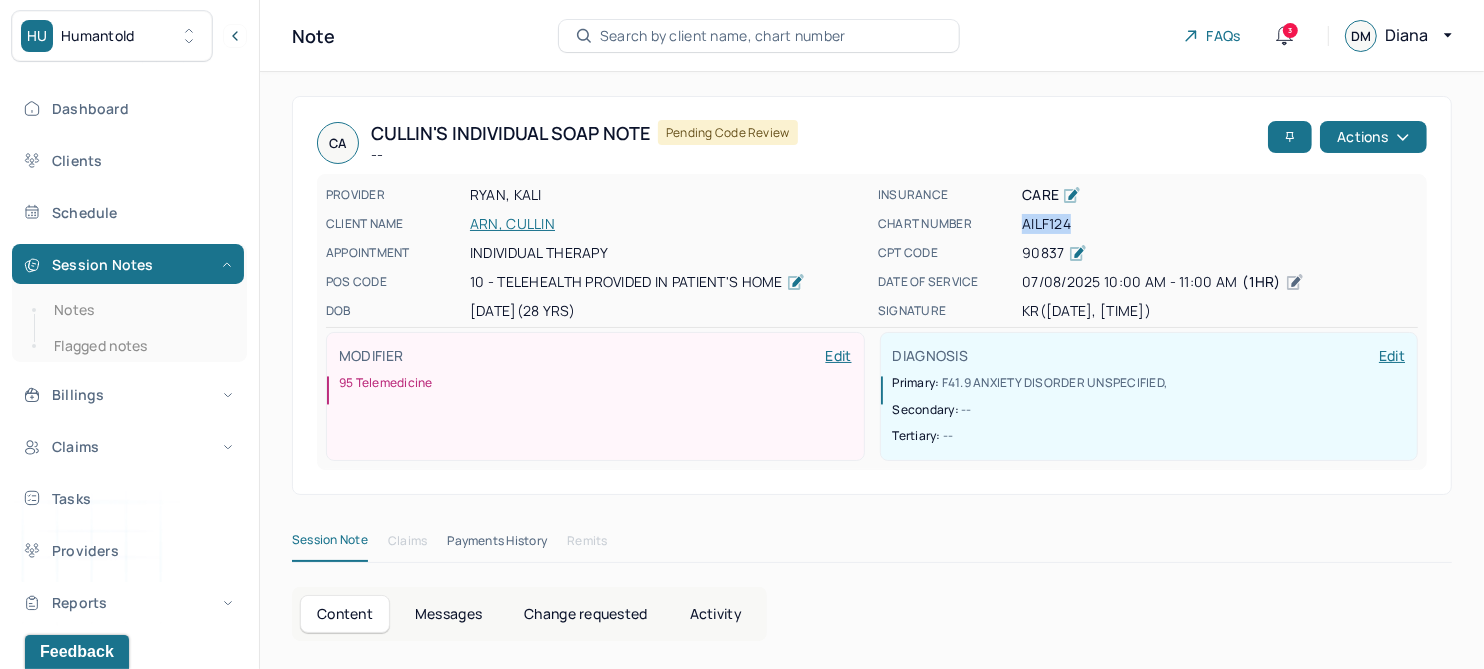 click on "AILF124" at bounding box center (1220, 224) 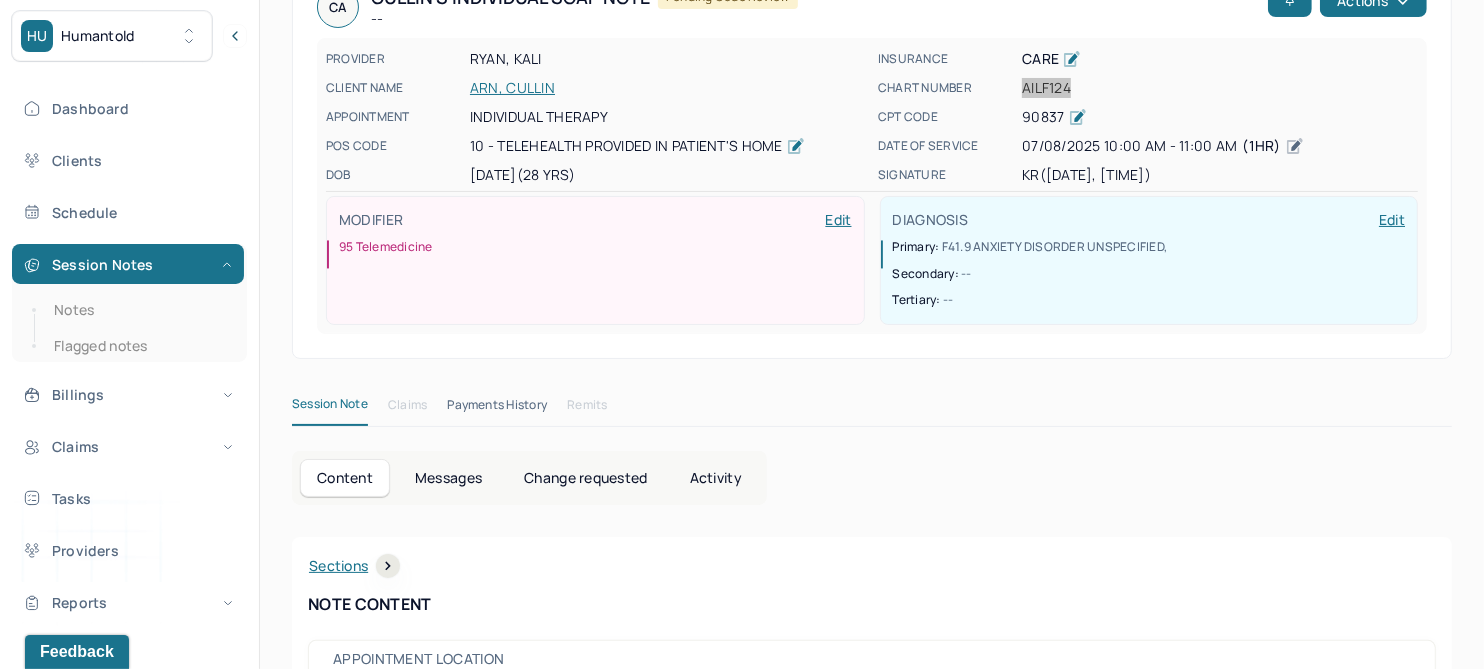scroll, scrollTop: 0, scrollLeft: 0, axis: both 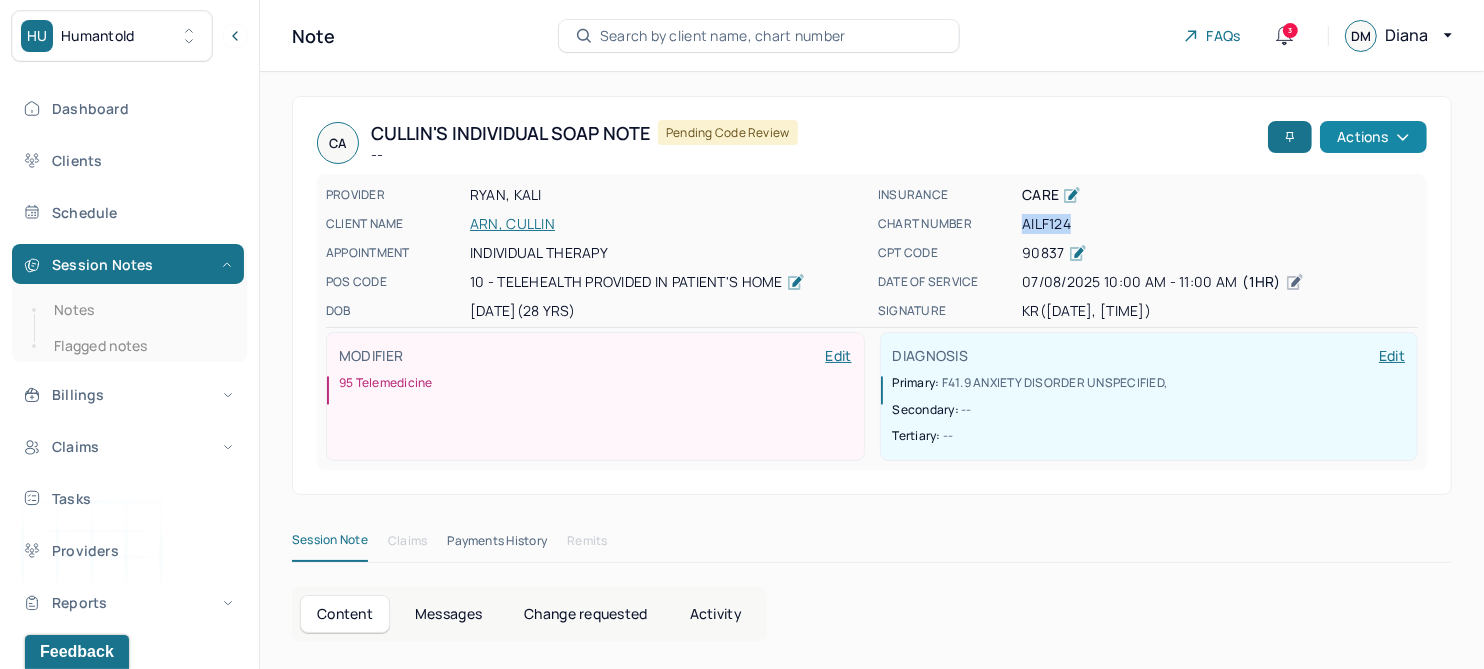 click 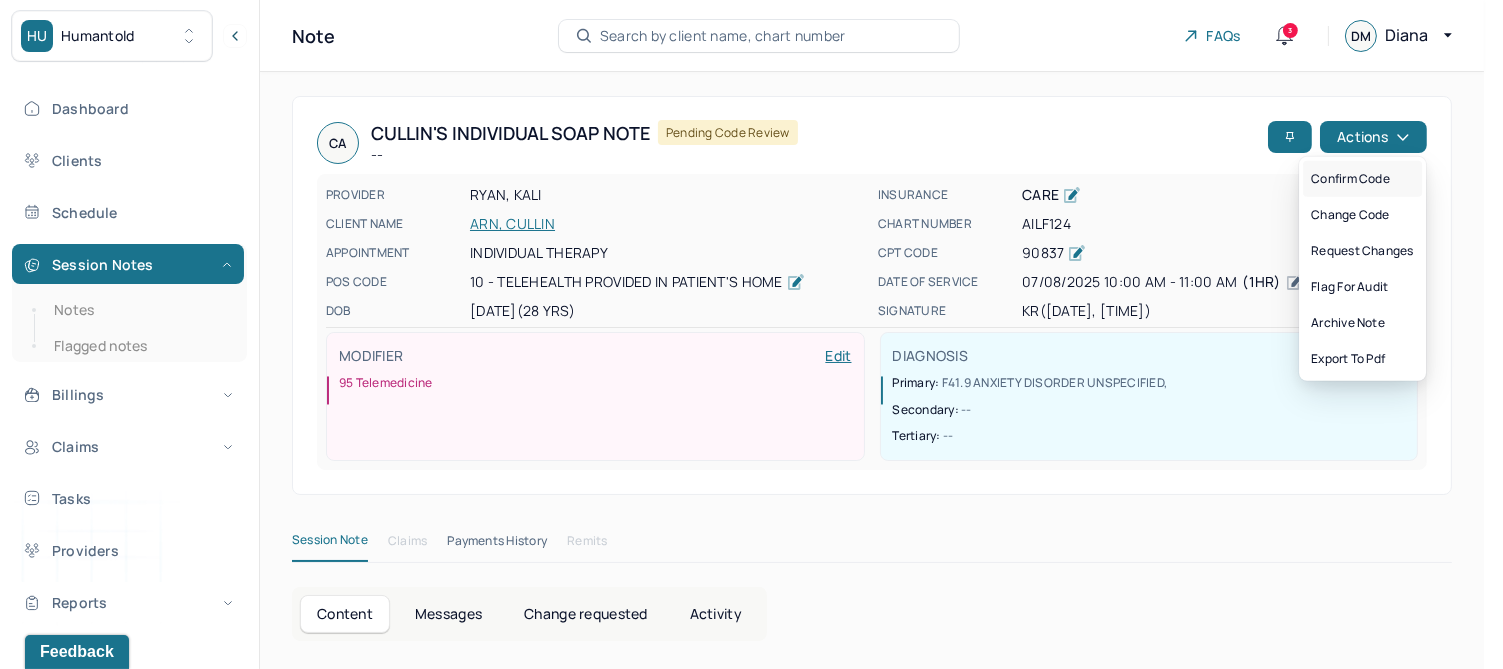 click on "Confirm code" at bounding box center [1362, 179] 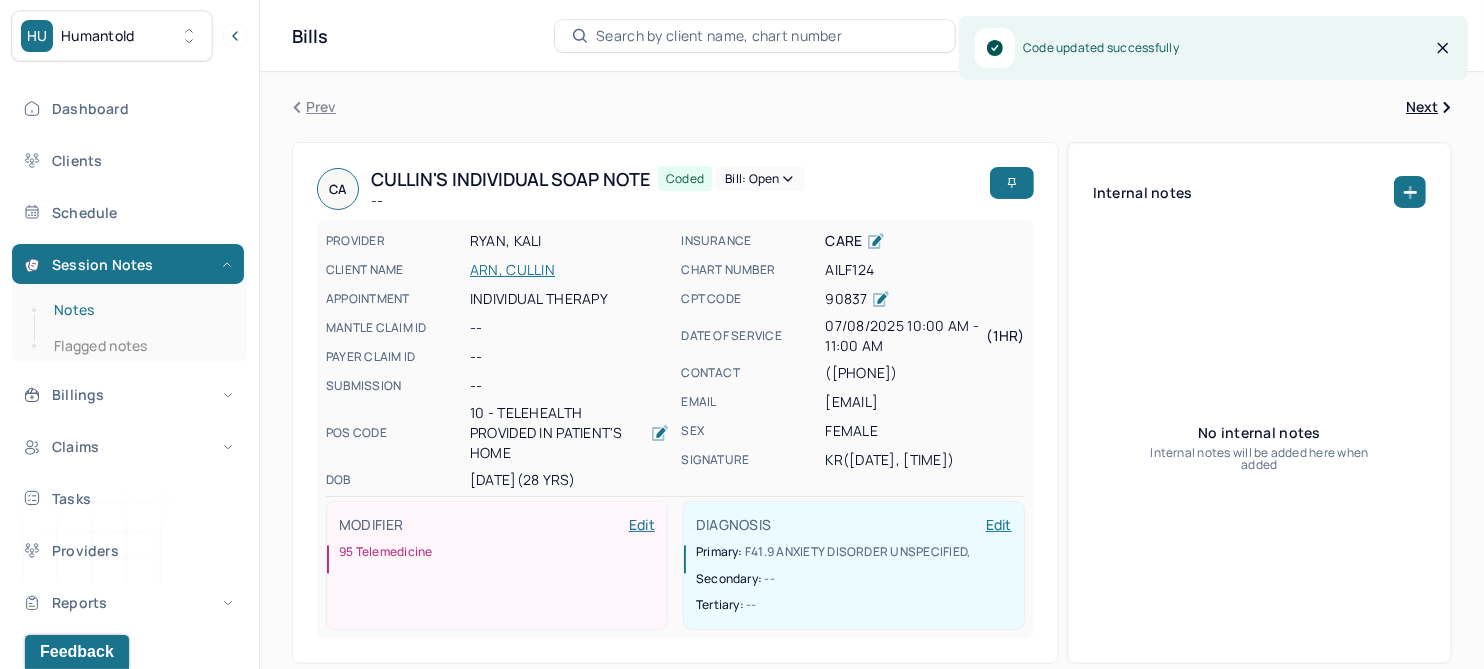 click on "Notes" at bounding box center (139, 310) 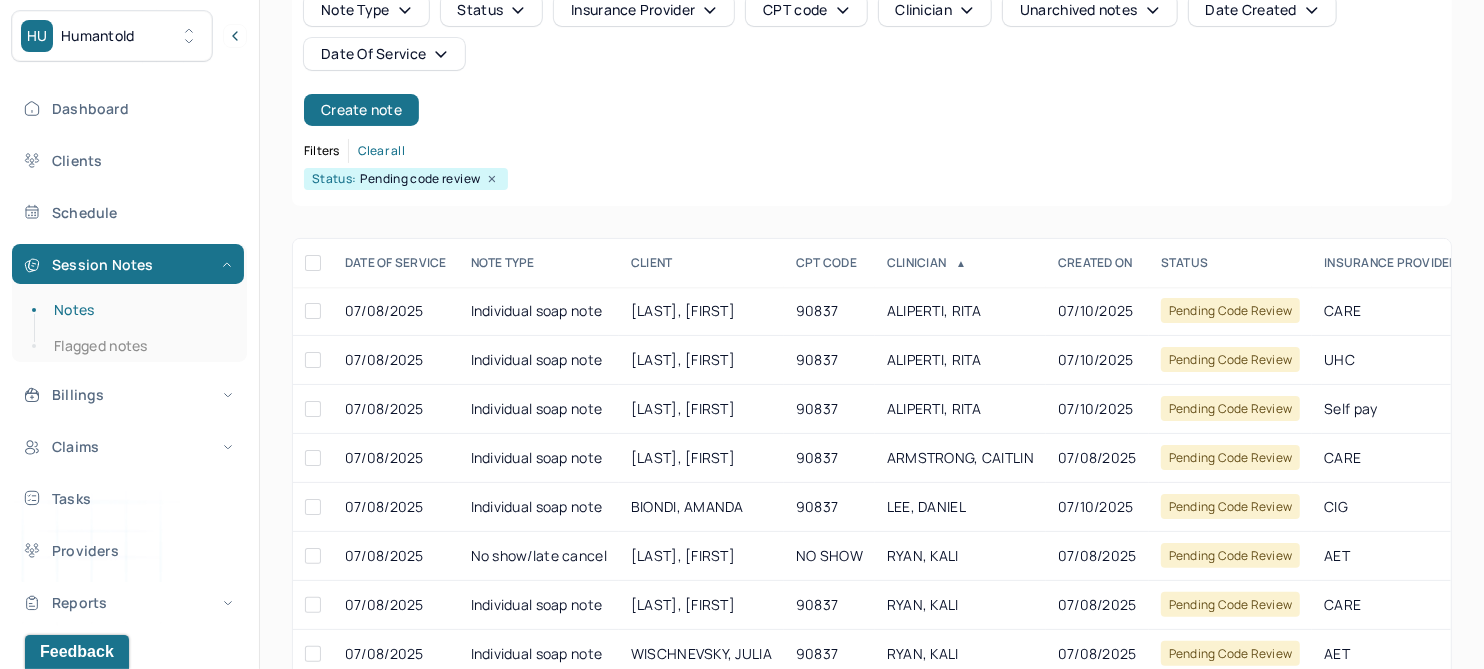 scroll, scrollTop: 250, scrollLeft: 0, axis: vertical 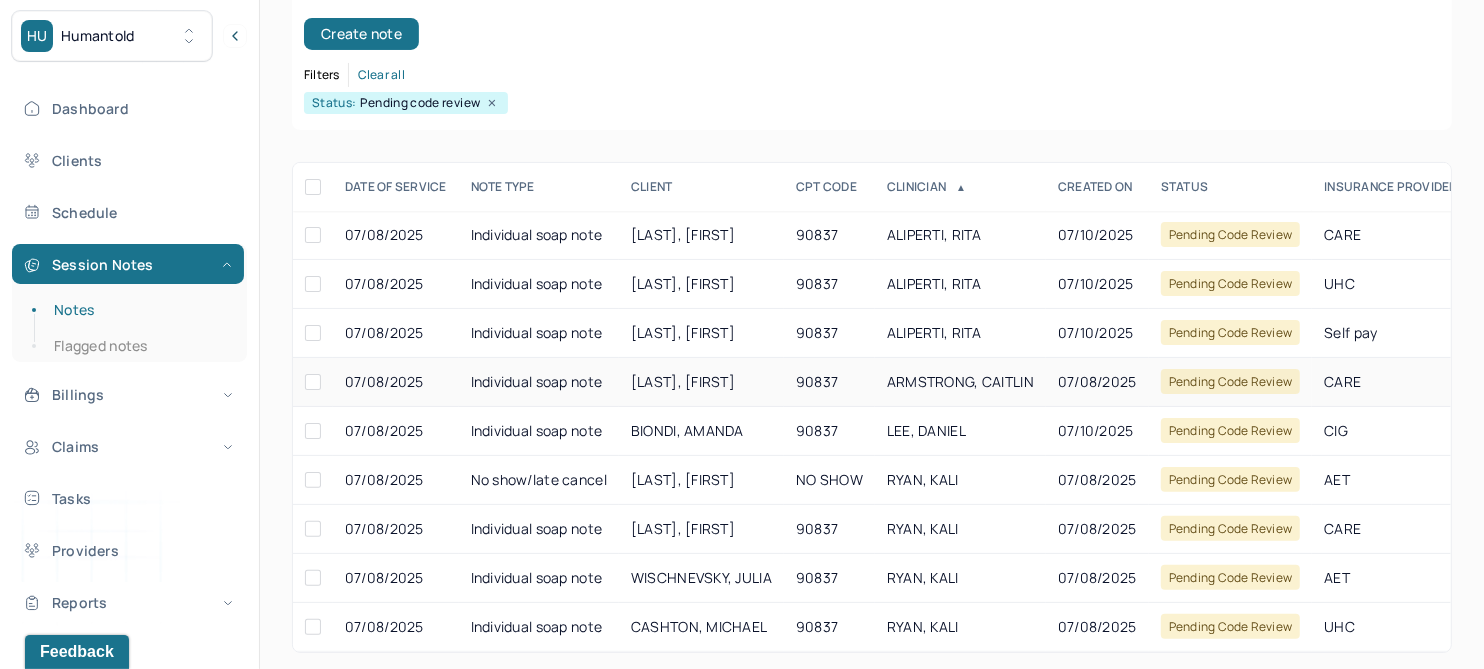 click on "[LAST], [FIRST]" at bounding box center (683, 381) 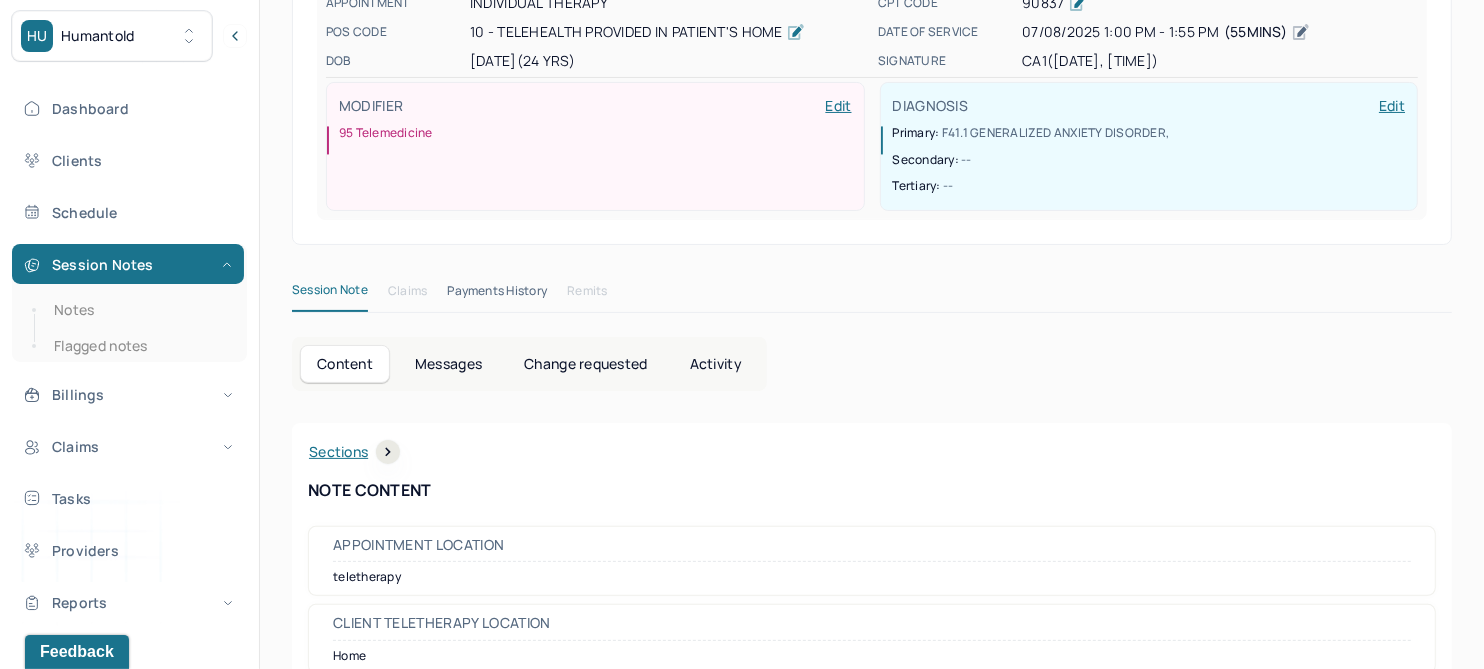 click on "Change requested" at bounding box center [585, 364] 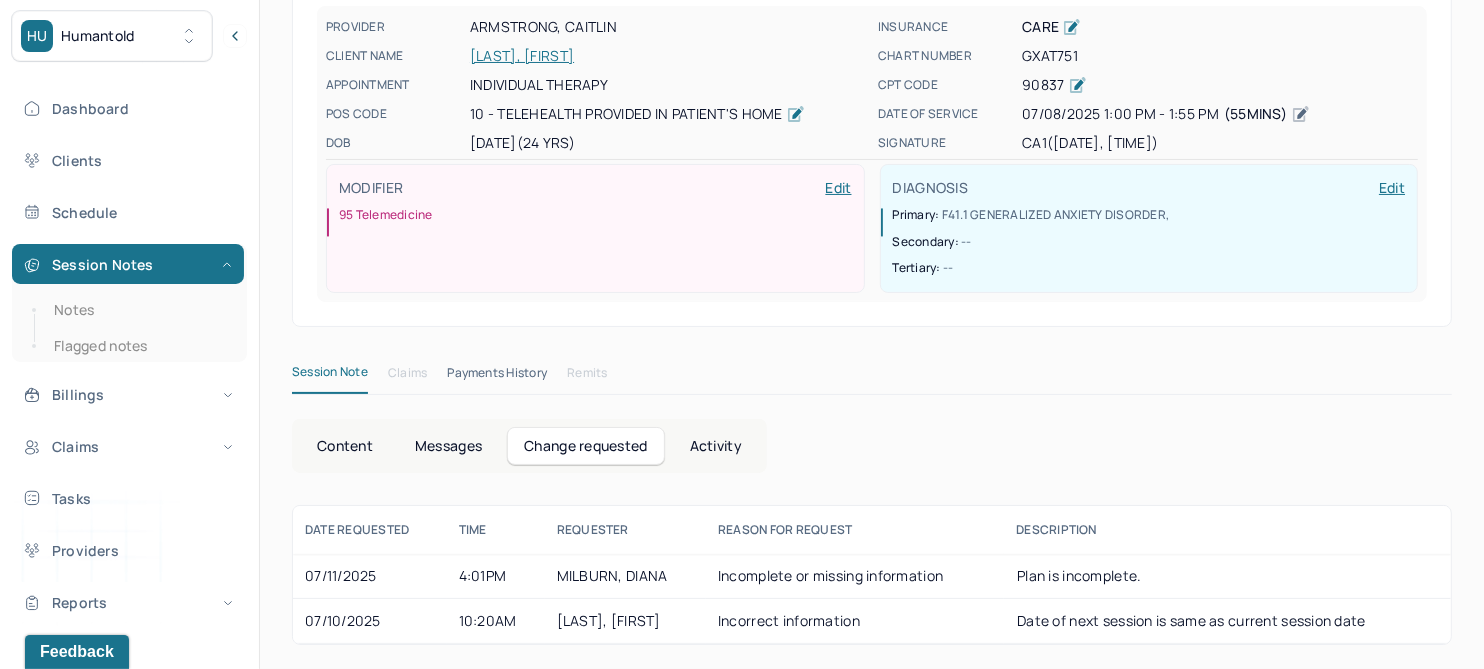 scroll, scrollTop: 162, scrollLeft: 0, axis: vertical 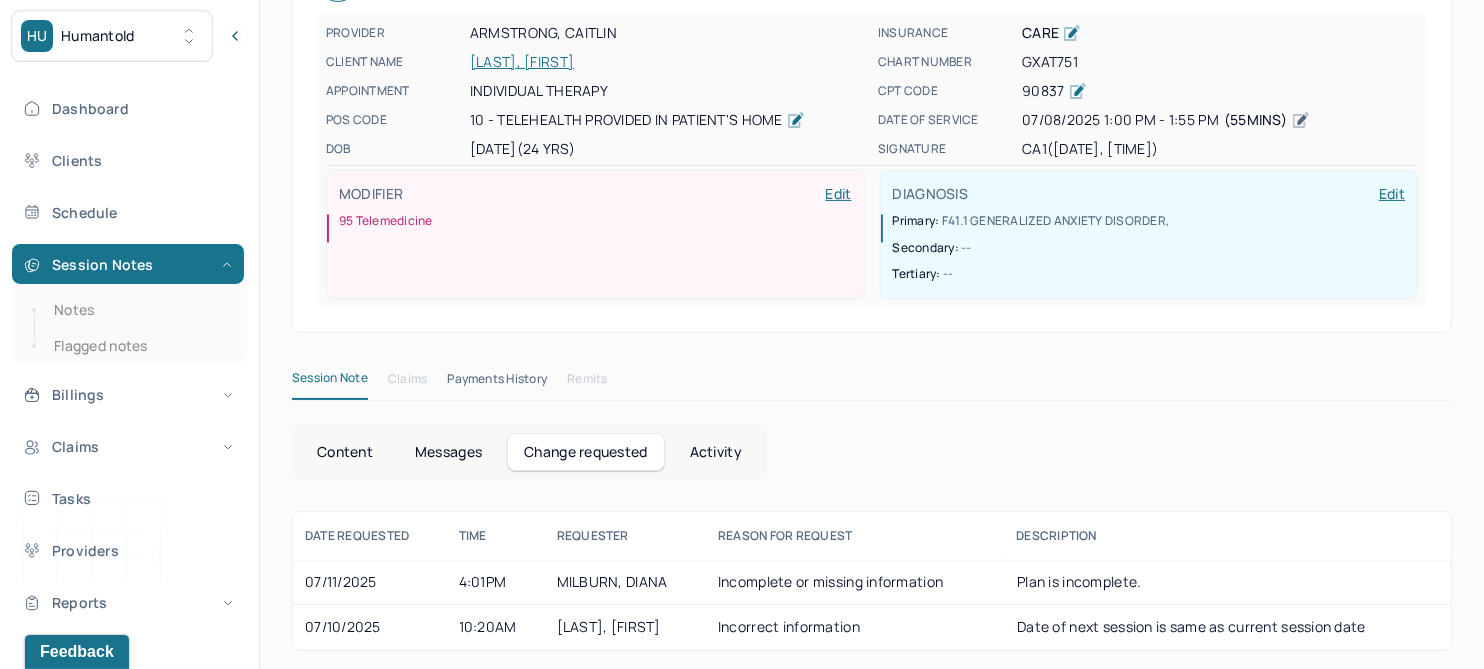 click on "Content" at bounding box center (345, 452) 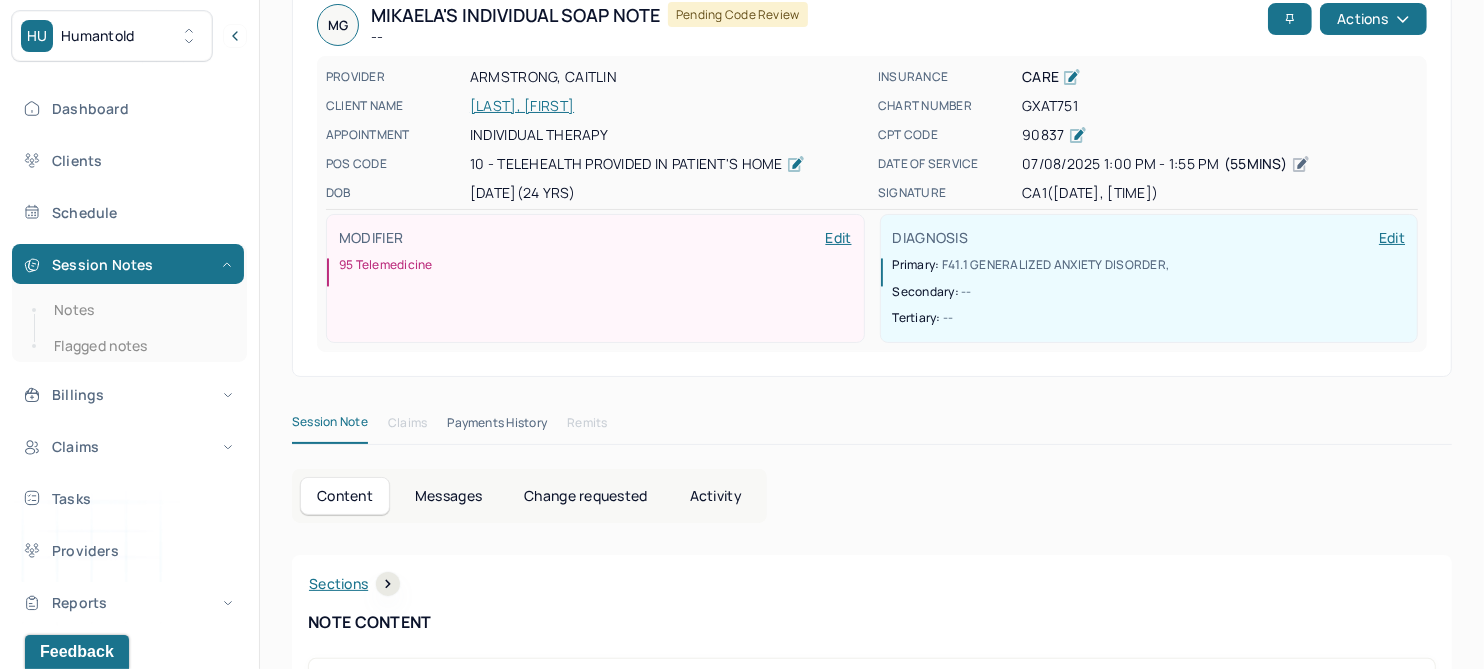 scroll, scrollTop: 0, scrollLeft: 0, axis: both 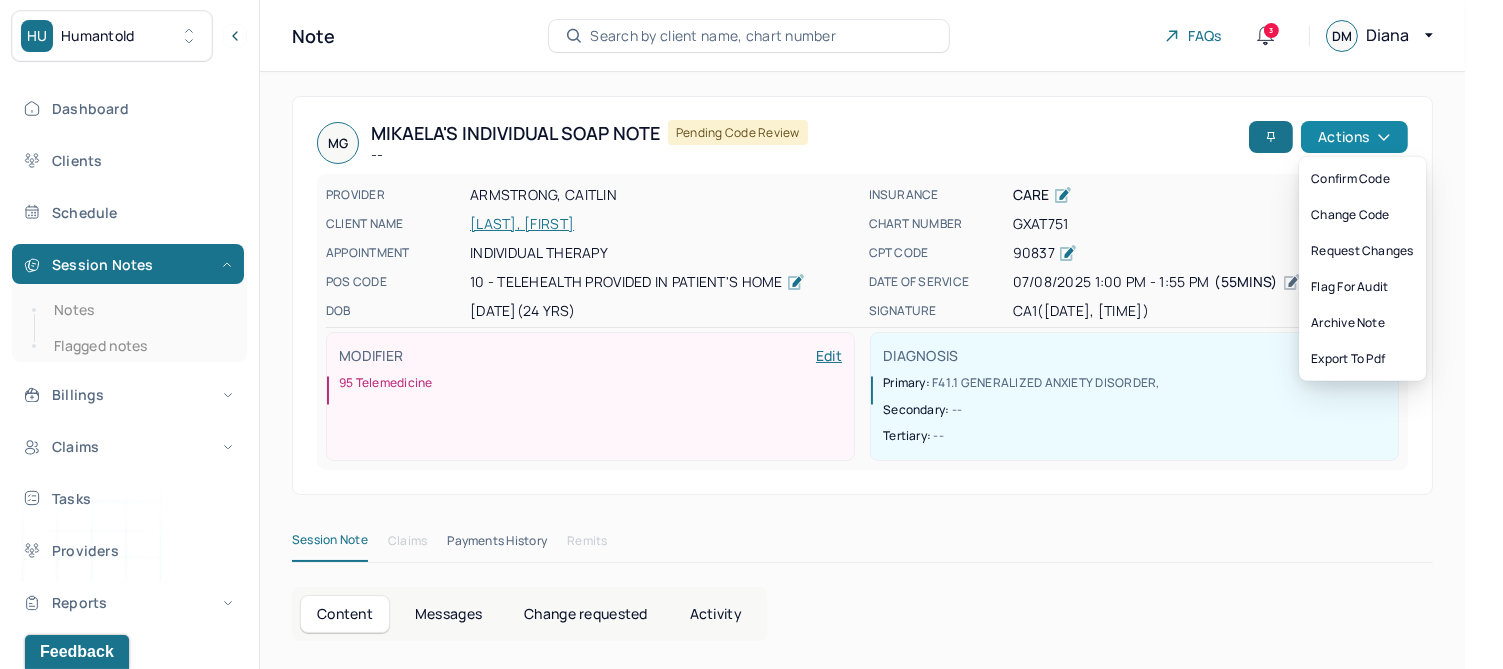 click on "Actions" at bounding box center (1354, 137) 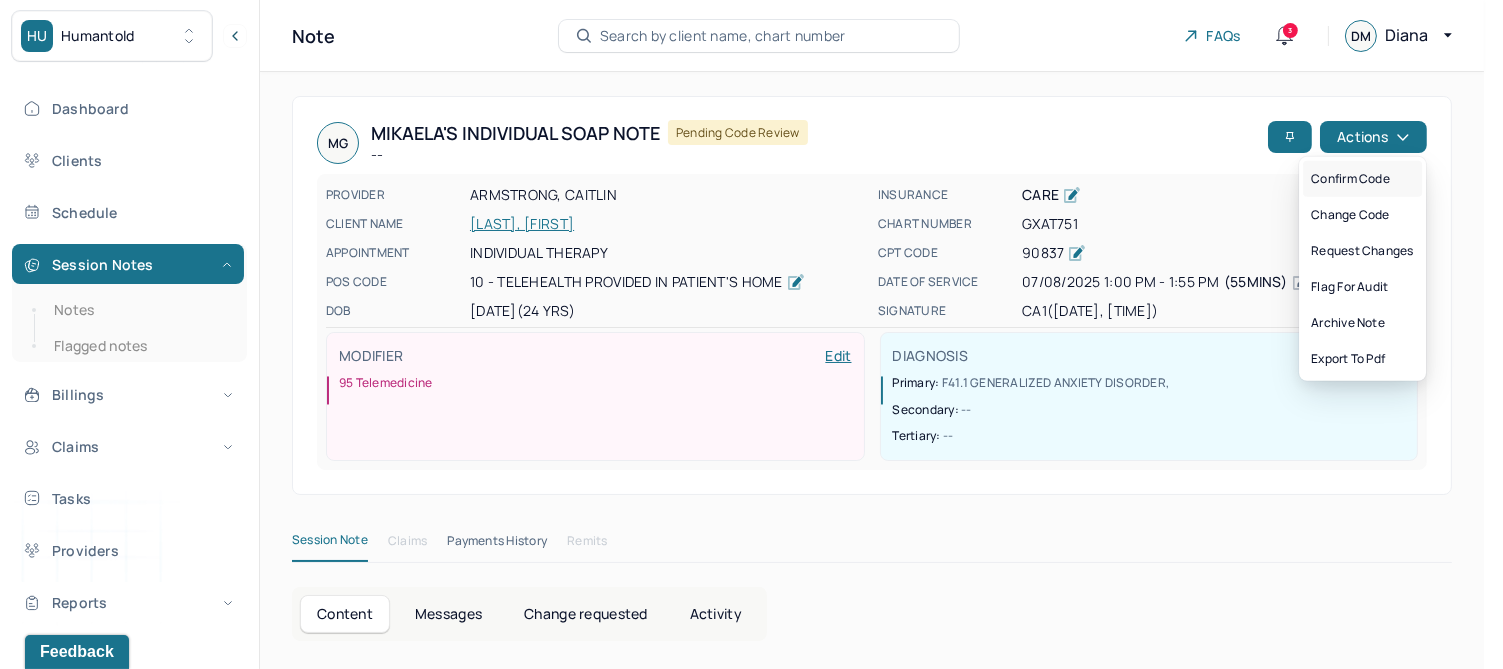 click on "Confirm code" at bounding box center [1362, 179] 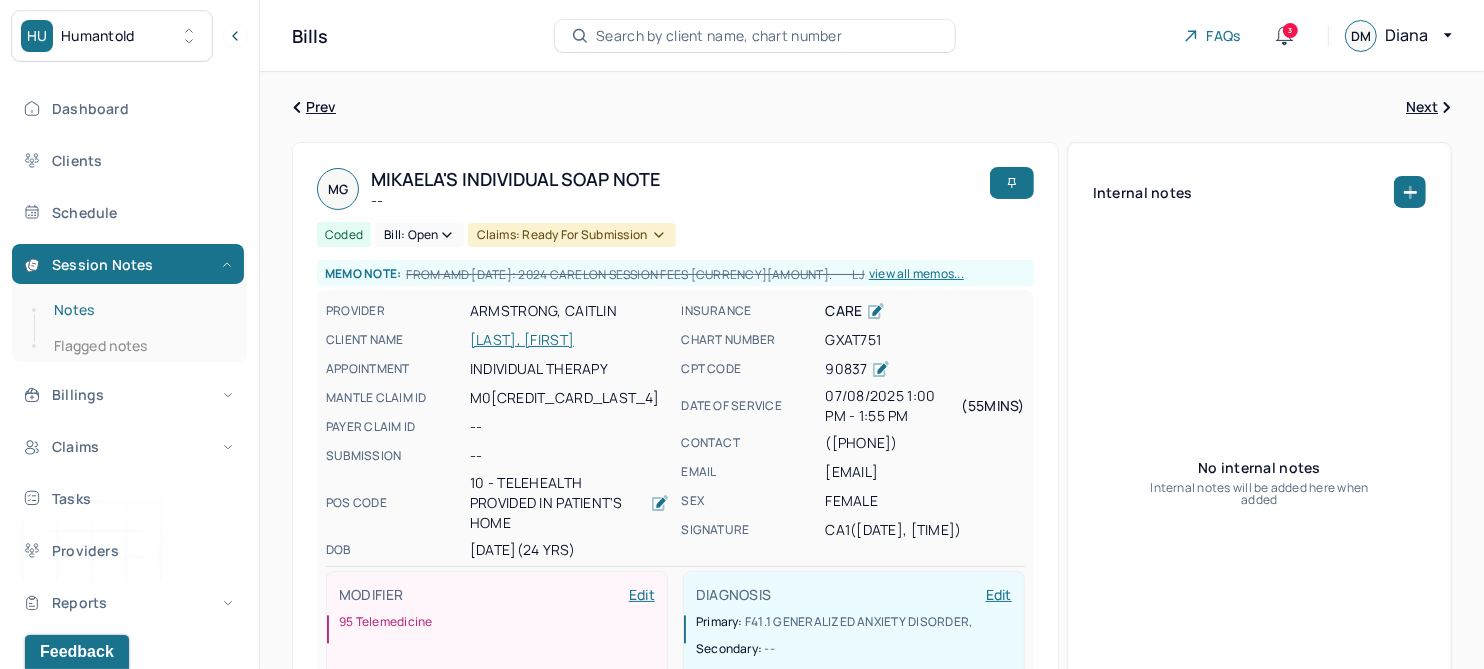 click on "Notes" at bounding box center (139, 310) 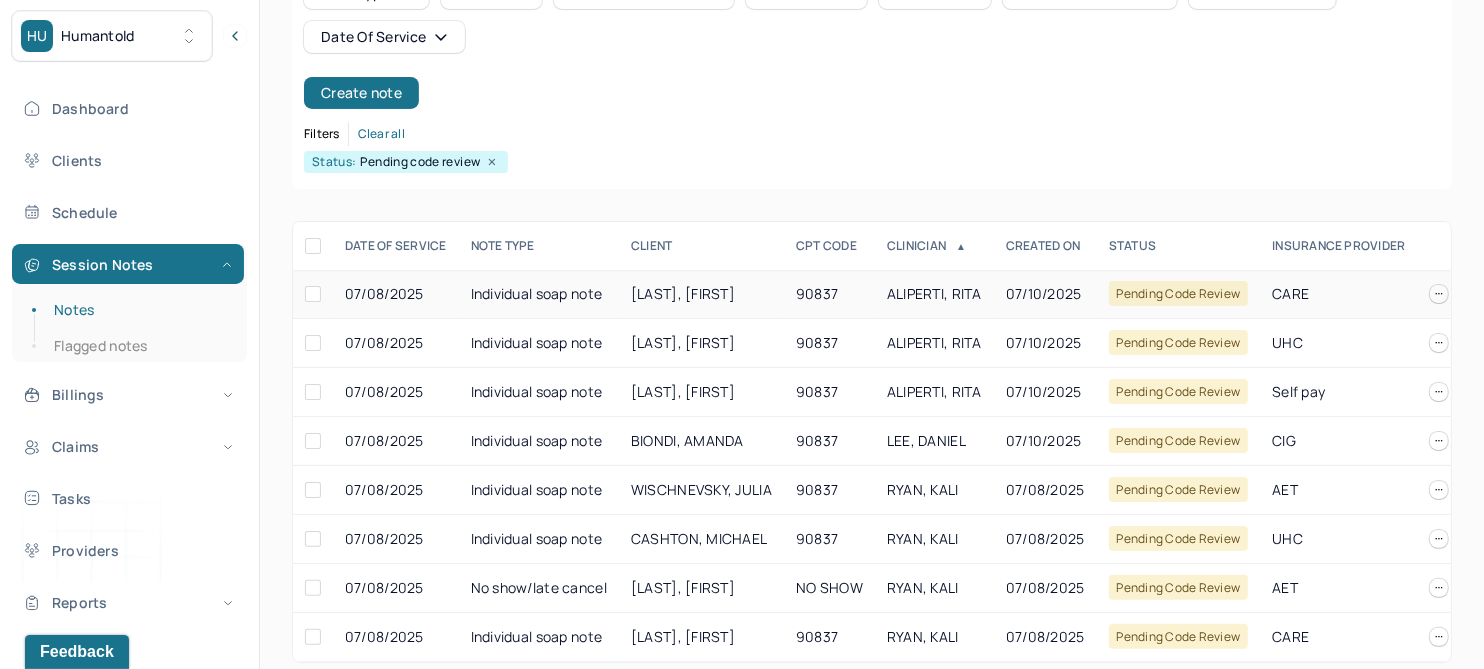 scroll, scrollTop: 225, scrollLeft: 0, axis: vertical 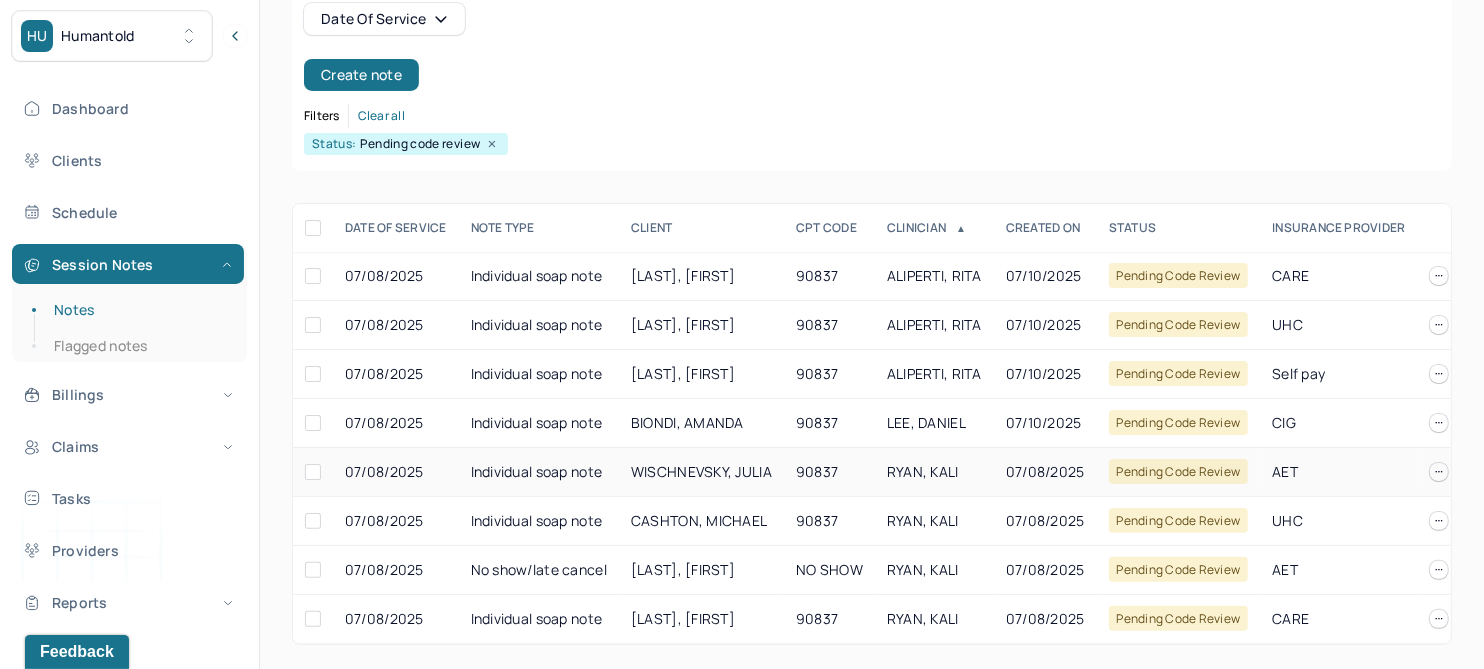 click on "WISCHNEVSKY, JULIA" at bounding box center (701, 471) 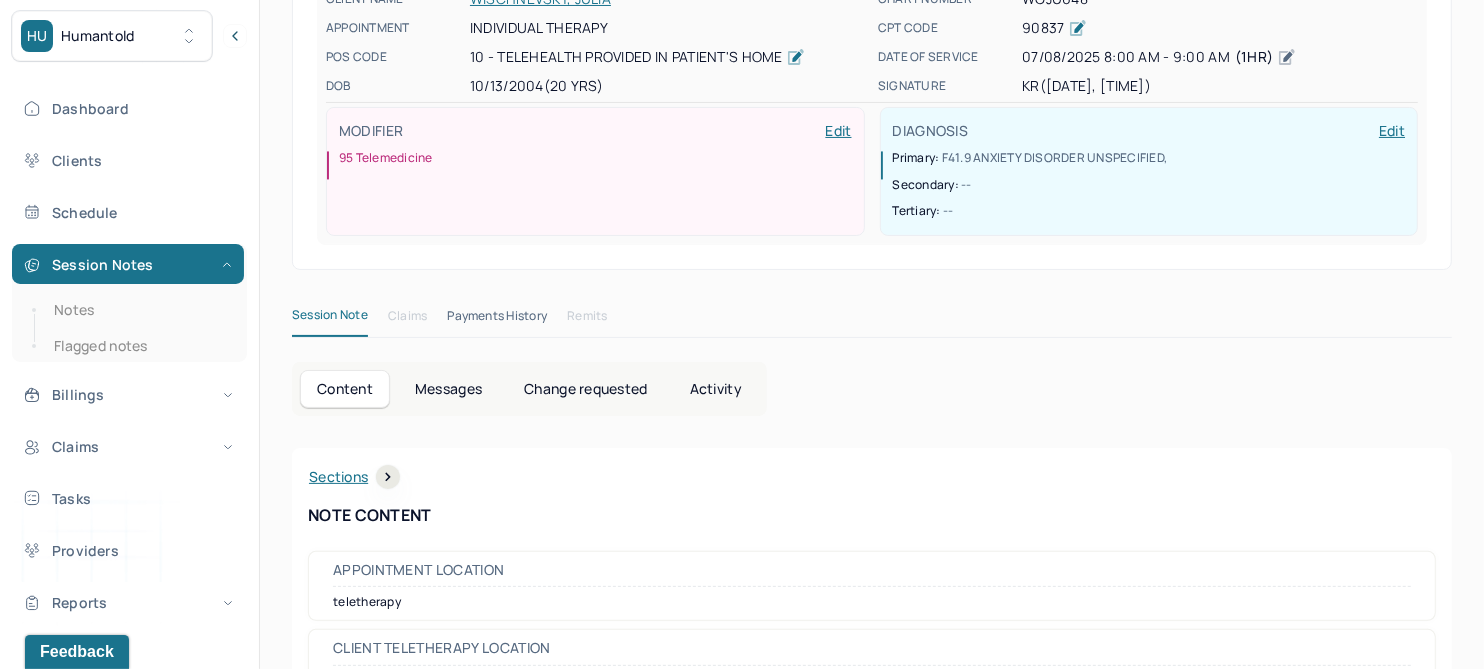 click on "Change requested" at bounding box center (585, 389) 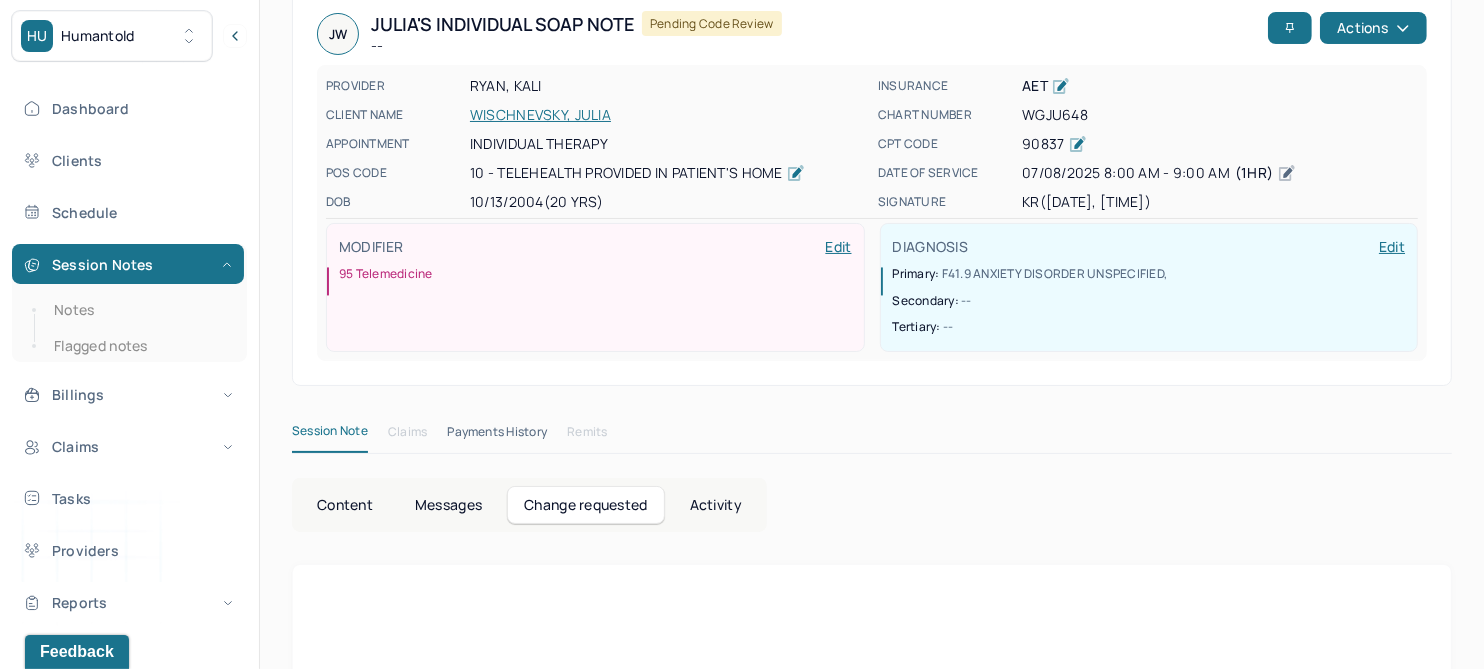 scroll, scrollTop: 0, scrollLeft: 0, axis: both 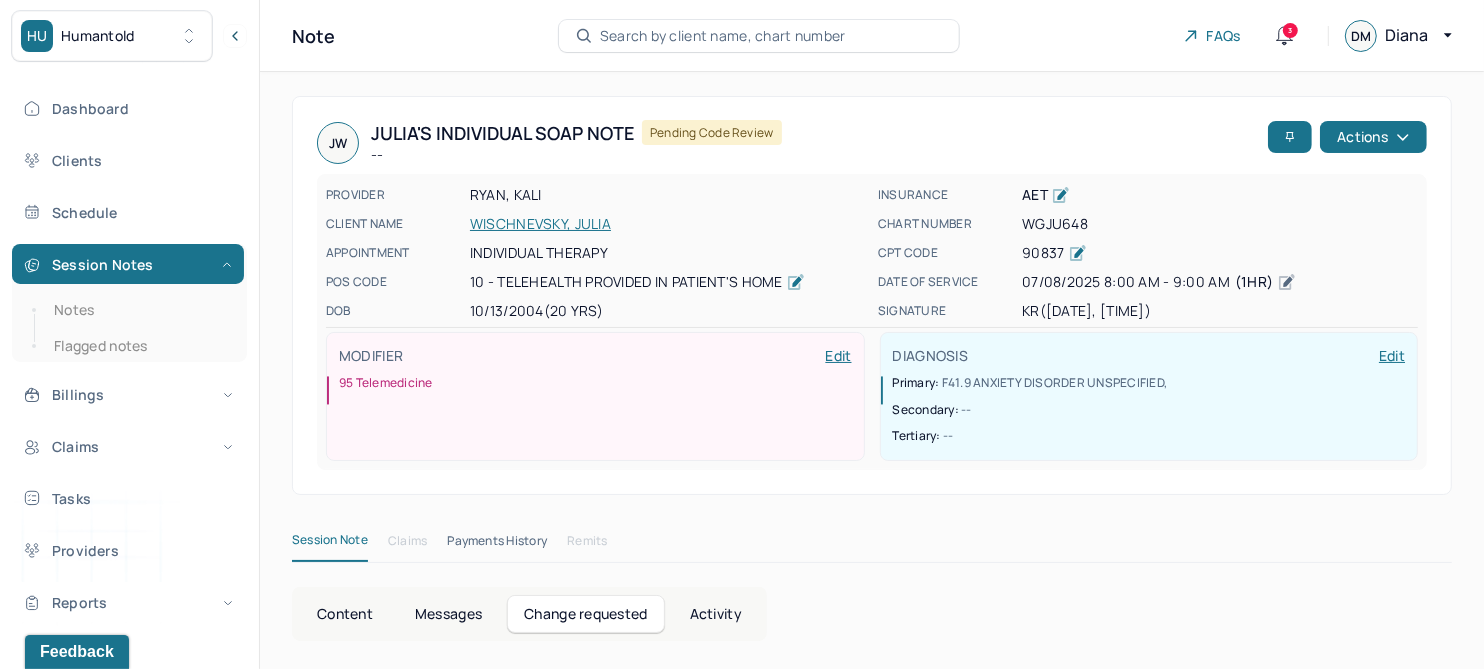 click on "WISCHNEVSKY, JULIA" at bounding box center [668, 224] 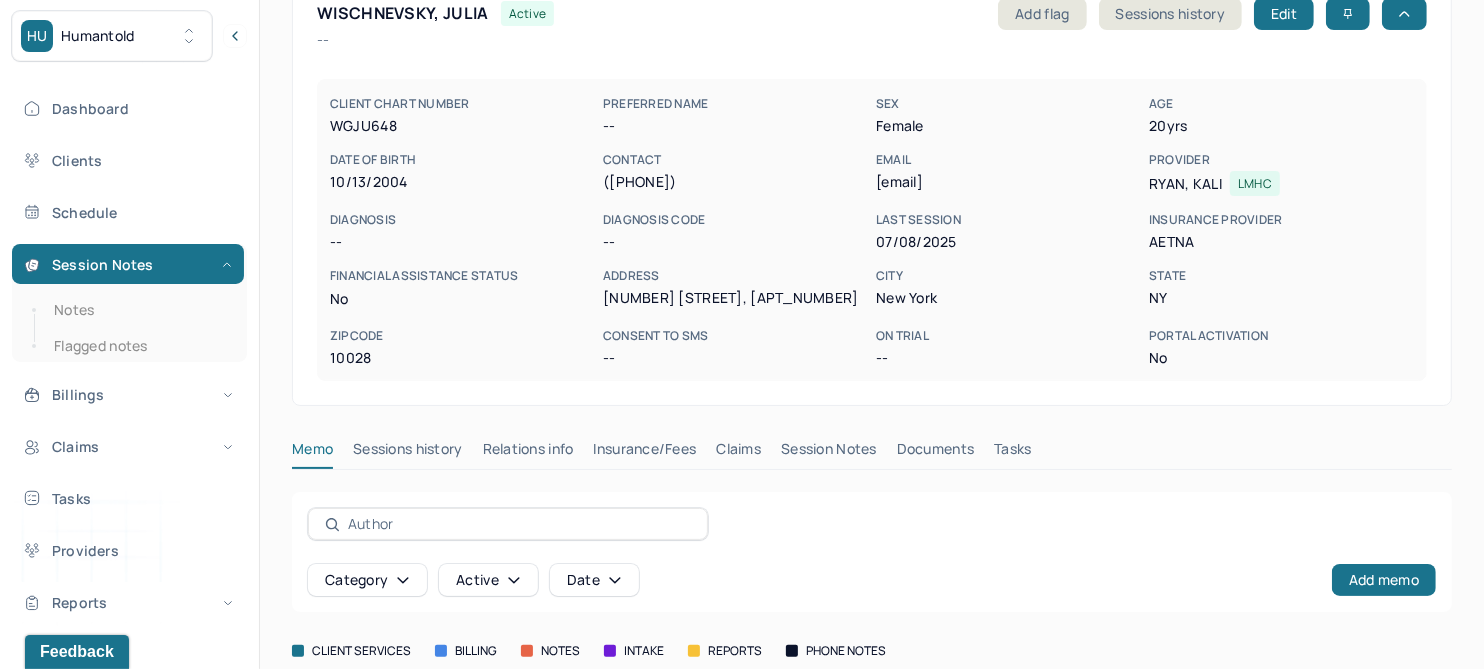 scroll, scrollTop: 250, scrollLeft: 0, axis: vertical 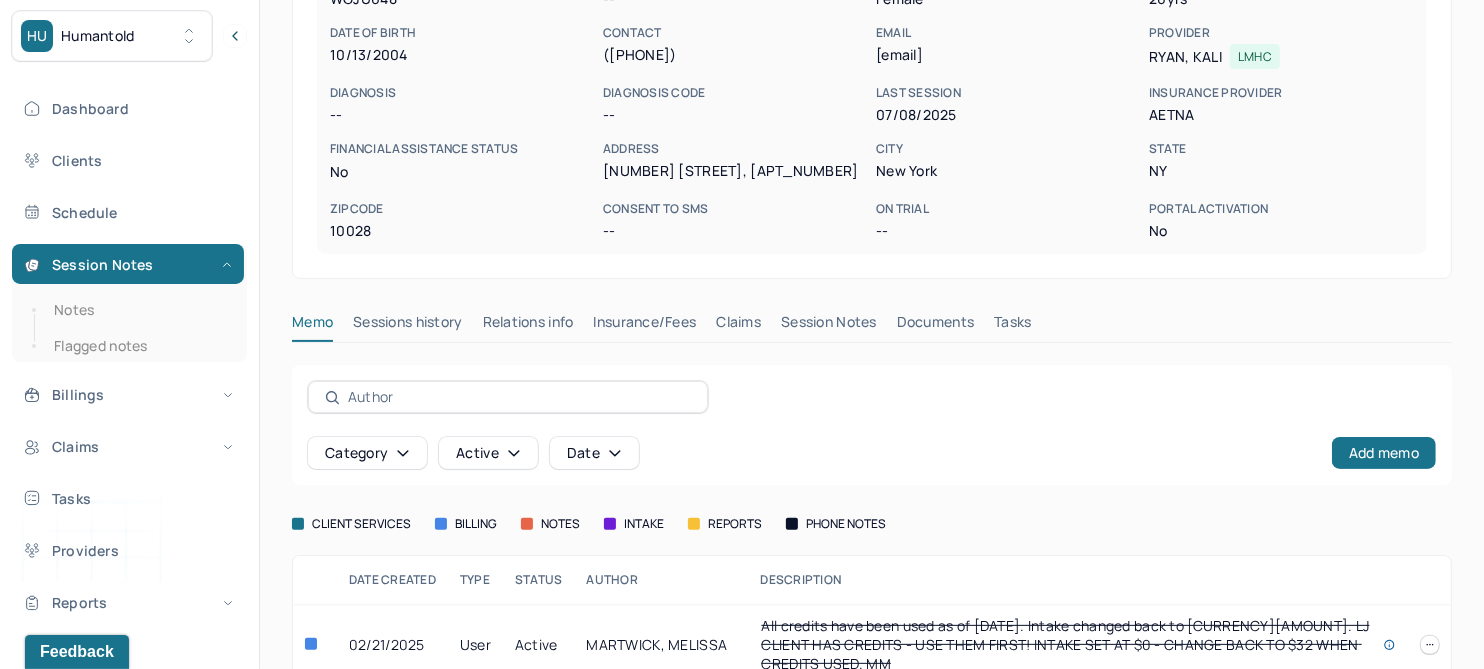 click on "Session Notes" at bounding box center [829, 326] 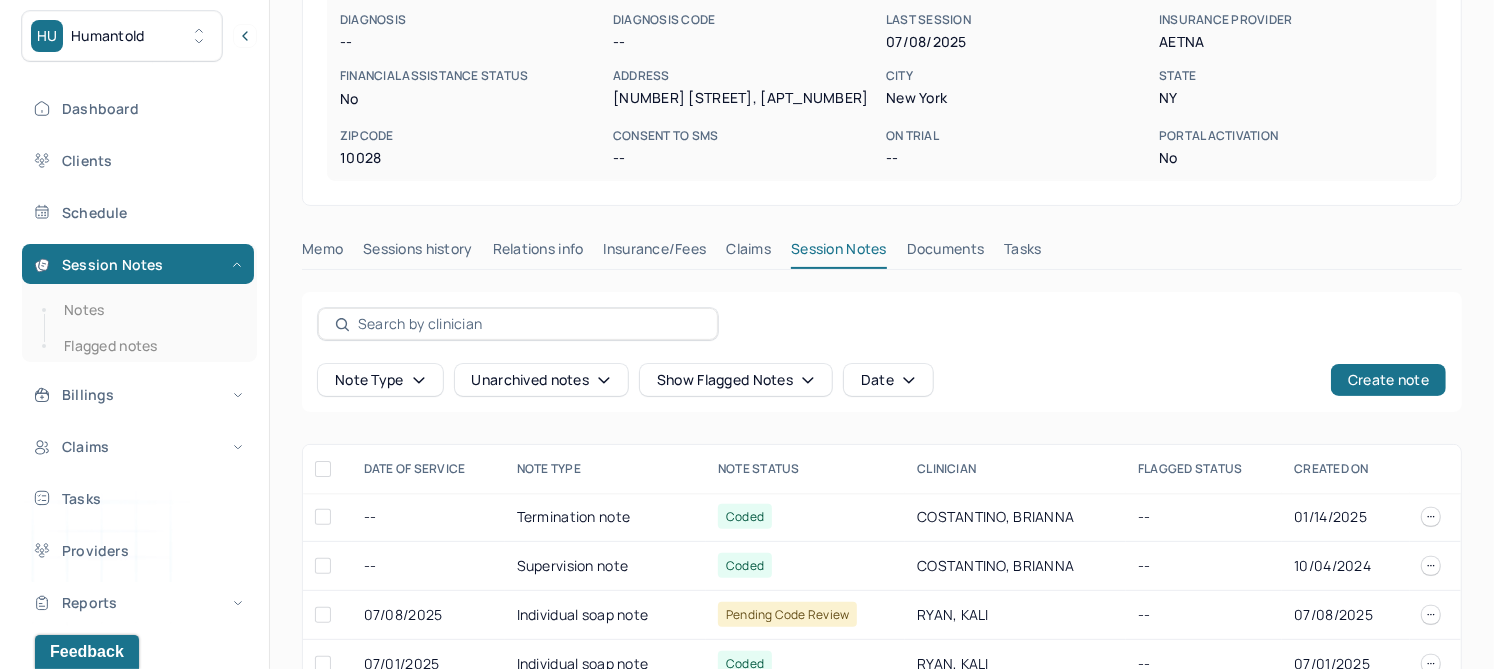 scroll, scrollTop: 500, scrollLeft: 0, axis: vertical 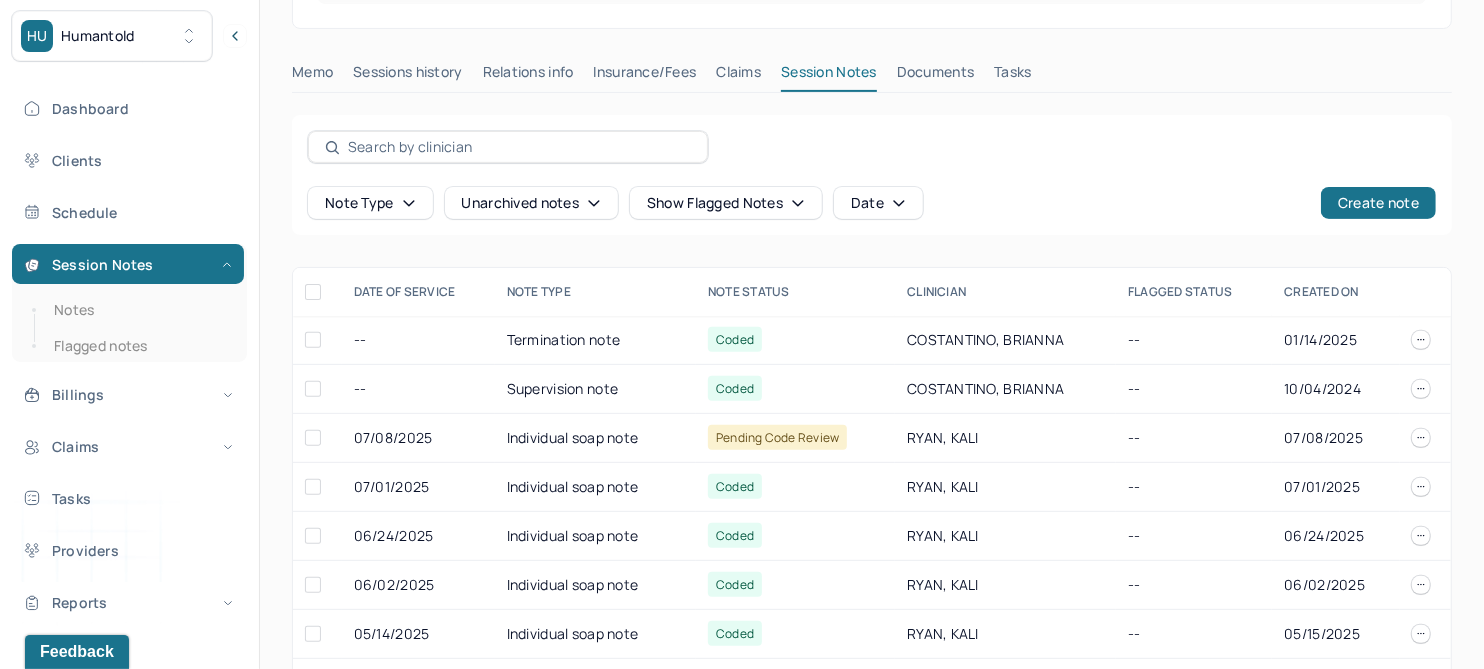 click on "Unarchived notes" at bounding box center [531, 203] 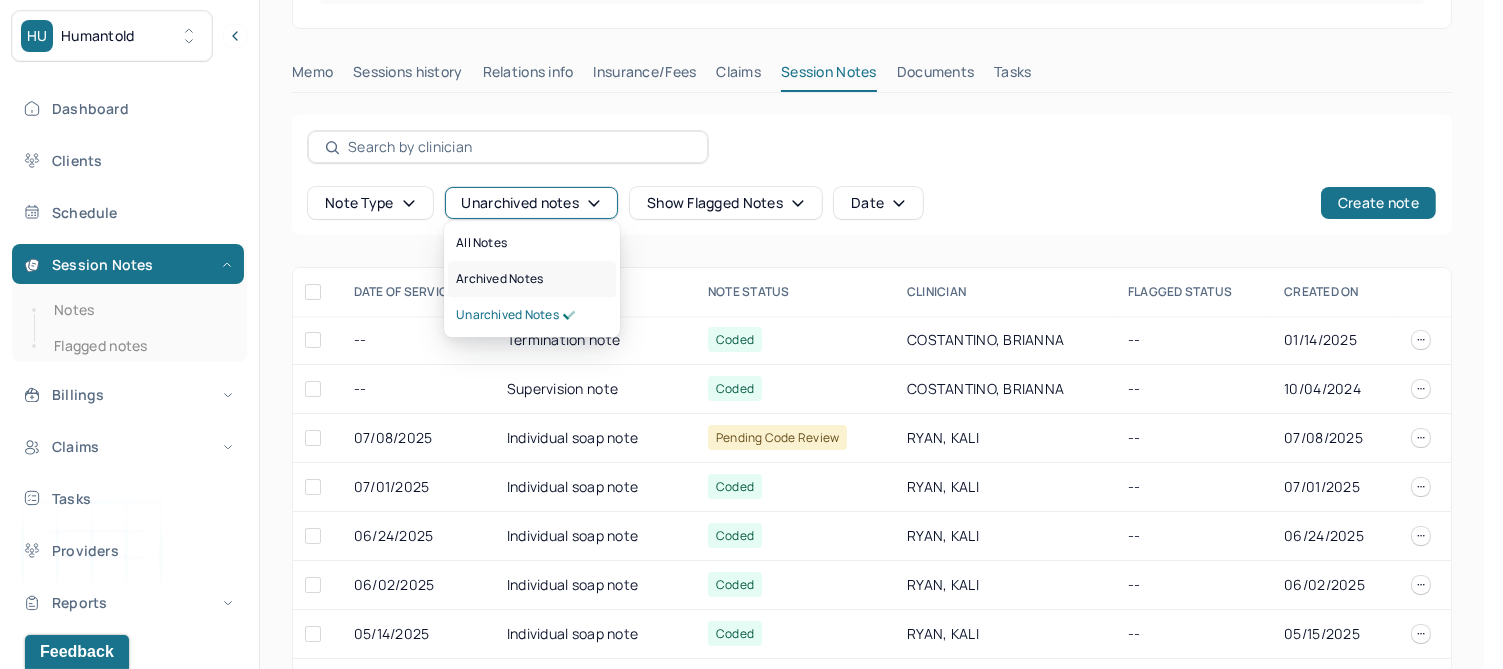 click on "Archived notes" at bounding box center (499, 279) 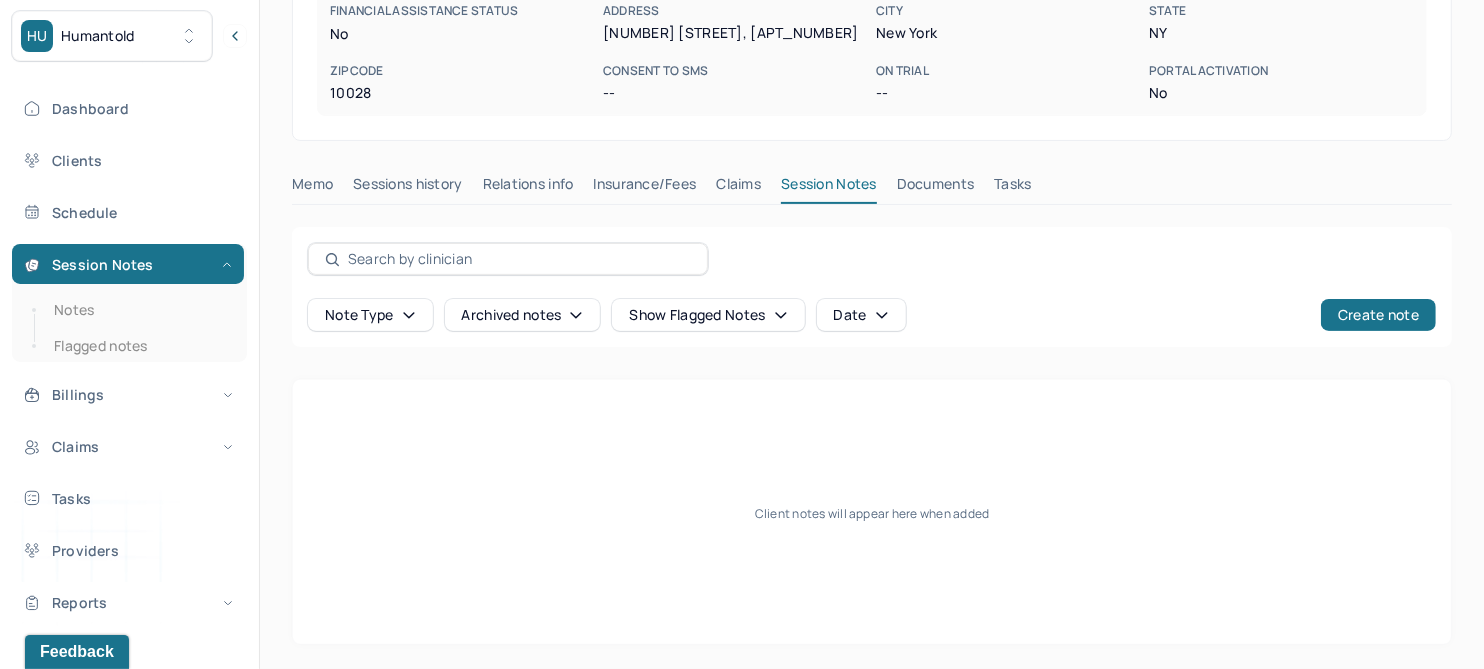 scroll, scrollTop: 385, scrollLeft: 0, axis: vertical 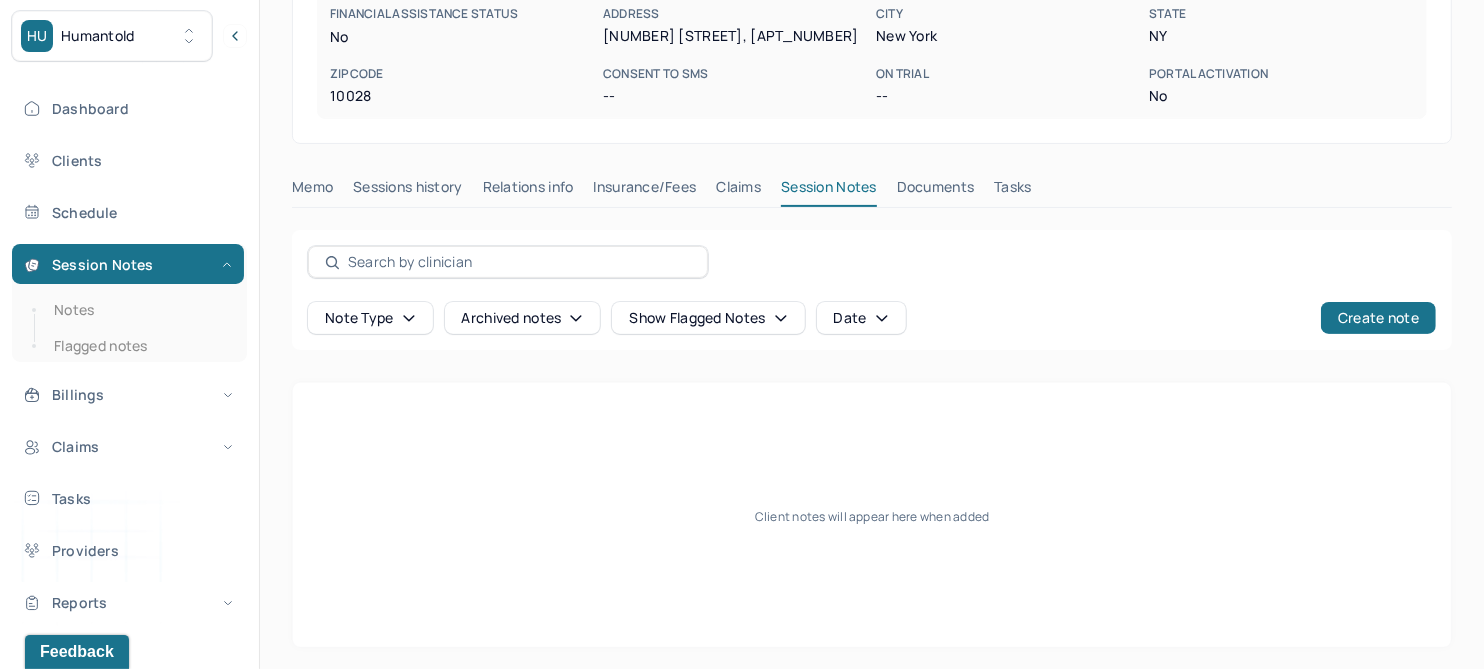 click on "Claims" at bounding box center (738, 191) 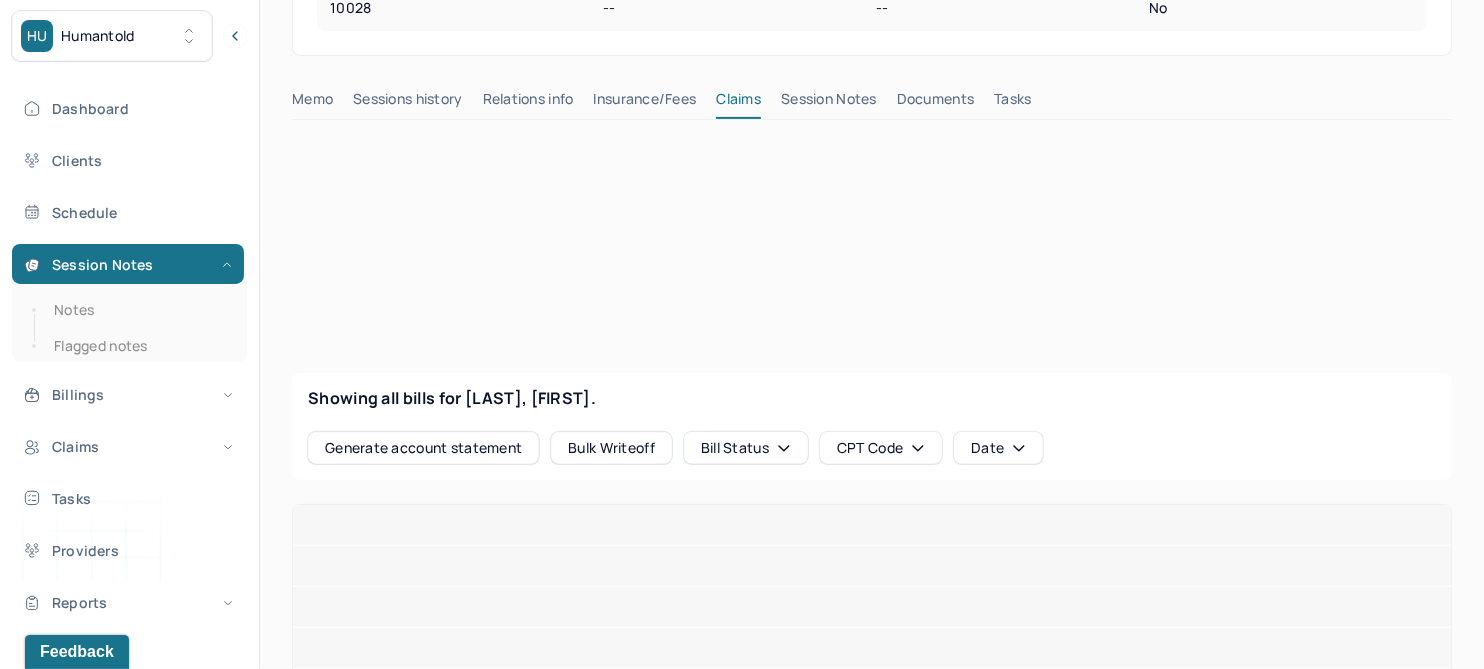 scroll, scrollTop: 511, scrollLeft: 0, axis: vertical 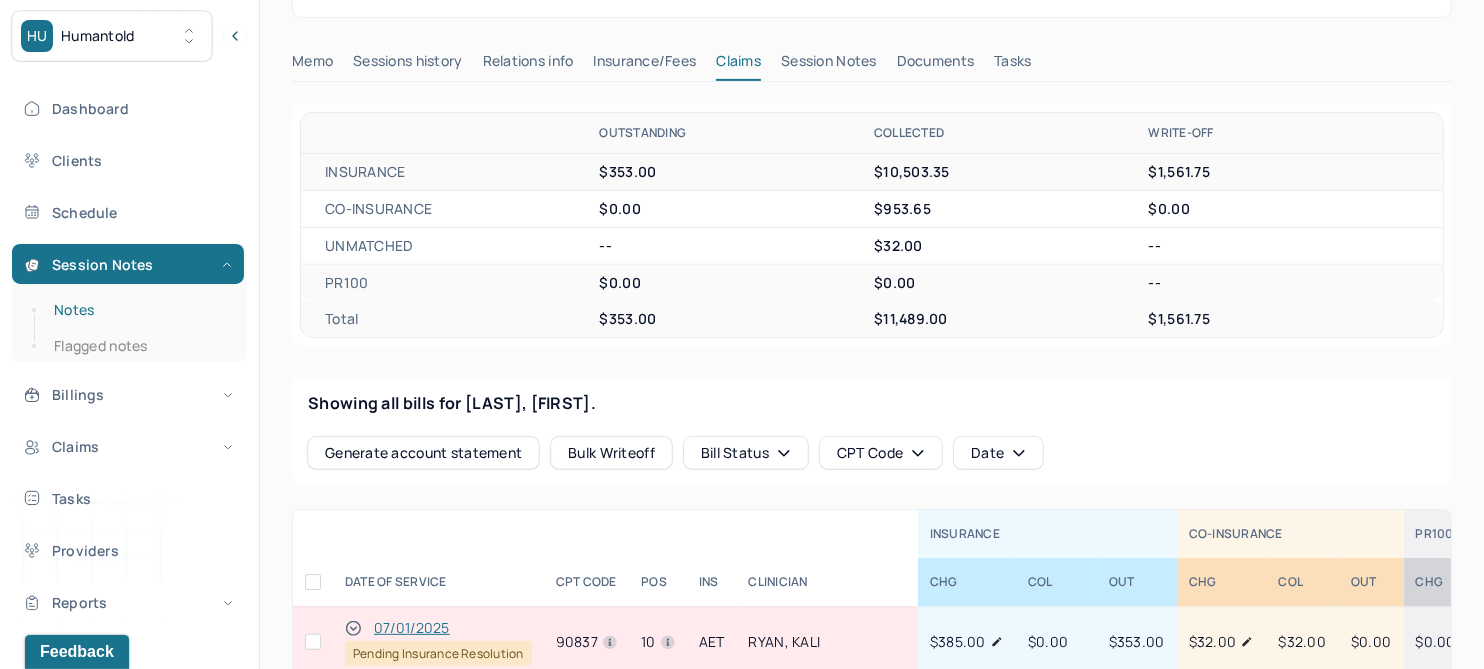 click on "Notes" at bounding box center (139, 310) 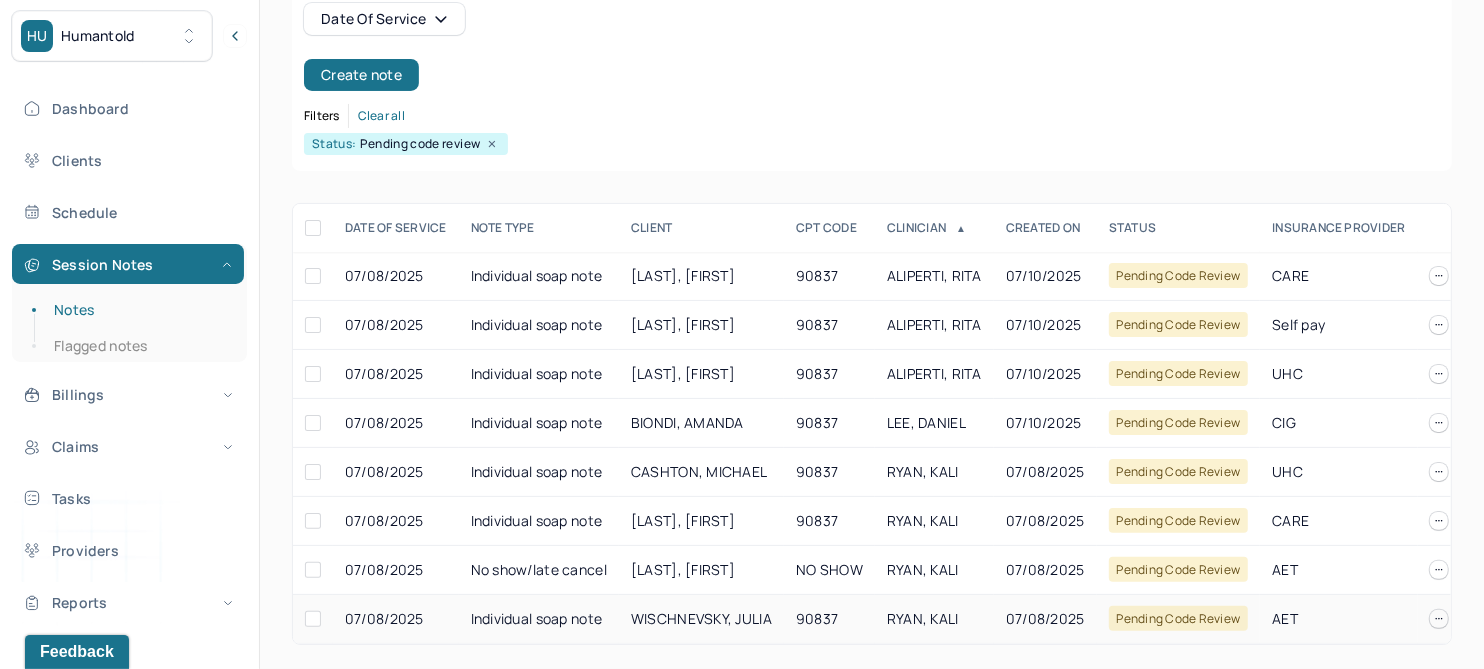 click on "WISCHNEVSKY, JULIA" at bounding box center [701, 619] 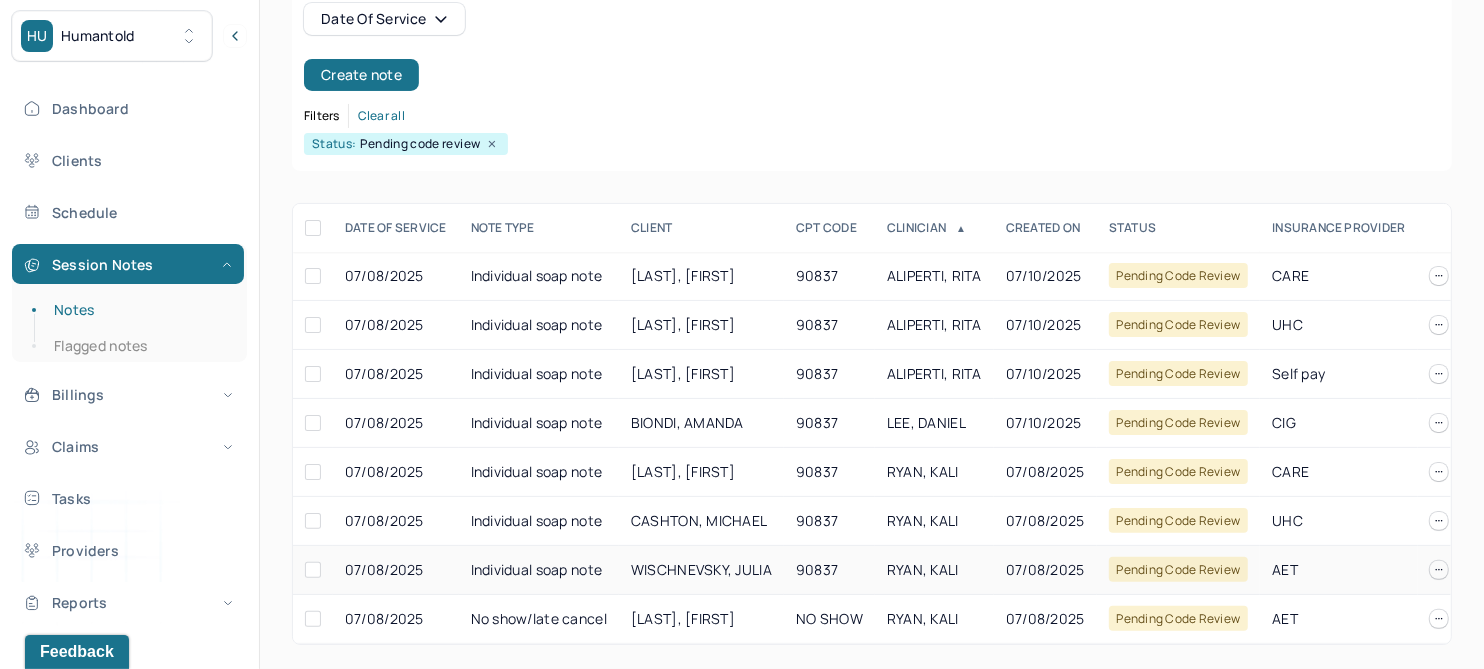 click on "WISCHNEVSKY, JULIA" at bounding box center [701, 569] 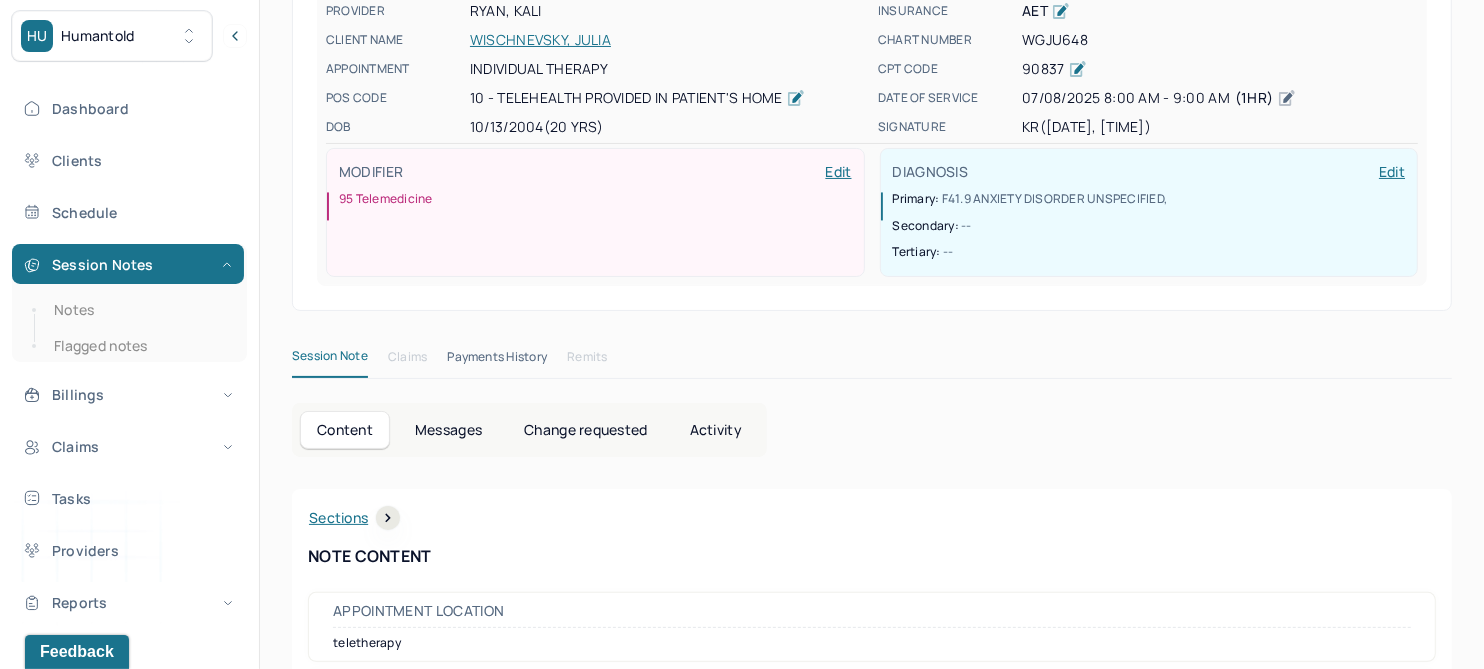 scroll, scrollTop: 0, scrollLeft: 0, axis: both 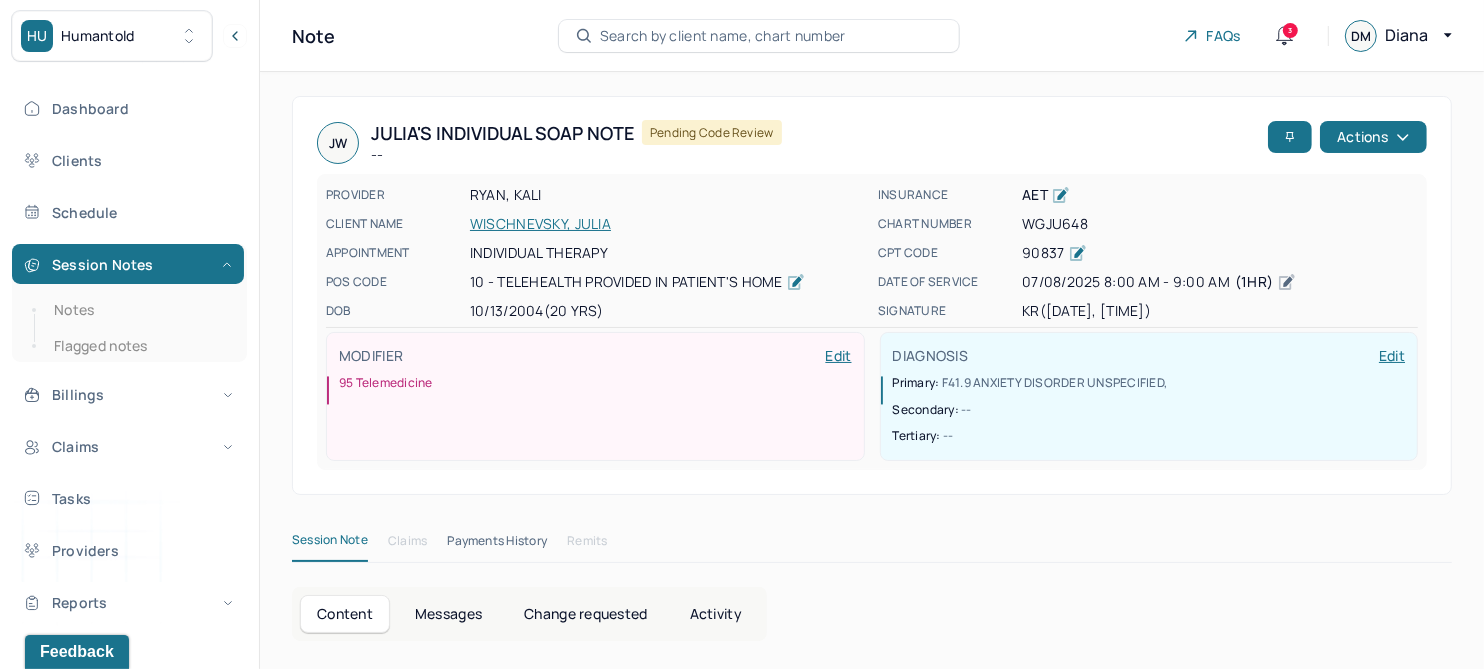 click on "WGJU648" at bounding box center [1220, 224] 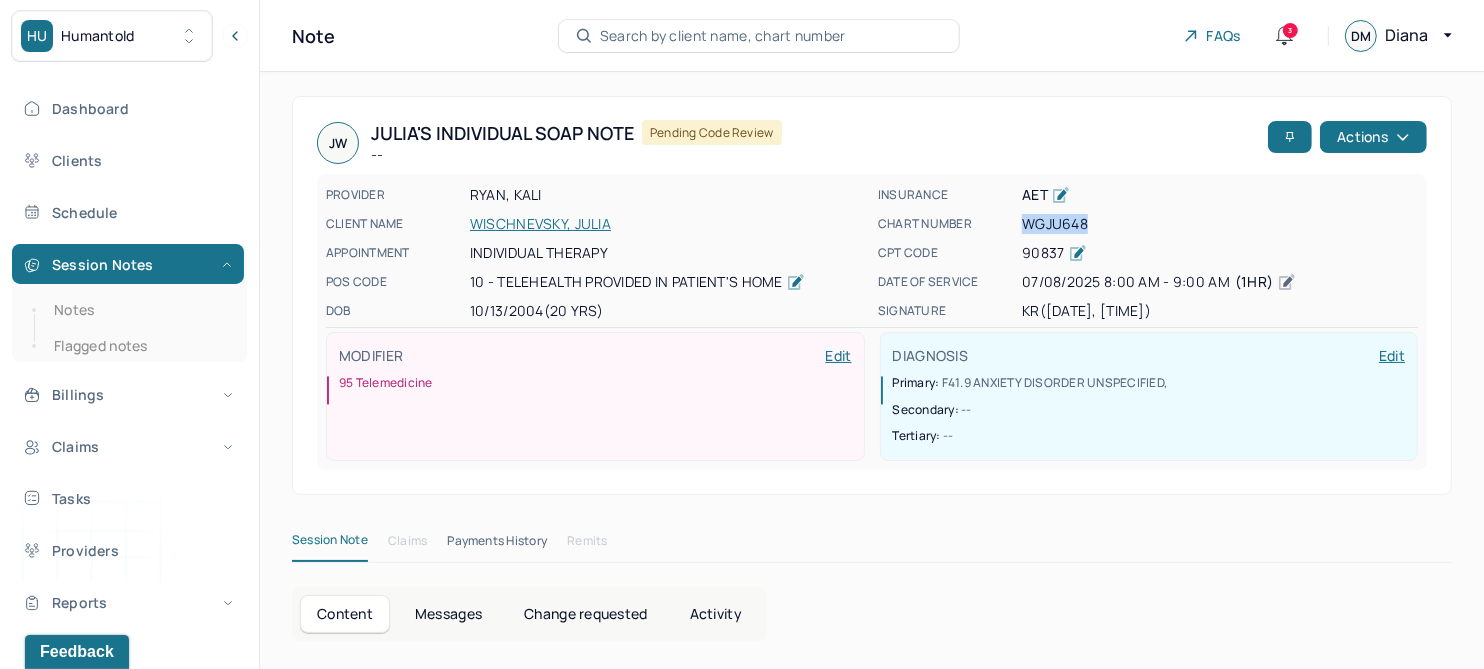 click on "WGJU648" at bounding box center (1220, 224) 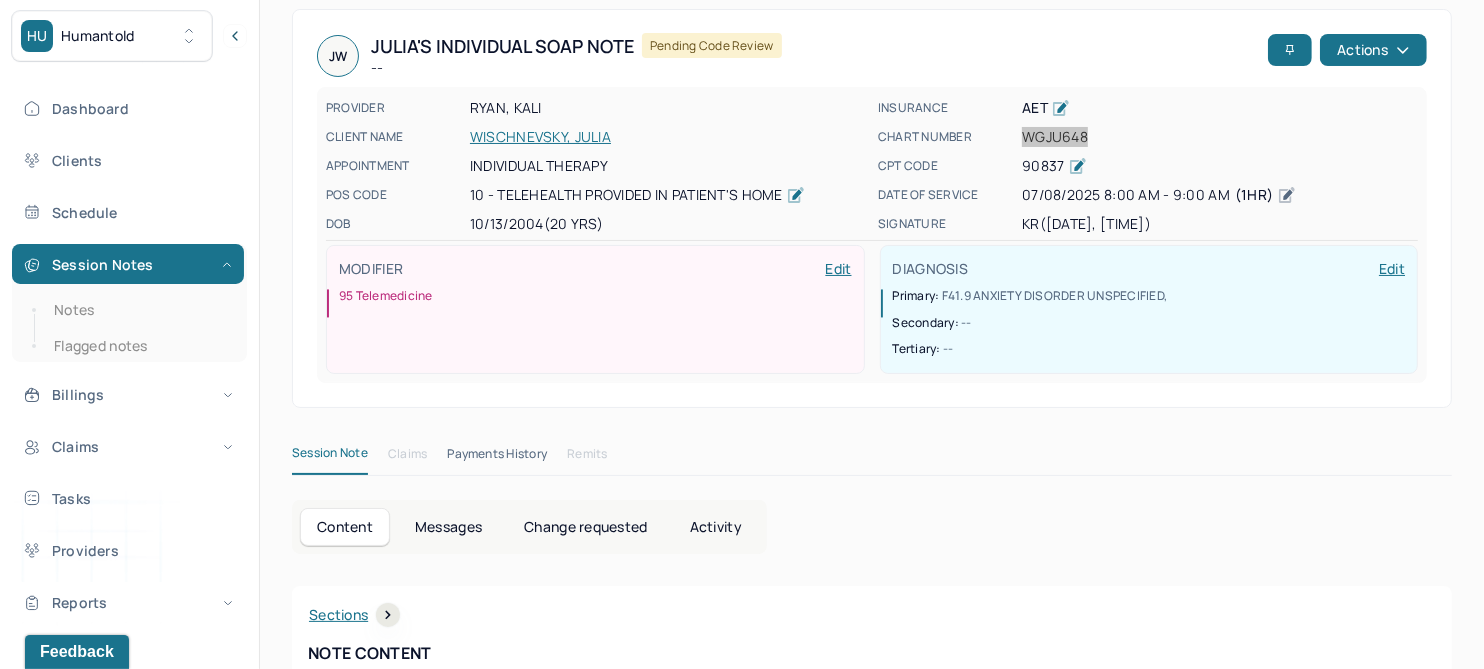 scroll, scrollTop: 0, scrollLeft: 0, axis: both 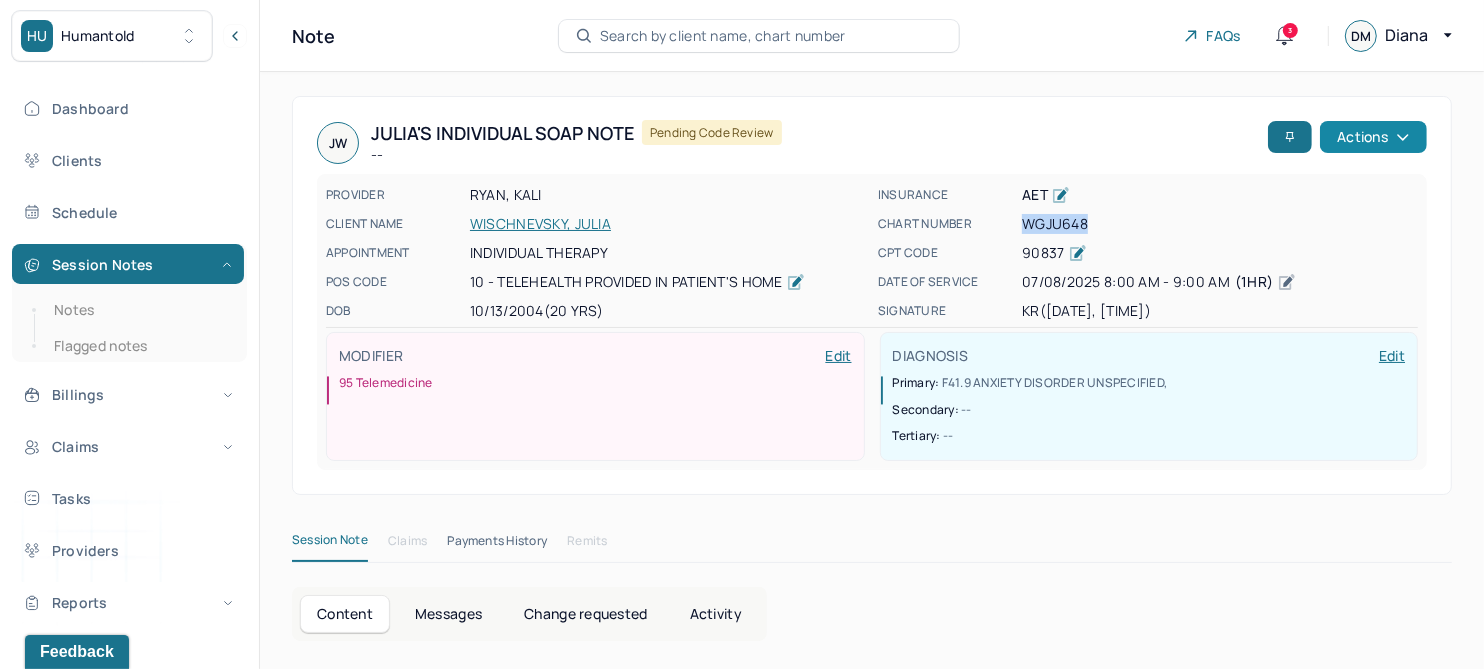 click on "Actions" at bounding box center (1373, 137) 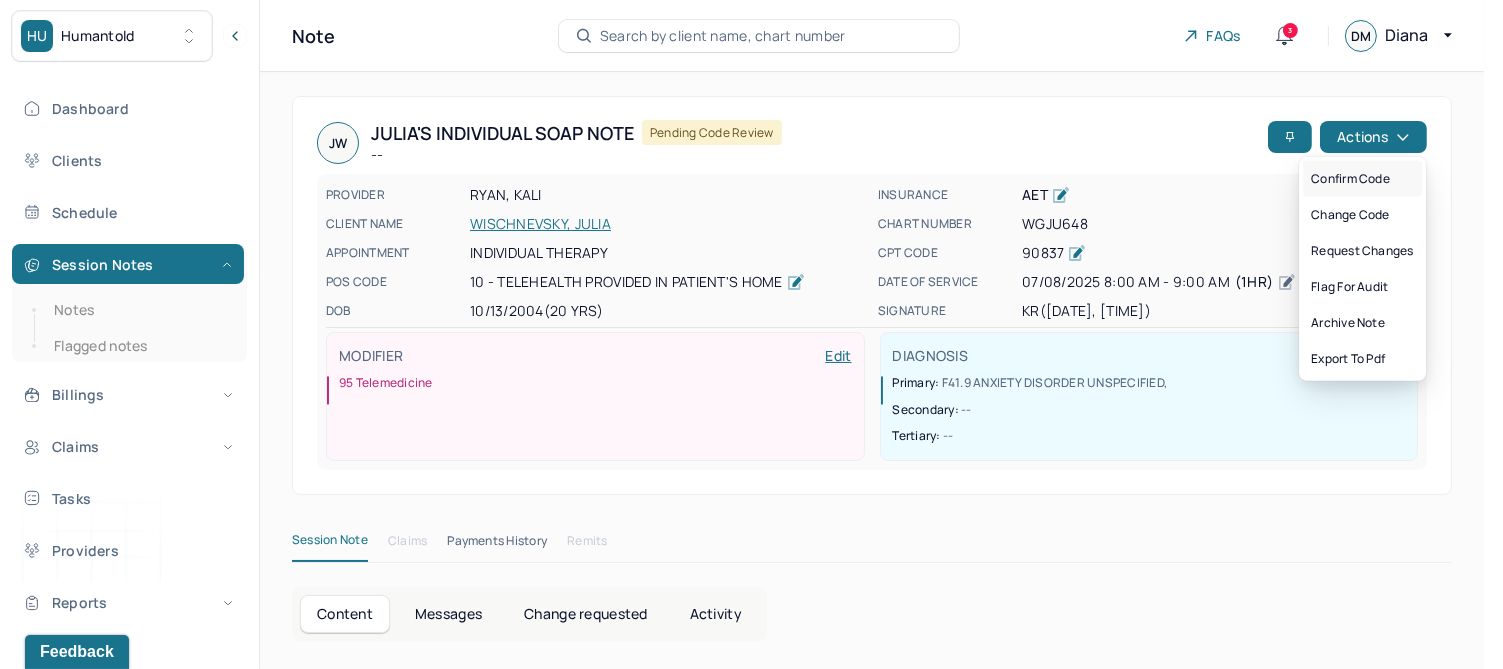 click on "Confirm code" at bounding box center (1362, 179) 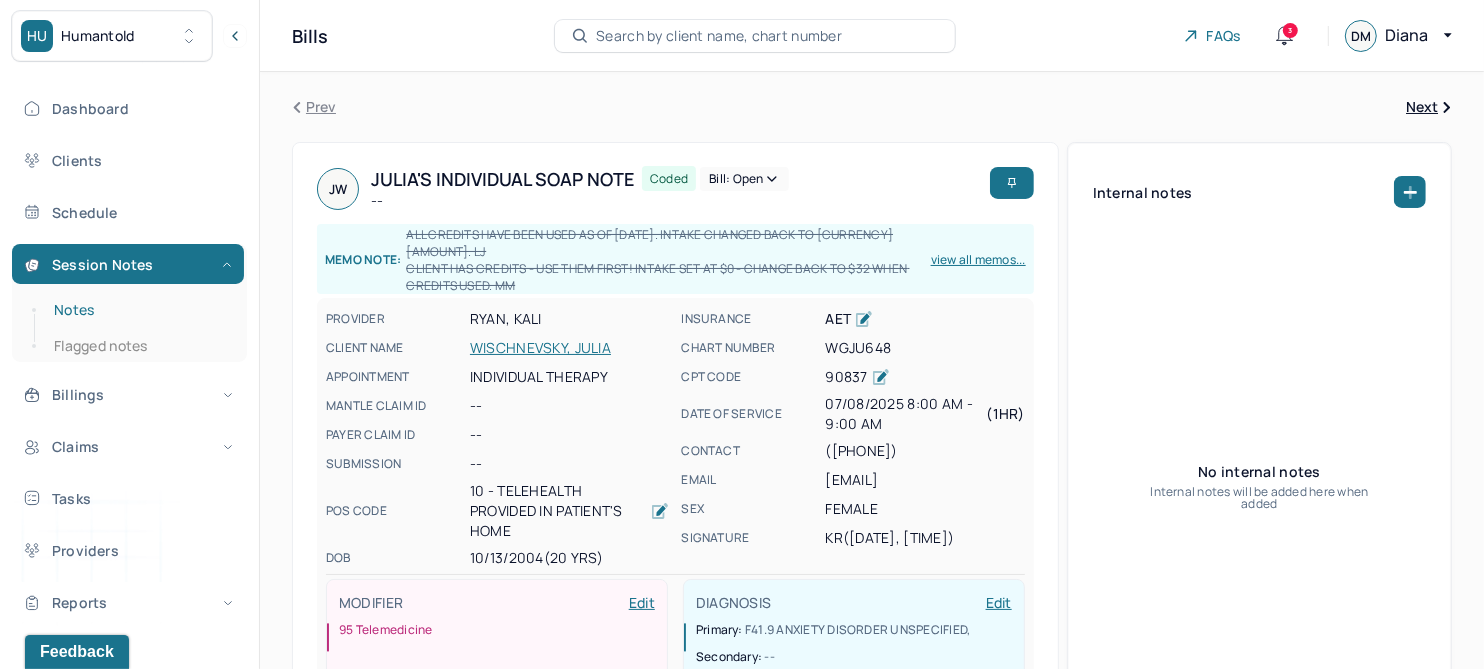 click on "Notes" at bounding box center [139, 310] 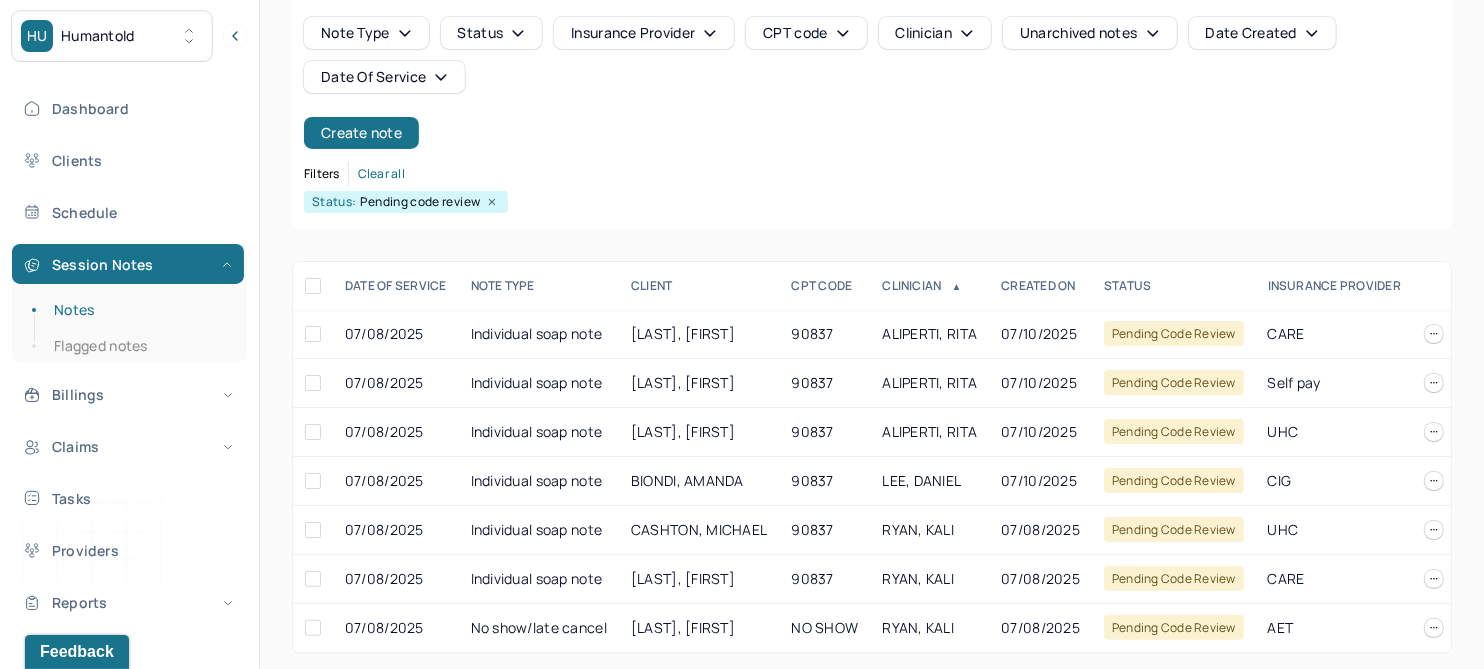 scroll, scrollTop: 157, scrollLeft: 0, axis: vertical 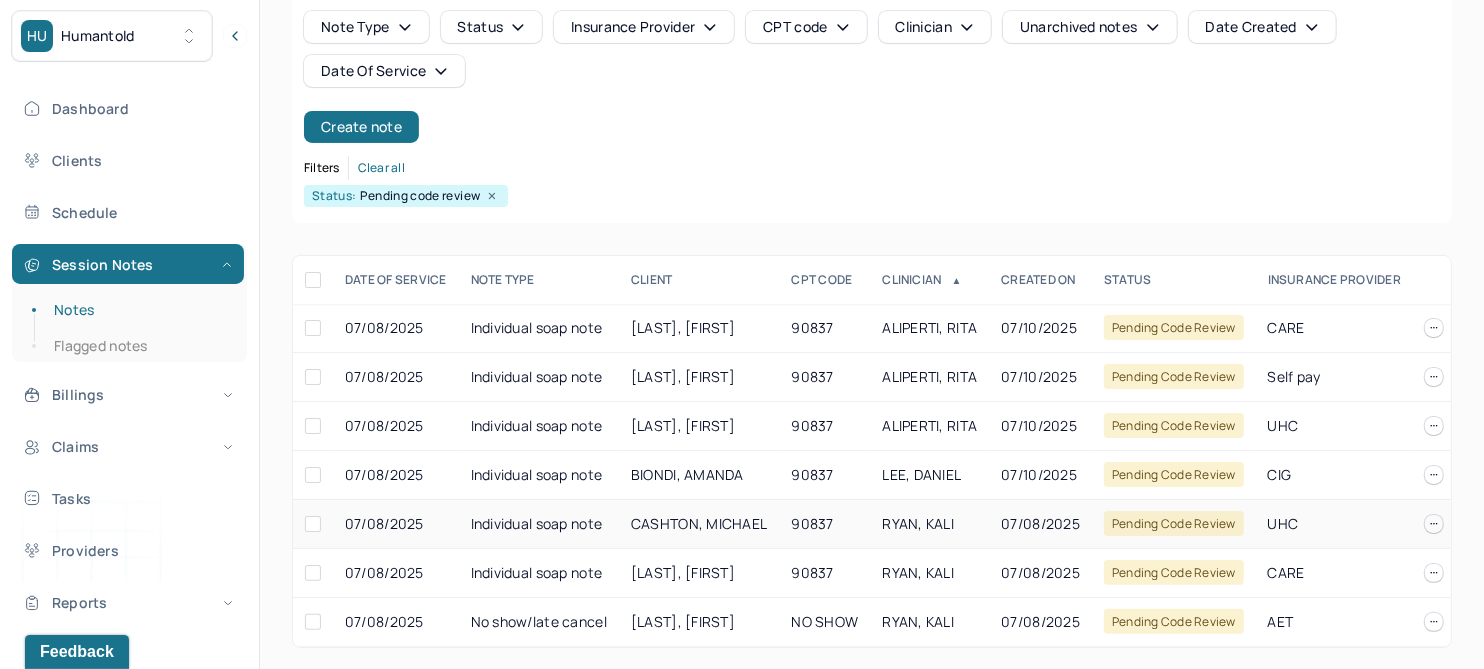 click on "CASHTON, MICHAEL" at bounding box center (699, 523) 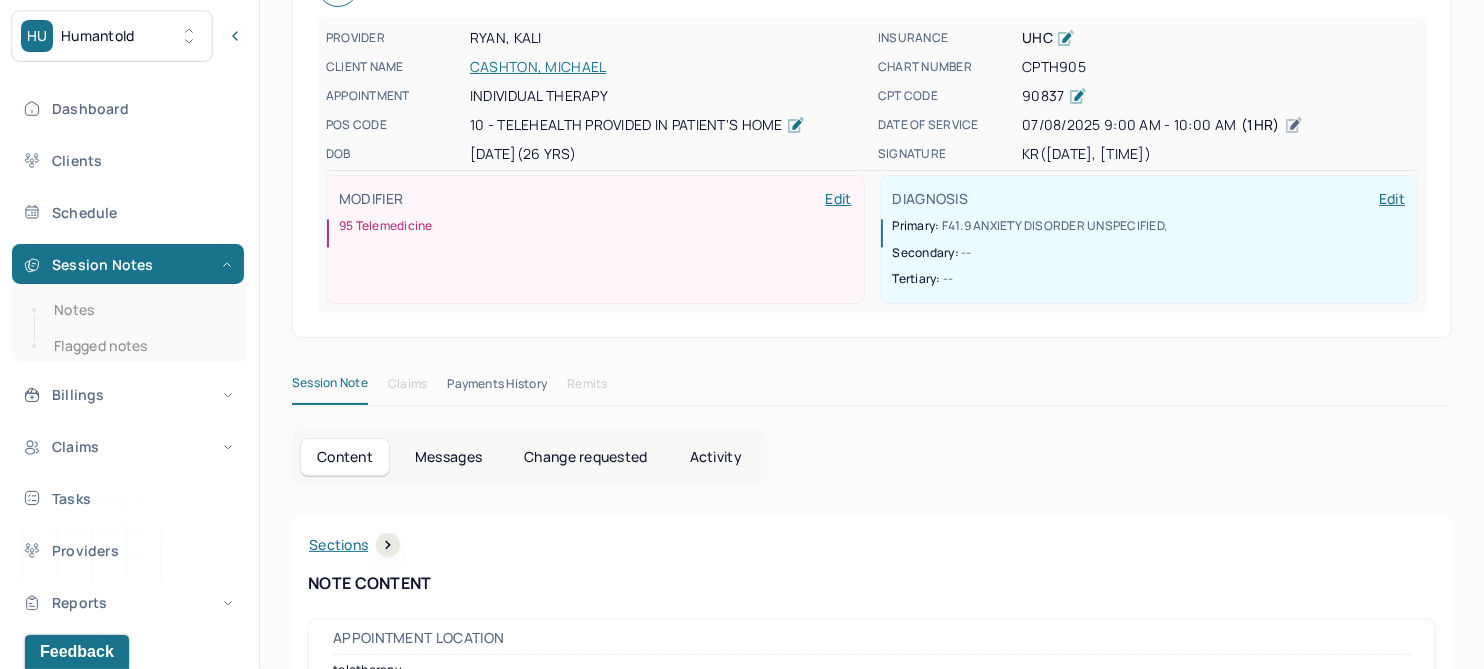 drag, startPoint x: 597, startPoint y: 457, endPoint x: 622, endPoint y: 452, distance: 25.495098 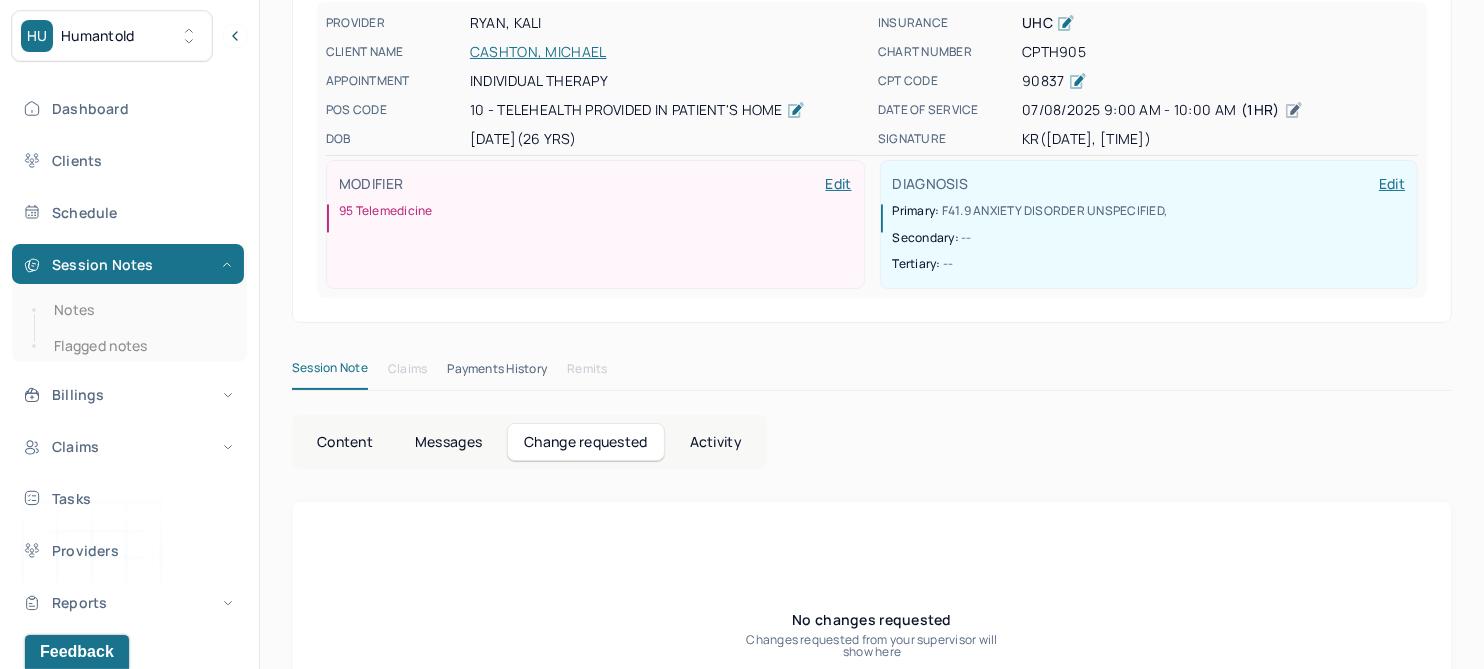 scroll, scrollTop: 0, scrollLeft: 0, axis: both 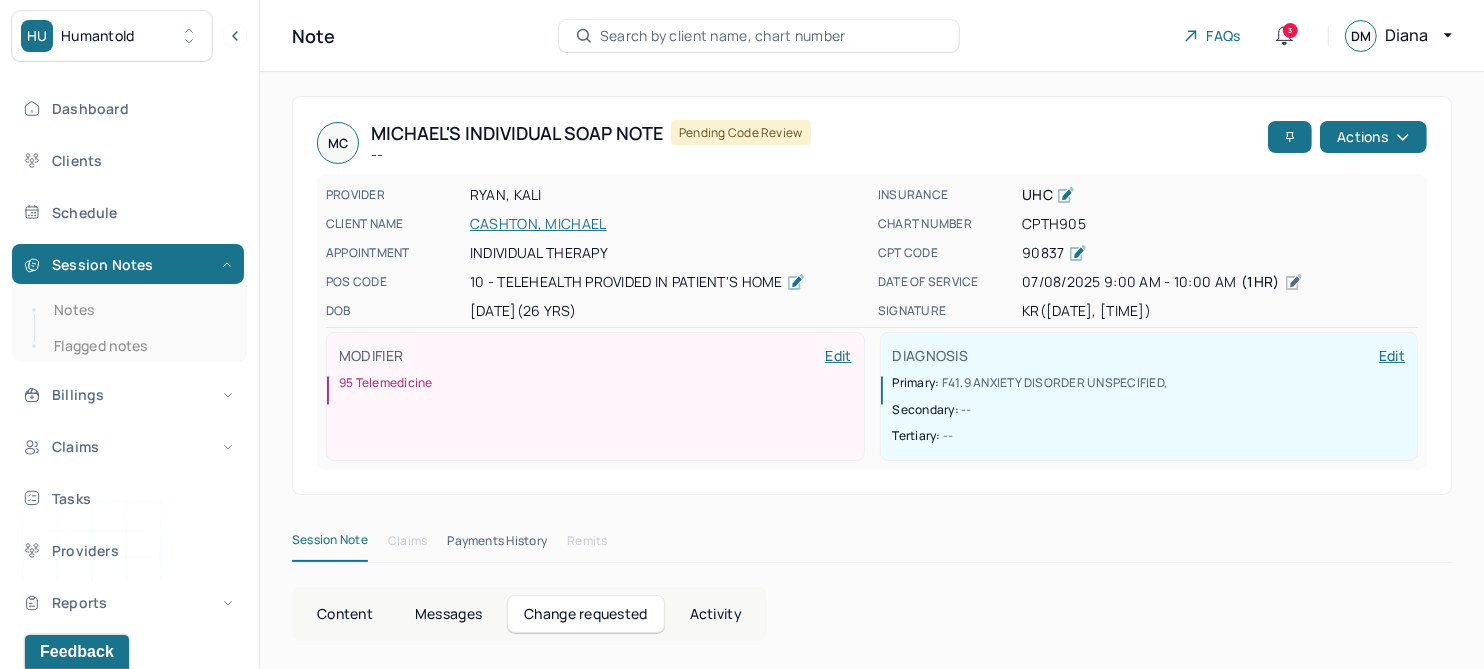 click on "CASHTON, MICHAEL" at bounding box center (668, 224) 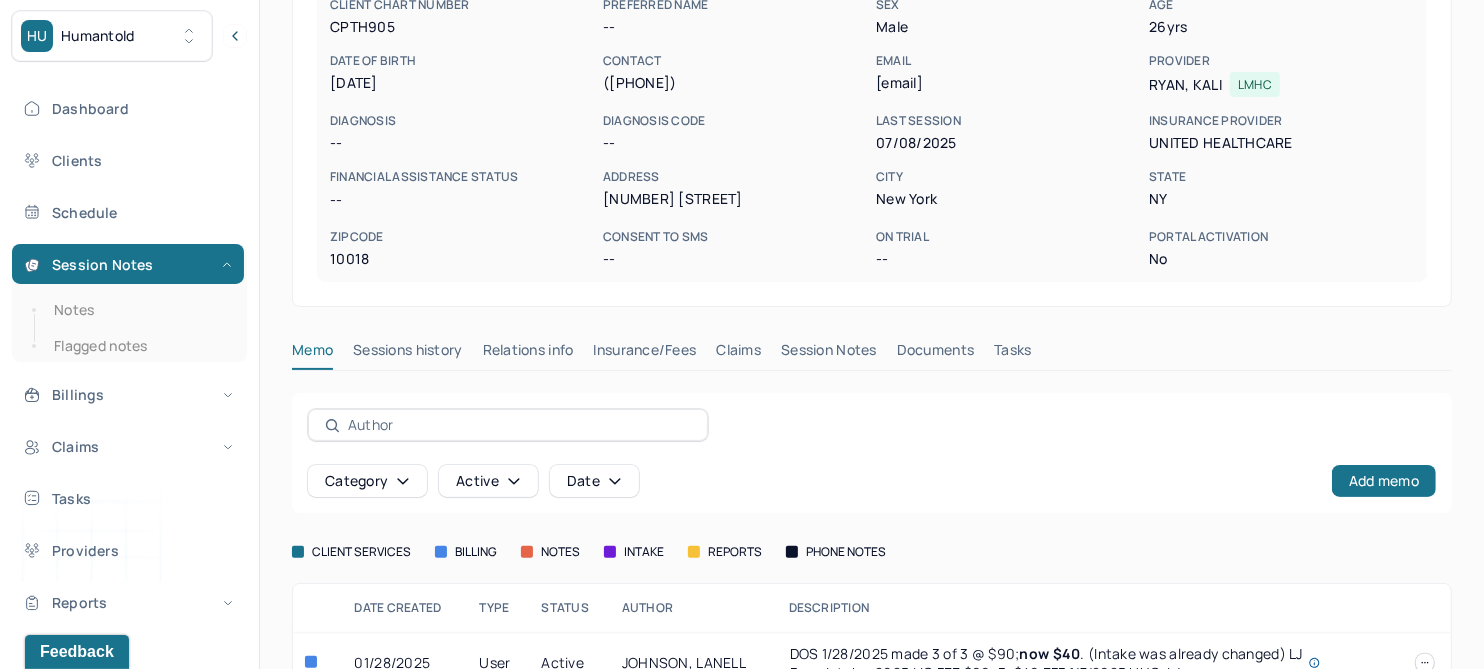 scroll, scrollTop: 270, scrollLeft: 0, axis: vertical 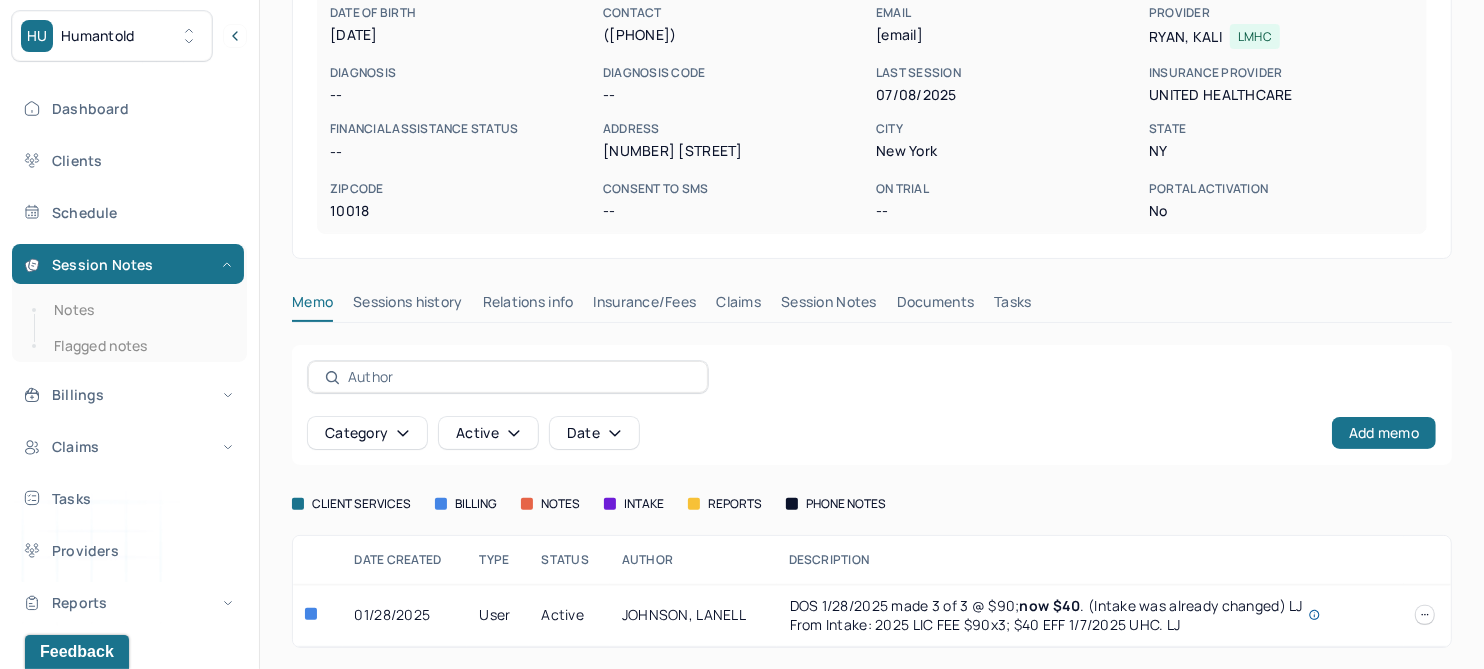 click on "Session Notes" at bounding box center [829, 306] 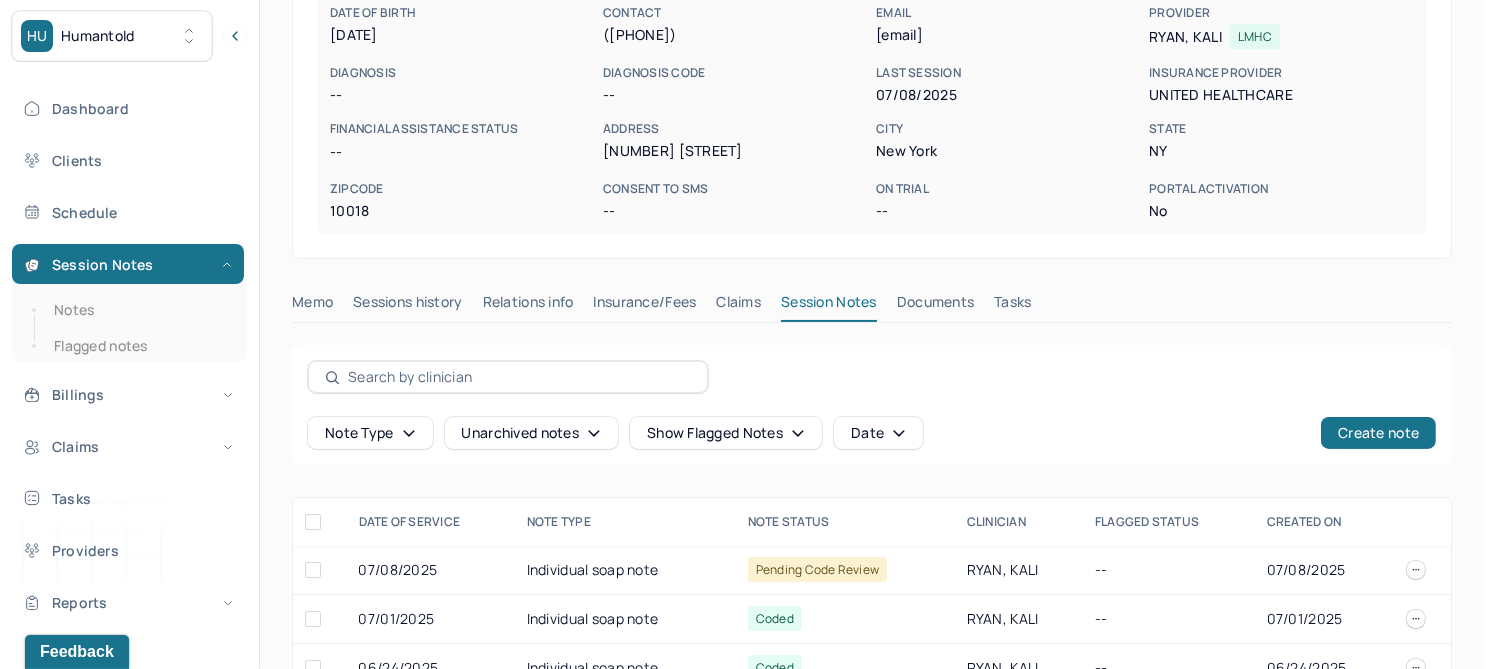 click 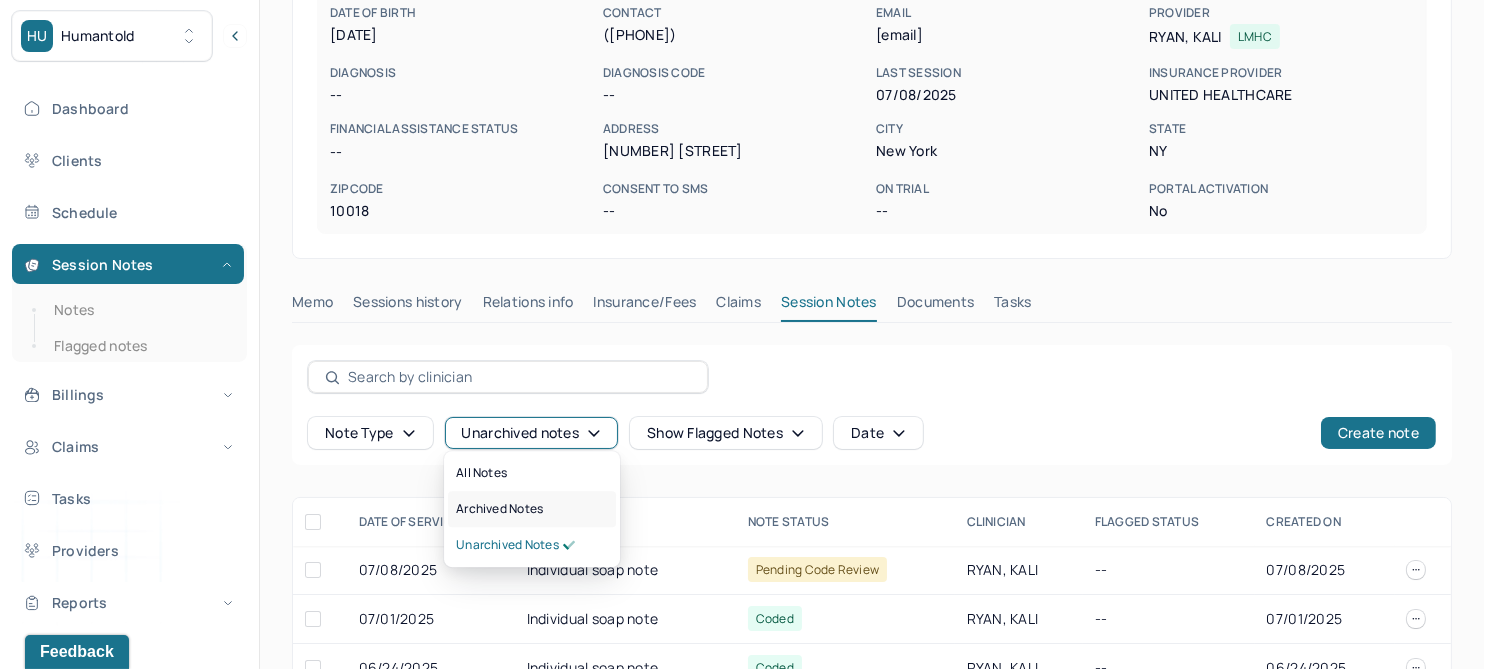 click on "Archived notes" at bounding box center [499, 509] 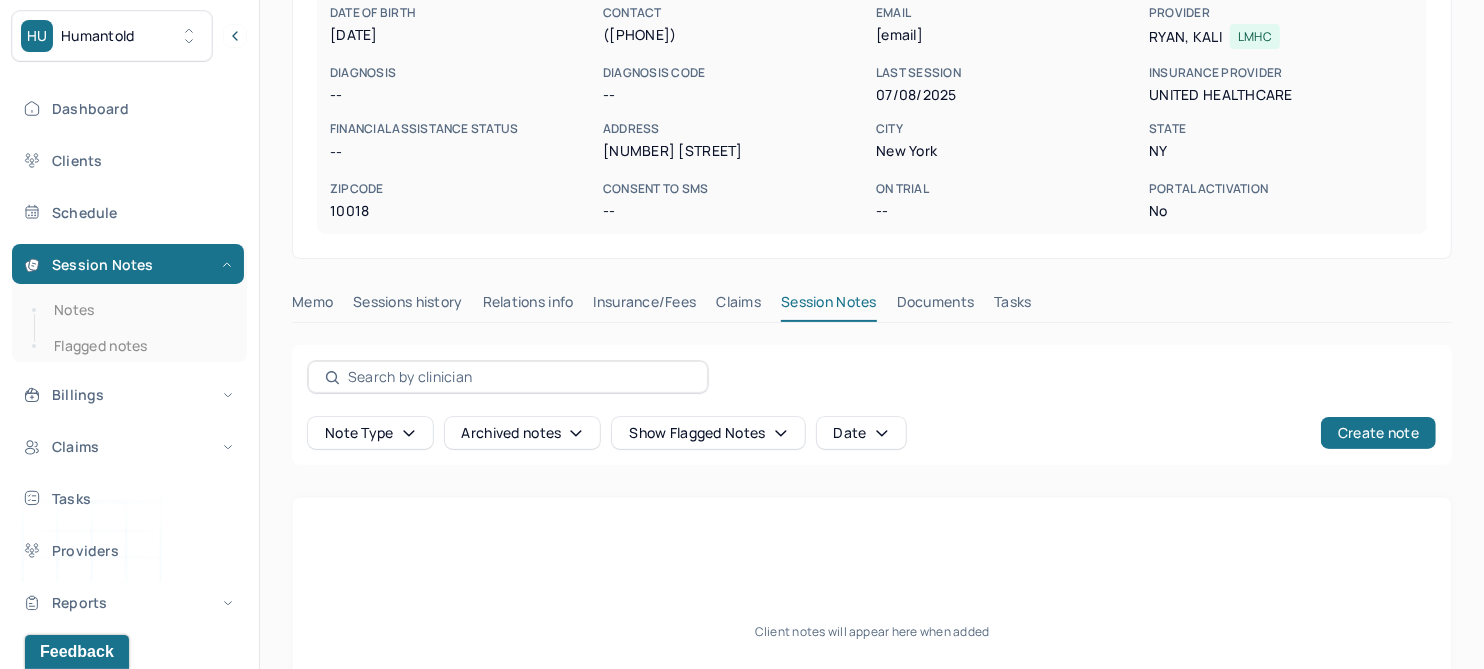 click on "Claims" at bounding box center [738, 306] 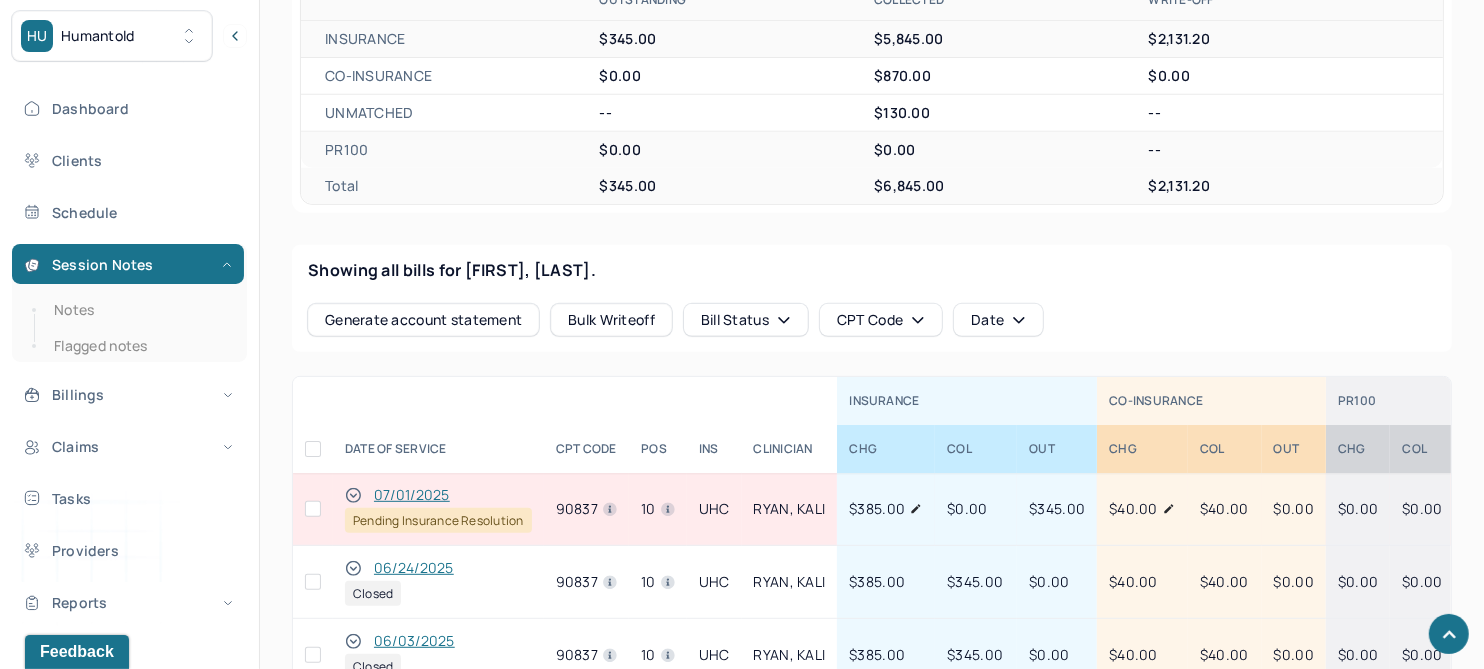 scroll, scrollTop: 685, scrollLeft: 0, axis: vertical 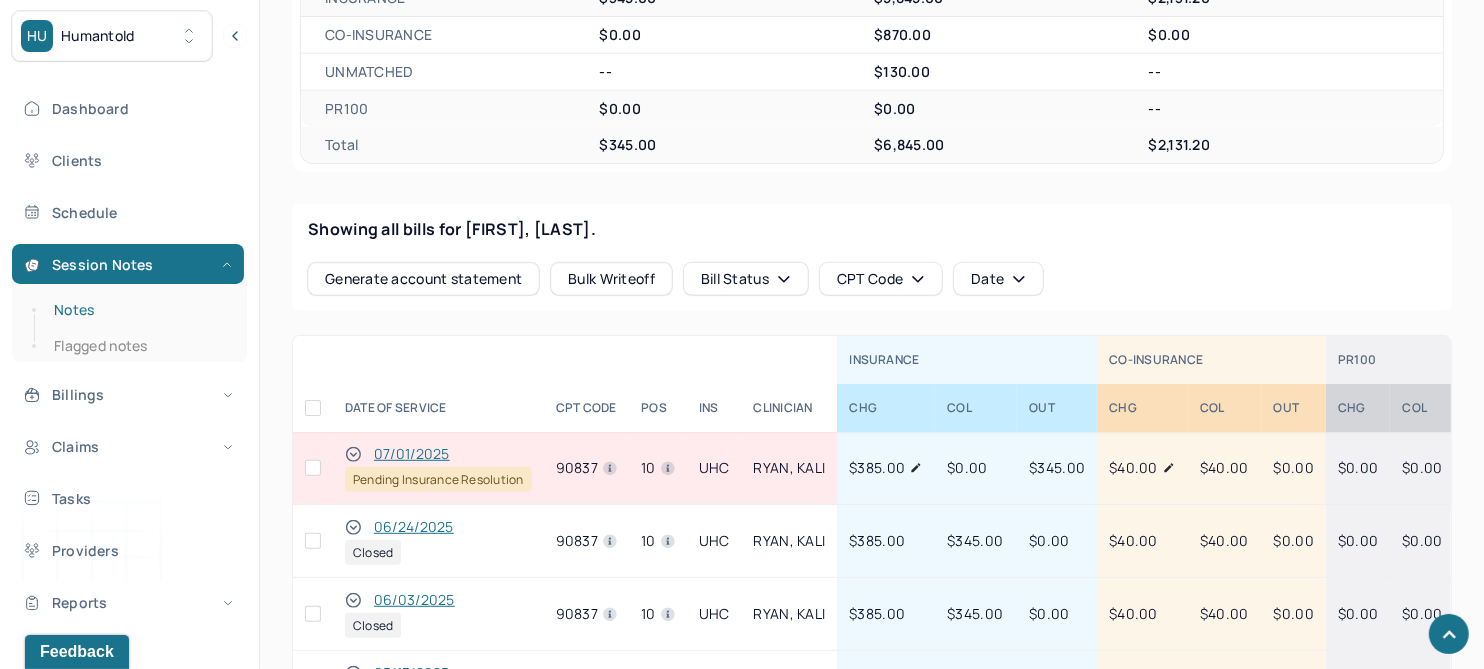 click on "Notes" at bounding box center (139, 310) 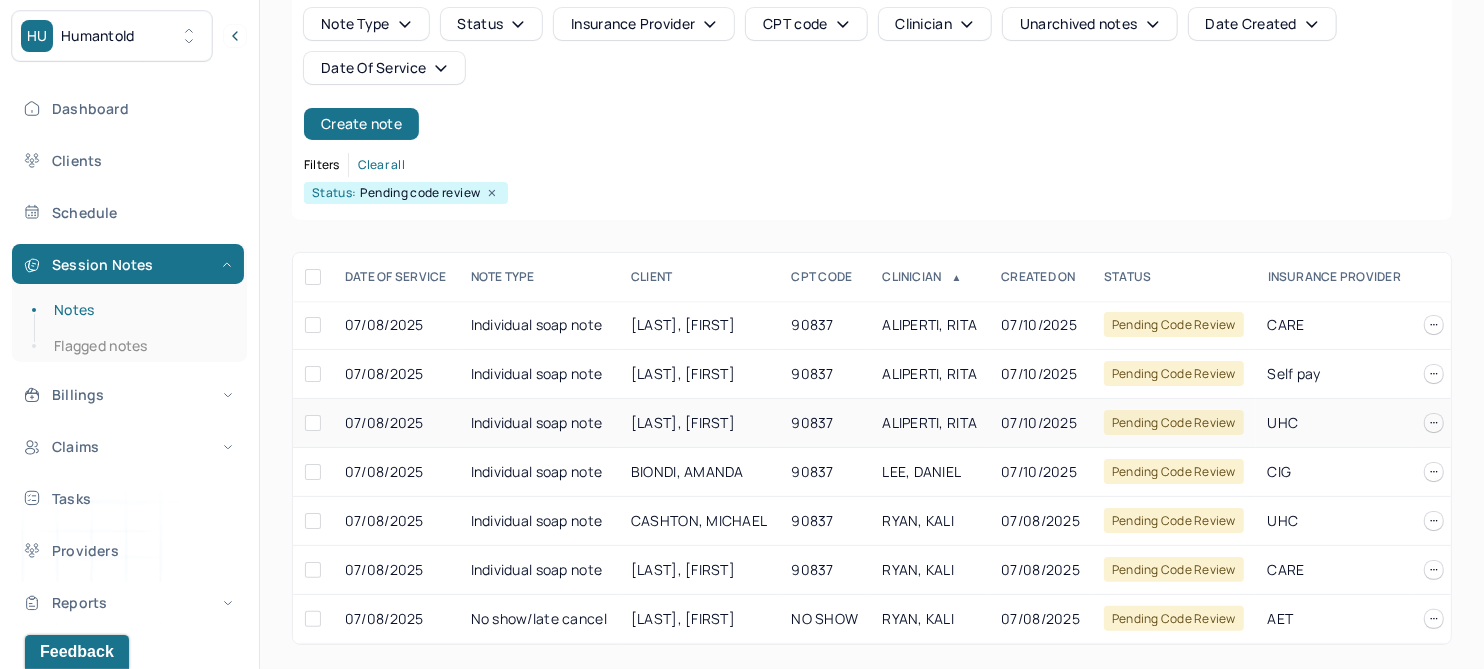 scroll, scrollTop: 157, scrollLeft: 0, axis: vertical 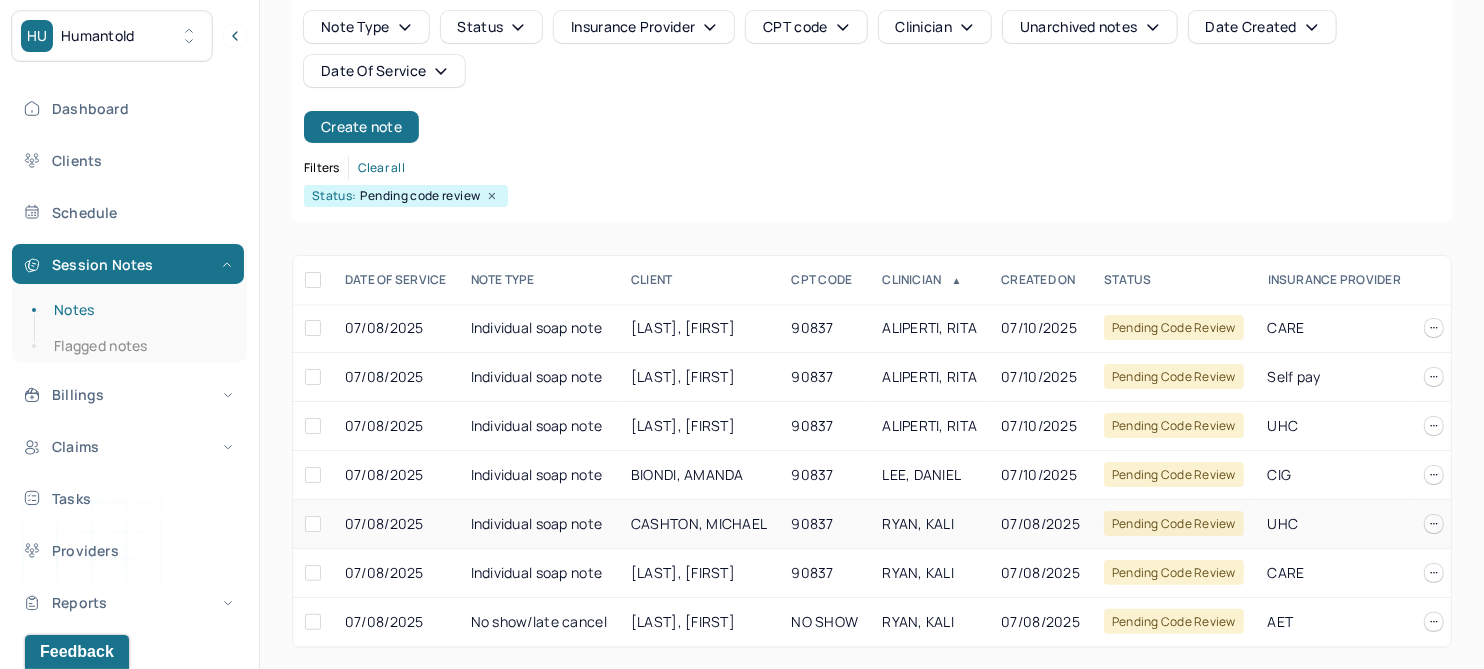 click on "CASHTON, MICHAEL" at bounding box center [699, 523] 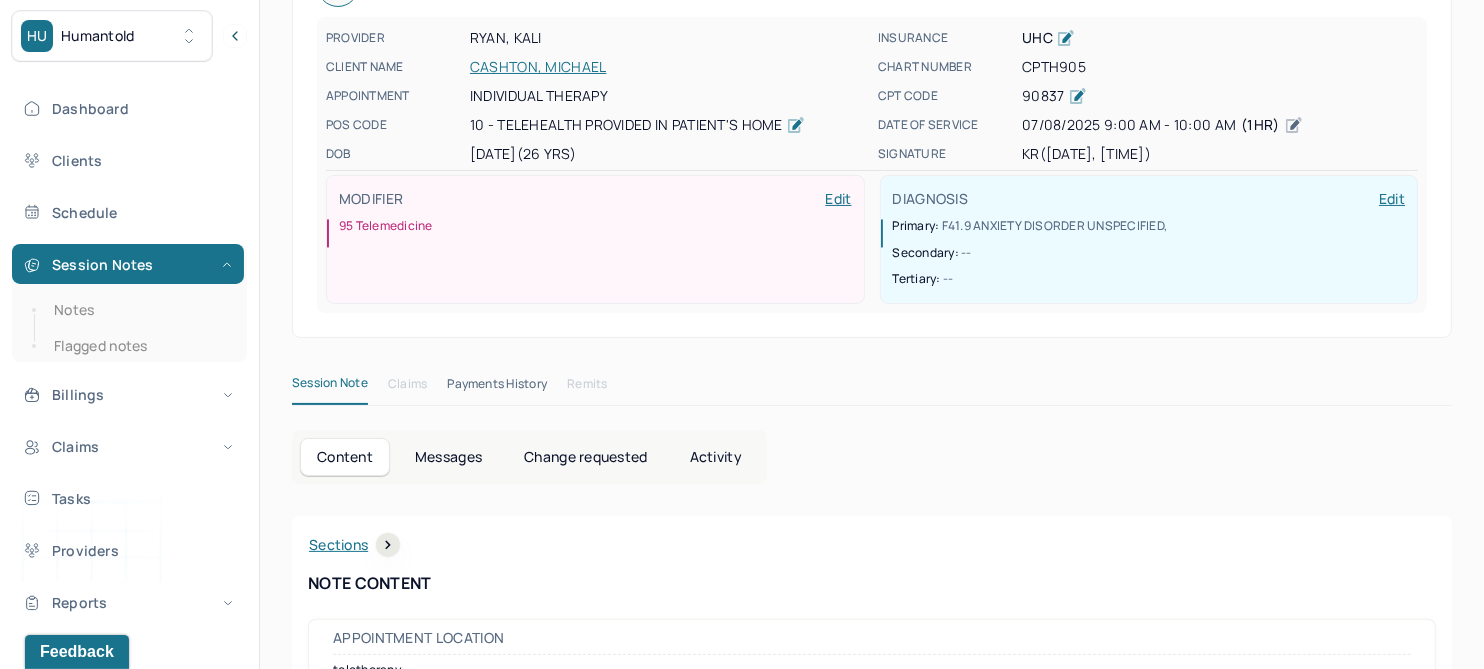 click on "CPTH905" at bounding box center [1220, 67] 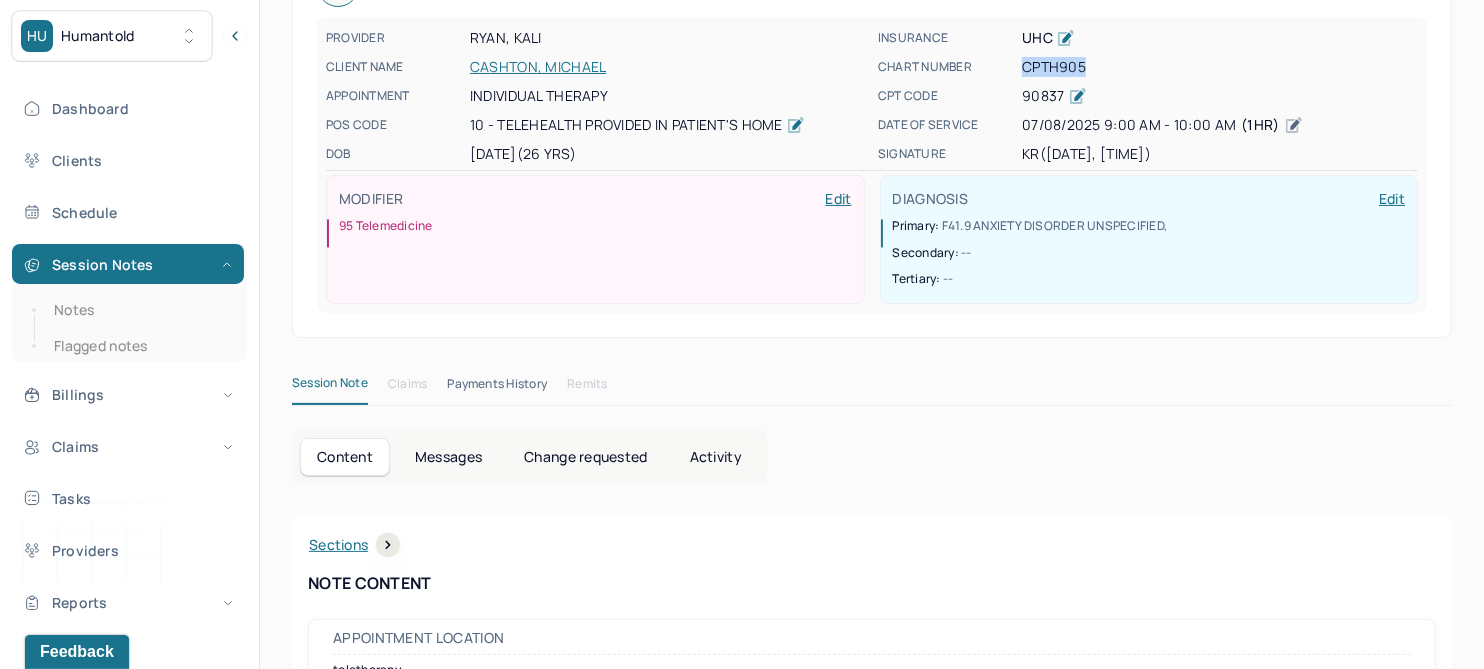 click on "CPTH905" at bounding box center (1220, 67) 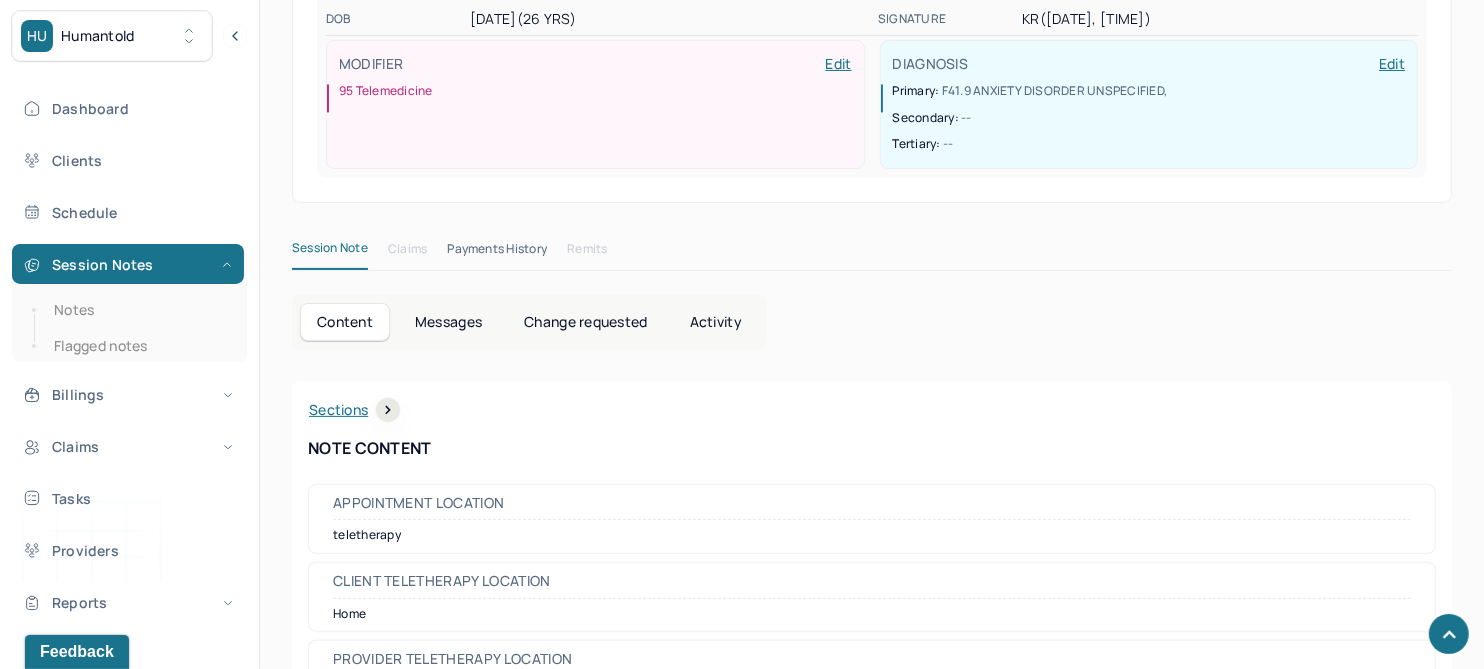 scroll, scrollTop: 0, scrollLeft: 0, axis: both 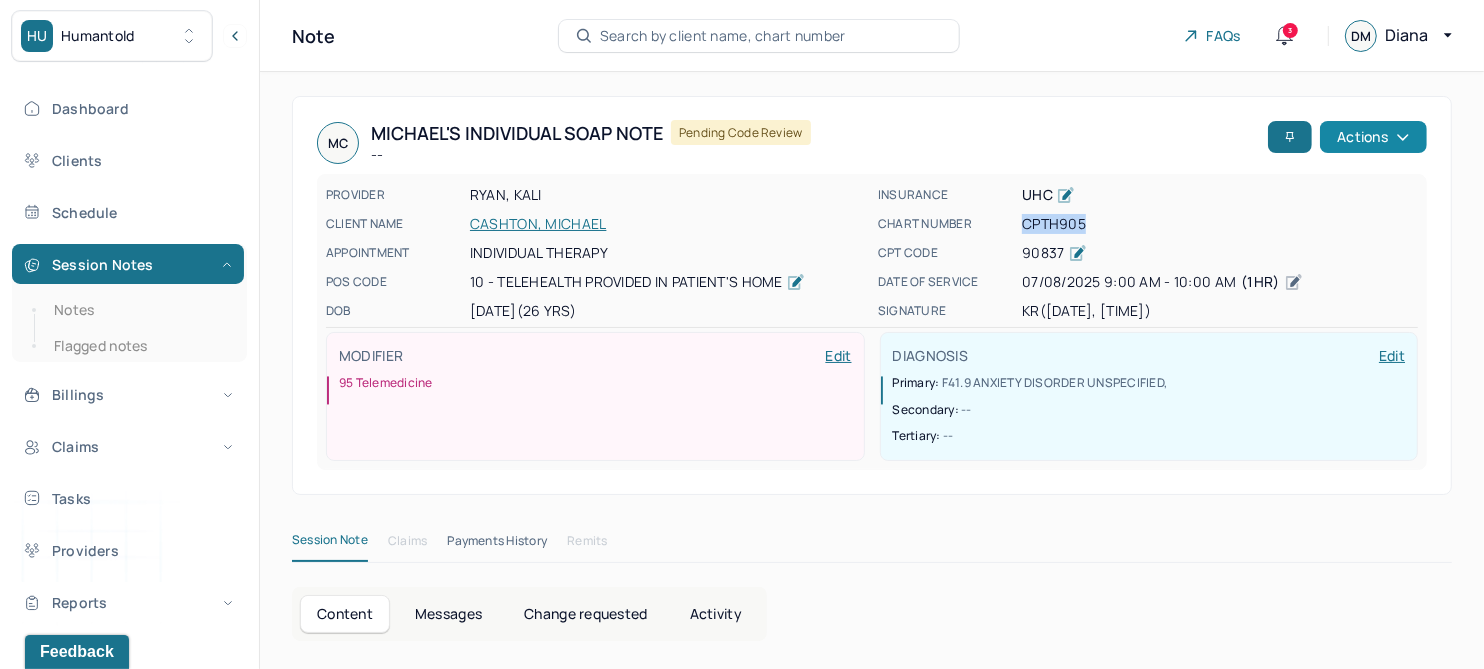 click on "Actions" at bounding box center (1373, 137) 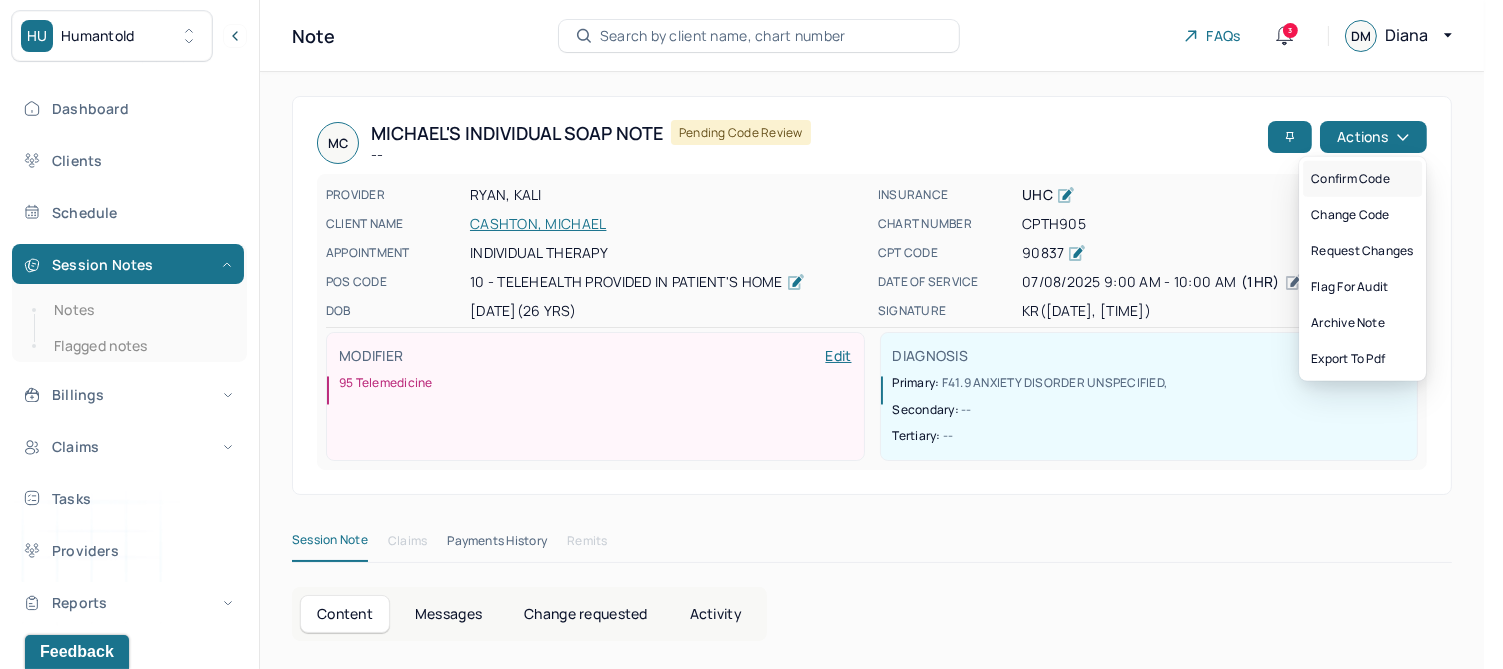click on "Confirm code" at bounding box center (1362, 179) 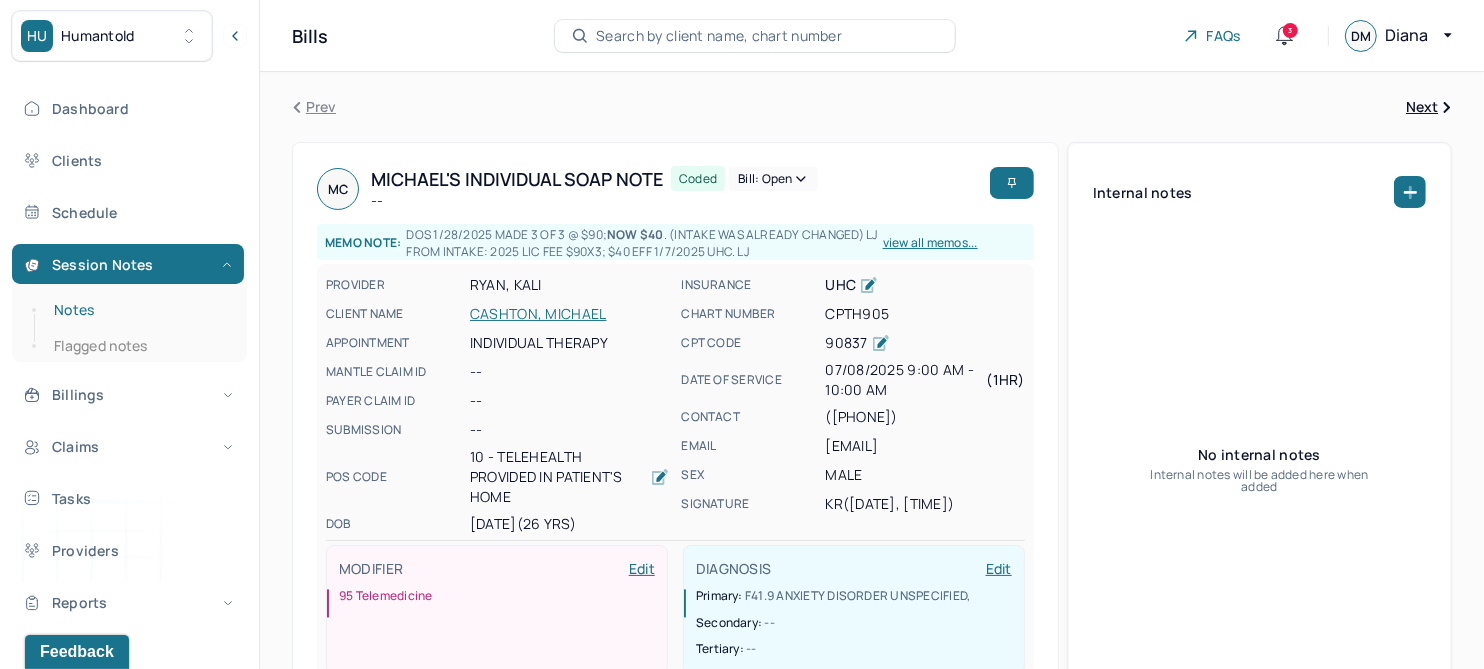 drag, startPoint x: 62, startPoint y: 314, endPoint x: 100, endPoint y: 313, distance: 38.013157 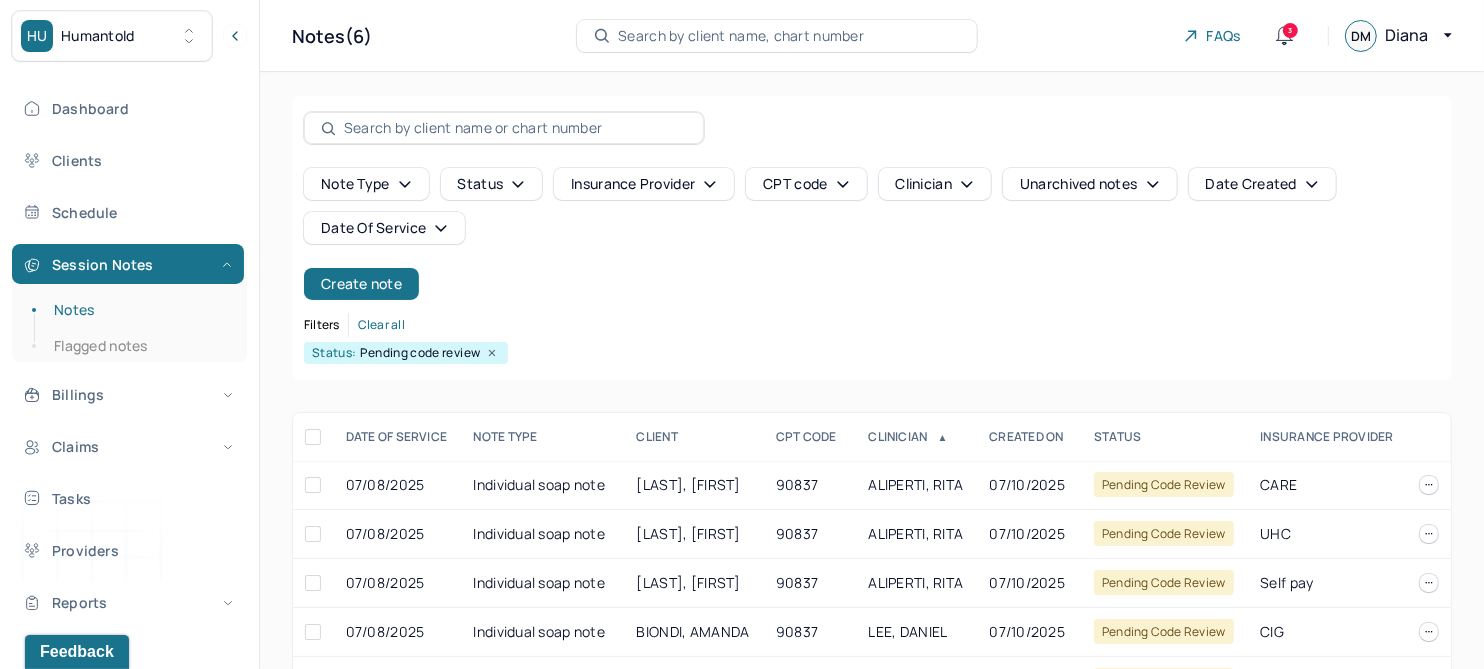 scroll, scrollTop: 108, scrollLeft: 0, axis: vertical 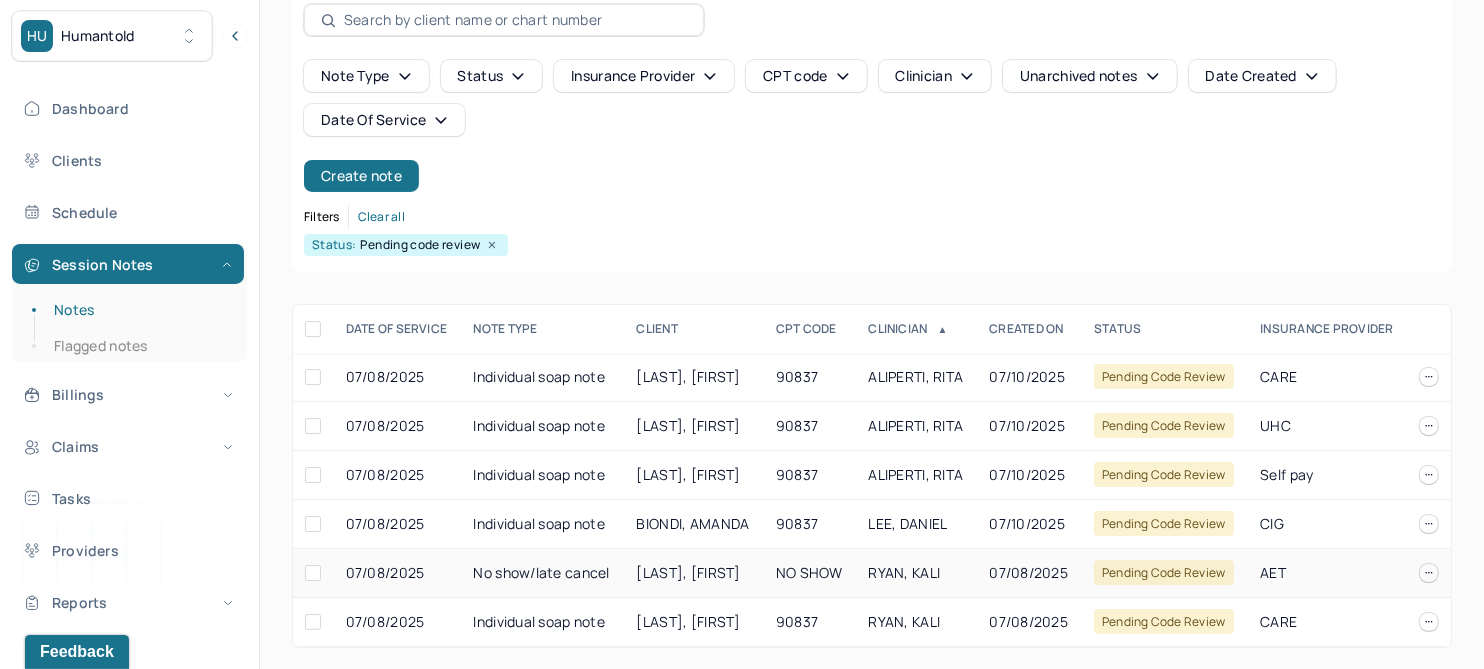 click on "[LAST], [FIRST]" at bounding box center (689, 572) 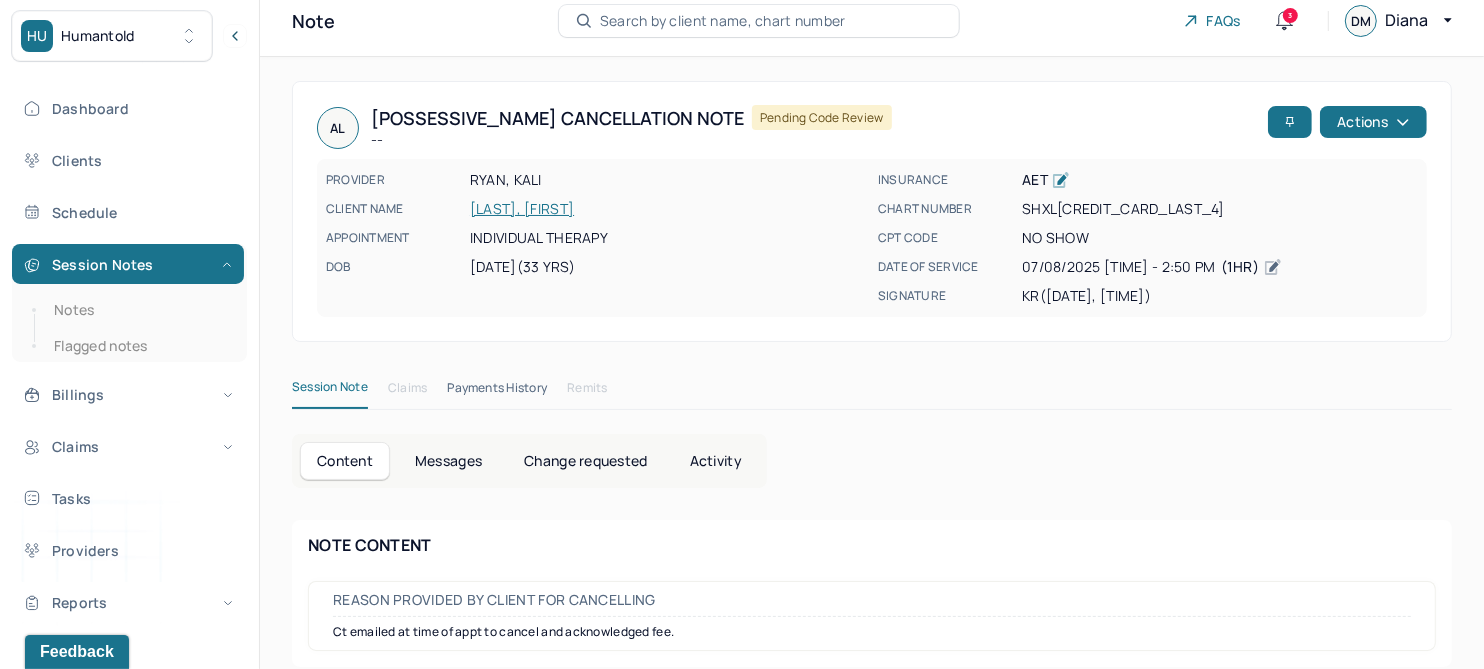 scroll, scrollTop: 0, scrollLeft: 0, axis: both 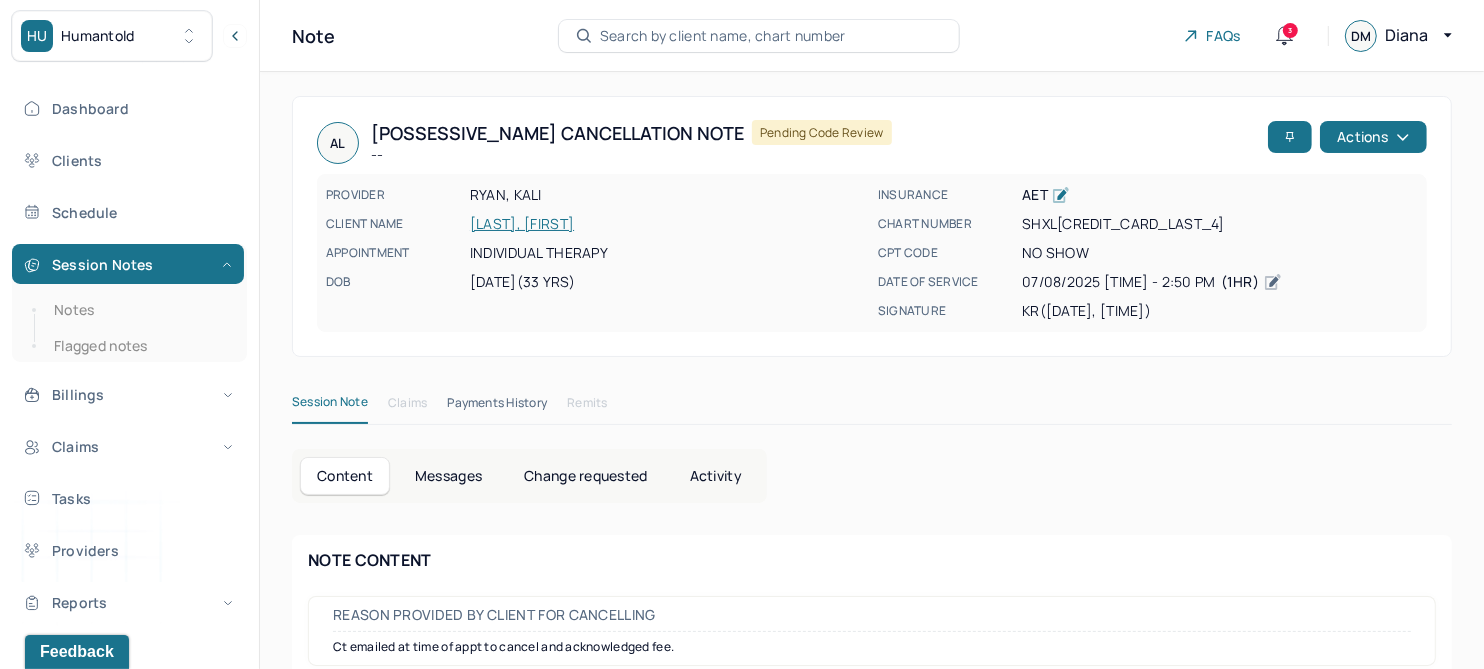 click on "[LAST], [FIRST]" at bounding box center [668, 224] 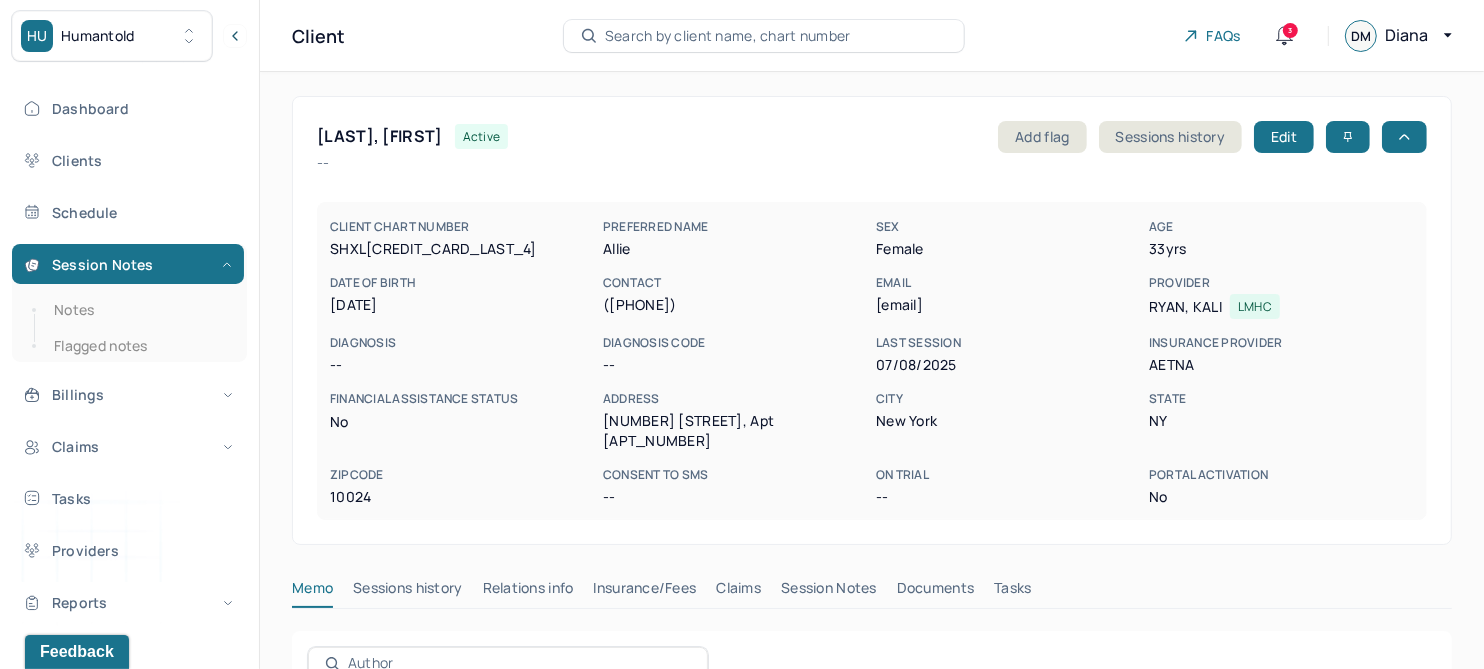 click on "Session Notes" at bounding box center [829, 592] 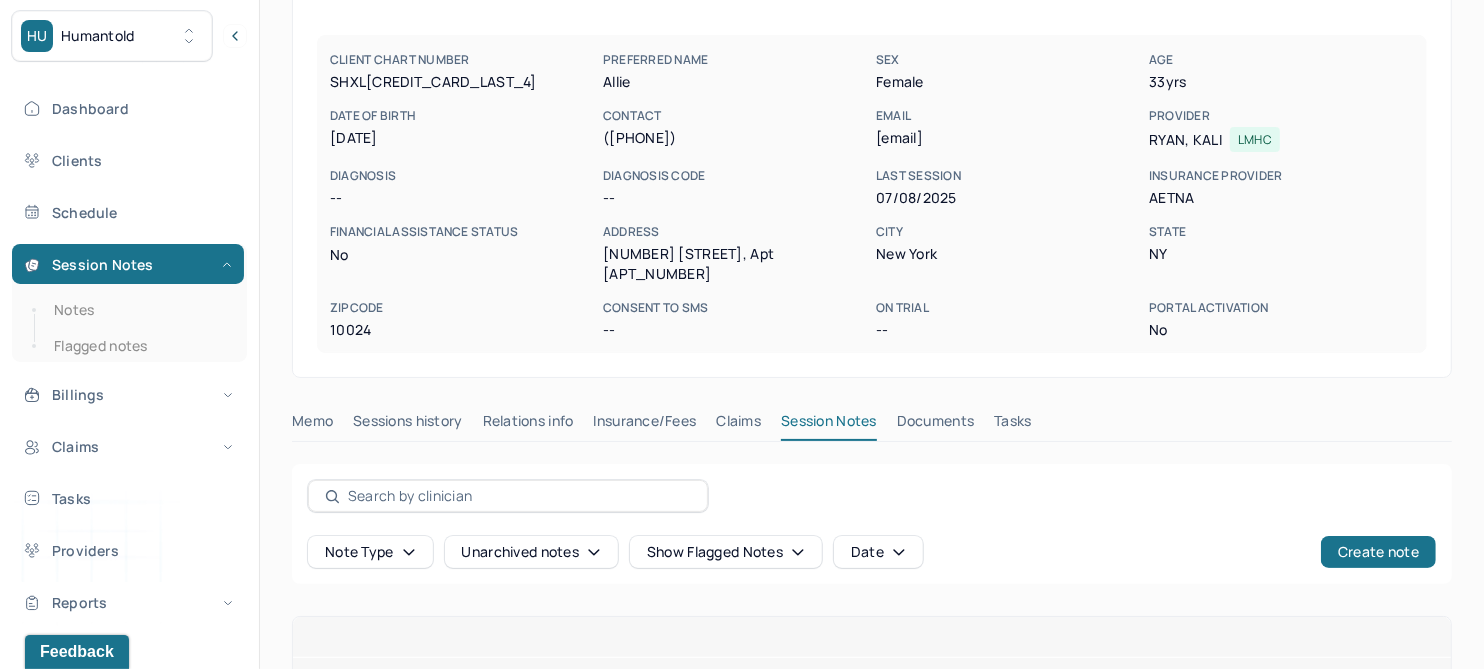 scroll, scrollTop: 374, scrollLeft: 0, axis: vertical 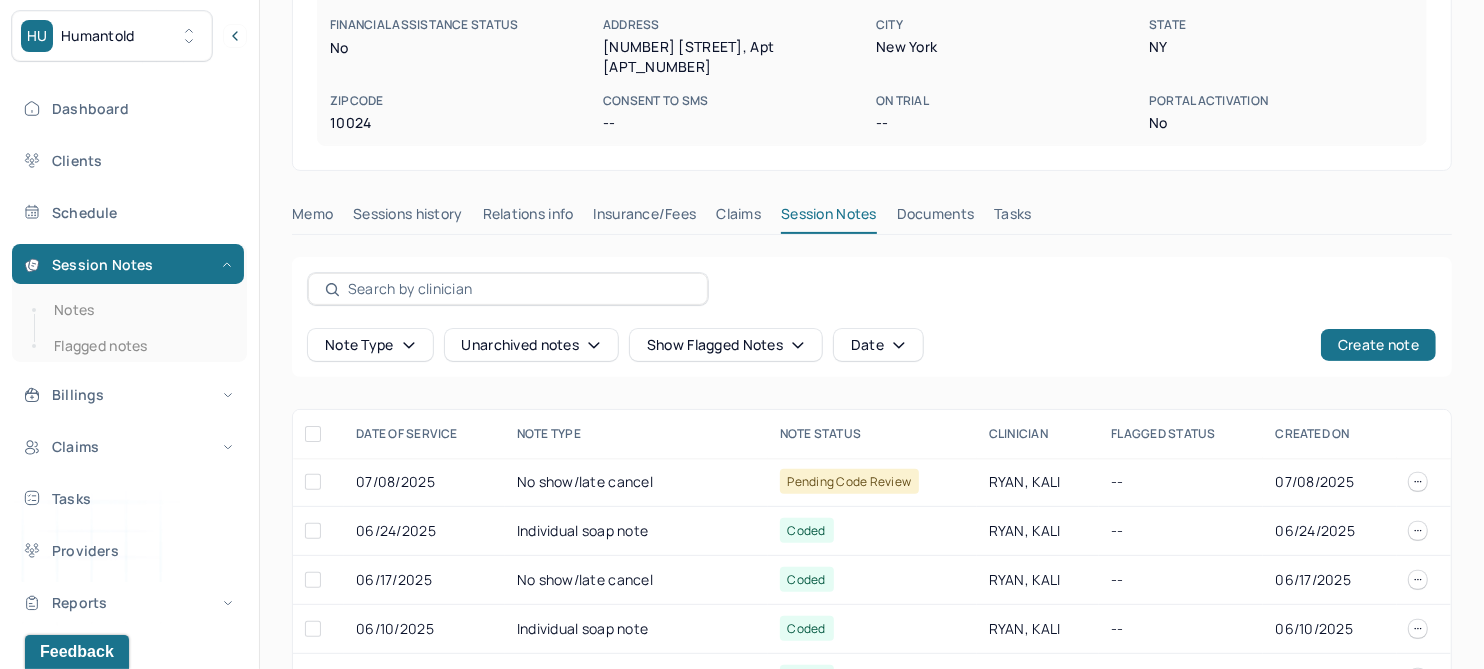 click on "Unarchived notes" at bounding box center [531, 345] 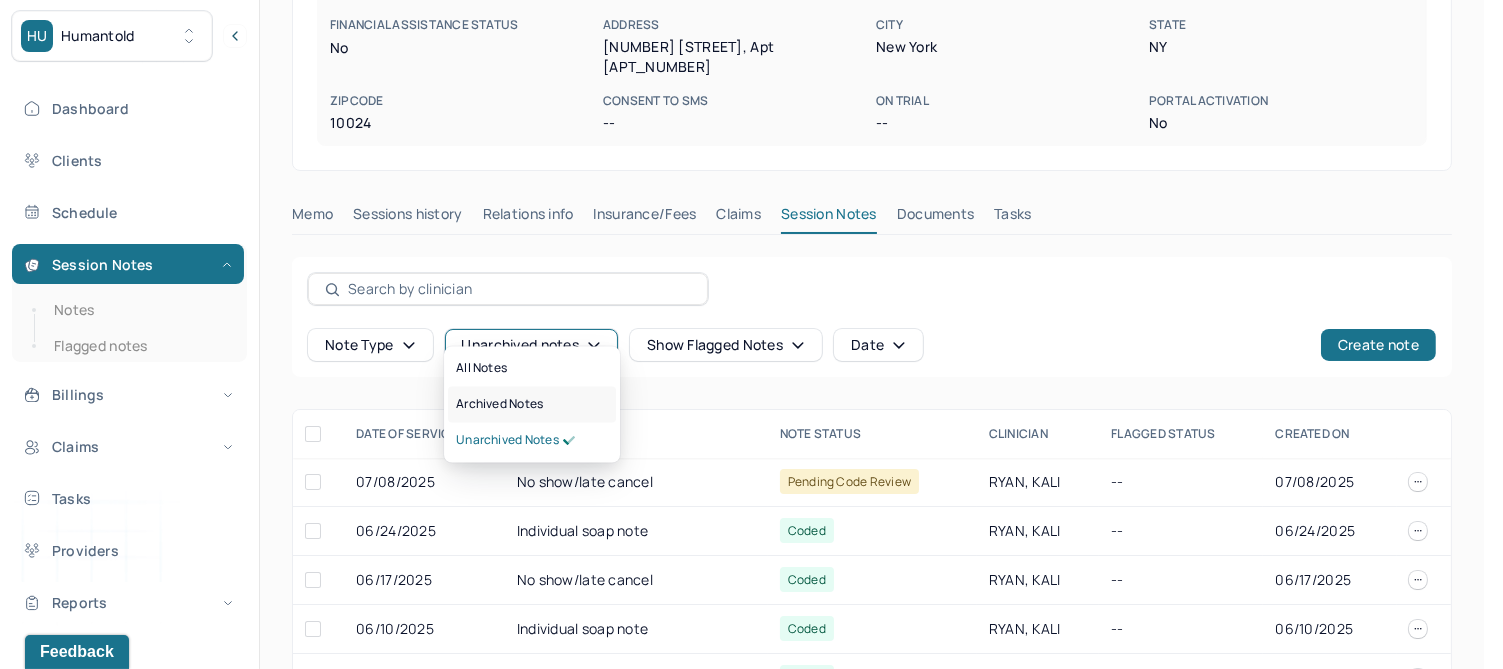 click on "Archived notes" at bounding box center (499, 405) 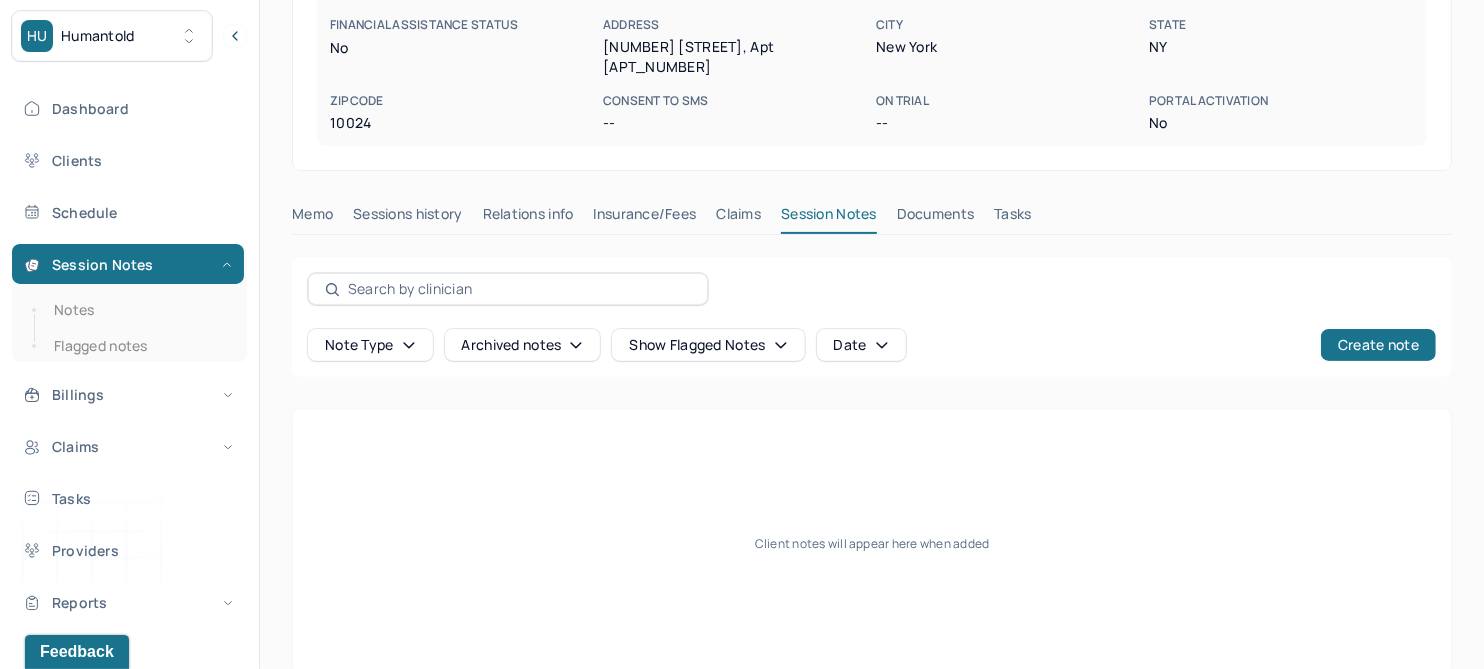 click on "Claims" at bounding box center (738, 218) 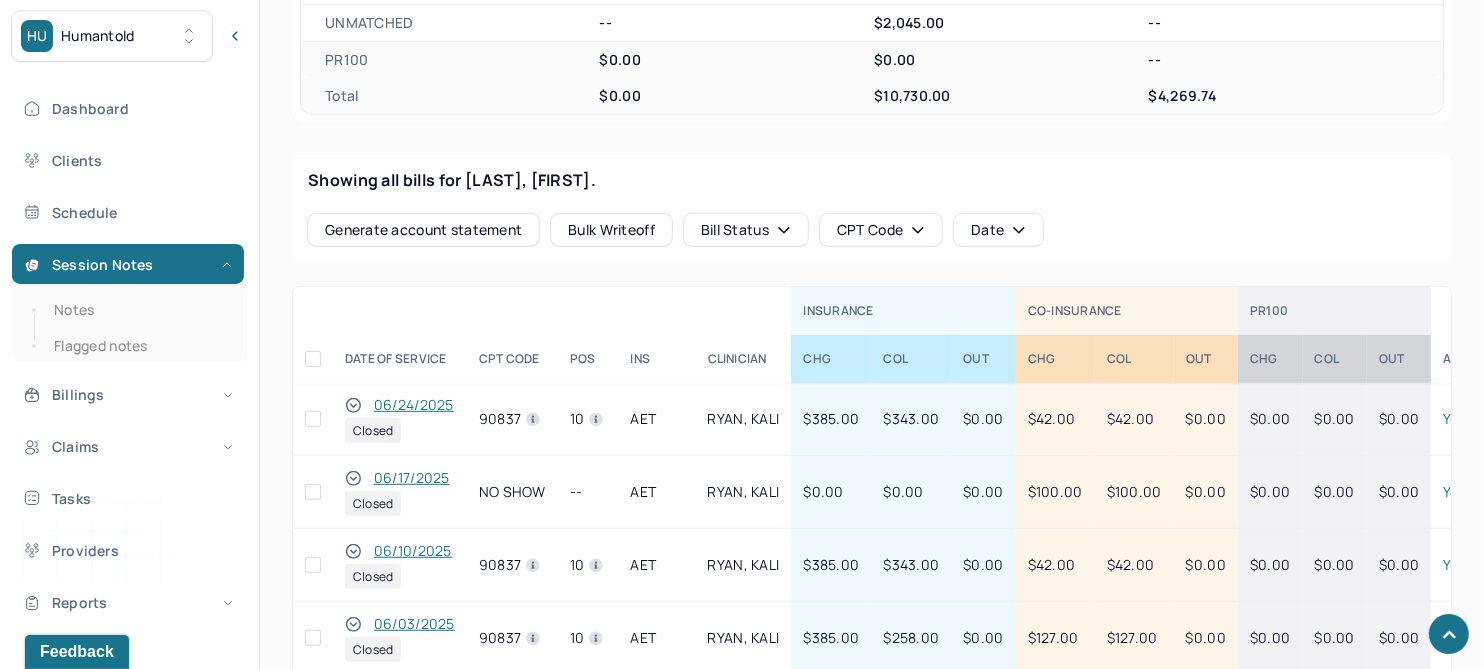 scroll, scrollTop: 791, scrollLeft: 0, axis: vertical 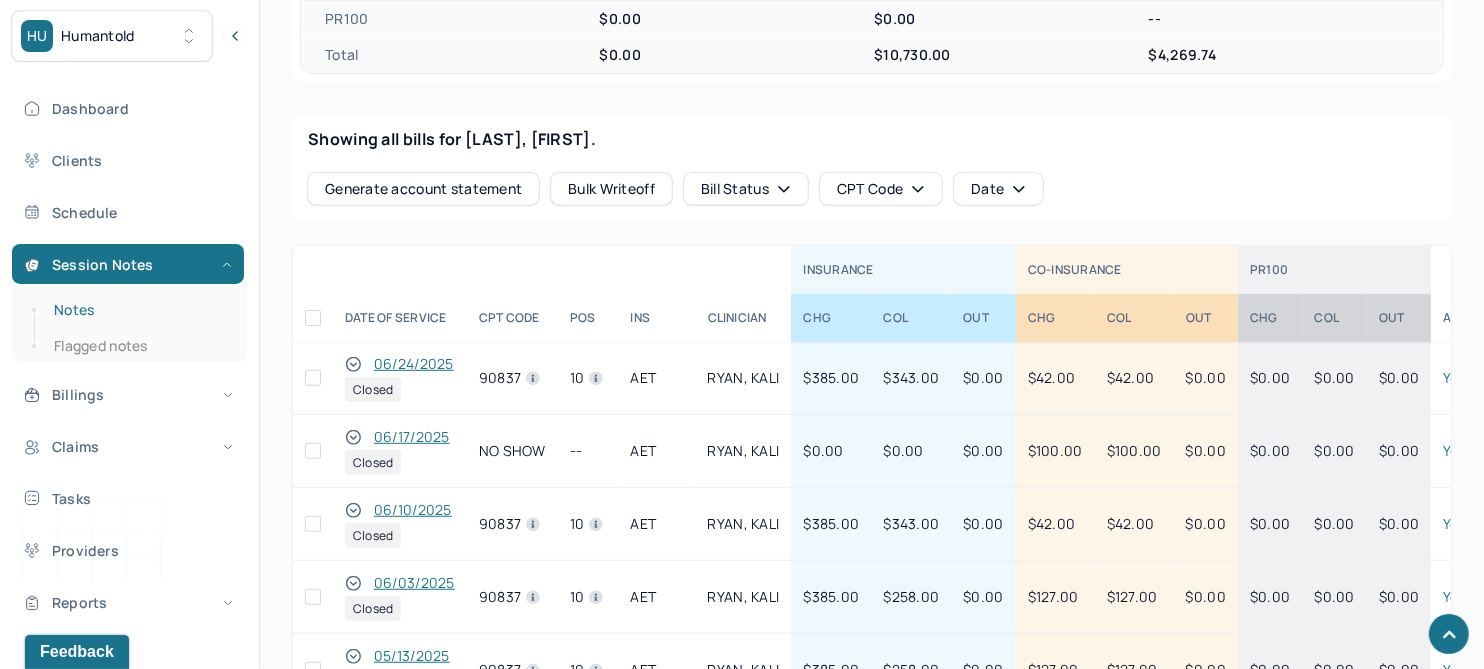 click on "Notes" at bounding box center [139, 310] 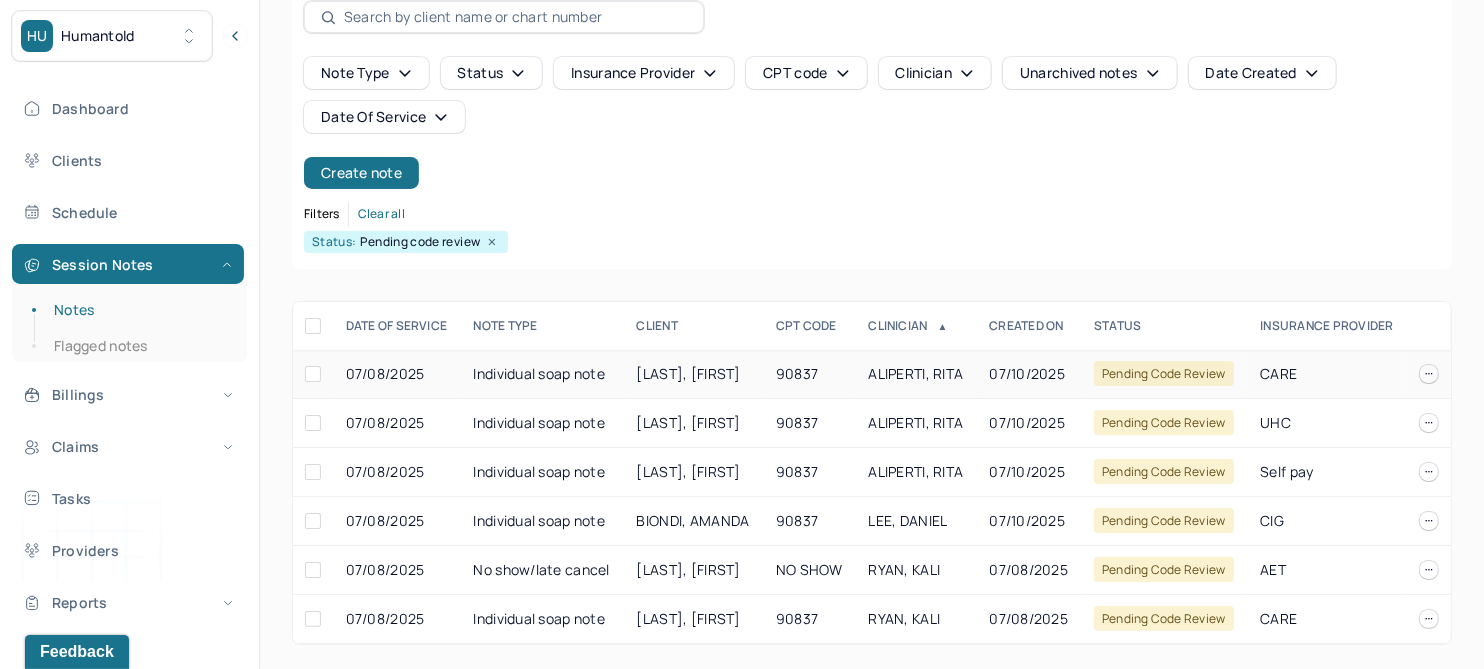 scroll, scrollTop: 108, scrollLeft: 0, axis: vertical 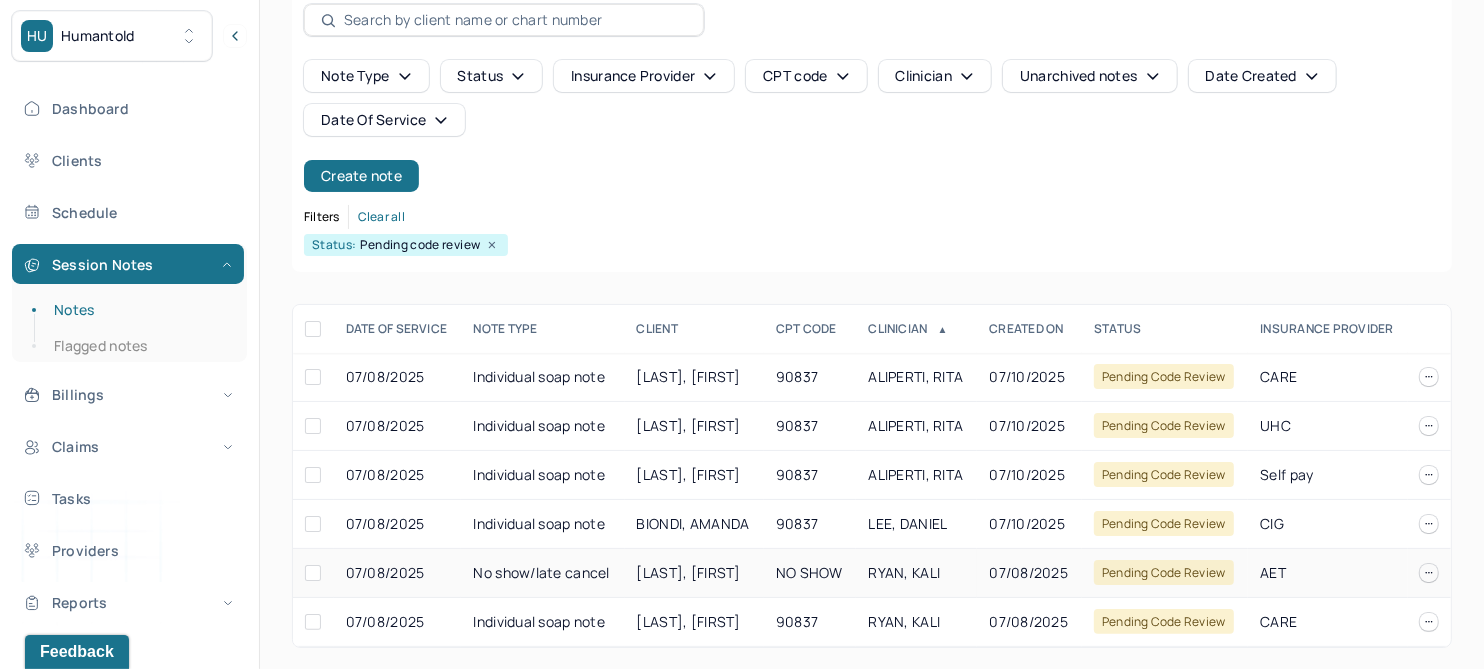 click on "[LAST], [FIRST]" at bounding box center [689, 572] 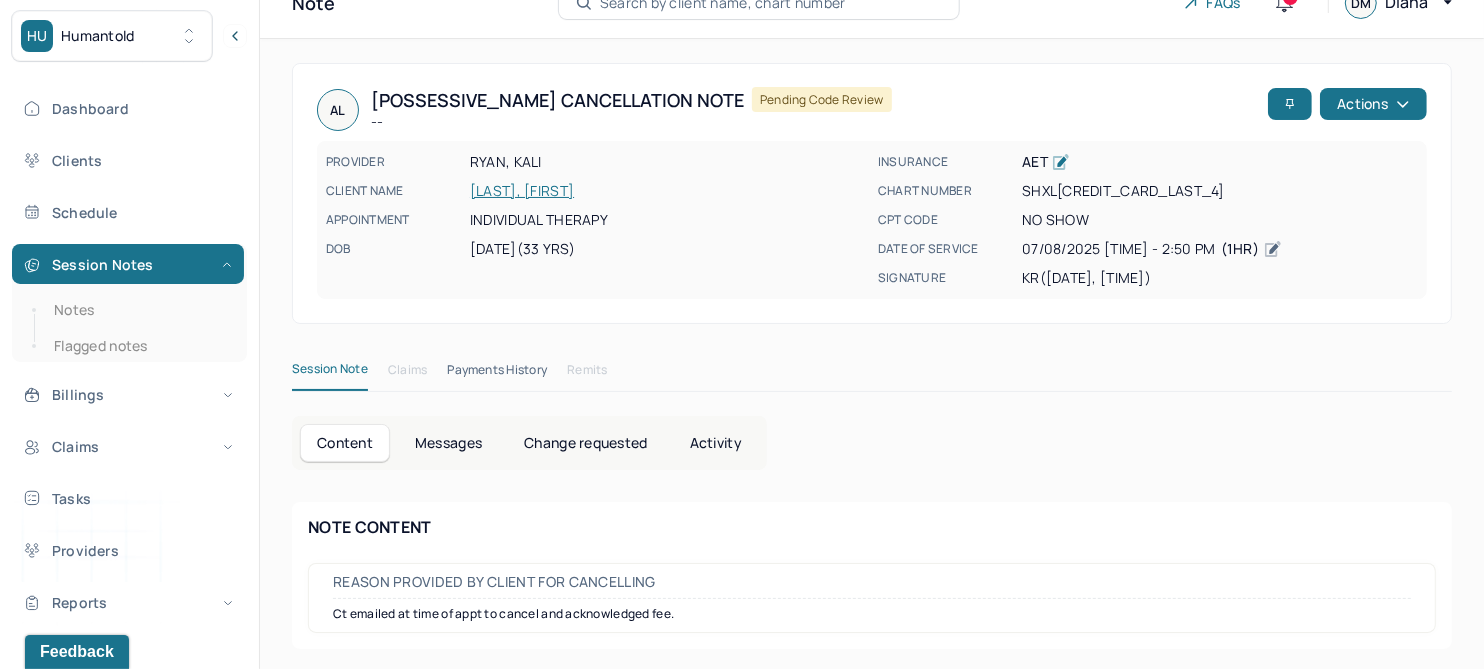 click on "SHXL575" at bounding box center (1220, 191) 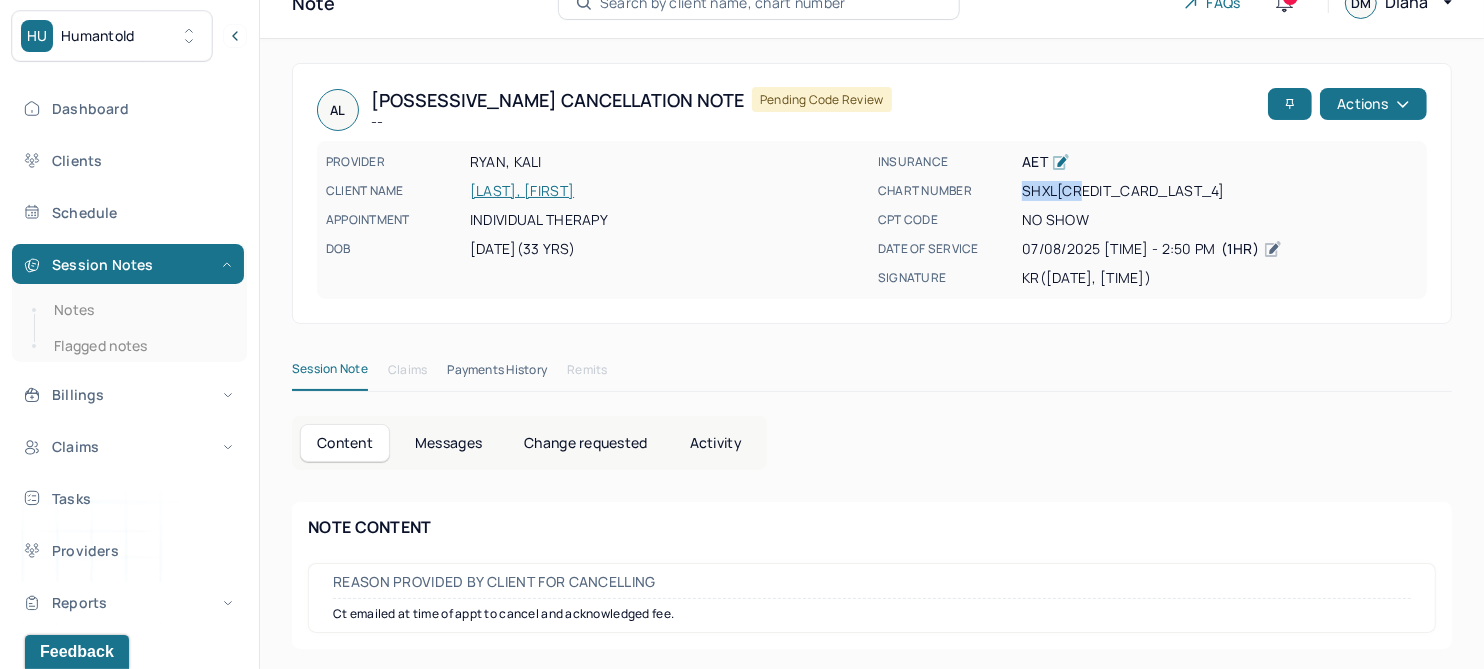 click on "SHXL575" at bounding box center [1220, 191] 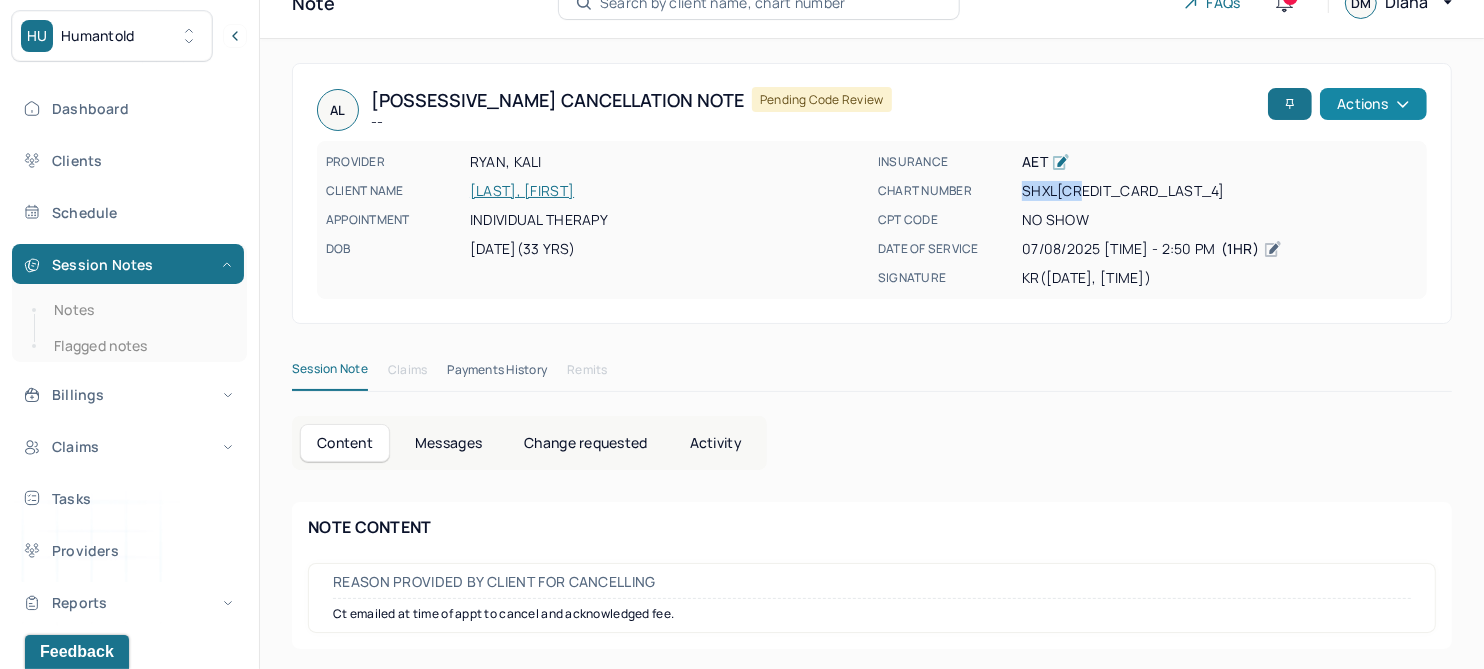 click 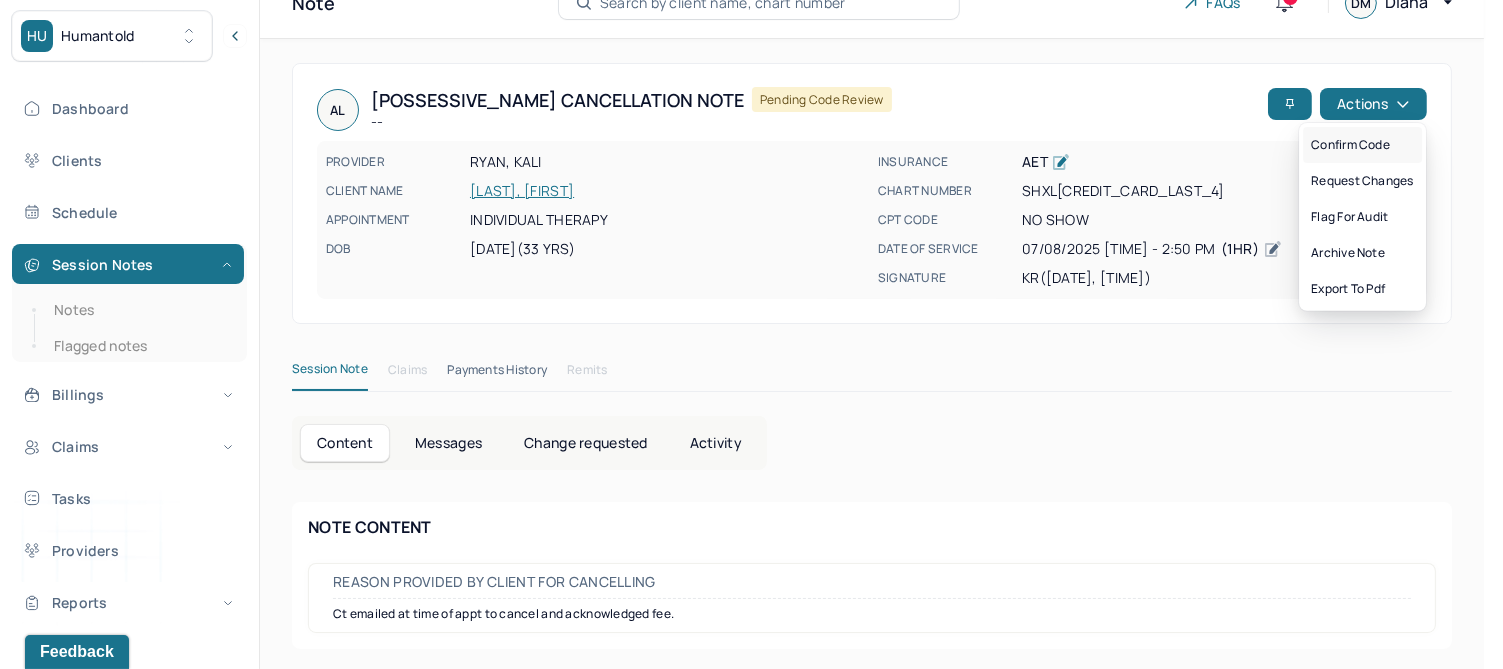 click on "Confirm code" at bounding box center [1362, 145] 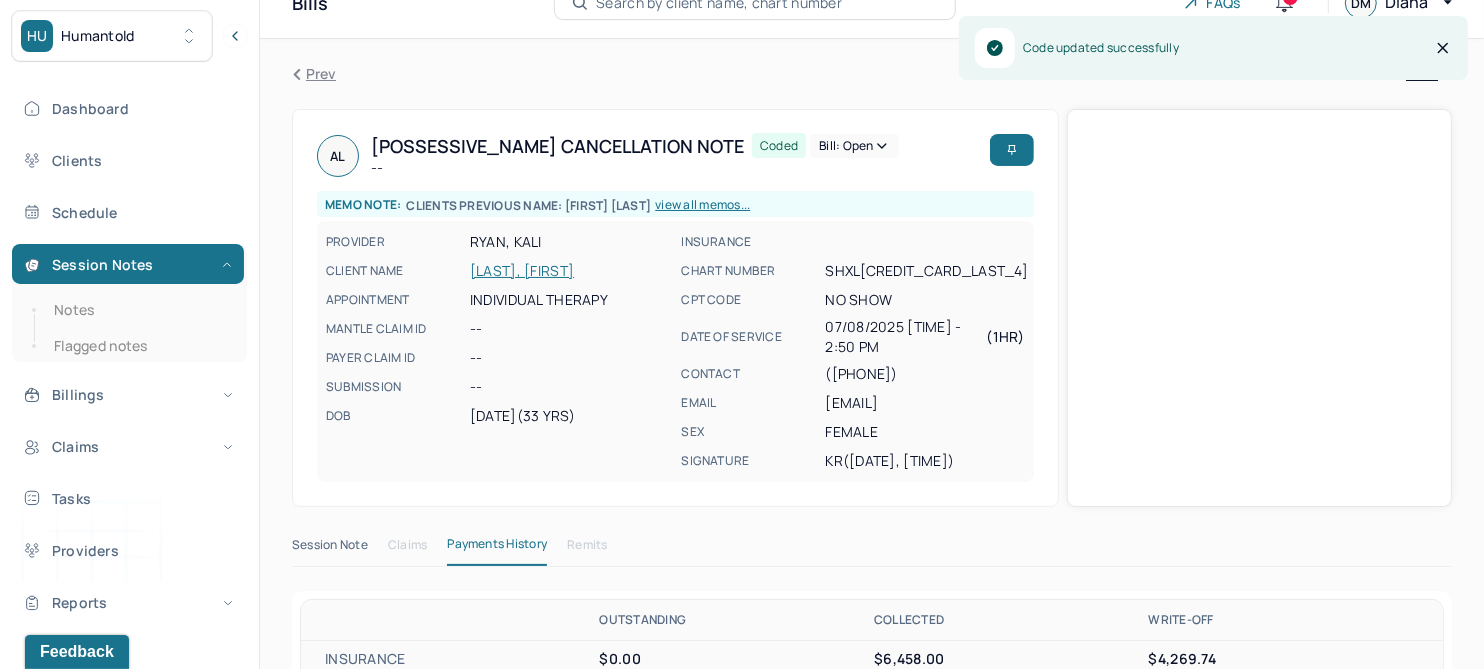 scroll, scrollTop: 0, scrollLeft: 0, axis: both 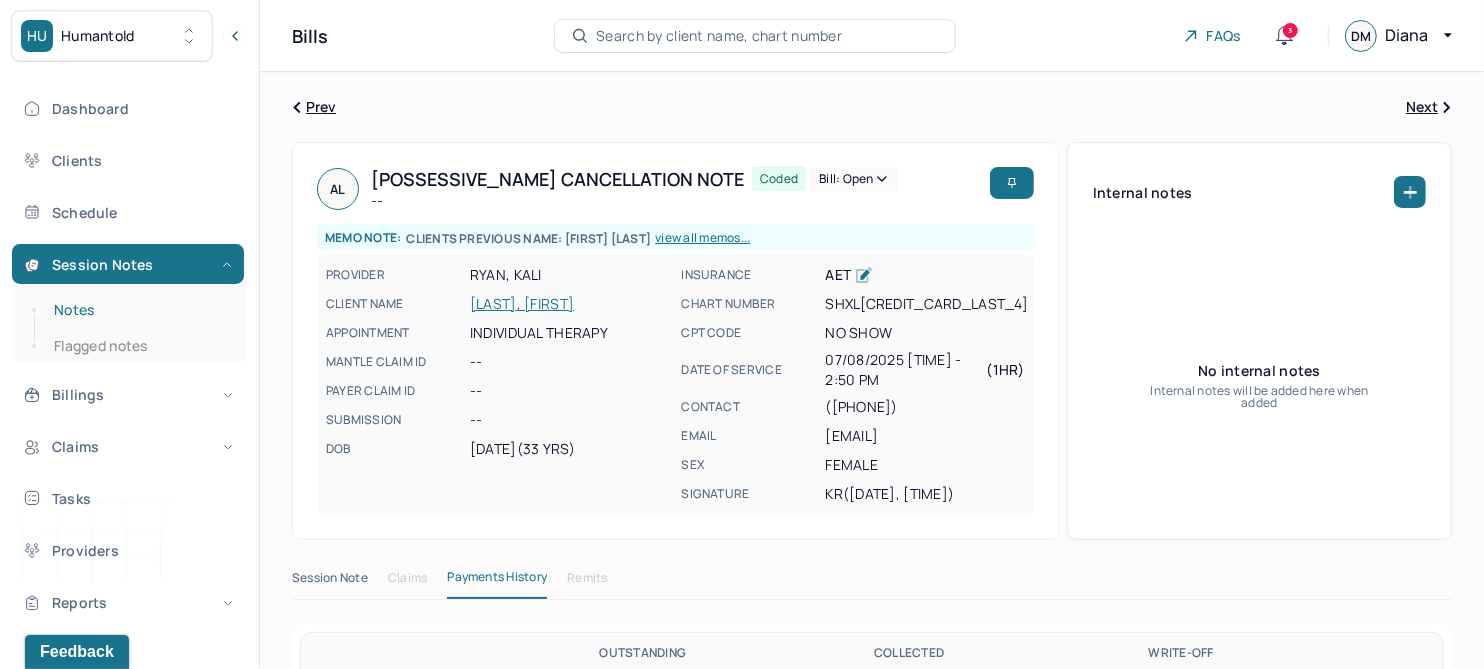 click on "Notes" at bounding box center (139, 310) 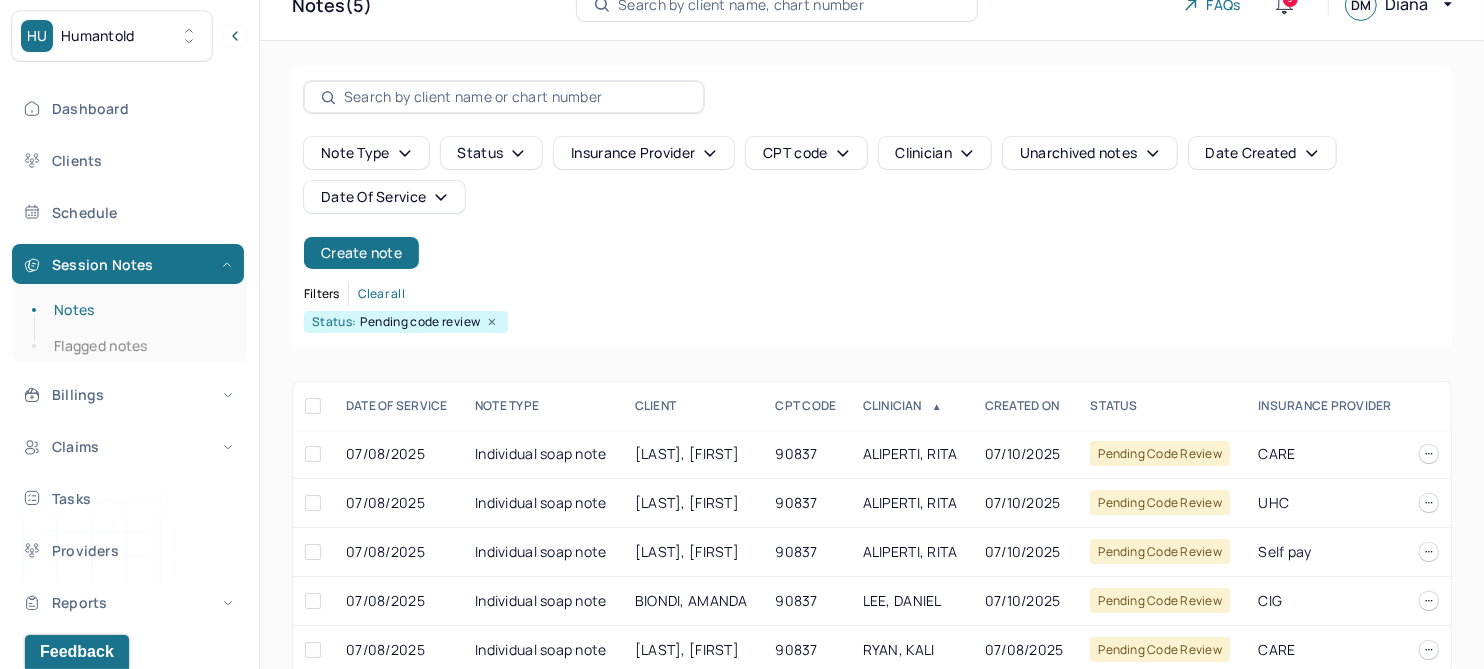 scroll, scrollTop: 59, scrollLeft: 0, axis: vertical 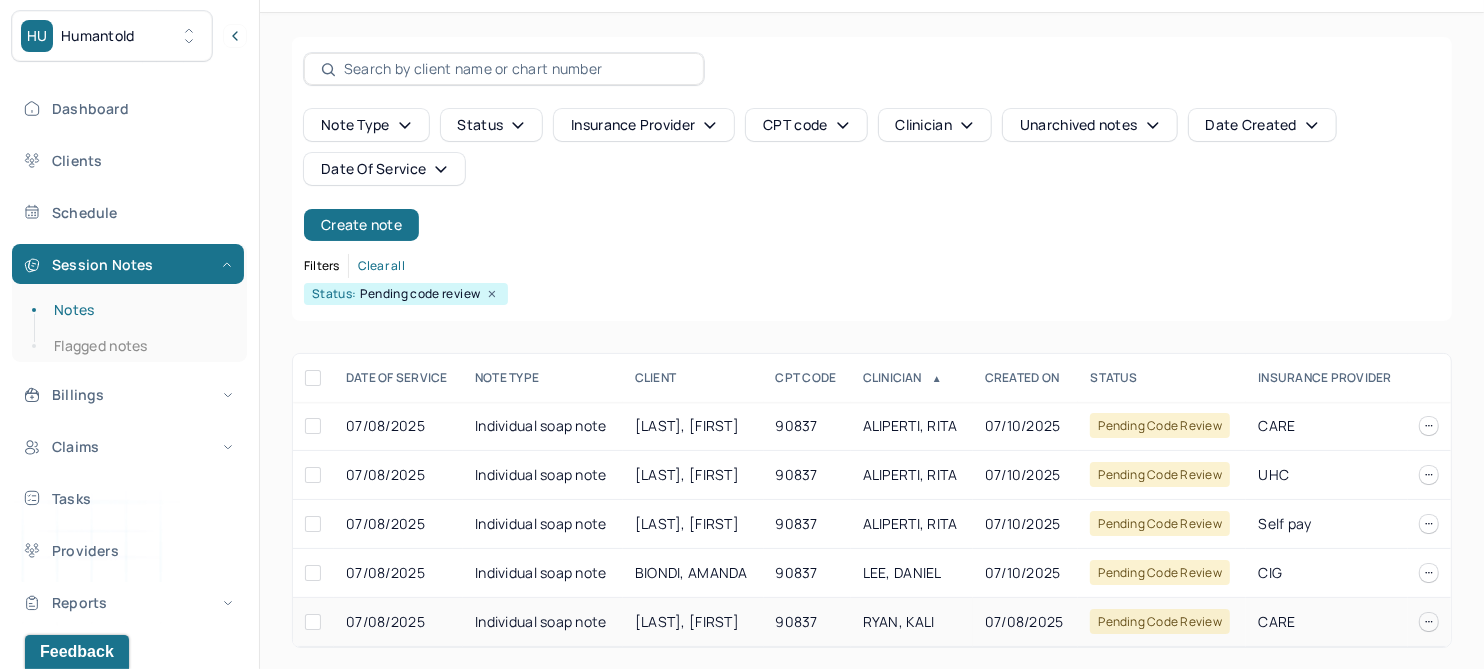 click on "[LAST], [FIRST]" at bounding box center (687, 621) 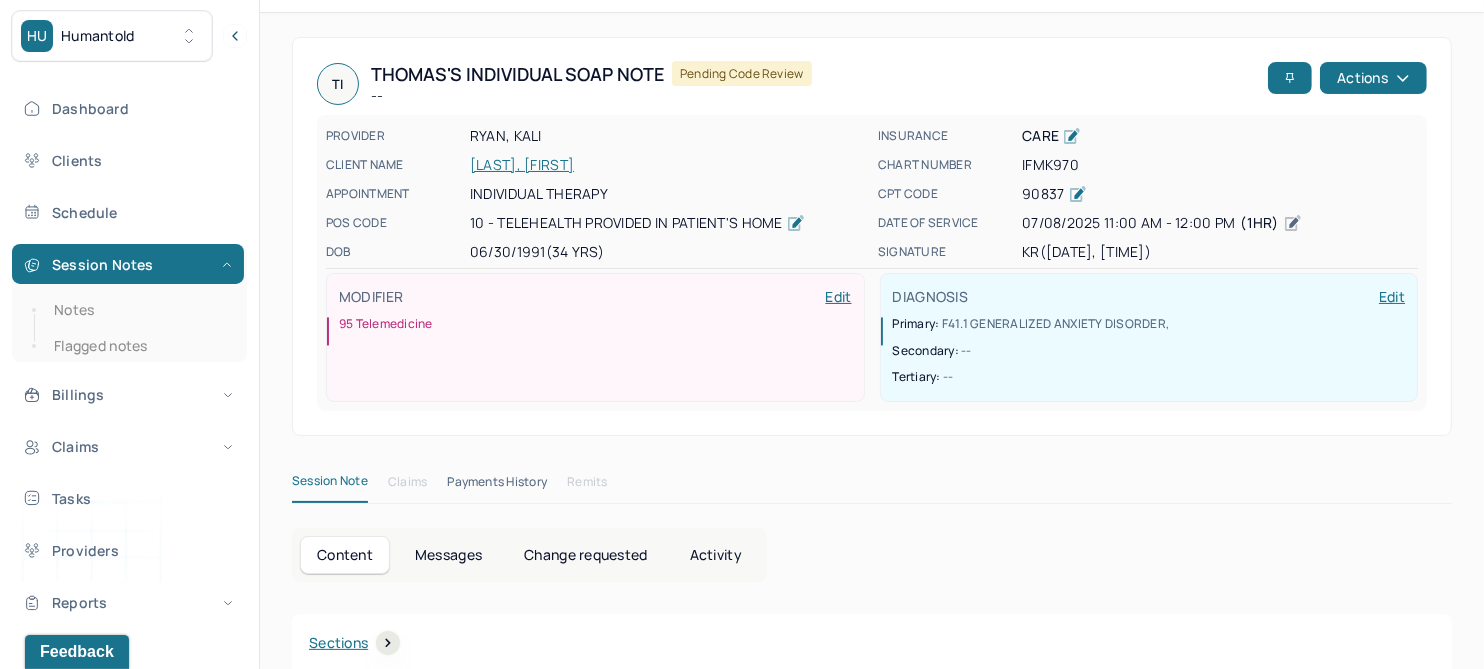 click on "Change requested" at bounding box center (585, 555) 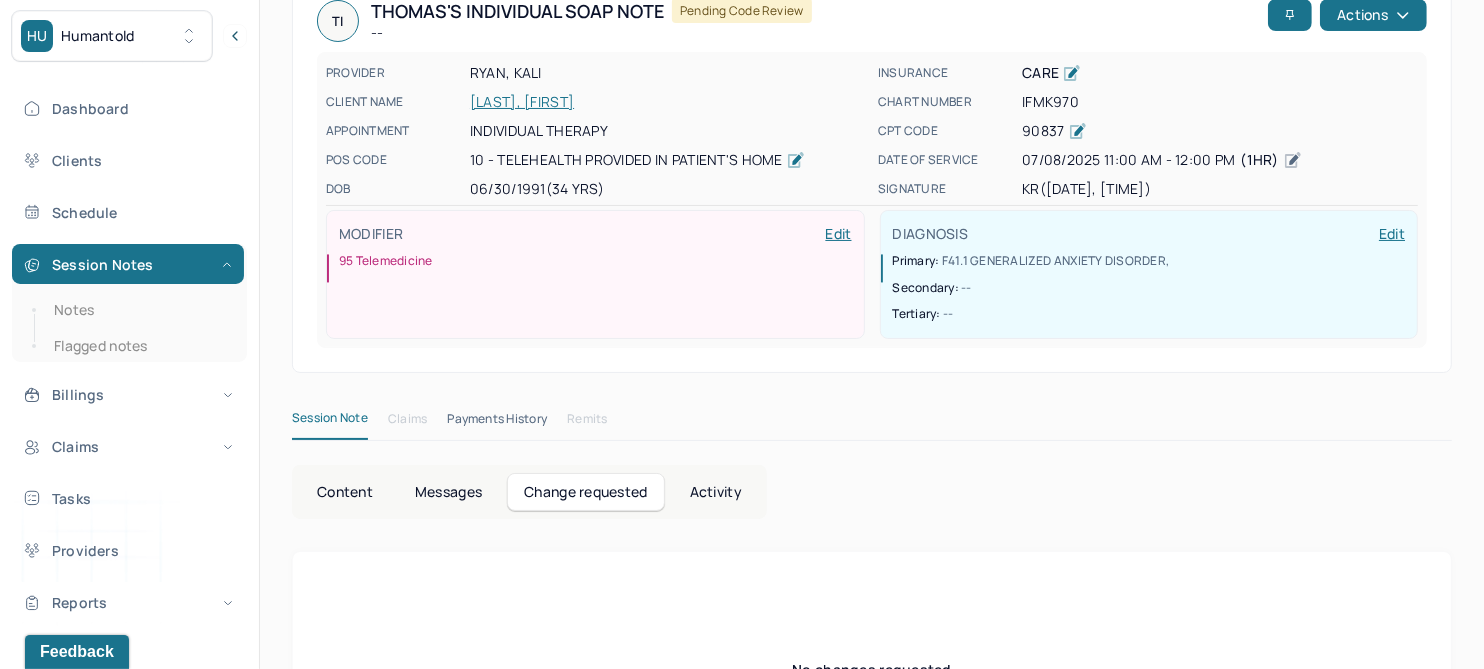 scroll, scrollTop: 40, scrollLeft: 0, axis: vertical 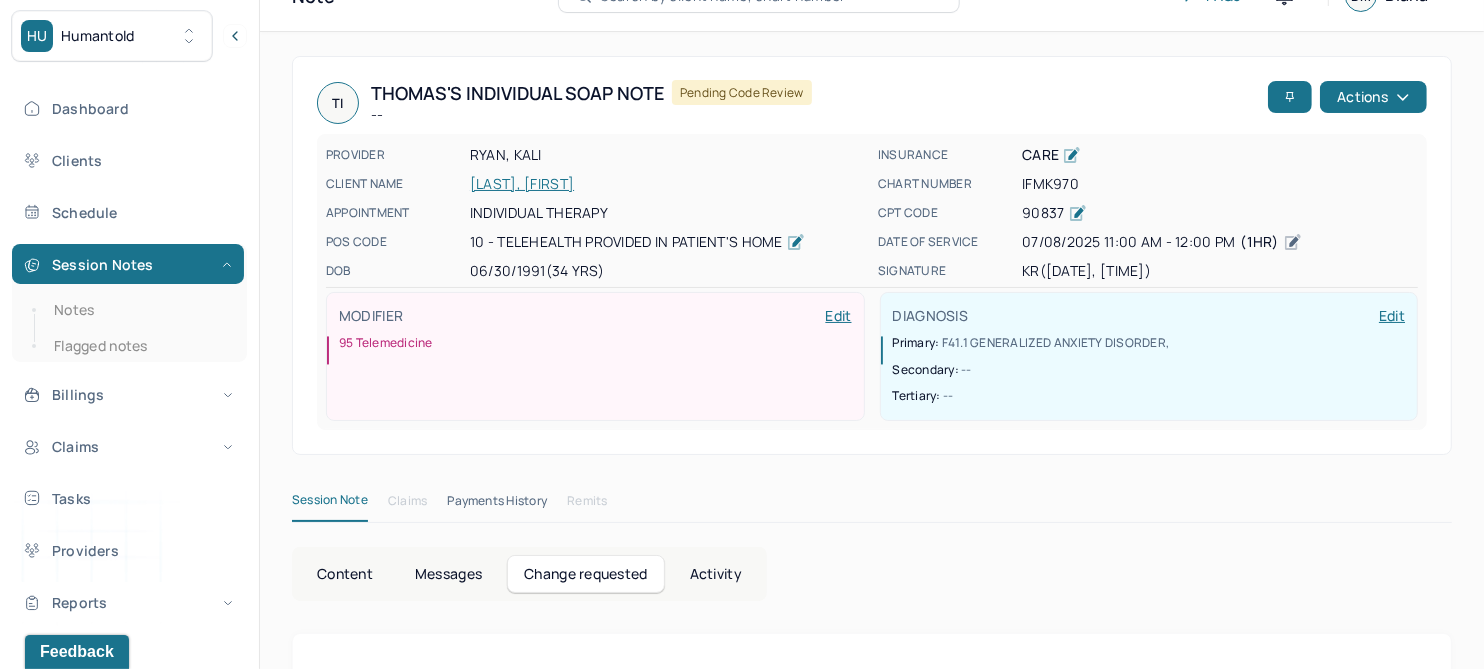 click on "[LAST], [FIRST]" at bounding box center (668, 184) 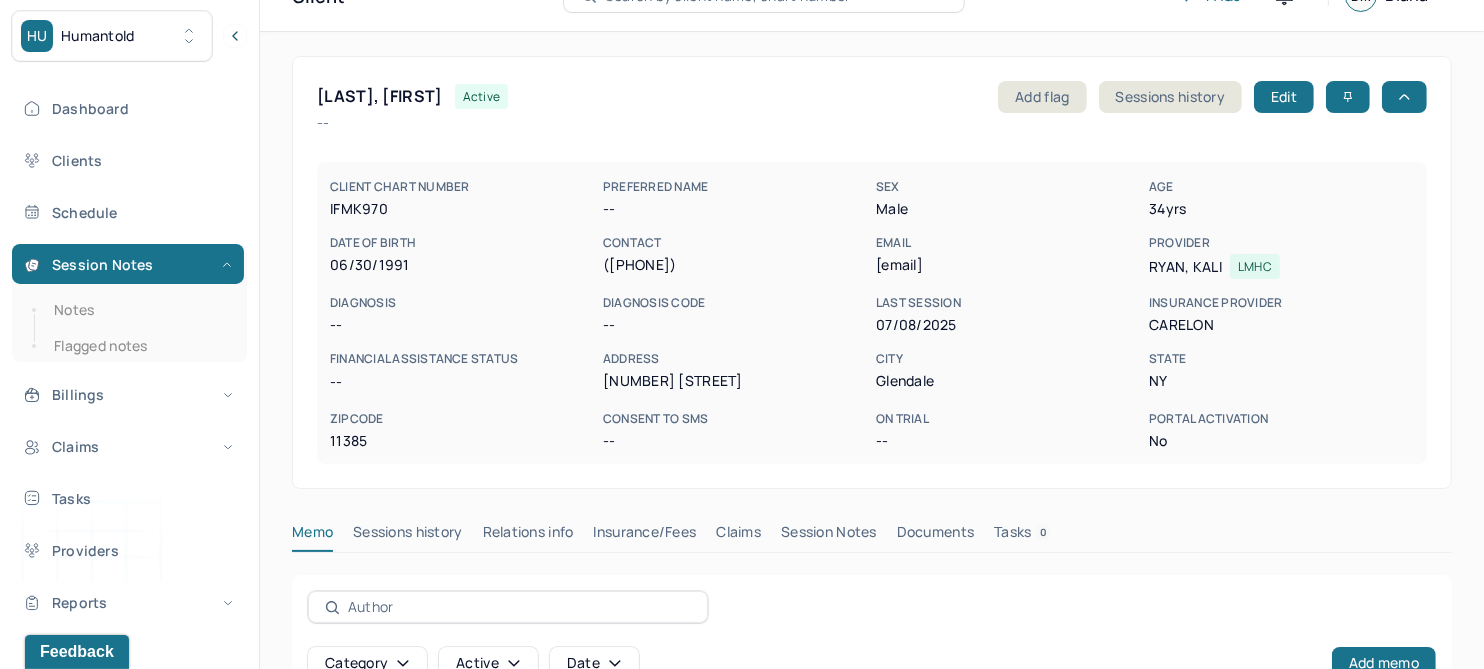 scroll, scrollTop: 0, scrollLeft: 0, axis: both 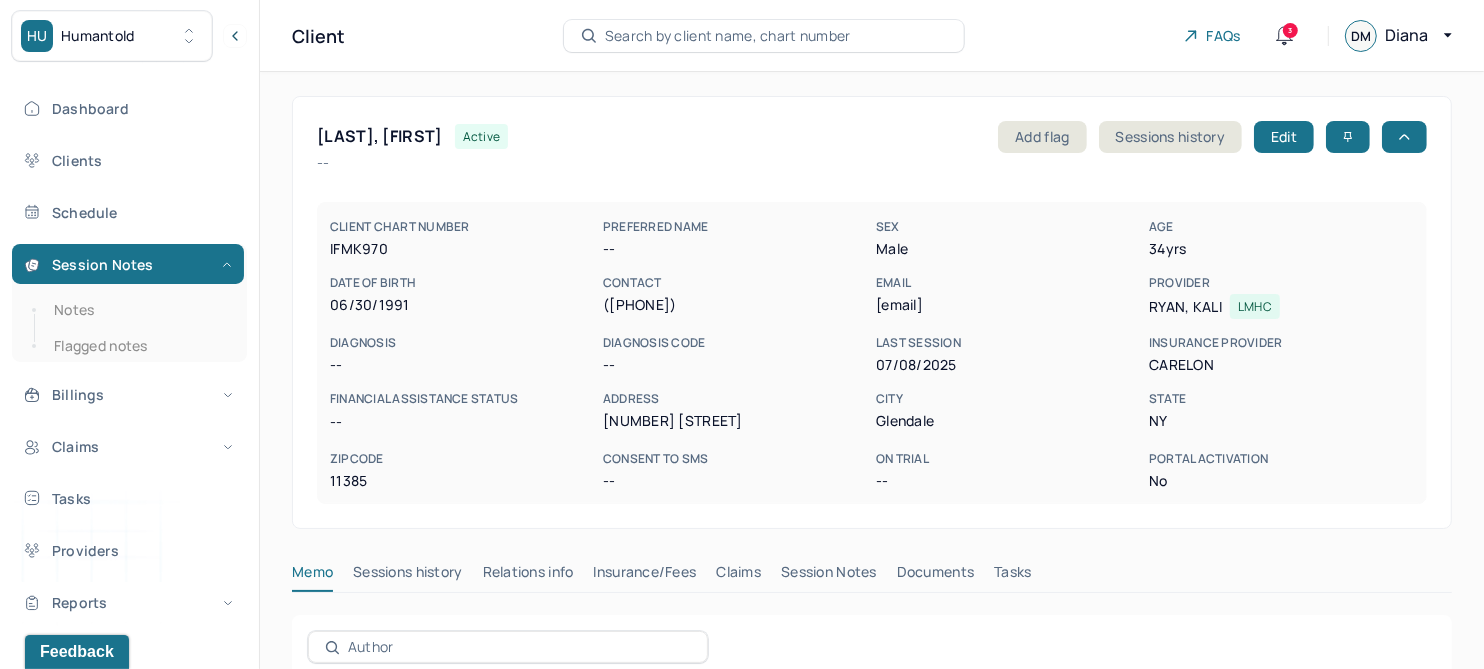 click on "Session Notes" at bounding box center [829, 576] 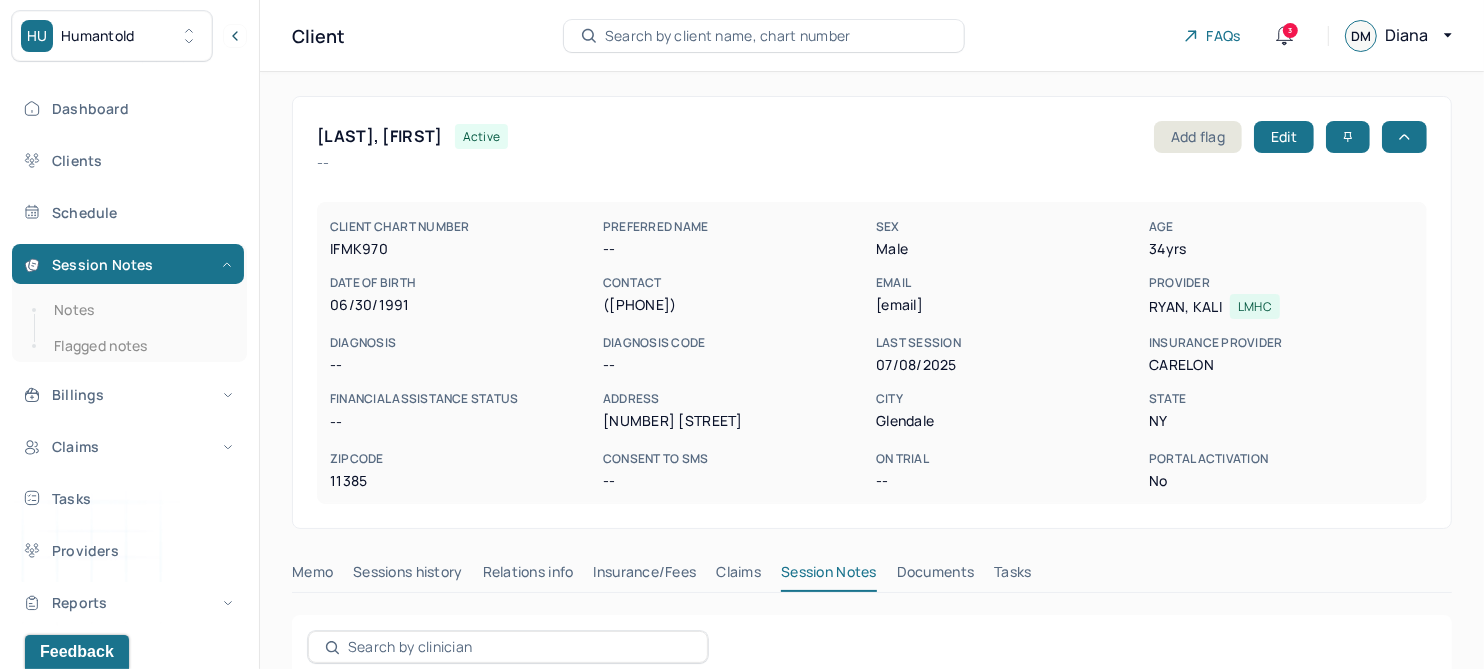 scroll, scrollTop: 374, scrollLeft: 0, axis: vertical 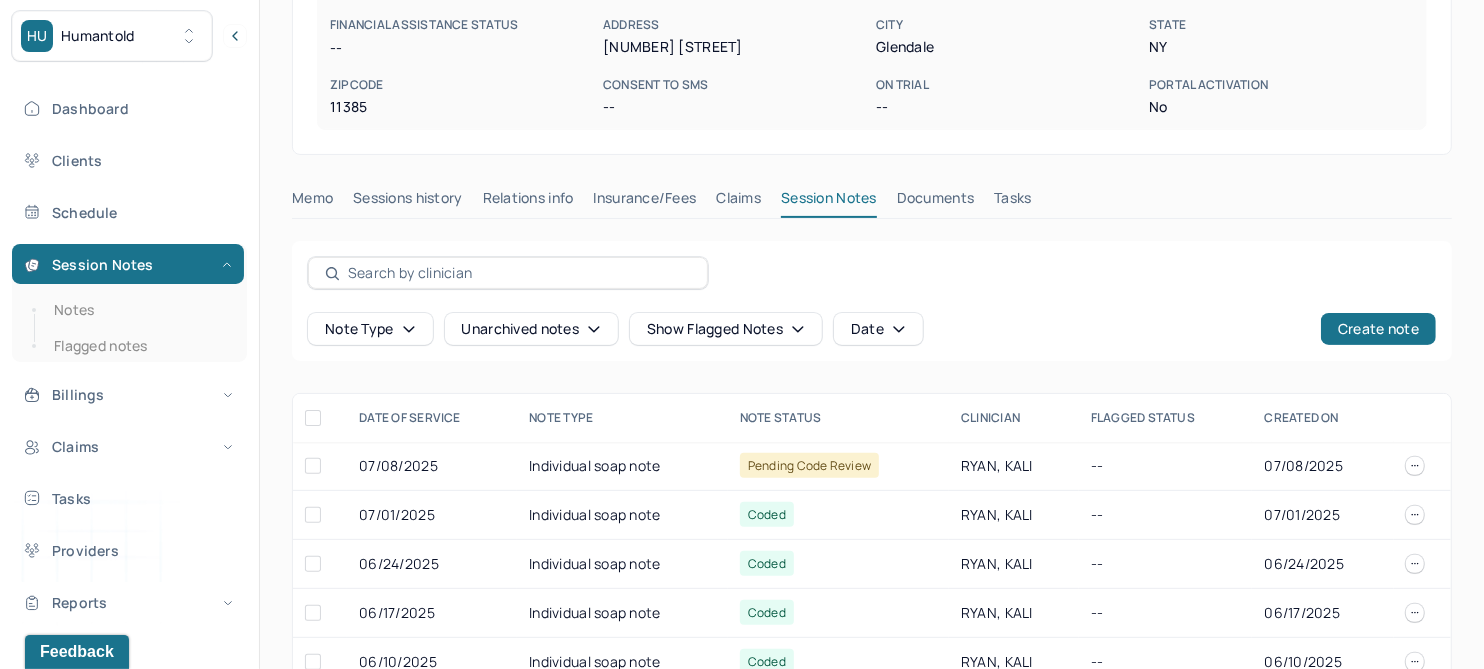 click 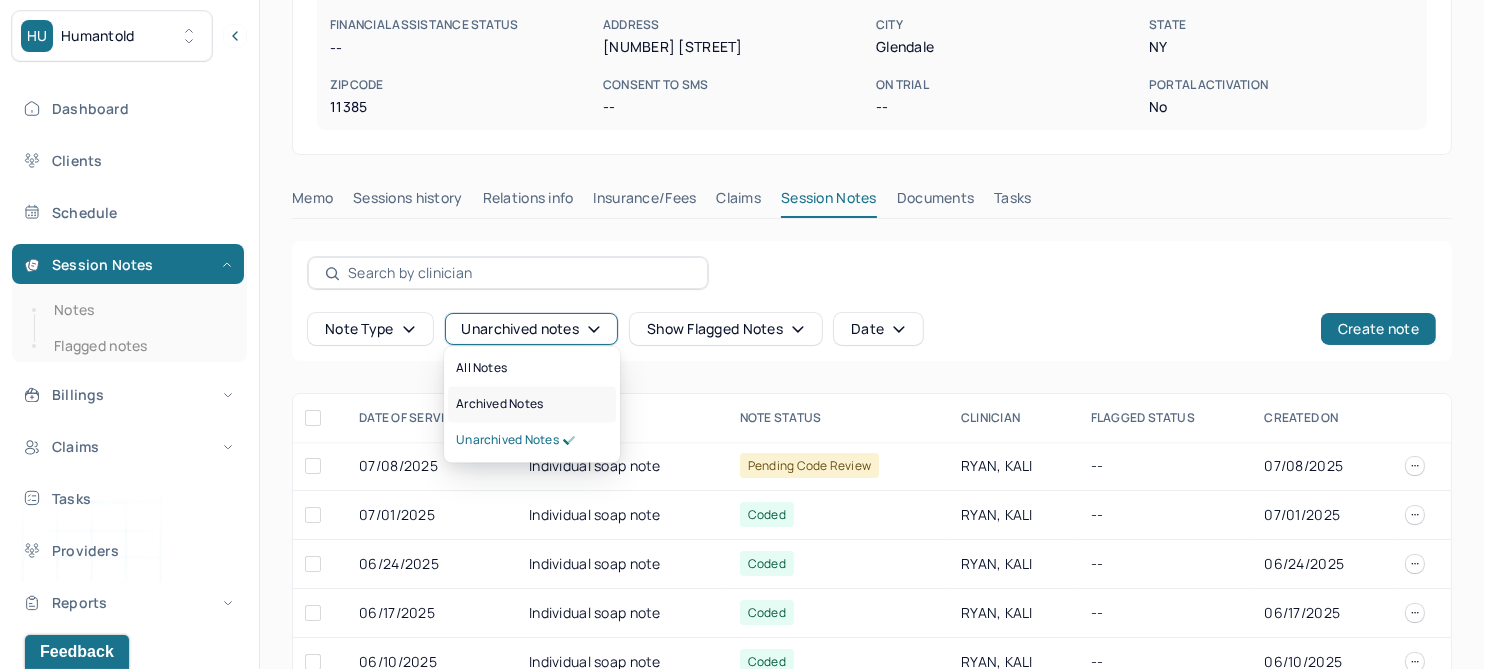 click on "Archived notes" at bounding box center [499, 405] 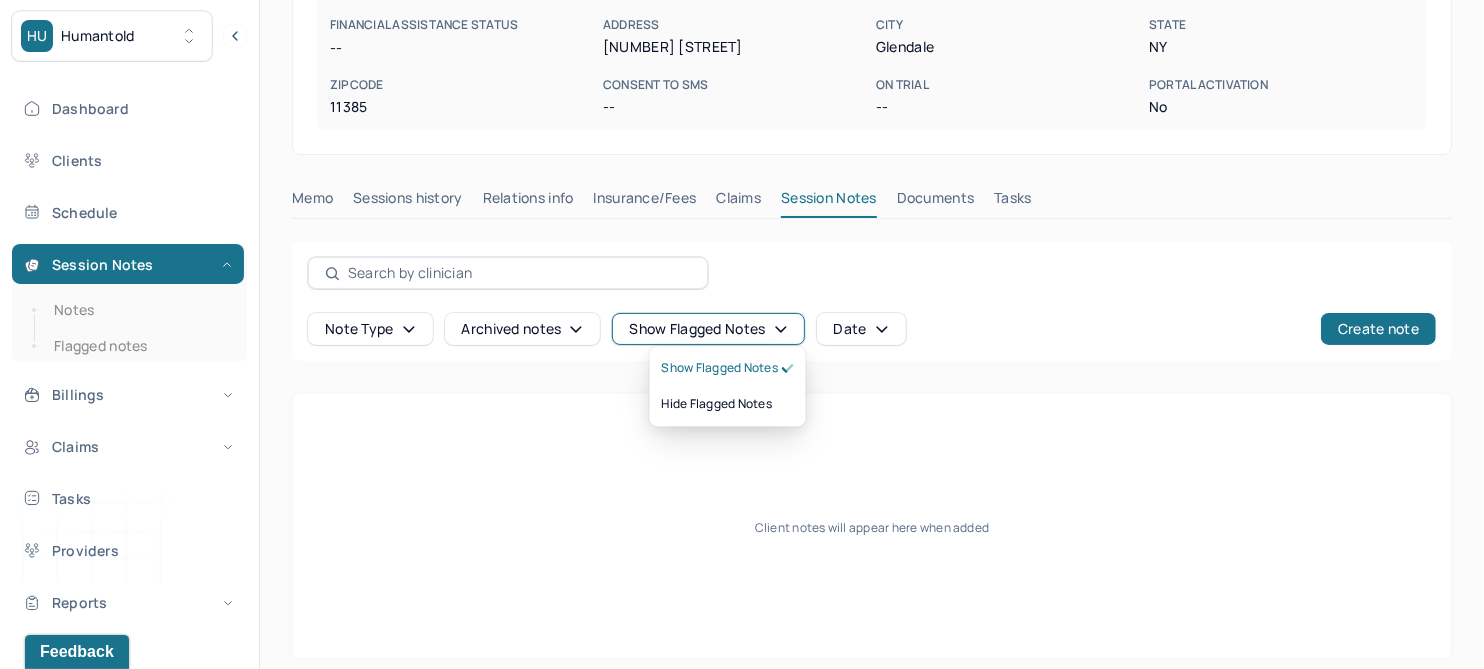 click on "Show flagged notes" at bounding box center [708, 329] 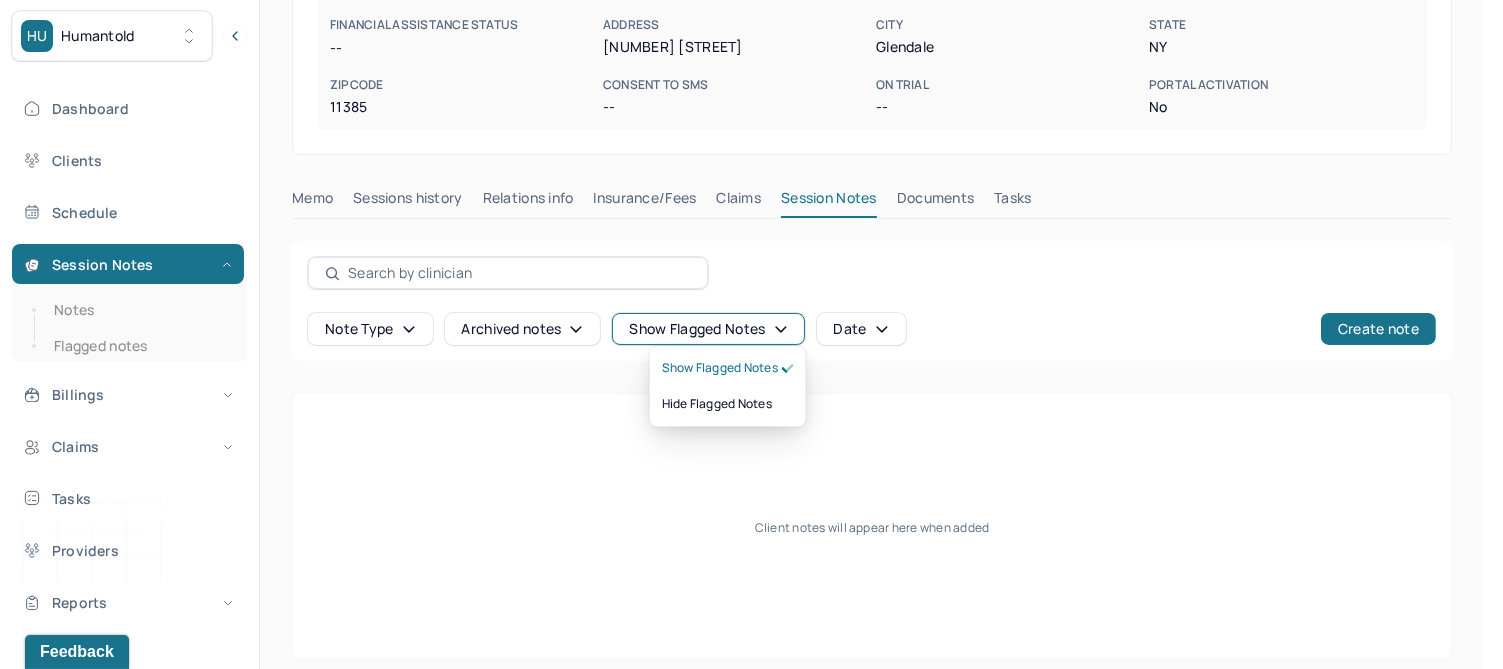 click on "Claims" at bounding box center [738, 202] 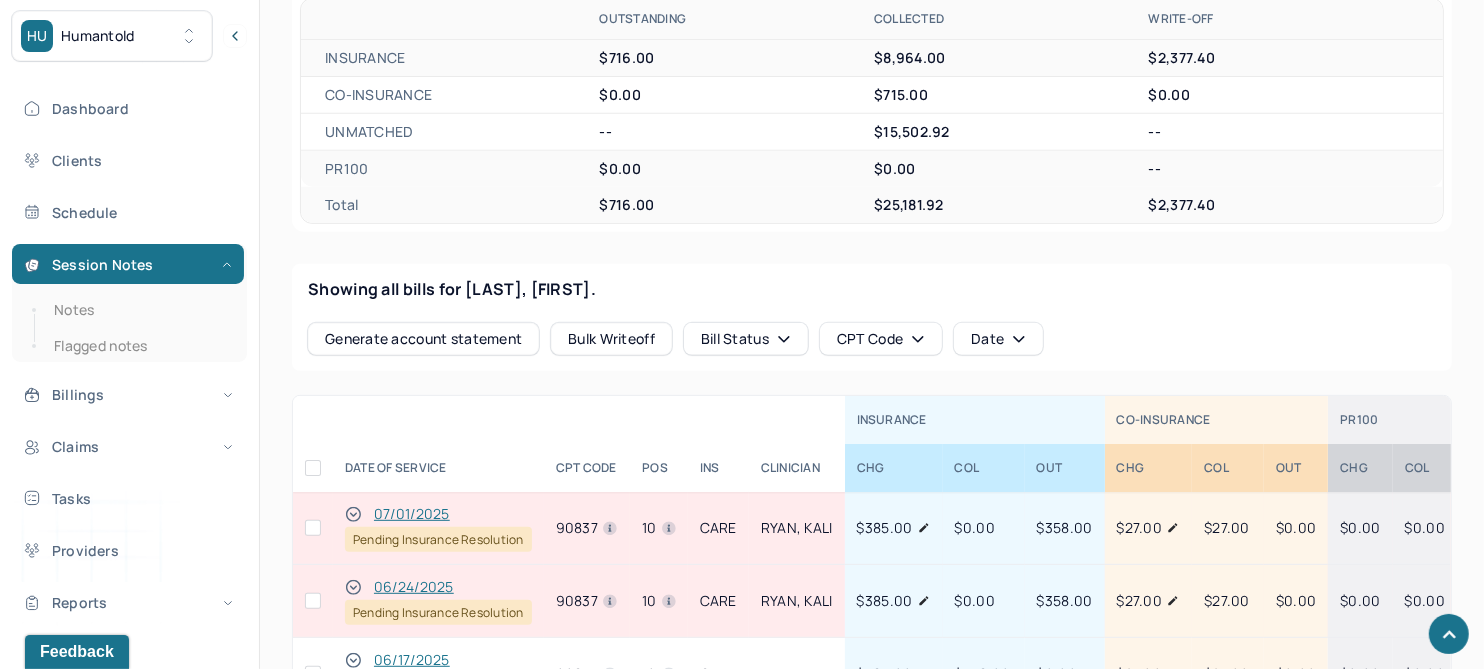 scroll, scrollTop: 666, scrollLeft: 0, axis: vertical 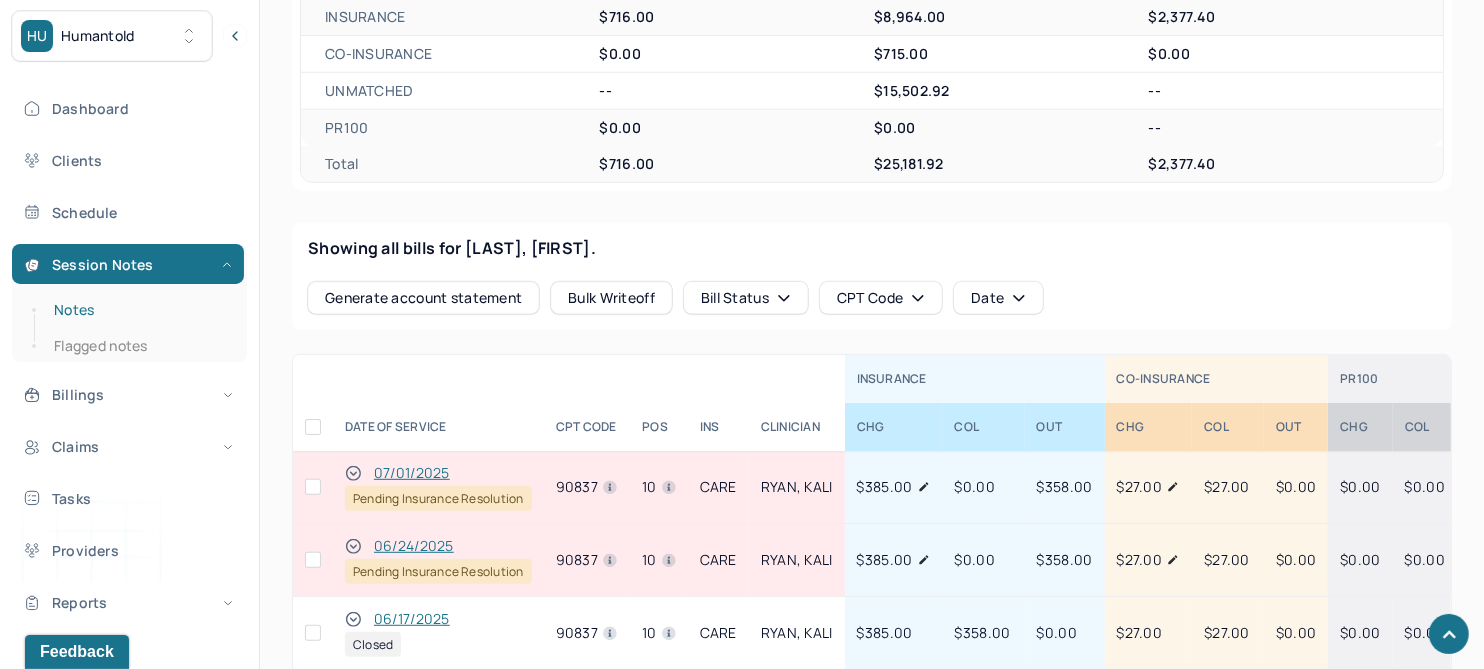 click on "Notes" at bounding box center [139, 310] 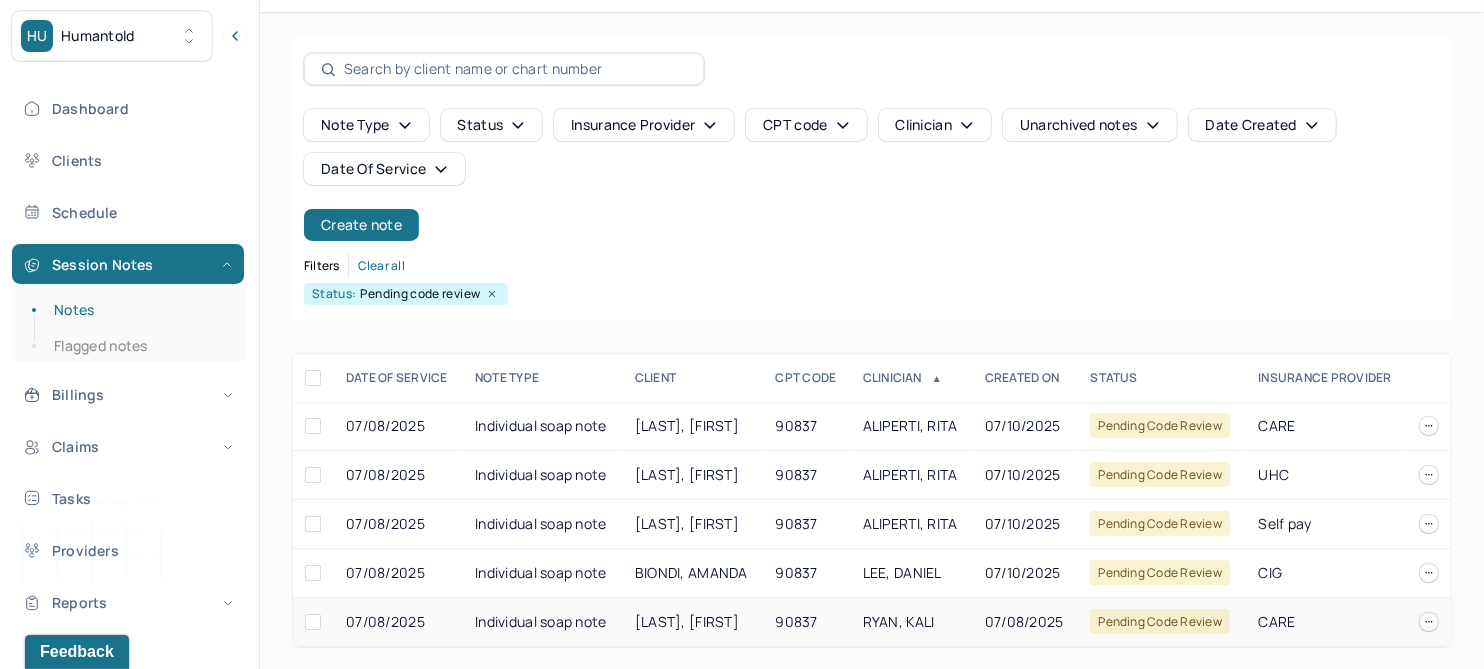 click on "[LAST], [FIRST]" at bounding box center (687, 621) 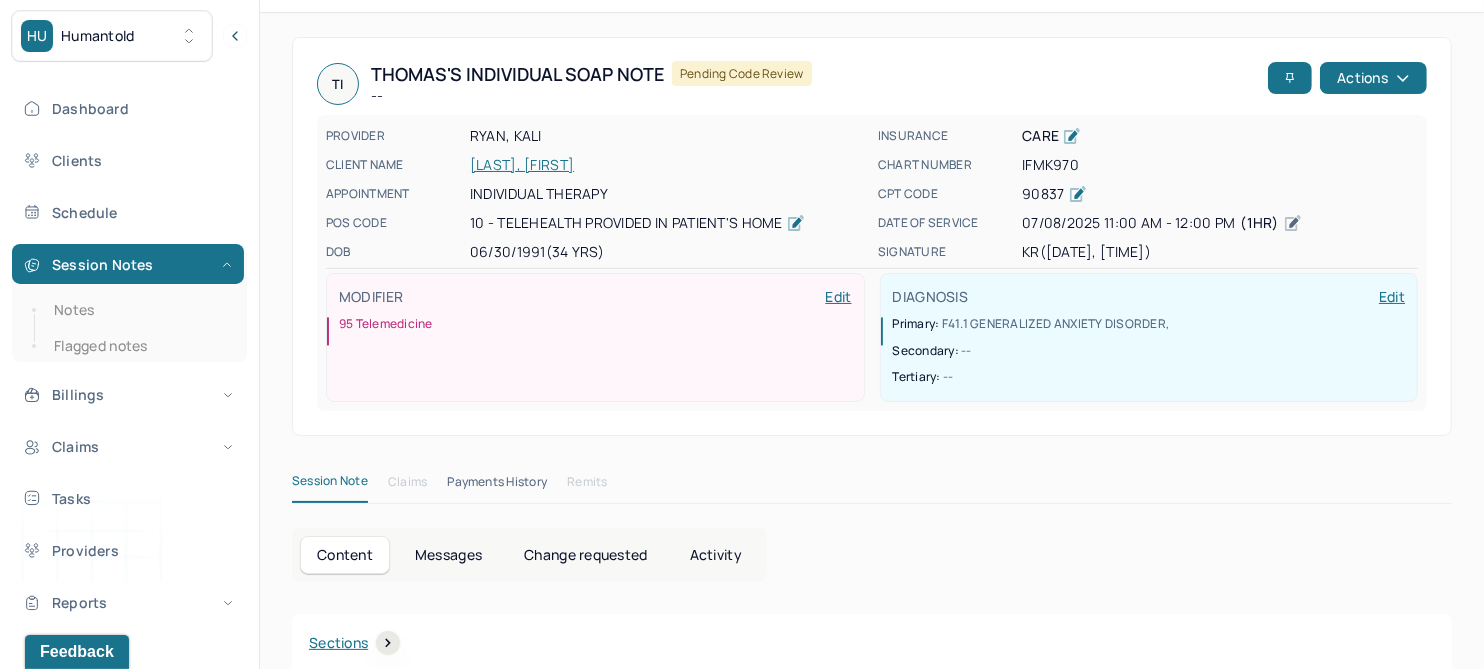 click on "IFMK970" at bounding box center (1220, 165) 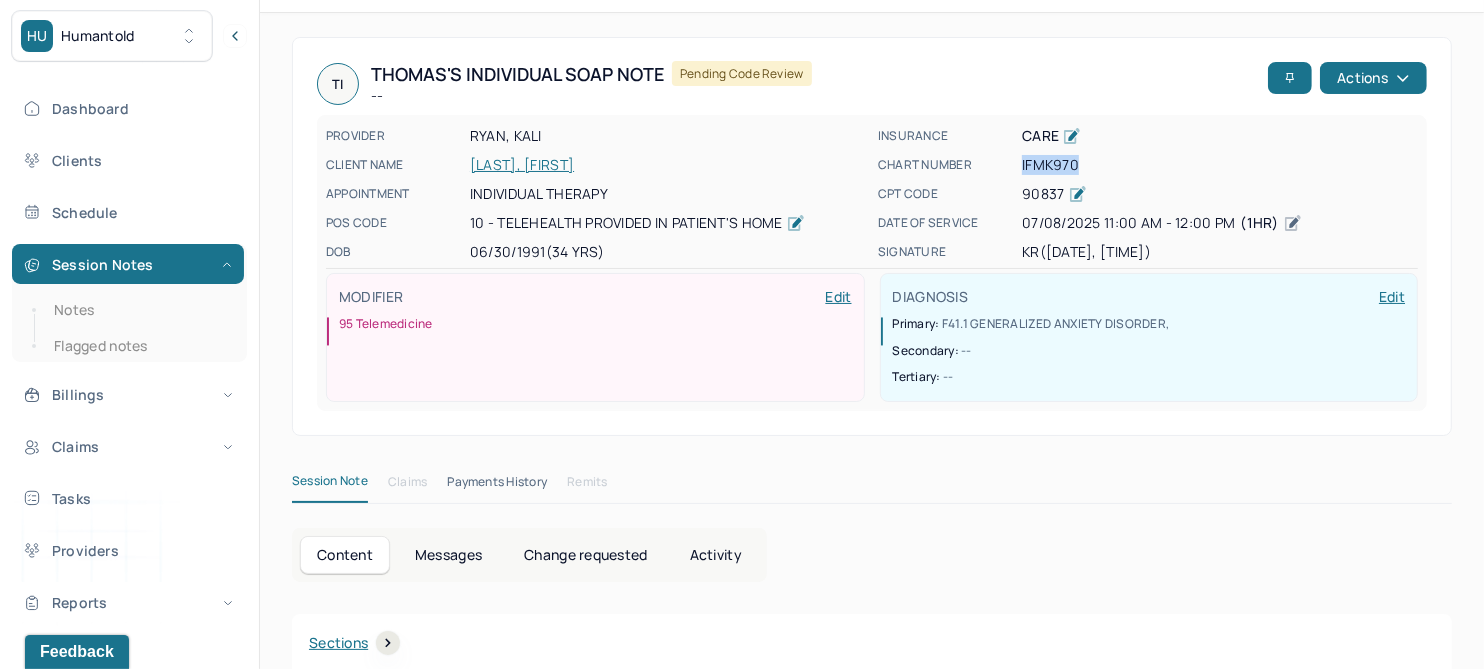 click on "IFMK970" at bounding box center [1220, 165] 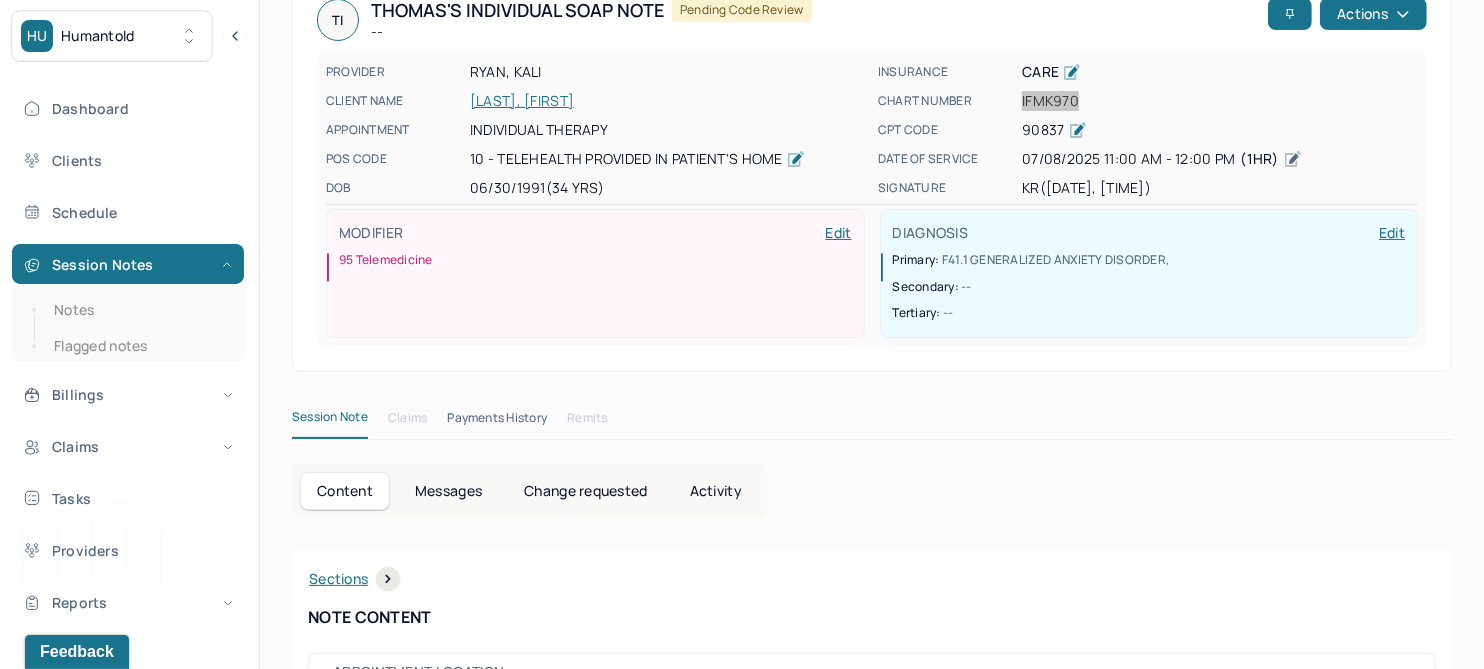 scroll, scrollTop: 0, scrollLeft: 0, axis: both 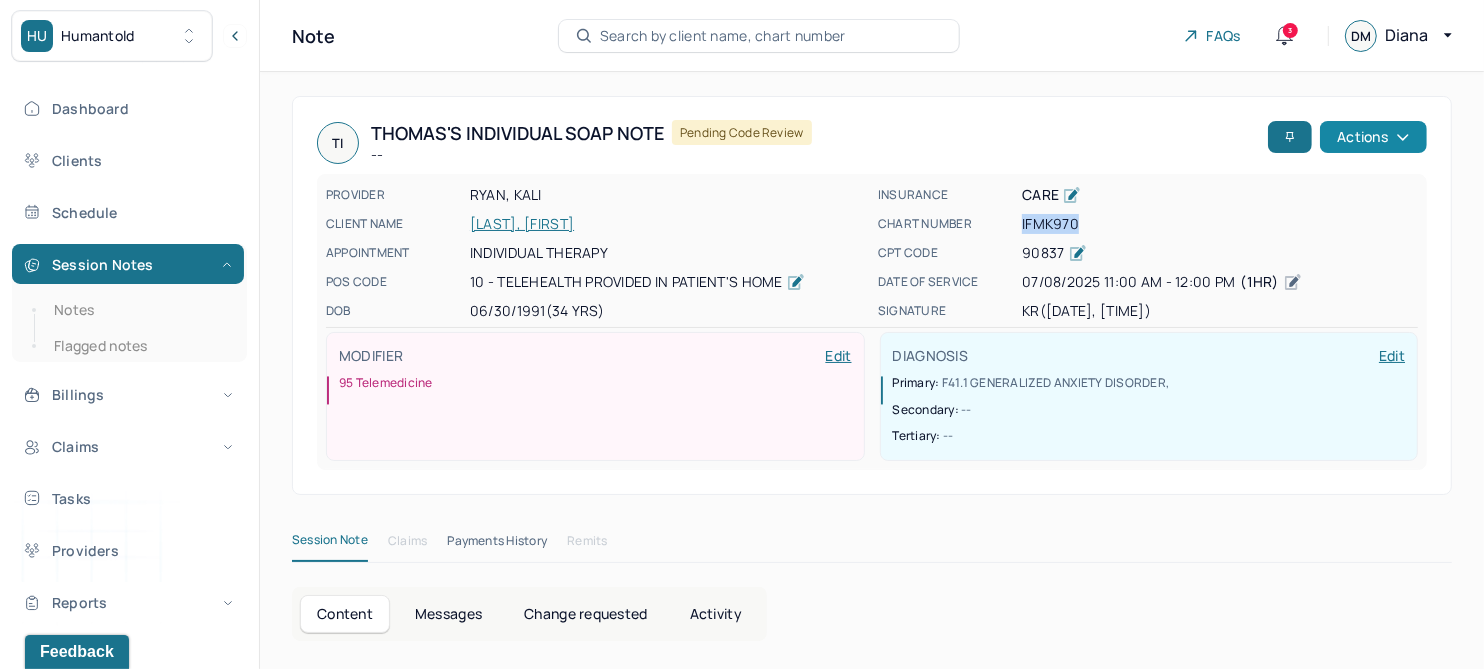 click on "Actions" at bounding box center (1373, 137) 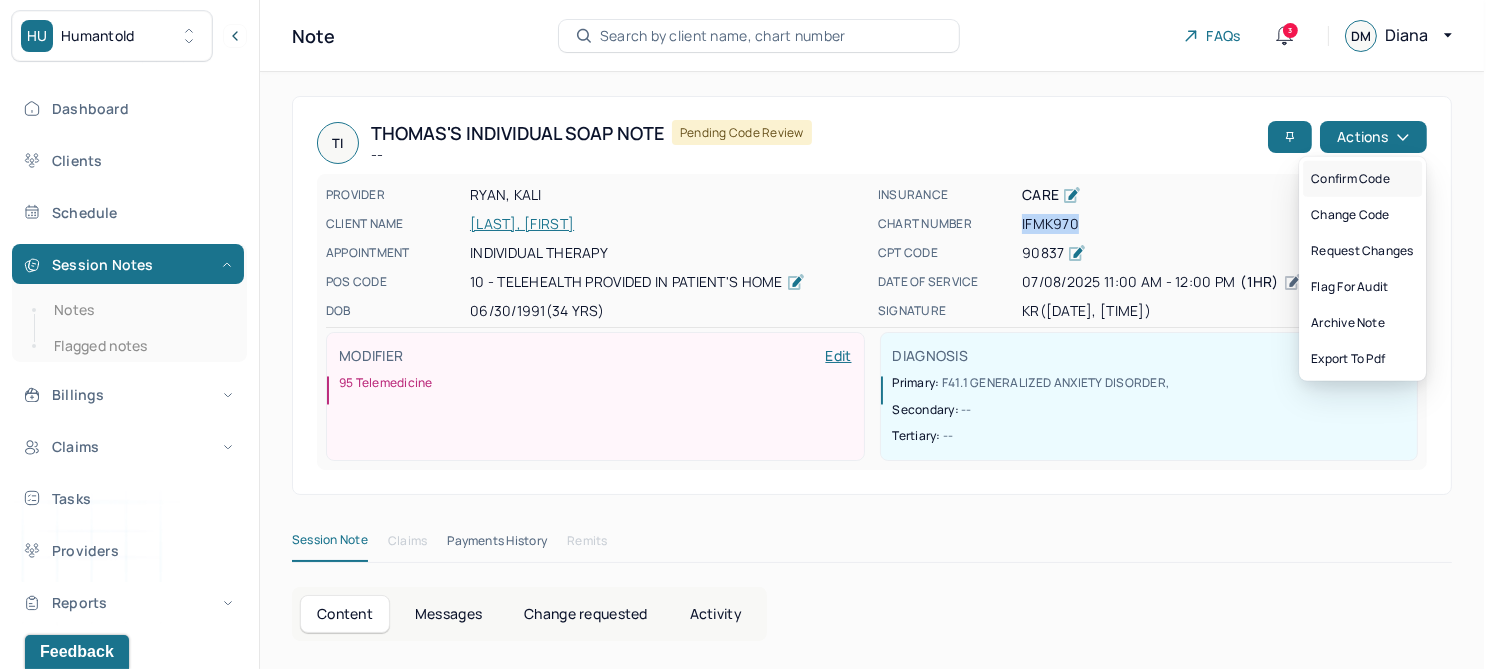 click on "Confirm code" at bounding box center (1362, 179) 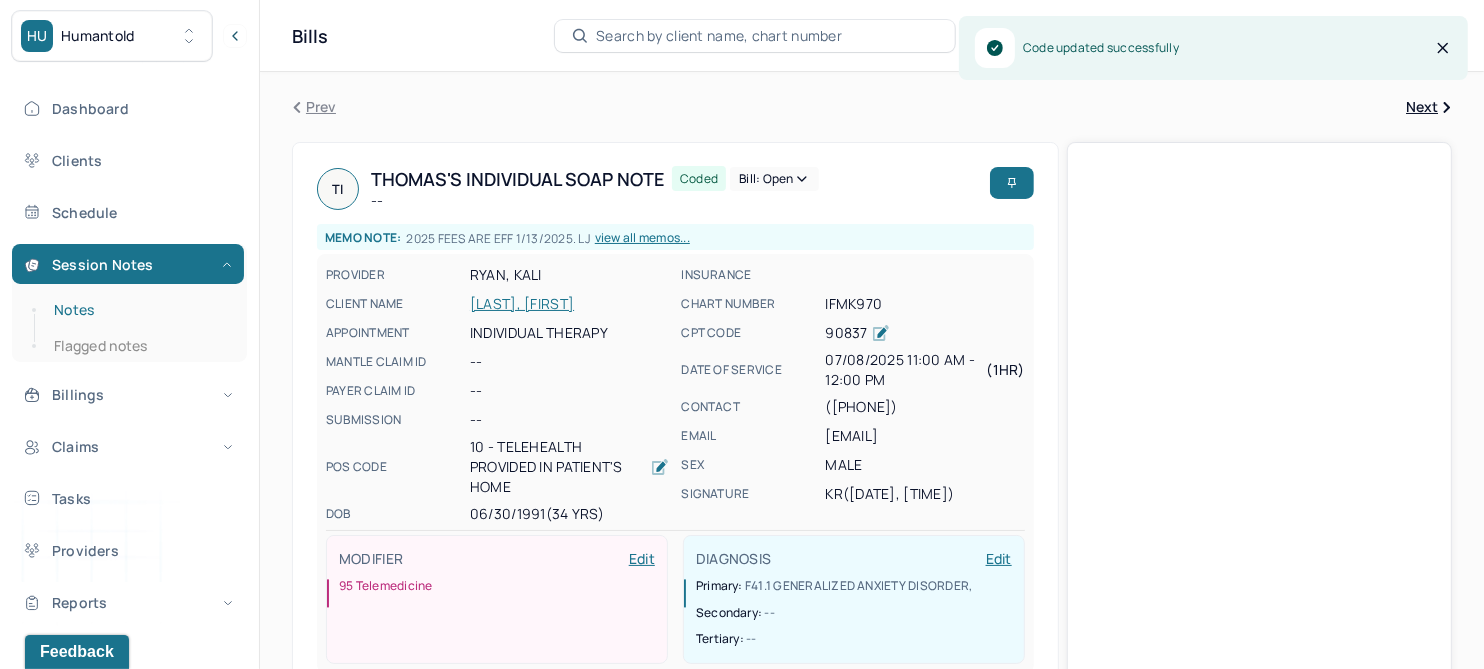 drag, startPoint x: 65, startPoint y: 307, endPoint x: 209, endPoint y: 302, distance: 144.08678 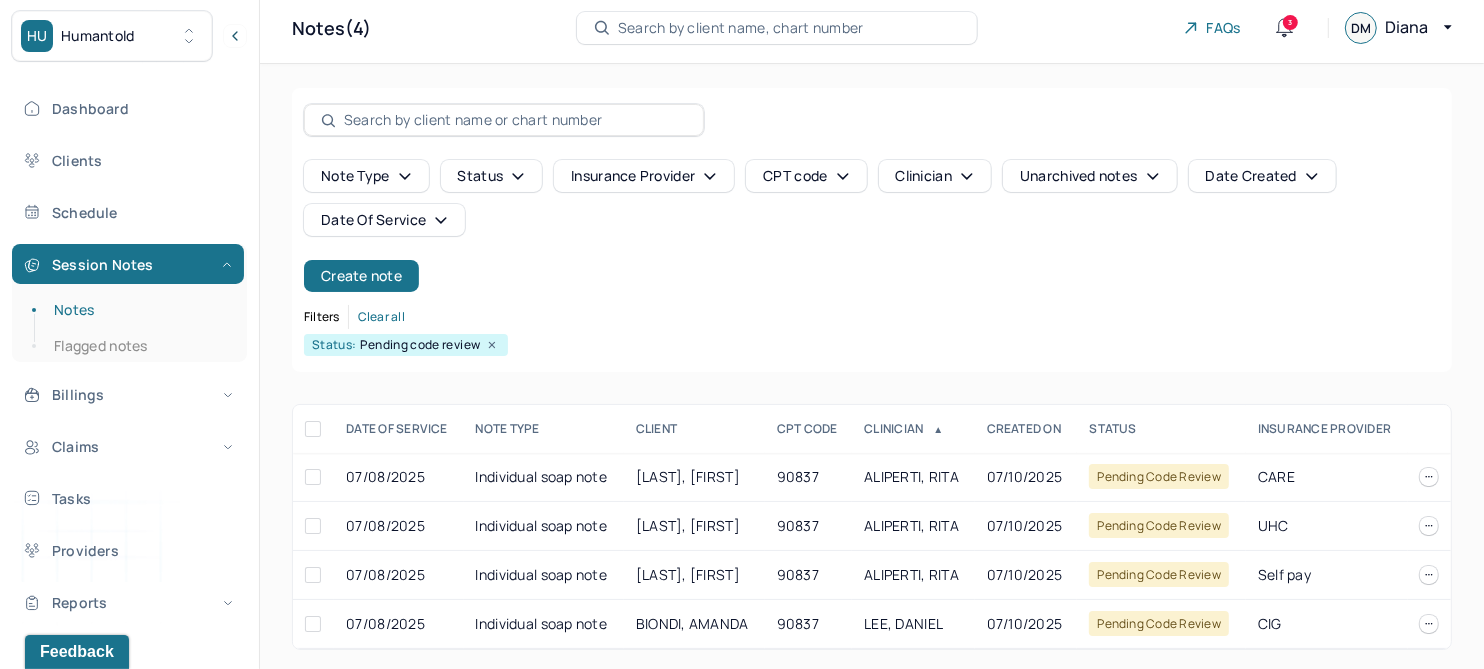 scroll, scrollTop: 11, scrollLeft: 0, axis: vertical 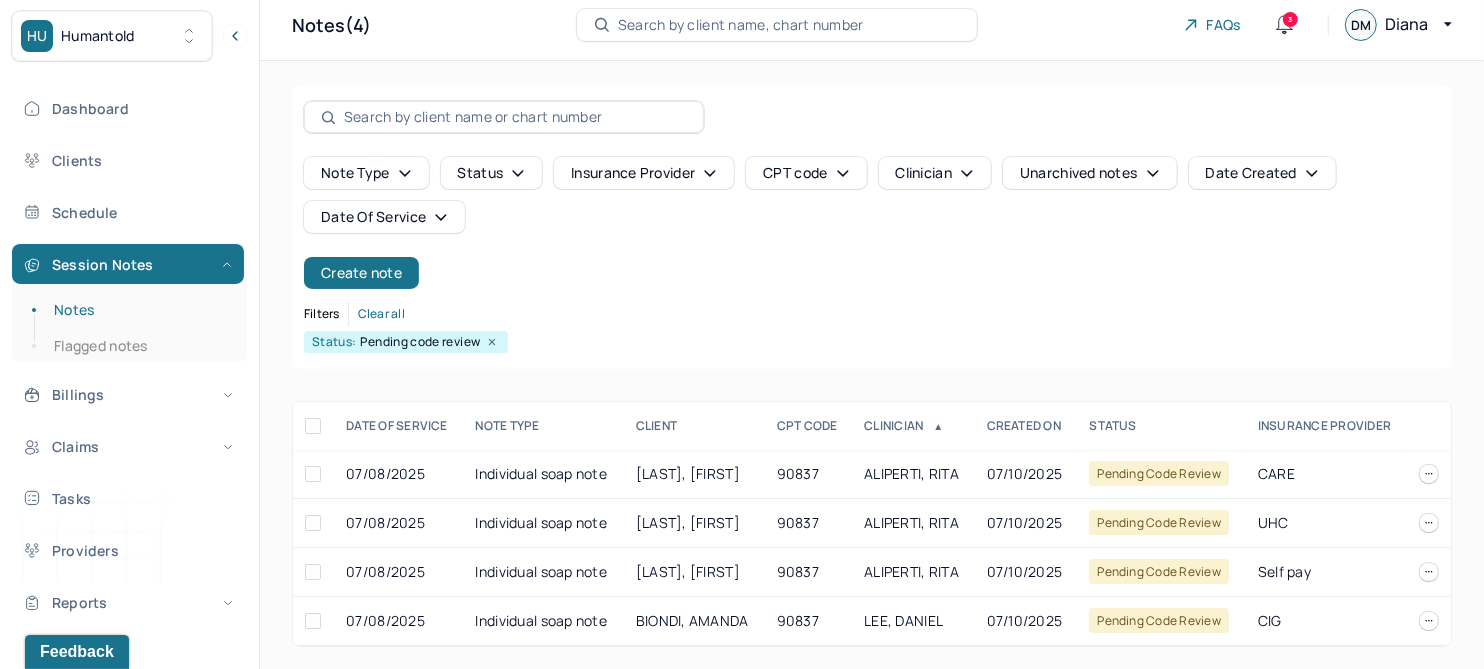 click 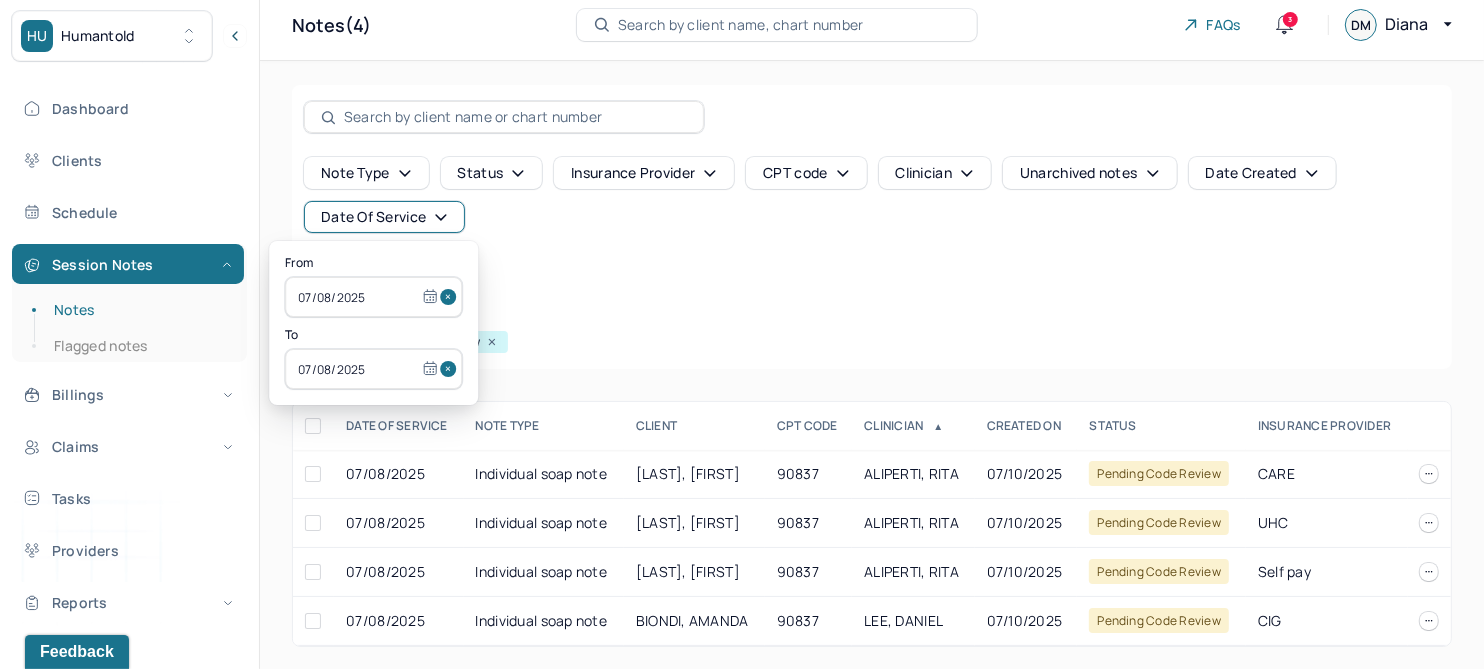 click at bounding box center [451, 297] 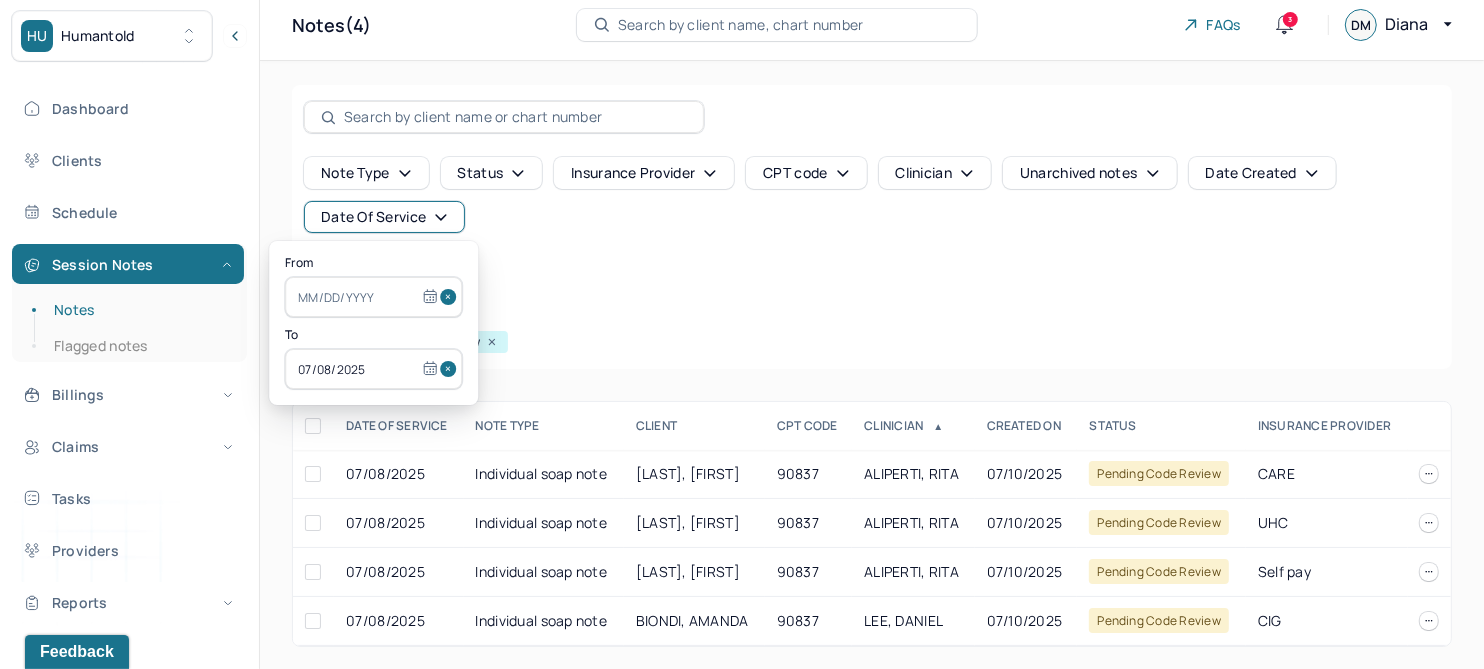 scroll, scrollTop: 0, scrollLeft: 0, axis: both 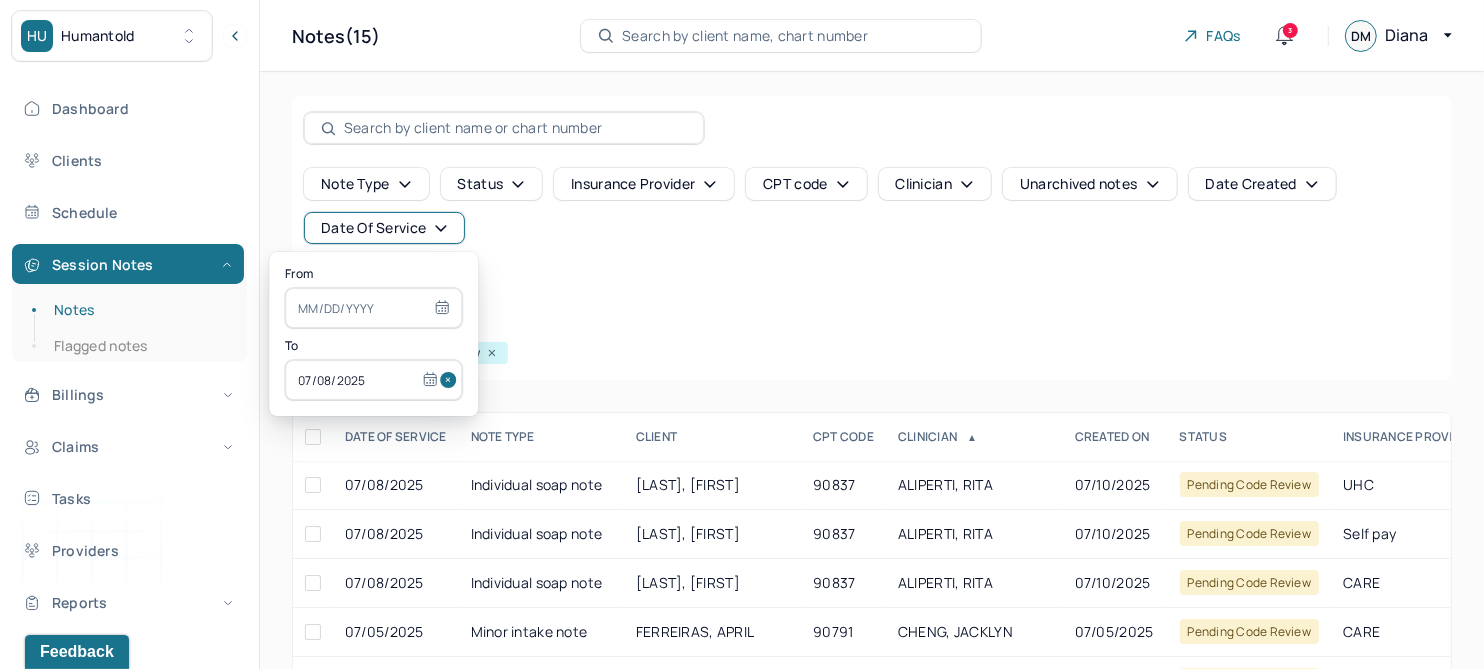 click at bounding box center [451, 380] 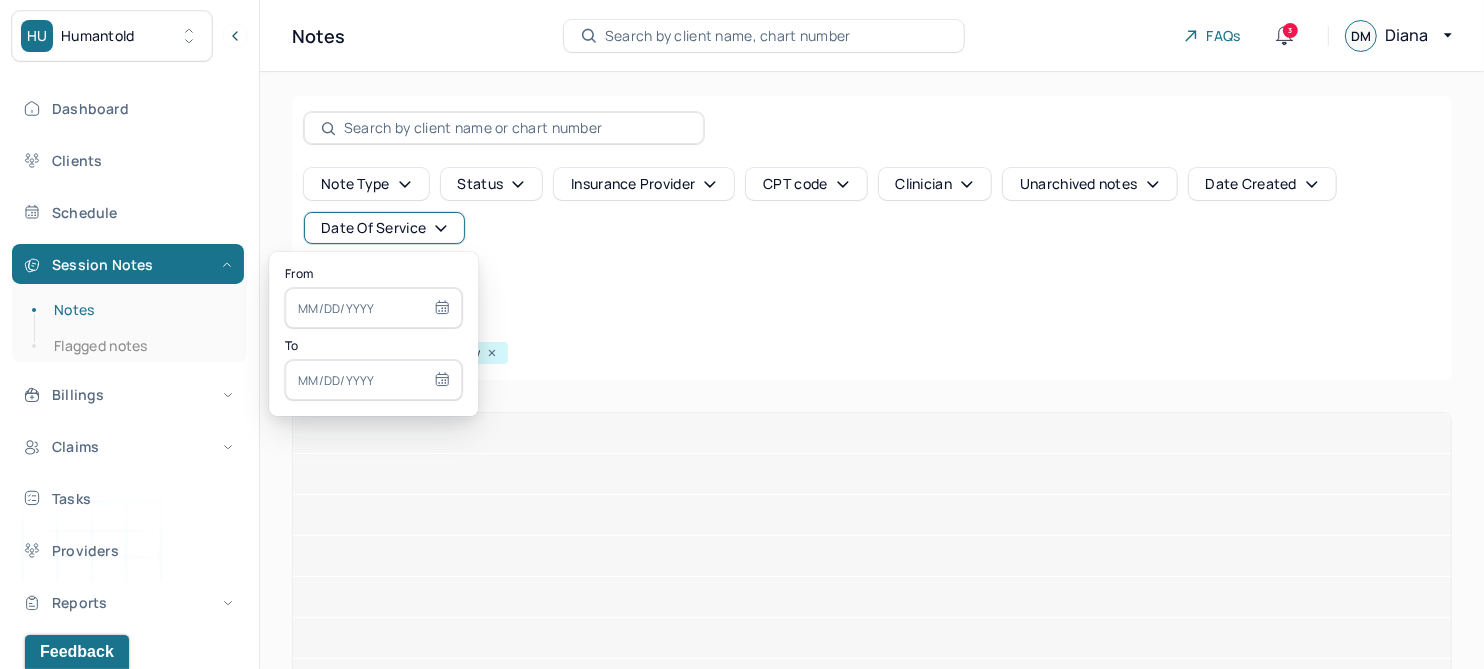 click at bounding box center (373, 308) 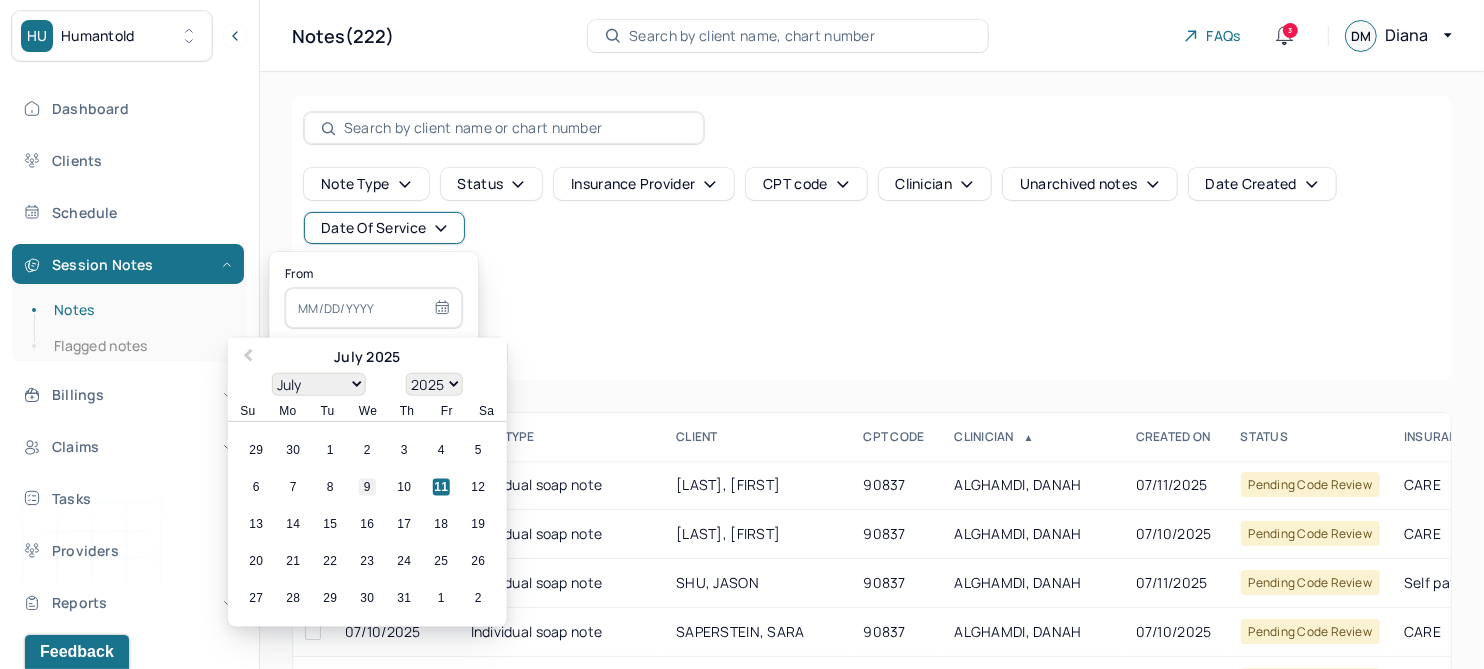 click on "9" at bounding box center (367, 487) 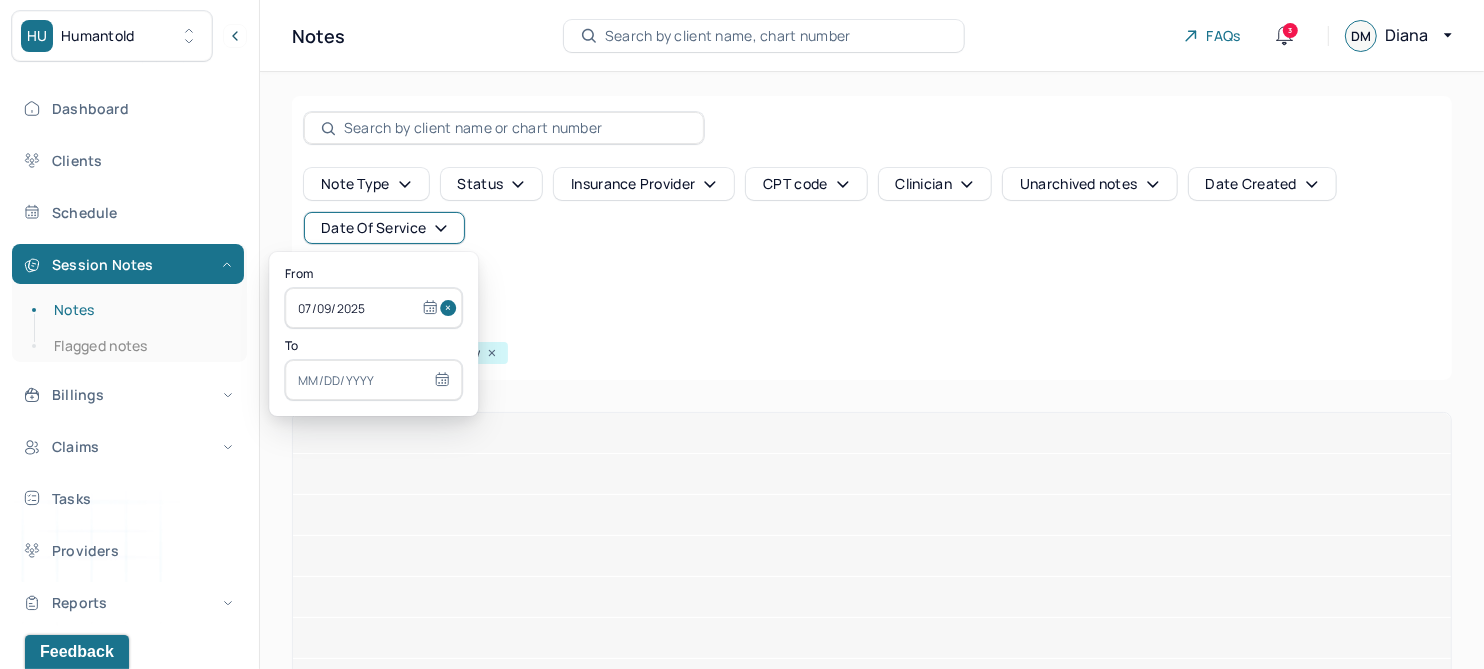 click at bounding box center [373, 380] 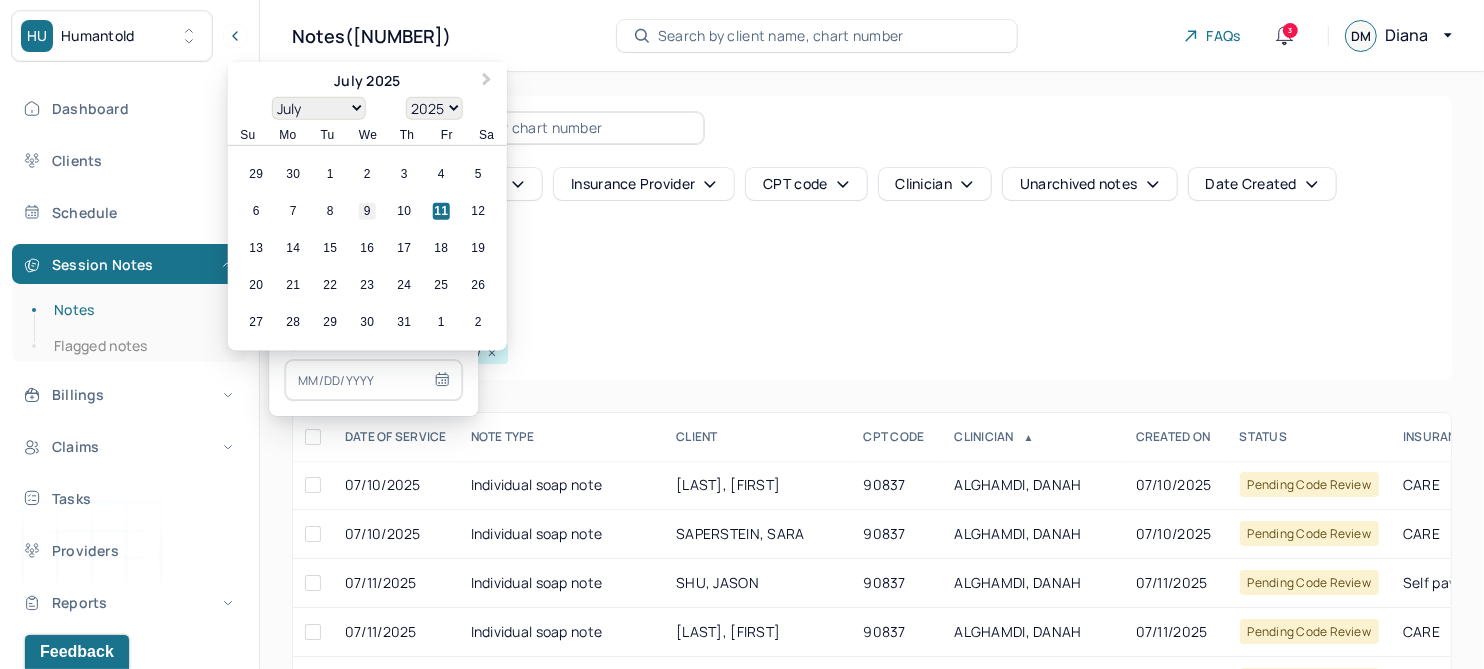 click on "9" at bounding box center (367, 211) 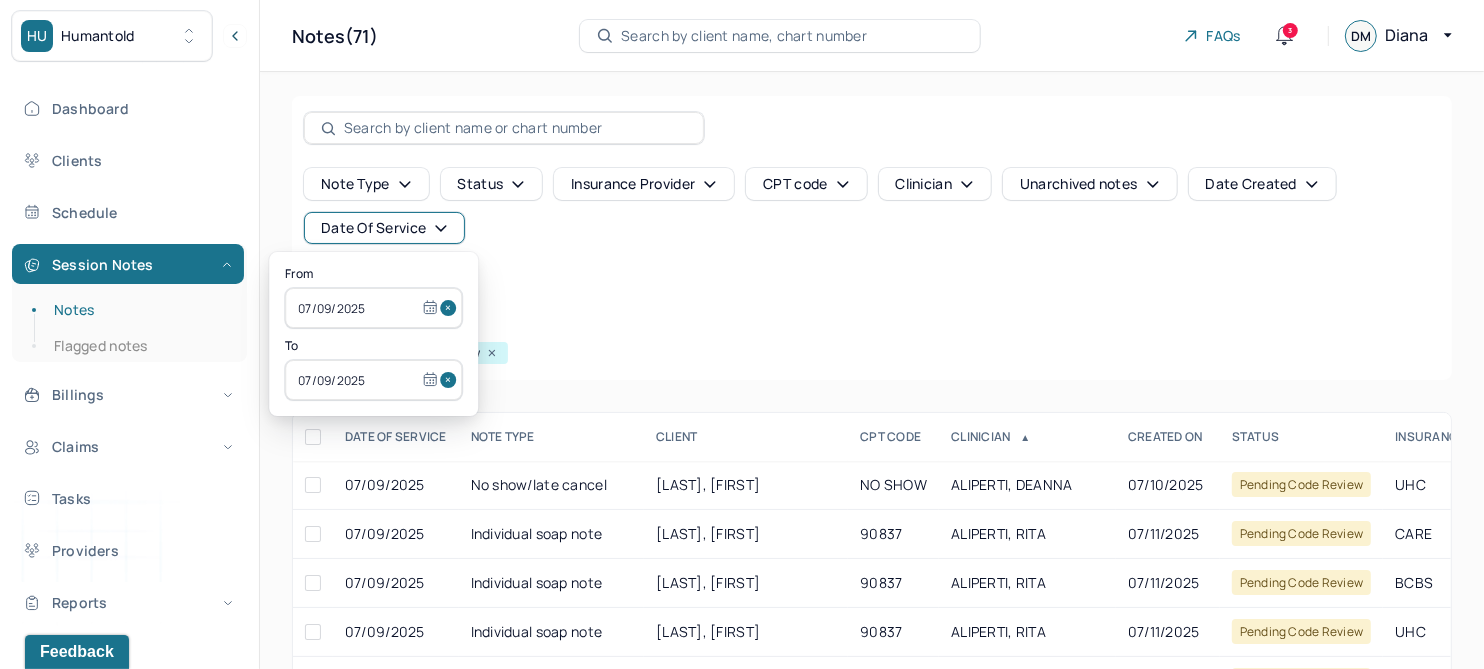 click on "Note type     Status     Insurance provider     CPT code     Clinician     Unarchived notes     Date Created     Date Of Service     Create note" at bounding box center (872, 234) 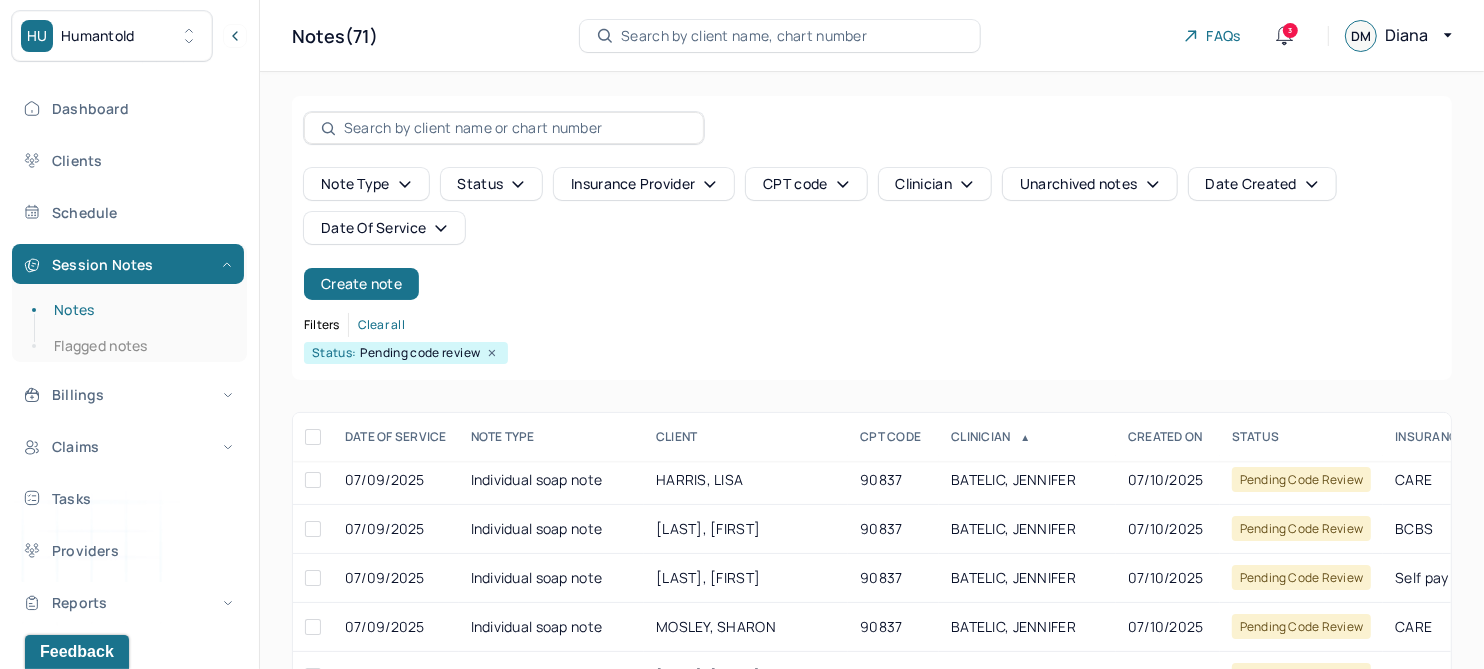 scroll, scrollTop: 374, scrollLeft: 0, axis: vertical 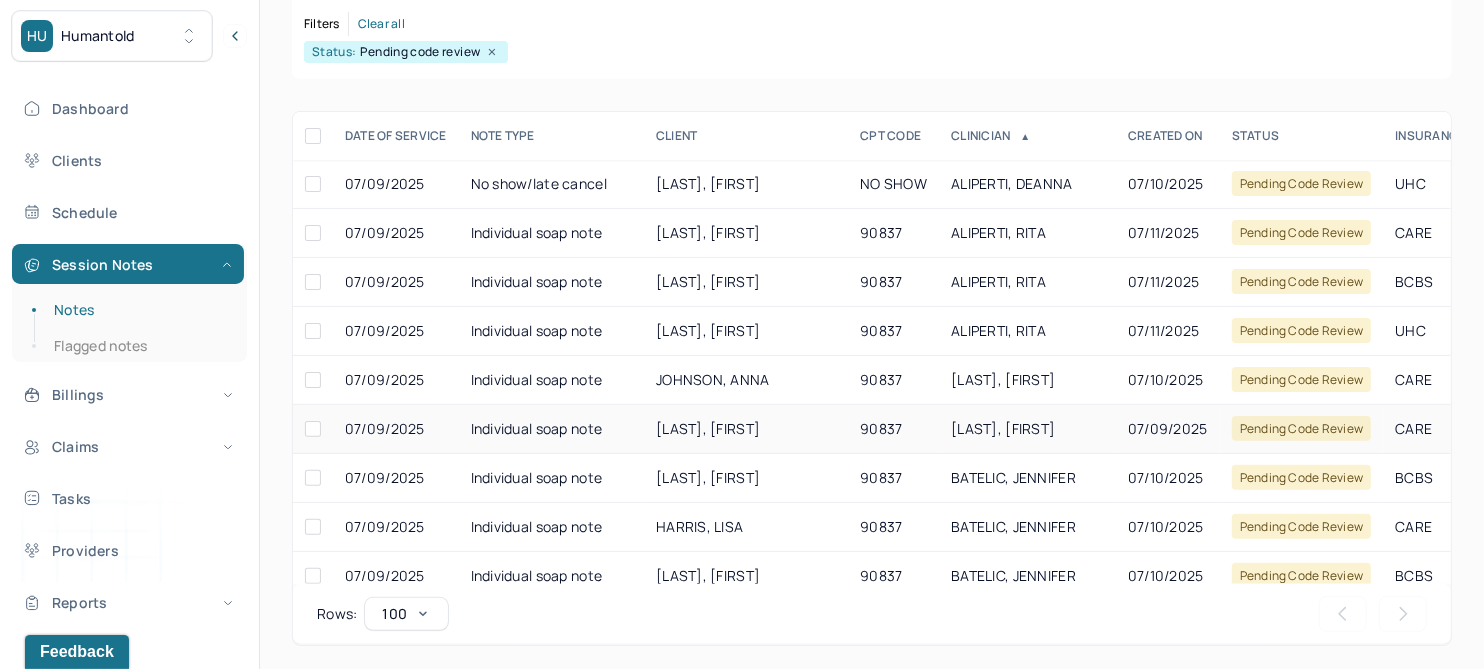 click on "[LAST], [FIRST]" at bounding box center [708, 428] 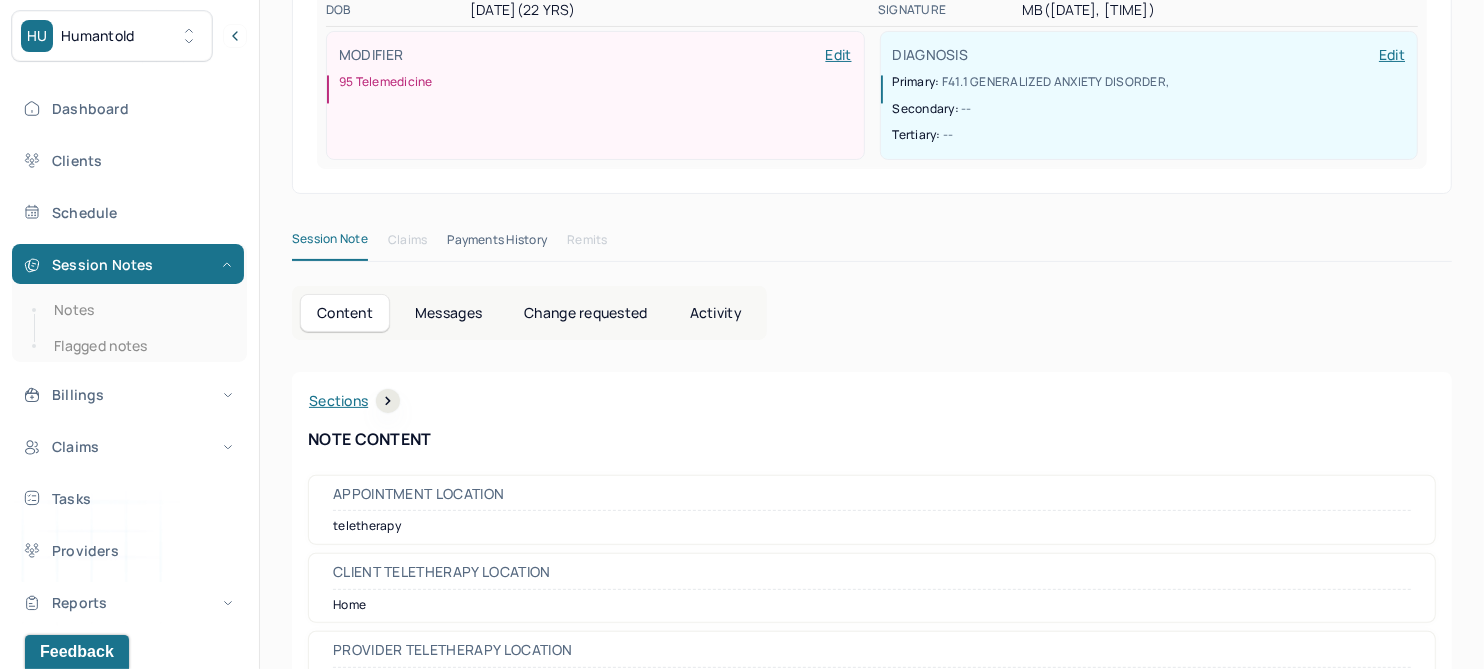 click on "Change requested" at bounding box center (585, 313) 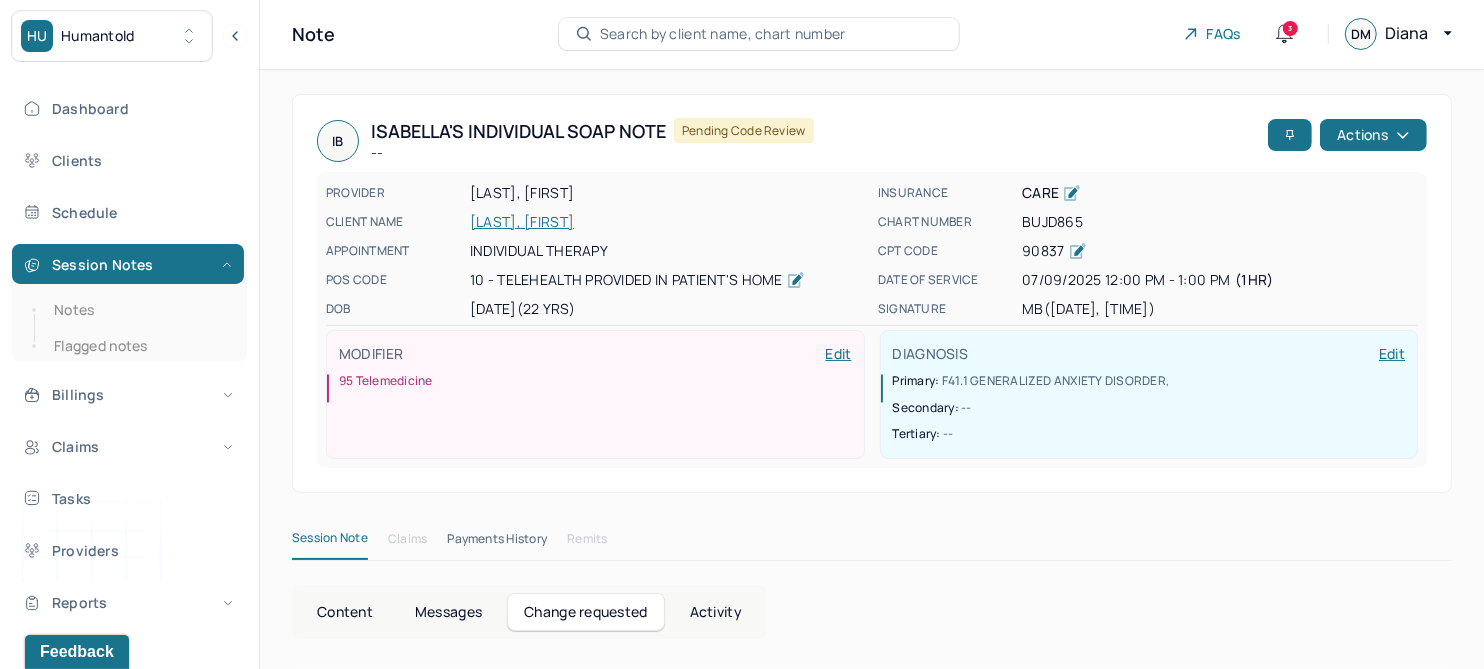 scroll, scrollTop: 0, scrollLeft: 0, axis: both 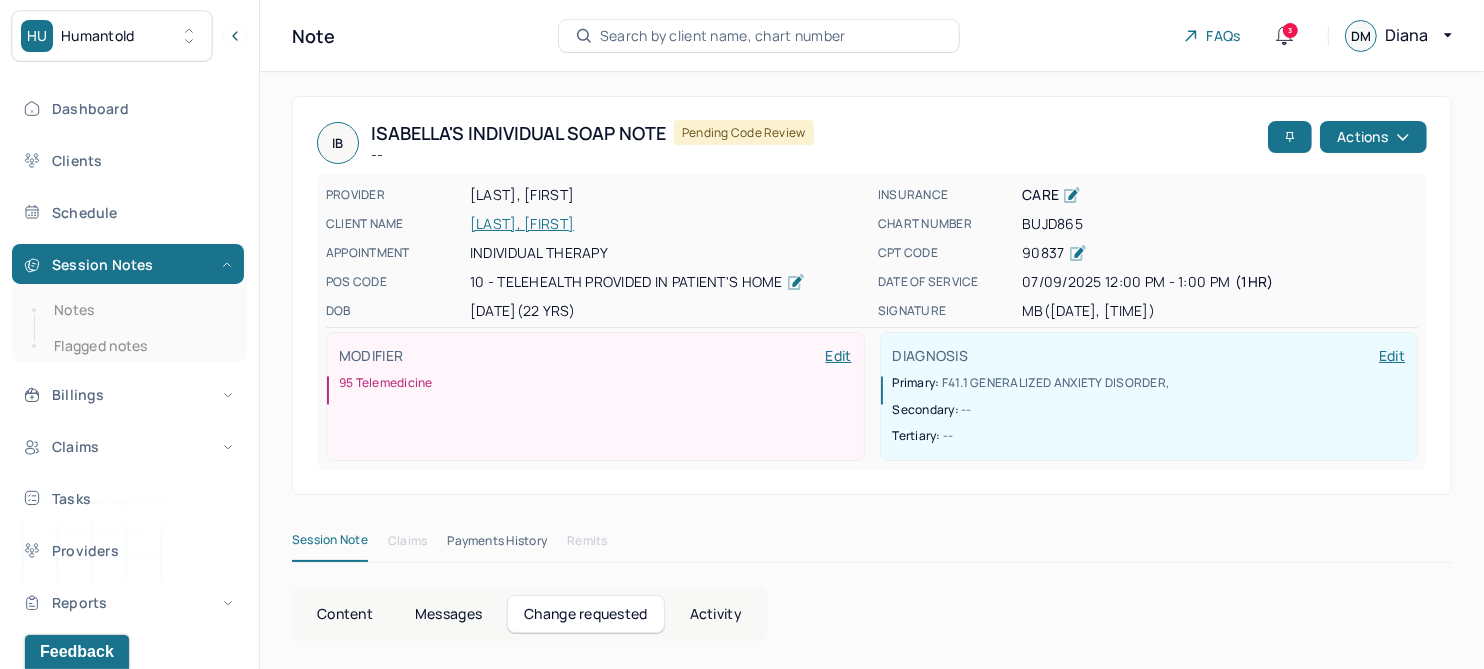 click on "[LAST], [FIRST]" at bounding box center [668, 224] 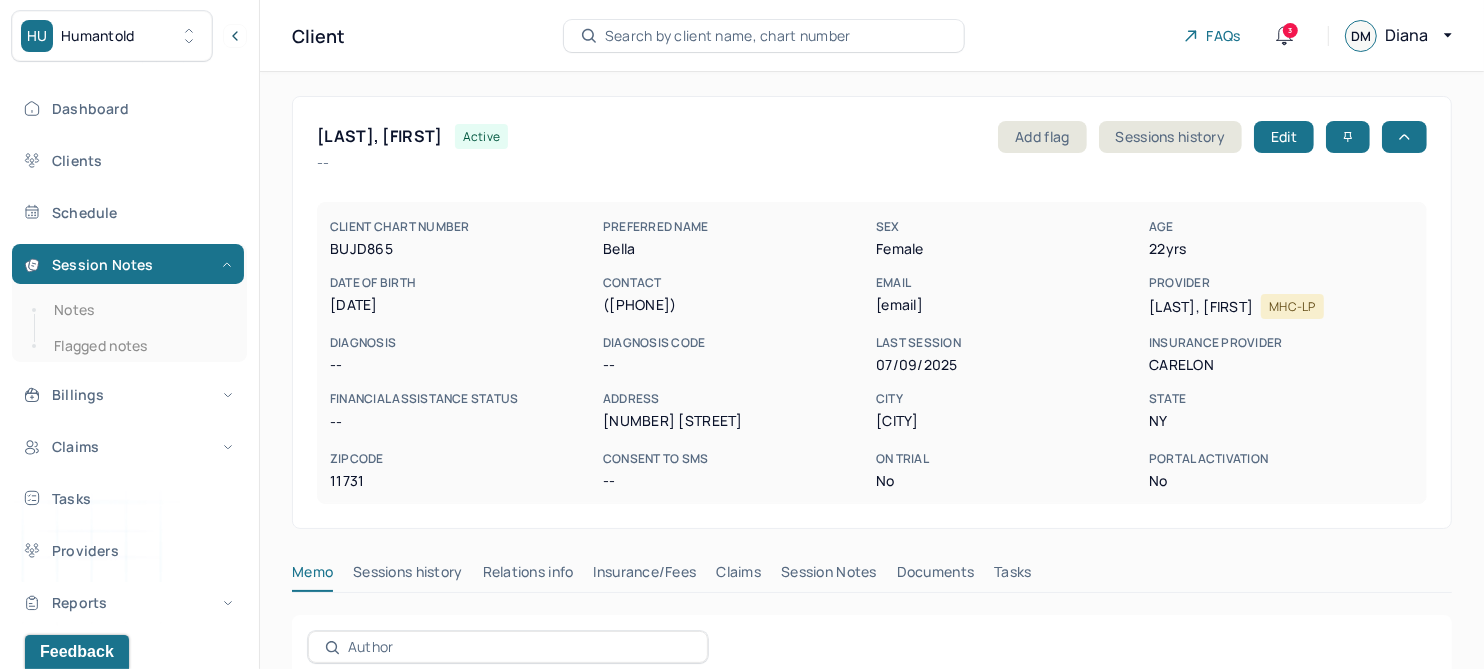 click on "Session Notes" at bounding box center [829, 576] 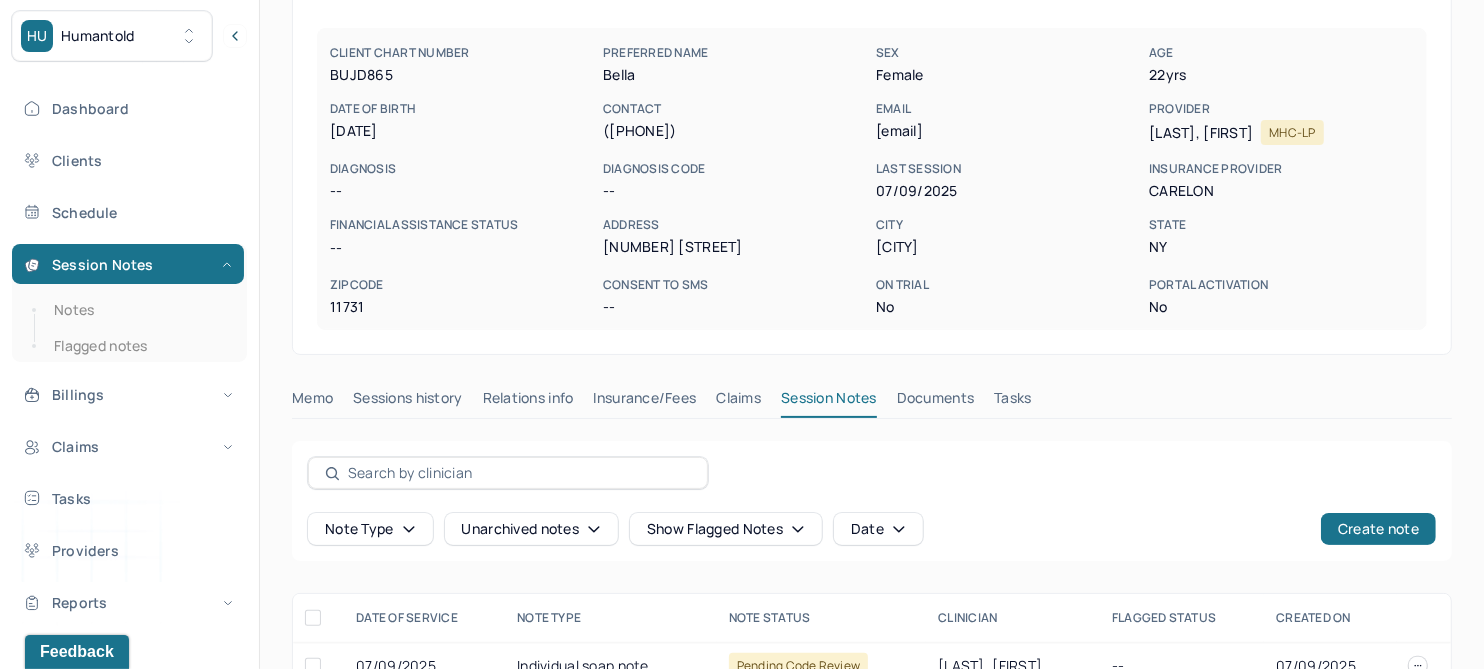 scroll, scrollTop: 315, scrollLeft: 0, axis: vertical 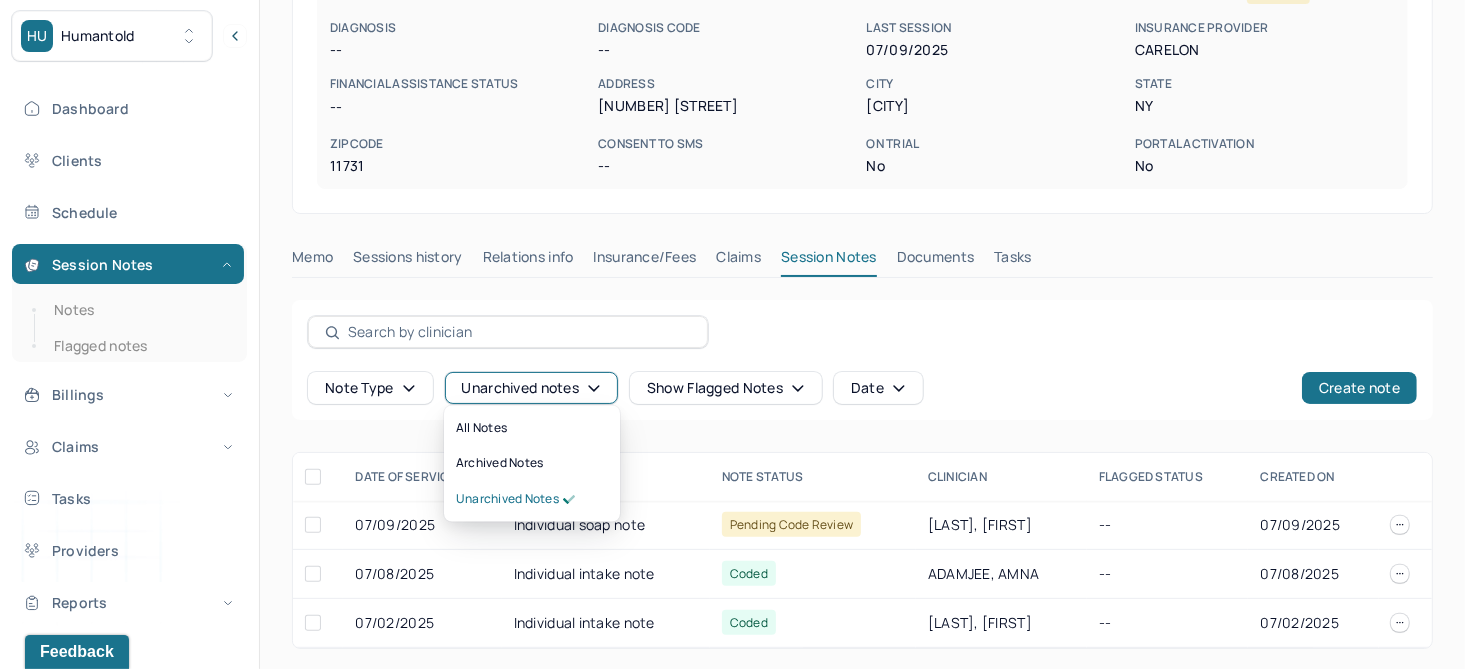 click 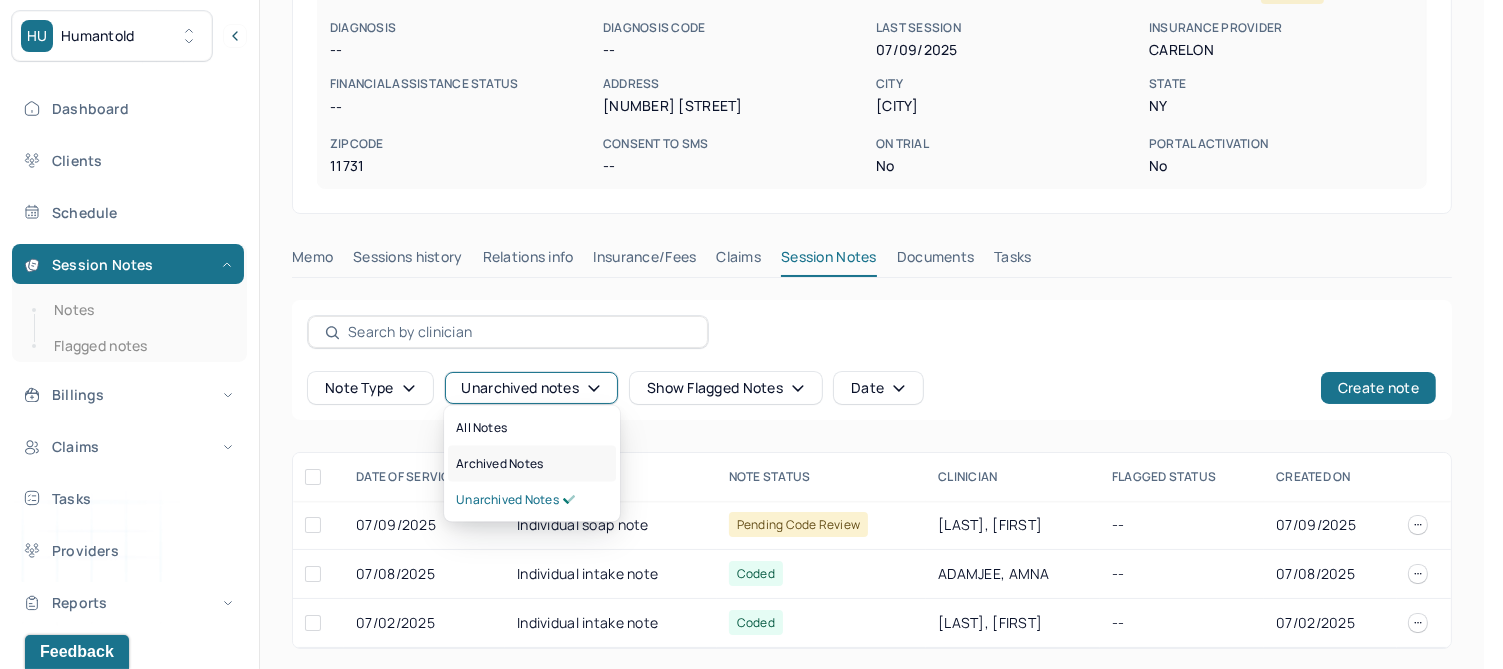 click on "Archived notes" at bounding box center (499, 464) 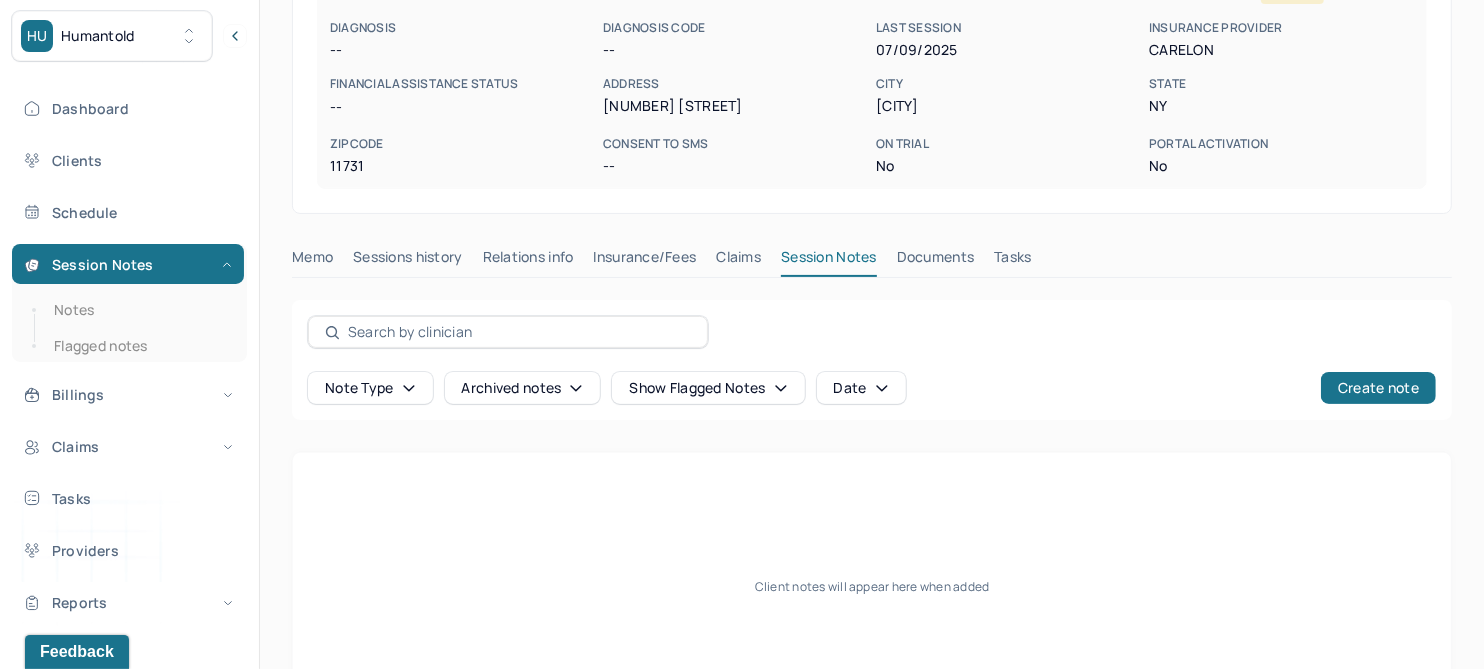 click on "Claims" at bounding box center [738, 261] 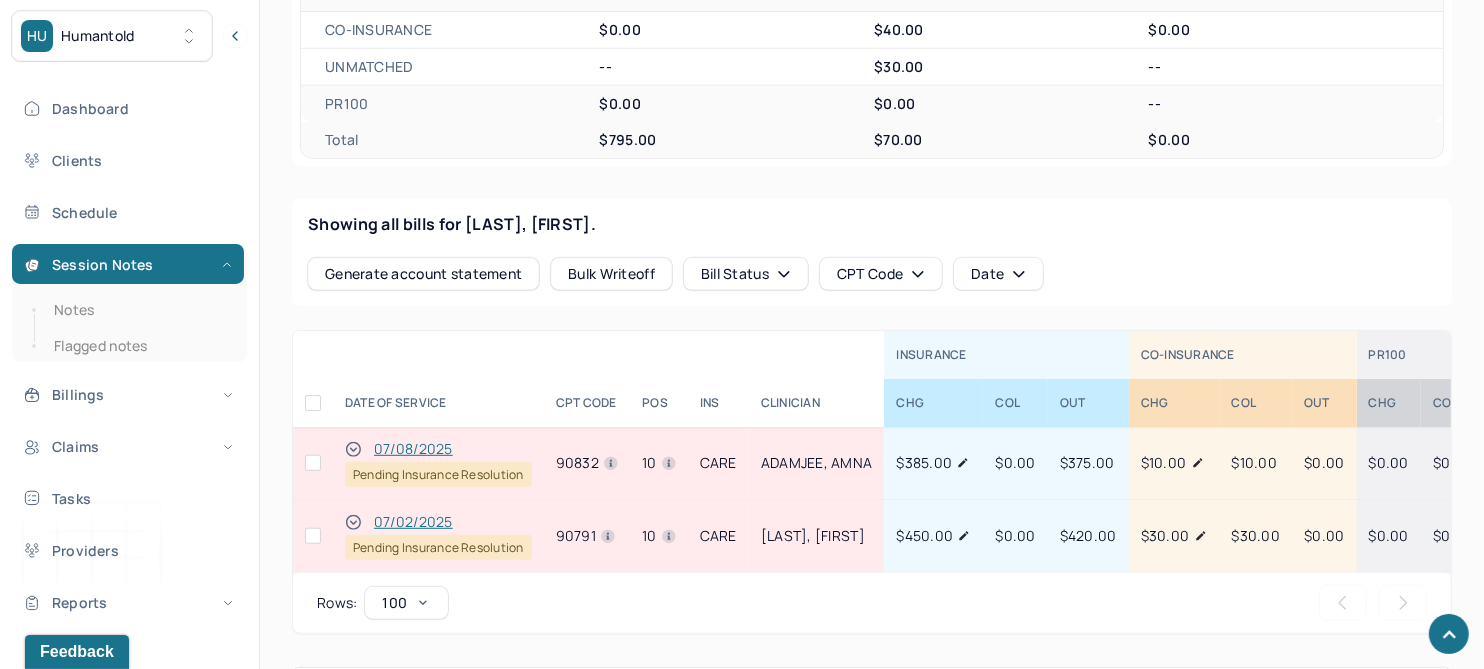 scroll, scrollTop: 731, scrollLeft: 0, axis: vertical 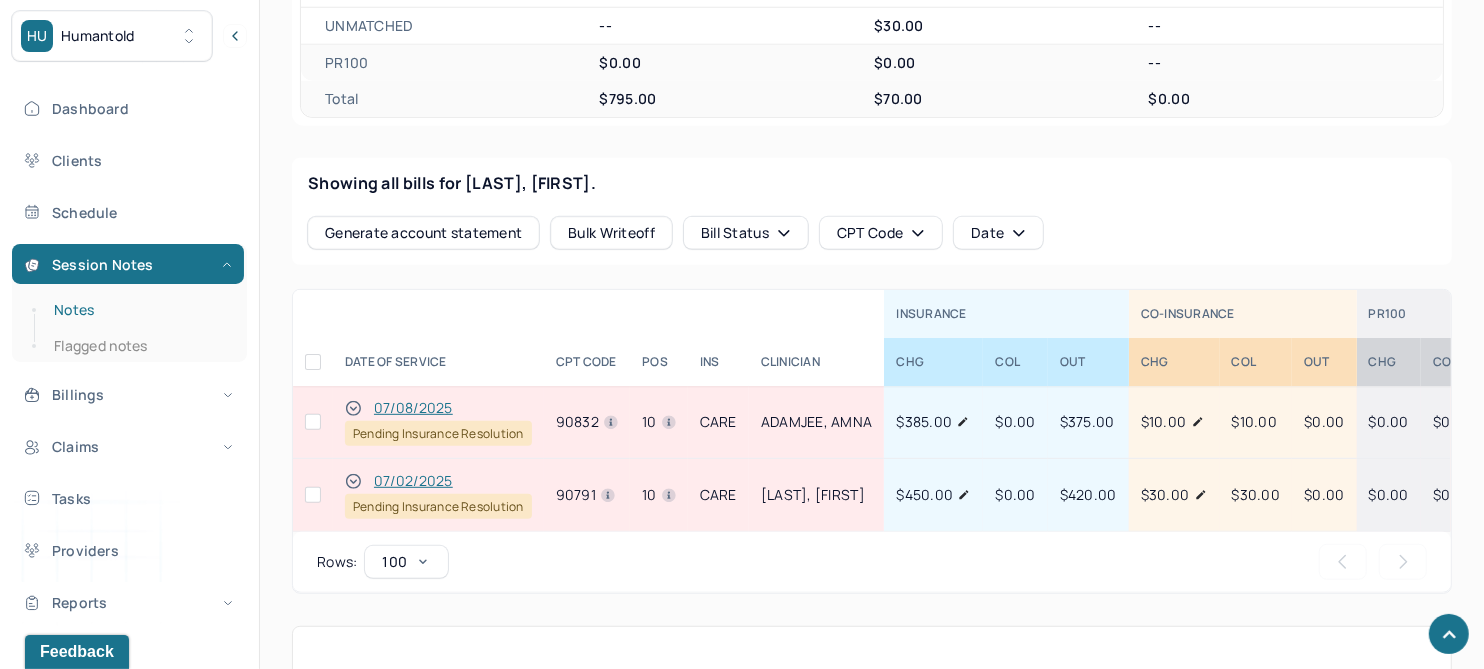 click on "Notes" at bounding box center (139, 310) 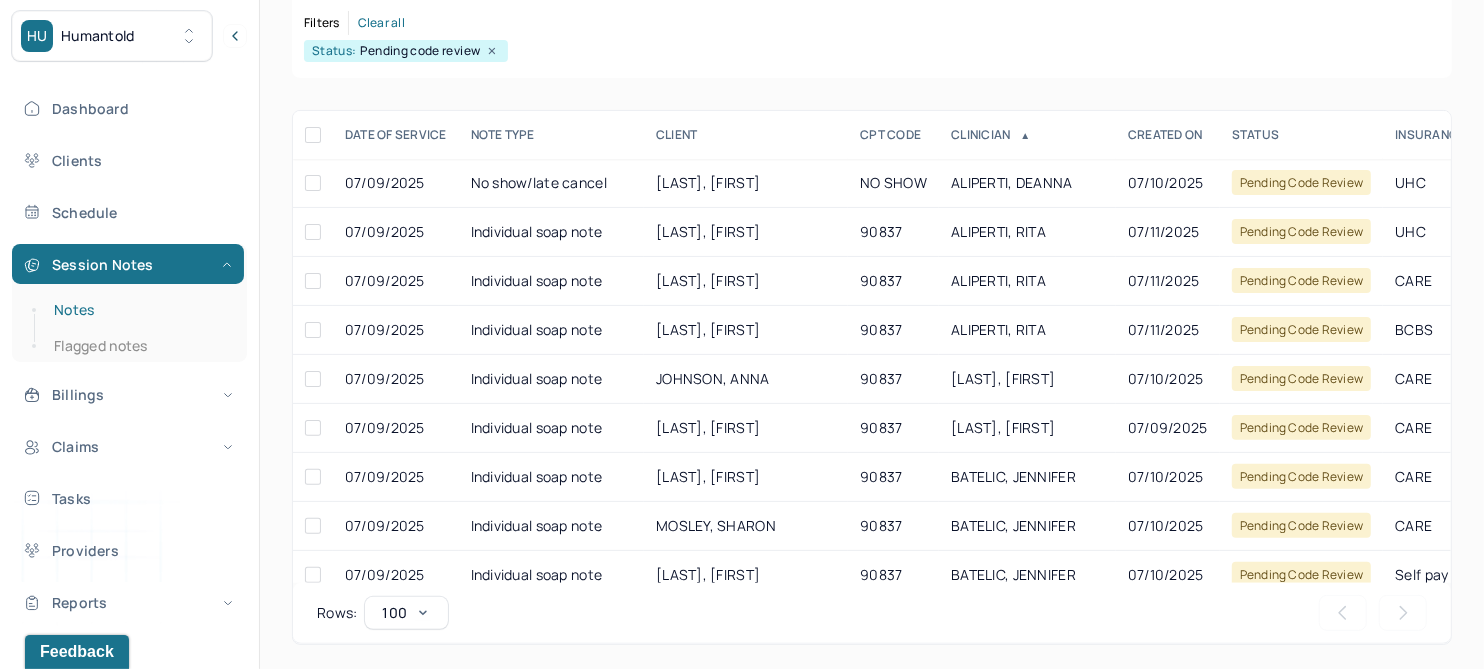 scroll, scrollTop: 301, scrollLeft: 0, axis: vertical 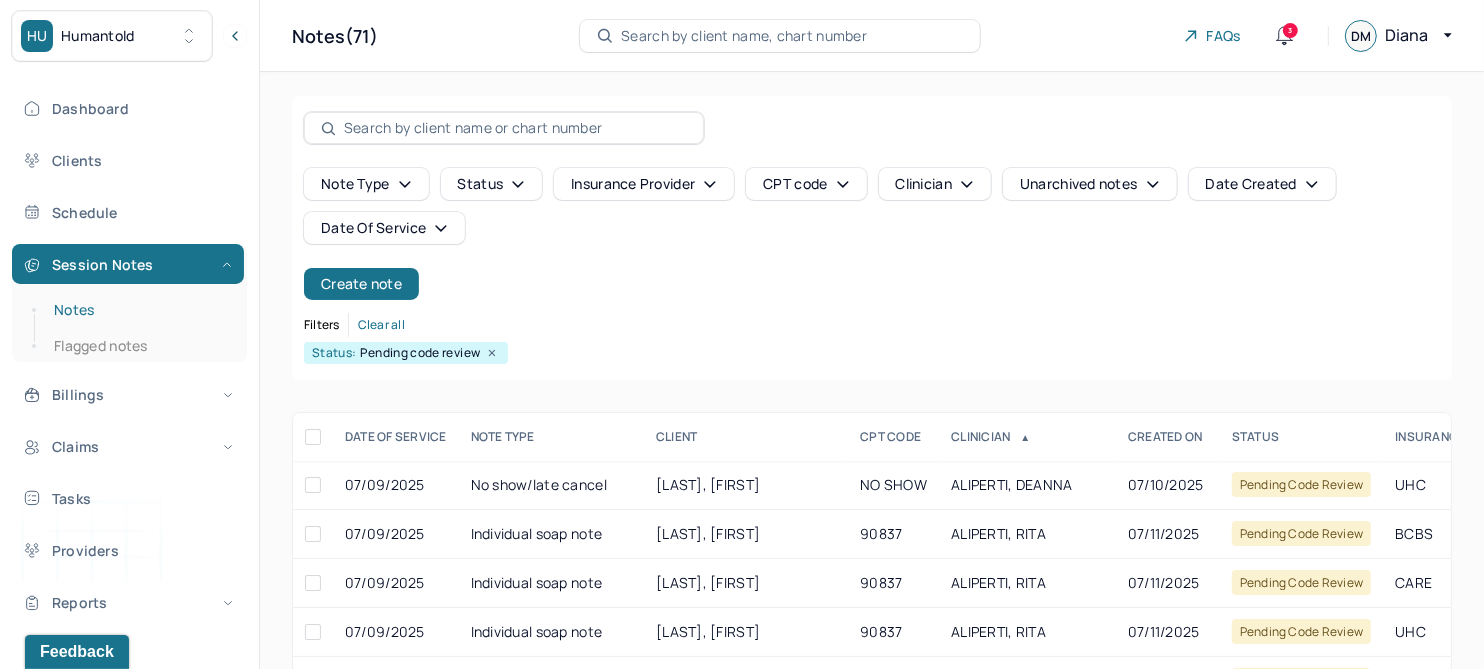 click on "Notes" at bounding box center [139, 310] 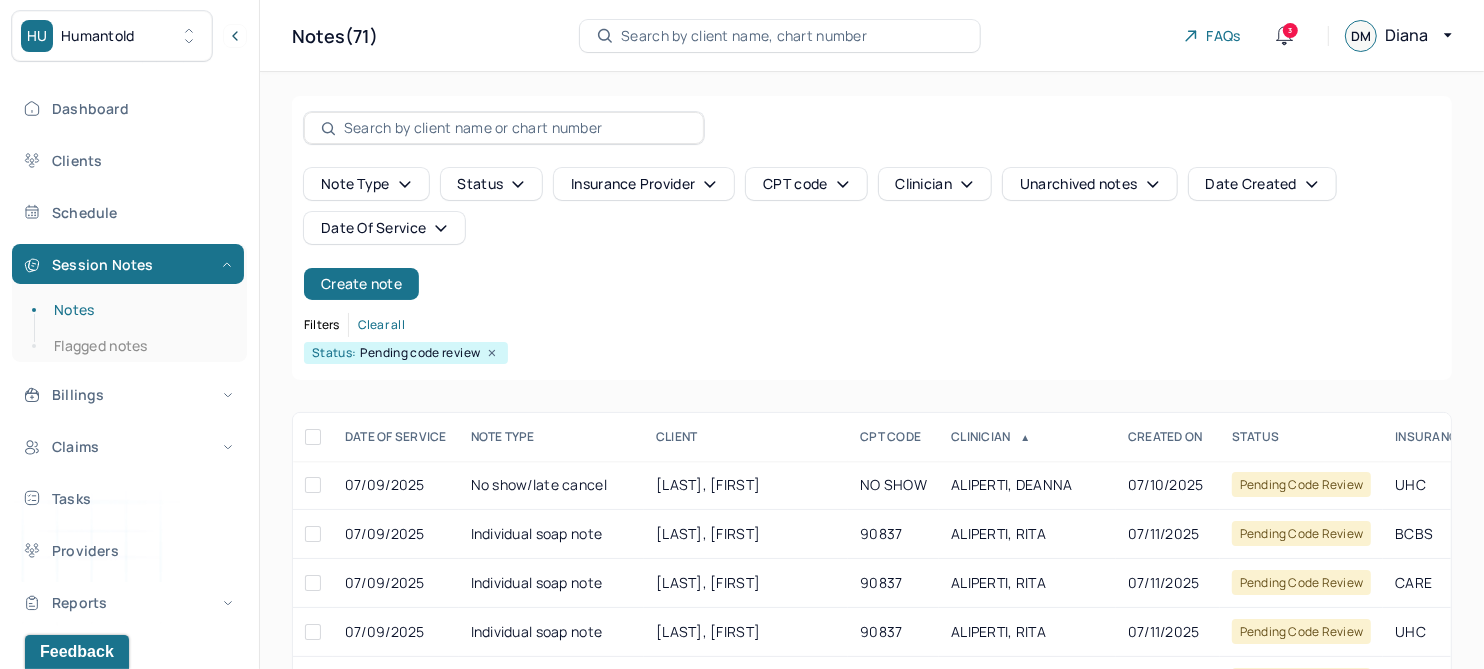 click 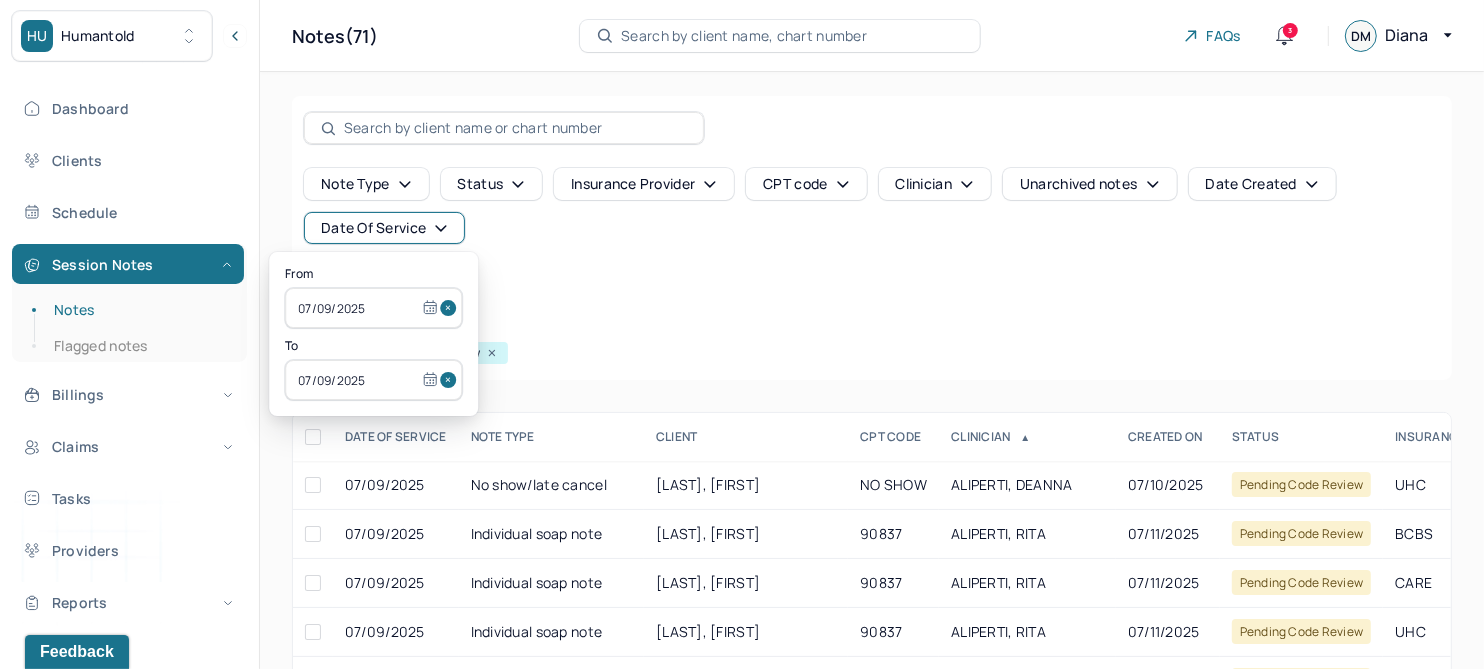 click at bounding box center [451, 308] 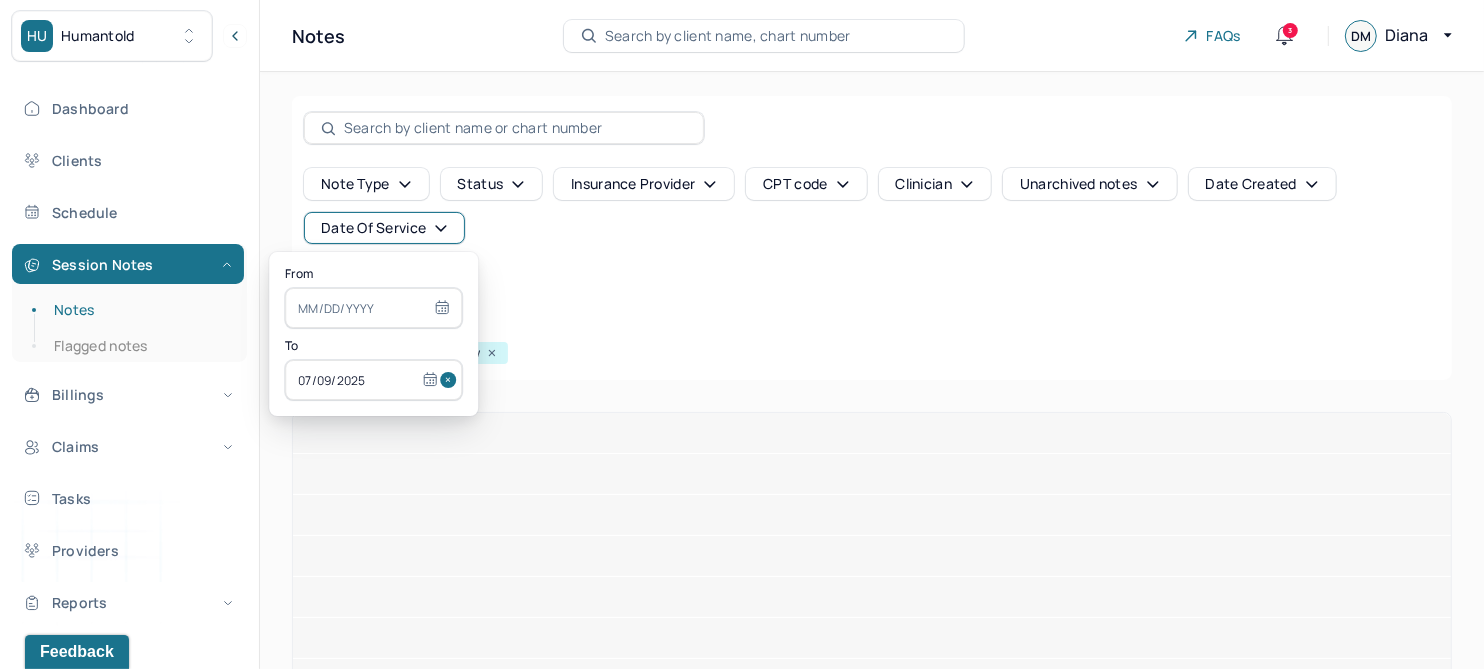 click at bounding box center [451, 380] 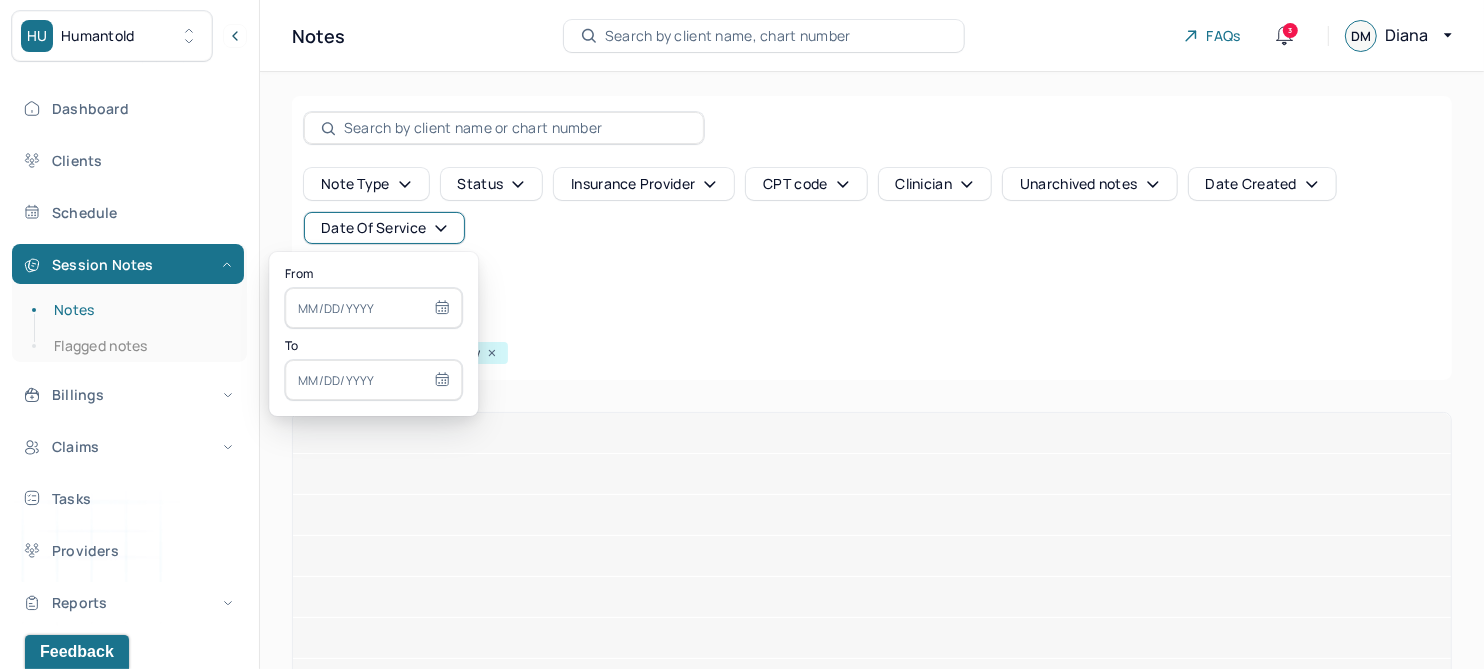 type 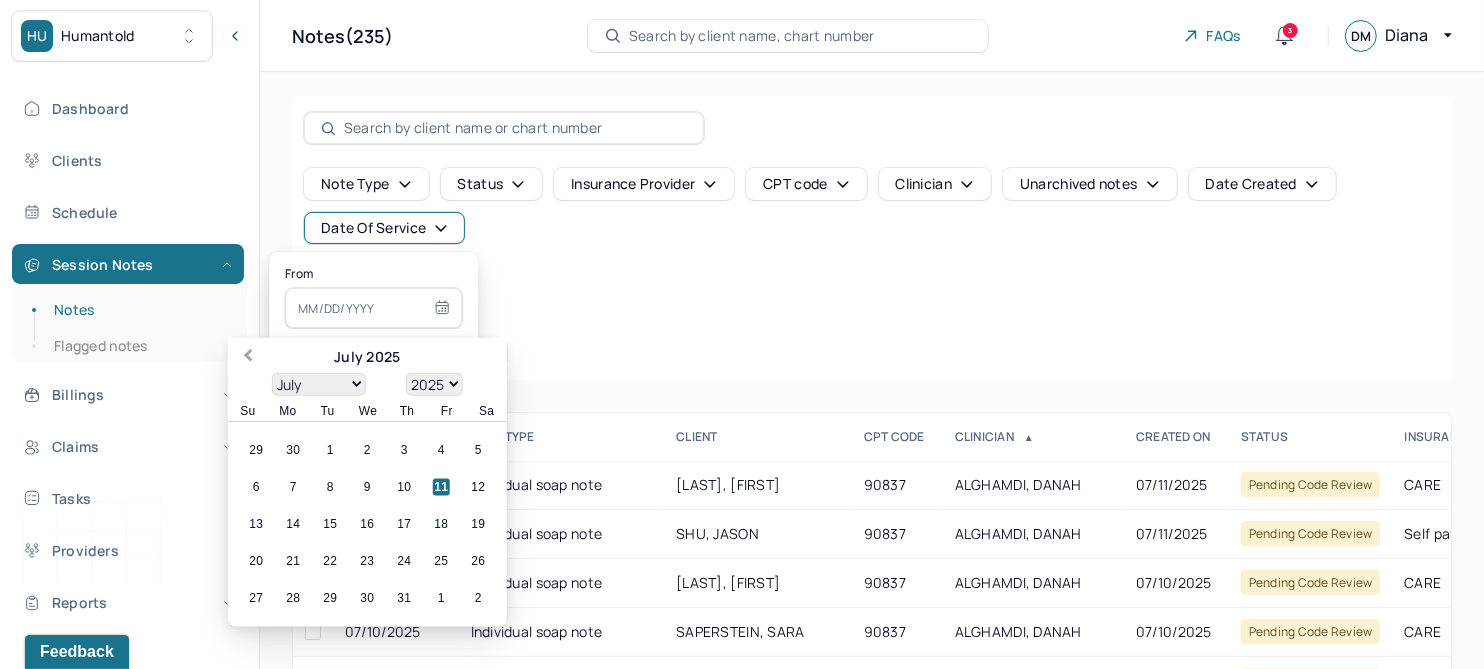 click on "Previous Month" at bounding box center (248, 357) 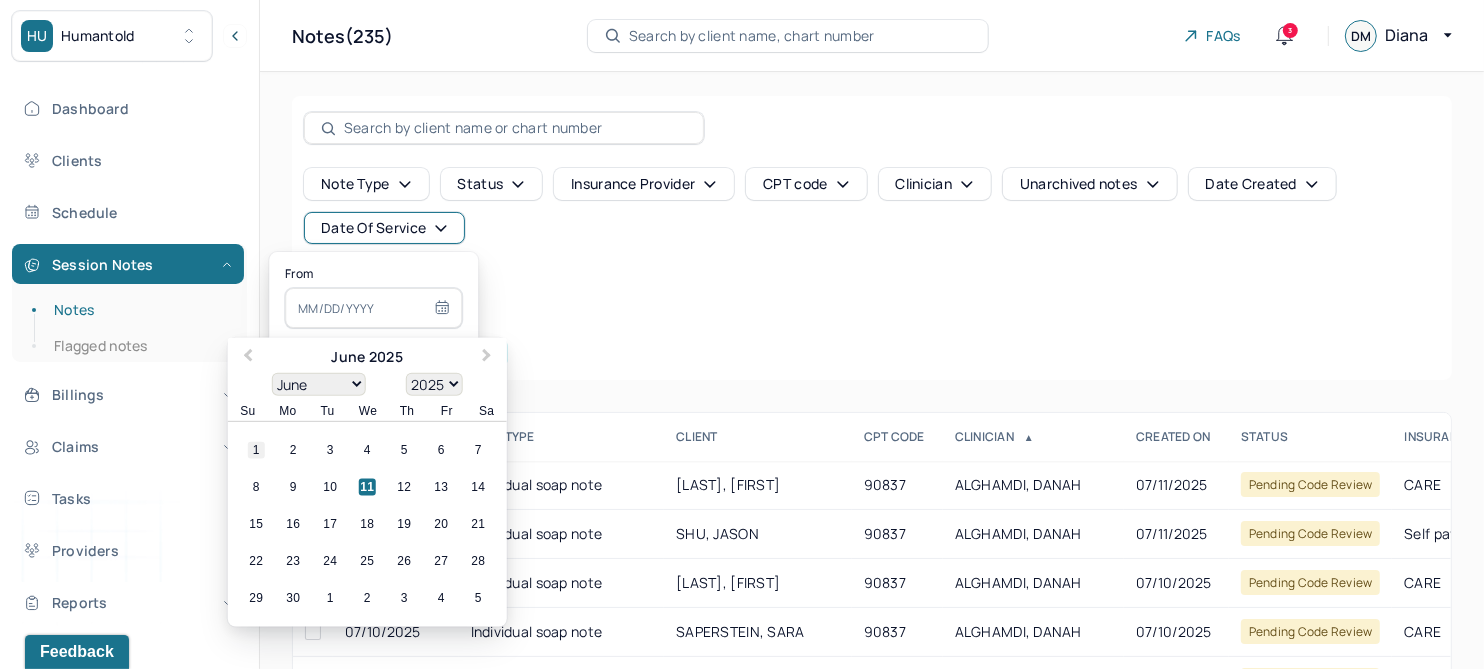 click on "1" at bounding box center [256, 450] 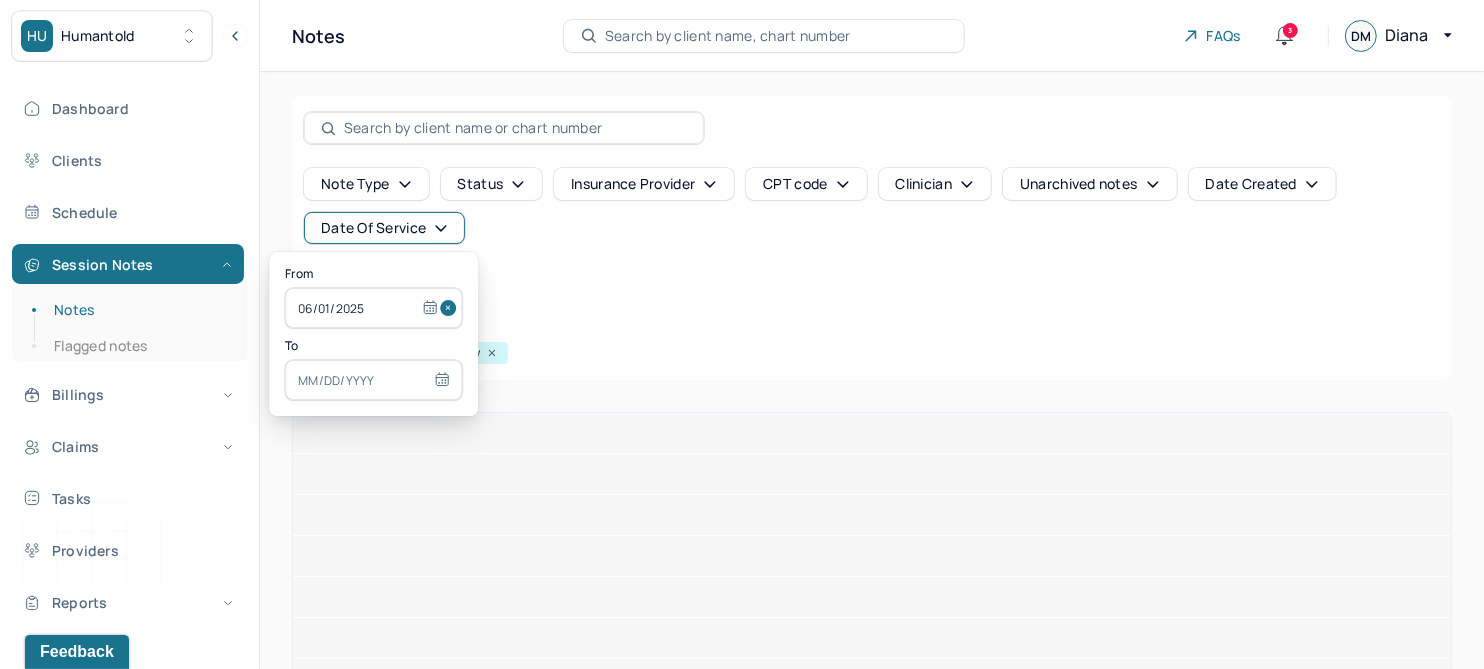 click at bounding box center (373, 380) 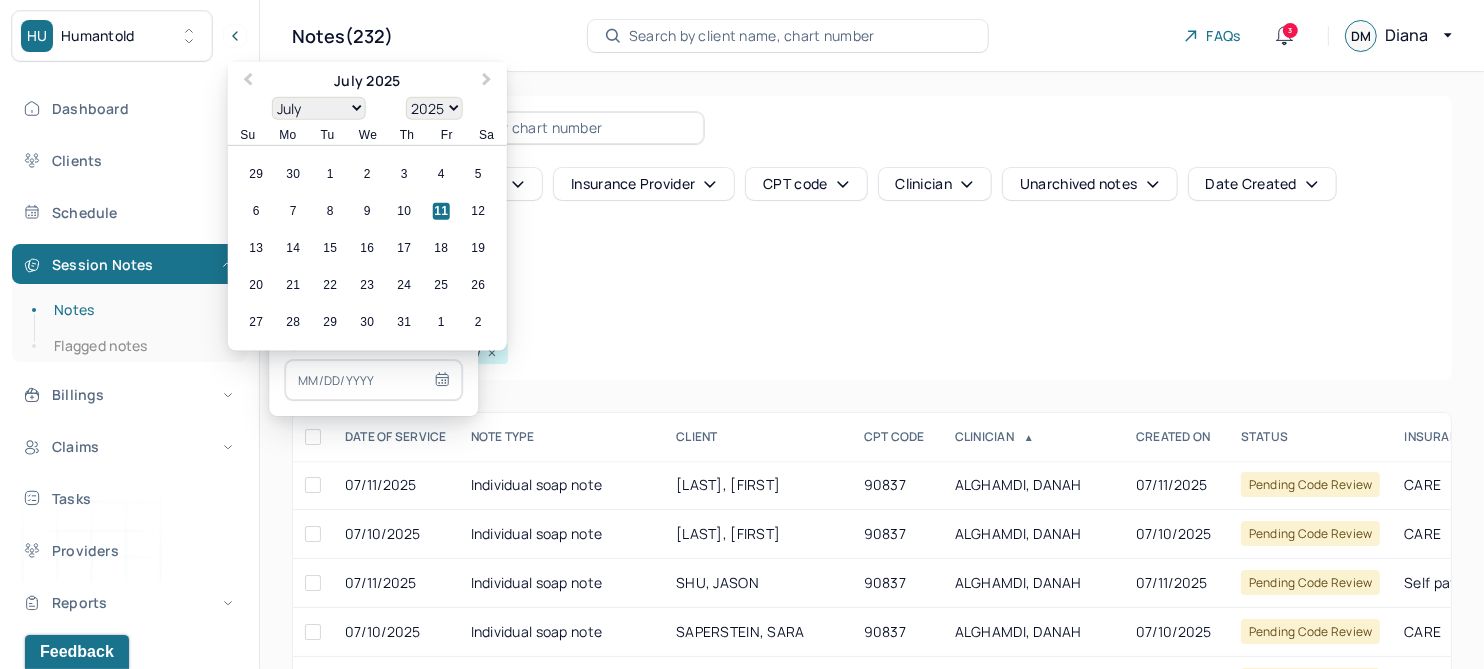 click on "Previous Month" at bounding box center (246, 83) 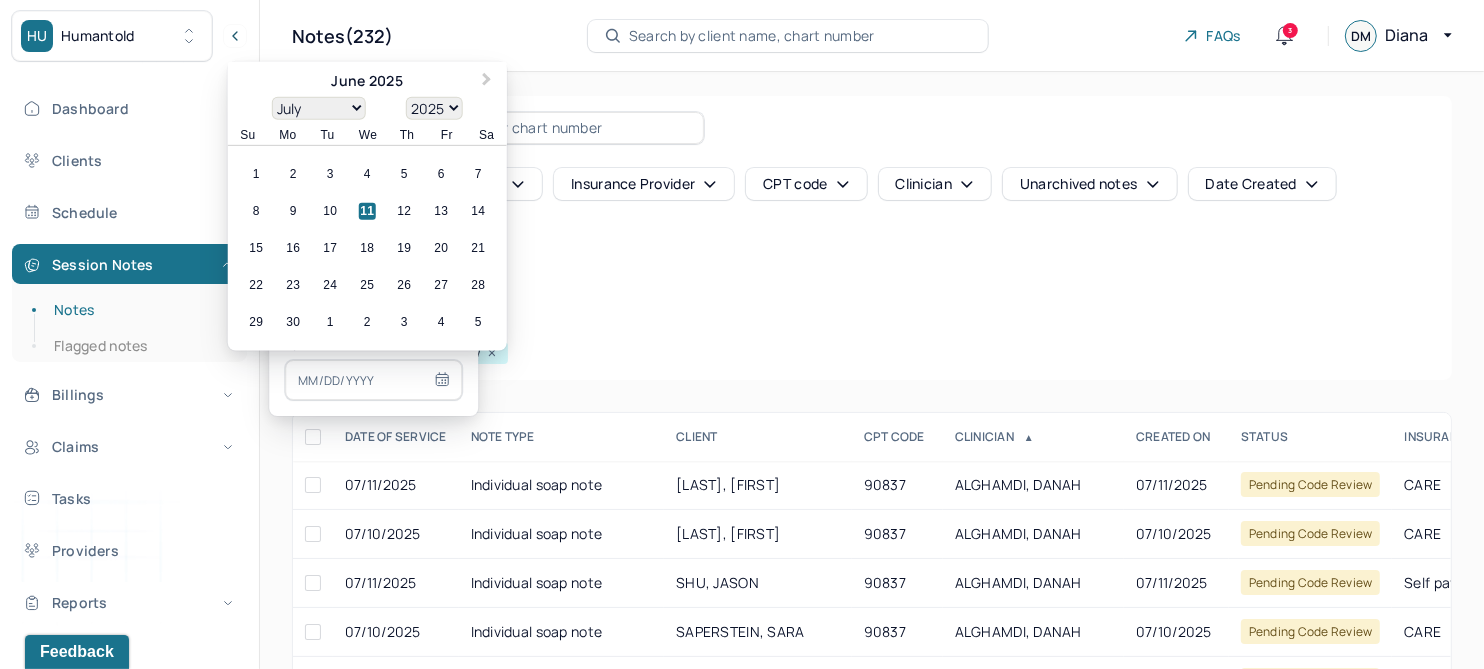 select on "5" 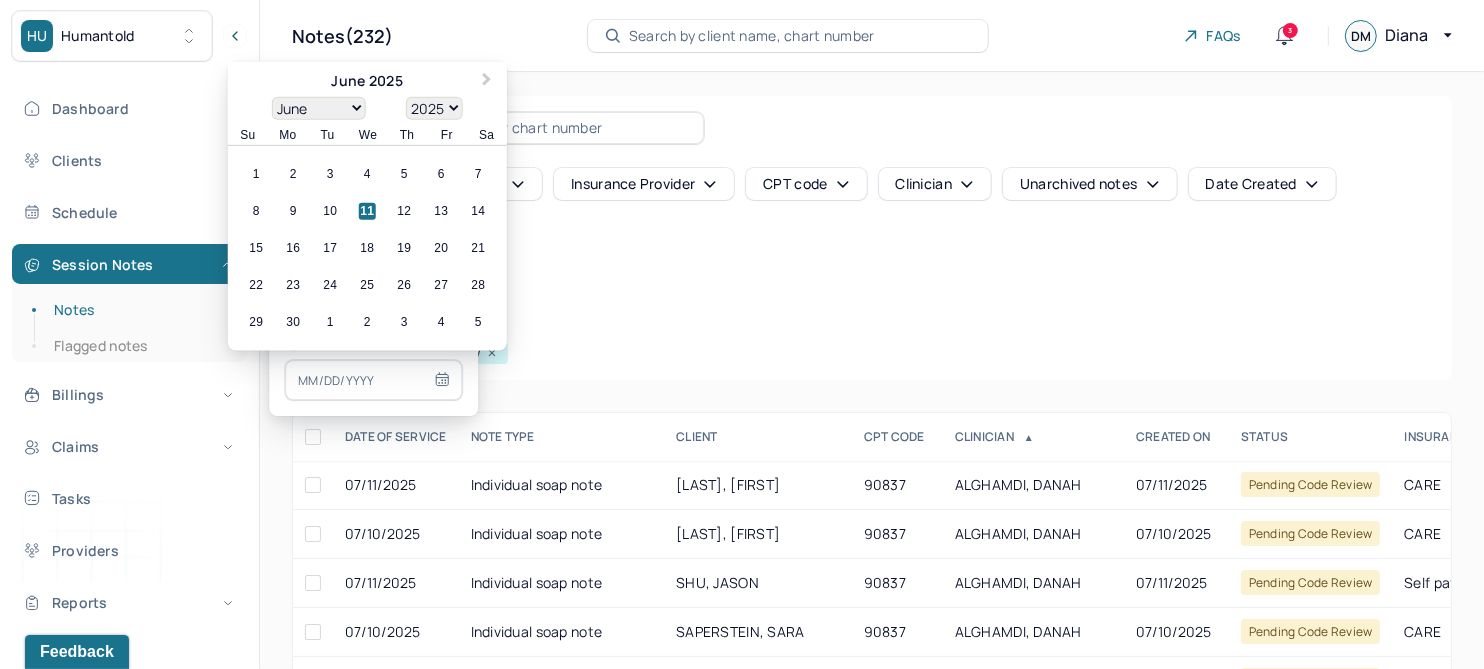 drag, startPoint x: 291, startPoint y: 324, endPoint x: 343, endPoint y: 321, distance: 52.086468 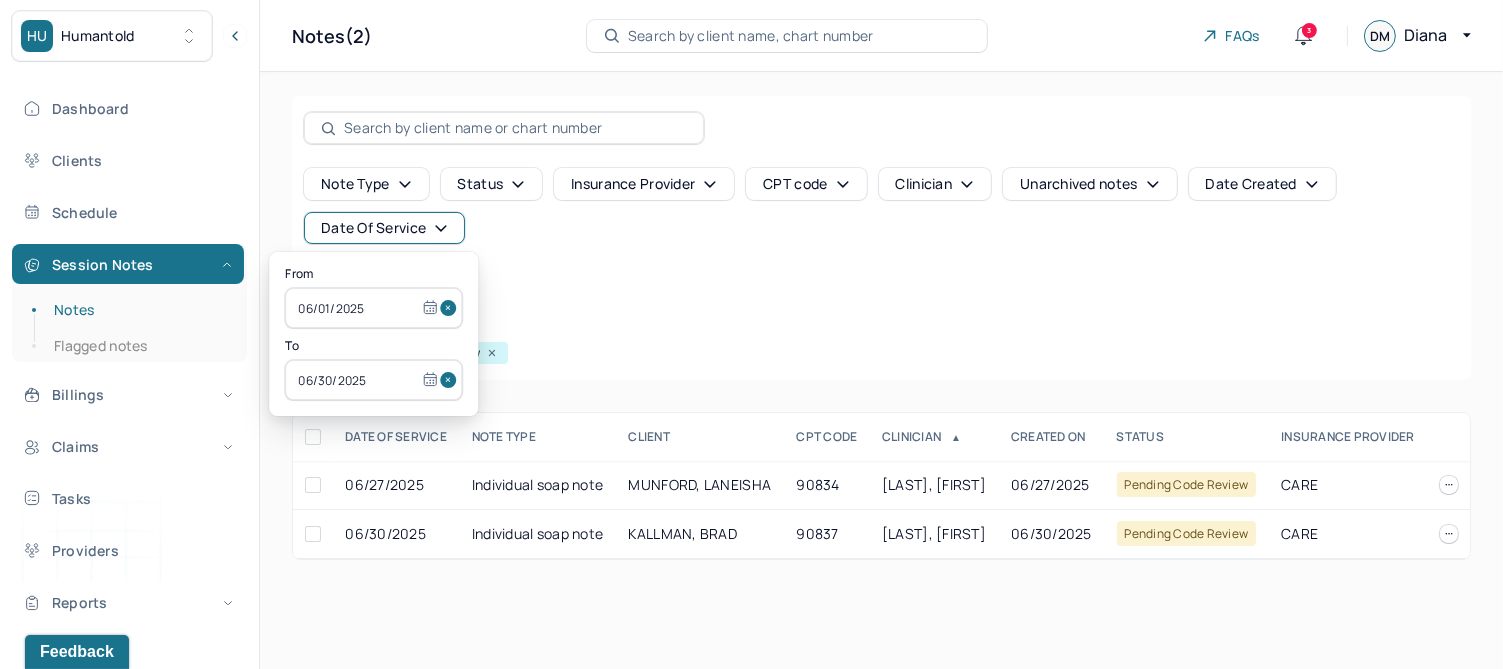 click on "Note type     Status     Insurance provider     CPT code     Clinician     Unarchived notes     Date Created     Date Of Service     Create note   Filters   Clear all   Status: Pending code review" at bounding box center (881, 238) 